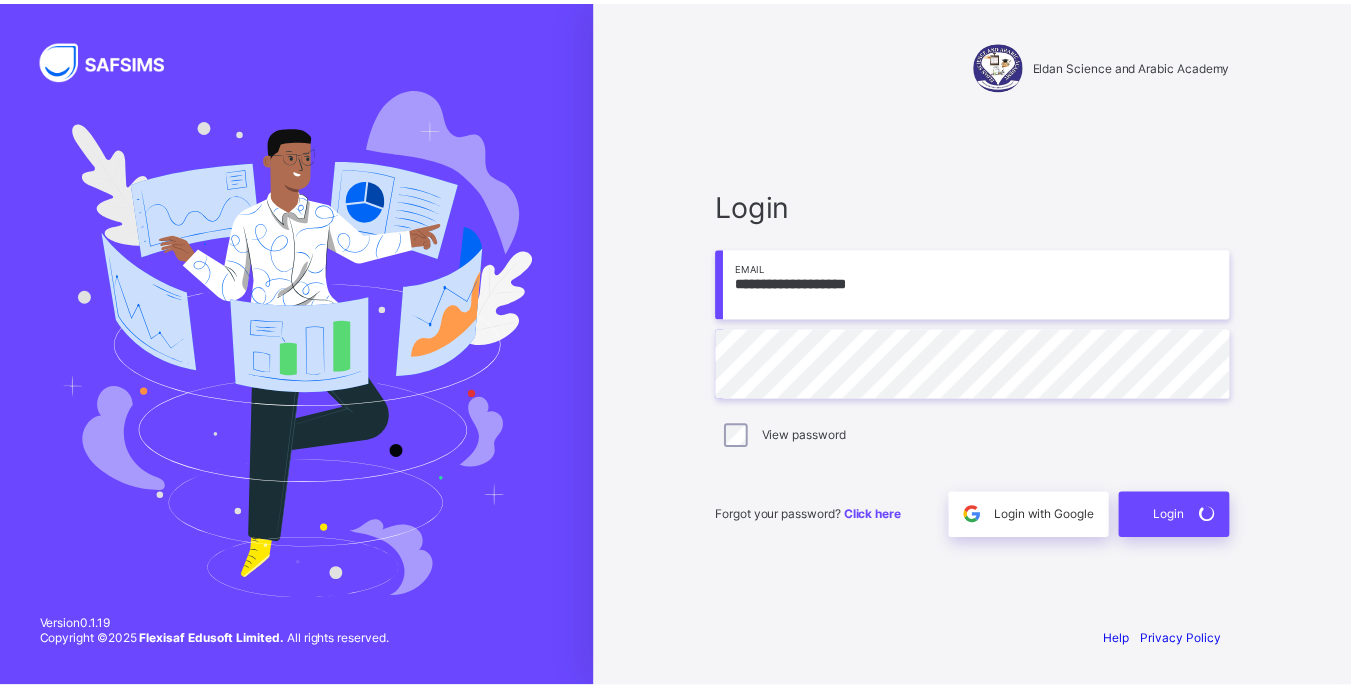 scroll, scrollTop: 0, scrollLeft: 0, axis: both 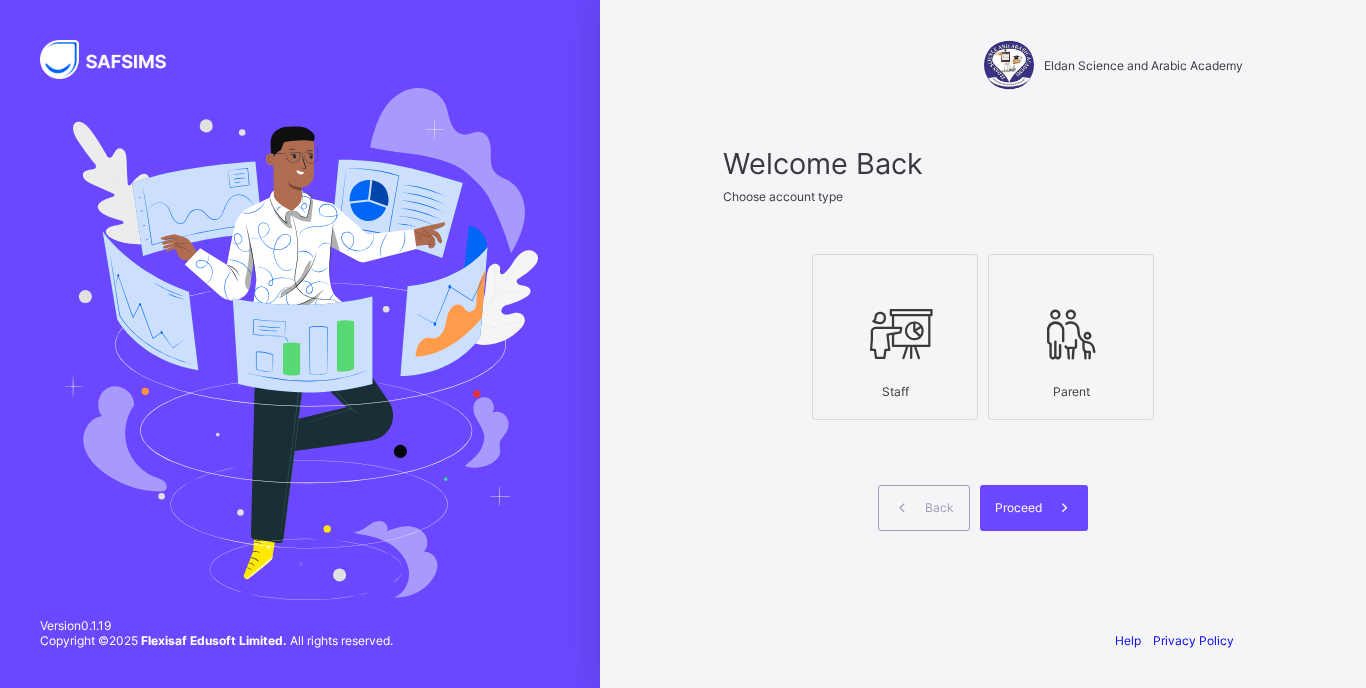 click at bounding box center (895, 334) 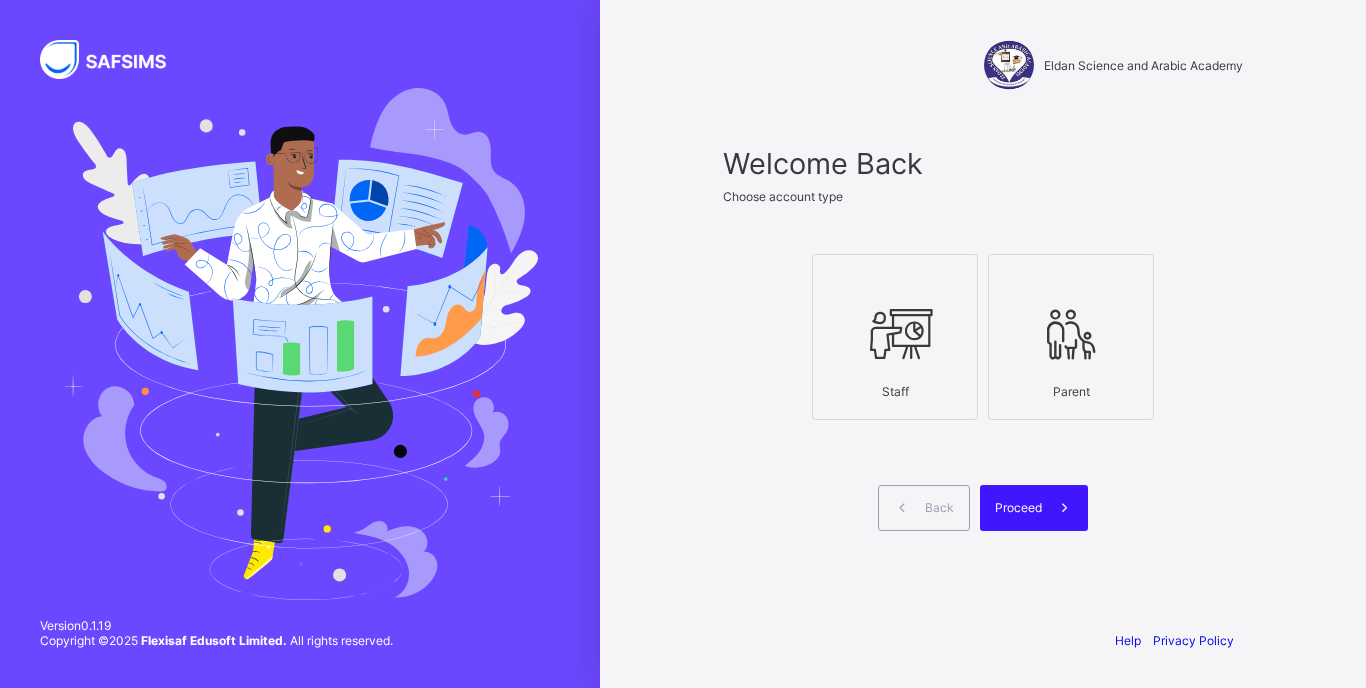 click on "Proceed" at bounding box center [1034, 508] 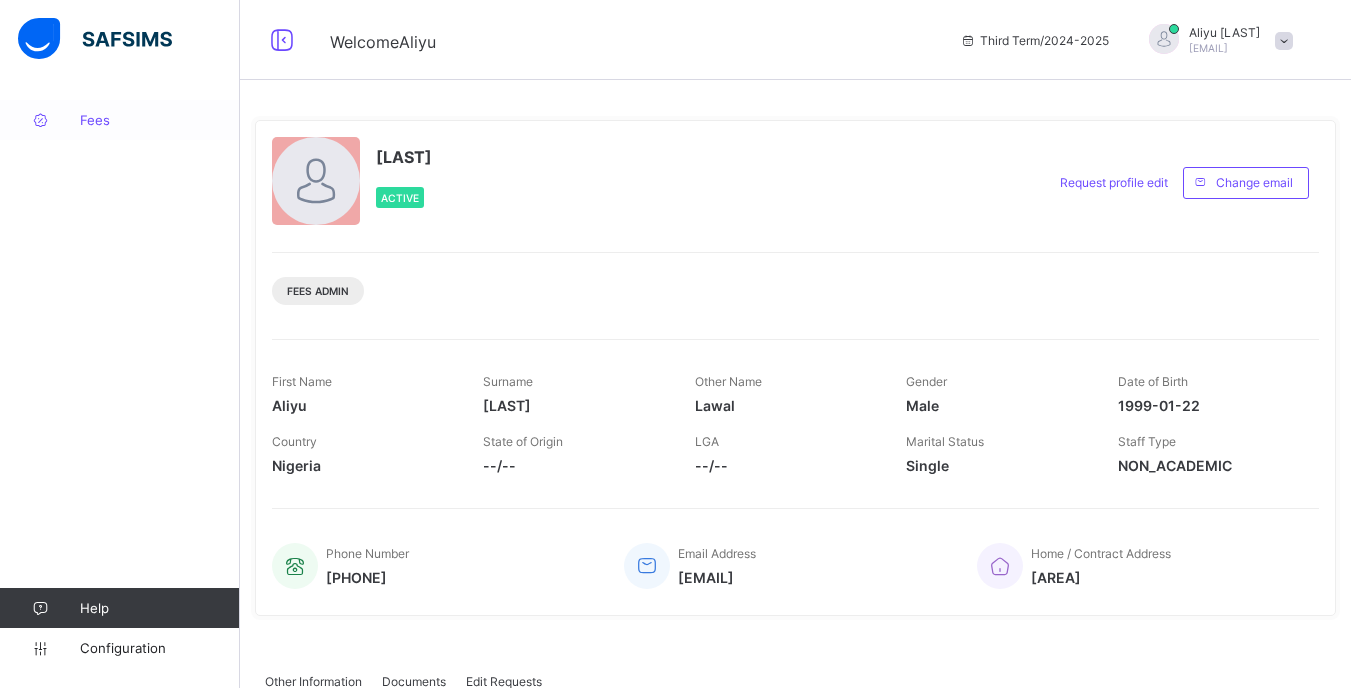 click on "Fees" at bounding box center [120, 120] 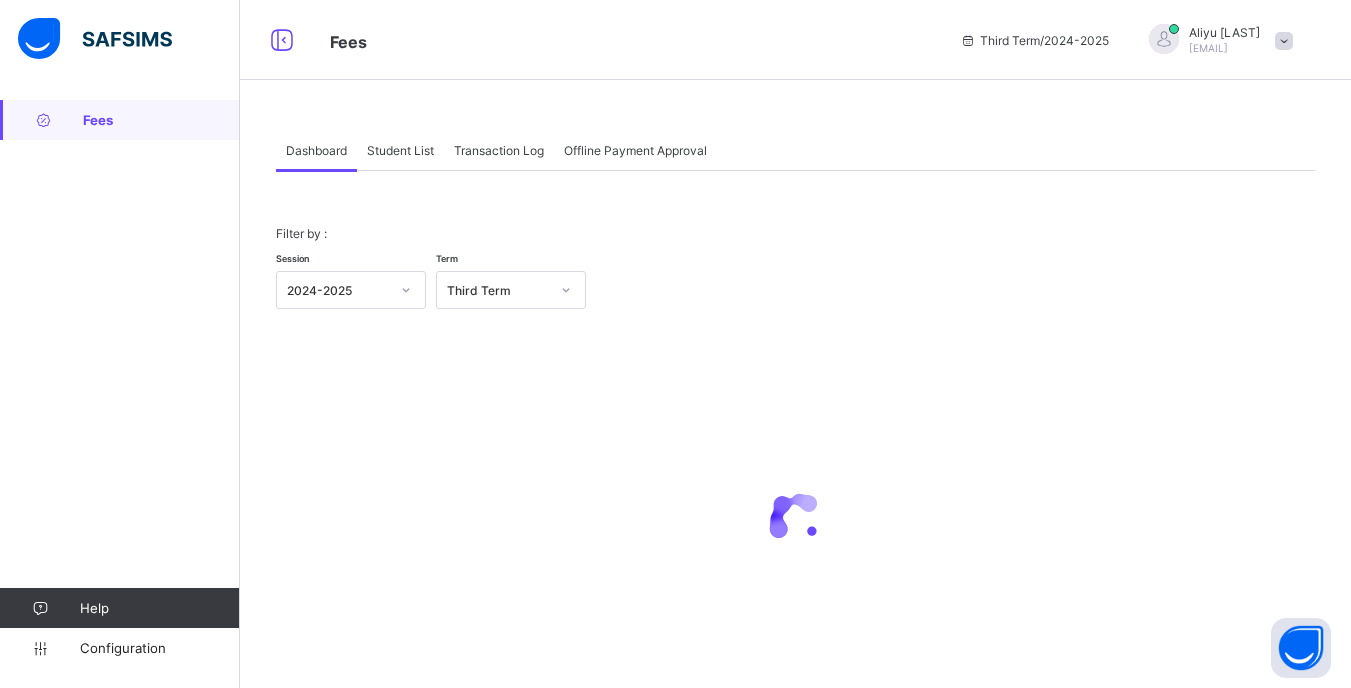 click on "Student List" at bounding box center [400, 150] 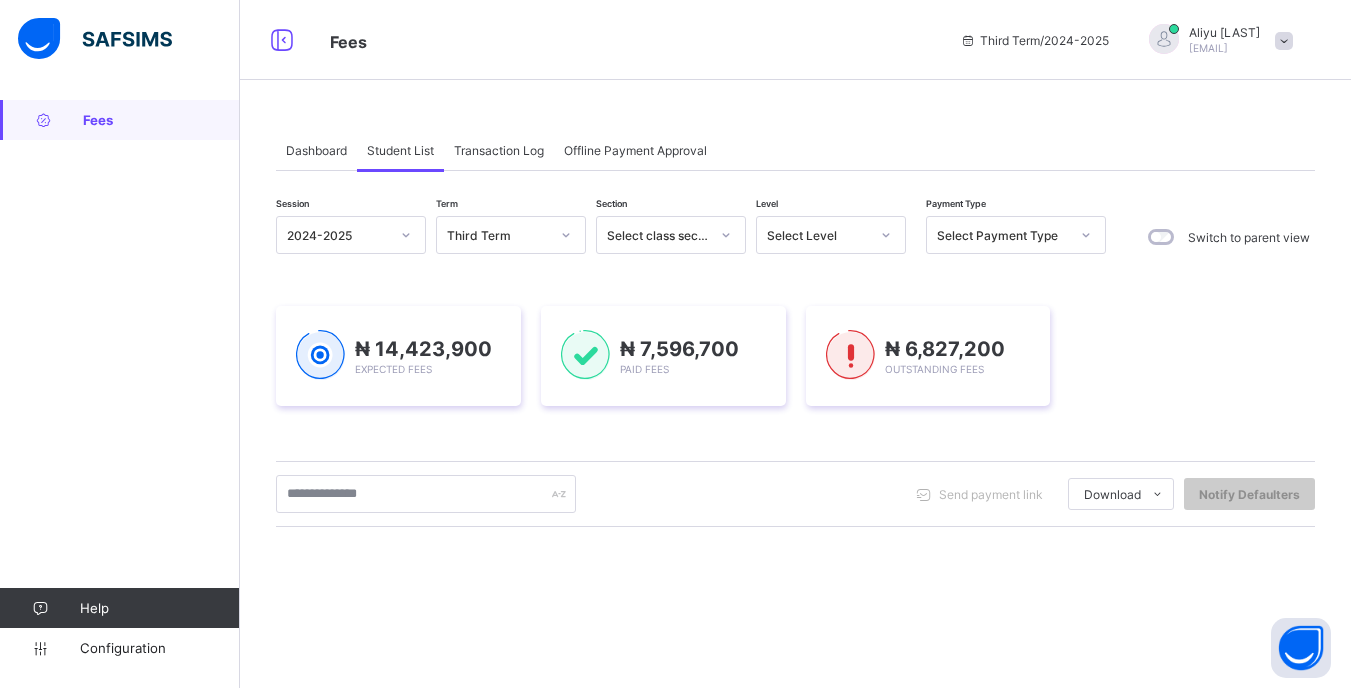click at bounding box center (886, 235) 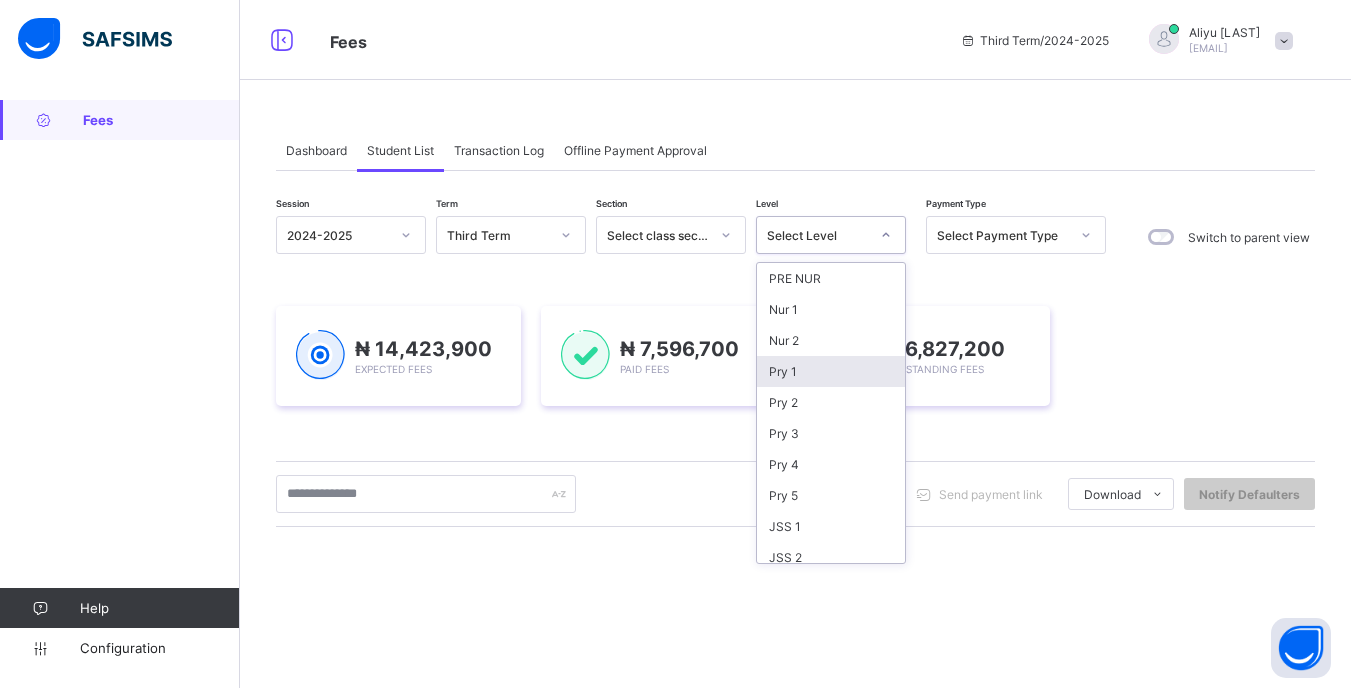 click on "Pry 1" at bounding box center (831, 371) 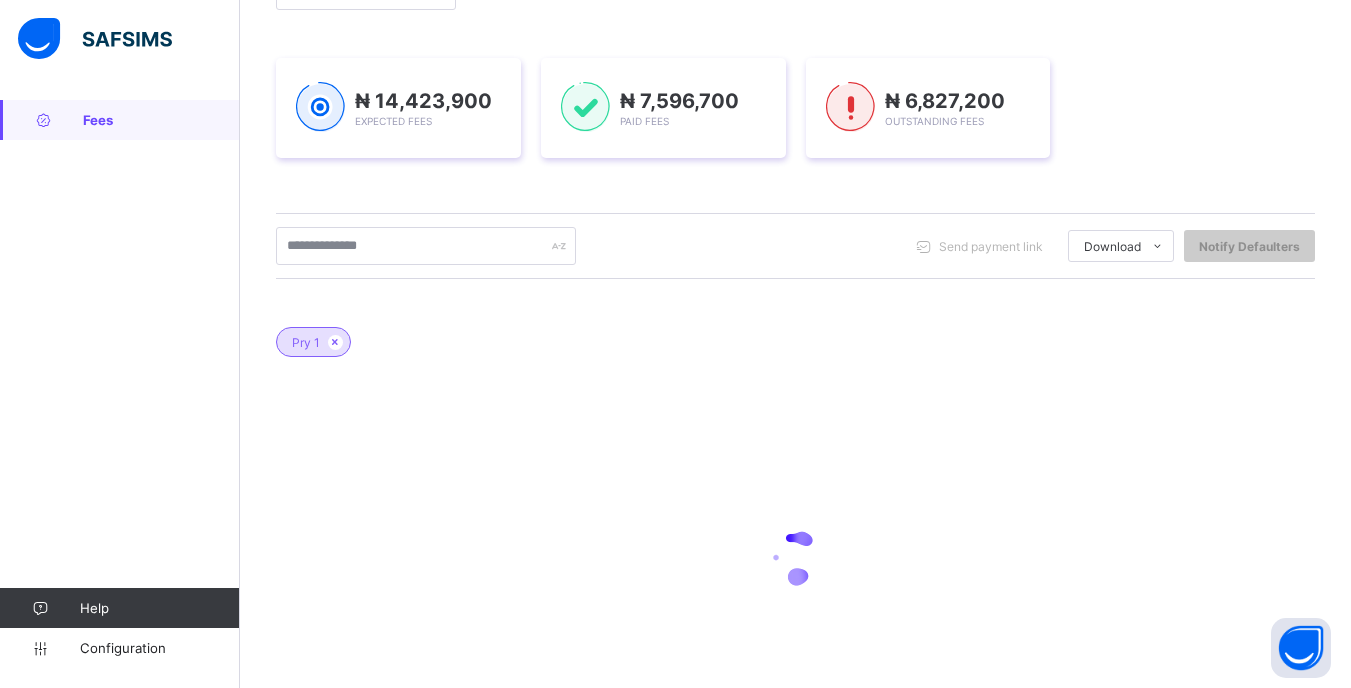 scroll, scrollTop: 300, scrollLeft: 0, axis: vertical 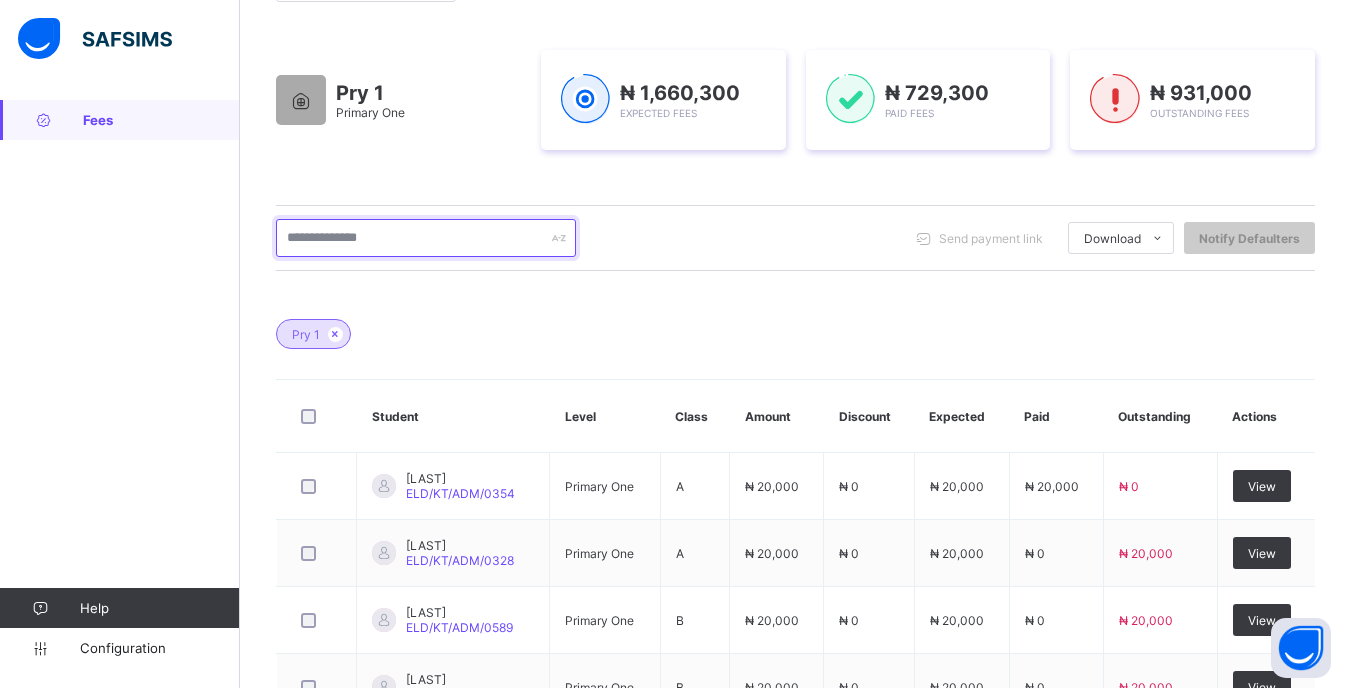 click at bounding box center (426, 238) 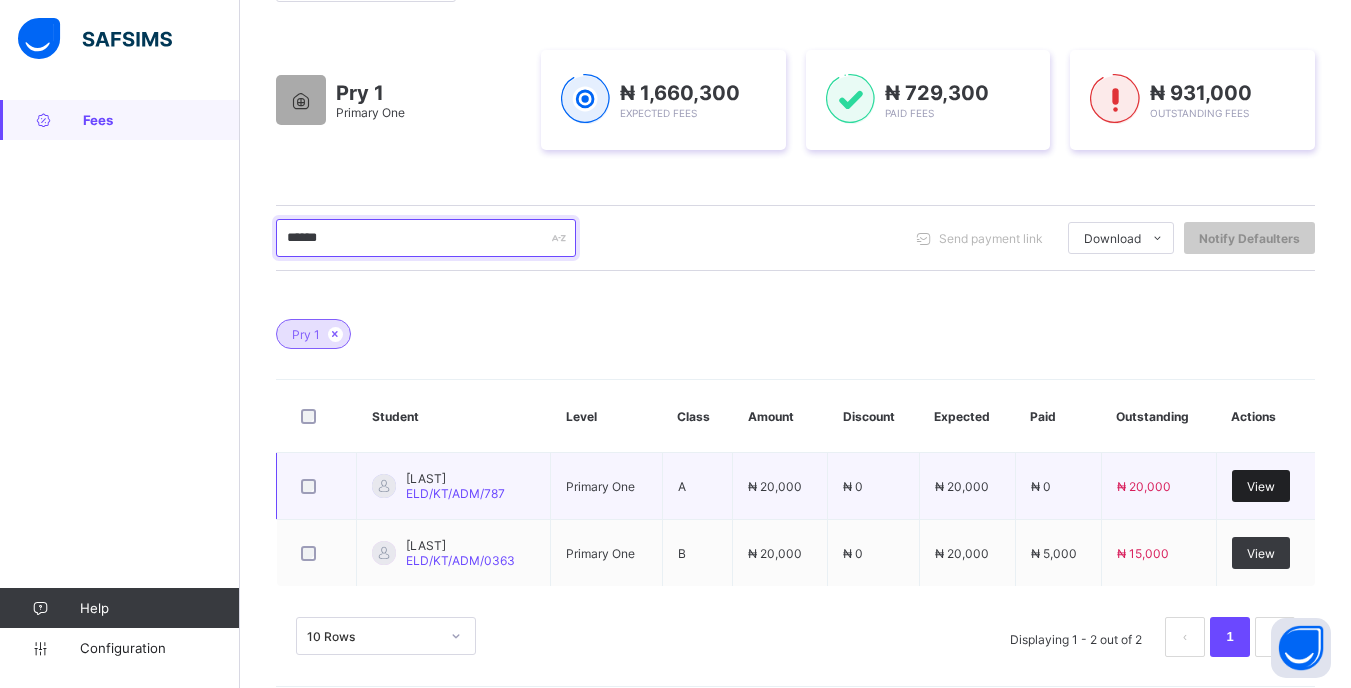 type on "******" 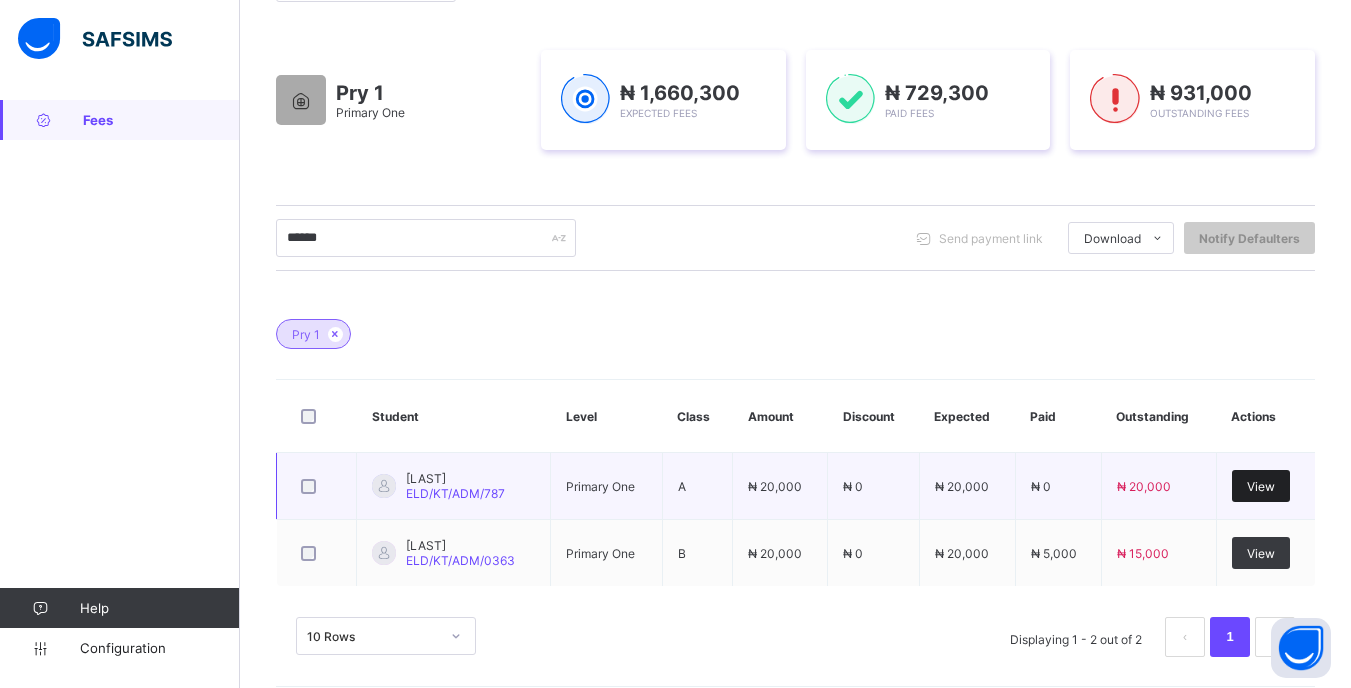 click on "View" at bounding box center [1261, 486] 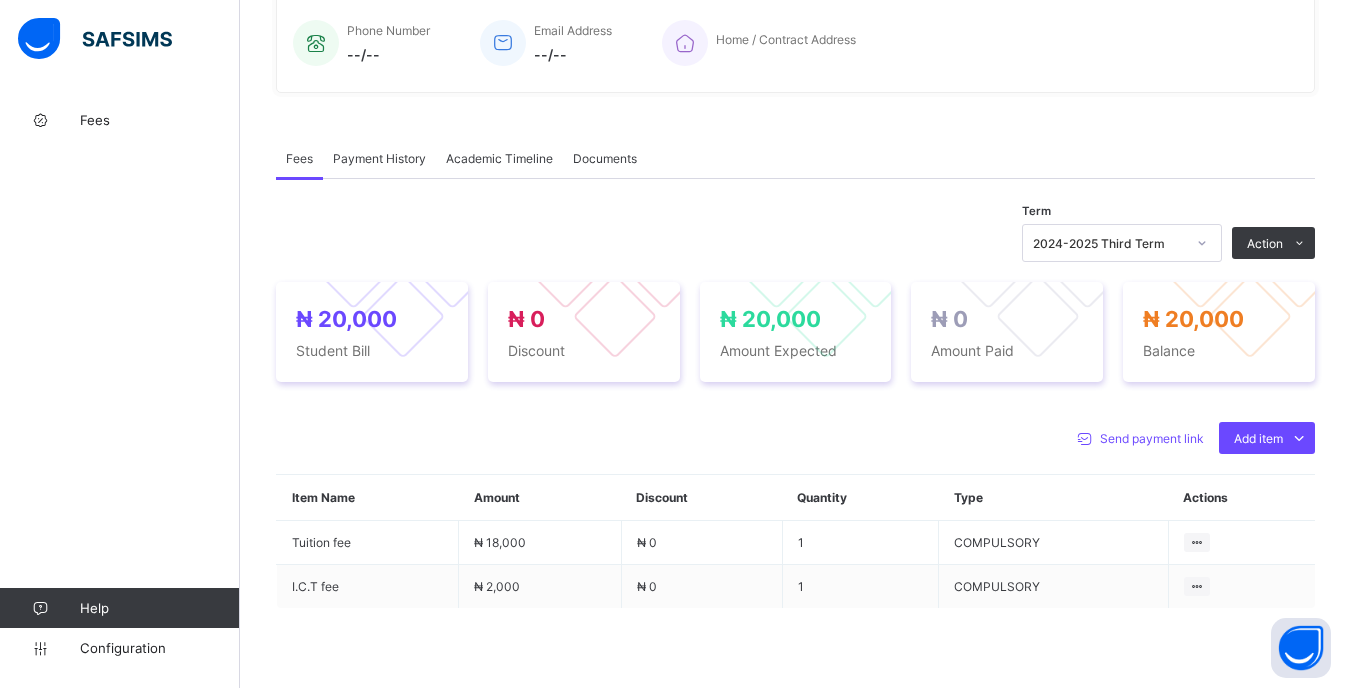 scroll, scrollTop: 500, scrollLeft: 0, axis: vertical 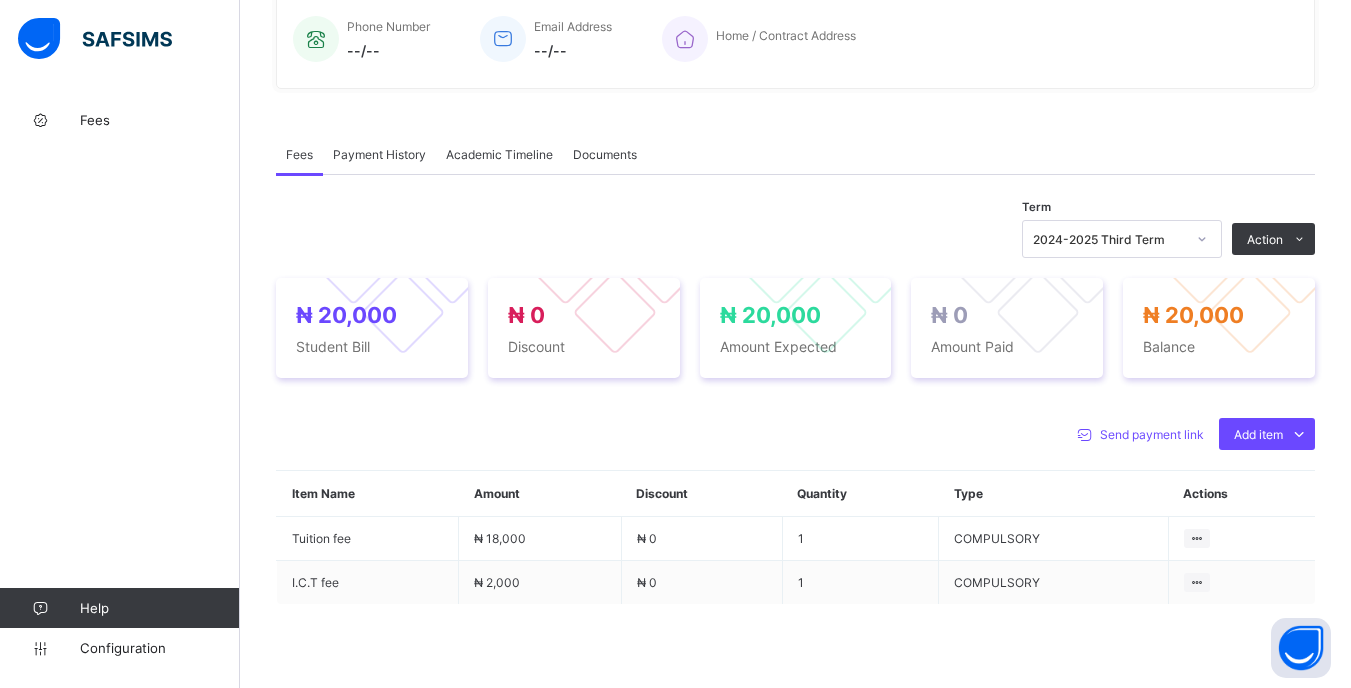 click at bounding box center [1202, 239] 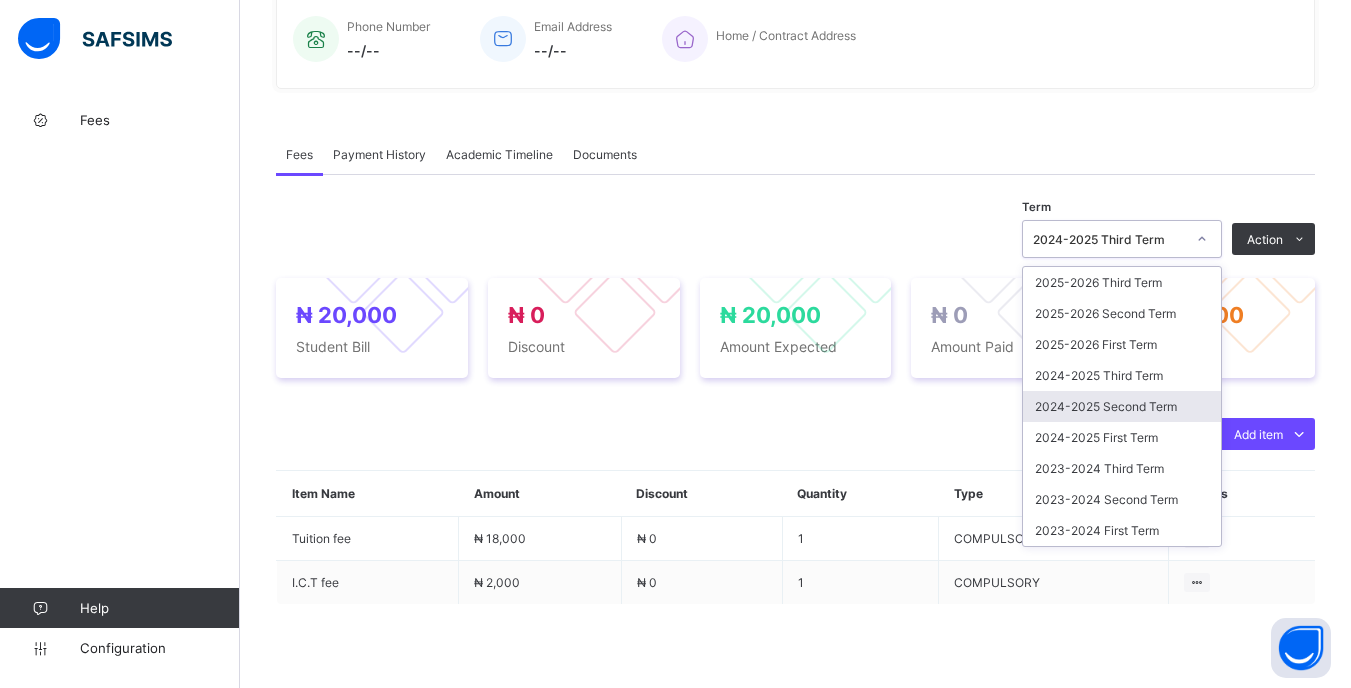click on "2024-2025 Second Term" at bounding box center [1122, 406] 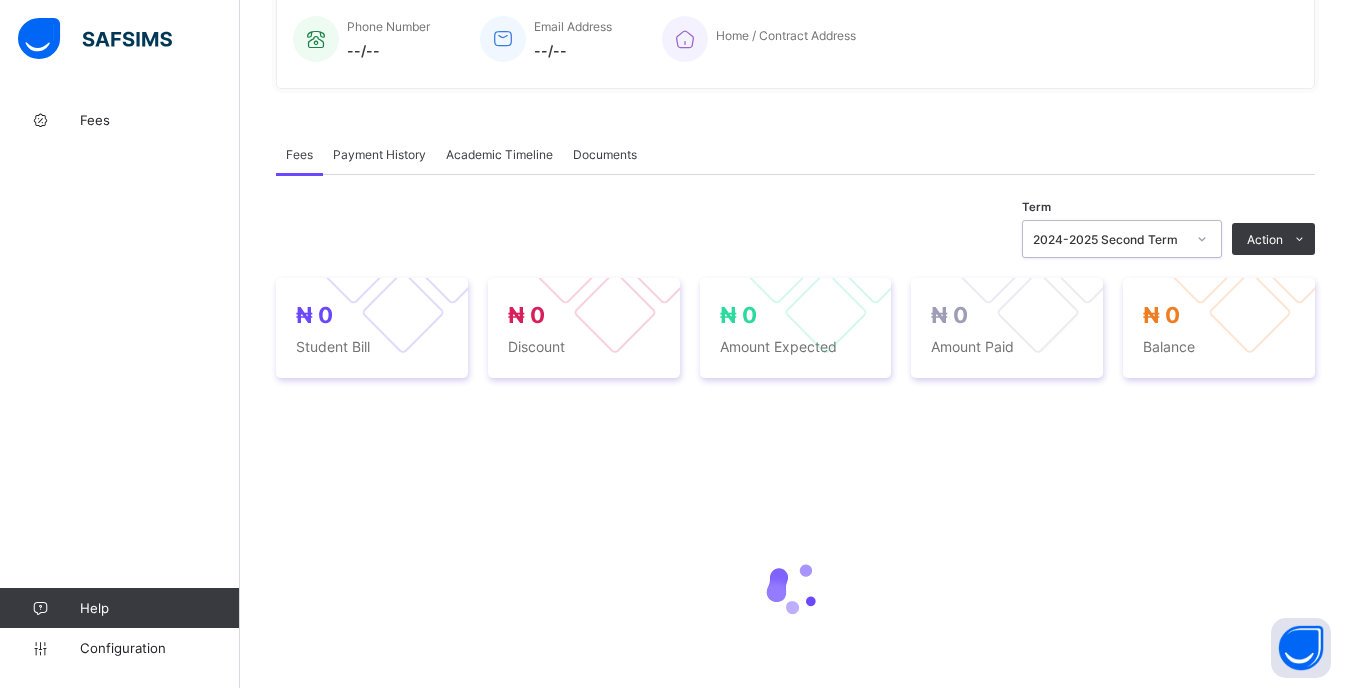 click on "2024-2025 Second Term" at bounding box center [1109, 239] 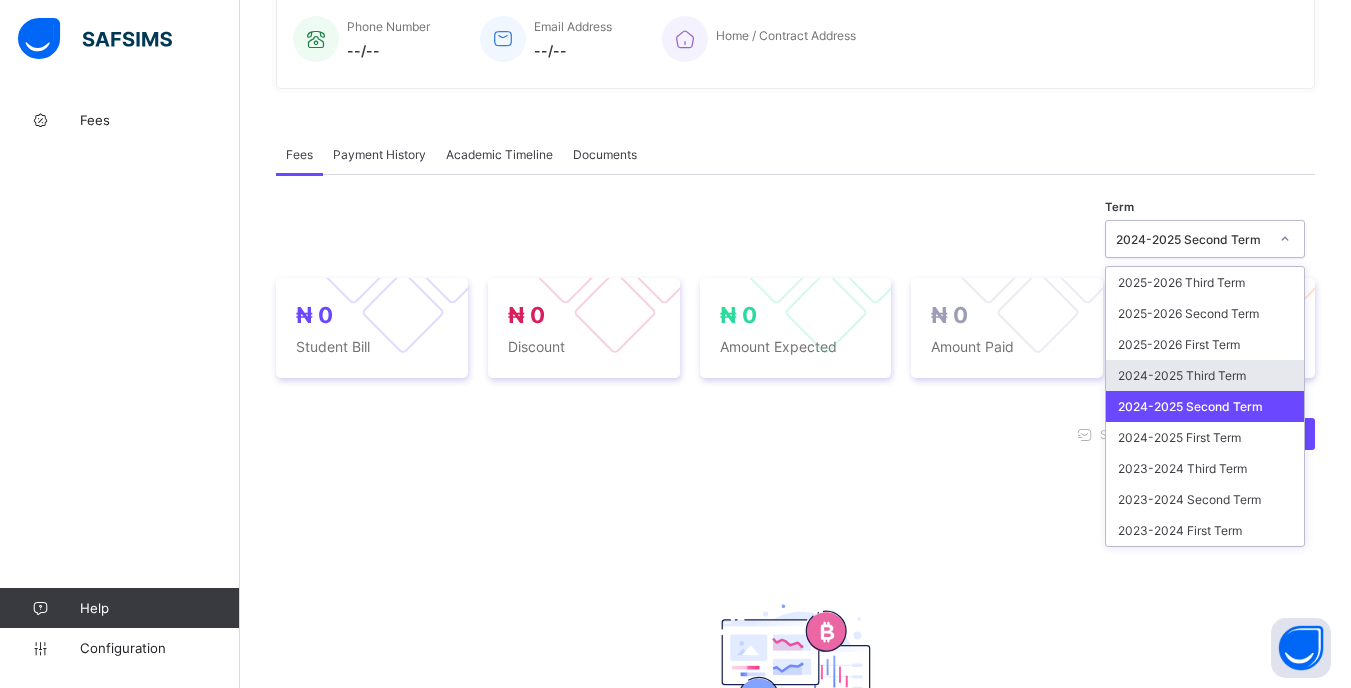 click on "2024-2025 Third Term" at bounding box center (1205, 375) 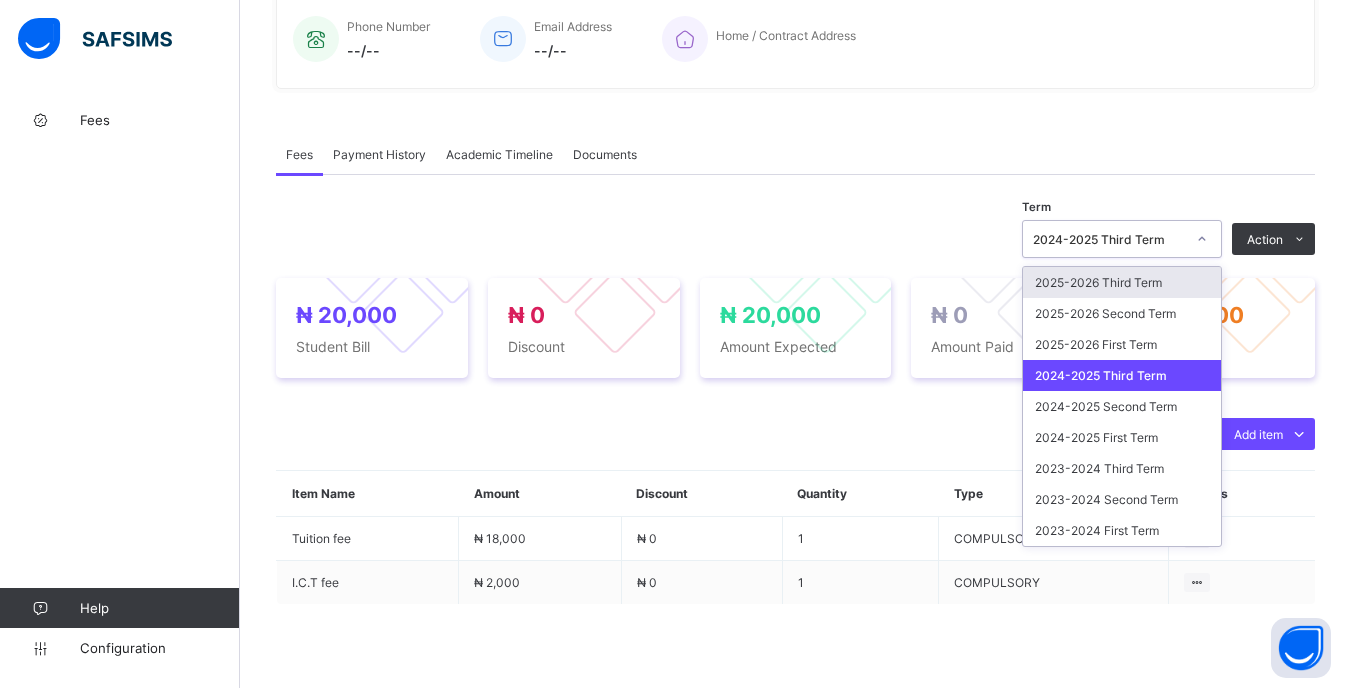 click on "2024-2025 Third Term" at bounding box center [1109, 239] 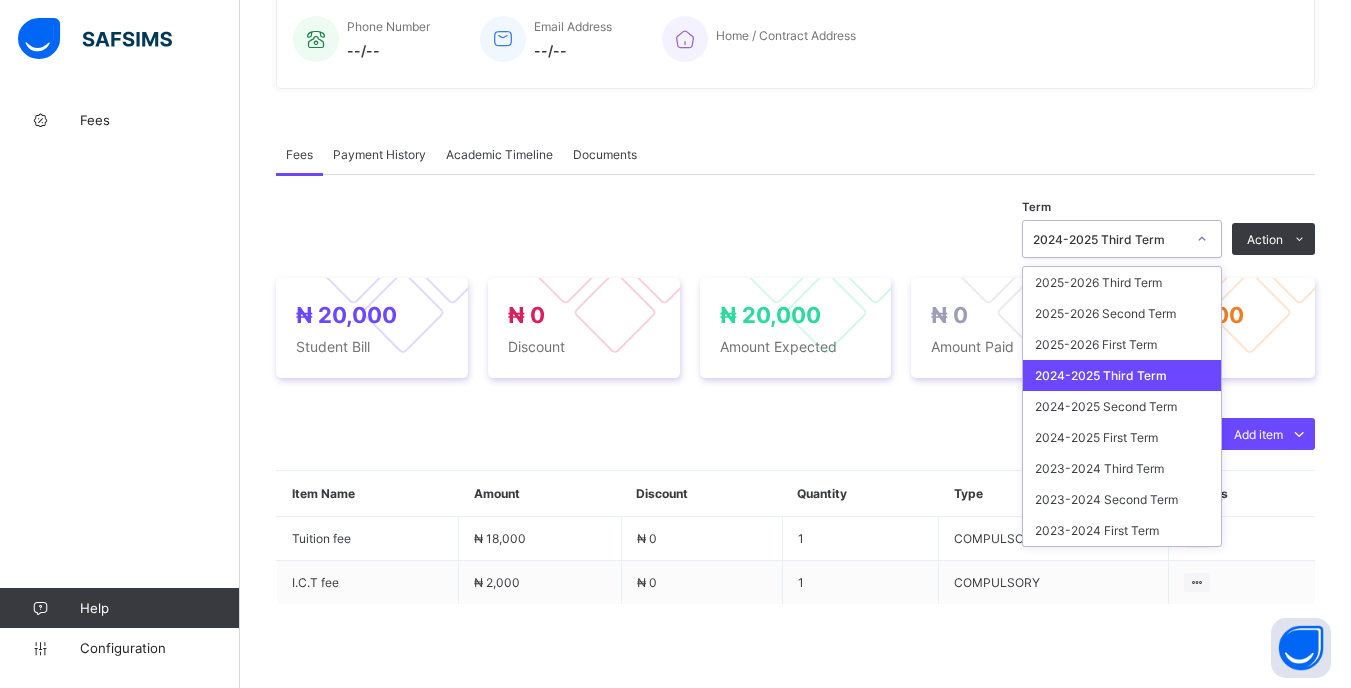 click on "2024-2025 Third Term" at bounding box center (1122, 375) 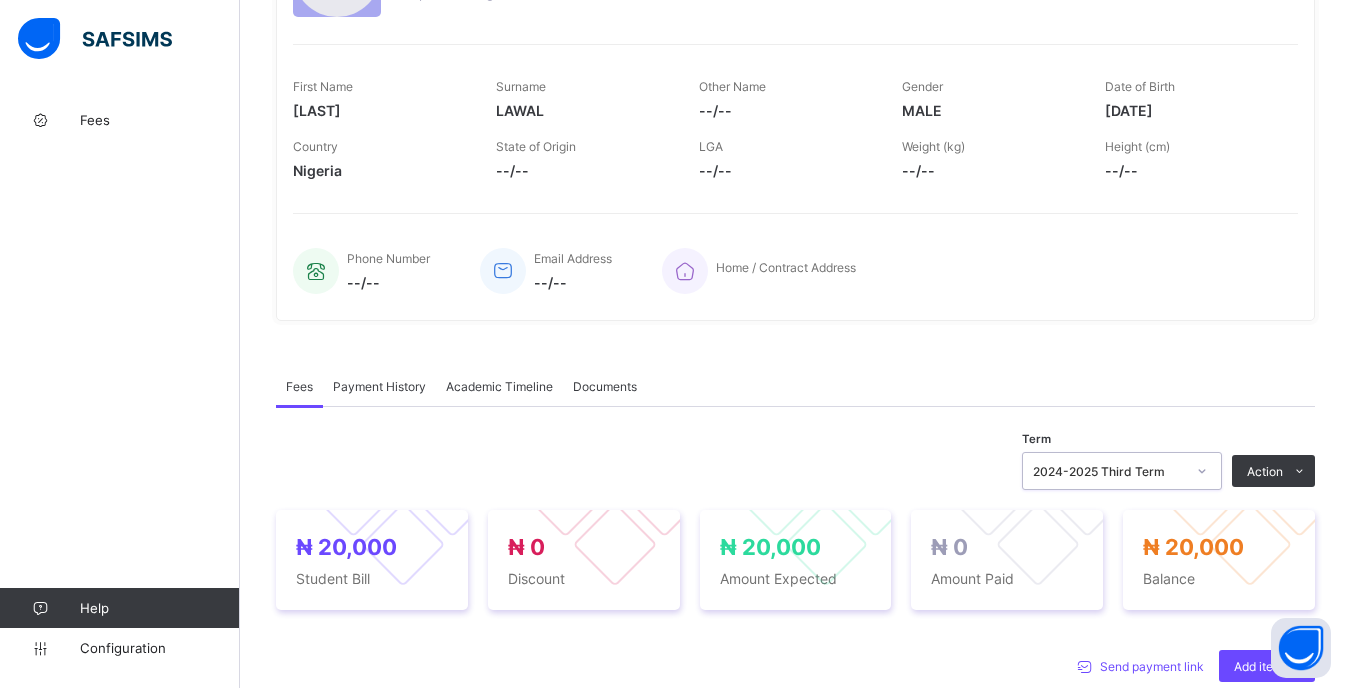 scroll, scrollTop: 0, scrollLeft: 0, axis: both 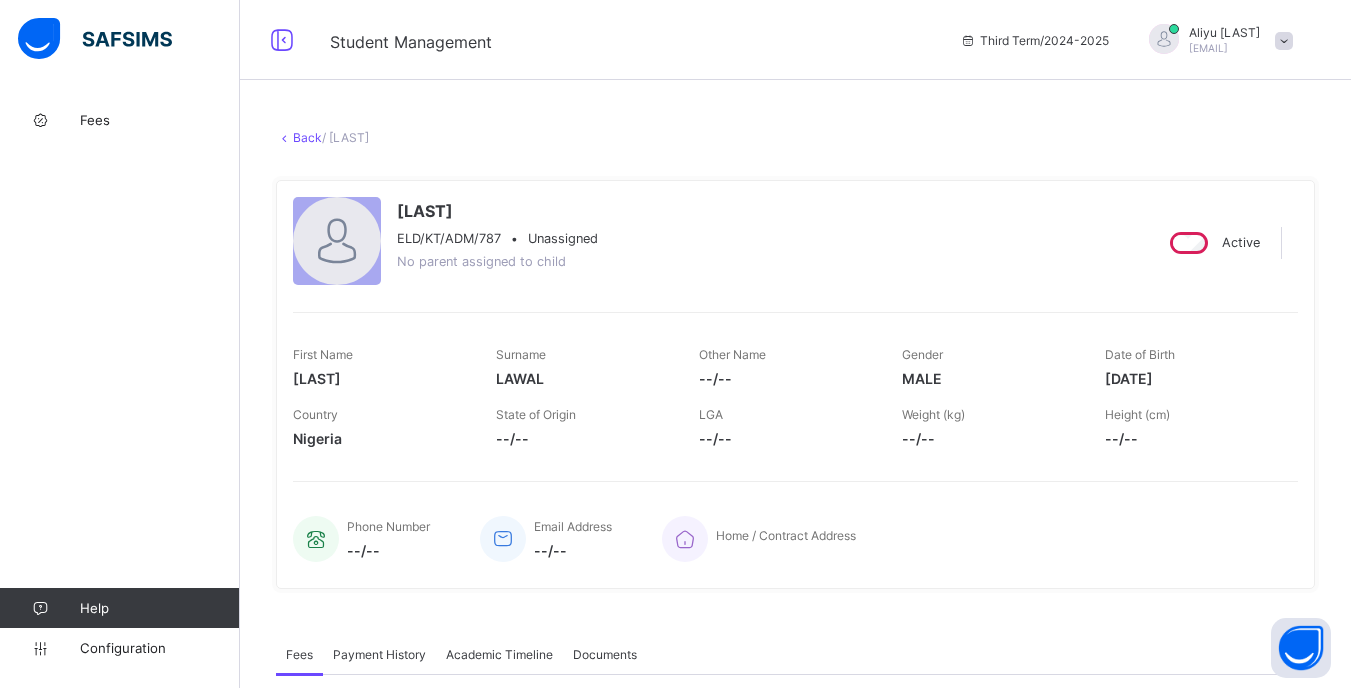 click on "Back" at bounding box center (307, 137) 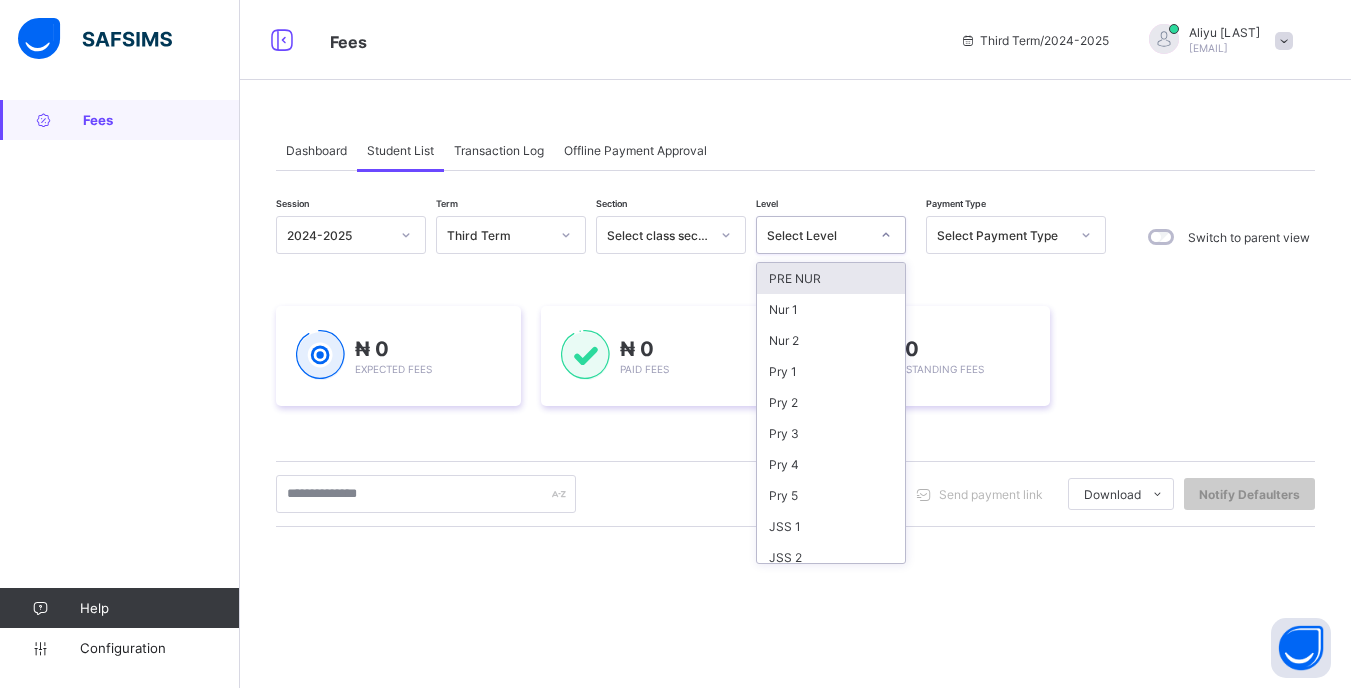click on "Select Level" at bounding box center [818, 235] 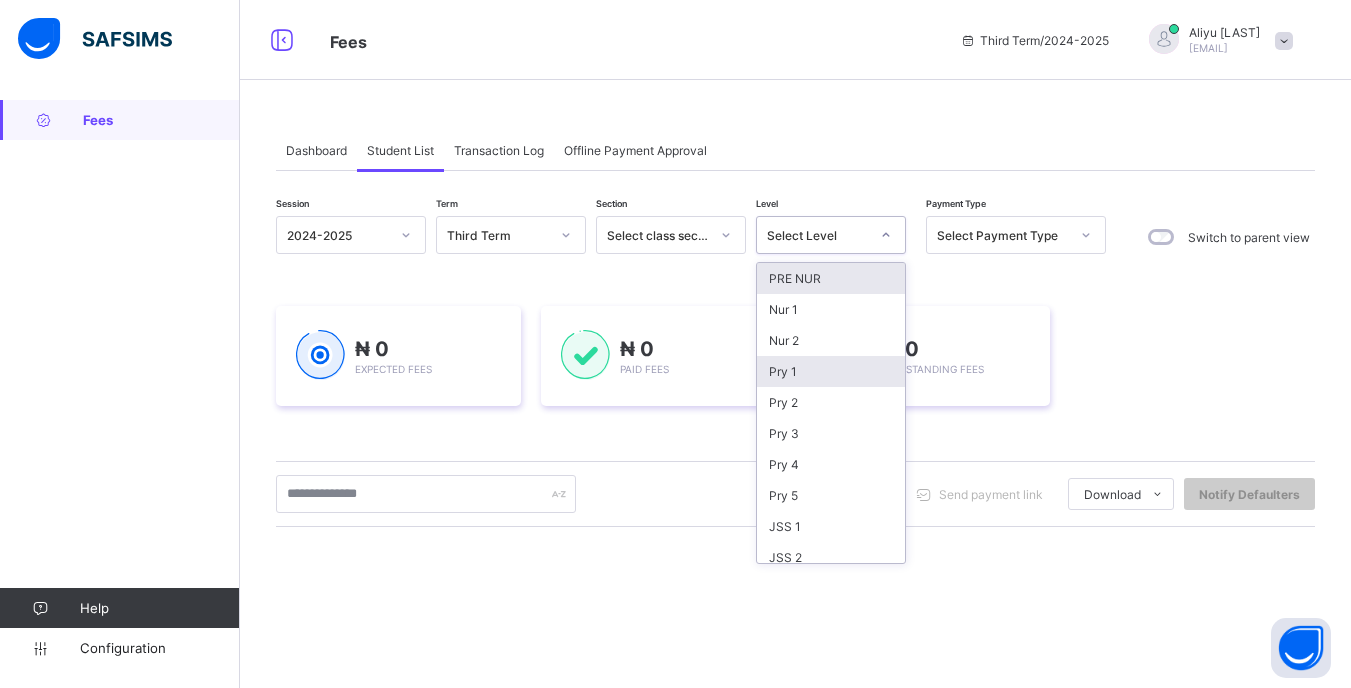 click on "Pry 1" at bounding box center (831, 371) 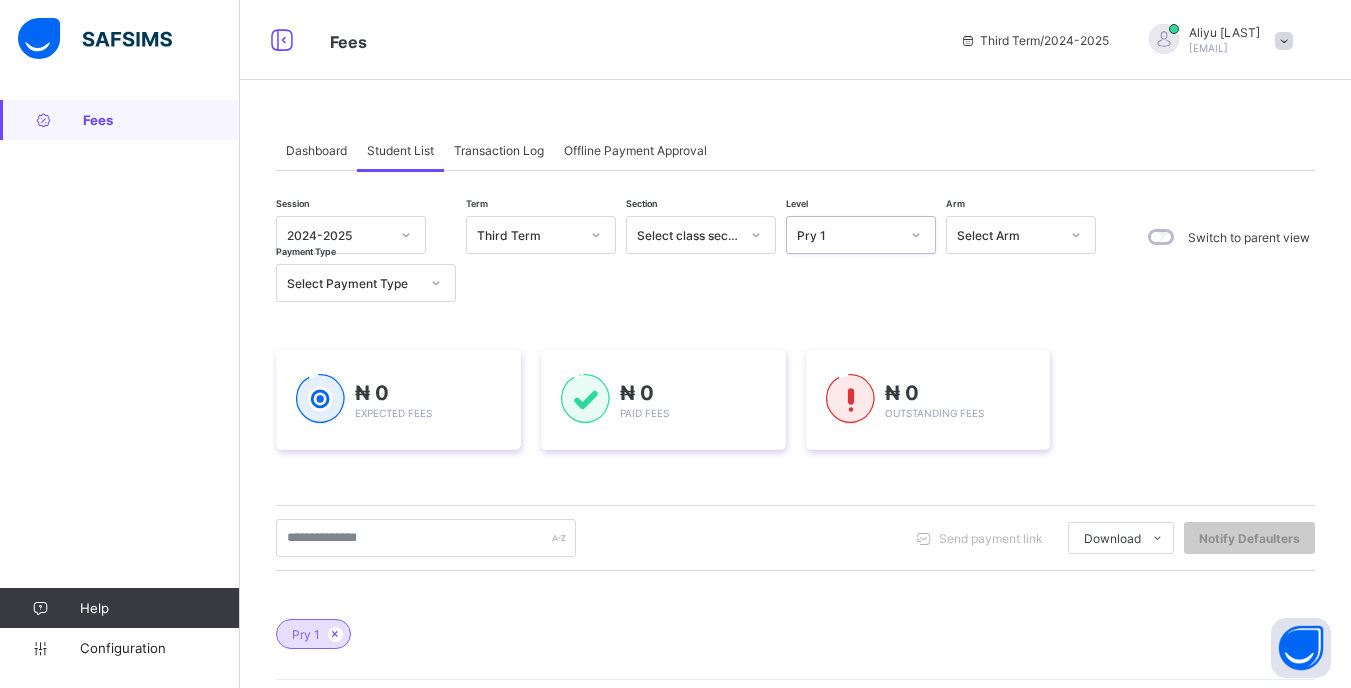 scroll, scrollTop: 200, scrollLeft: 0, axis: vertical 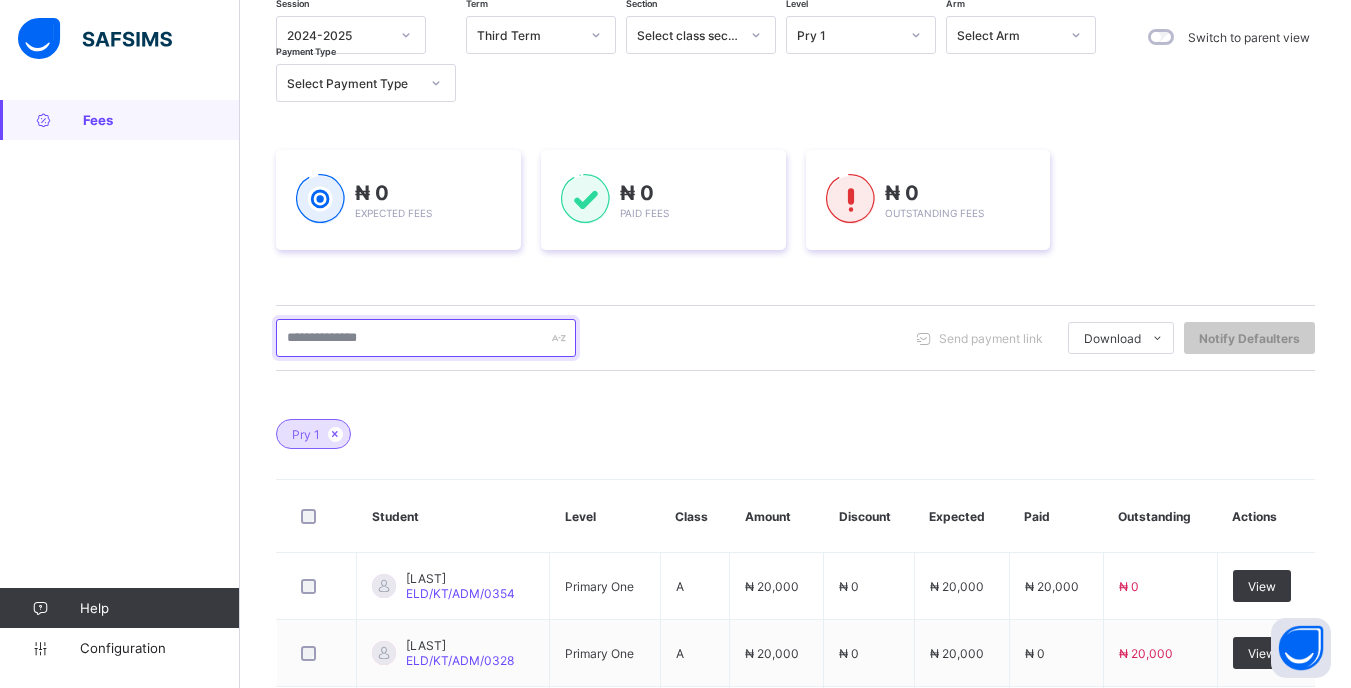 click at bounding box center (426, 338) 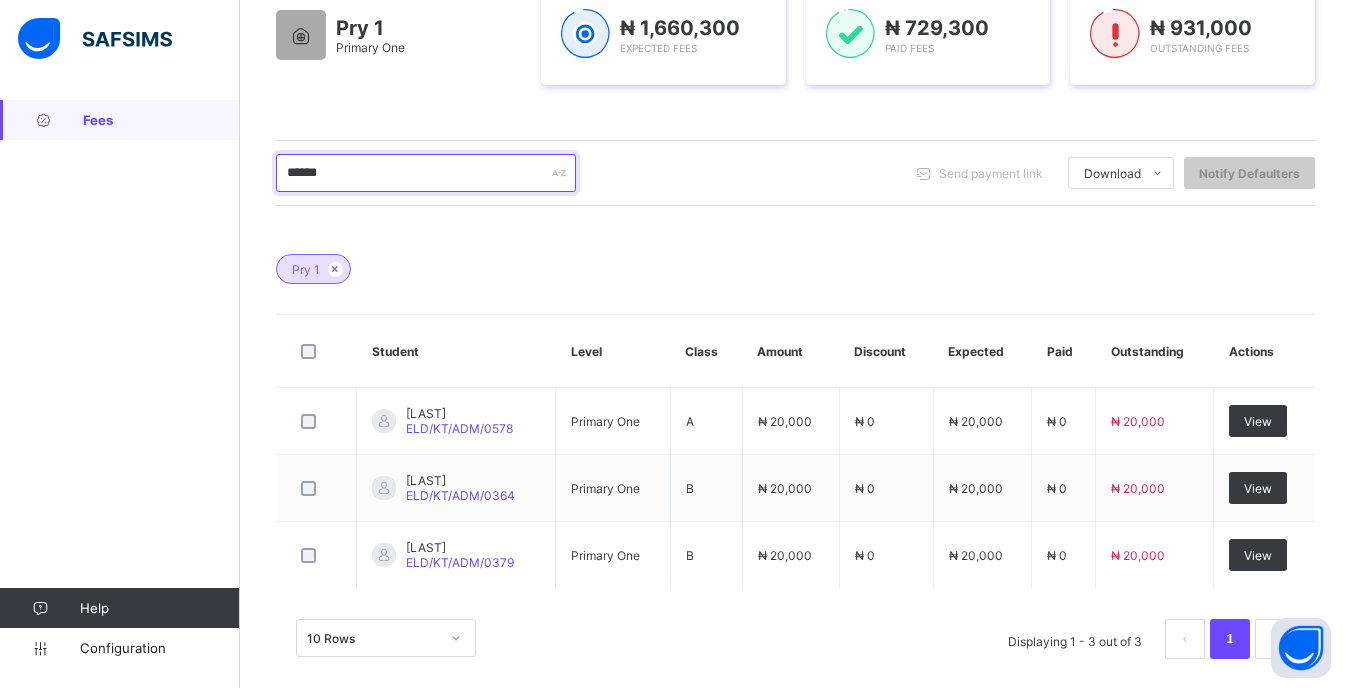 scroll, scrollTop: 386, scrollLeft: 0, axis: vertical 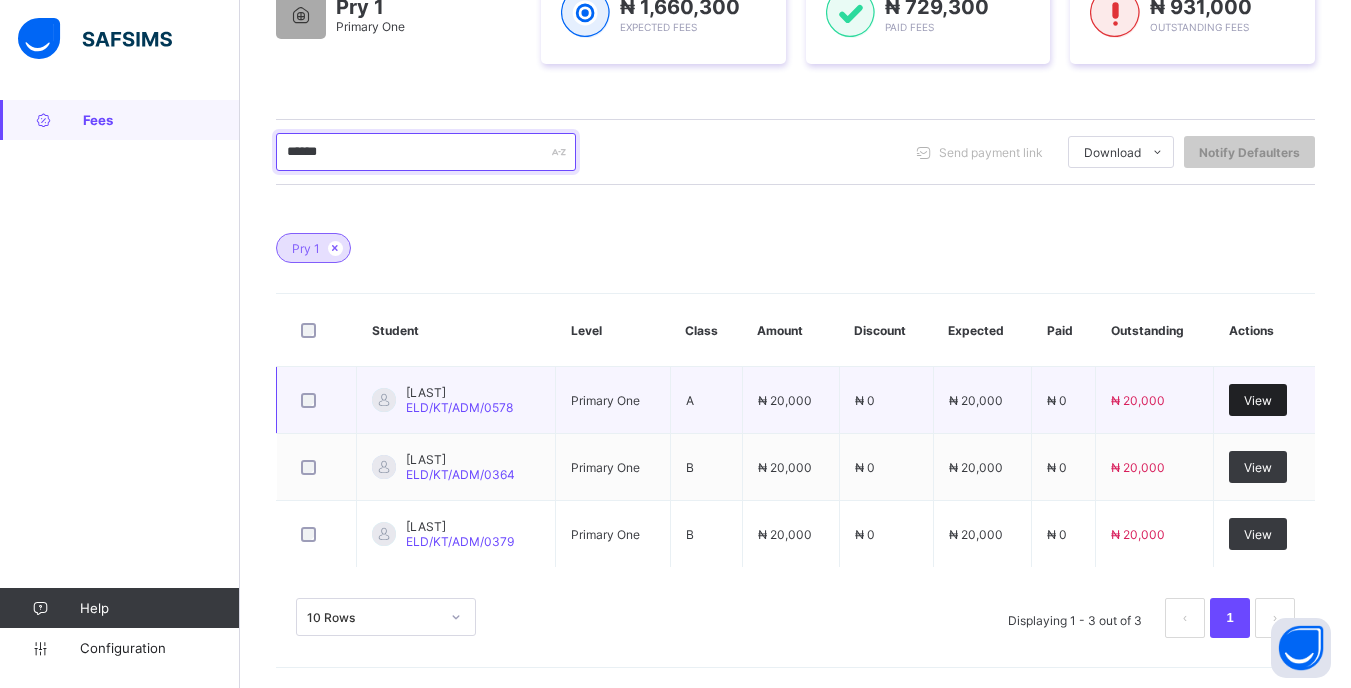 type on "******" 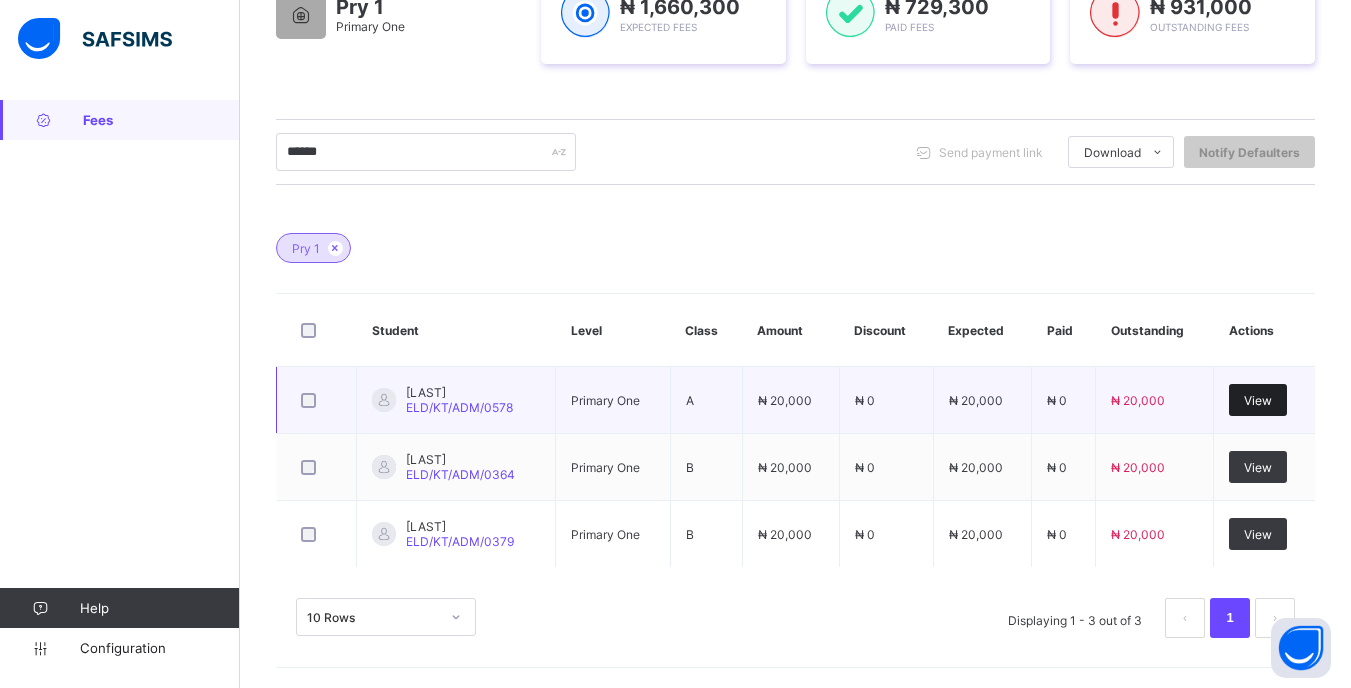 click on "View" at bounding box center [1258, 400] 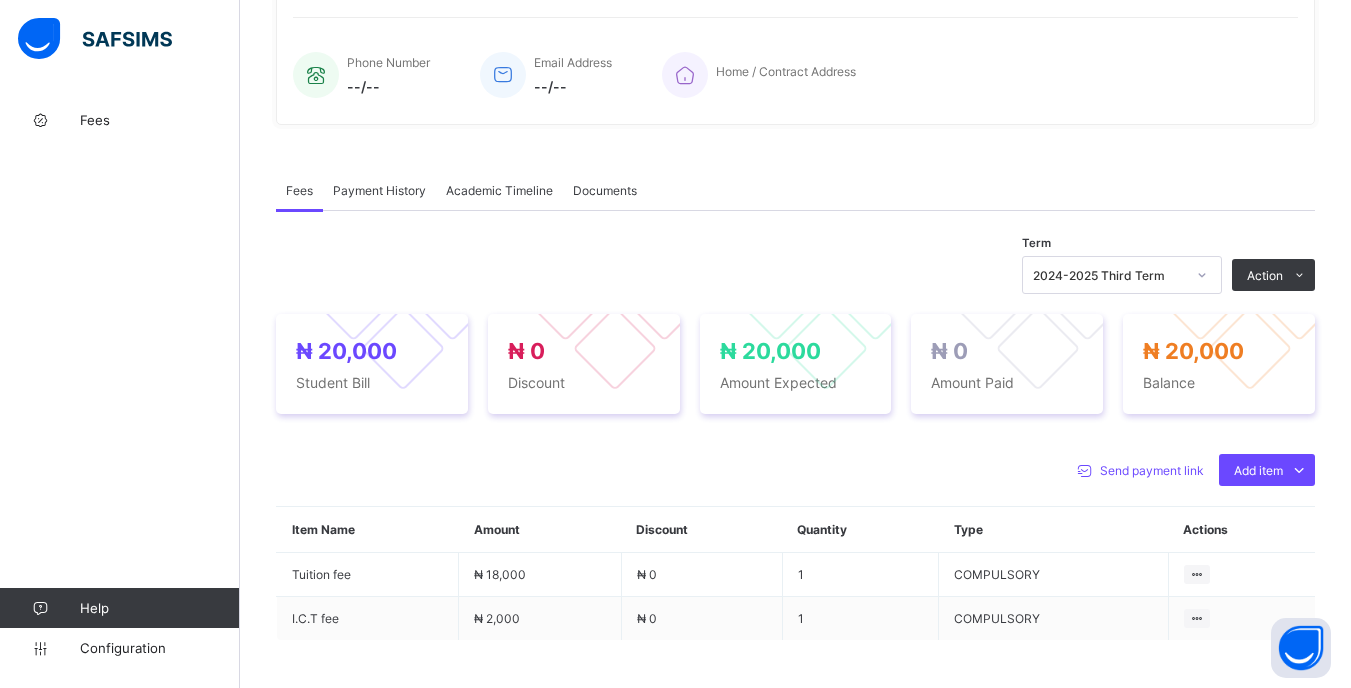 scroll, scrollTop: 500, scrollLeft: 0, axis: vertical 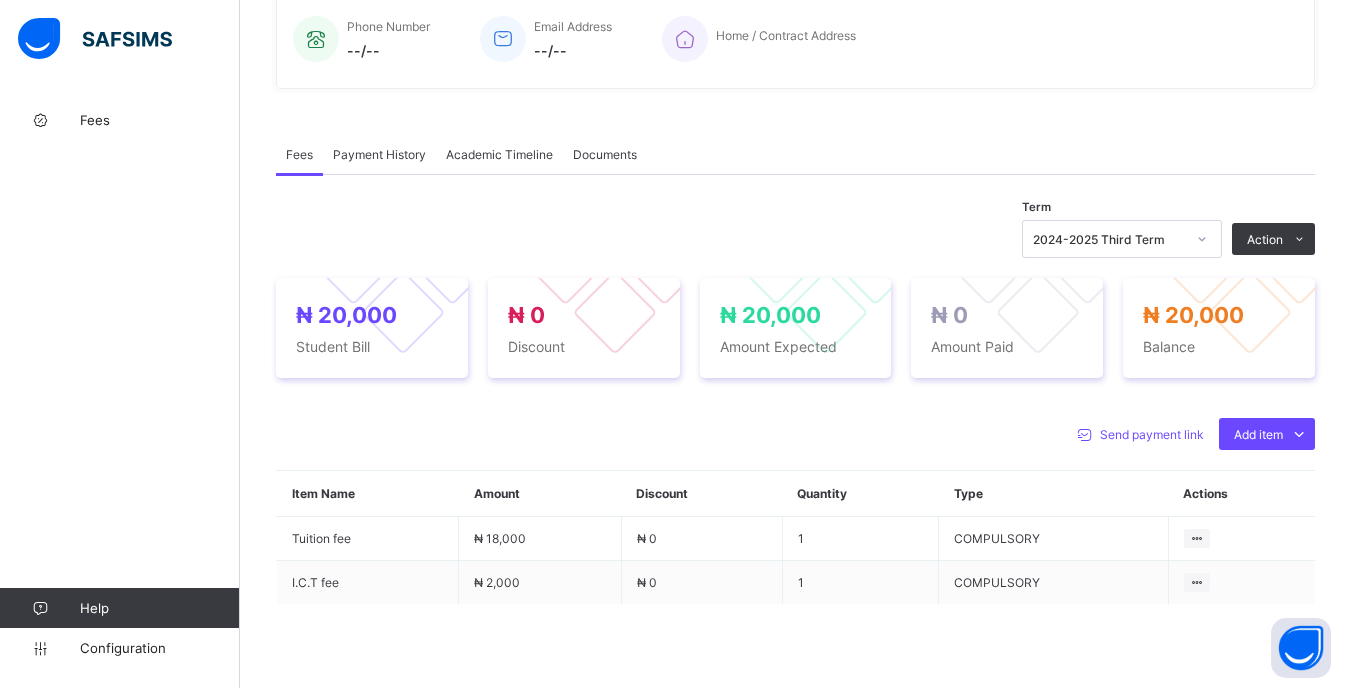 click 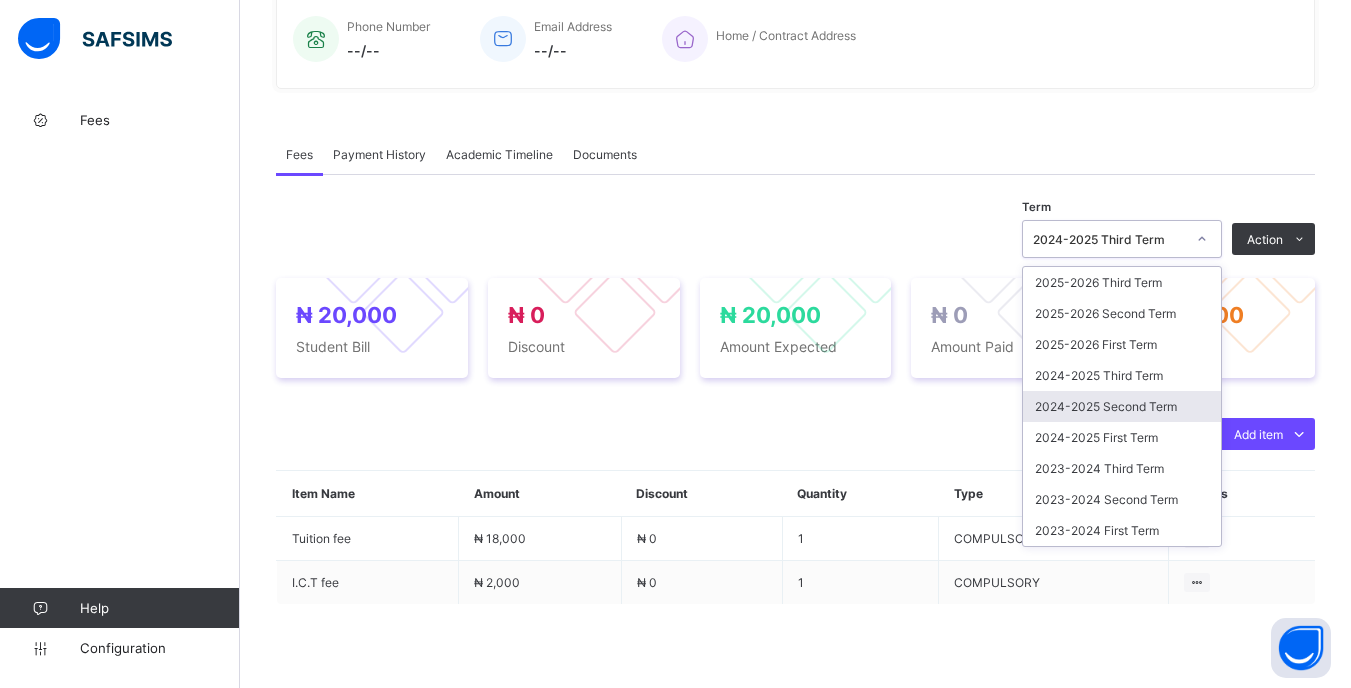 click on "2024-2025 Second Term" at bounding box center [1122, 406] 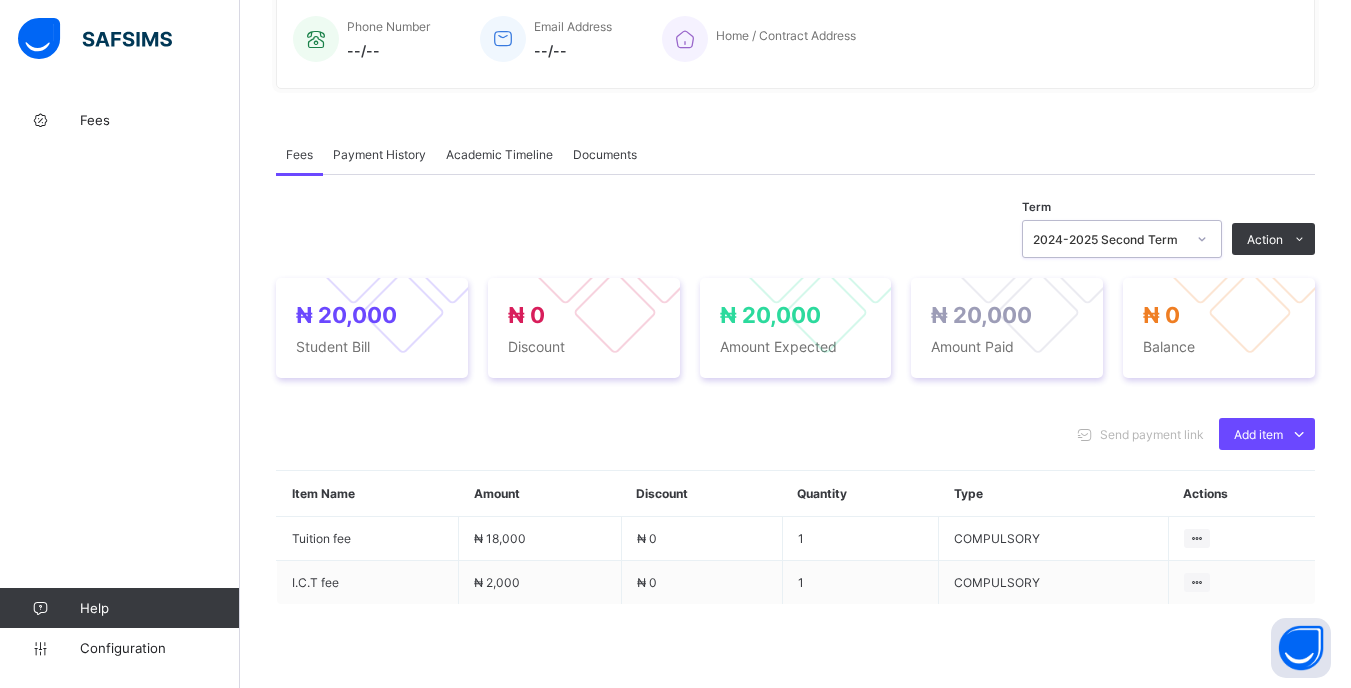 click on "2024-2025 Second Term" at bounding box center (1103, 239) 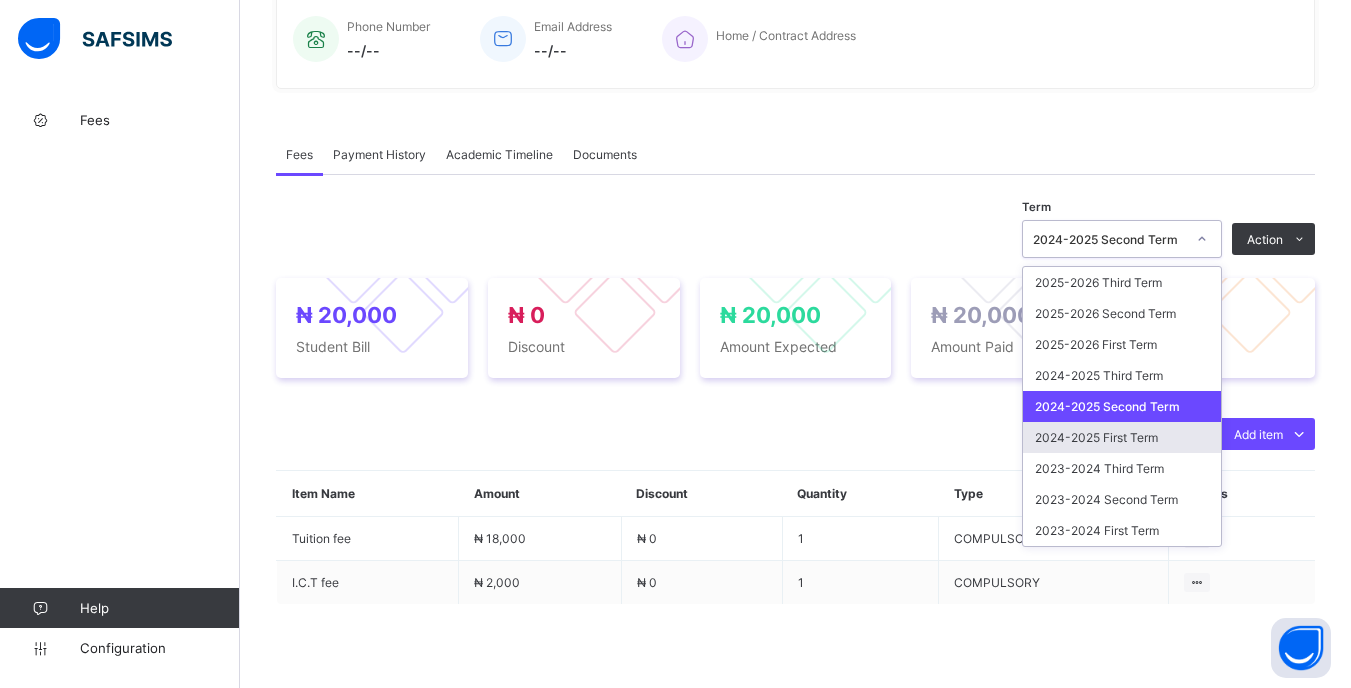 click on "2024-2025 First Term" at bounding box center [1122, 437] 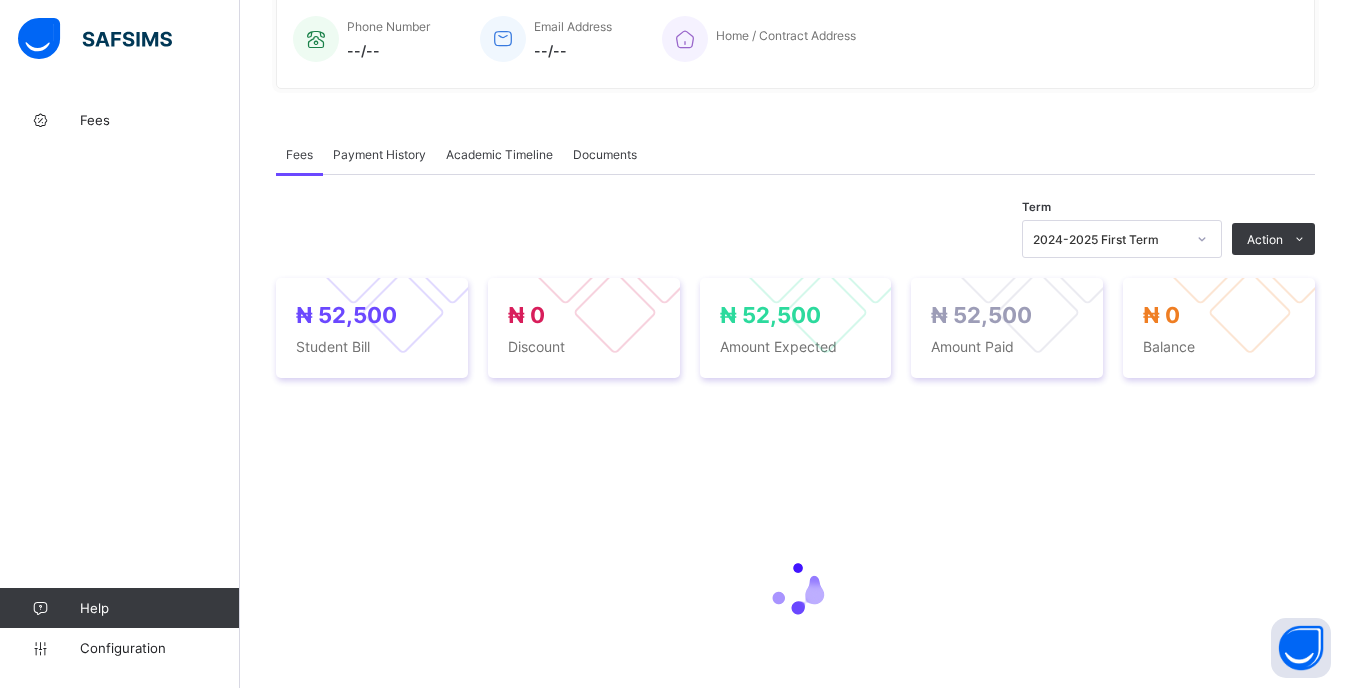 click on "₦ 52,500   Student Bill   ₦ 0   Discount   ₦ 52,500   Amount Expected   ₦ 52,500   Amount Paid   ₦ 0   Balance" at bounding box center (795, 328) 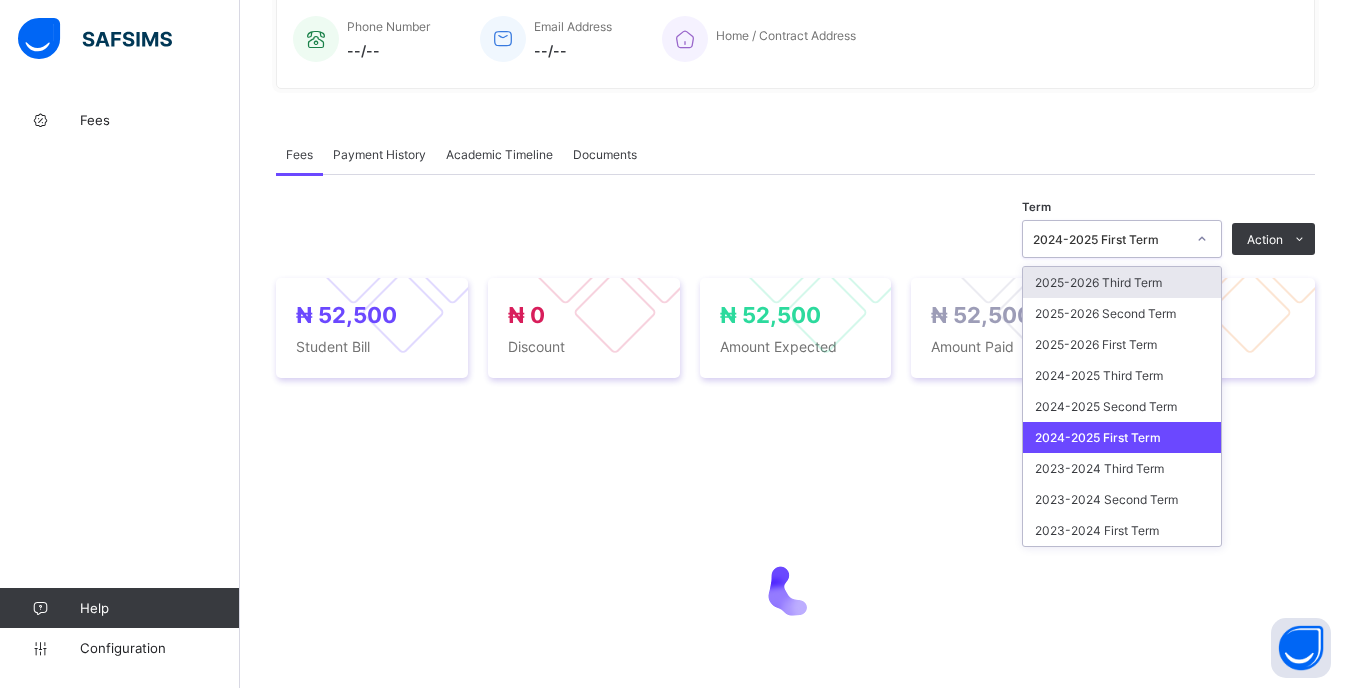 click on "2024-2025 First Term" at bounding box center [1109, 239] 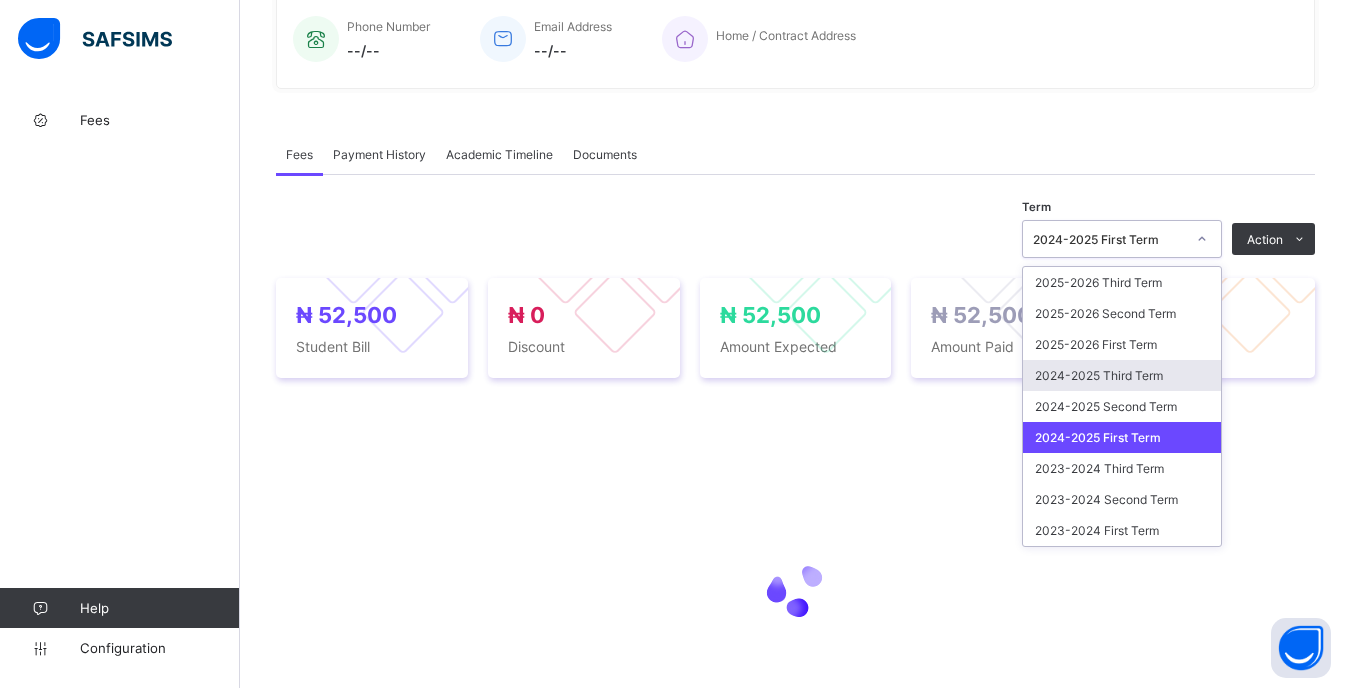 click on "2024-2025 Third Term" at bounding box center (1122, 375) 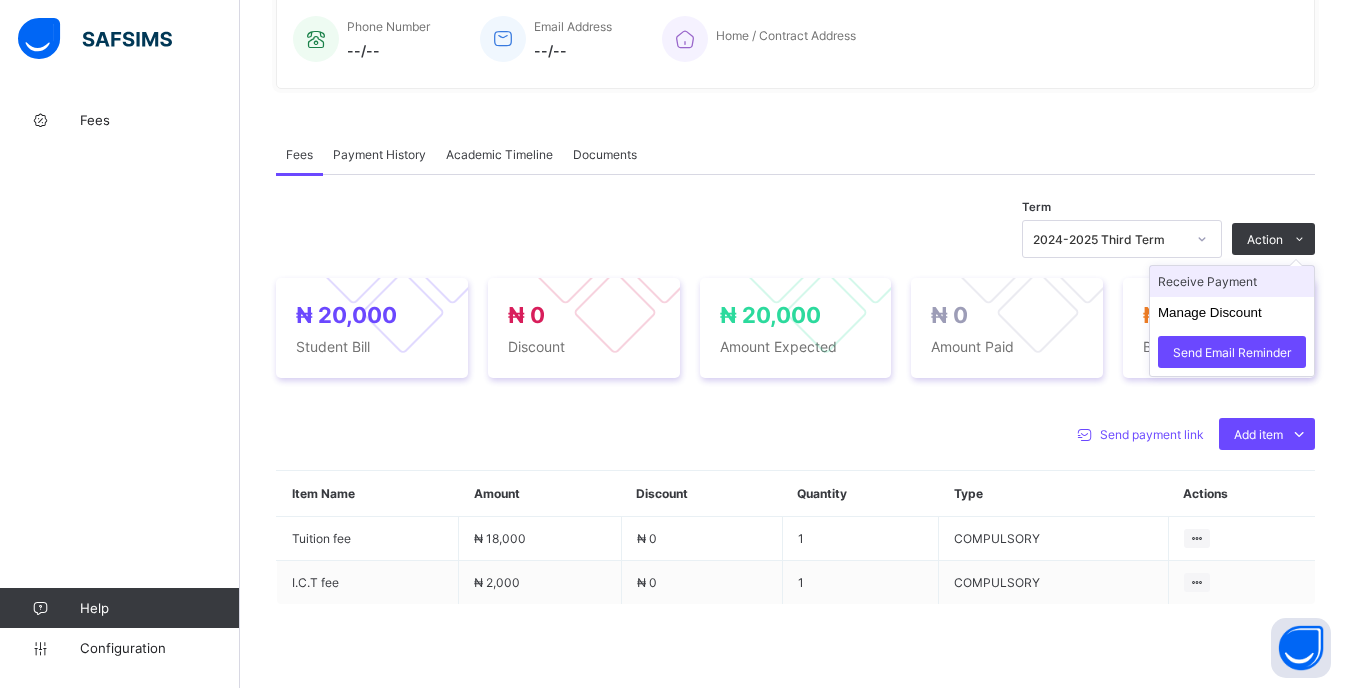 click on "Receive Payment" at bounding box center [1232, 281] 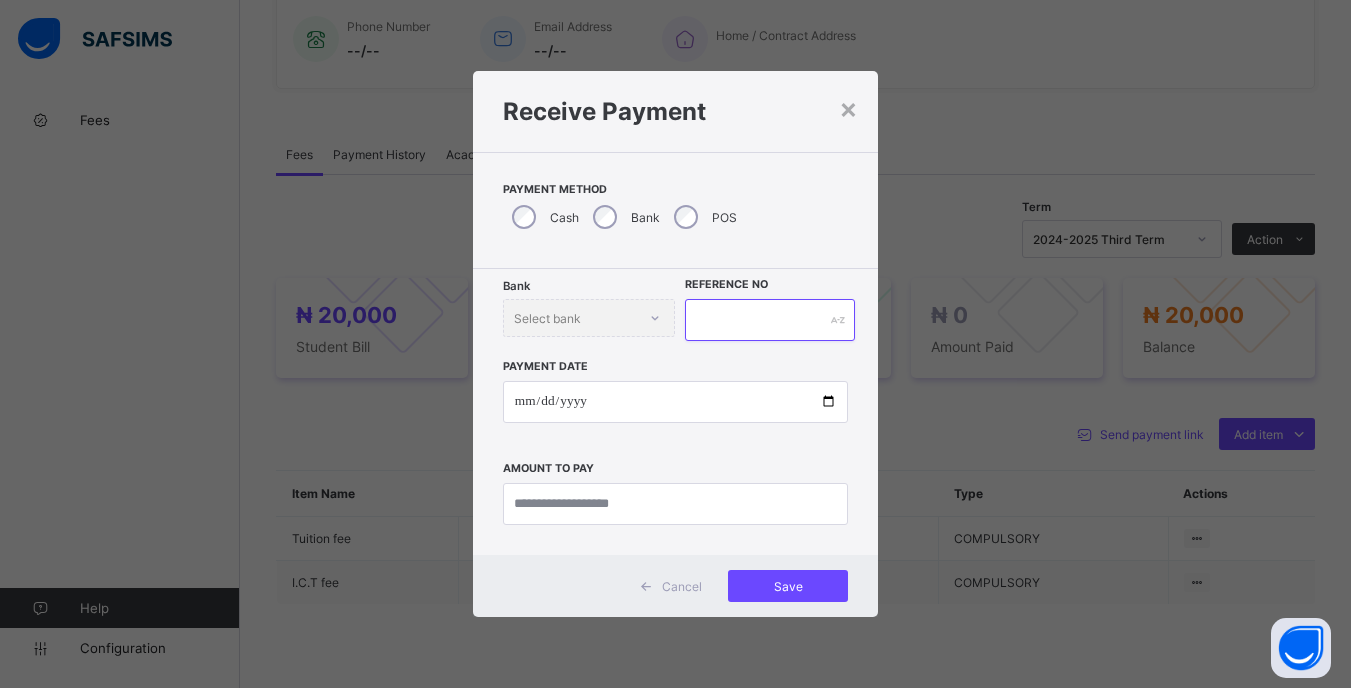 click at bounding box center (769, 320) 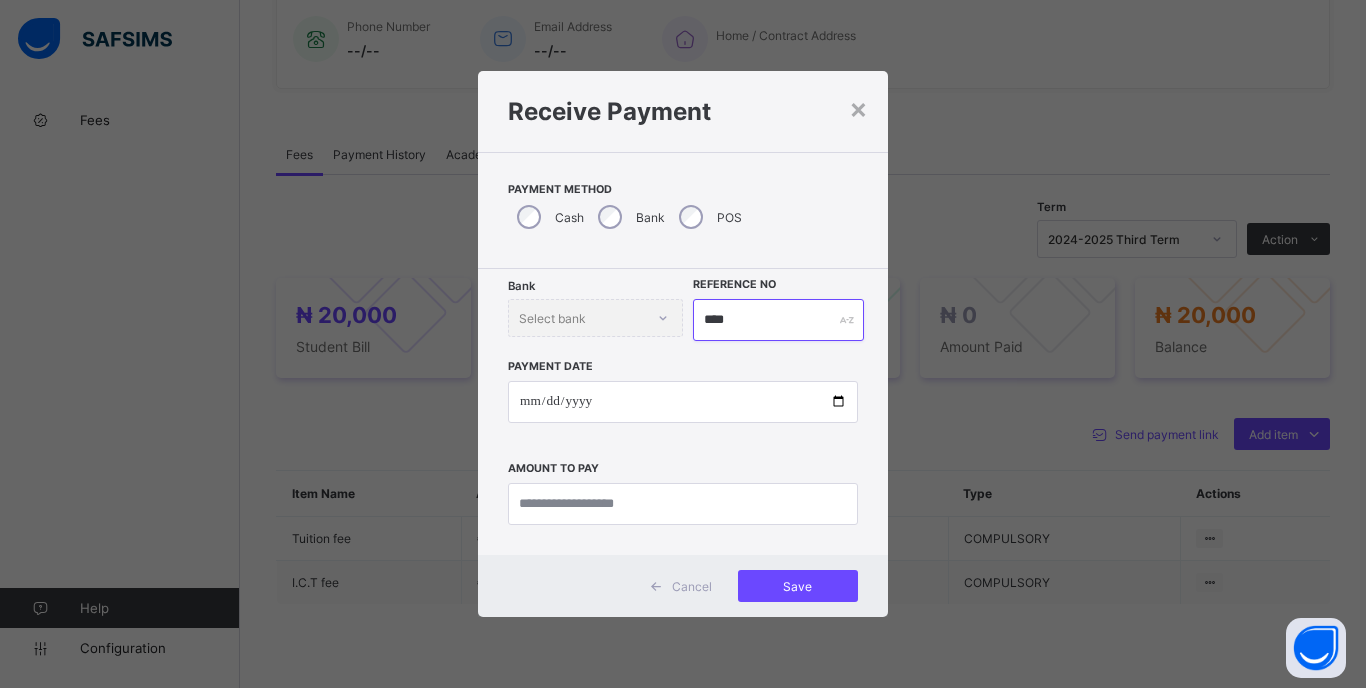 type on "****" 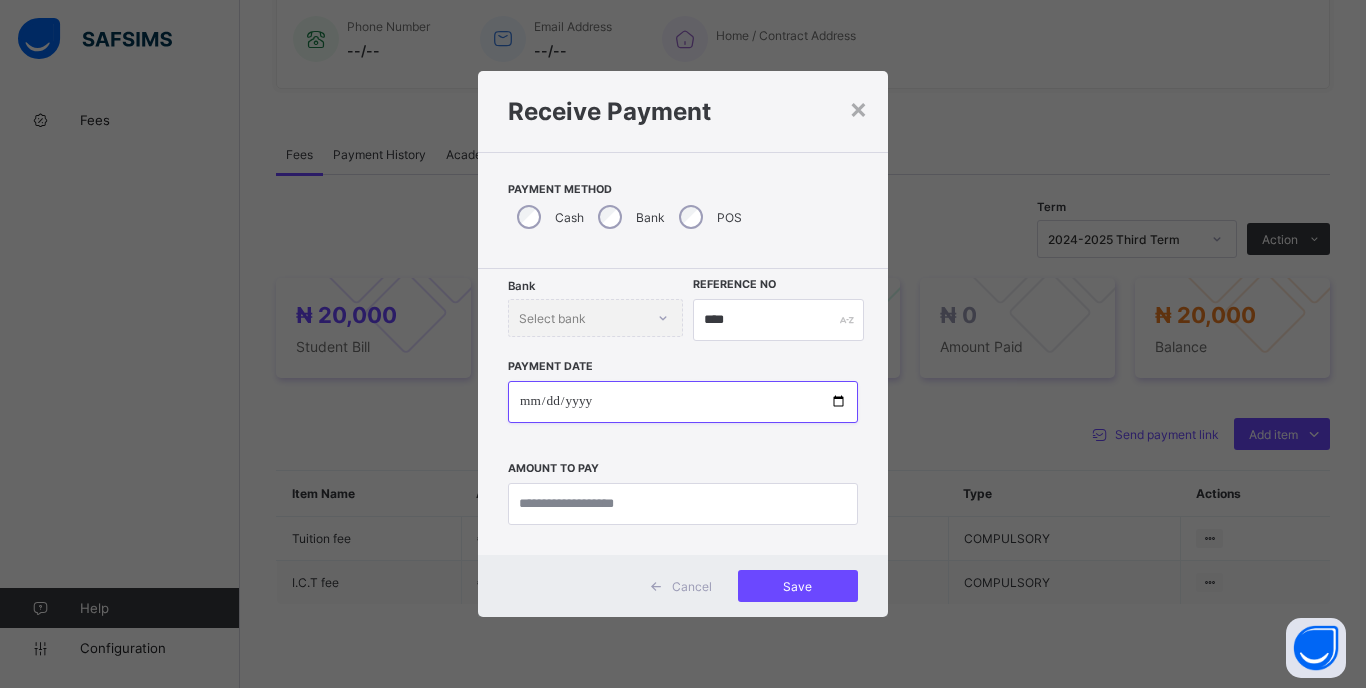 click at bounding box center (683, 402) 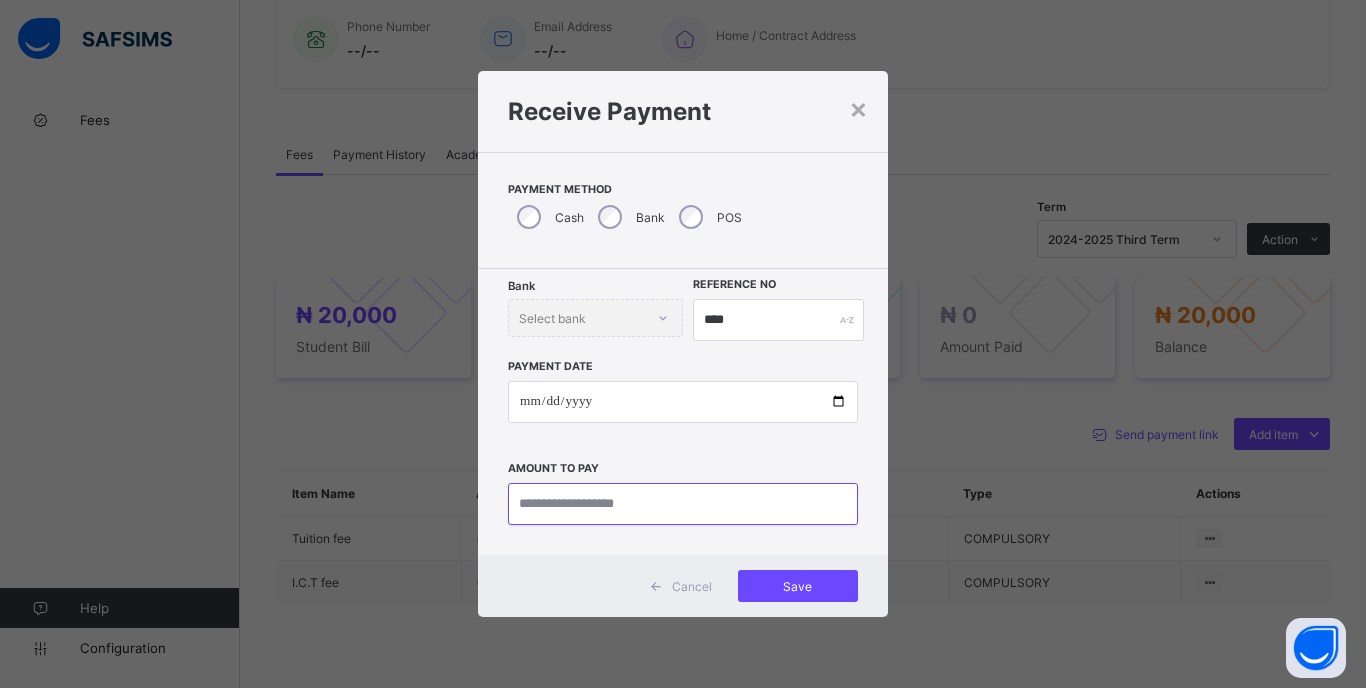 click at bounding box center (683, 504) 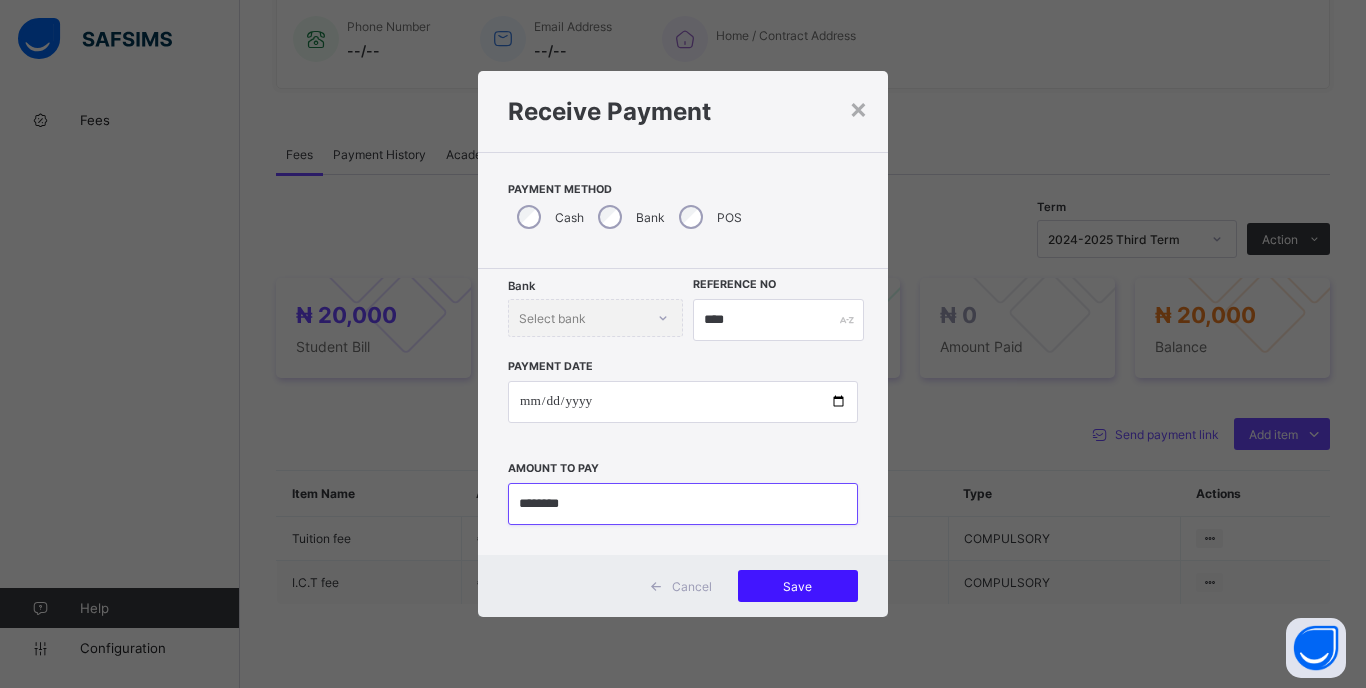 type on "********" 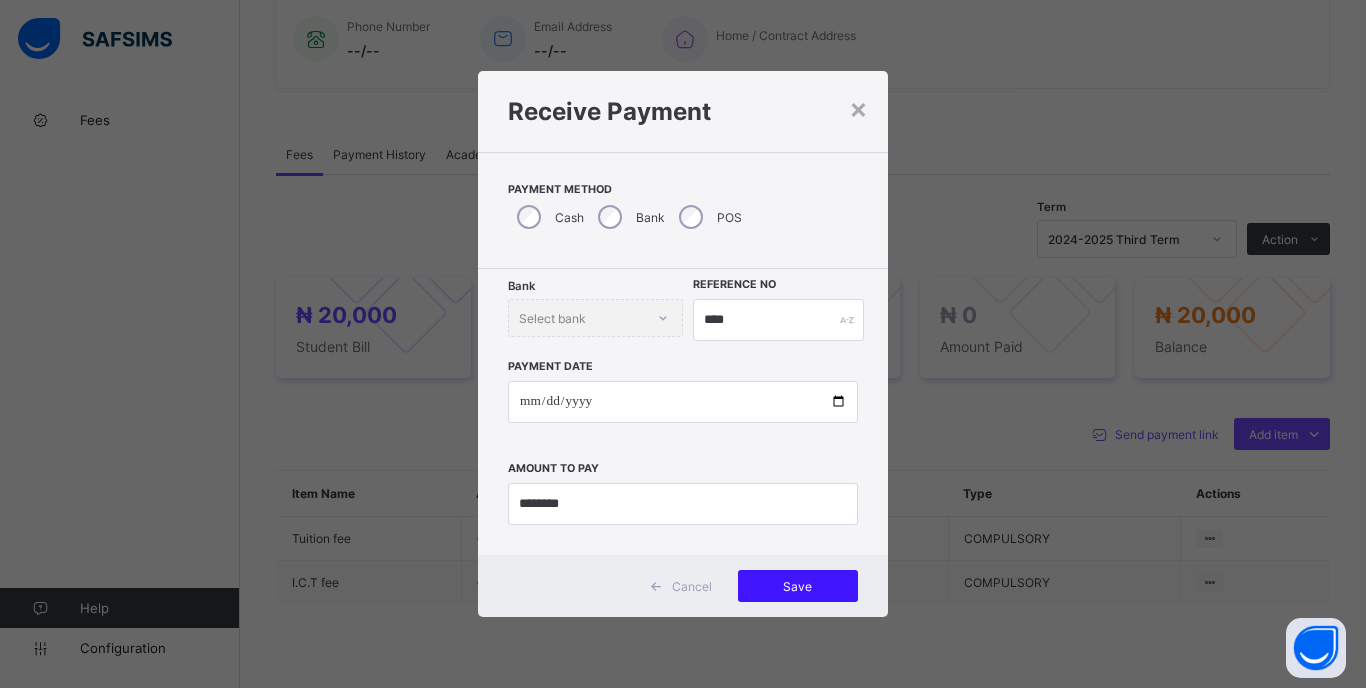 click on "Save" at bounding box center (798, 586) 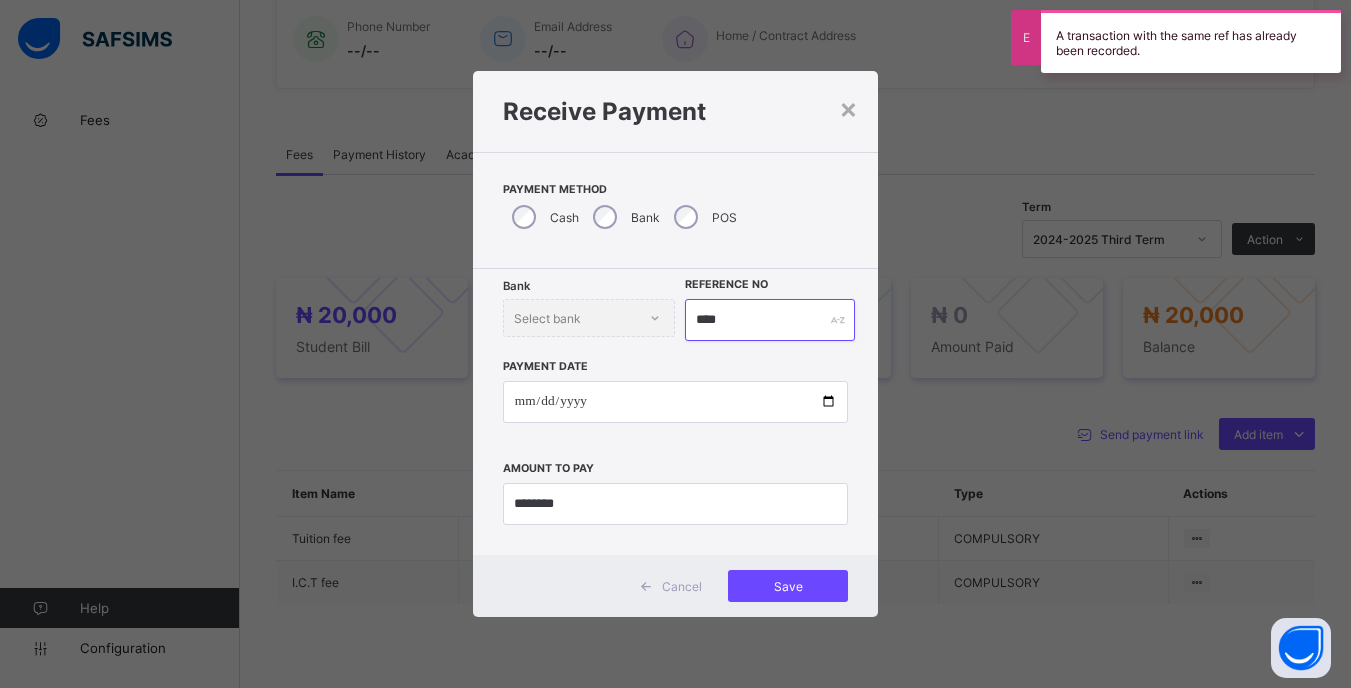 click on "****" at bounding box center [769, 320] 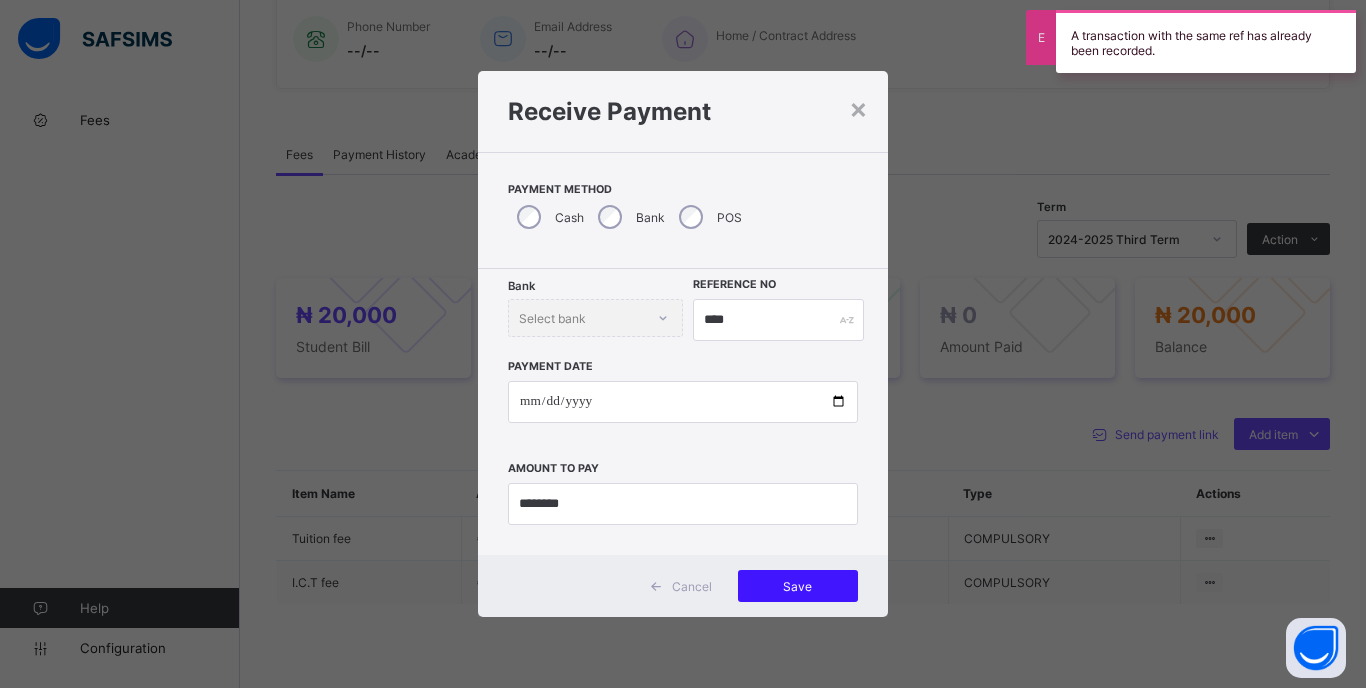 click on "Save" at bounding box center [798, 586] 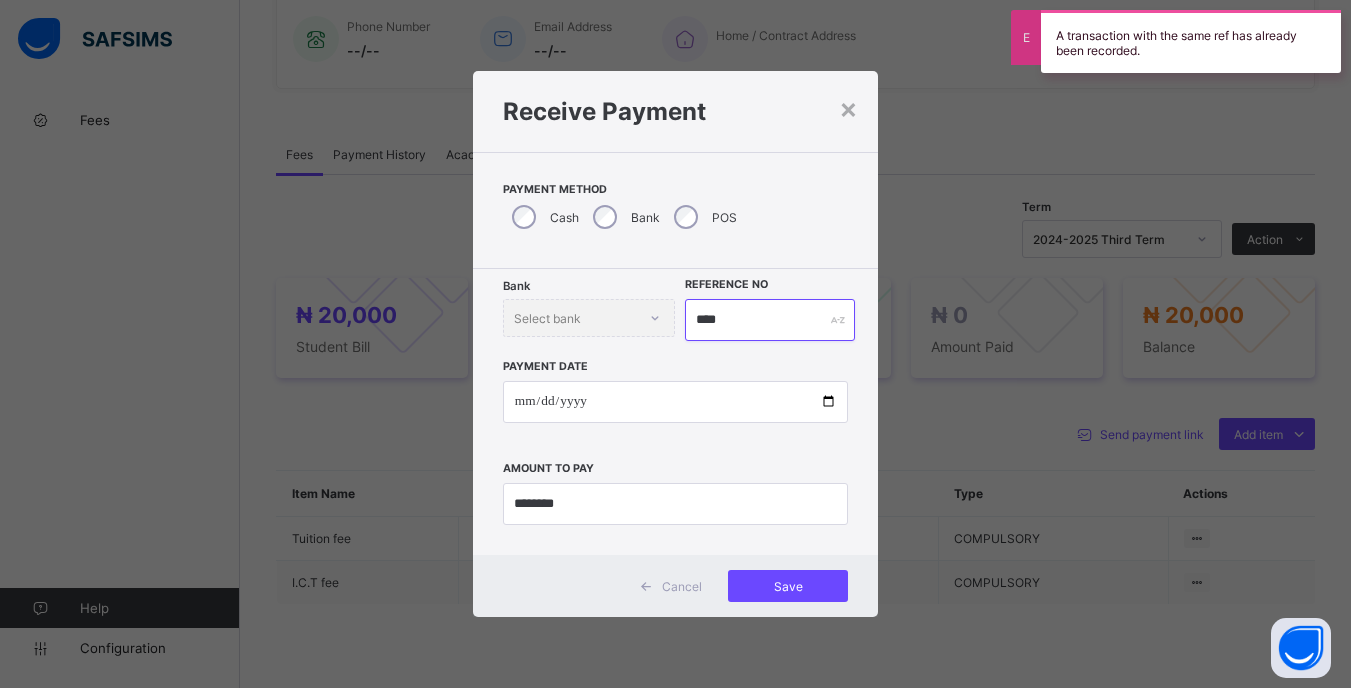 click on "****" at bounding box center [769, 320] 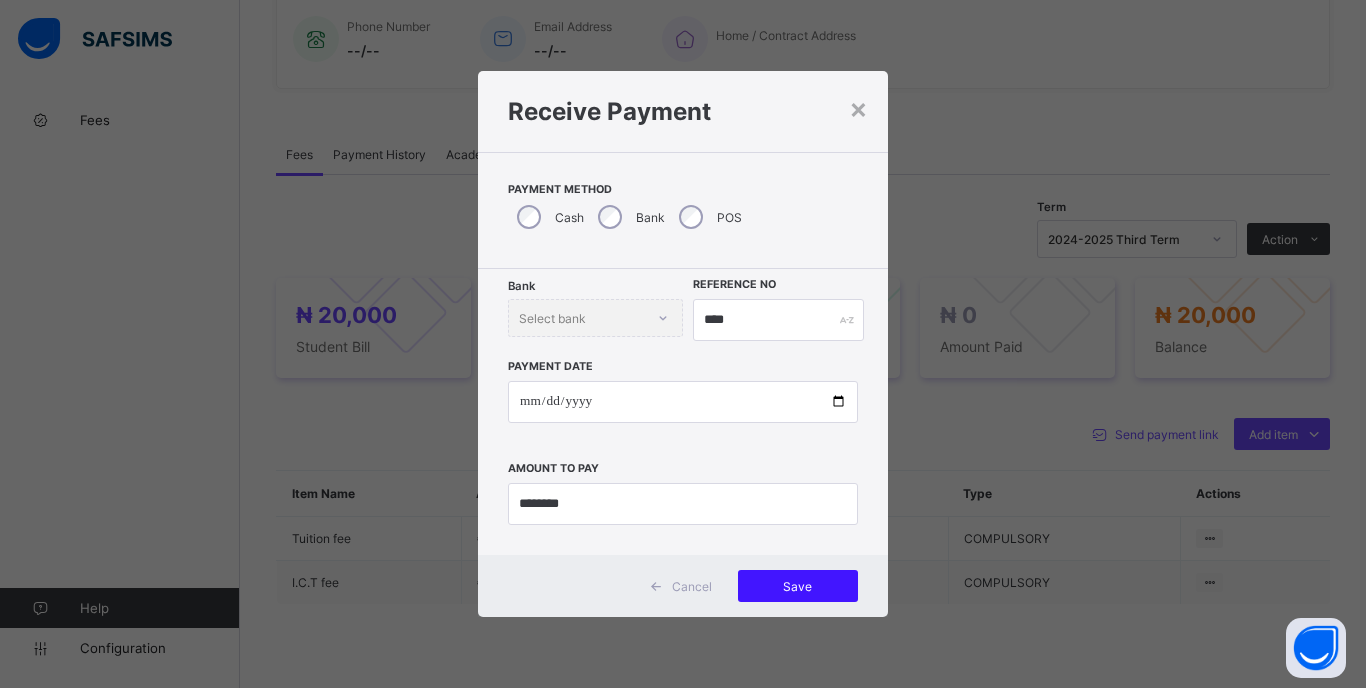 click on "Save" at bounding box center (798, 586) 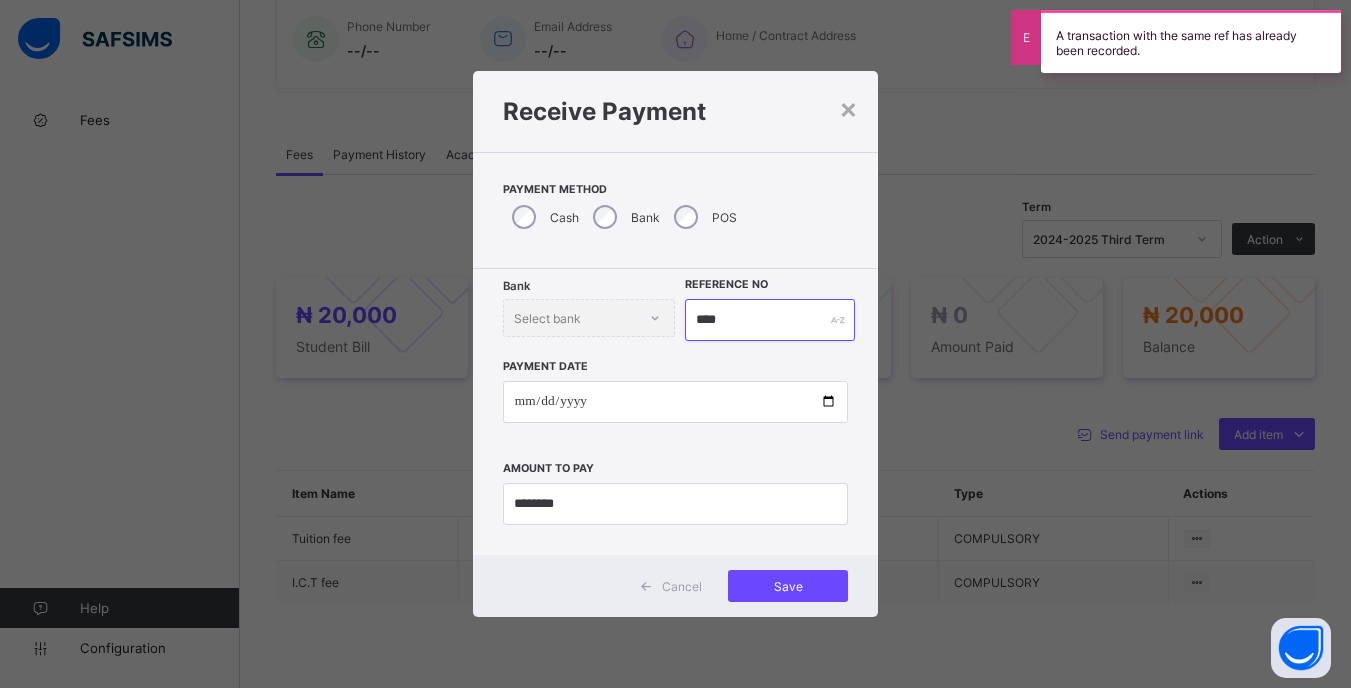 click on "****" at bounding box center (769, 320) 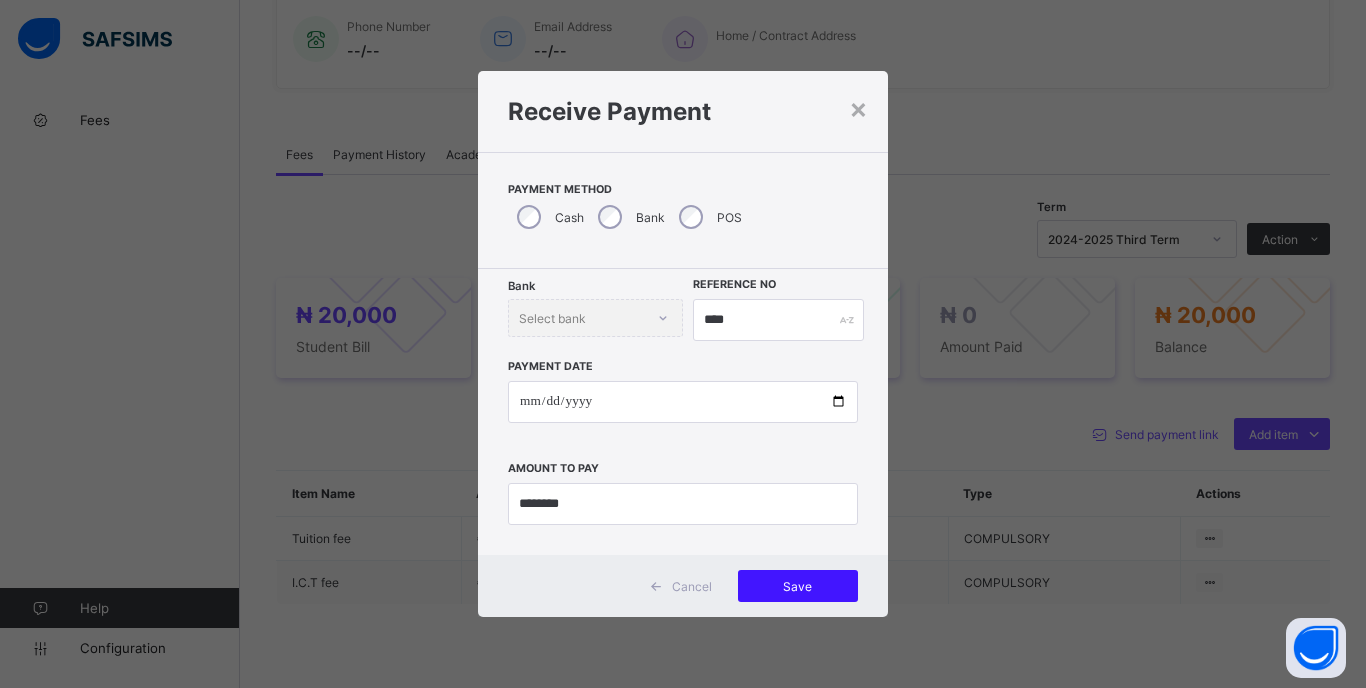 click on "Save" at bounding box center [798, 586] 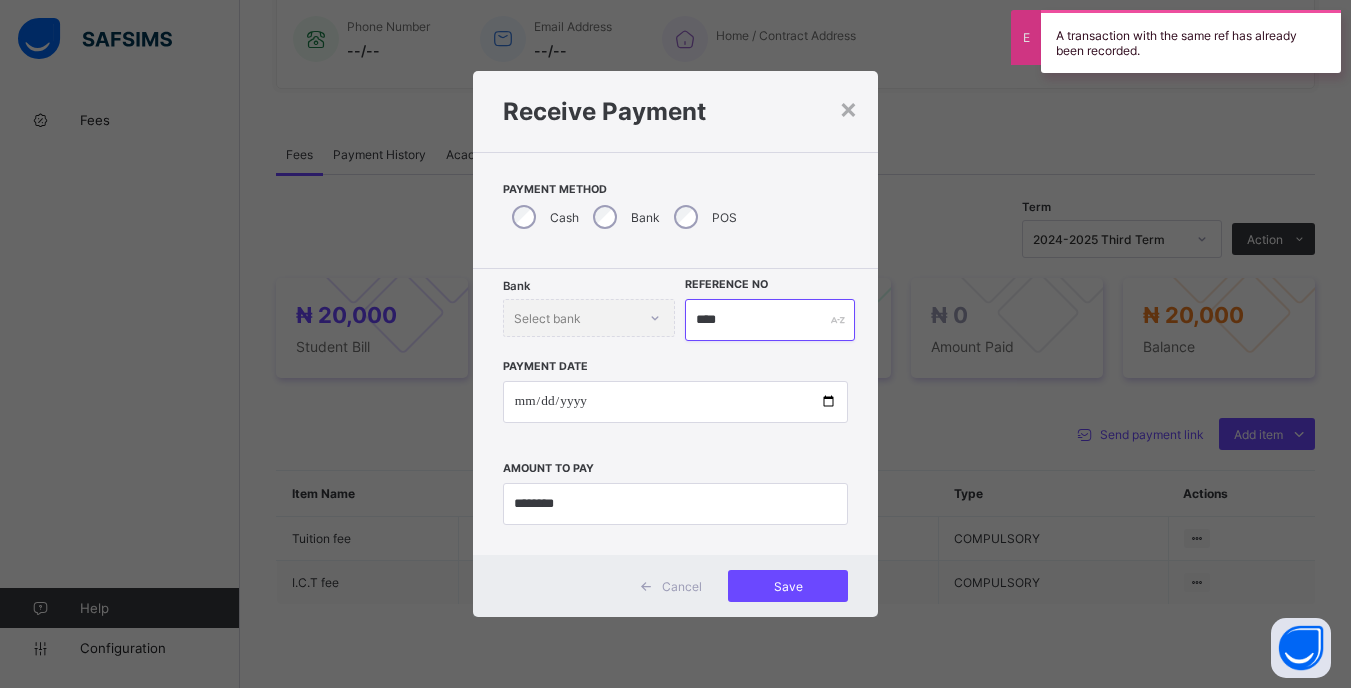 click on "****" at bounding box center [769, 320] 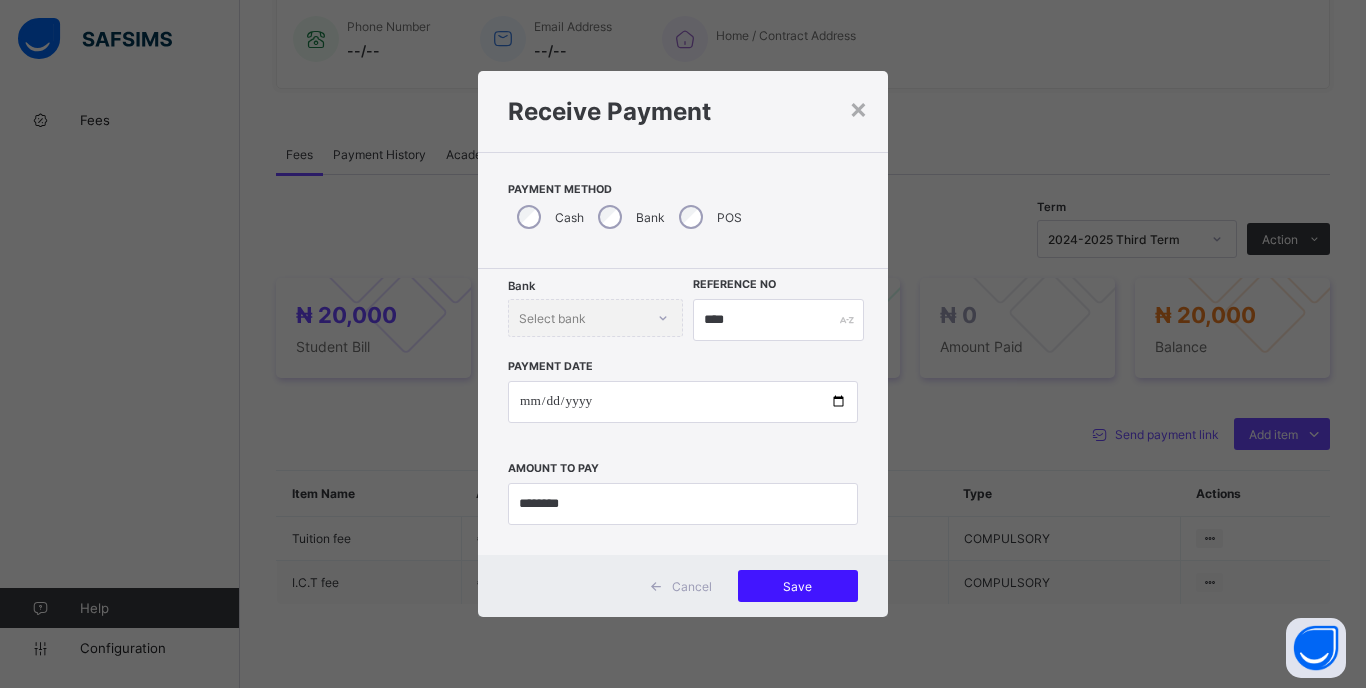 click on "Save" at bounding box center (798, 586) 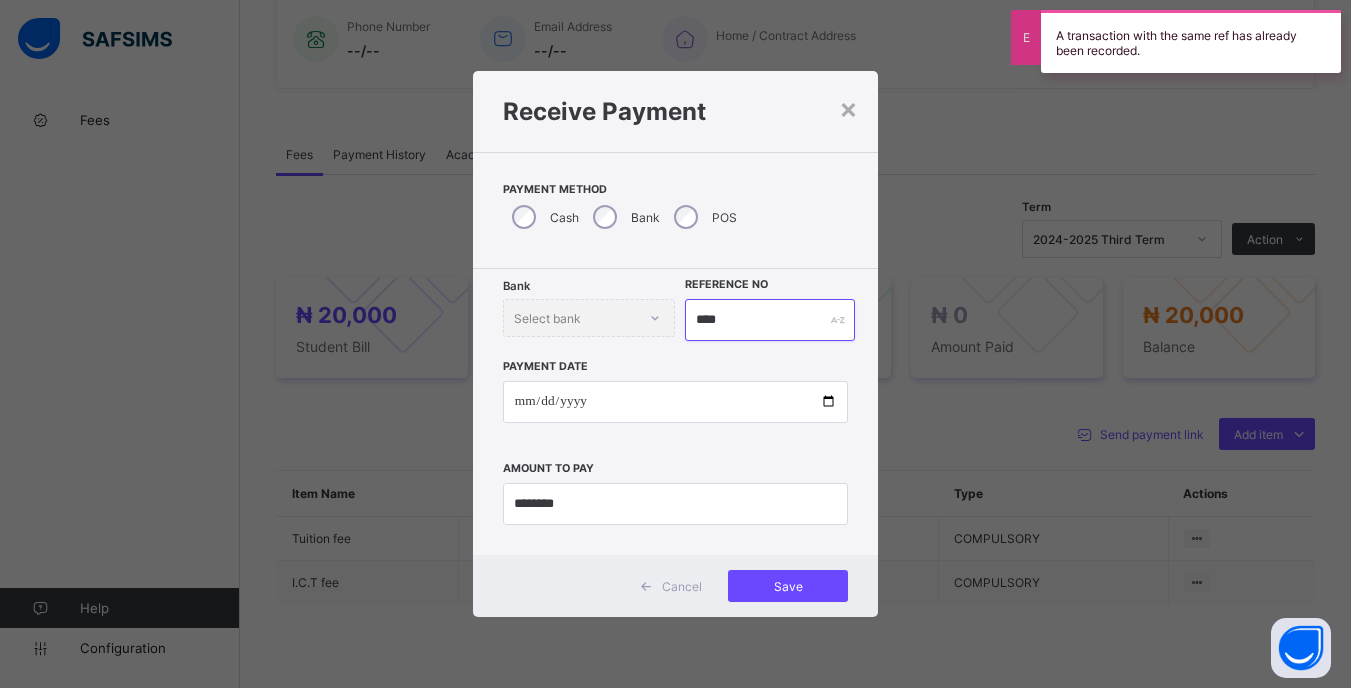 click on "****" at bounding box center [769, 320] 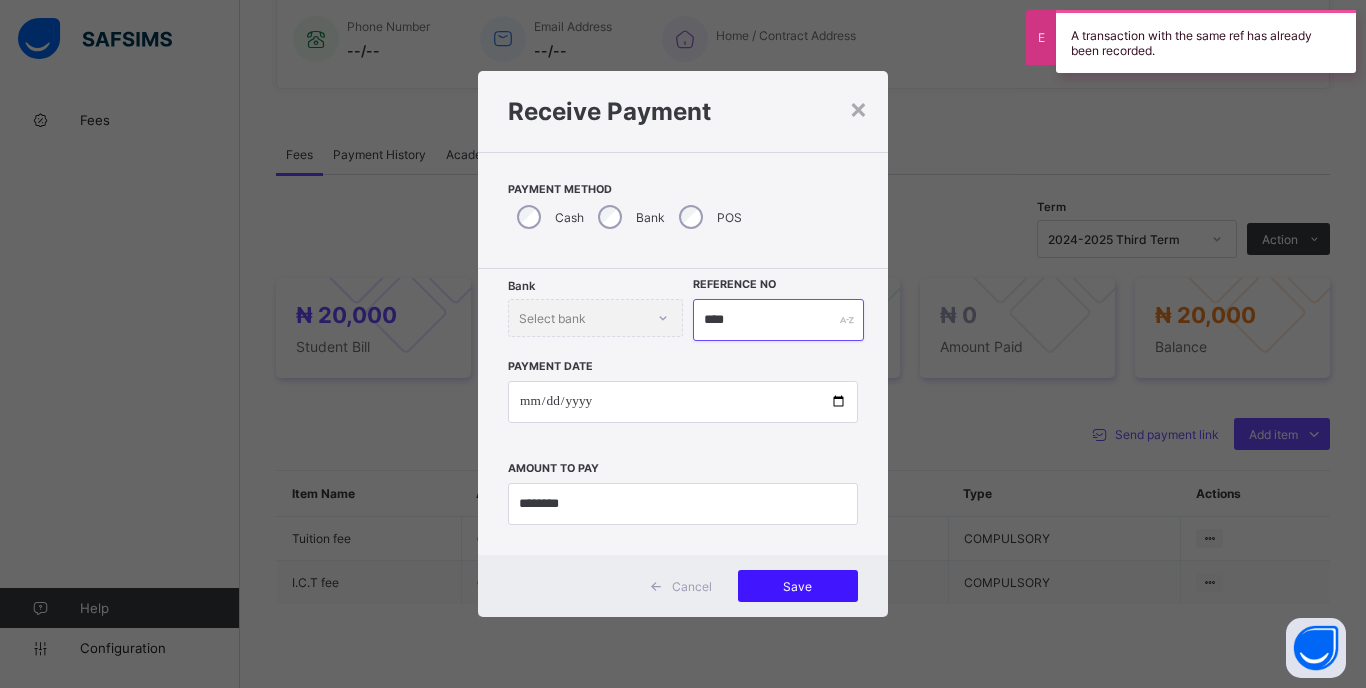 type on "****" 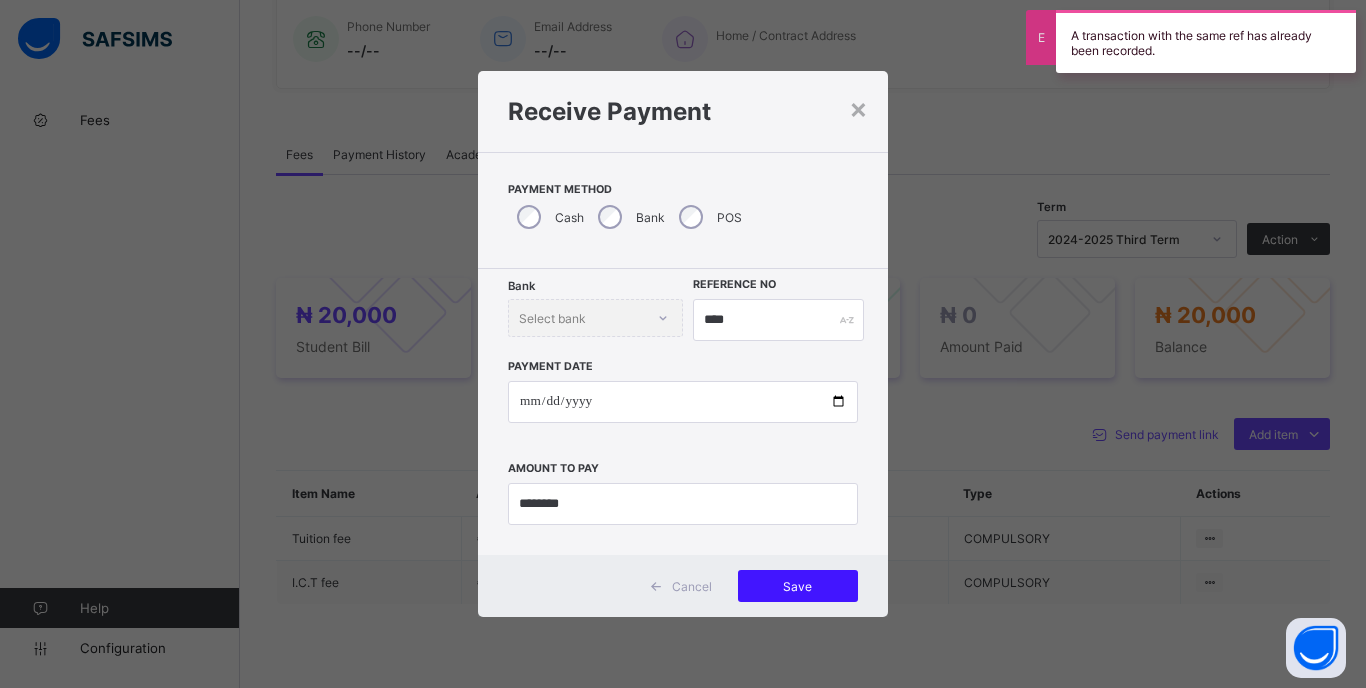 click on "Save" at bounding box center [798, 586] 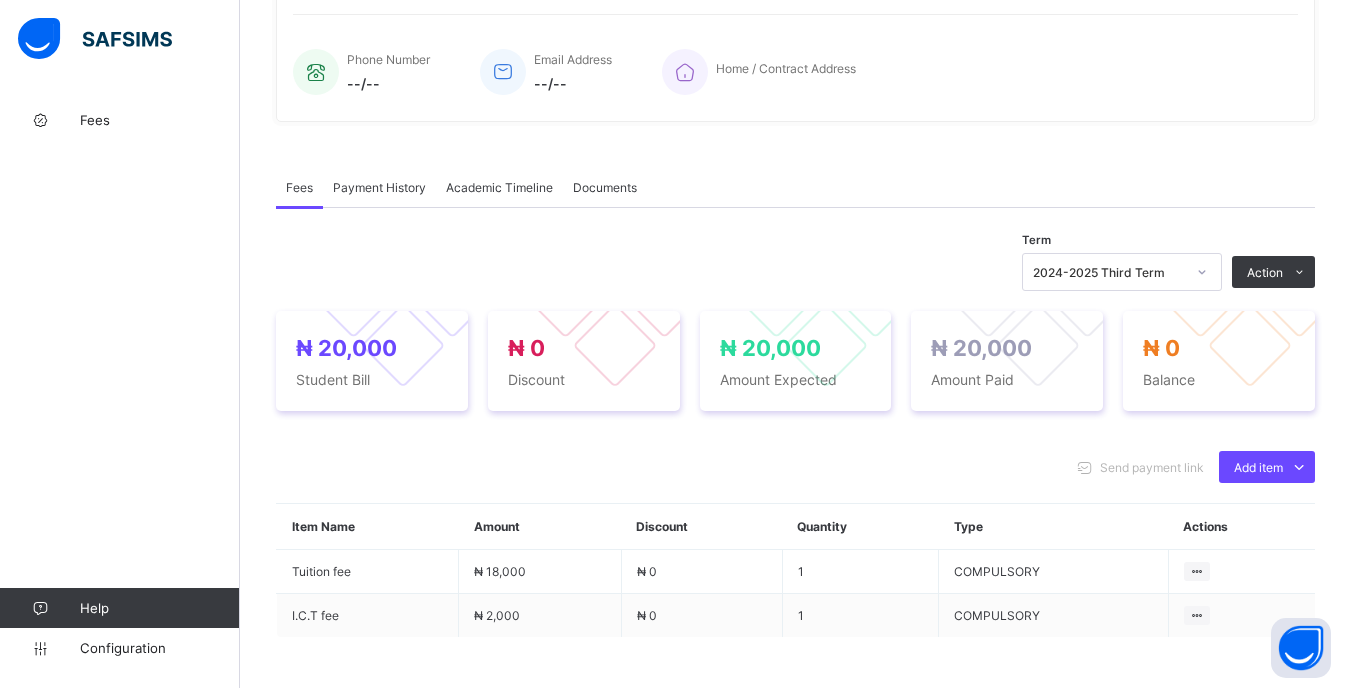 scroll, scrollTop: 0, scrollLeft: 0, axis: both 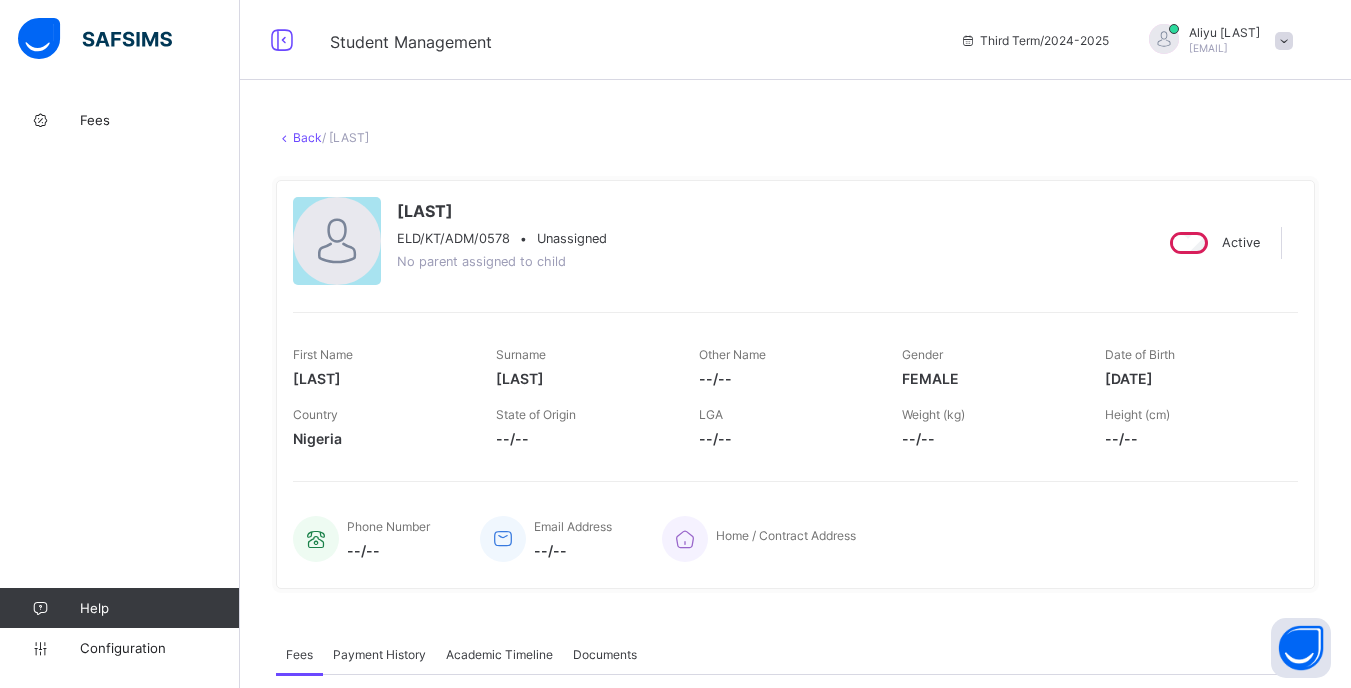 click on "Back" at bounding box center (307, 137) 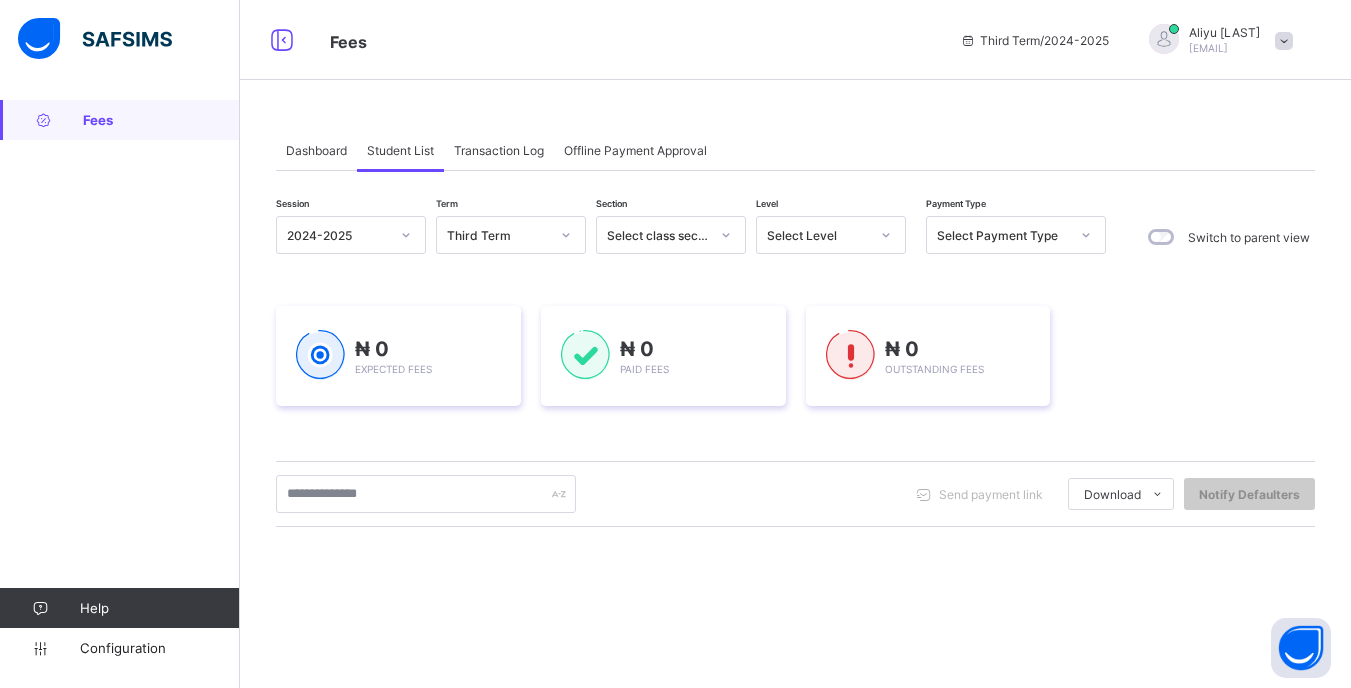 click at bounding box center [886, 235] 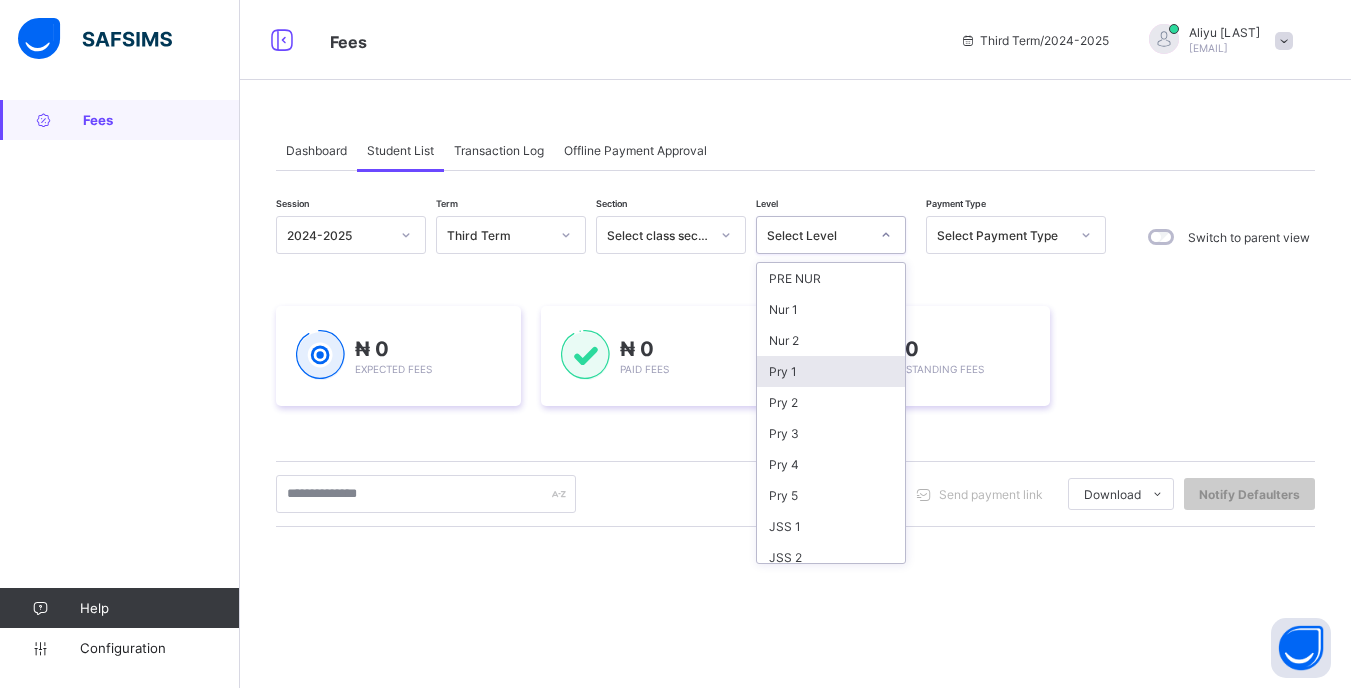 click on "Pry 1" at bounding box center [831, 371] 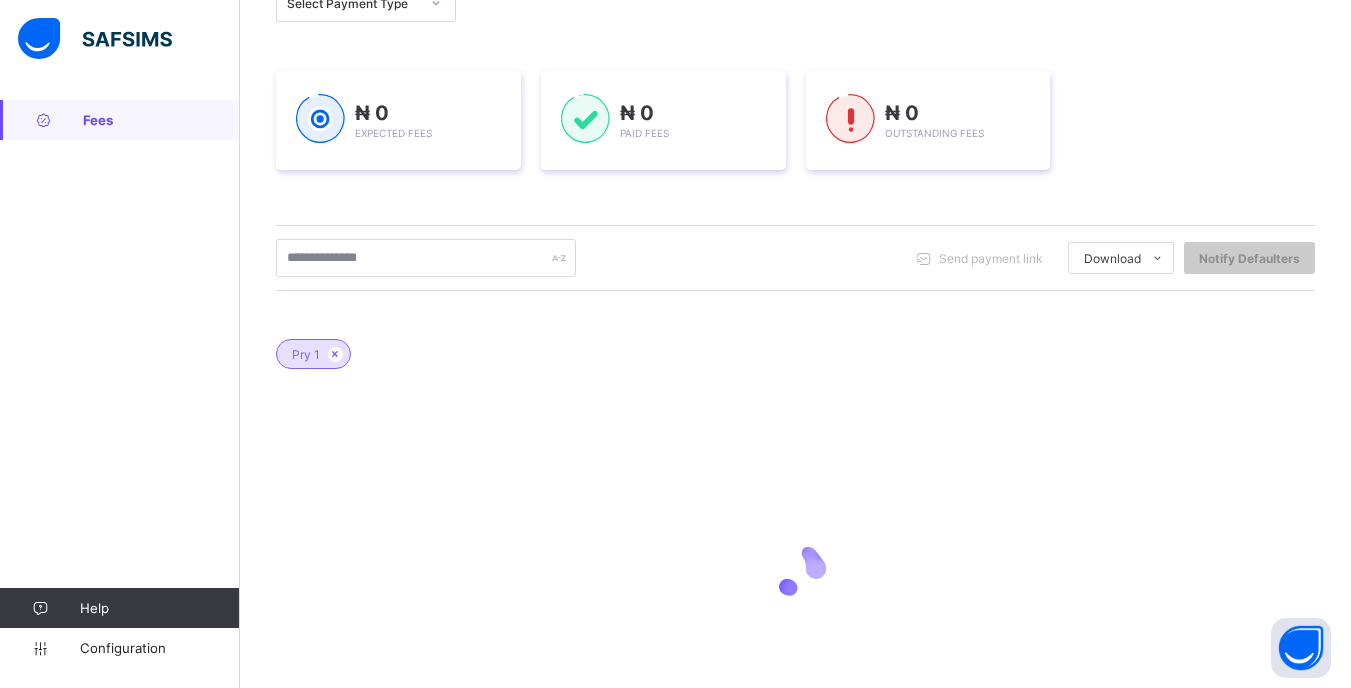 scroll, scrollTop: 300, scrollLeft: 0, axis: vertical 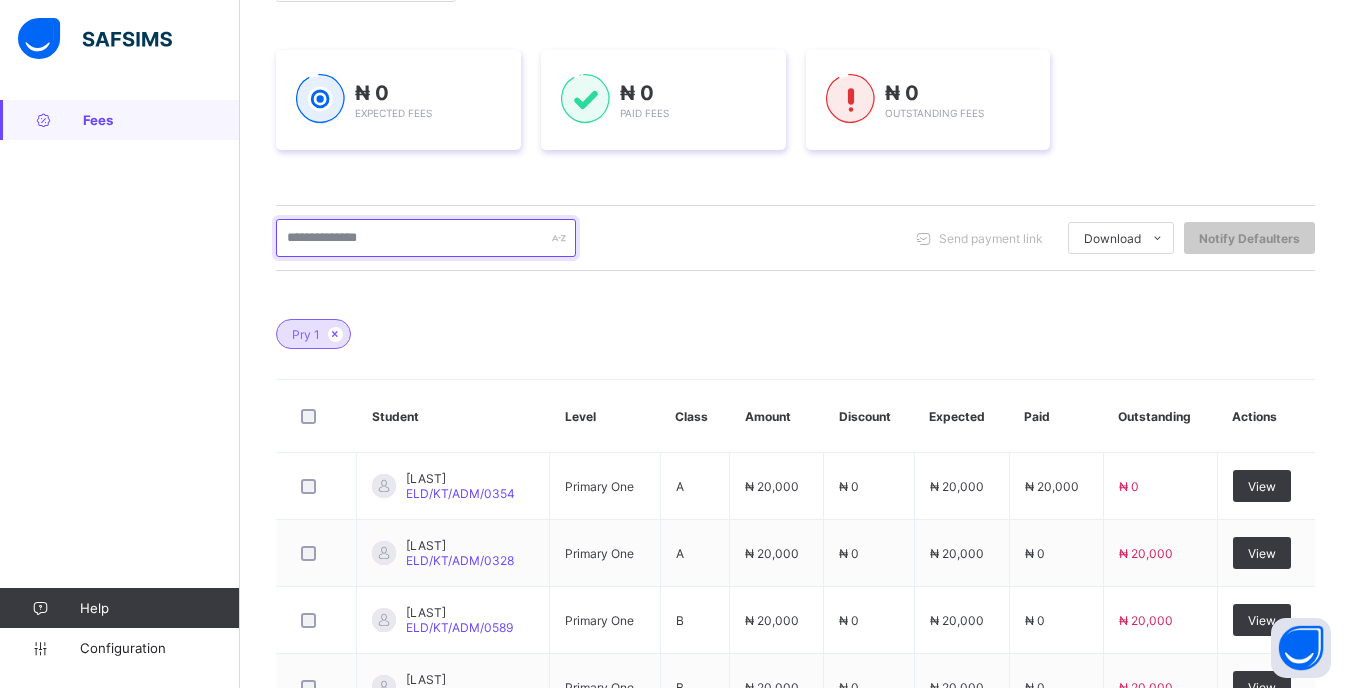 click at bounding box center (426, 238) 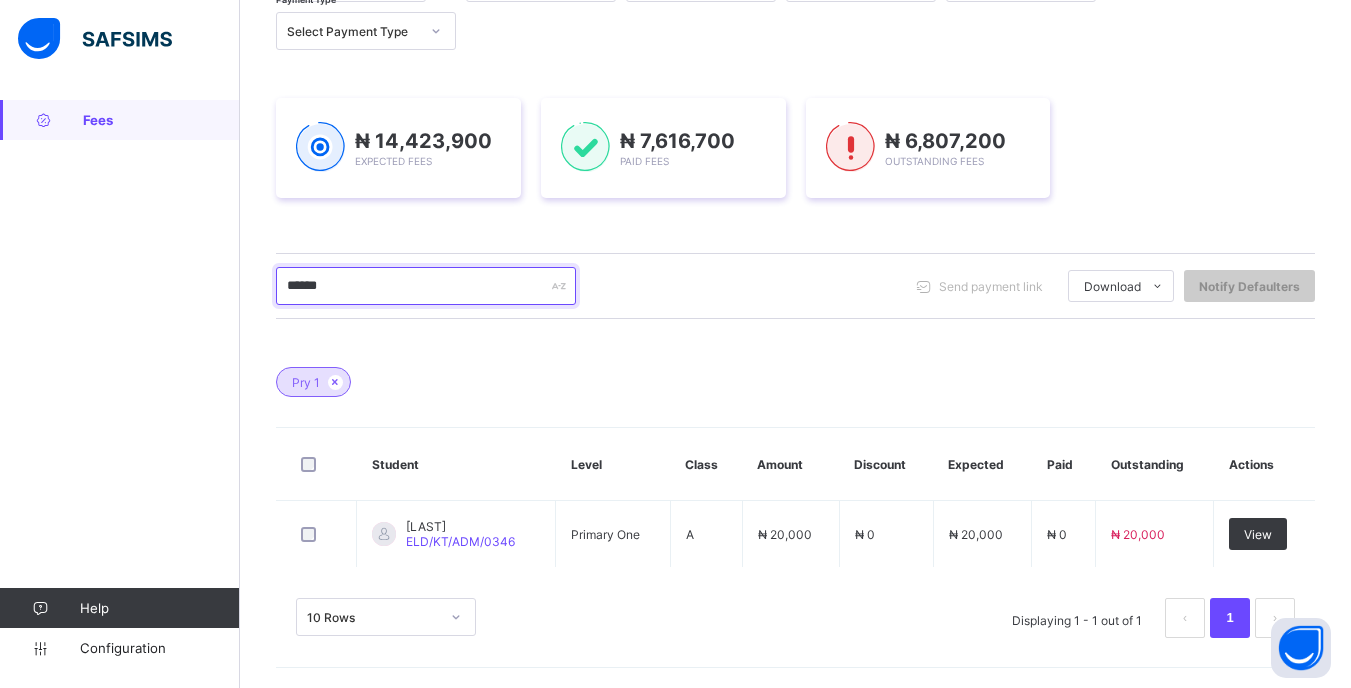scroll, scrollTop: 252, scrollLeft: 0, axis: vertical 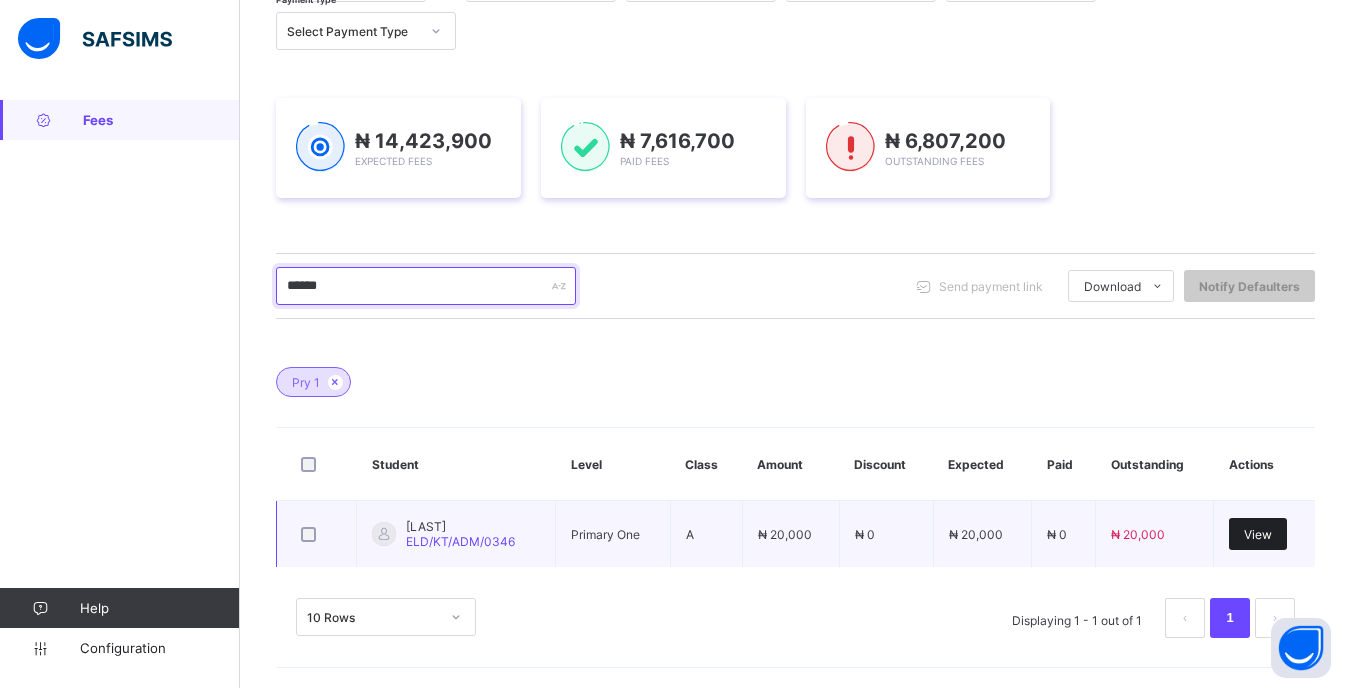 type on "******" 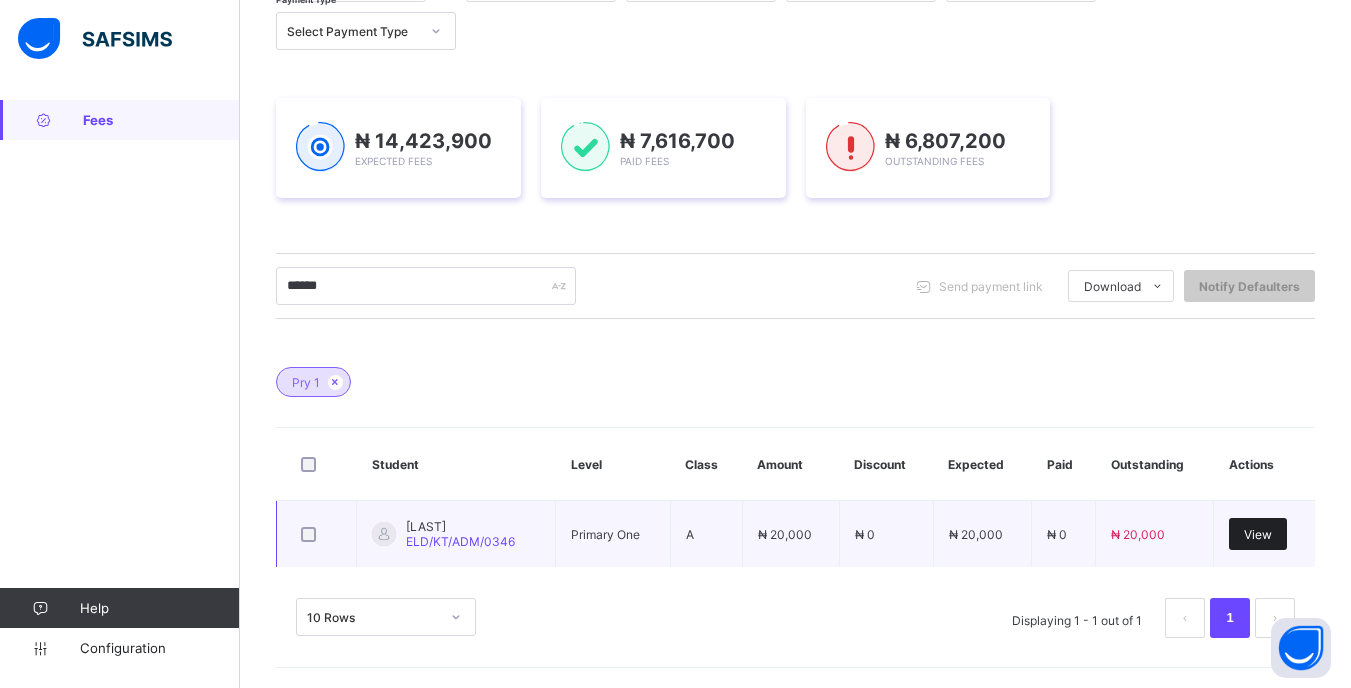 click on "View" at bounding box center [1258, 534] 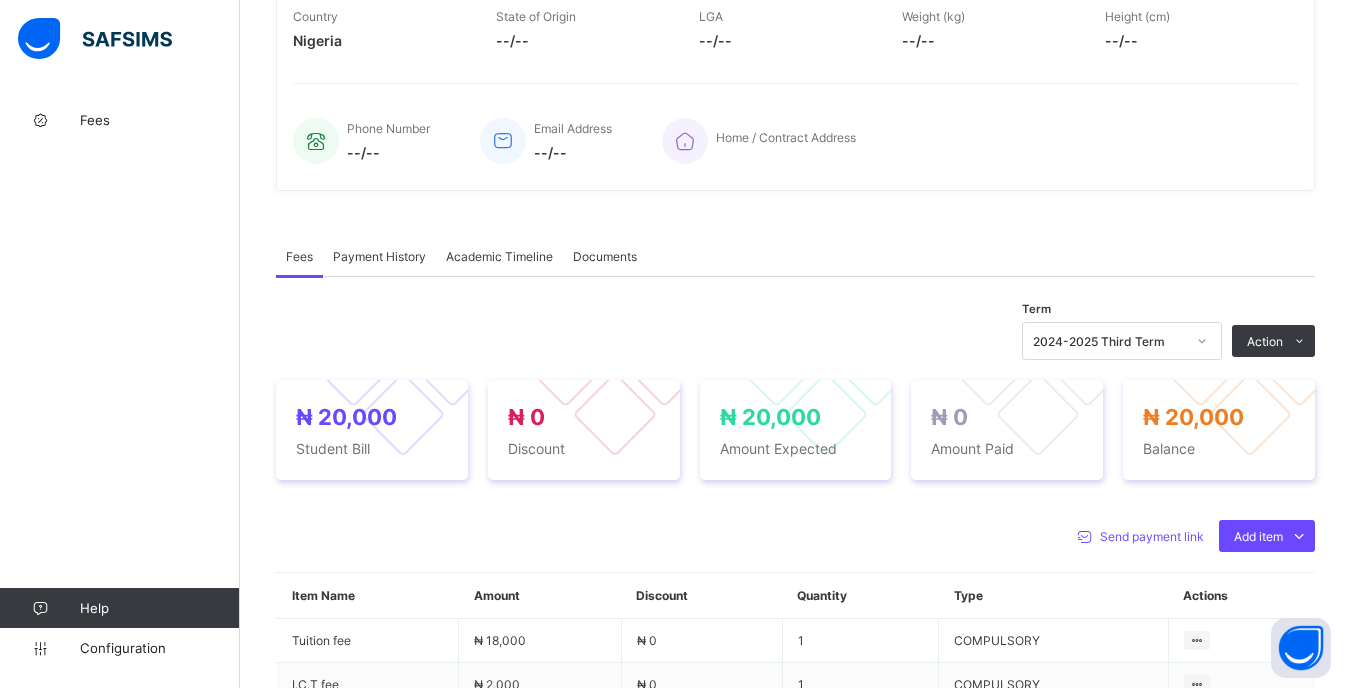 scroll, scrollTop: 400, scrollLeft: 0, axis: vertical 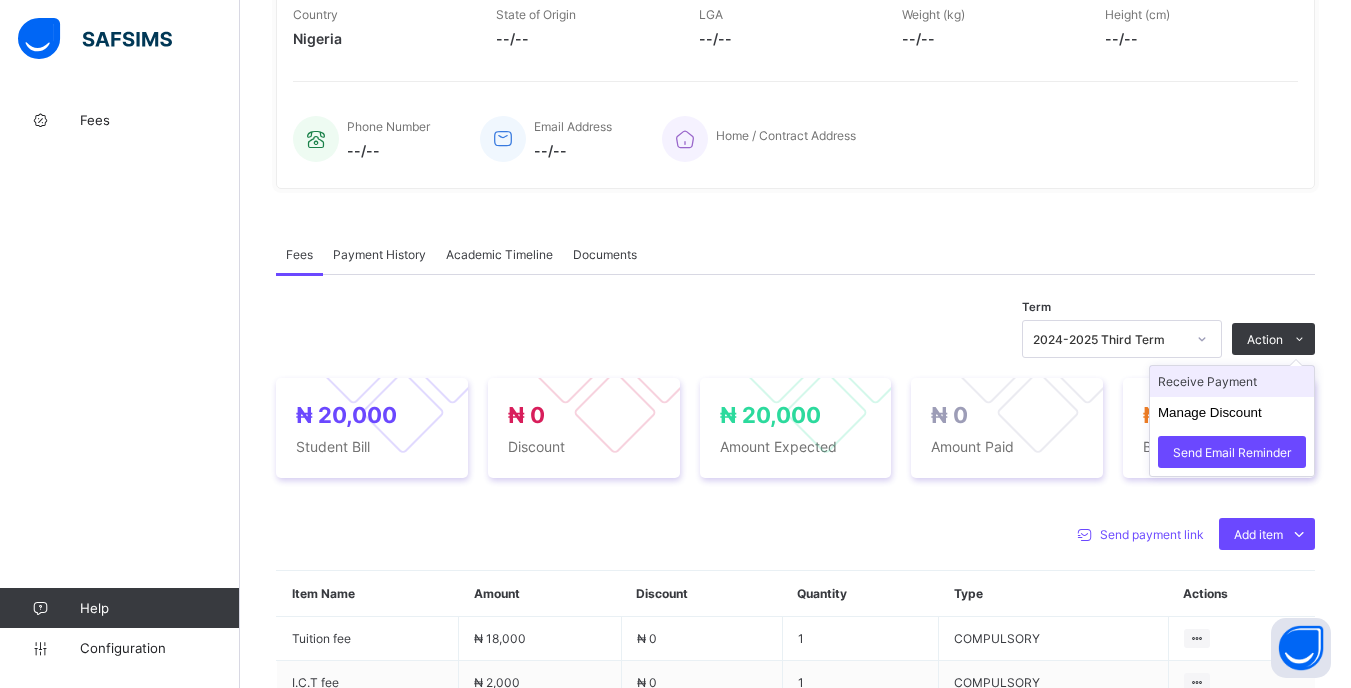 click on "Receive Payment" at bounding box center (1232, 381) 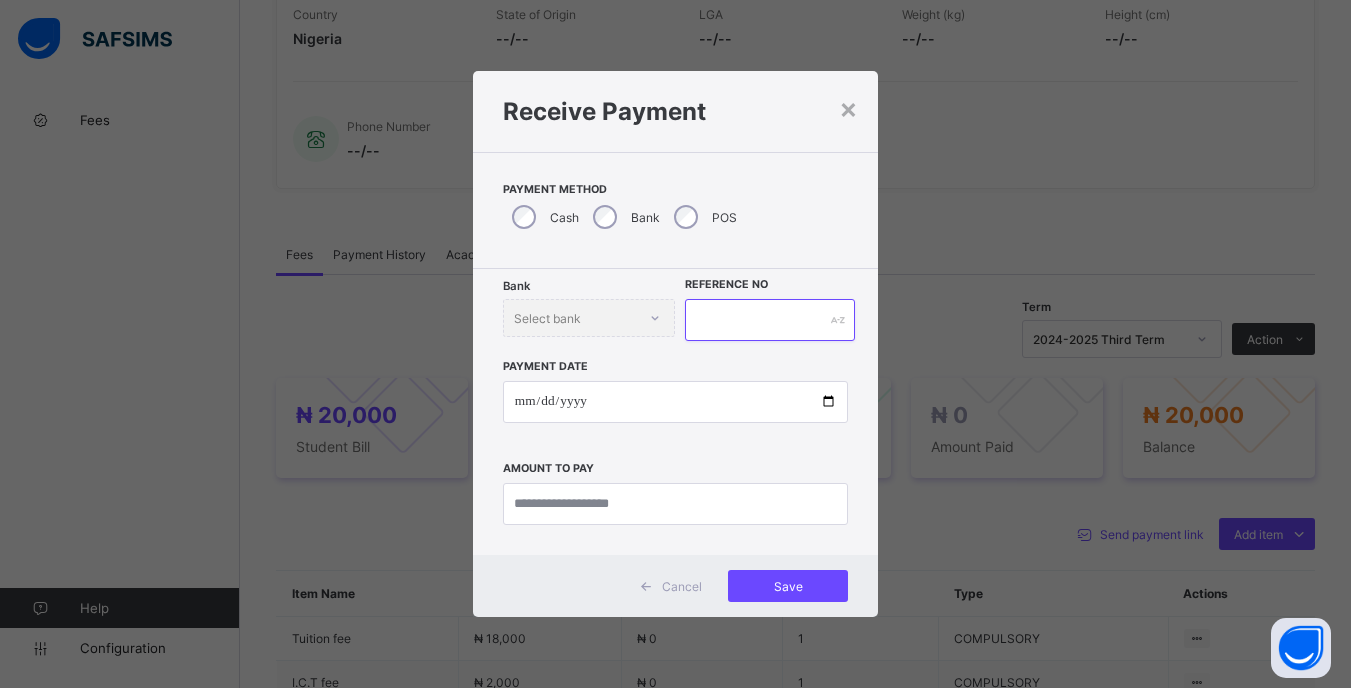 click at bounding box center (769, 320) 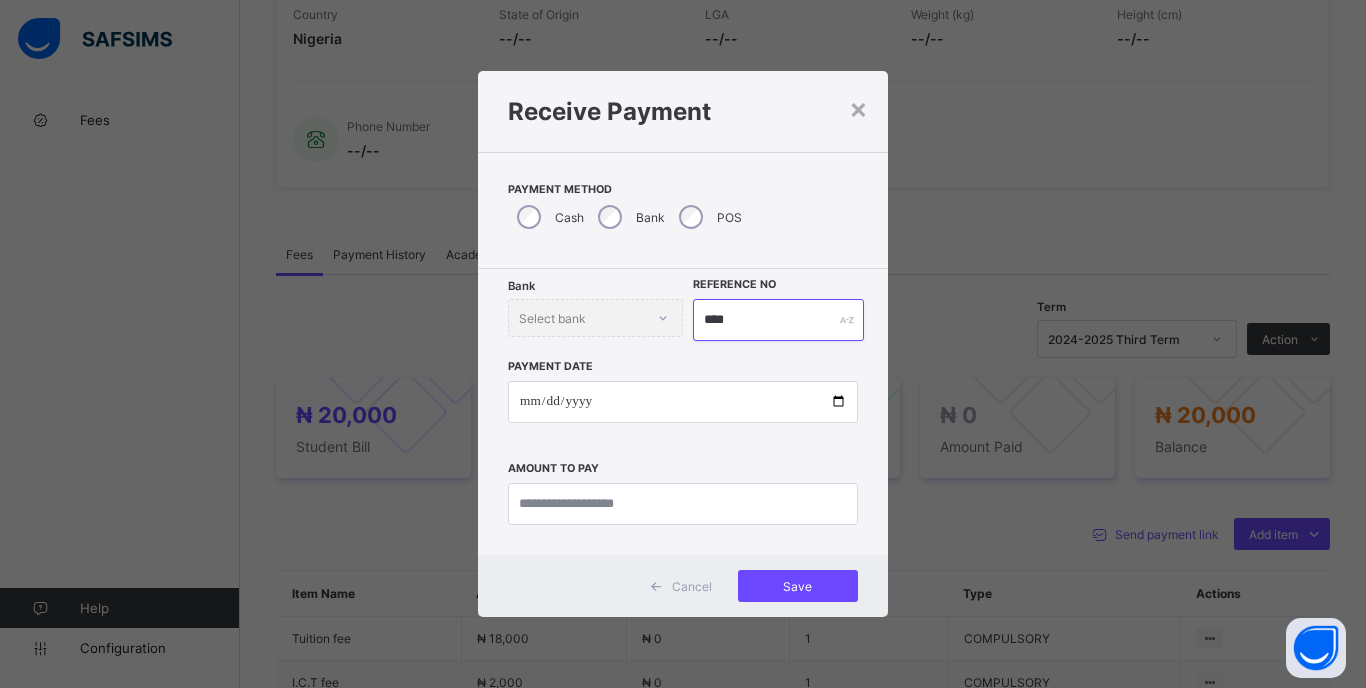 type on "****" 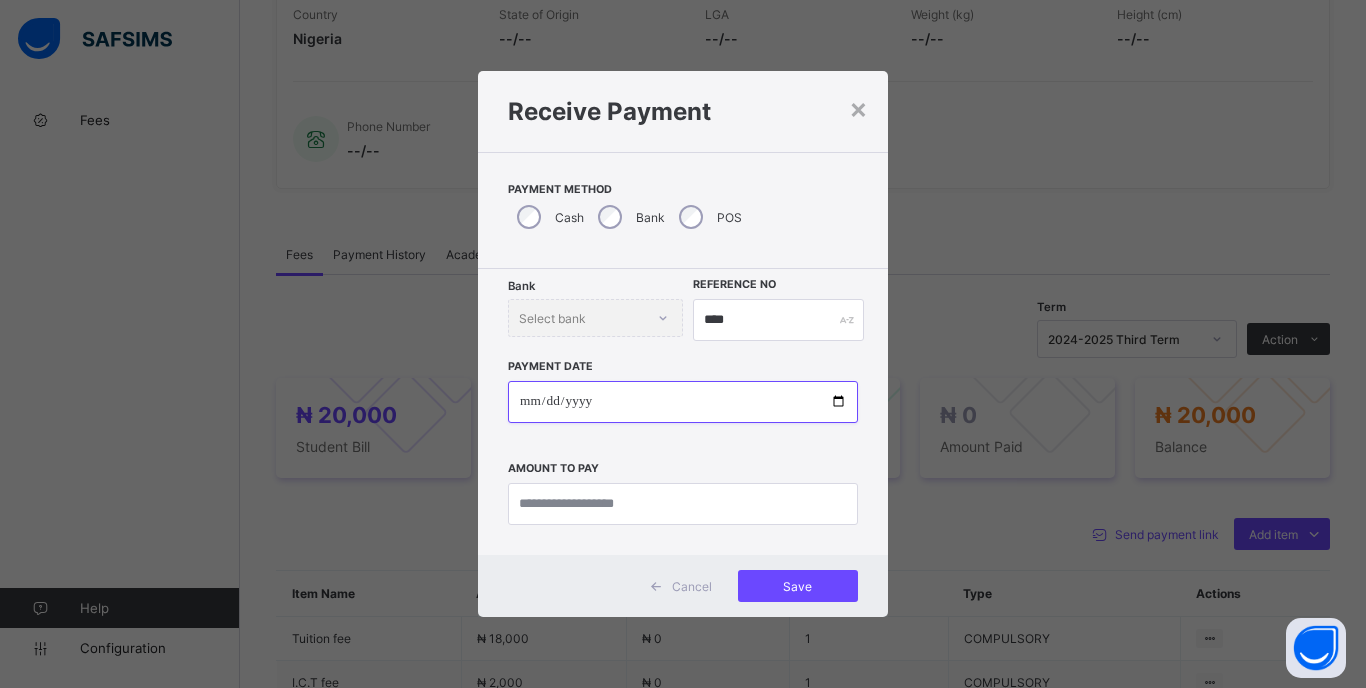 click at bounding box center (683, 402) 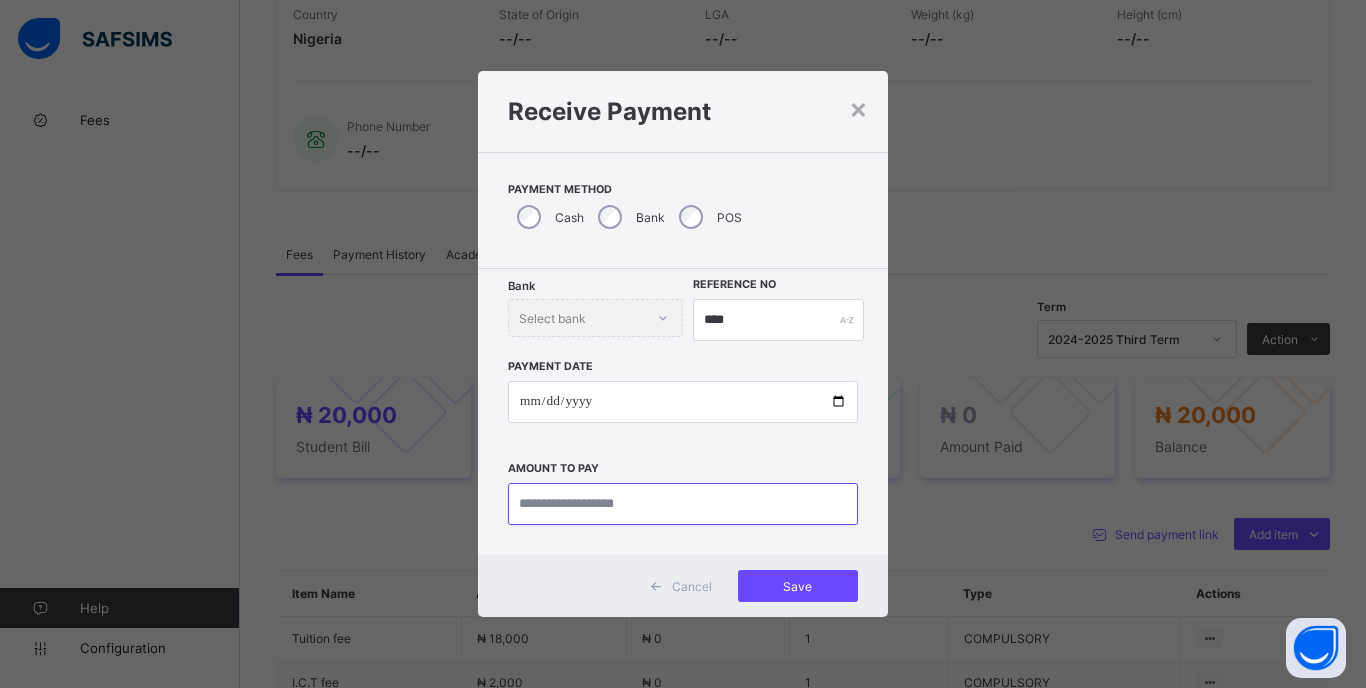 click at bounding box center [683, 504] 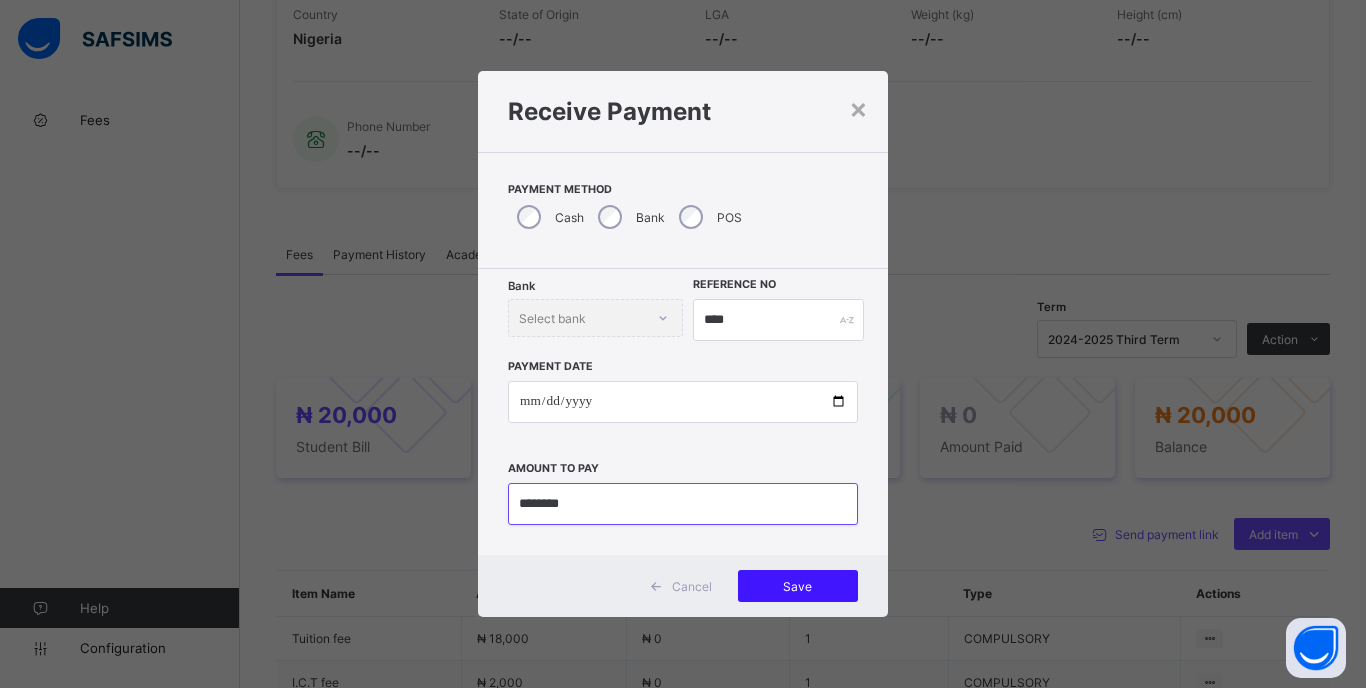 type on "********" 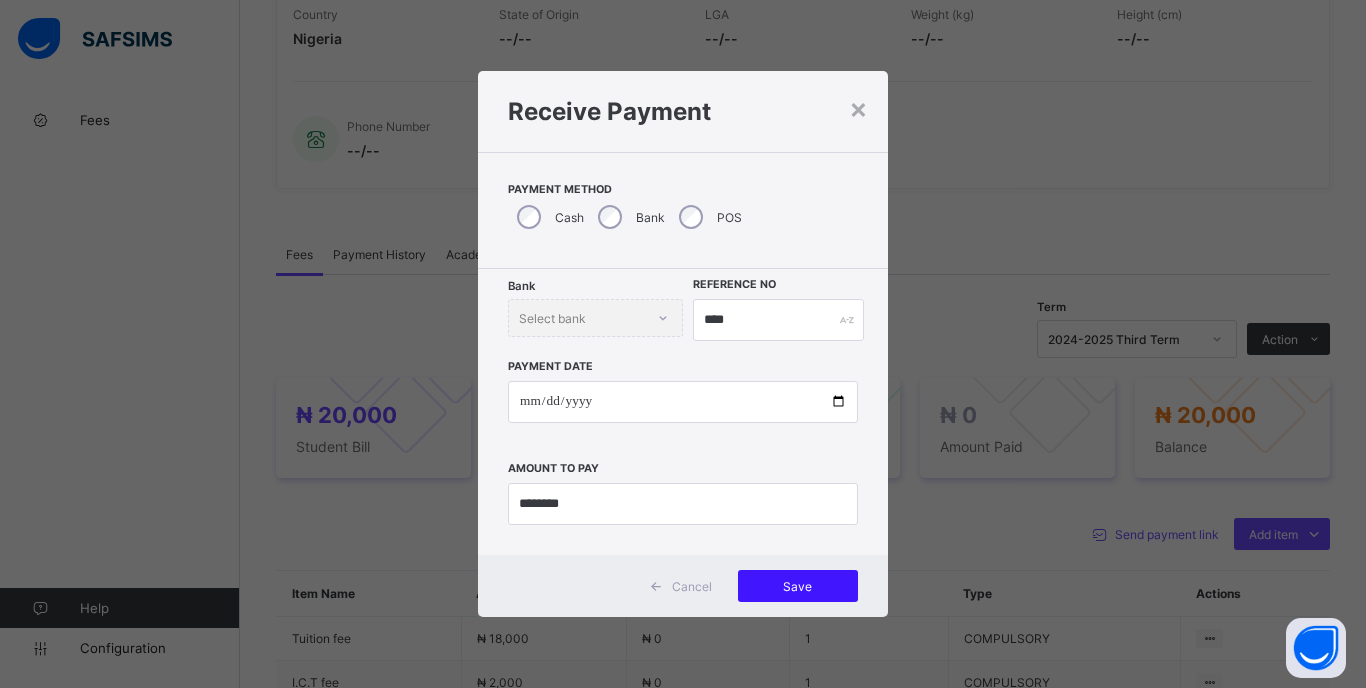 click on "Save" at bounding box center (798, 586) 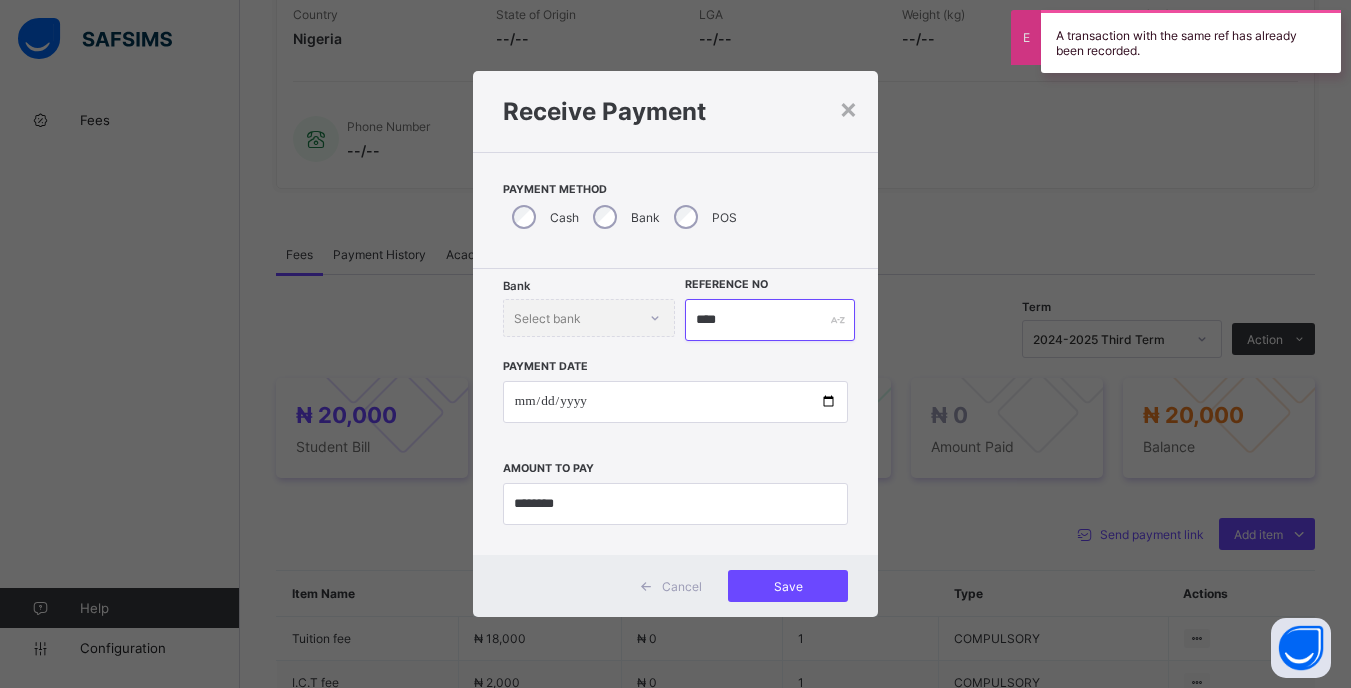 click on "****" at bounding box center [769, 320] 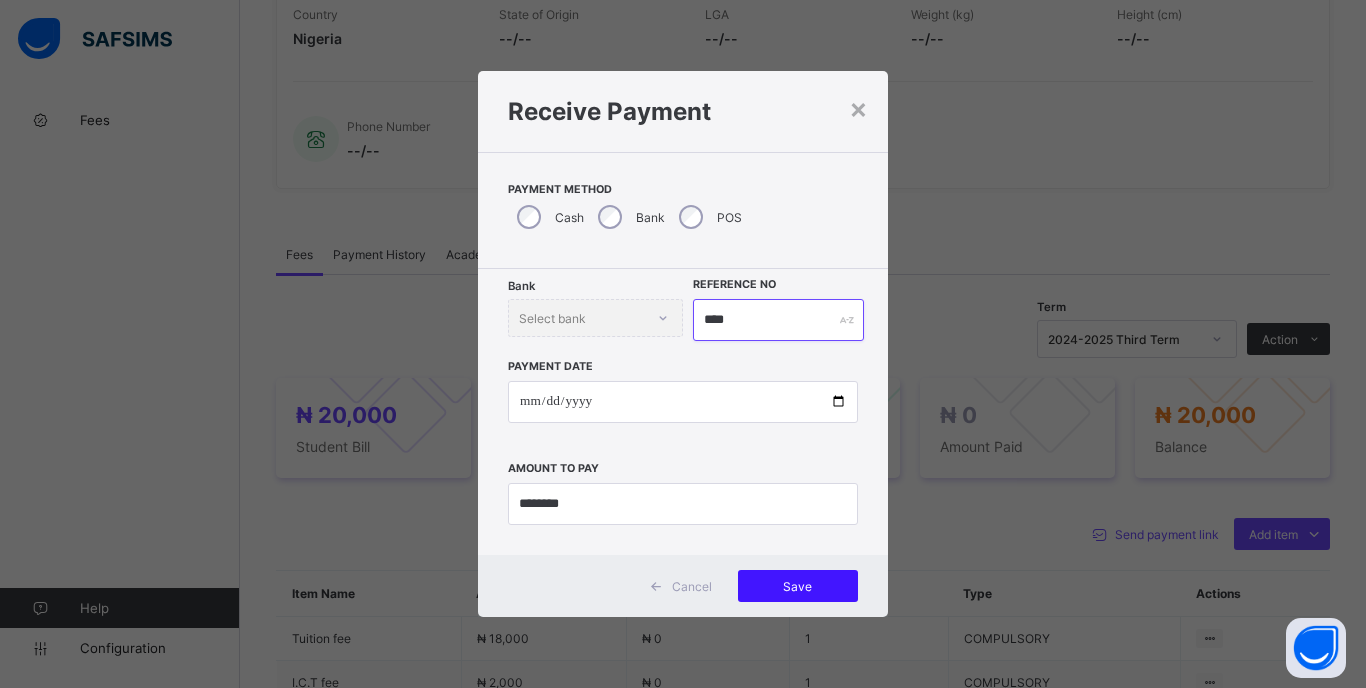 type on "****" 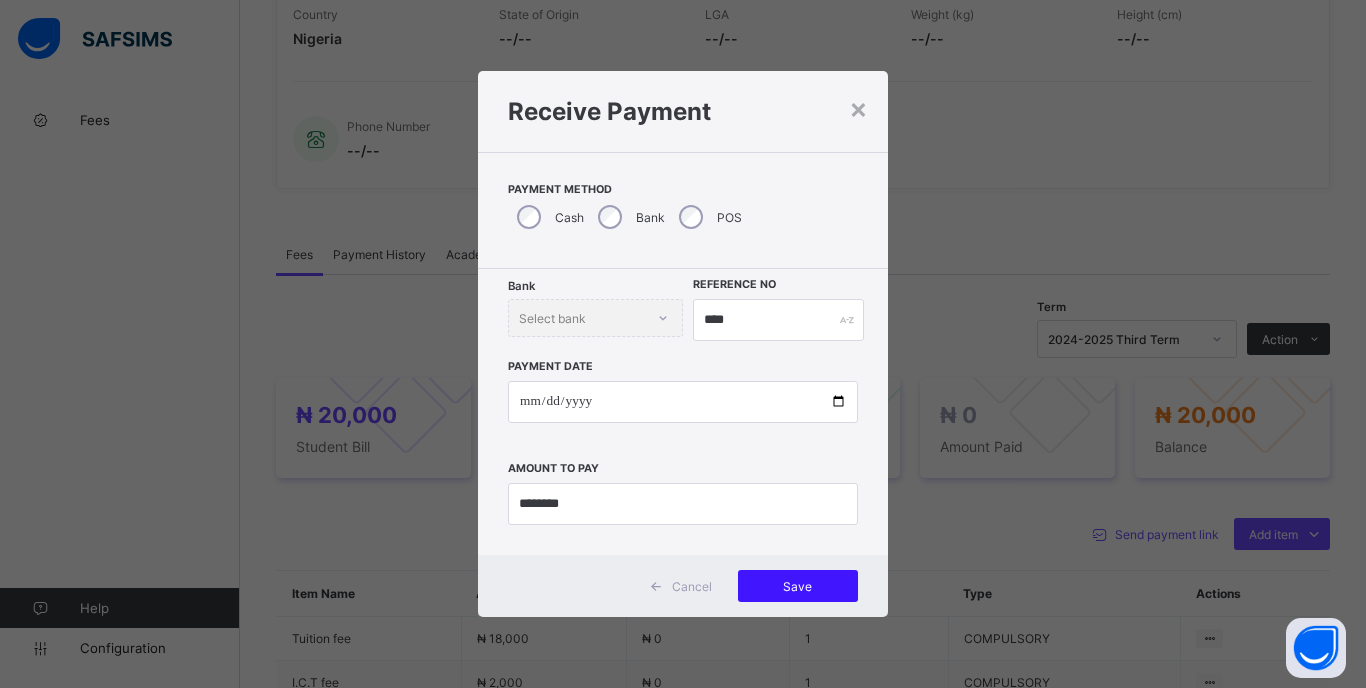 click on "Save" at bounding box center [798, 586] 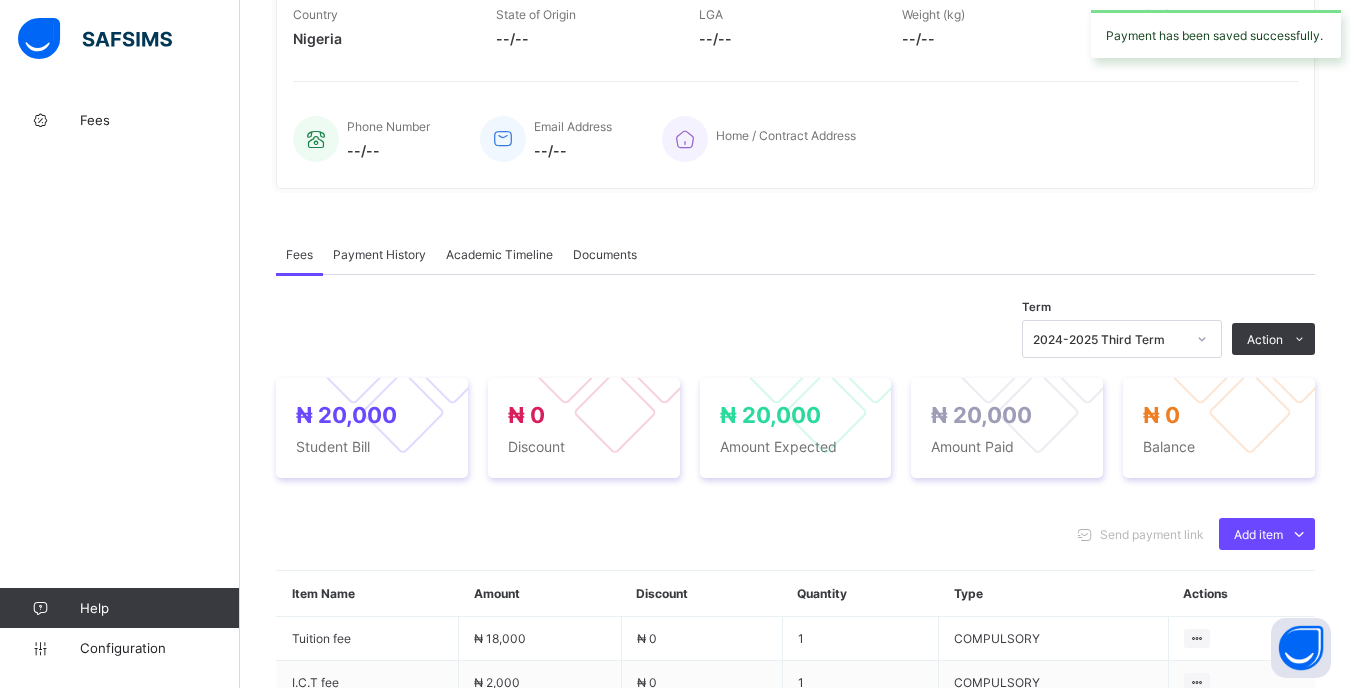 click at bounding box center (1202, 339) 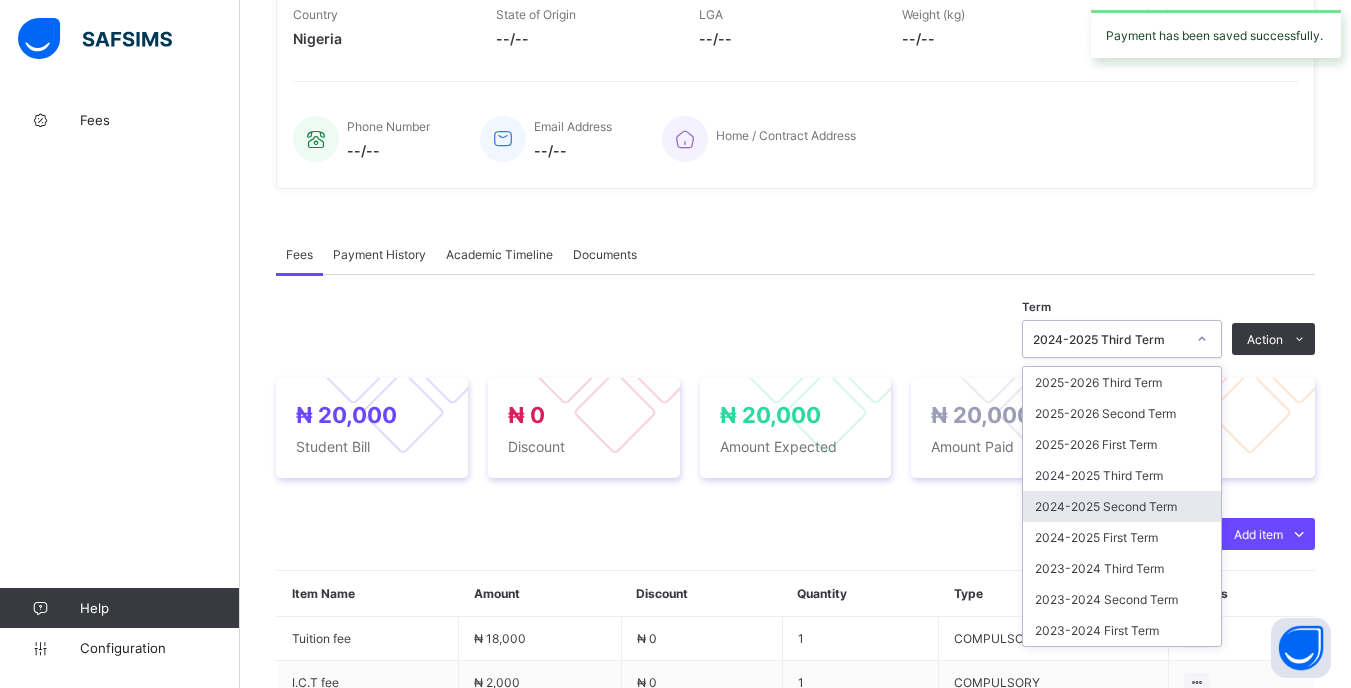 click on "2024-2025 Second Term" at bounding box center [1122, 506] 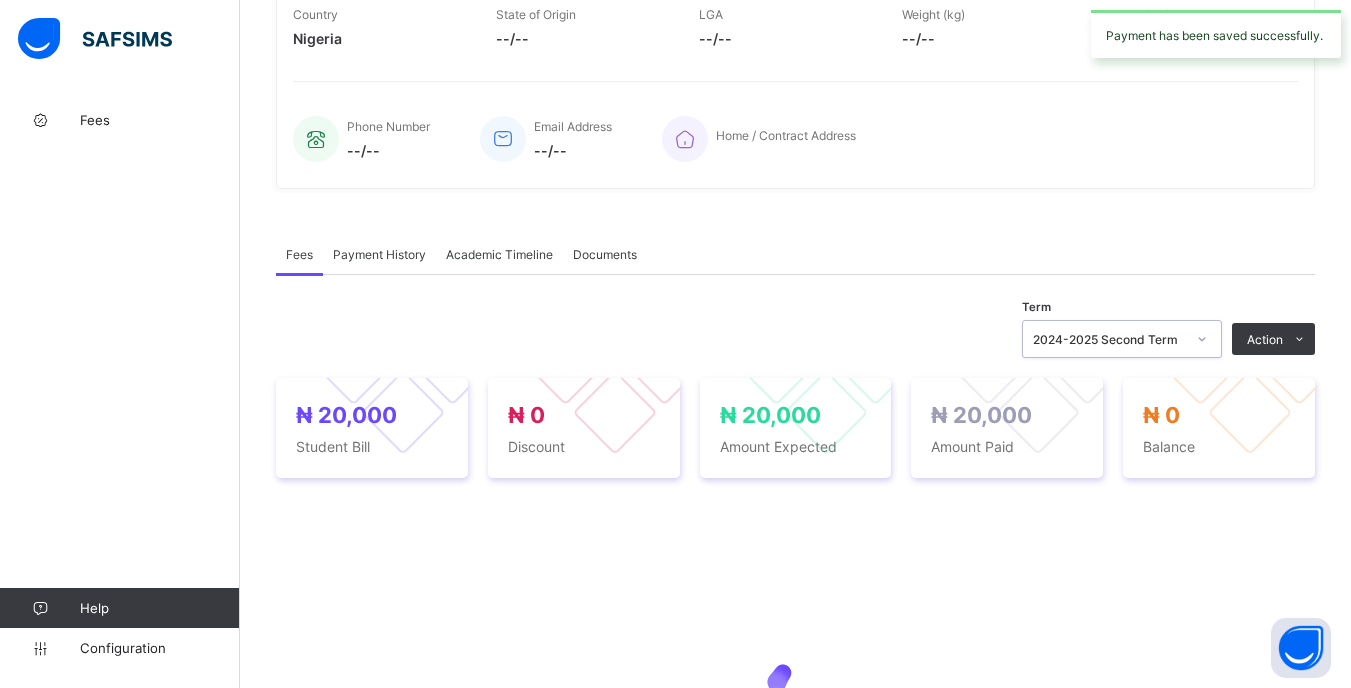 click on "2024-2025 Second Term" at bounding box center (1109, 339) 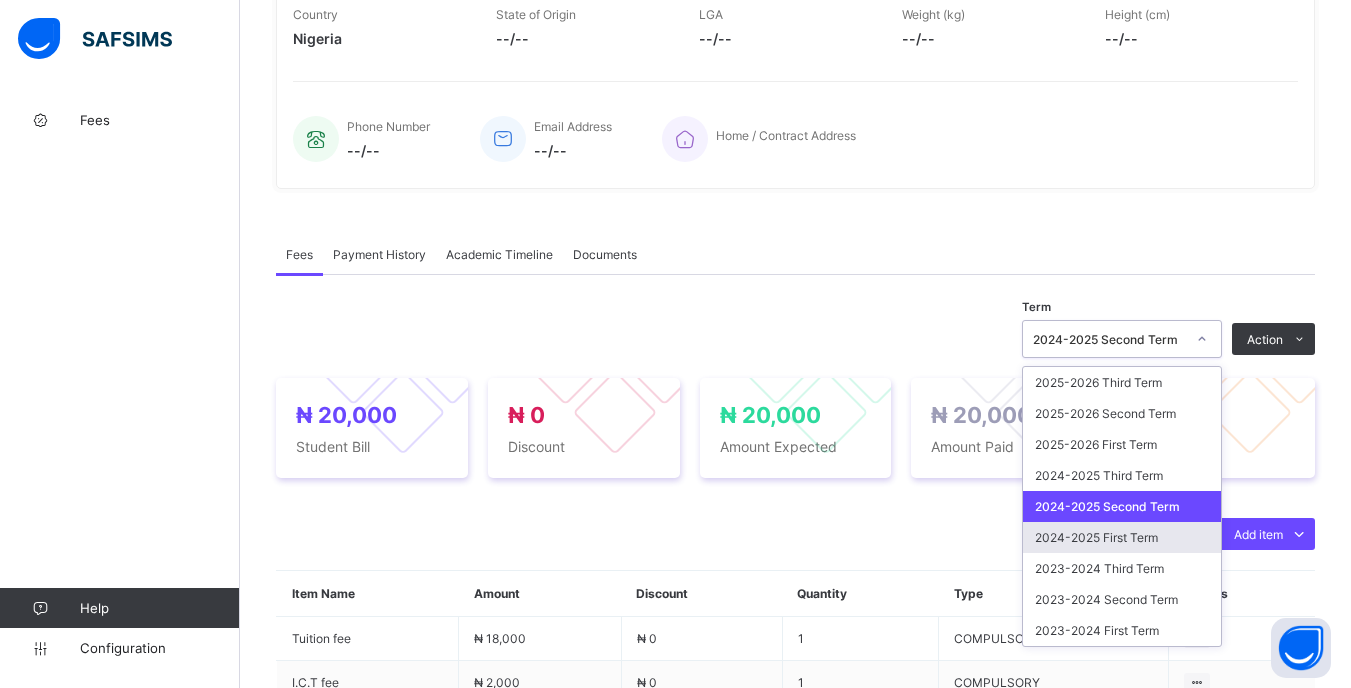 click on "2024-2025 First Term" at bounding box center [1122, 537] 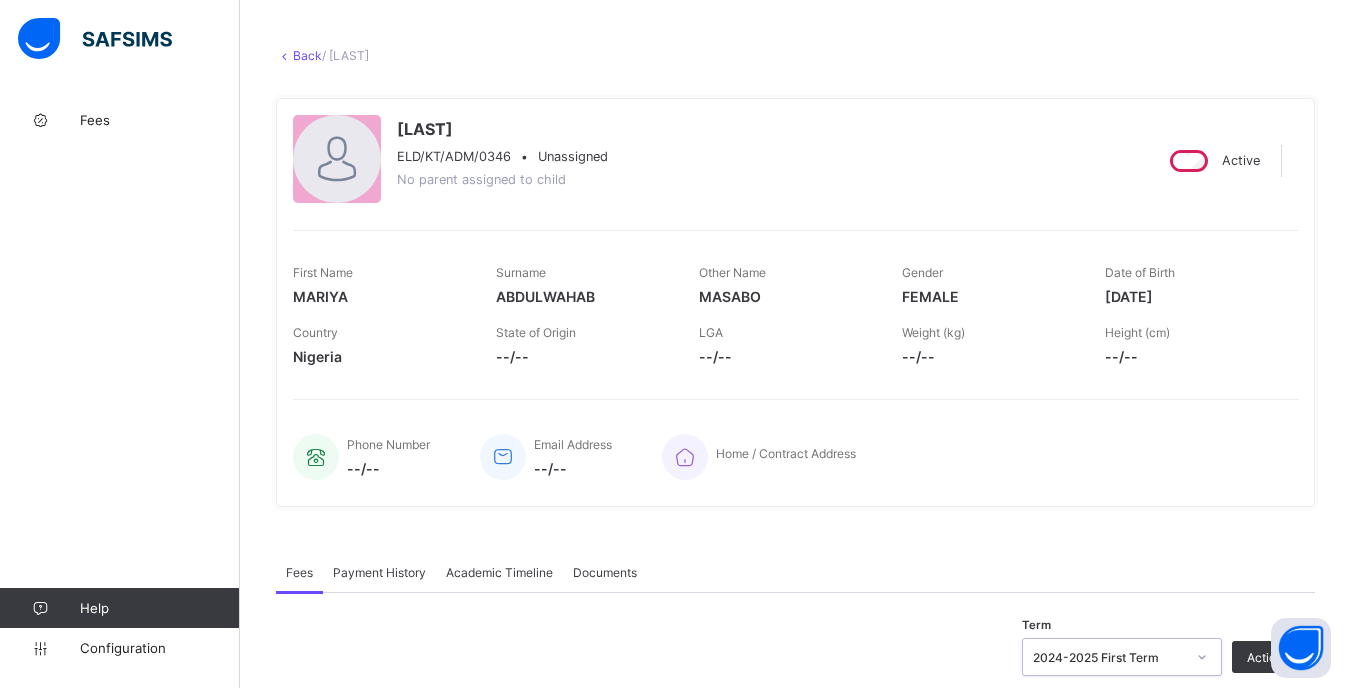 scroll, scrollTop: 0, scrollLeft: 0, axis: both 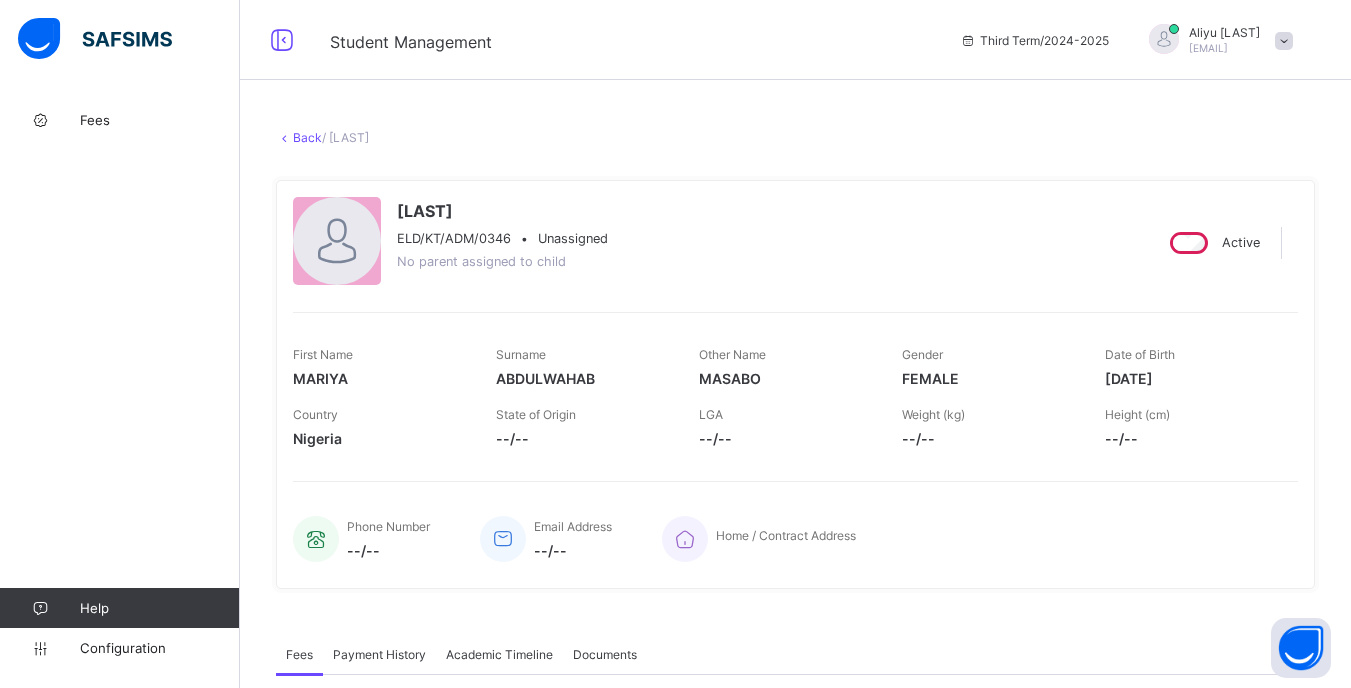 click on "Back" at bounding box center [307, 137] 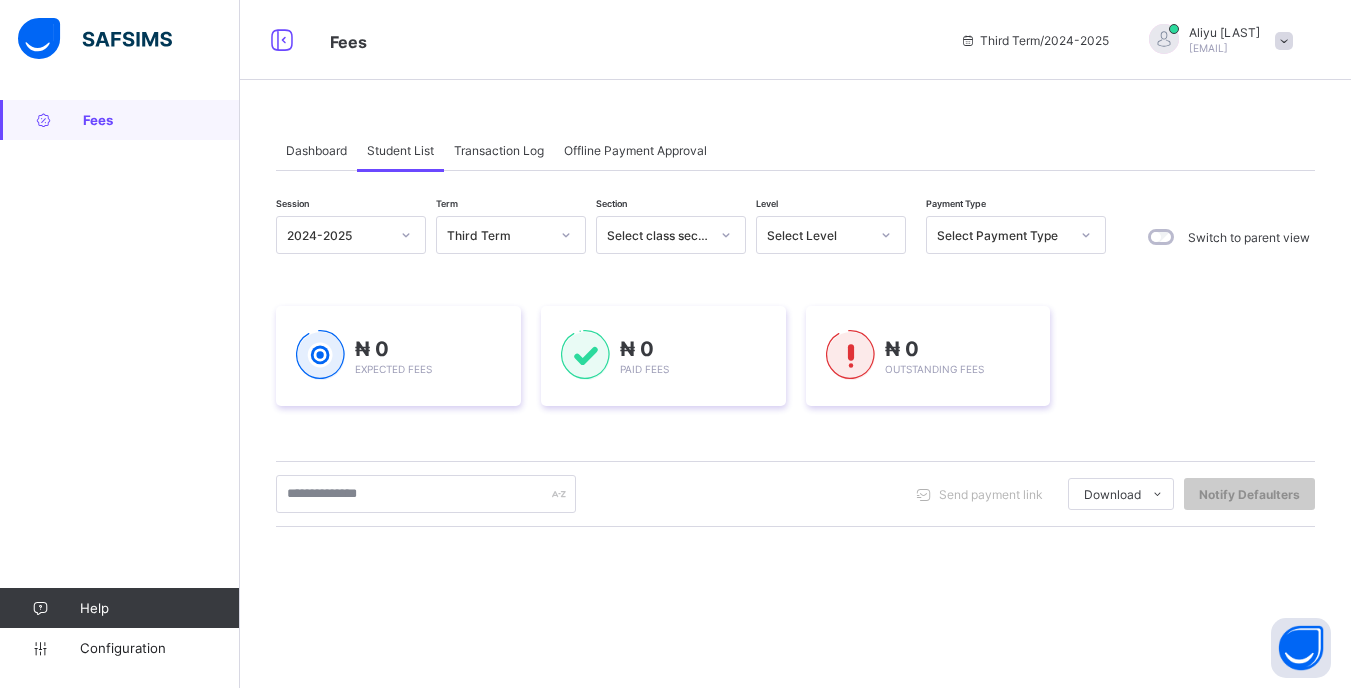 click on "Select Level" at bounding box center [818, 235] 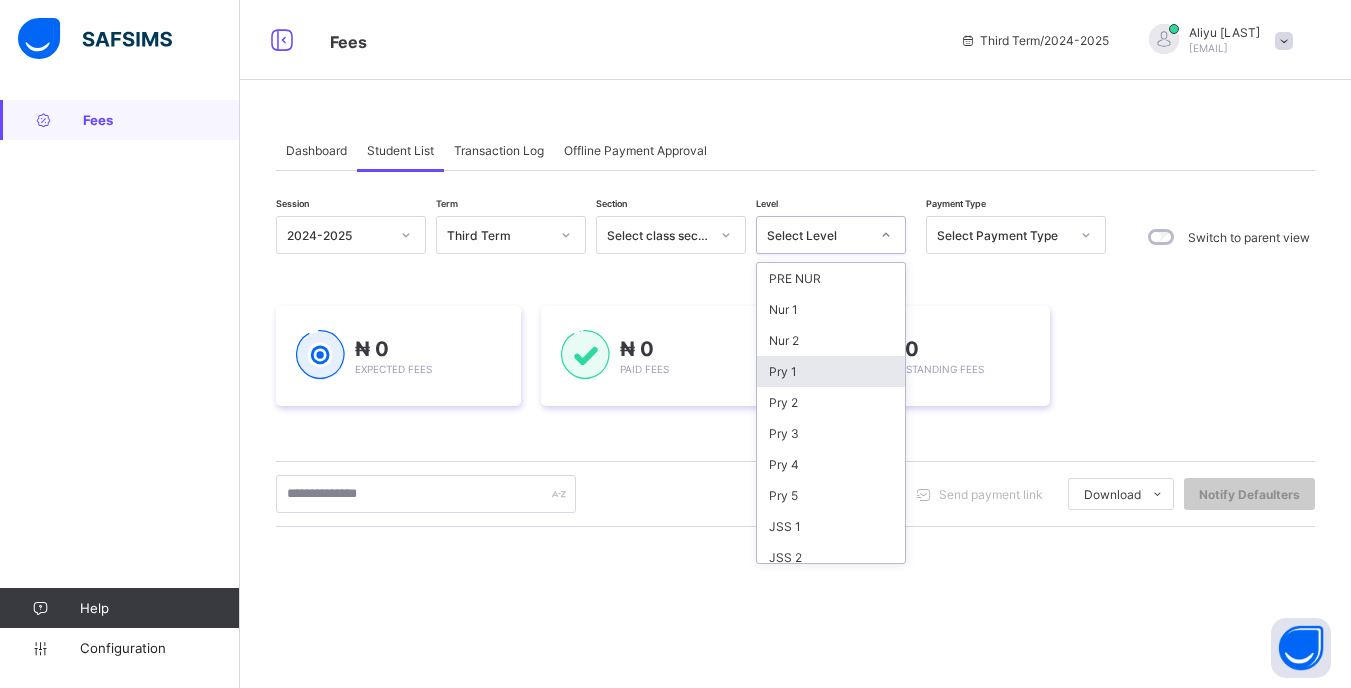 click on "Pry 1" at bounding box center [831, 371] 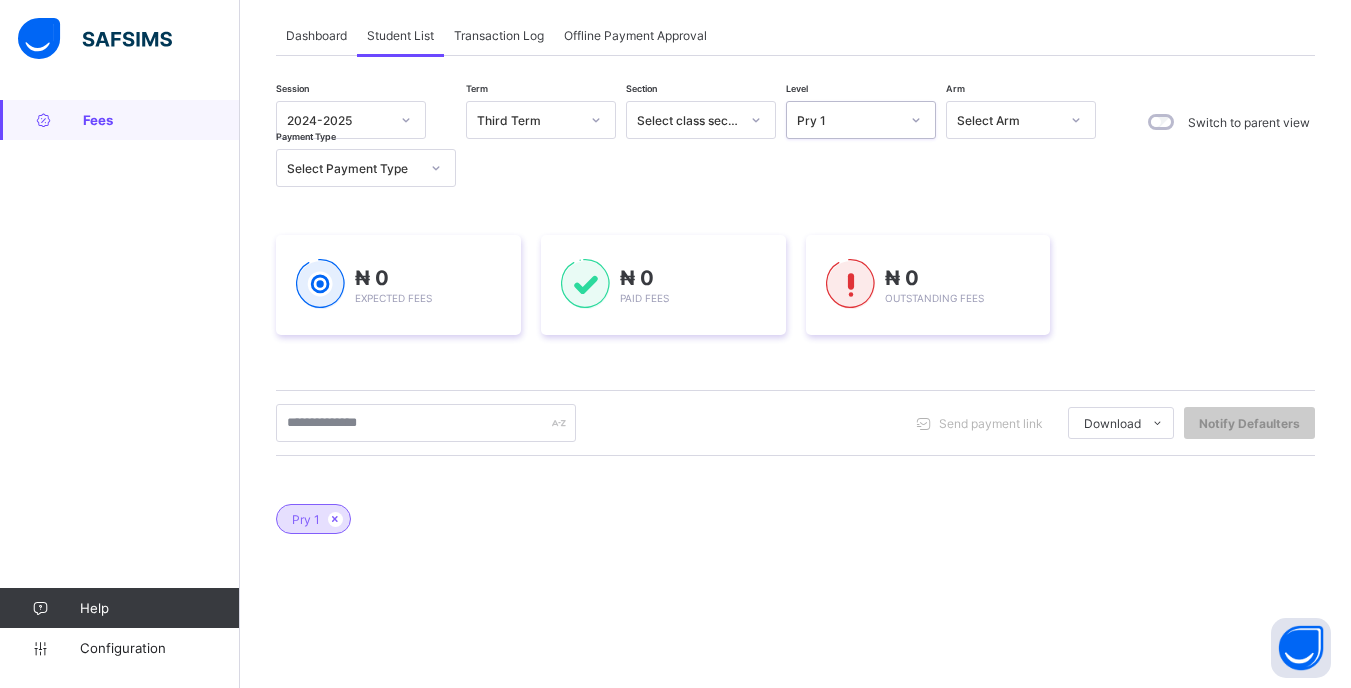 scroll, scrollTop: 200, scrollLeft: 0, axis: vertical 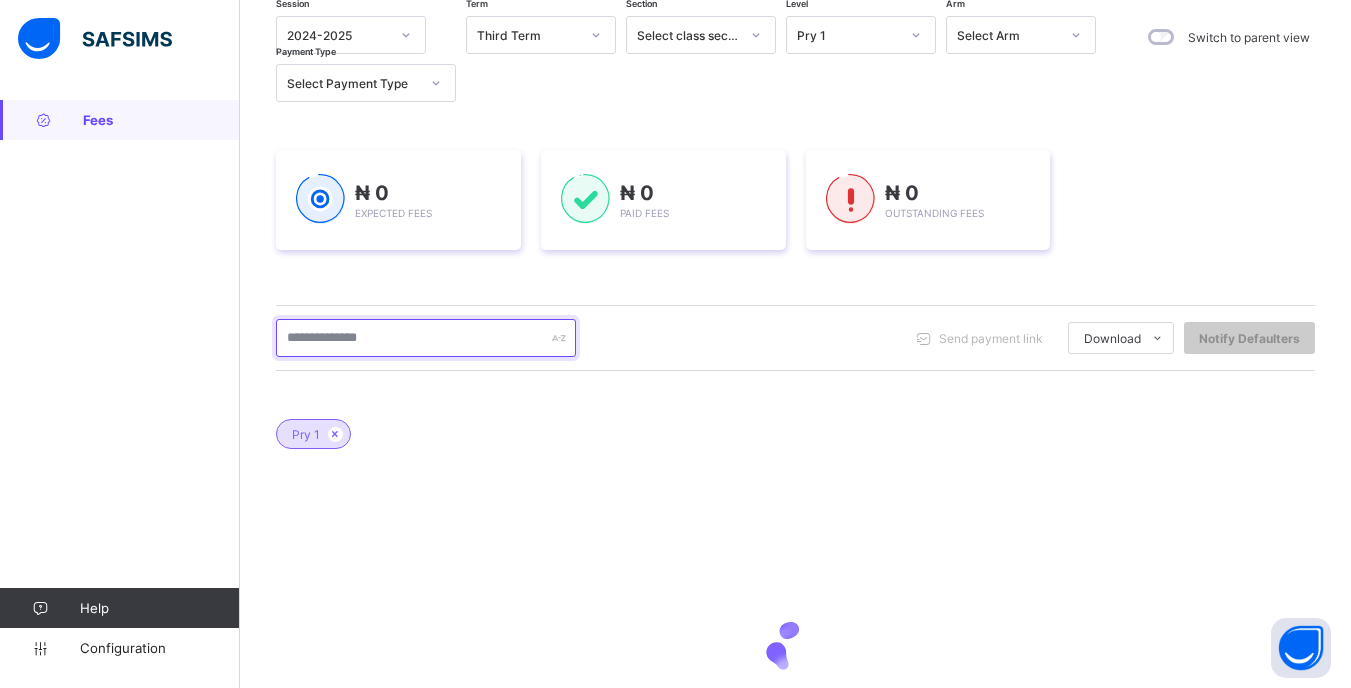 click at bounding box center [426, 338] 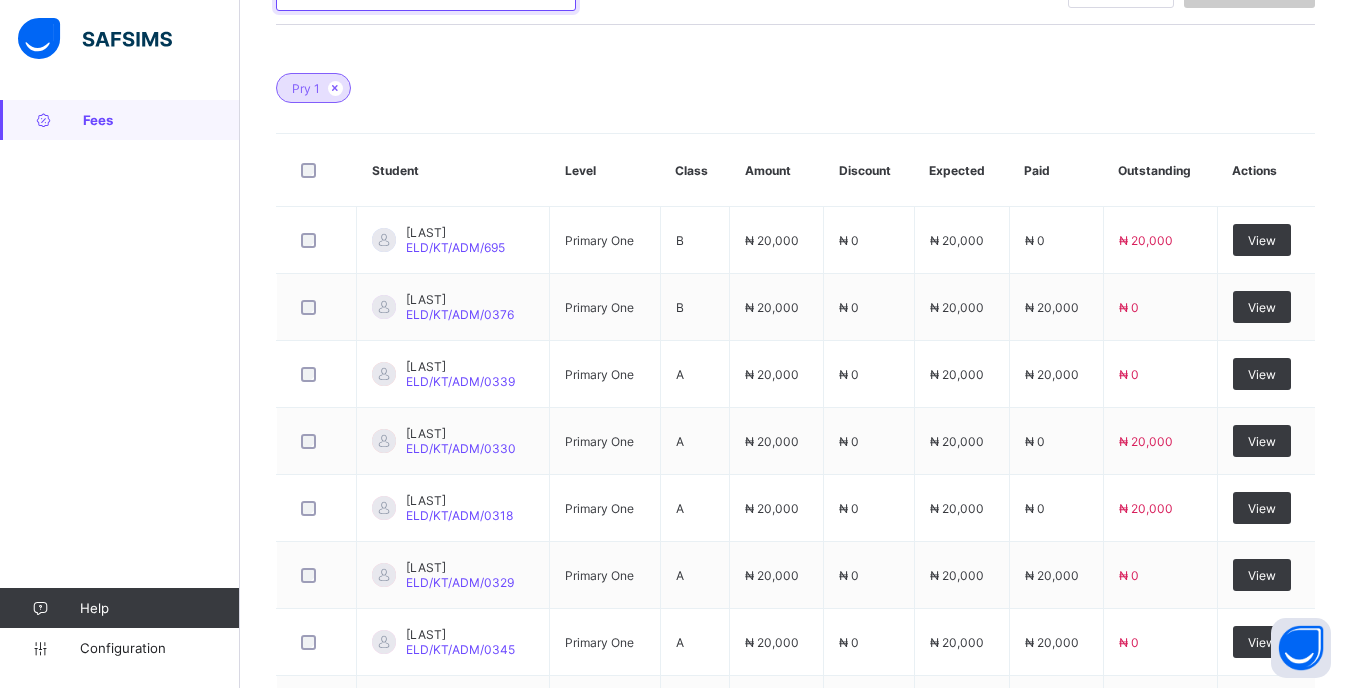 scroll, scrollTop: 581, scrollLeft: 0, axis: vertical 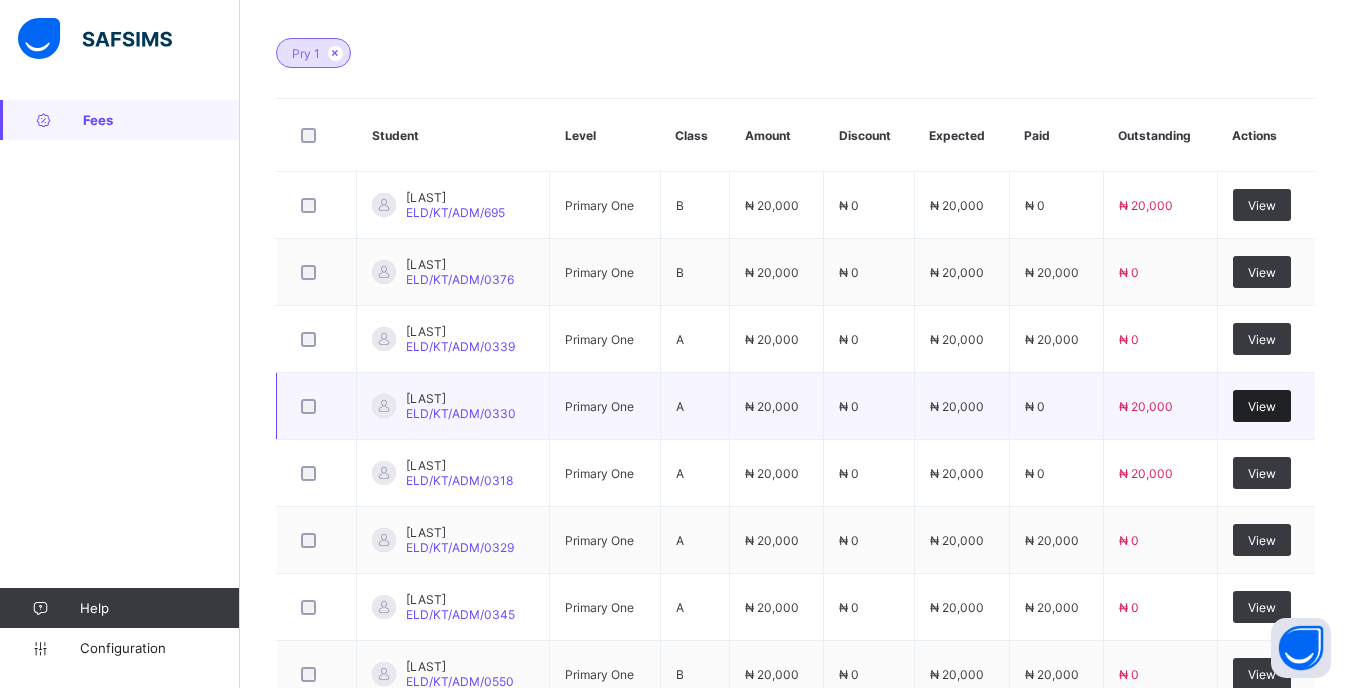 type on "*******" 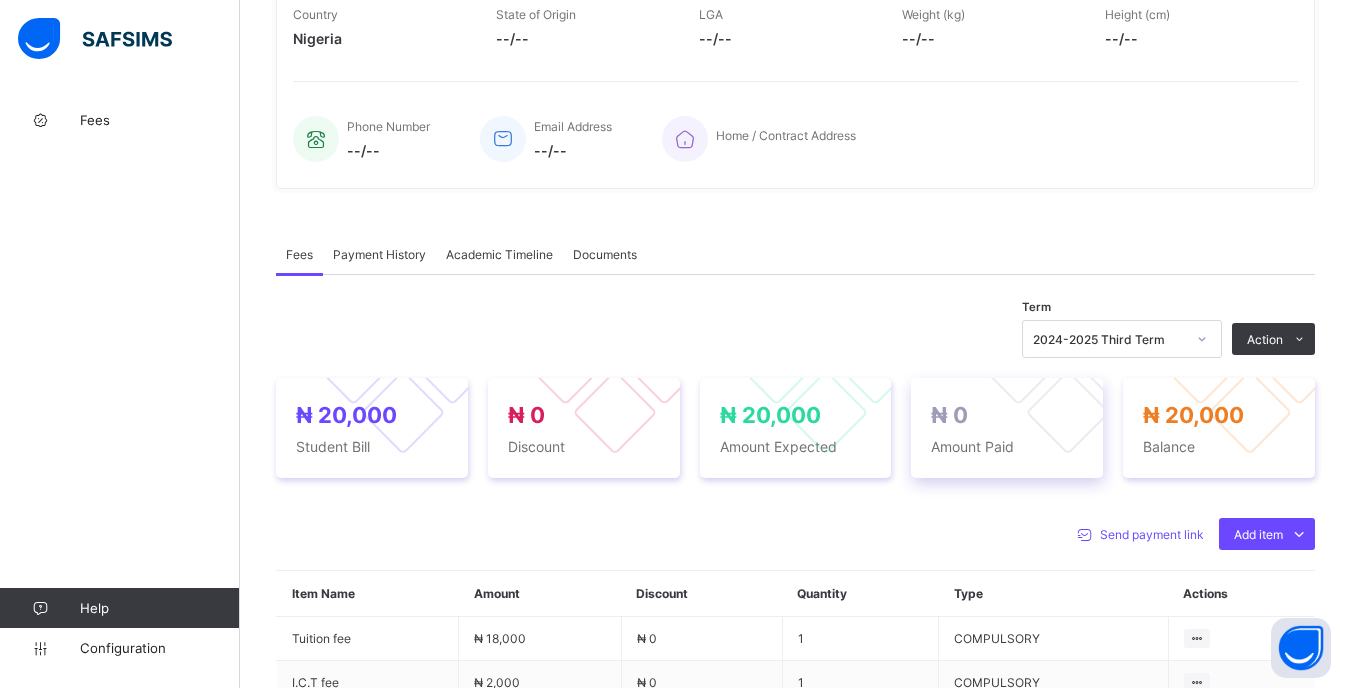 scroll, scrollTop: 600, scrollLeft: 0, axis: vertical 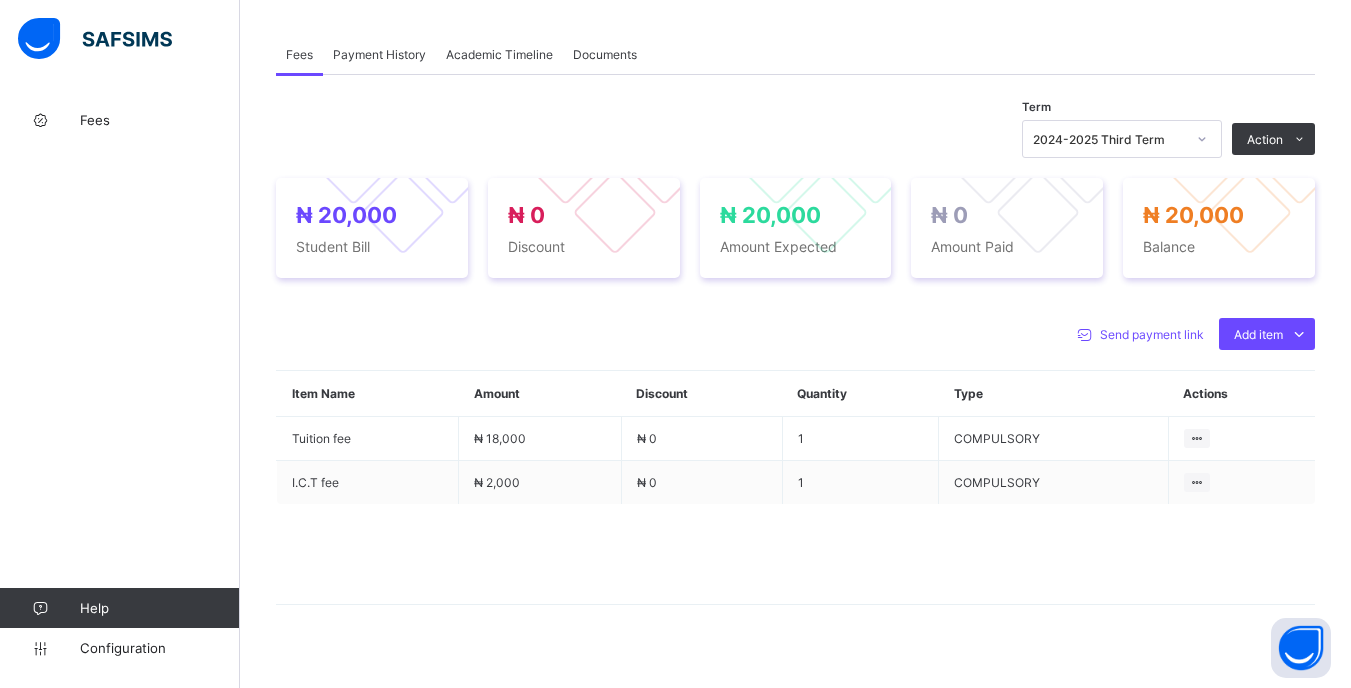 click 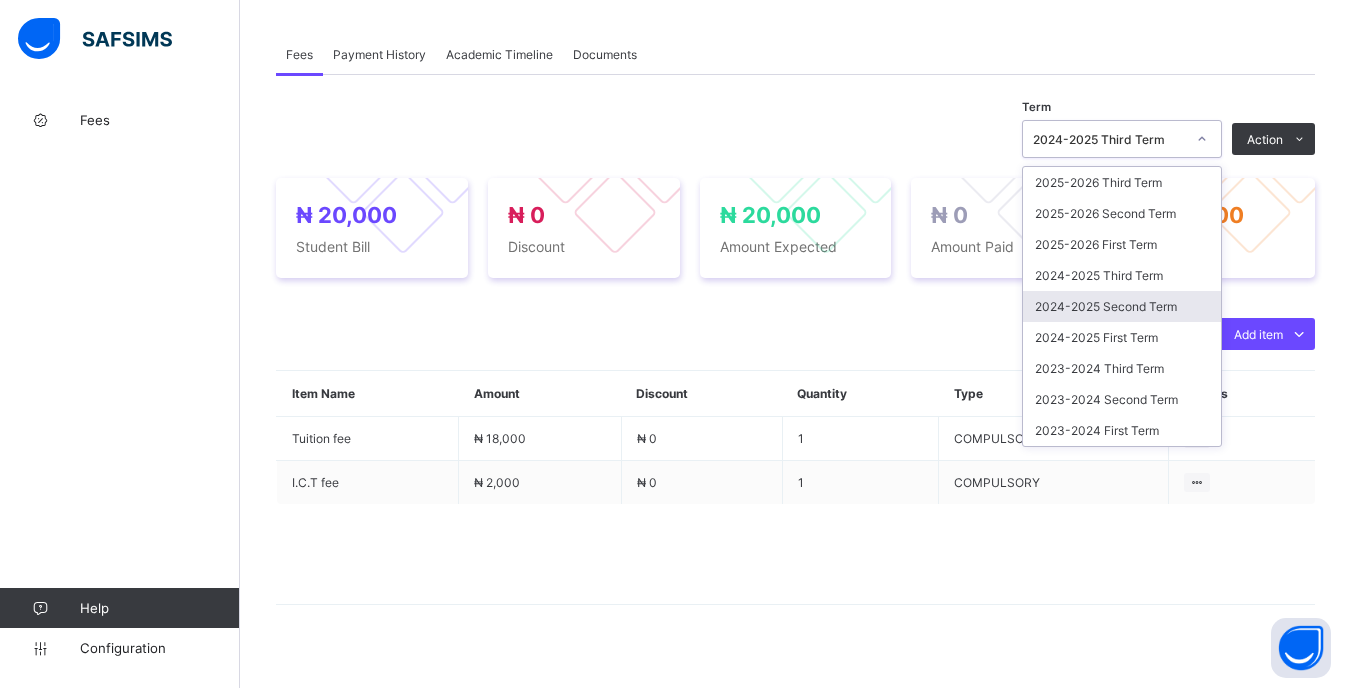 click on "2024-2025 Second Term" at bounding box center [1122, 306] 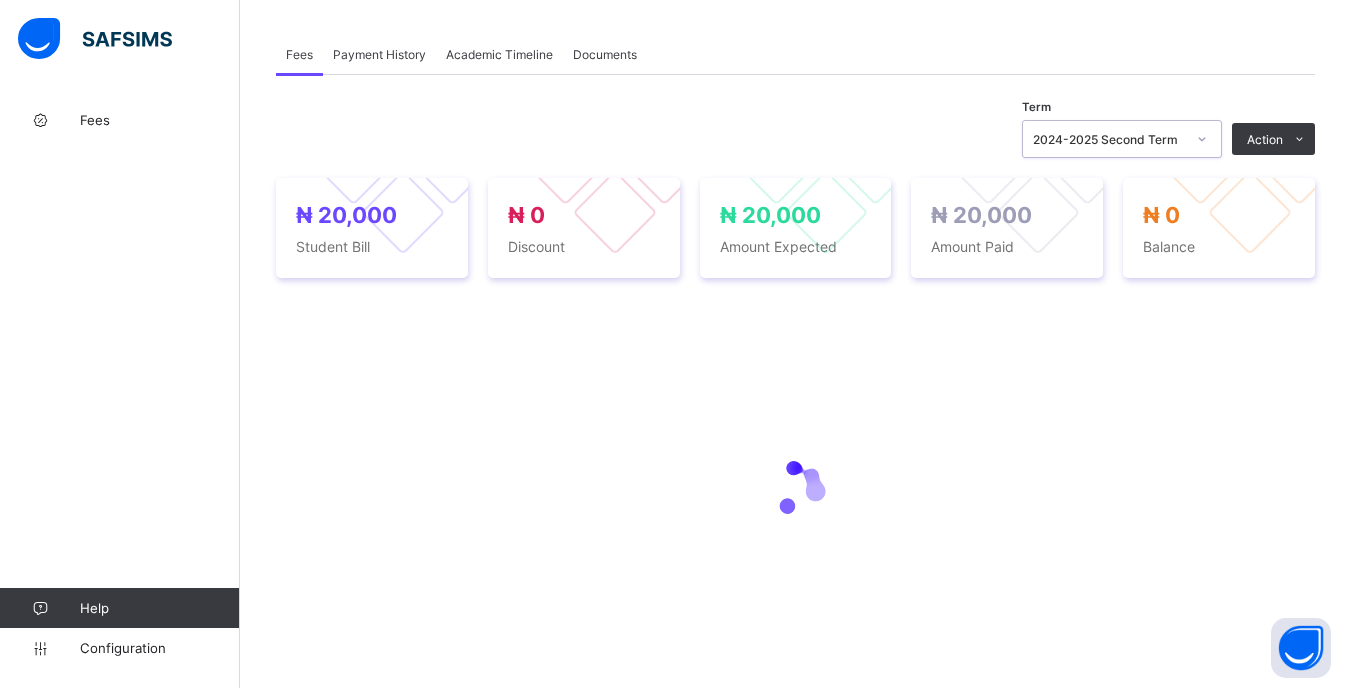 click on "2024-2025 Second Term" at bounding box center (1109, 139) 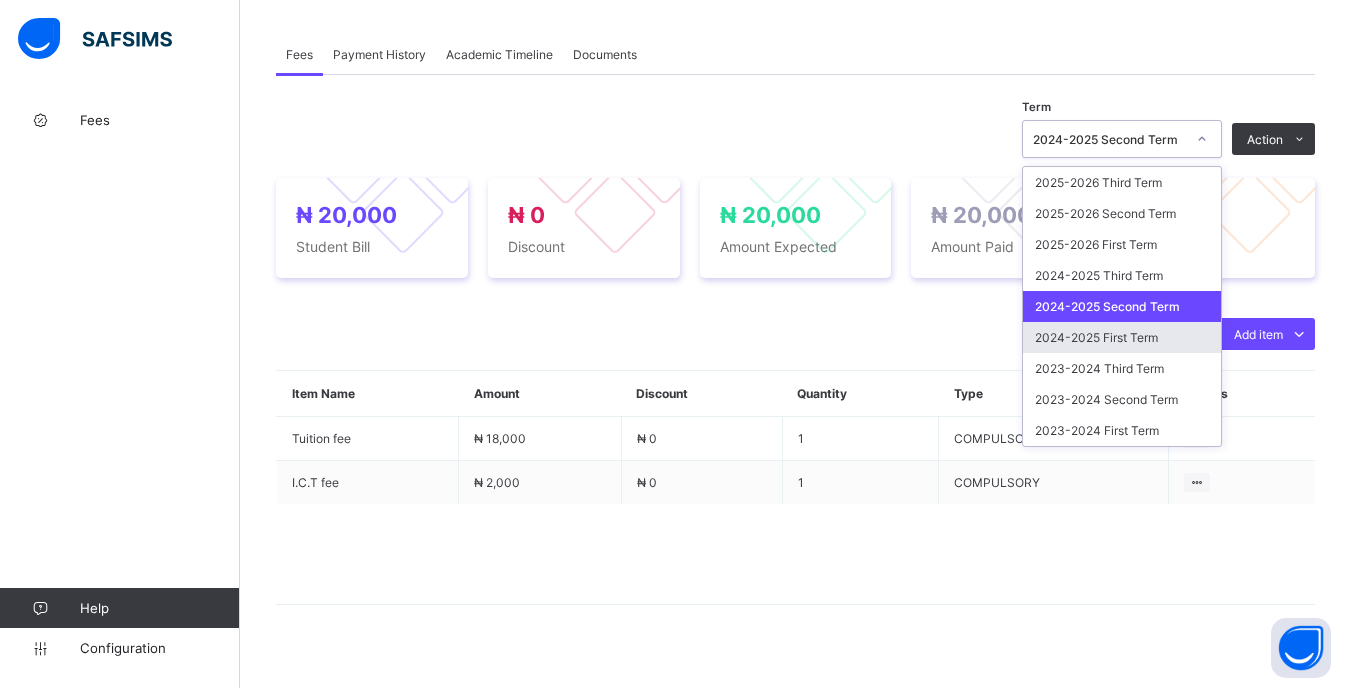 click on "2024-2025 First Term" at bounding box center [1122, 337] 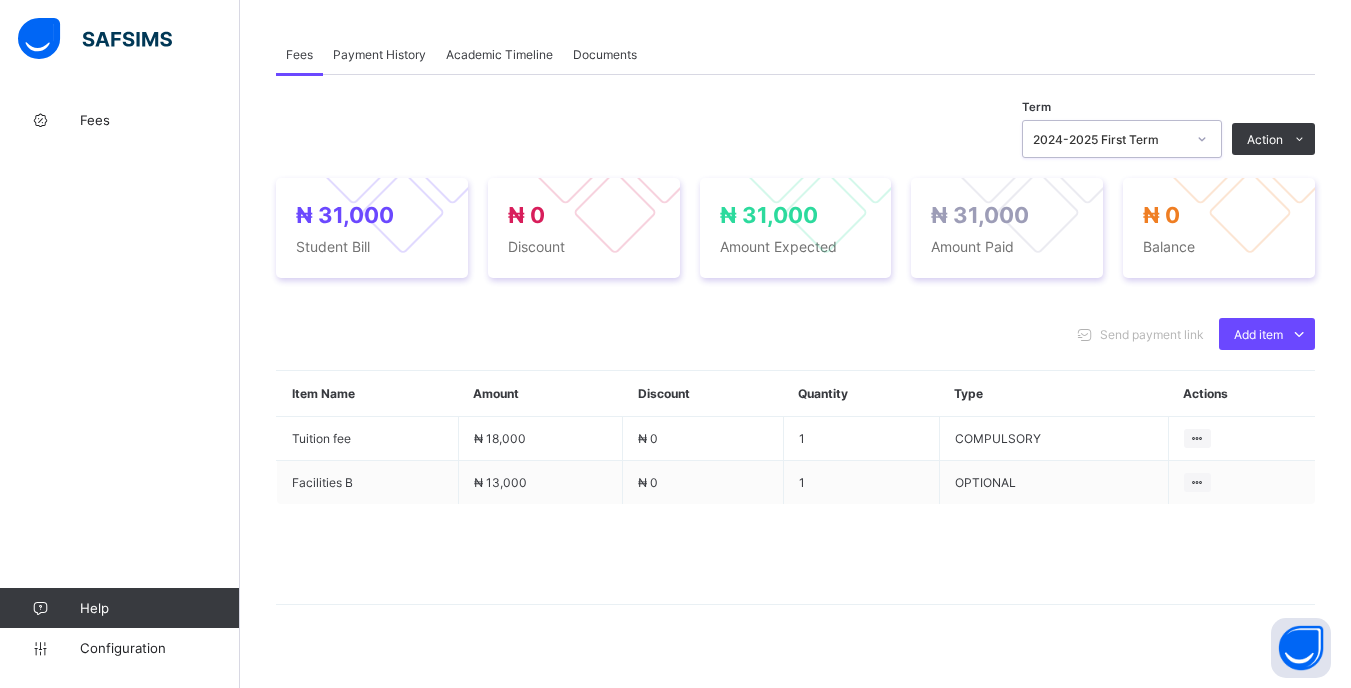 click at bounding box center (1202, 139) 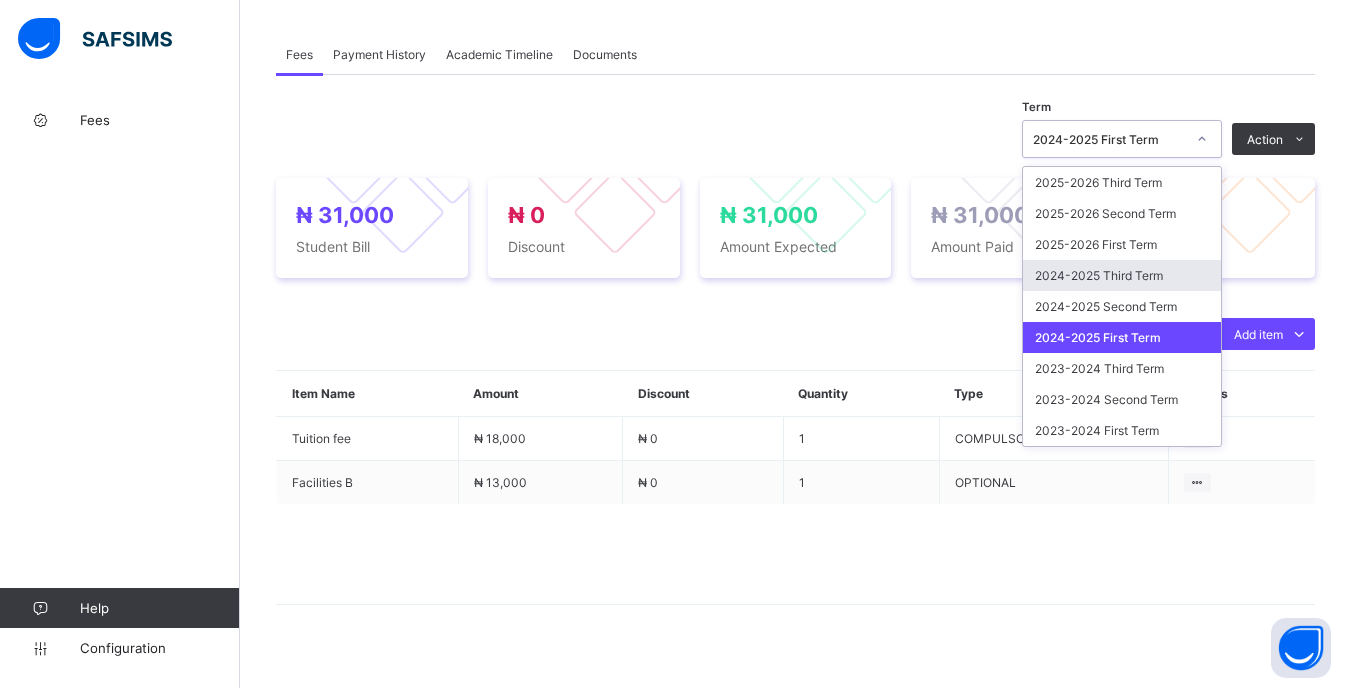 click on "2024-2025 Third Term" at bounding box center [1122, 275] 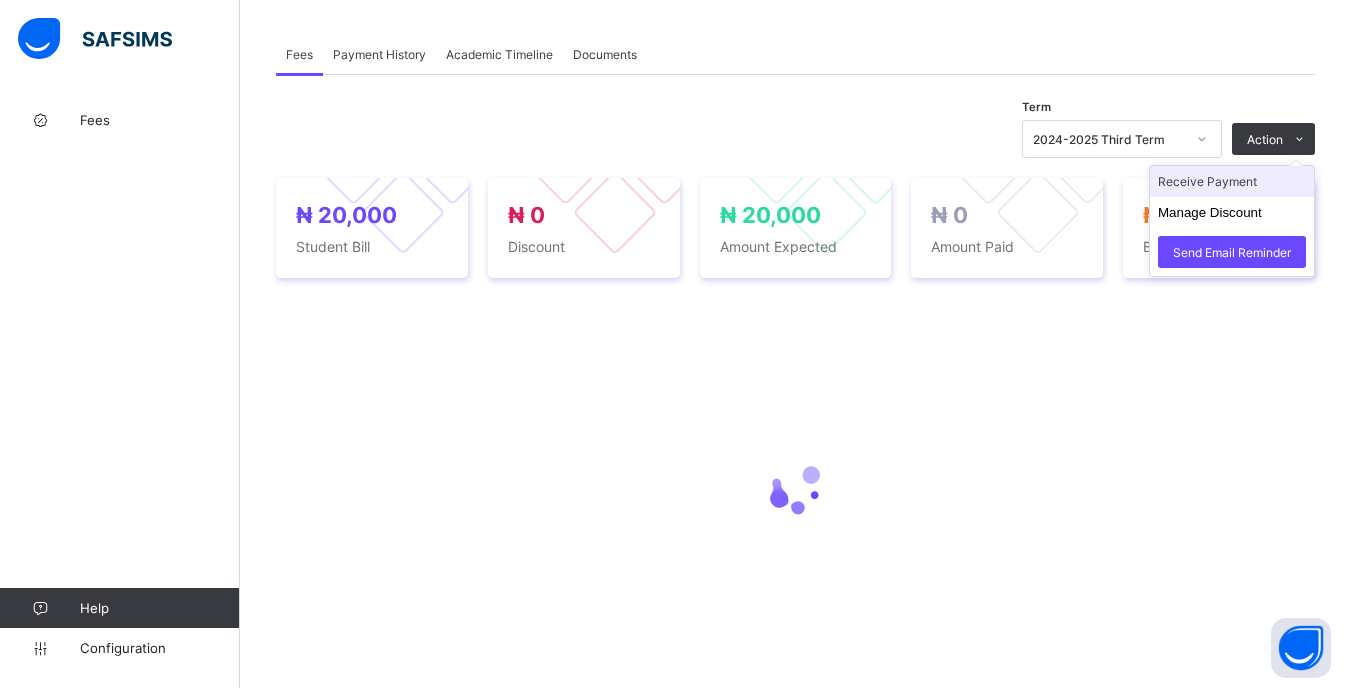 click on "Receive Payment" at bounding box center (1232, 181) 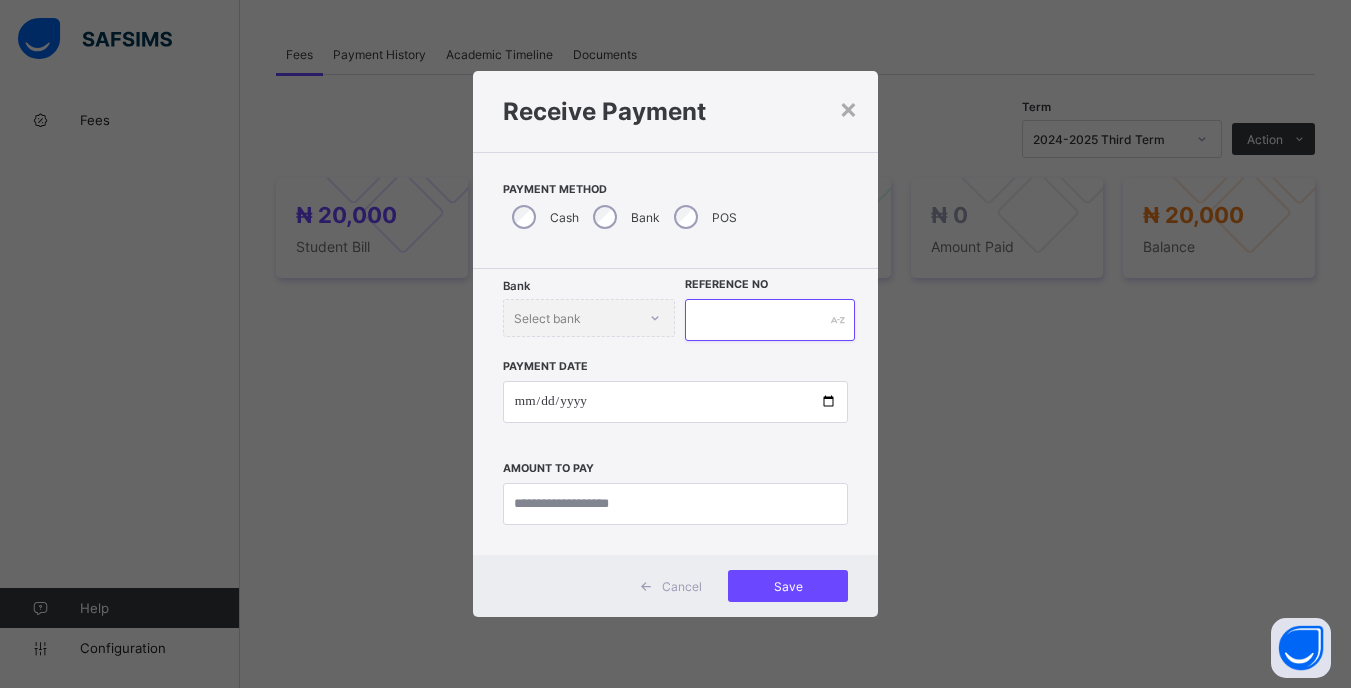 click at bounding box center [769, 320] 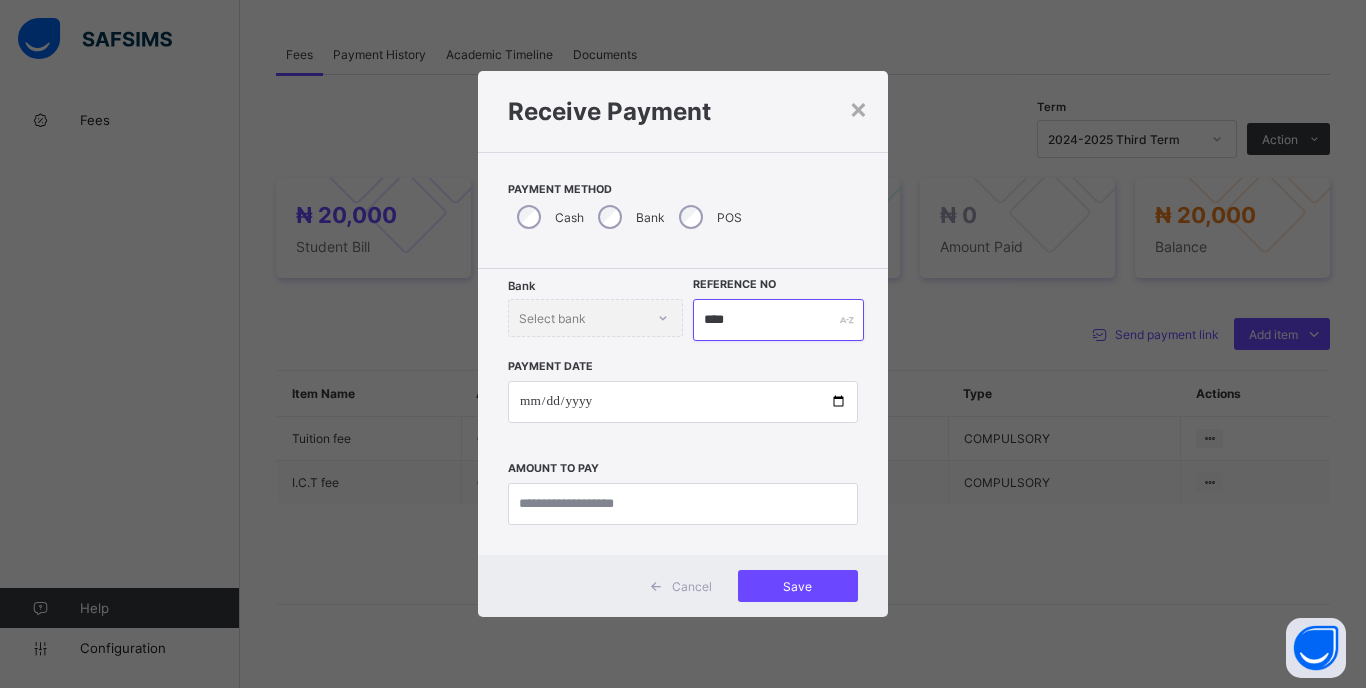 type on "****" 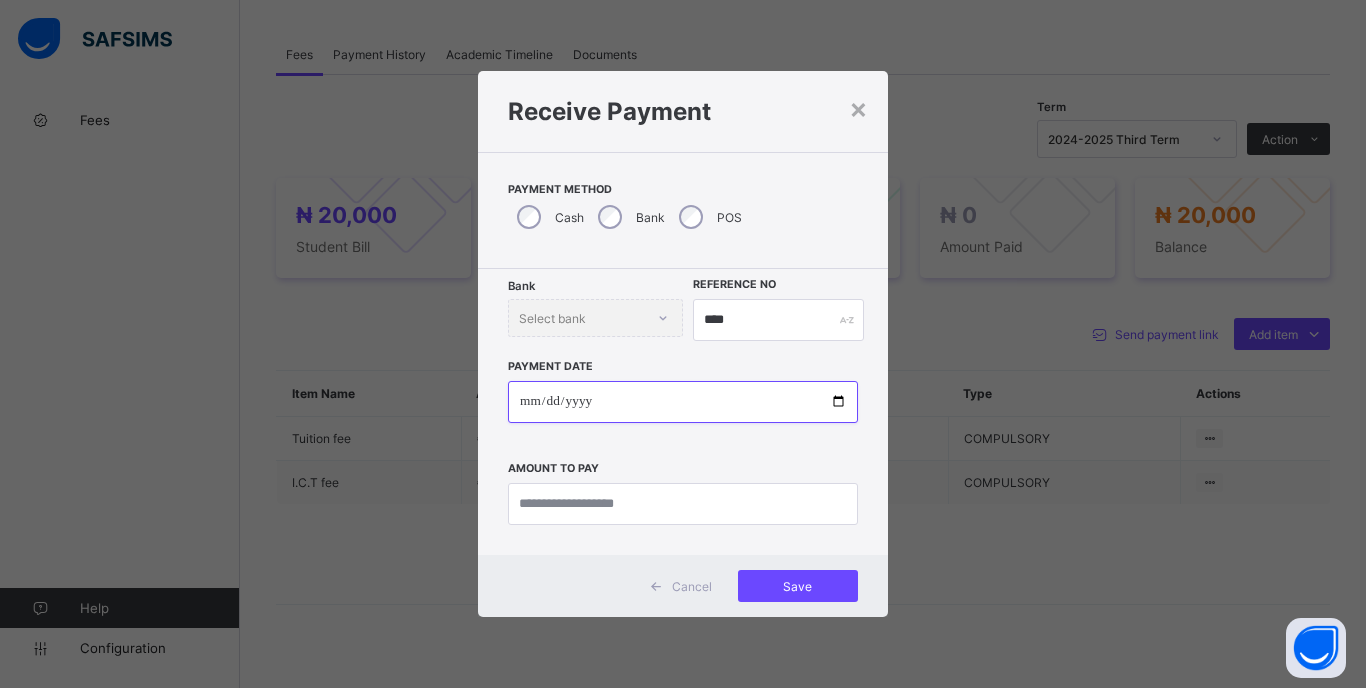 click at bounding box center (683, 402) 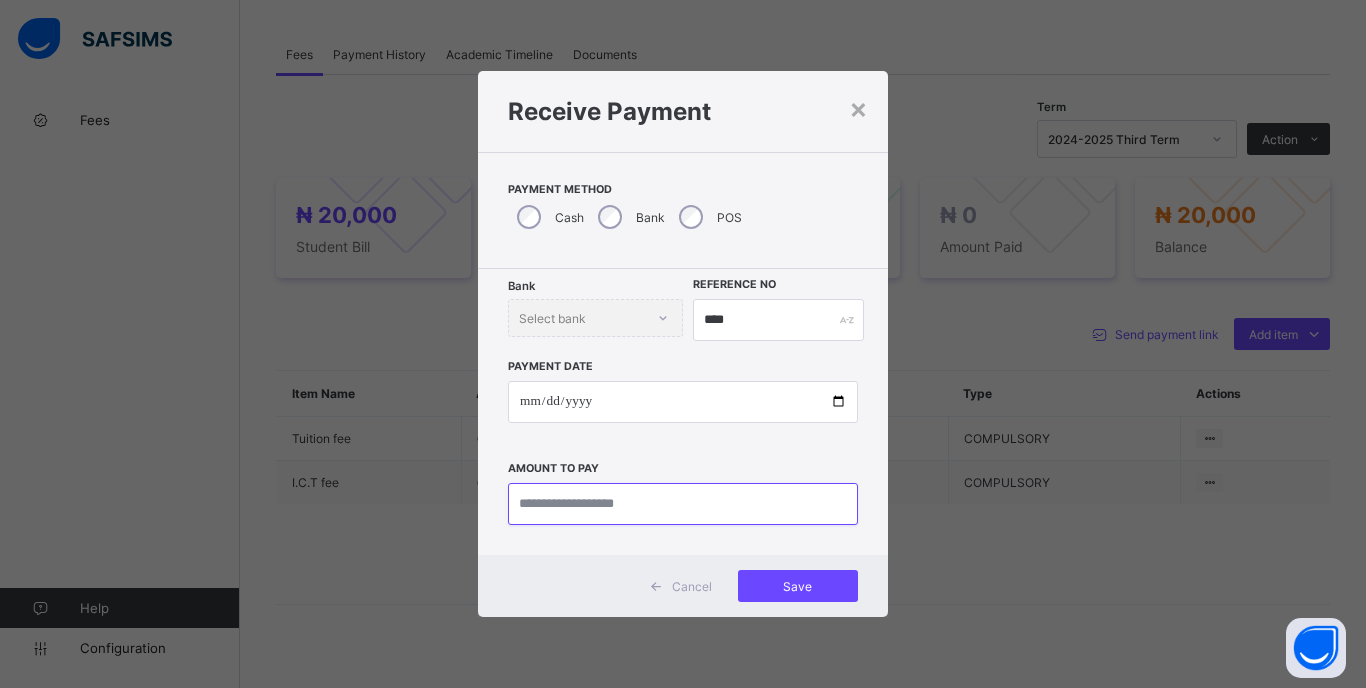 click at bounding box center (683, 504) 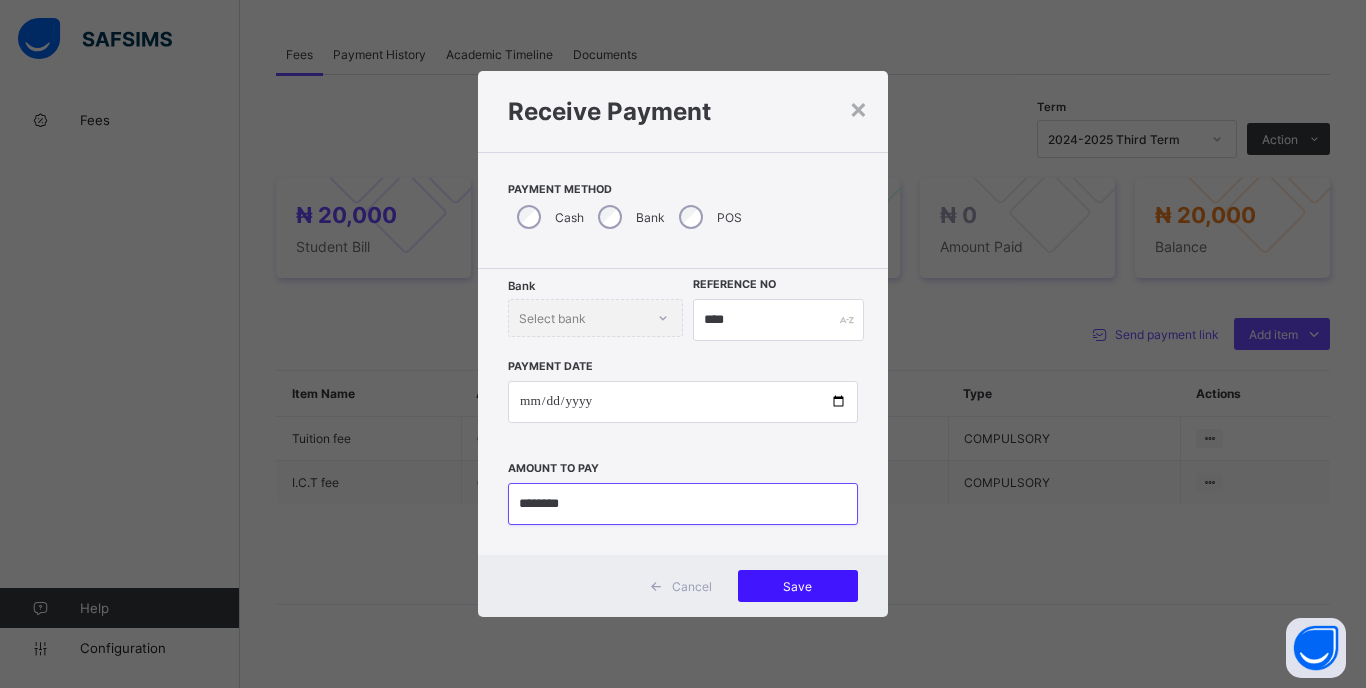 type on "********" 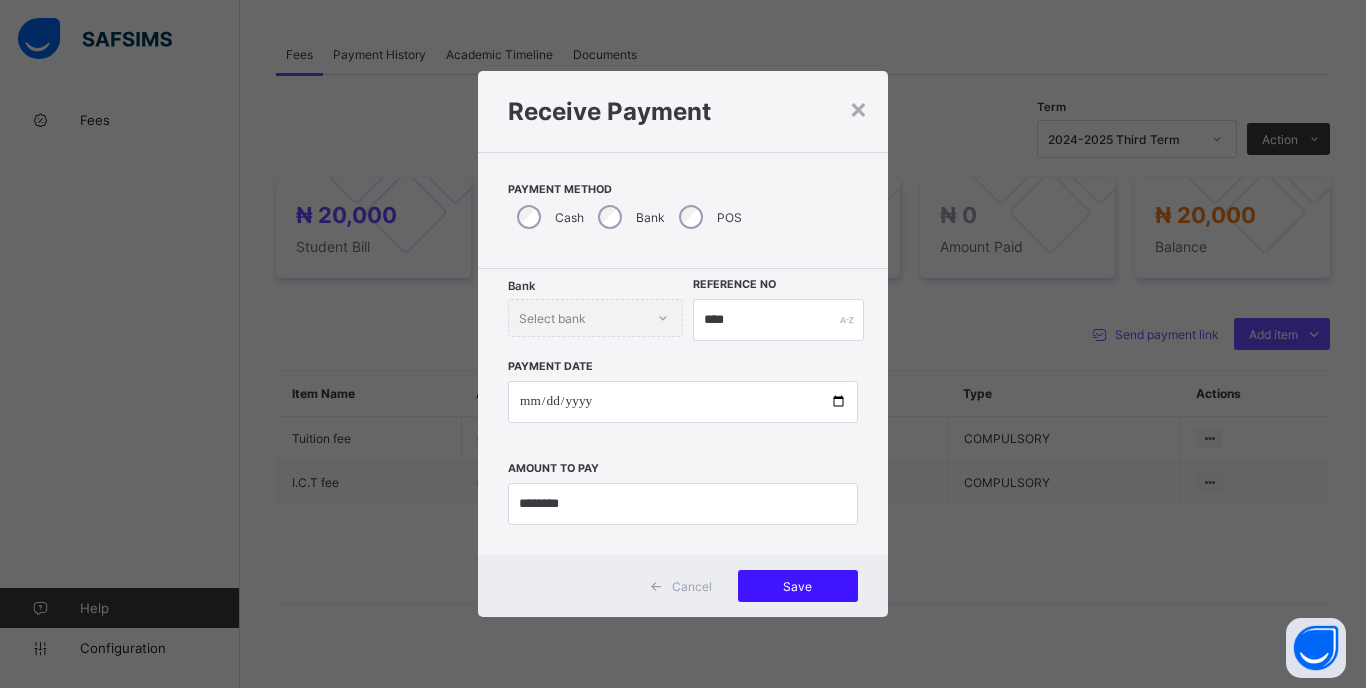 click on "Save" at bounding box center (798, 586) 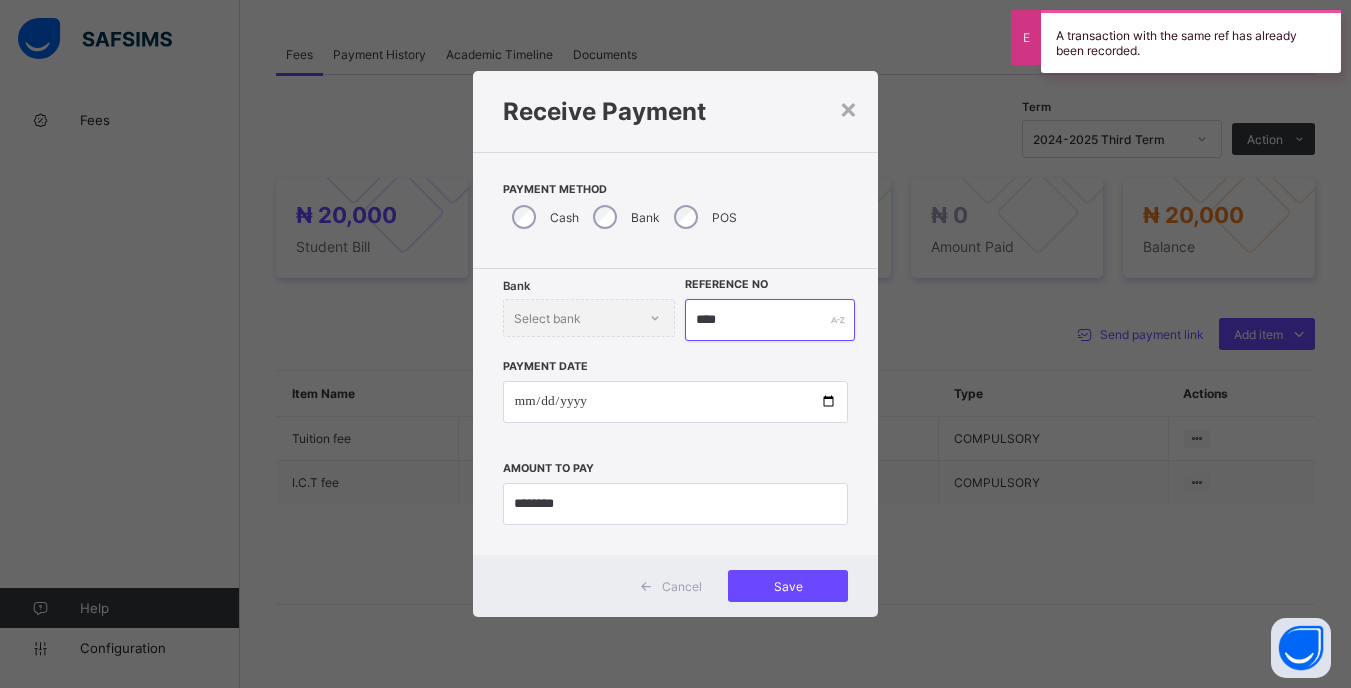 click on "****" at bounding box center (769, 320) 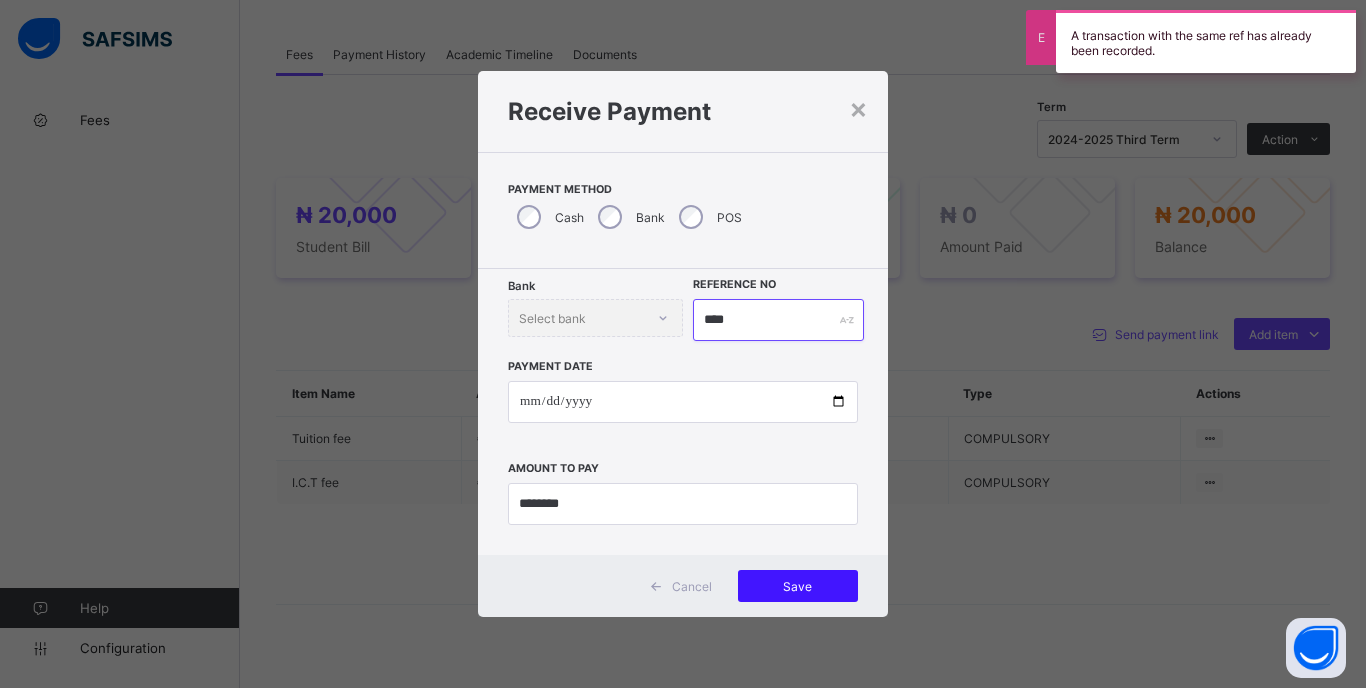 type on "****" 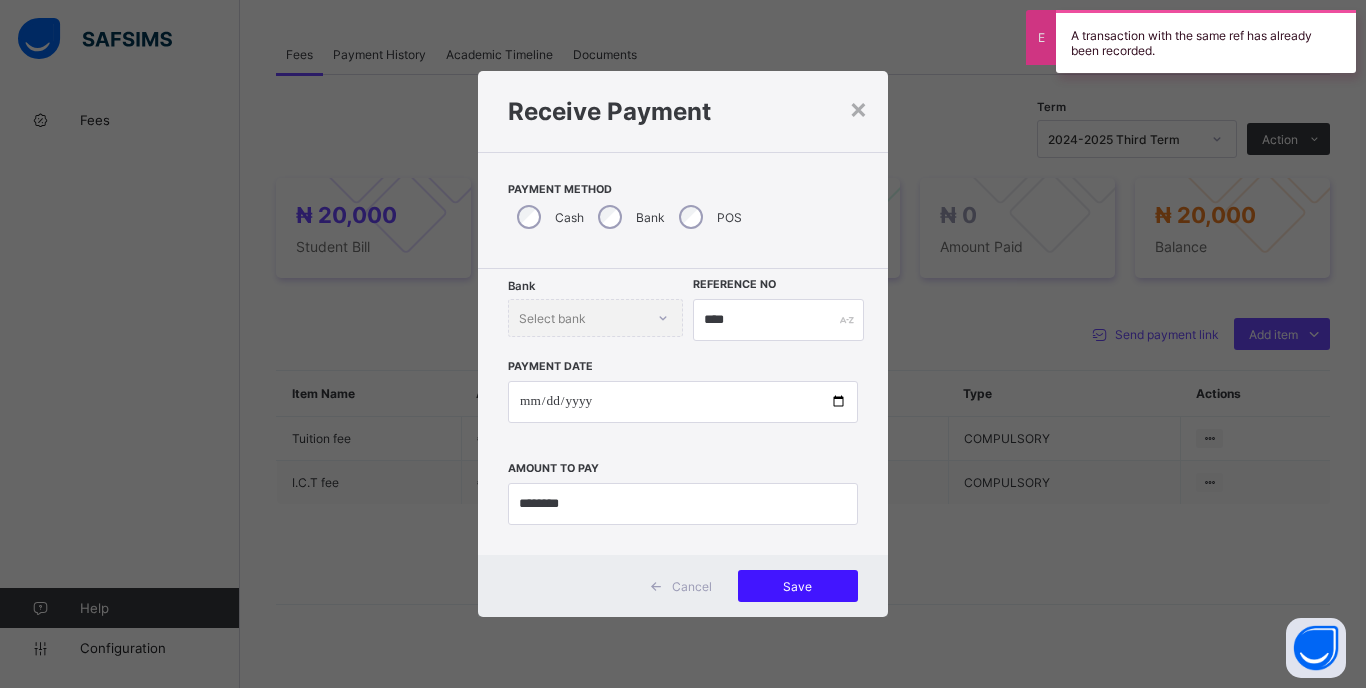 click on "Save" at bounding box center [798, 586] 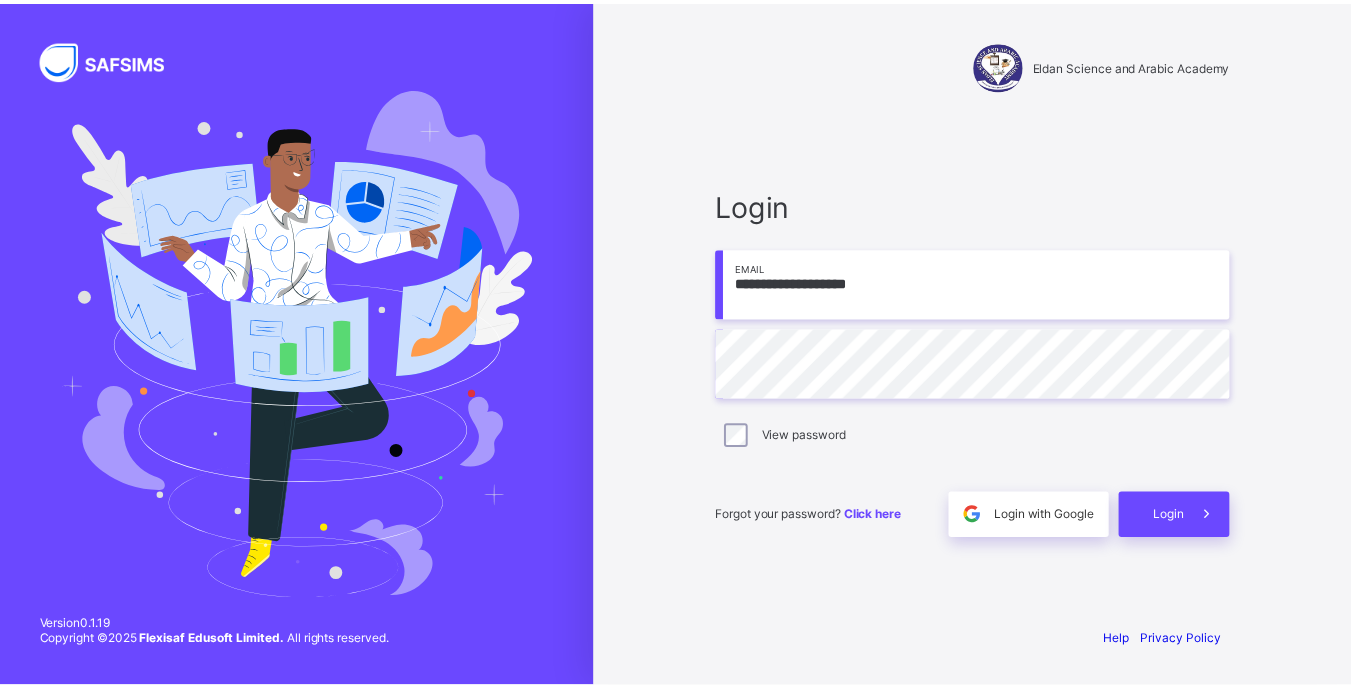 scroll, scrollTop: 0, scrollLeft: 0, axis: both 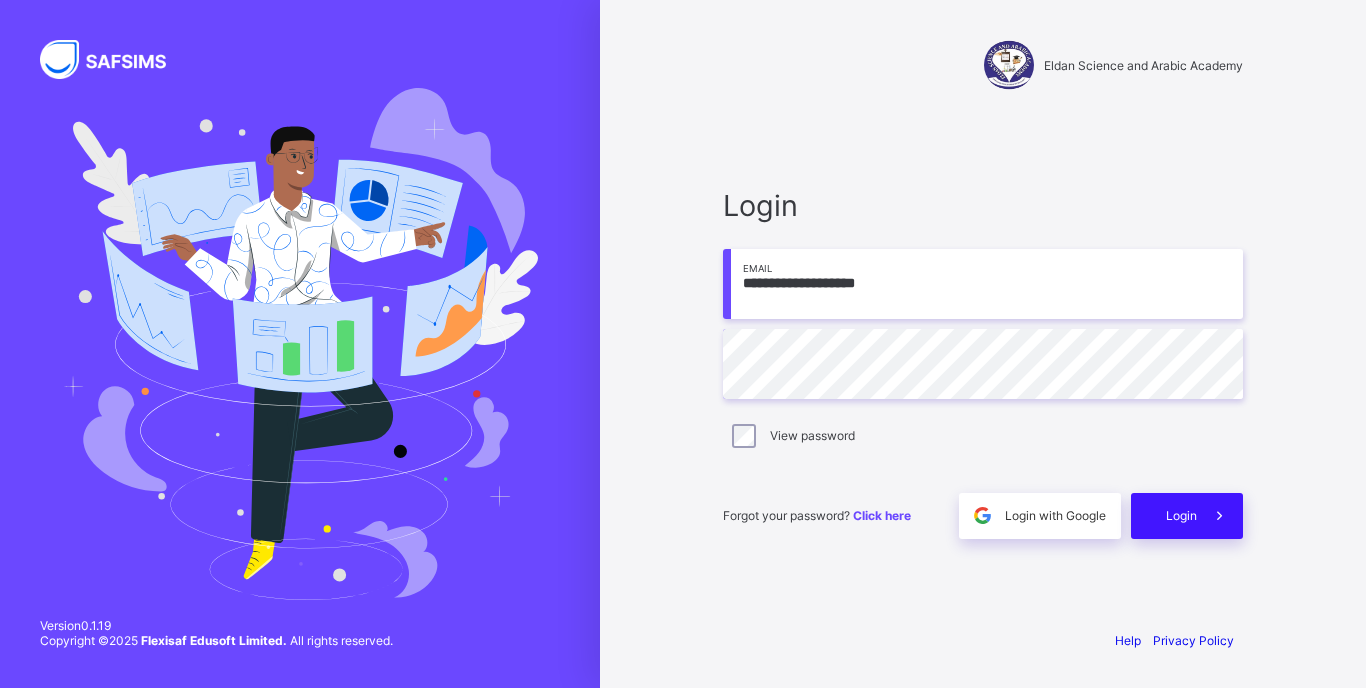 click at bounding box center [1220, 516] 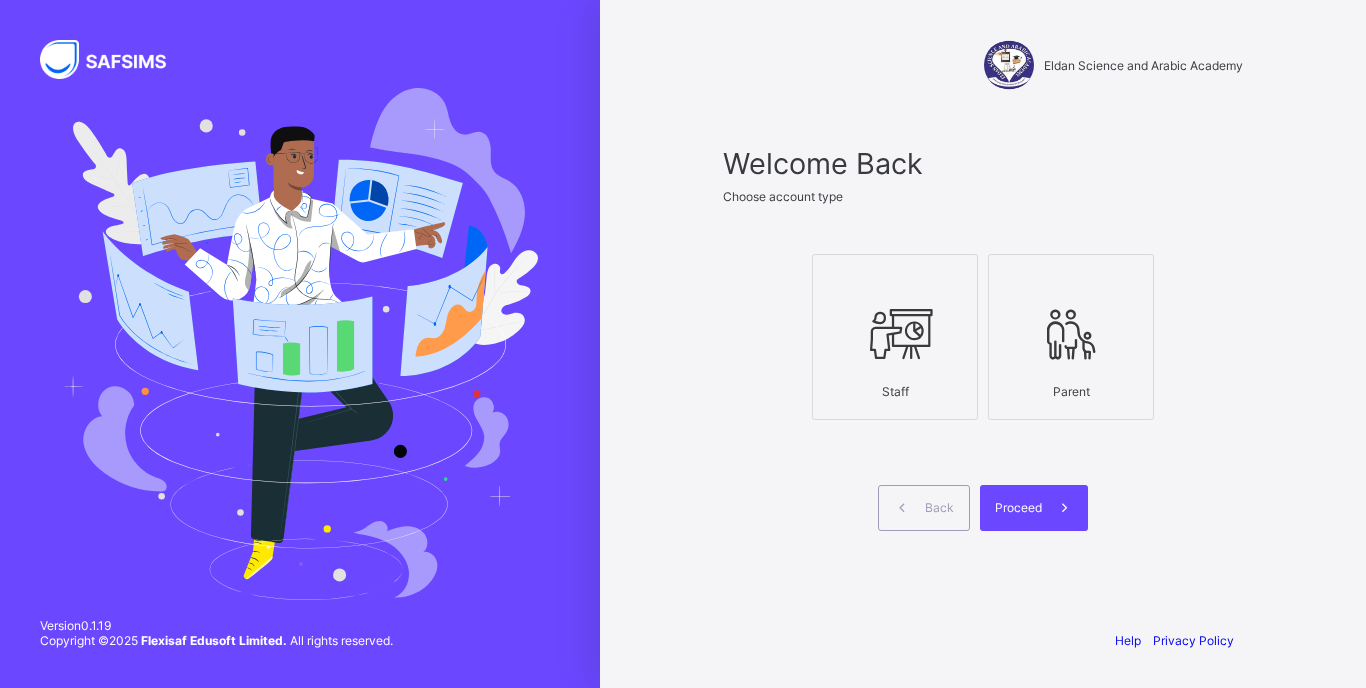 click on "Staff" at bounding box center (895, 391) 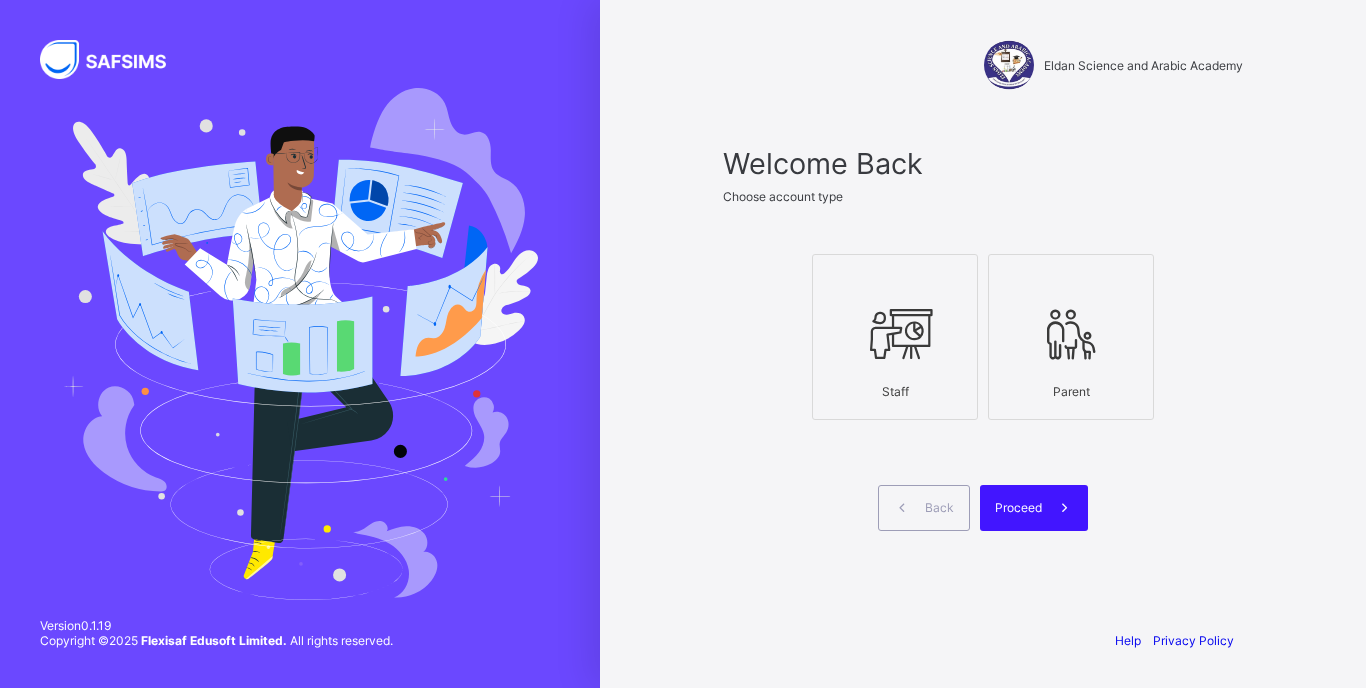 click at bounding box center (1065, 508) 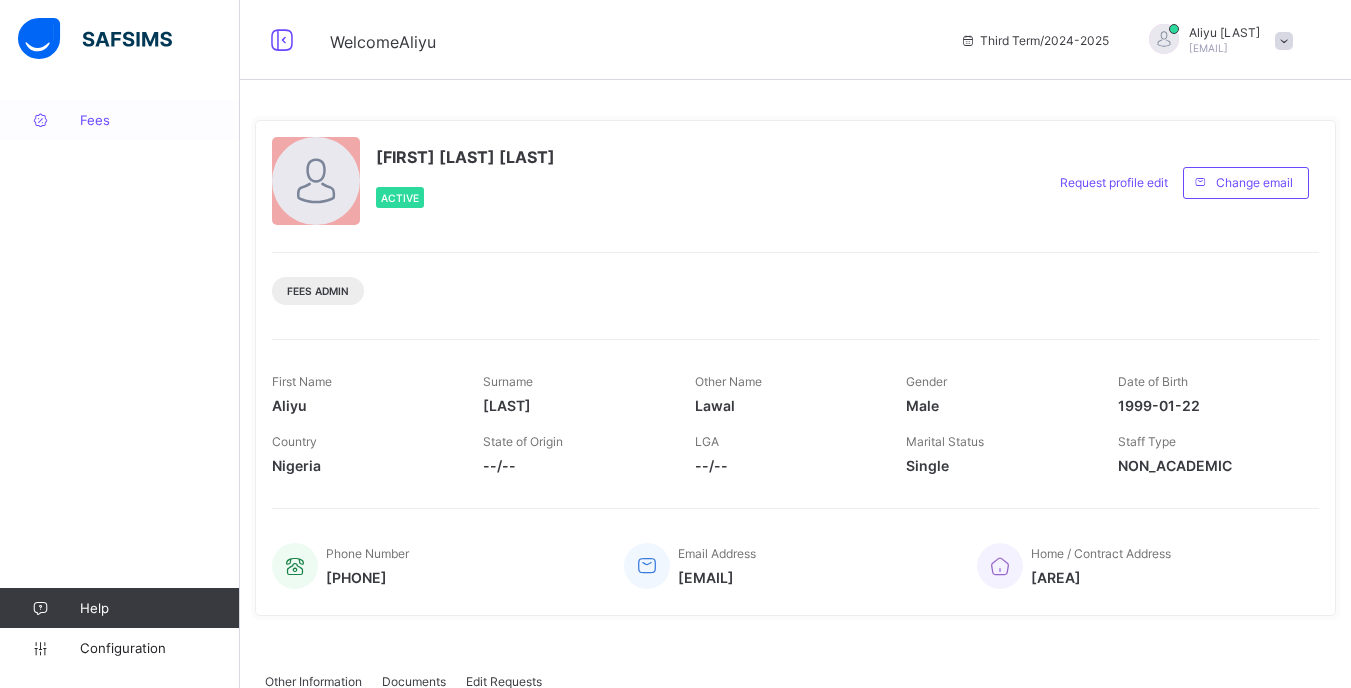 click on "Fees" at bounding box center [160, 120] 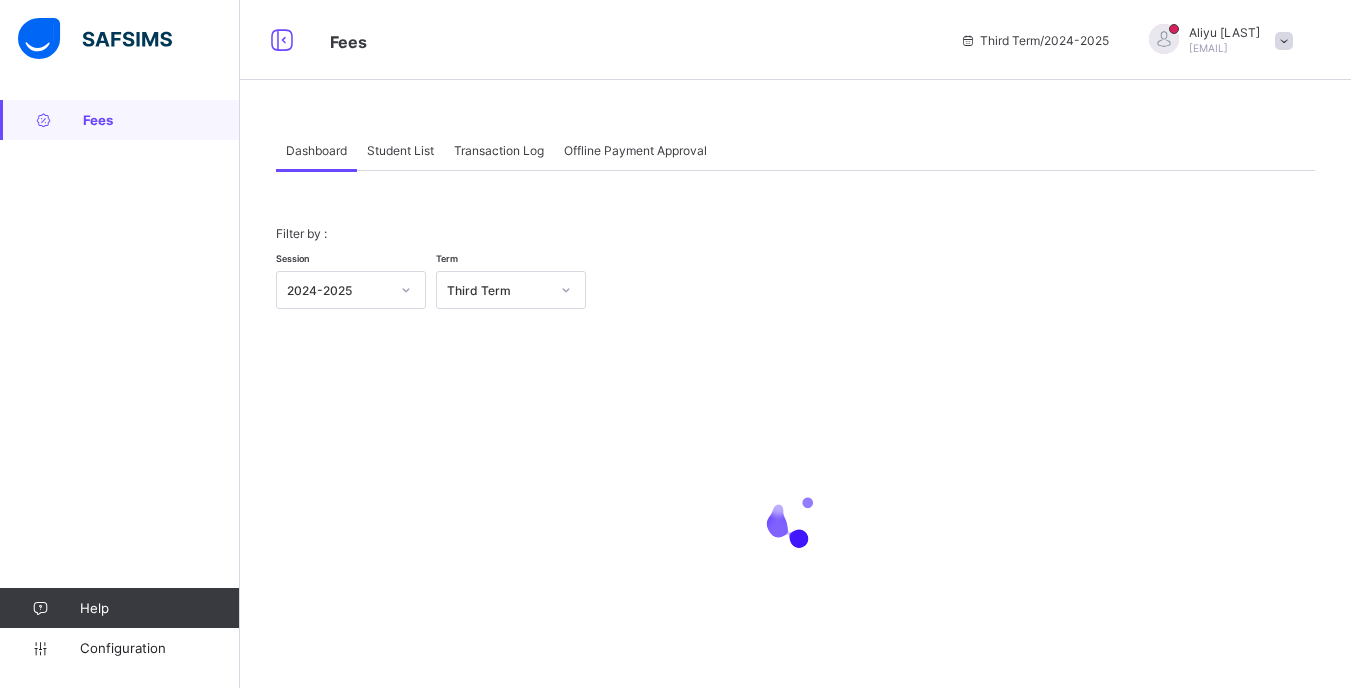 click on "Student List" at bounding box center (400, 150) 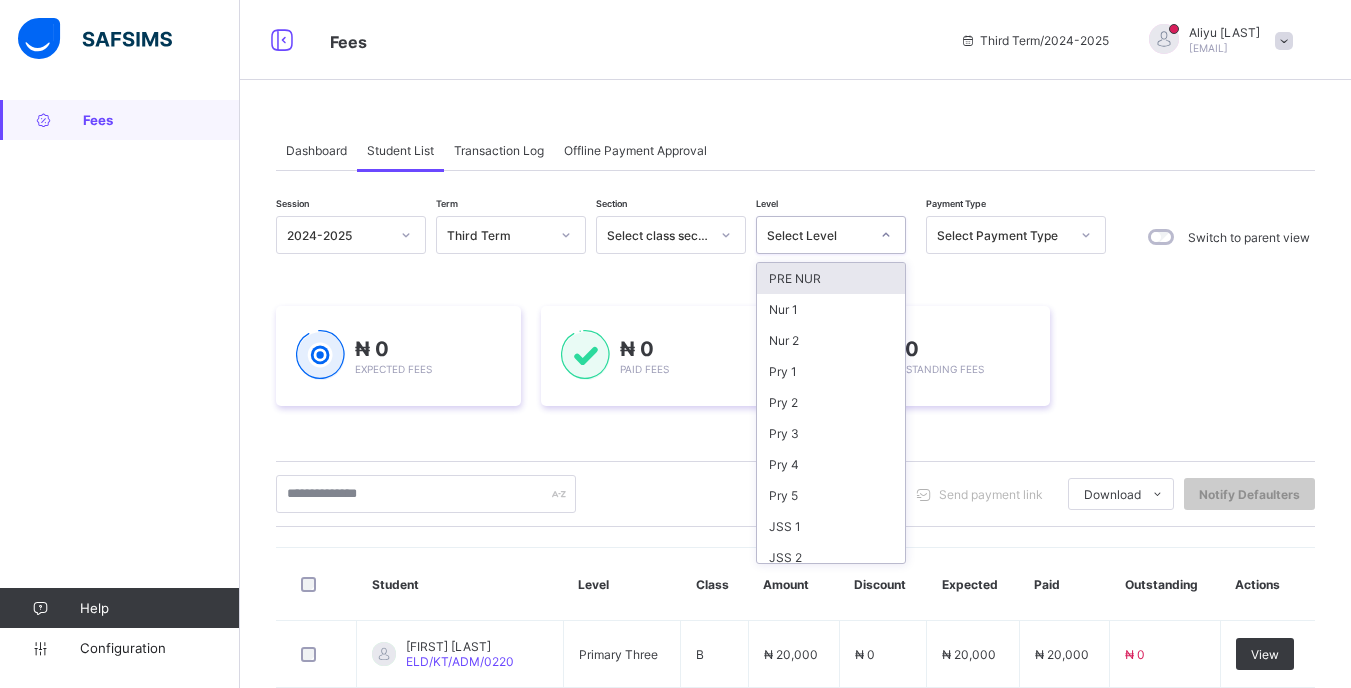 click on "Select Level" at bounding box center (818, 235) 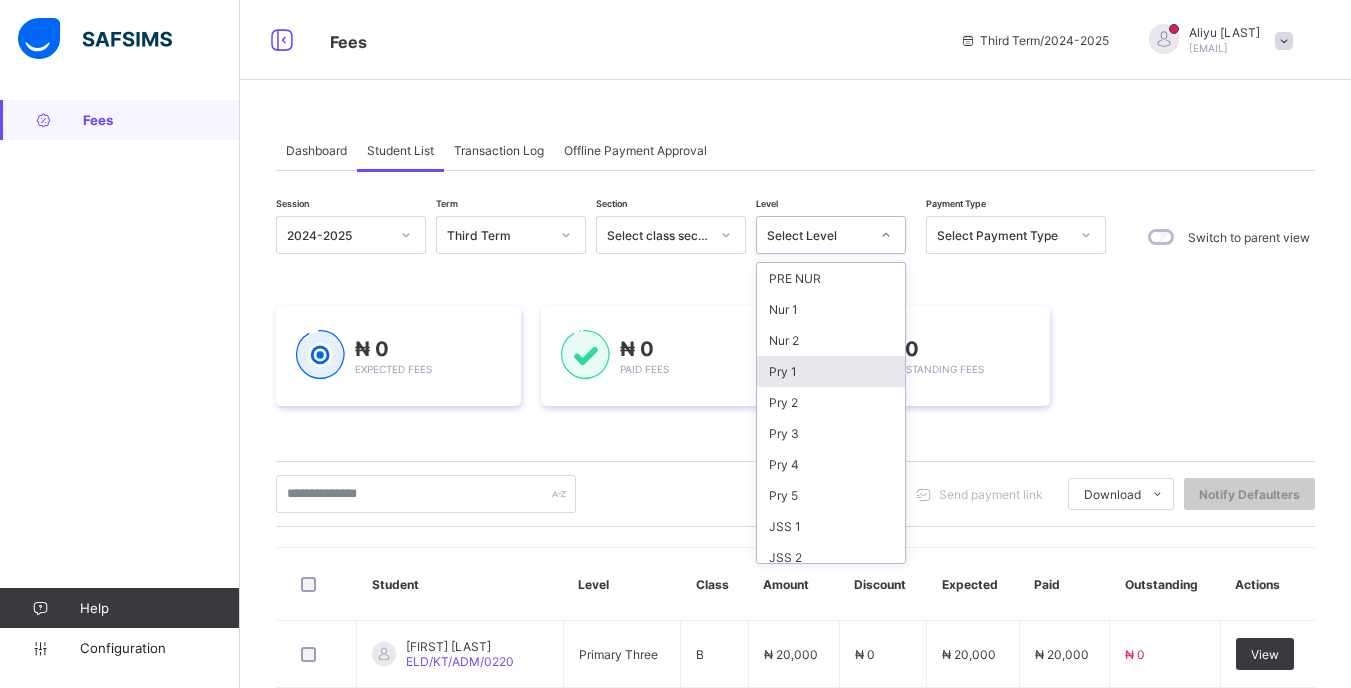 click on "Pry 1" at bounding box center (831, 371) 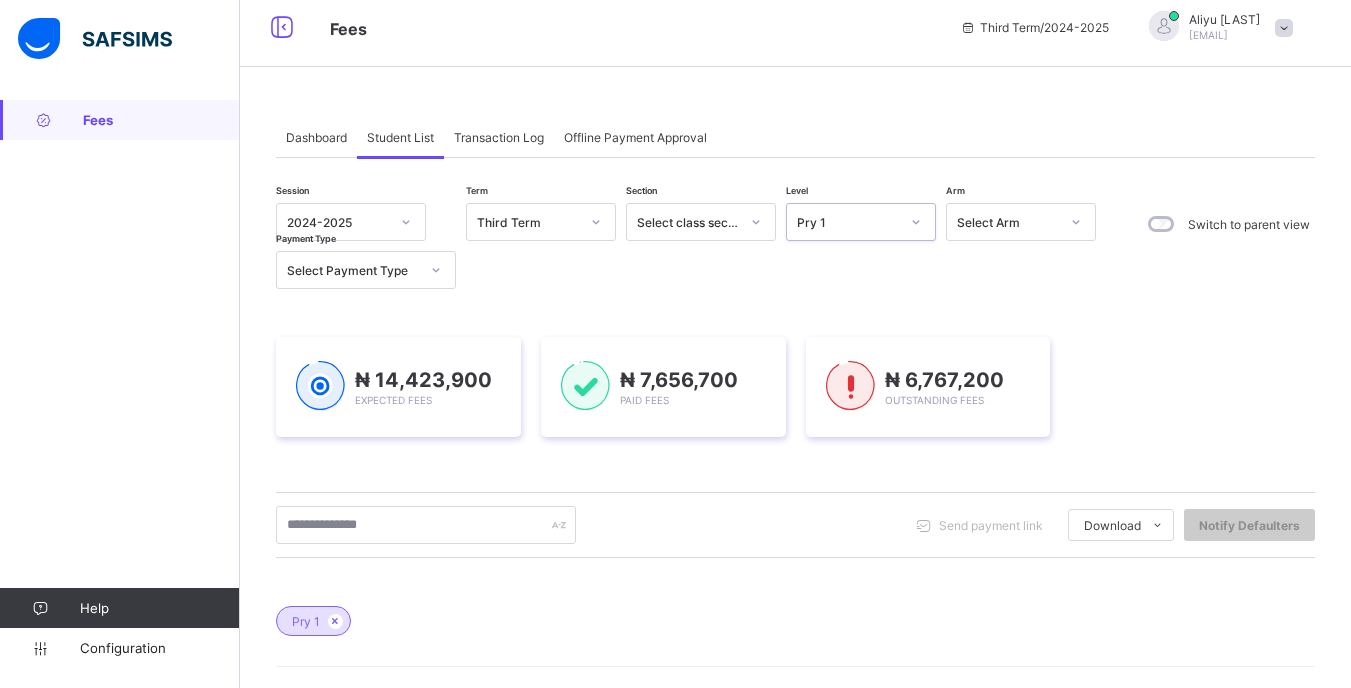 scroll, scrollTop: 300, scrollLeft: 0, axis: vertical 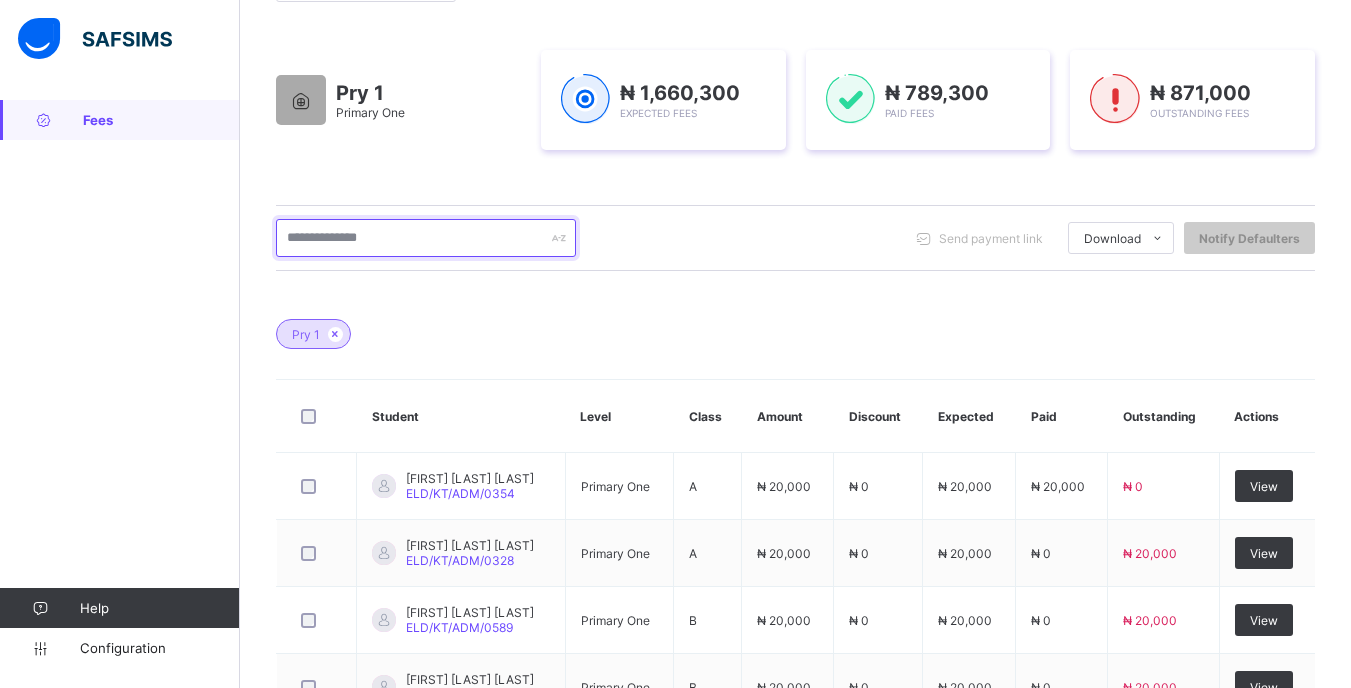 click at bounding box center [426, 238] 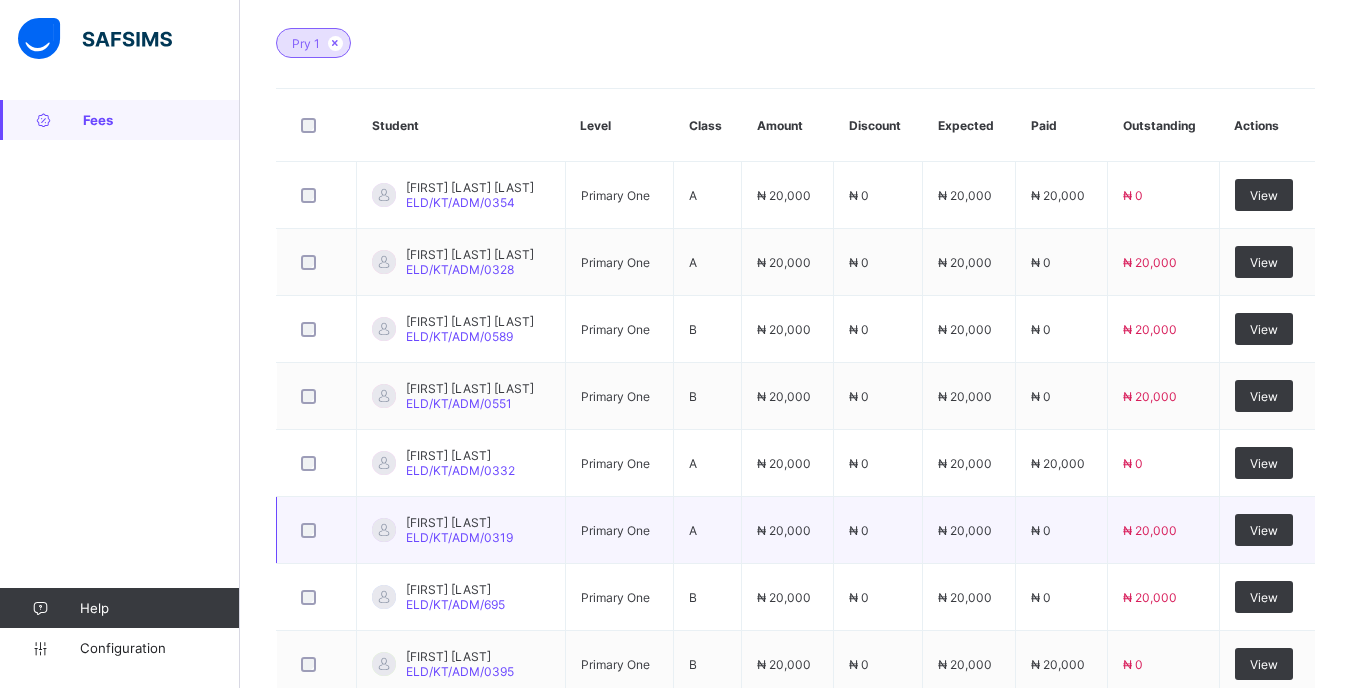 scroll, scrollTop: 500, scrollLeft: 0, axis: vertical 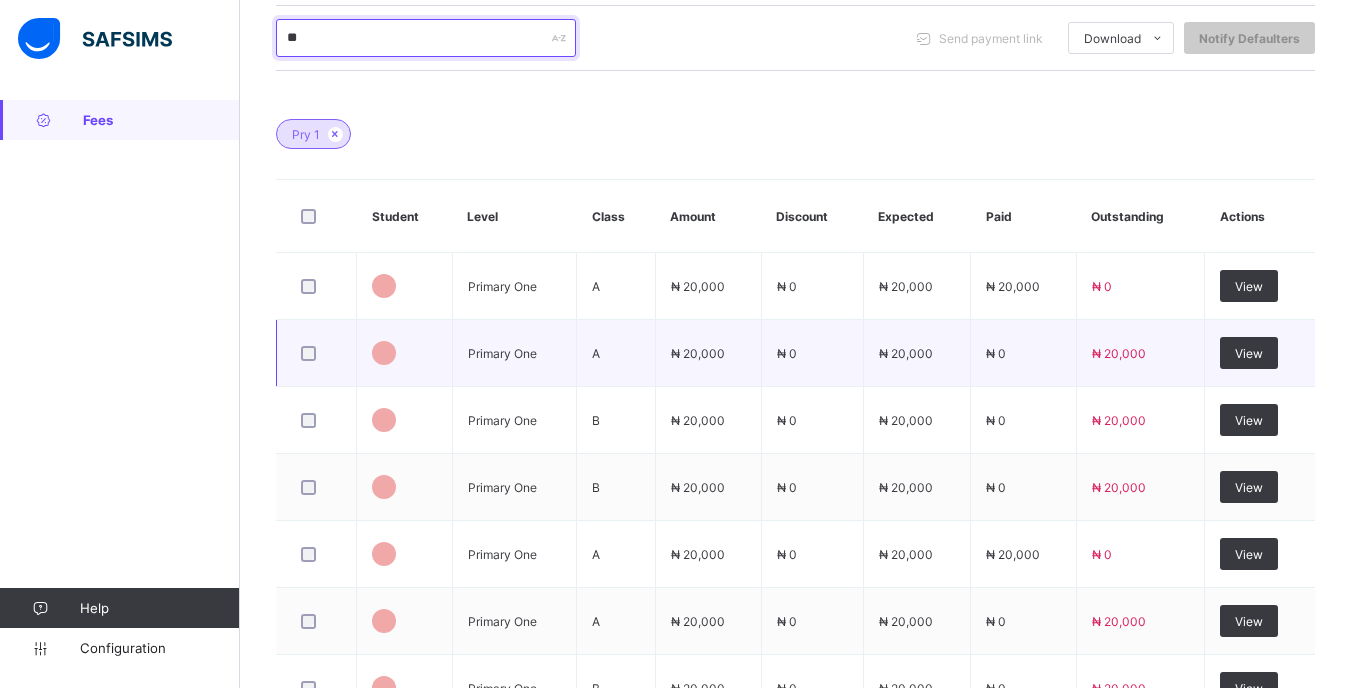 type on "*" 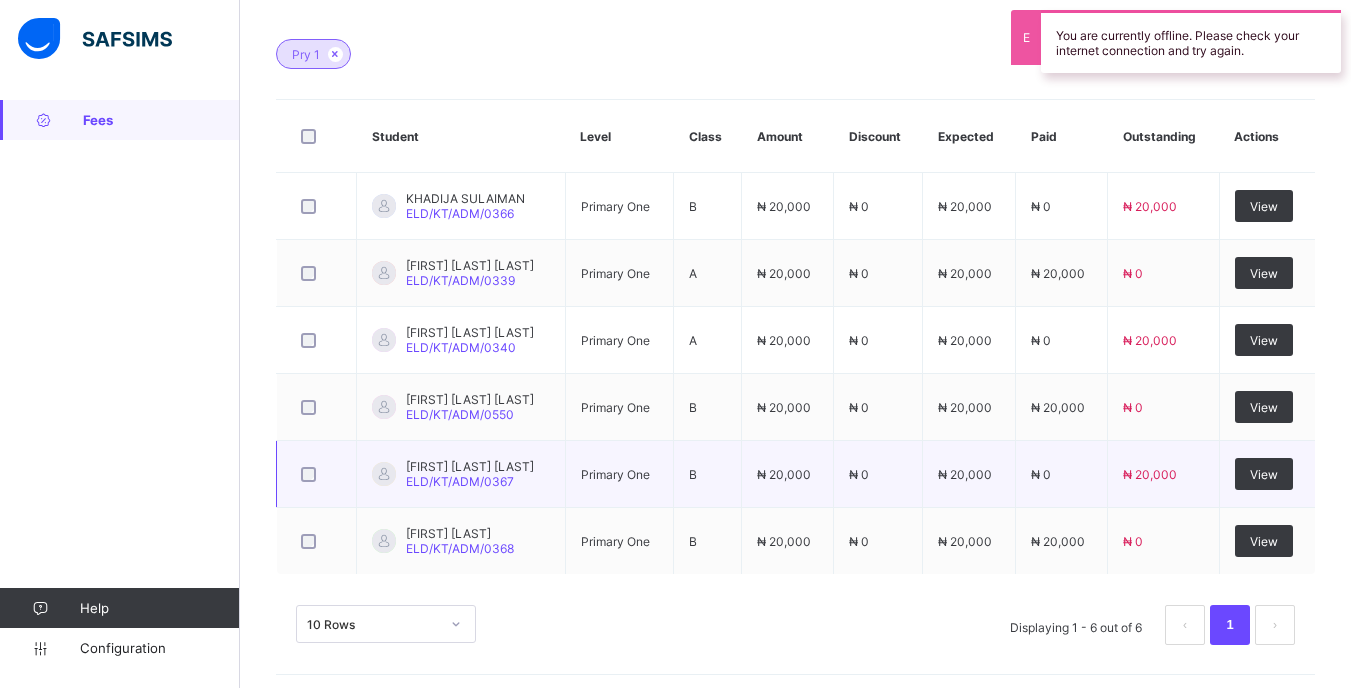 scroll, scrollTop: 581, scrollLeft: 0, axis: vertical 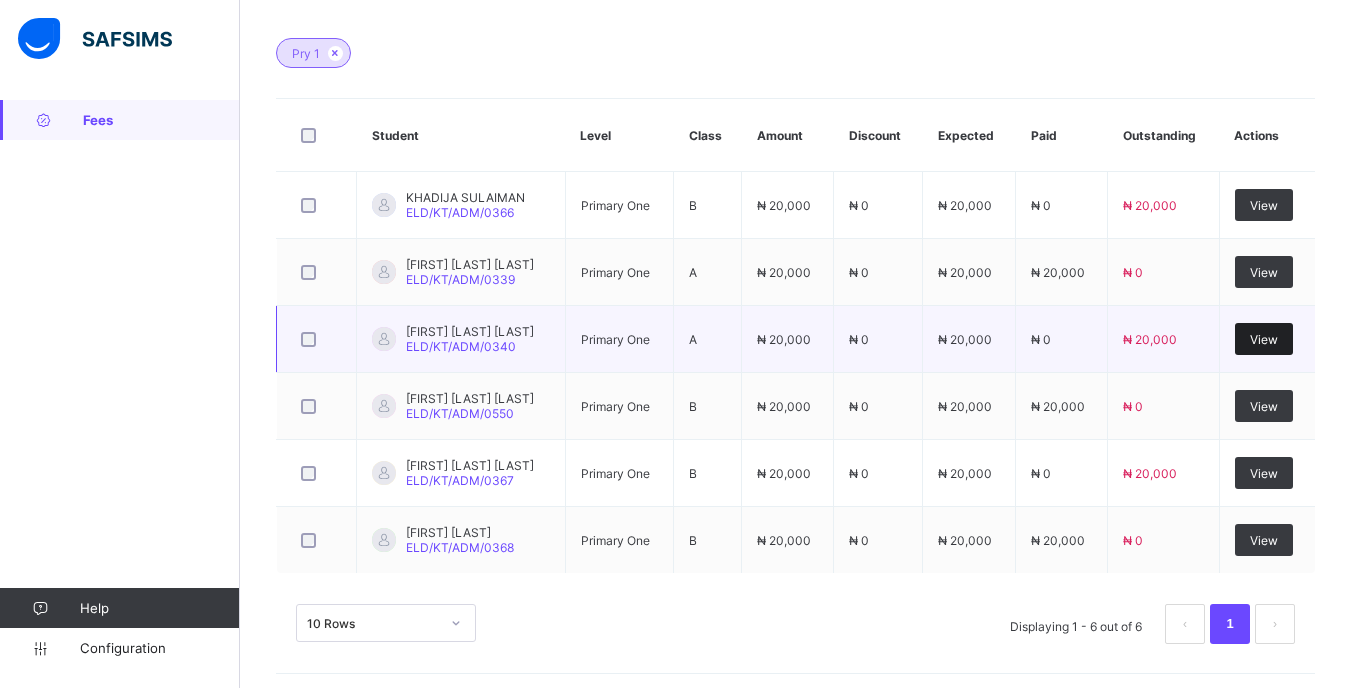 type on "*******" 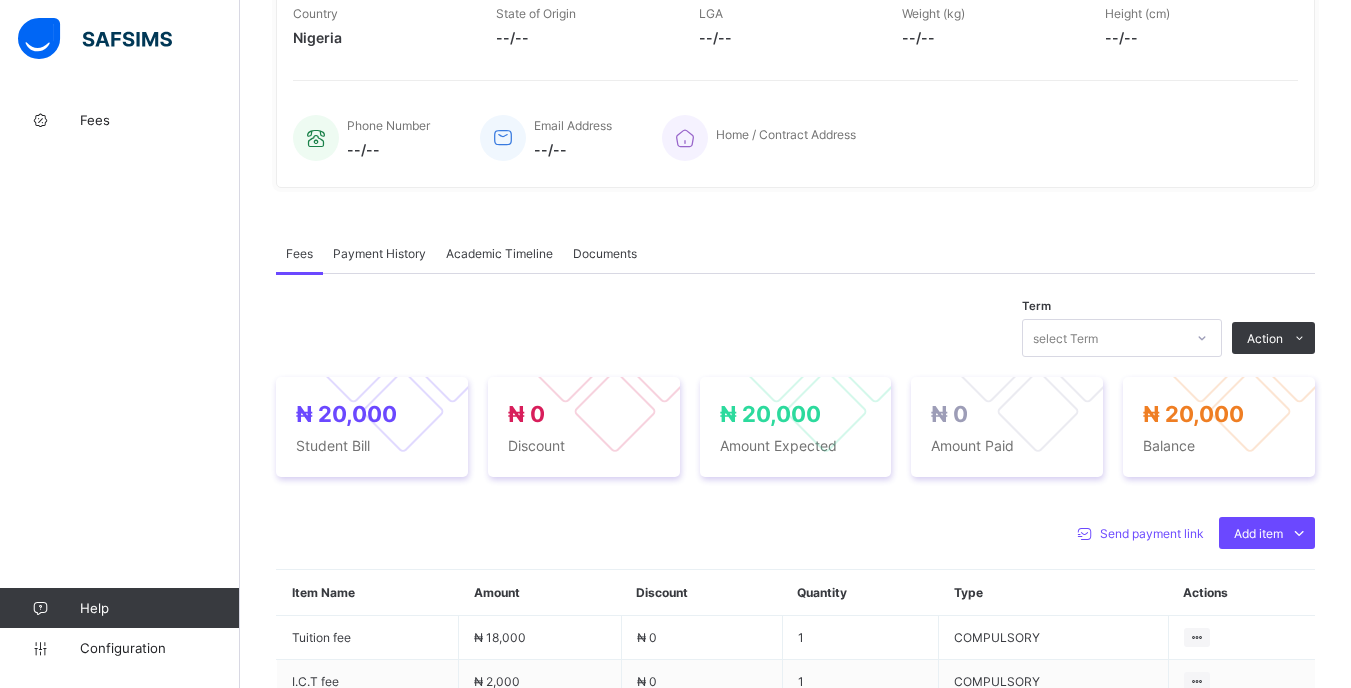 scroll, scrollTop: 581, scrollLeft: 0, axis: vertical 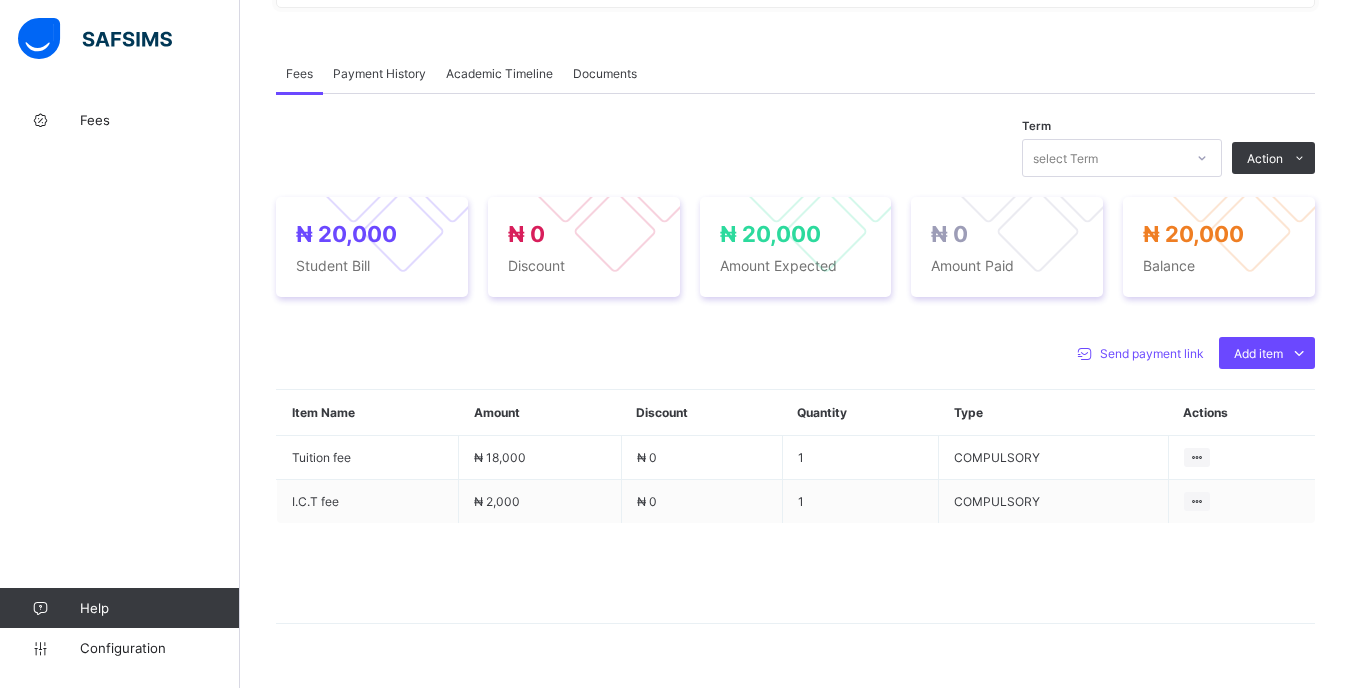 click at bounding box center (1202, 158) 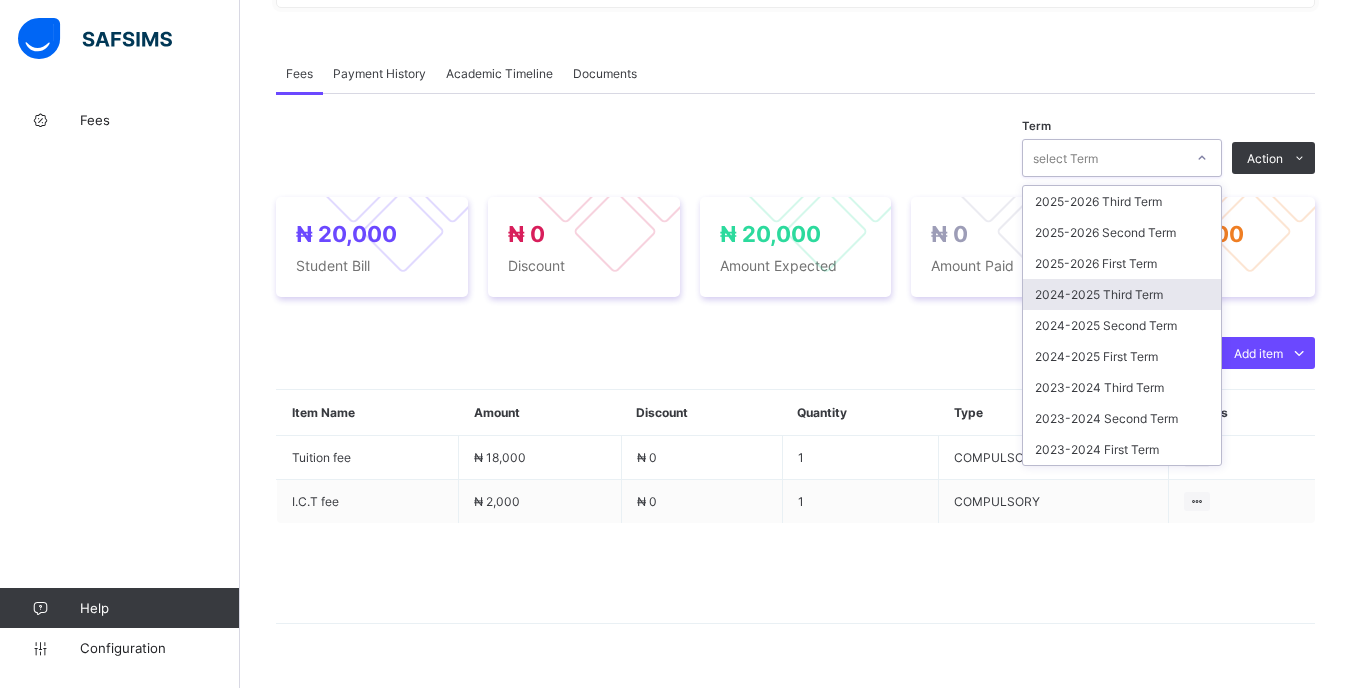 click on "2024-2025 Third Term" at bounding box center (1122, 294) 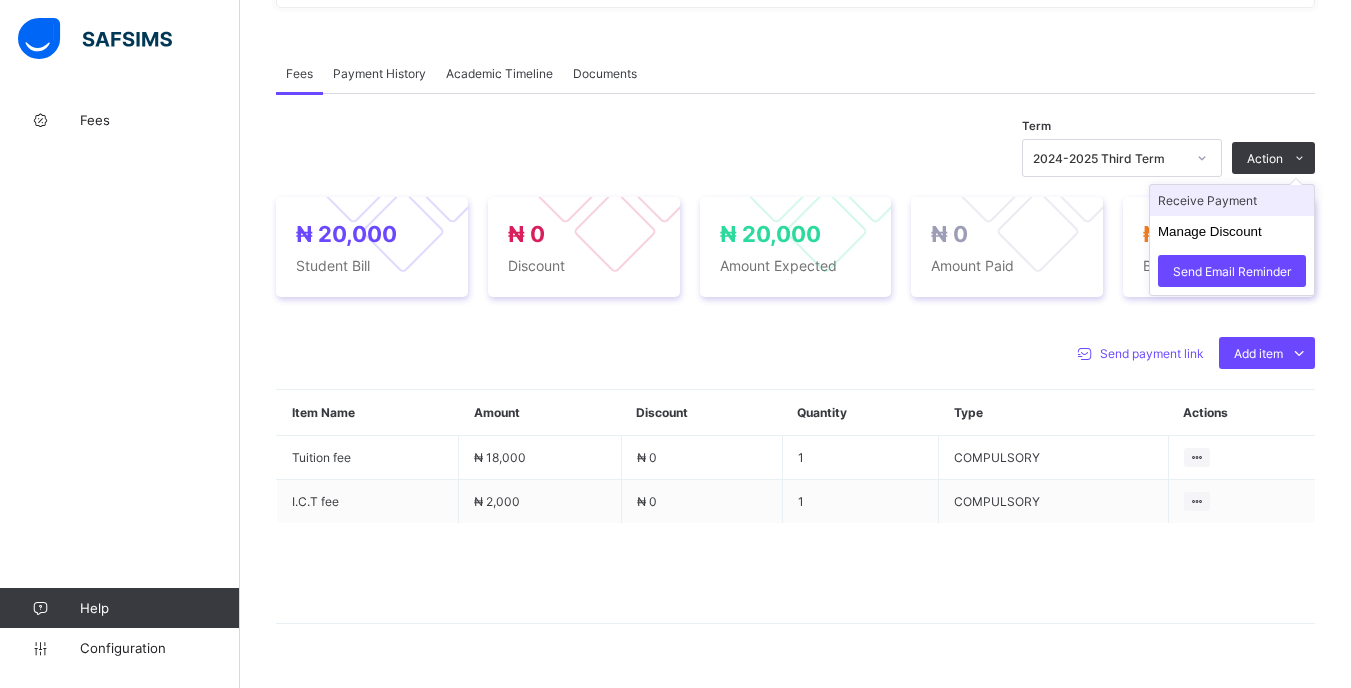 click on "Receive Payment" at bounding box center [1232, 200] 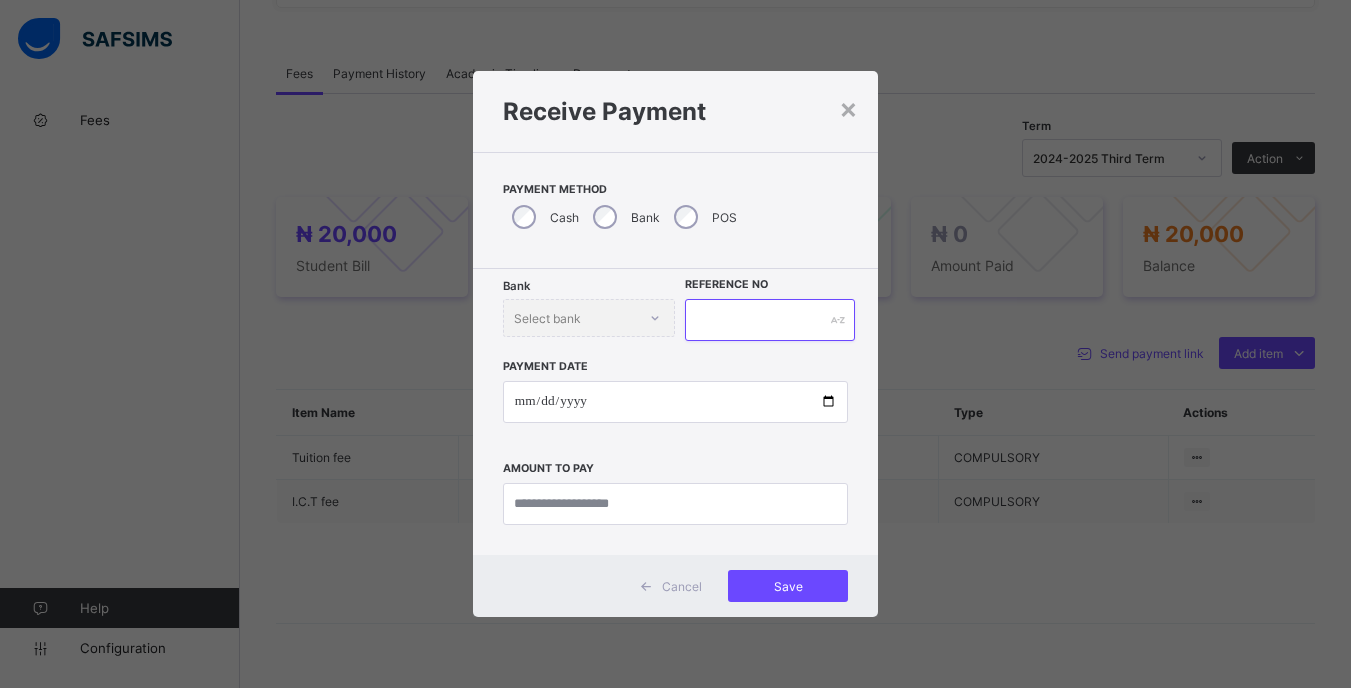 click at bounding box center (769, 320) 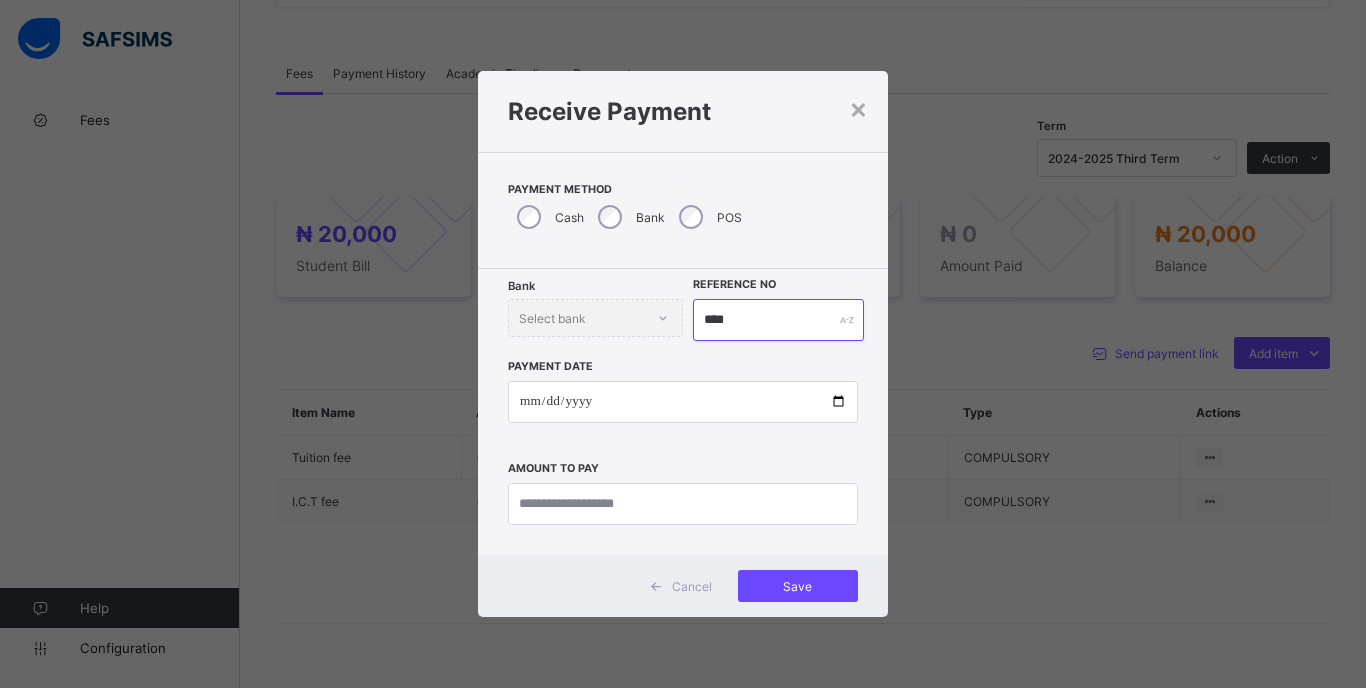 type on "****" 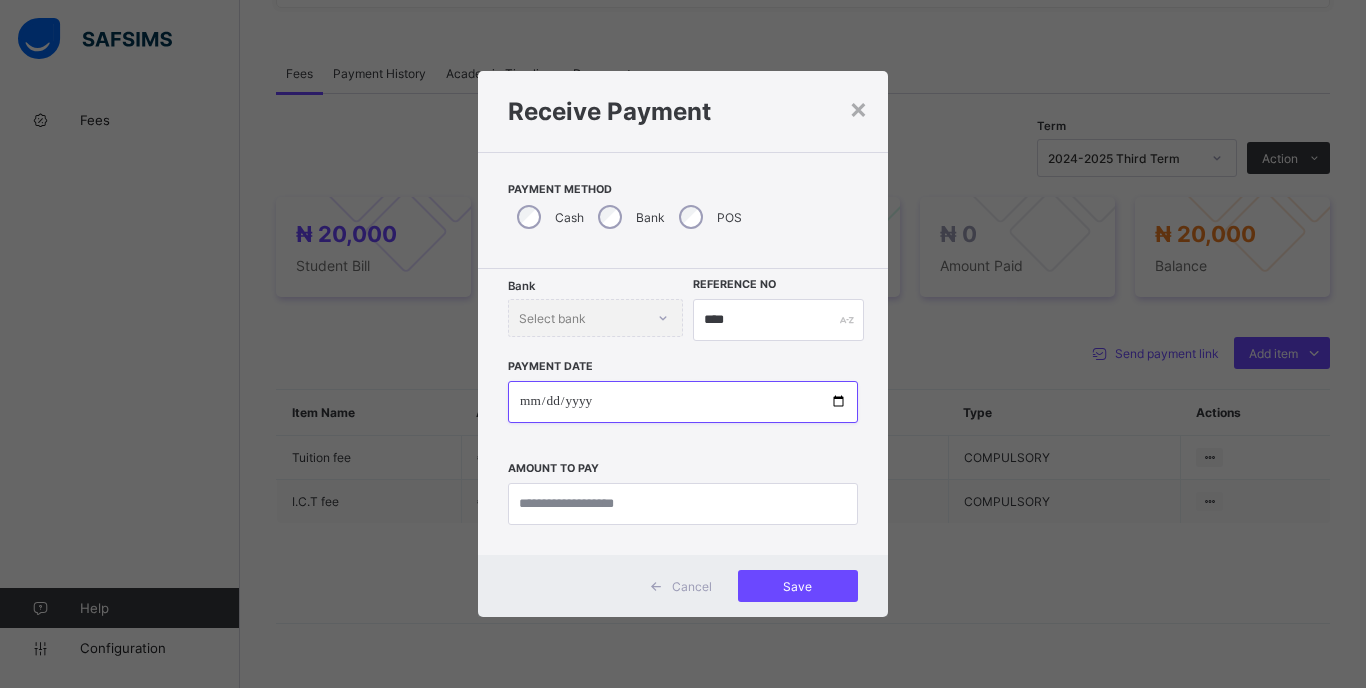 click at bounding box center (683, 402) 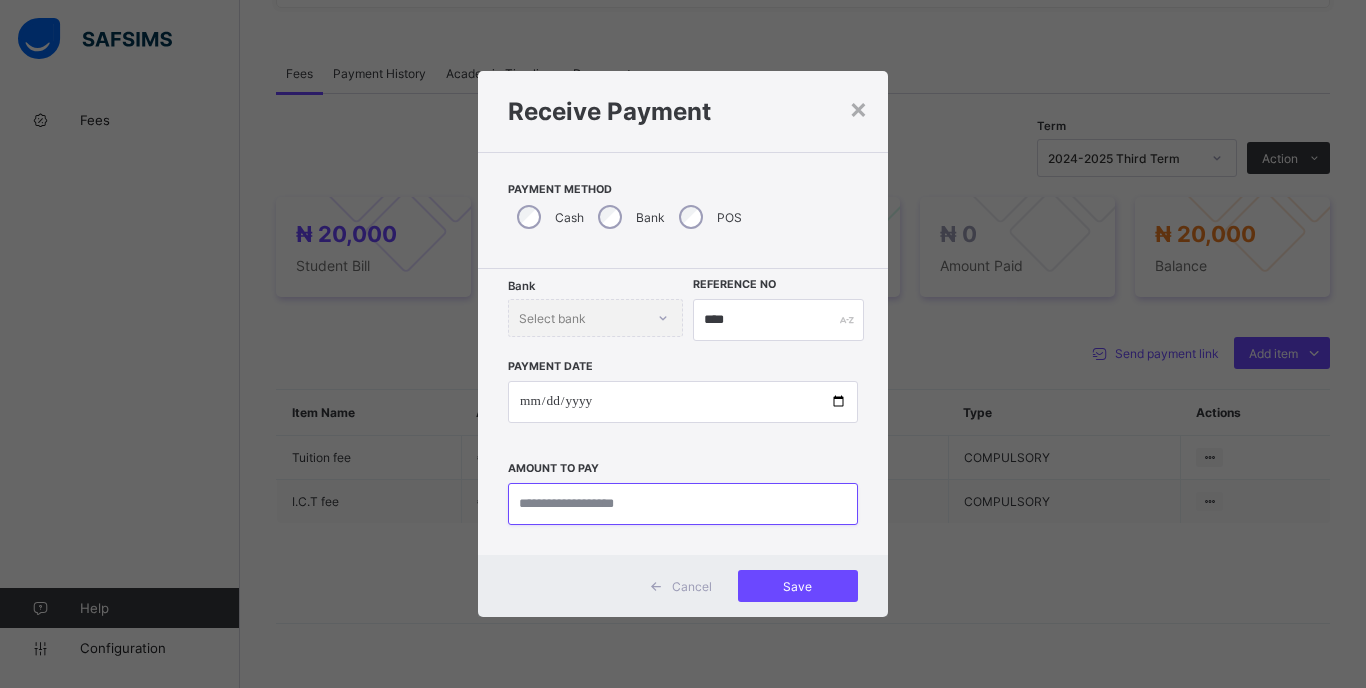 click at bounding box center [683, 504] 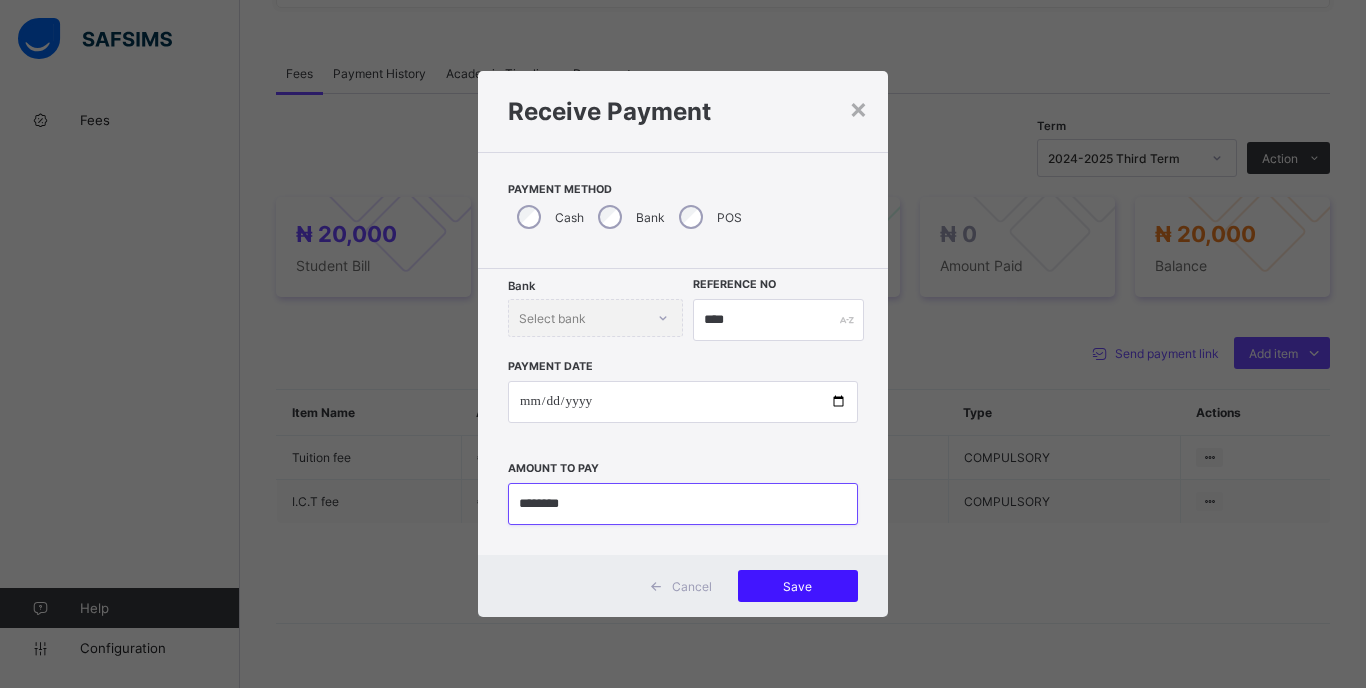 type on "********" 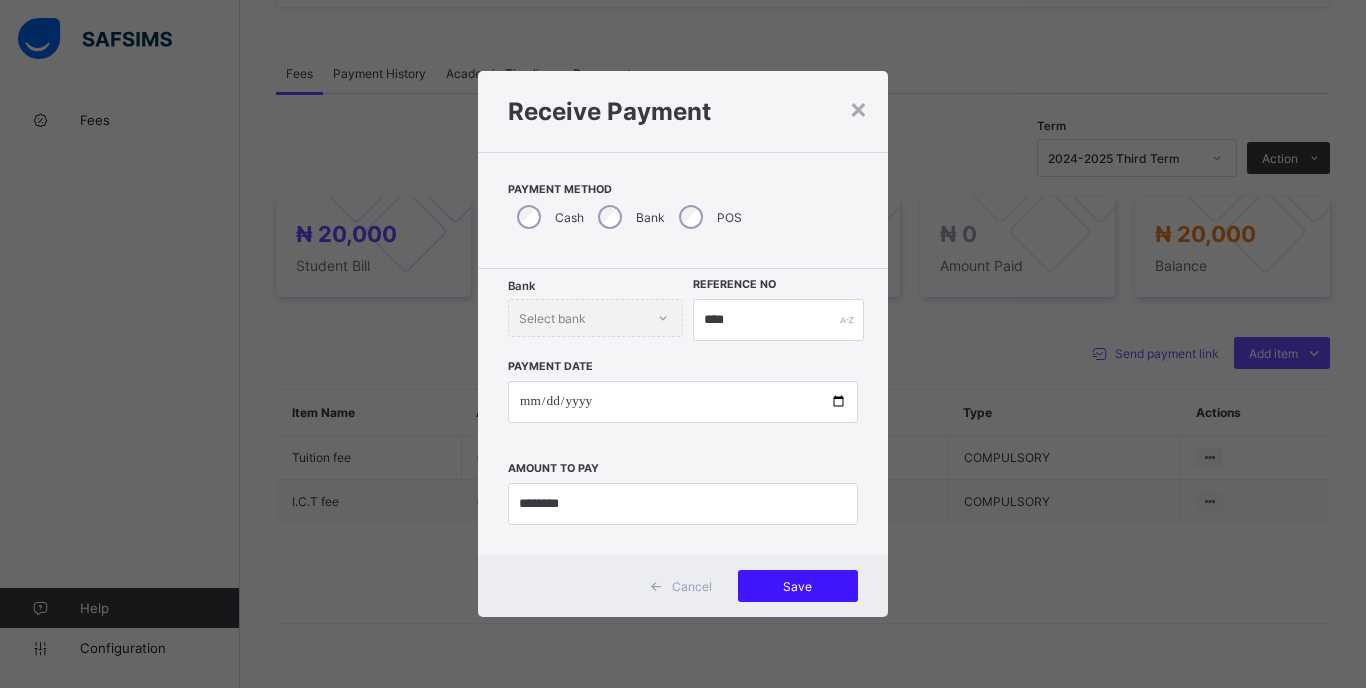 click on "Save" at bounding box center [798, 586] 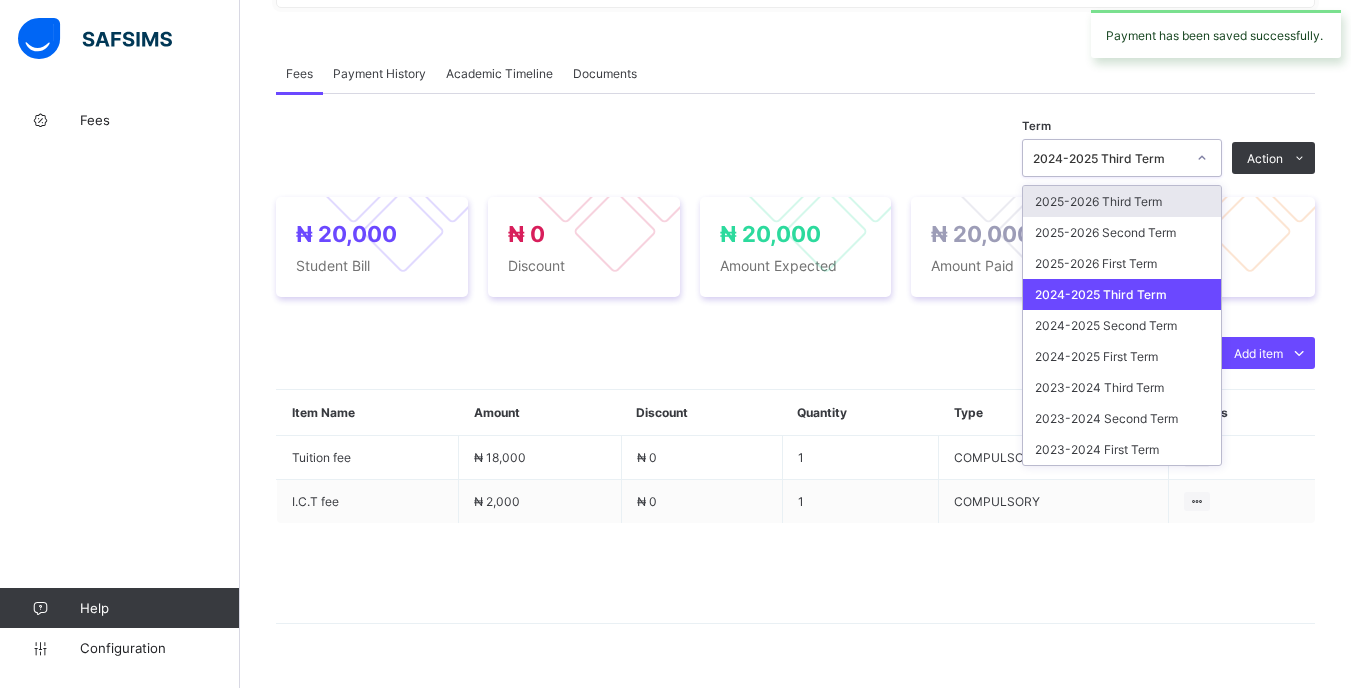 click 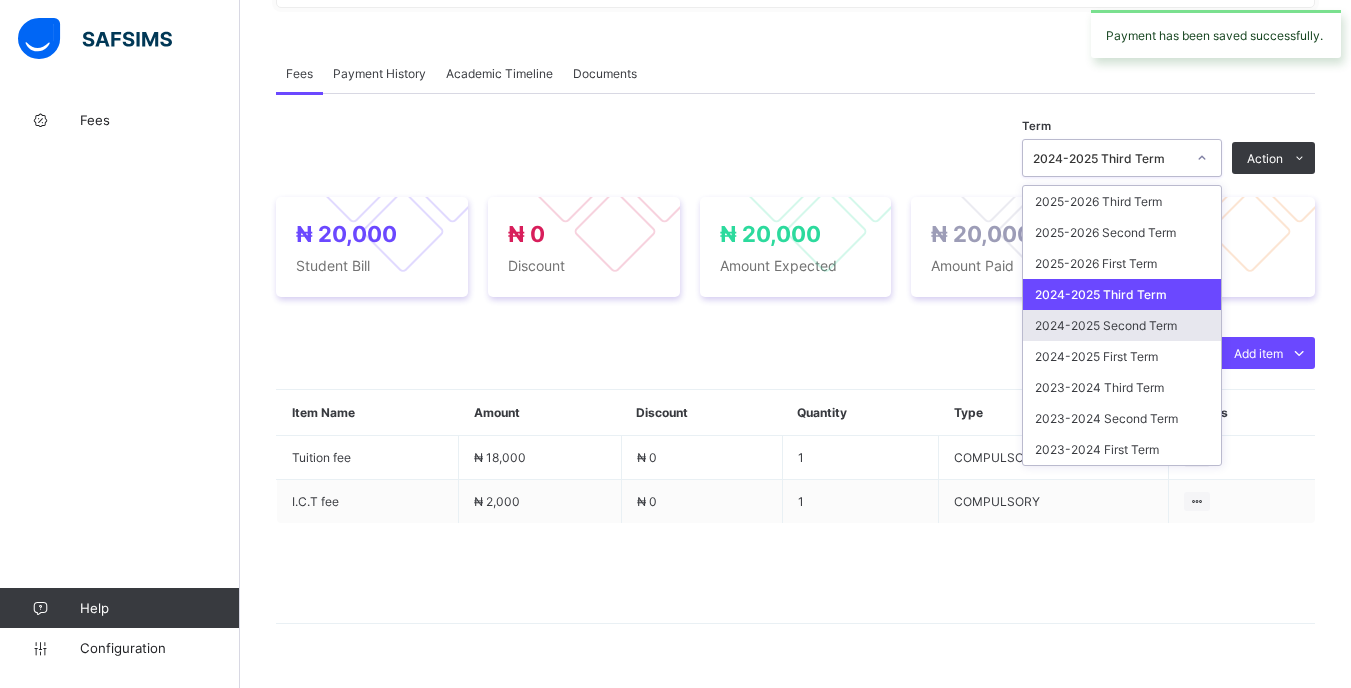 click on "2024-2025 Second Term" at bounding box center [1122, 325] 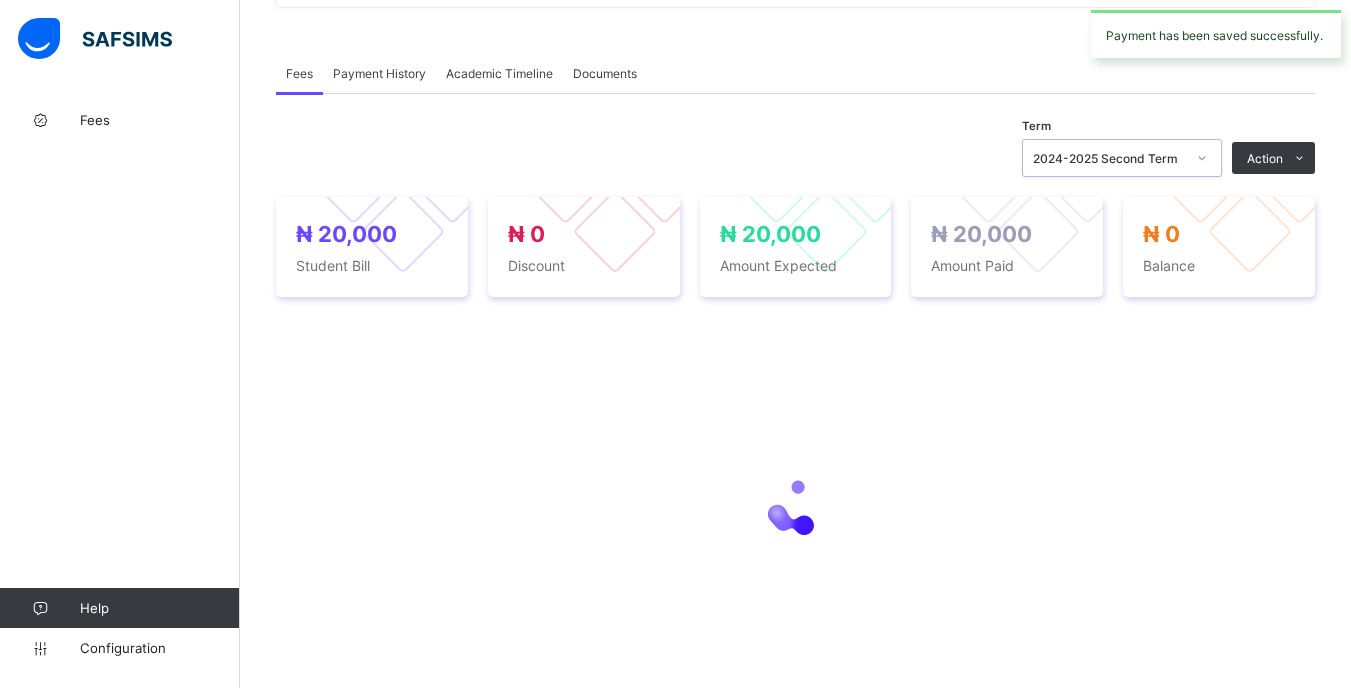 click on "2024-2025 Second Term" at bounding box center (1103, 158) 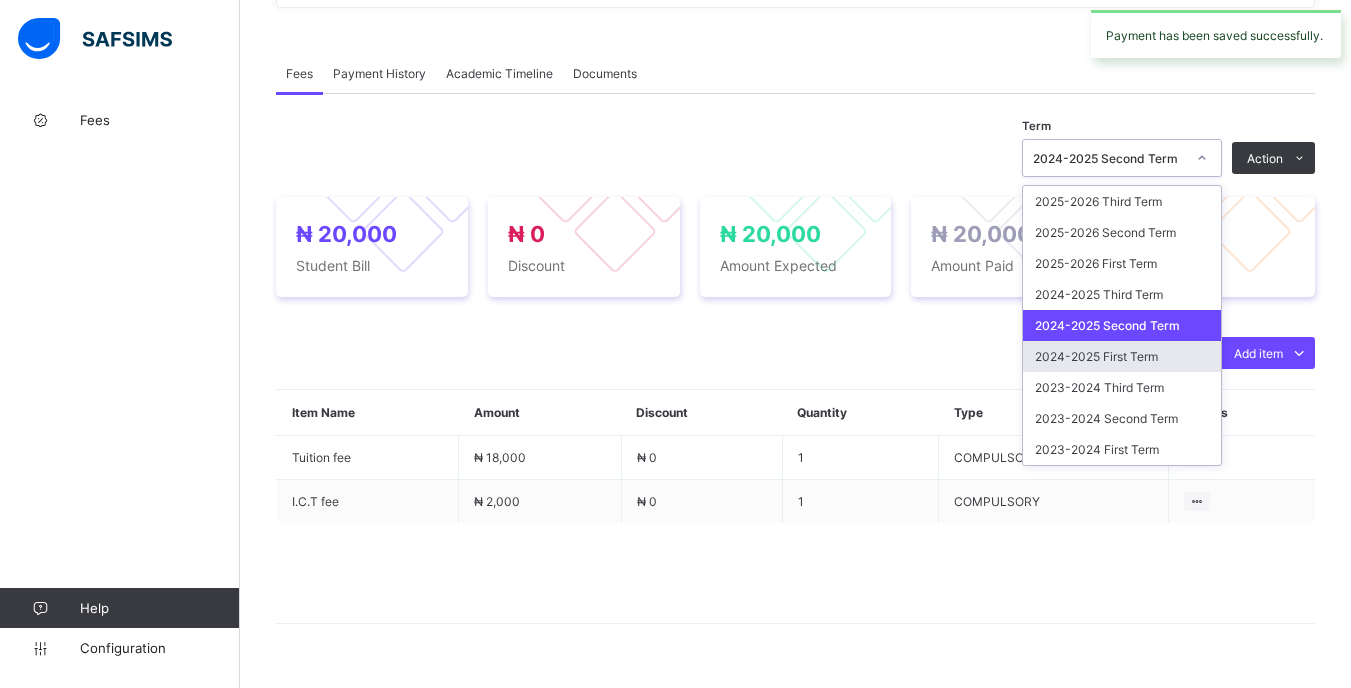 click on "2024-2025 First Term" at bounding box center [1122, 356] 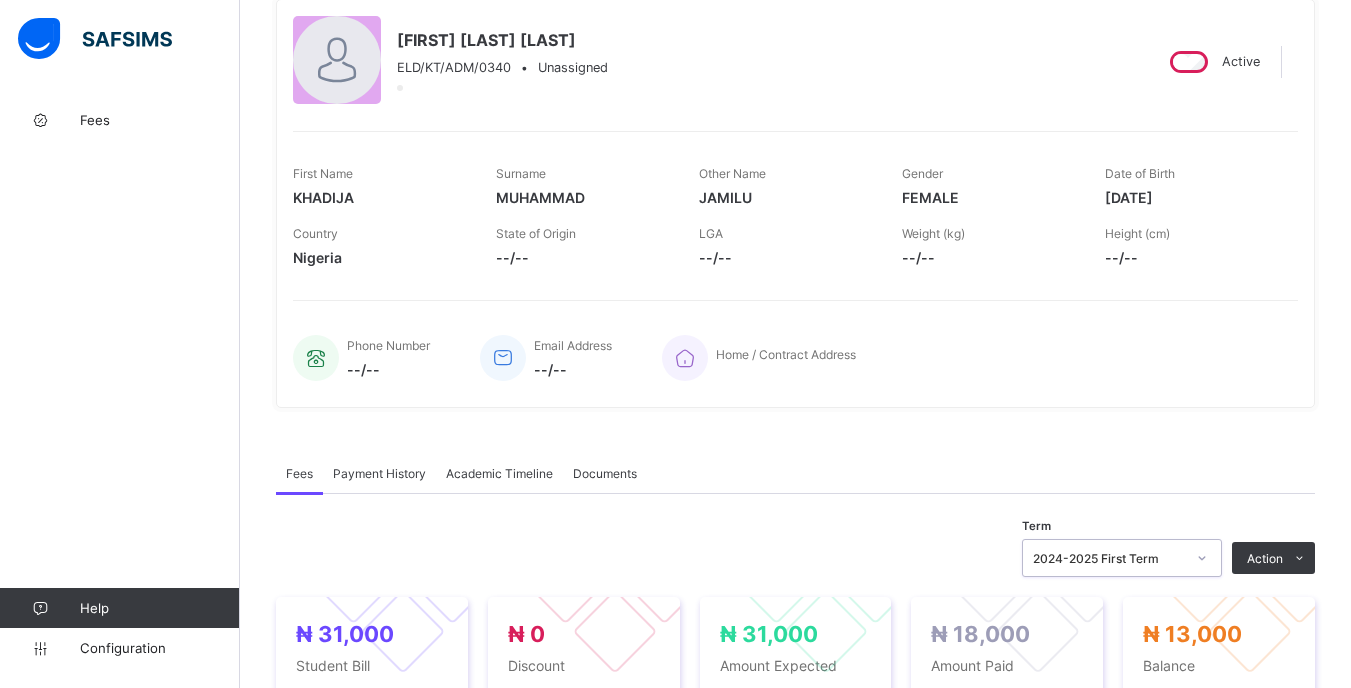 scroll, scrollTop: 0, scrollLeft: 0, axis: both 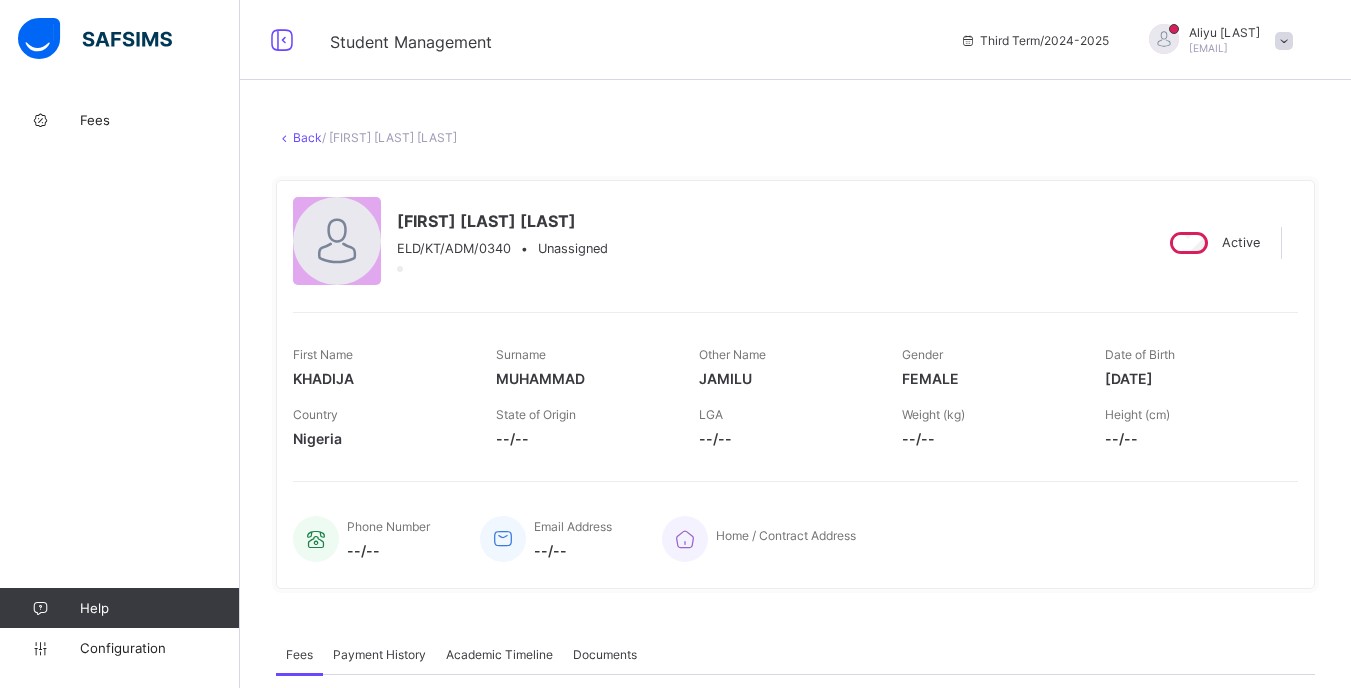 click on "Back" at bounding box center [307, 137] 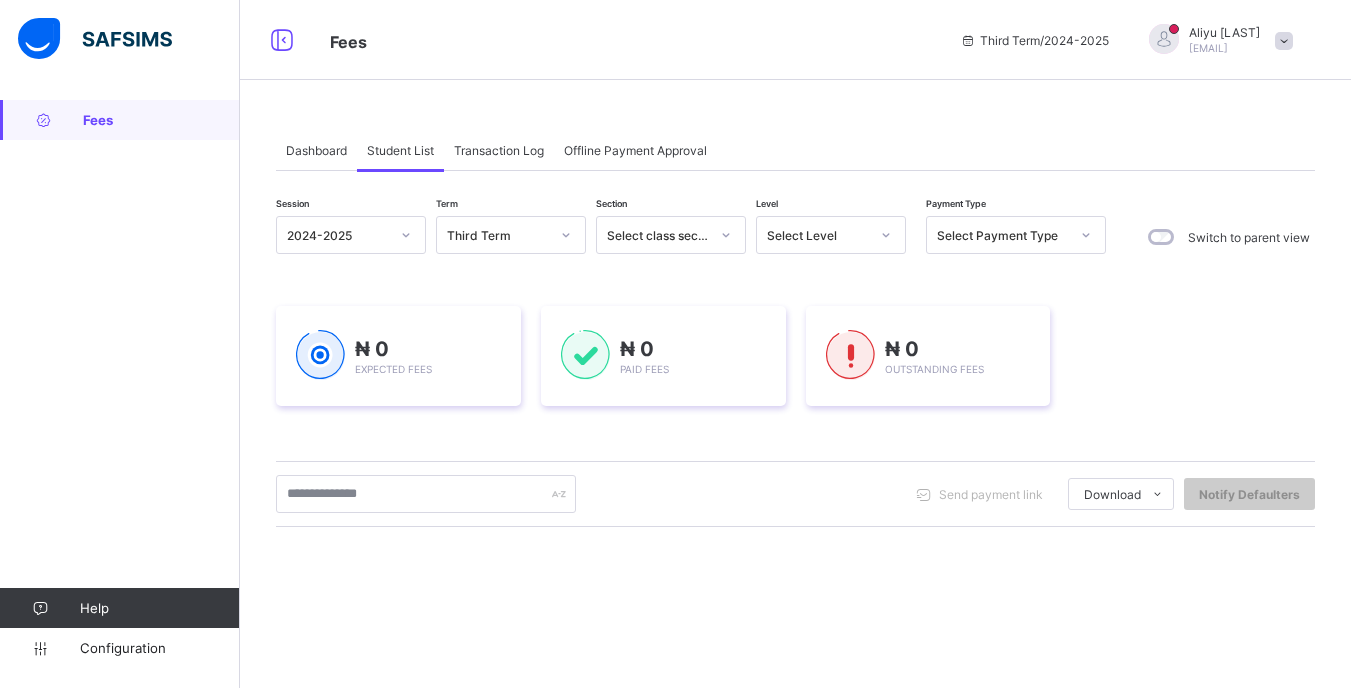 click on "Select Level" at bounding box center (818, 235) 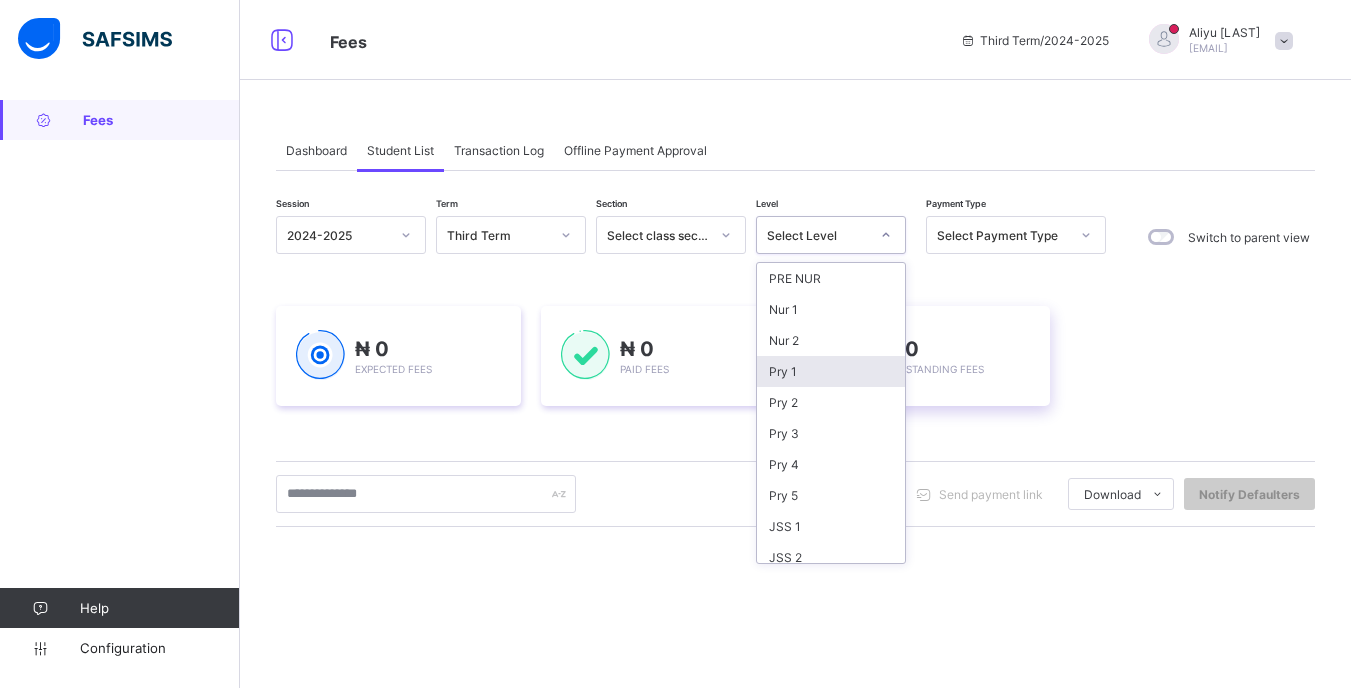 click on "Pry 1" at bounding box center [831, 371] 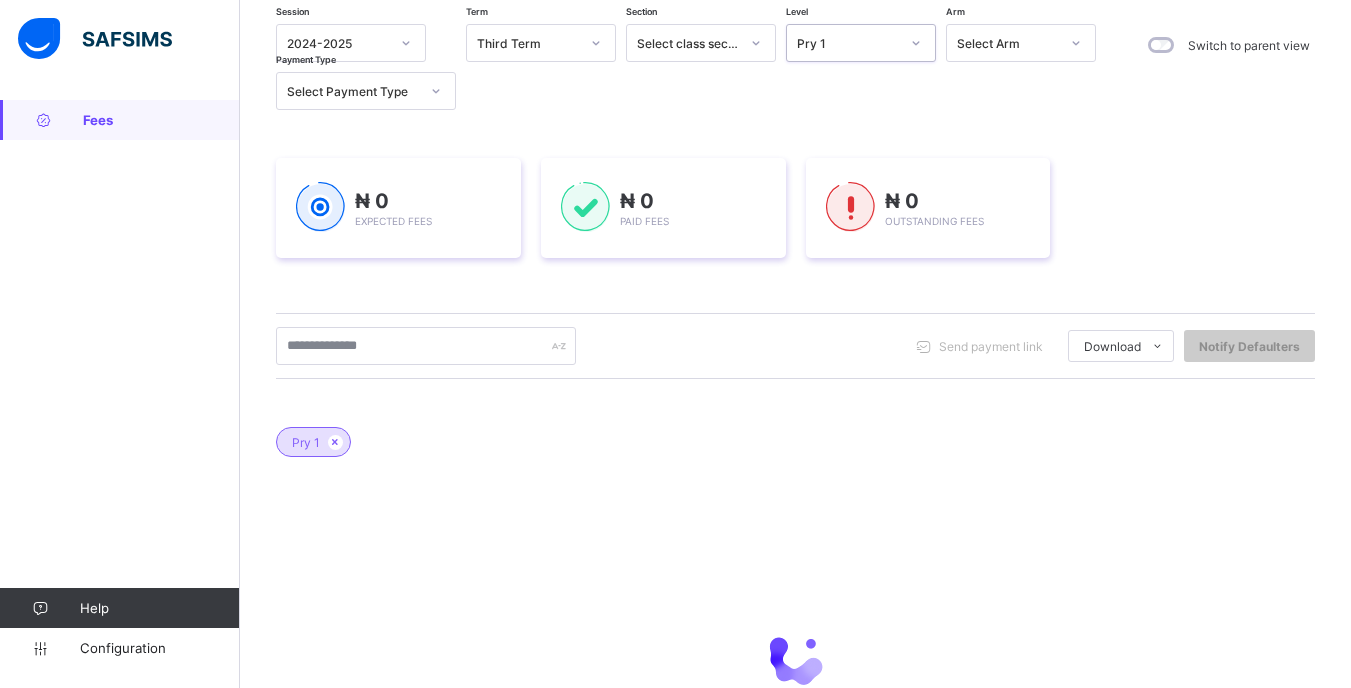 scroll, scrollTop: 200, scrollLeft: 0, axis: vertical 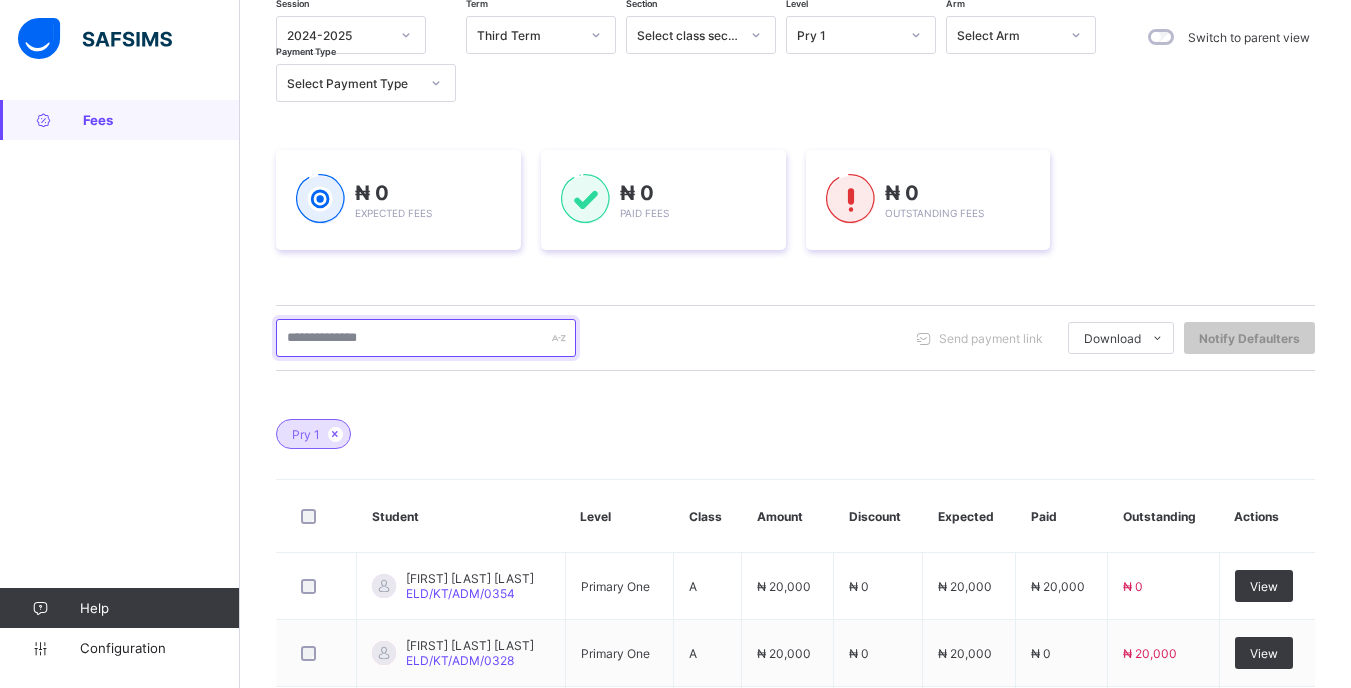 drag, startPoint x: 452, startPoint y: 341, endPoint x: 469, endPoint y: 331, distance: 19.723083 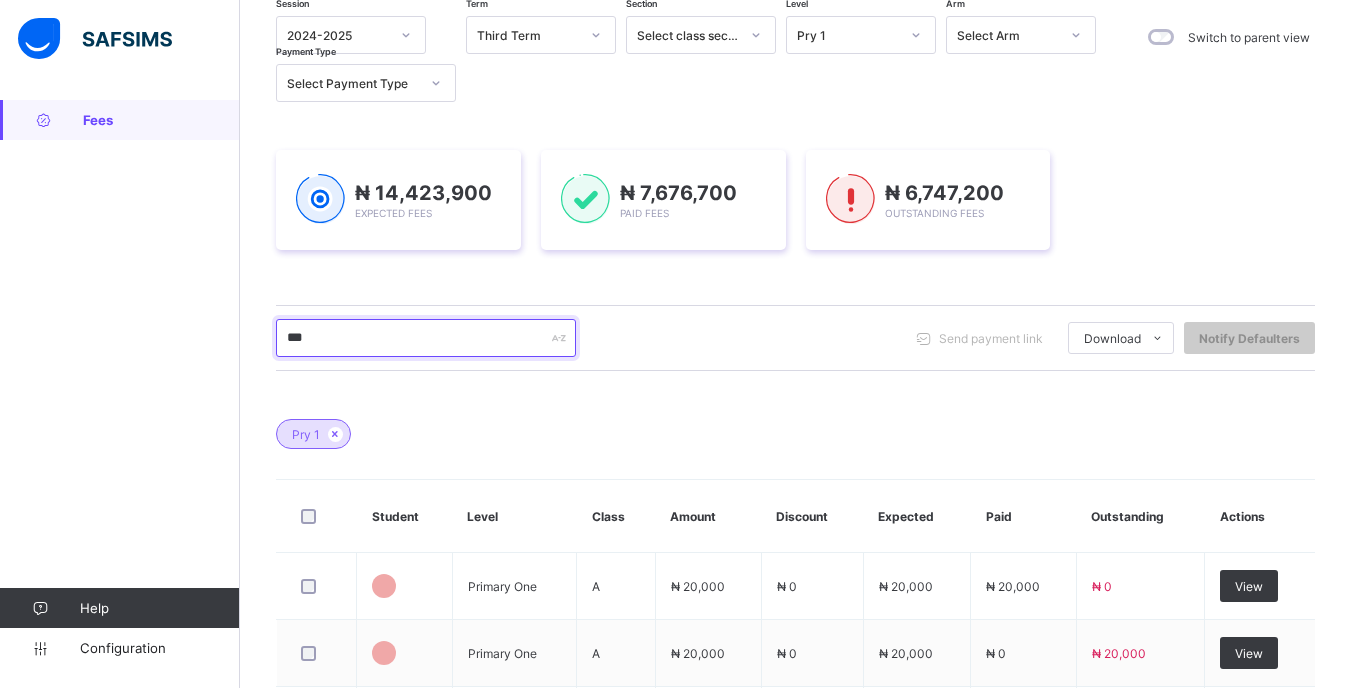 type on "****" 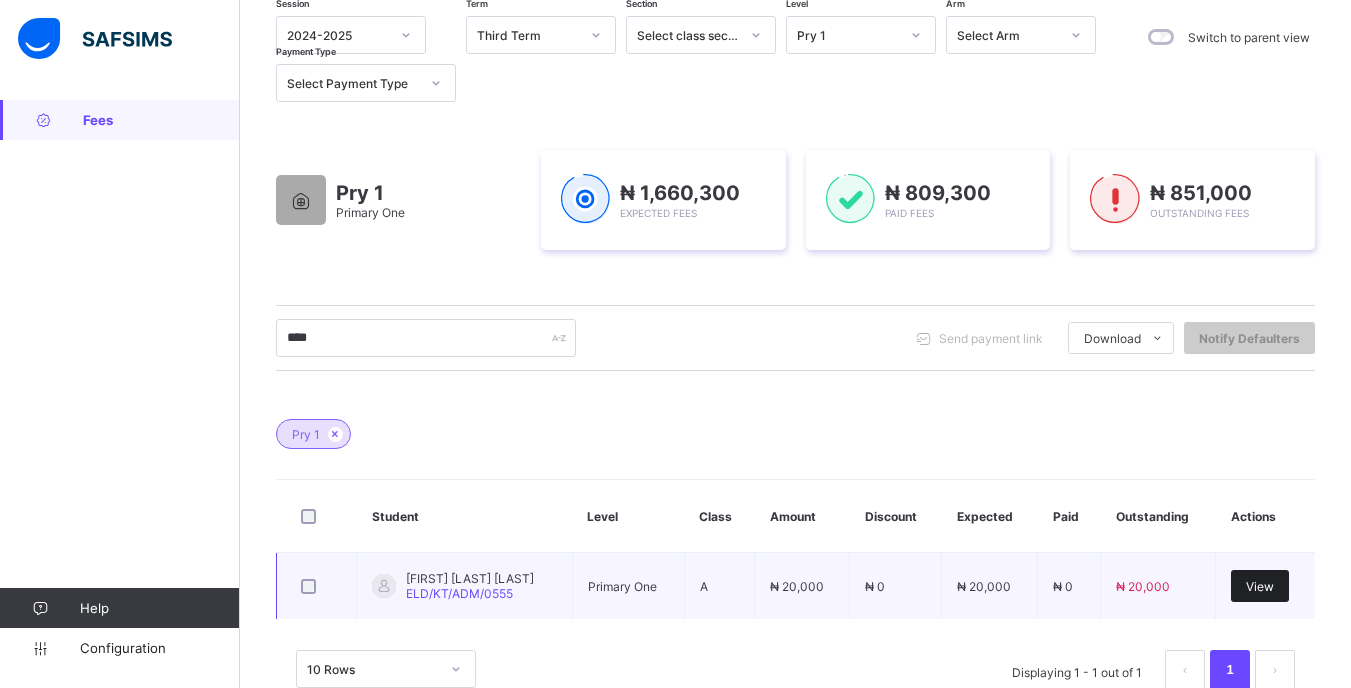 click on "View" at bounding box center [1260, 586] 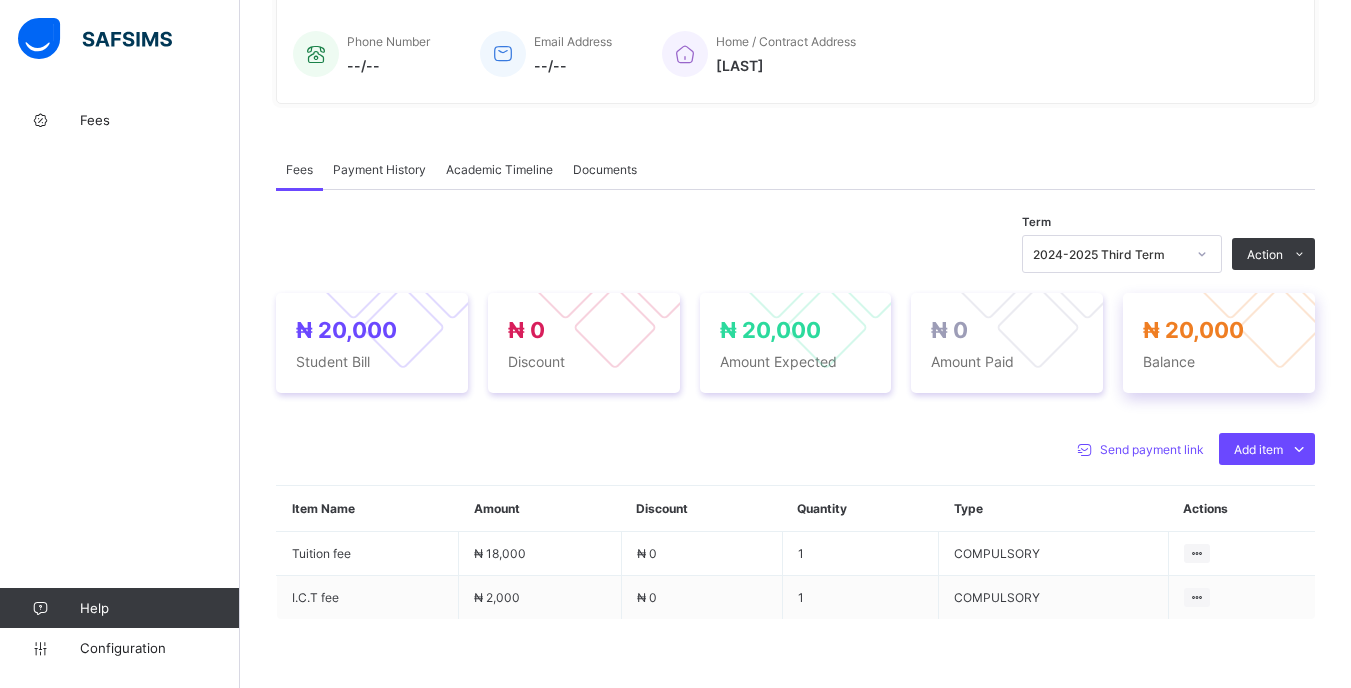 scroll, scrollTop: 600, scrollLeft: 0, axis: vertical 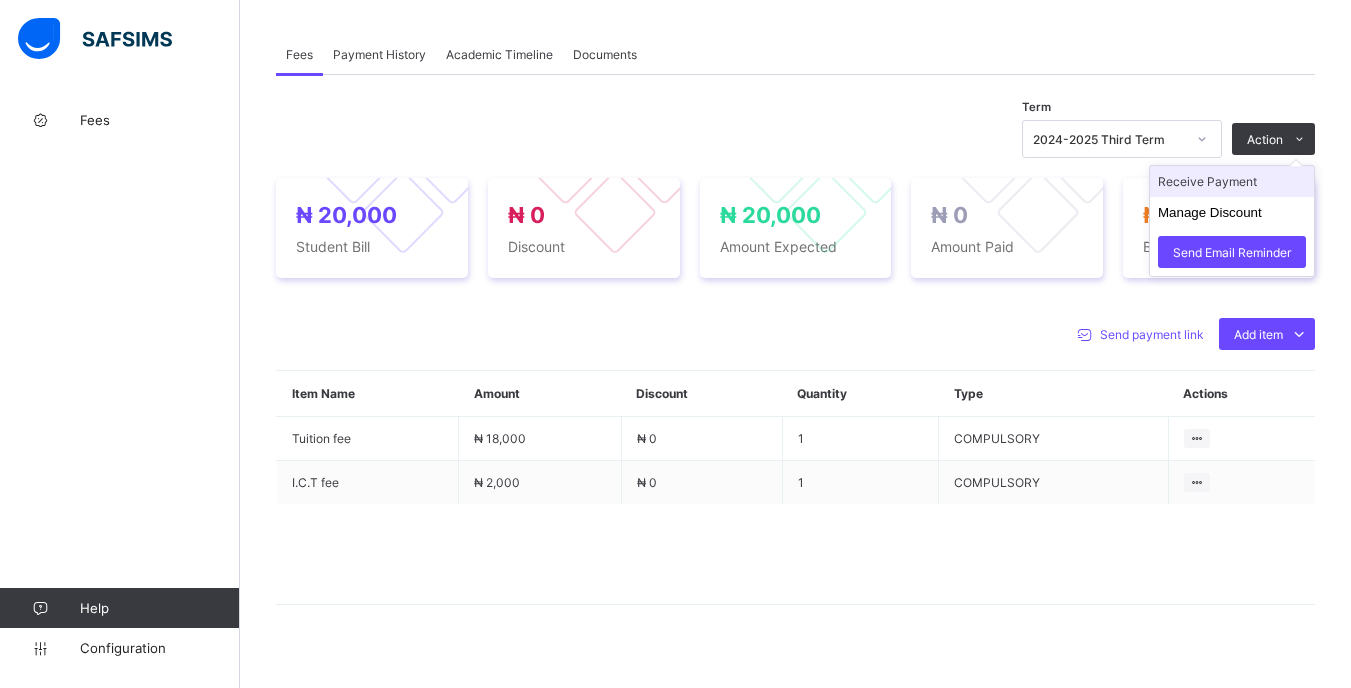 click on "Receive Payment" at bounding box center [1232, 181] 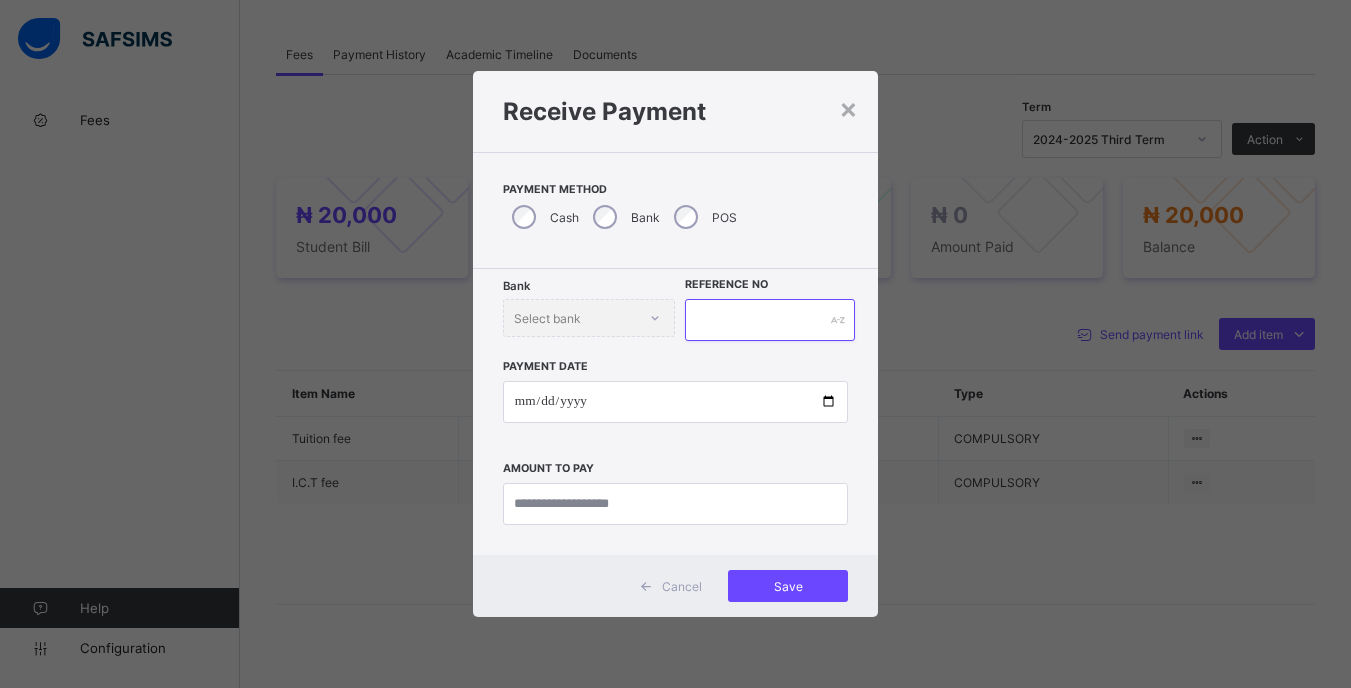 click at bounding box center [769, 320] 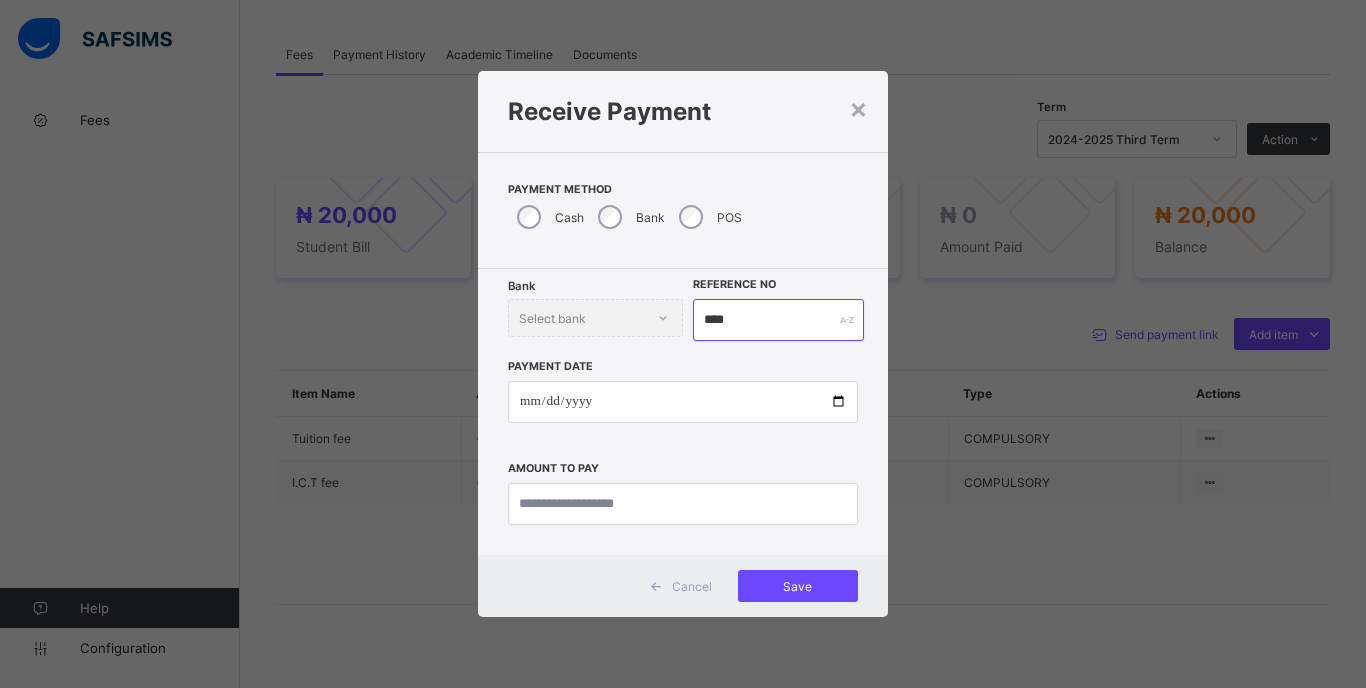 type on "****" 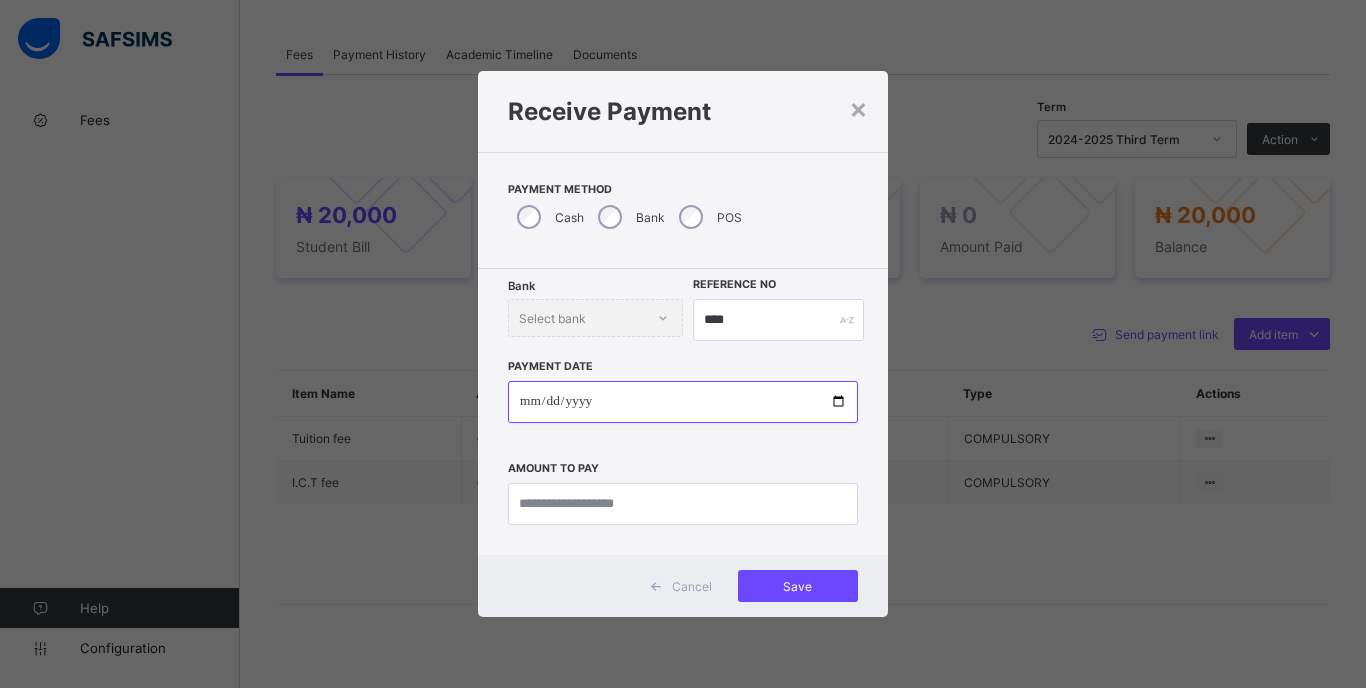 click at bounding box center [683, 402] 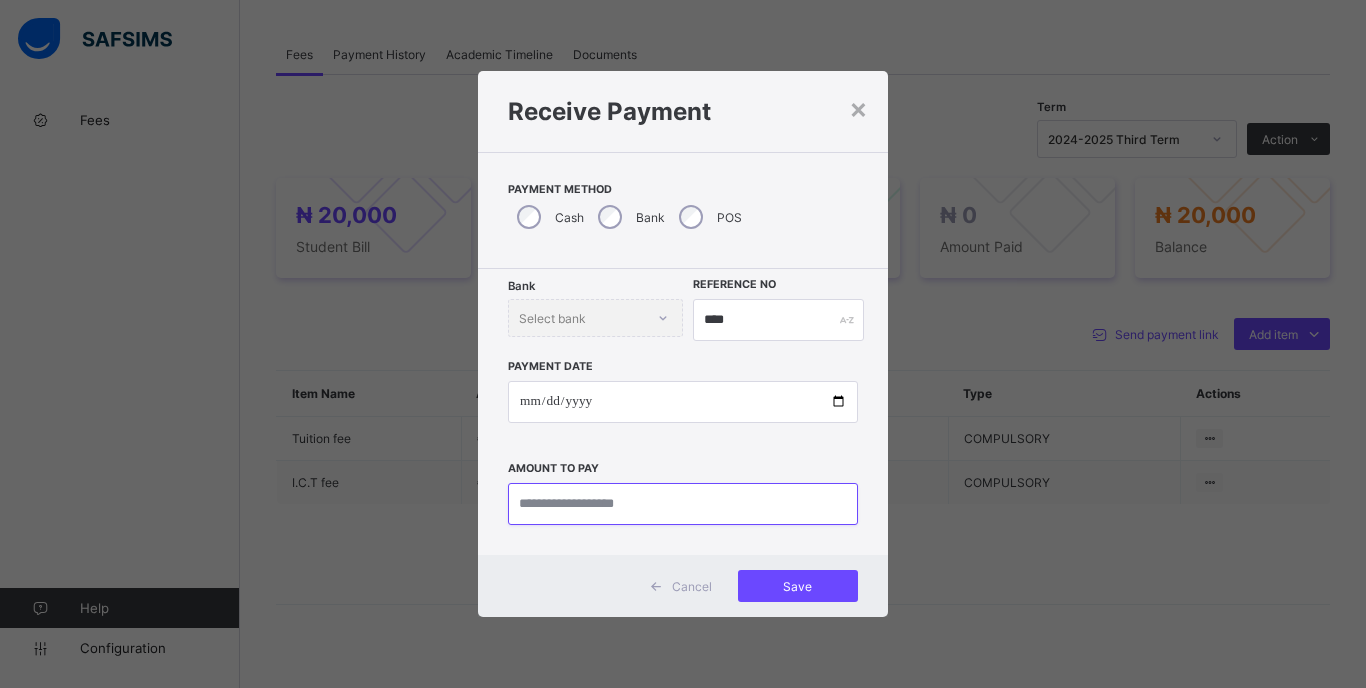 click at bounding box center [683, 504] 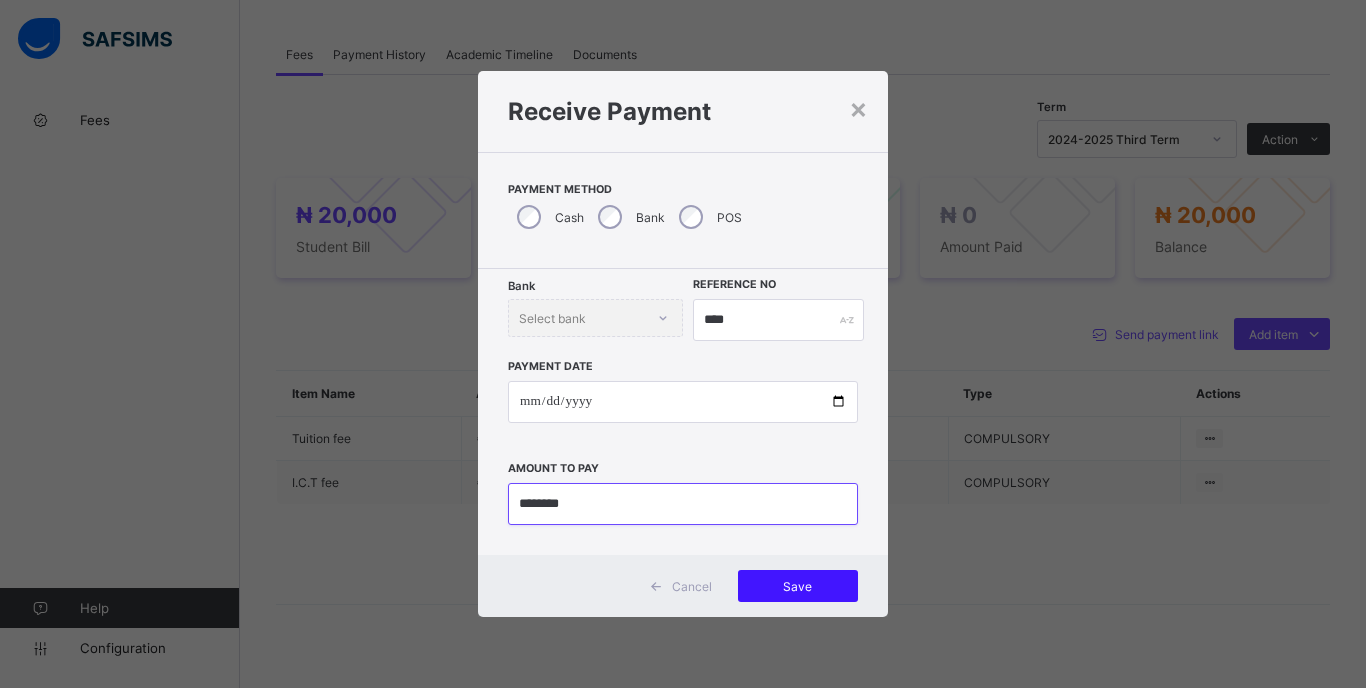 type on "********" 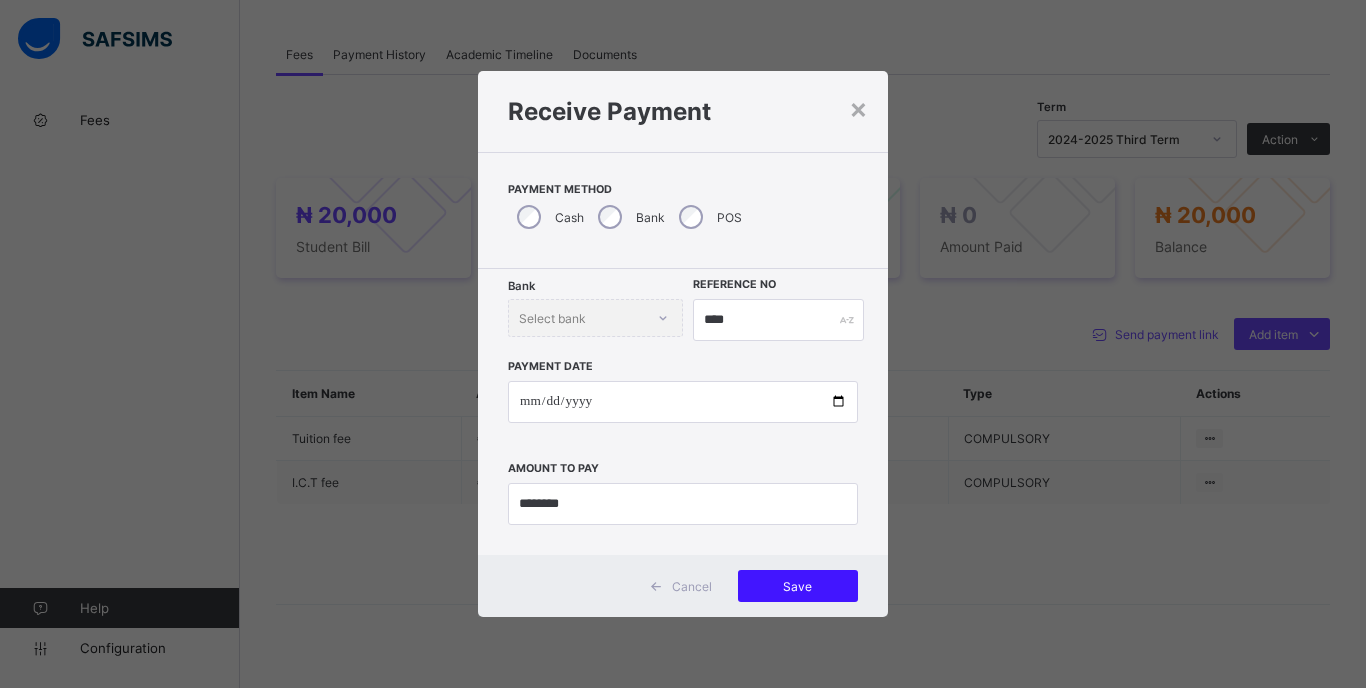 click on "Save" at bounding box center (798, 586) 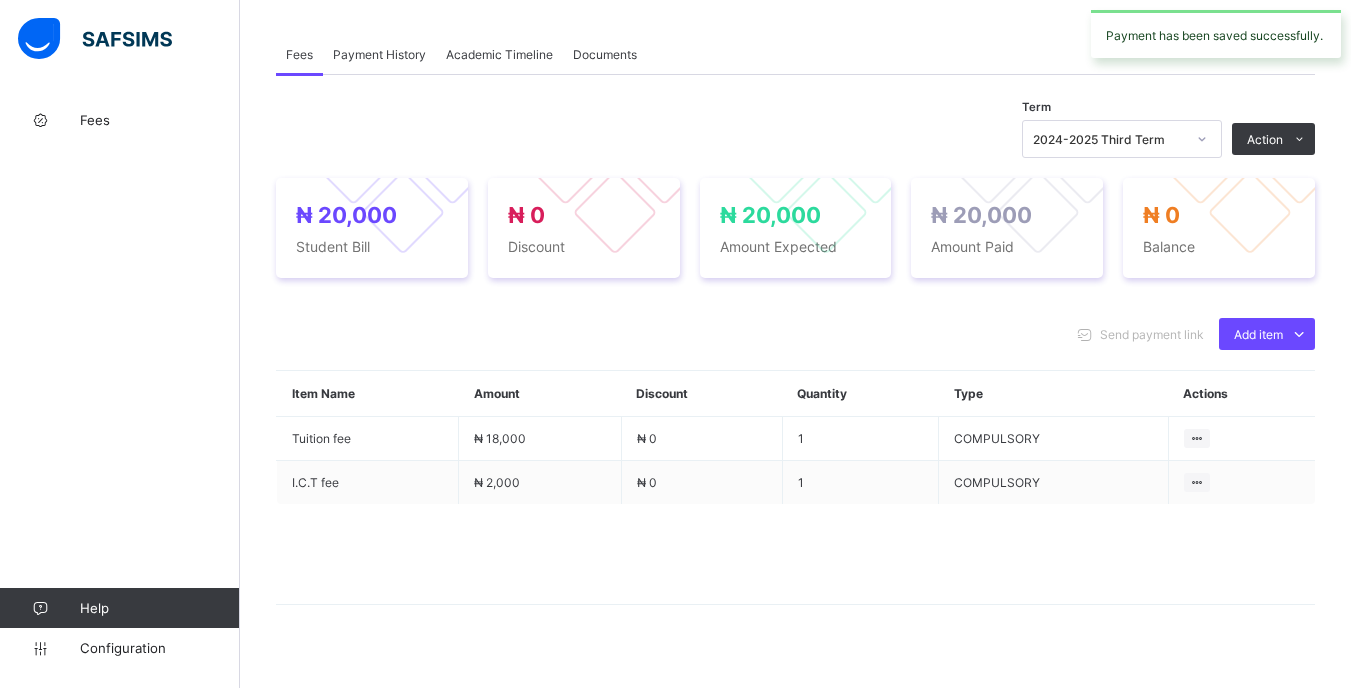 click at bounding box center (1202, 139) 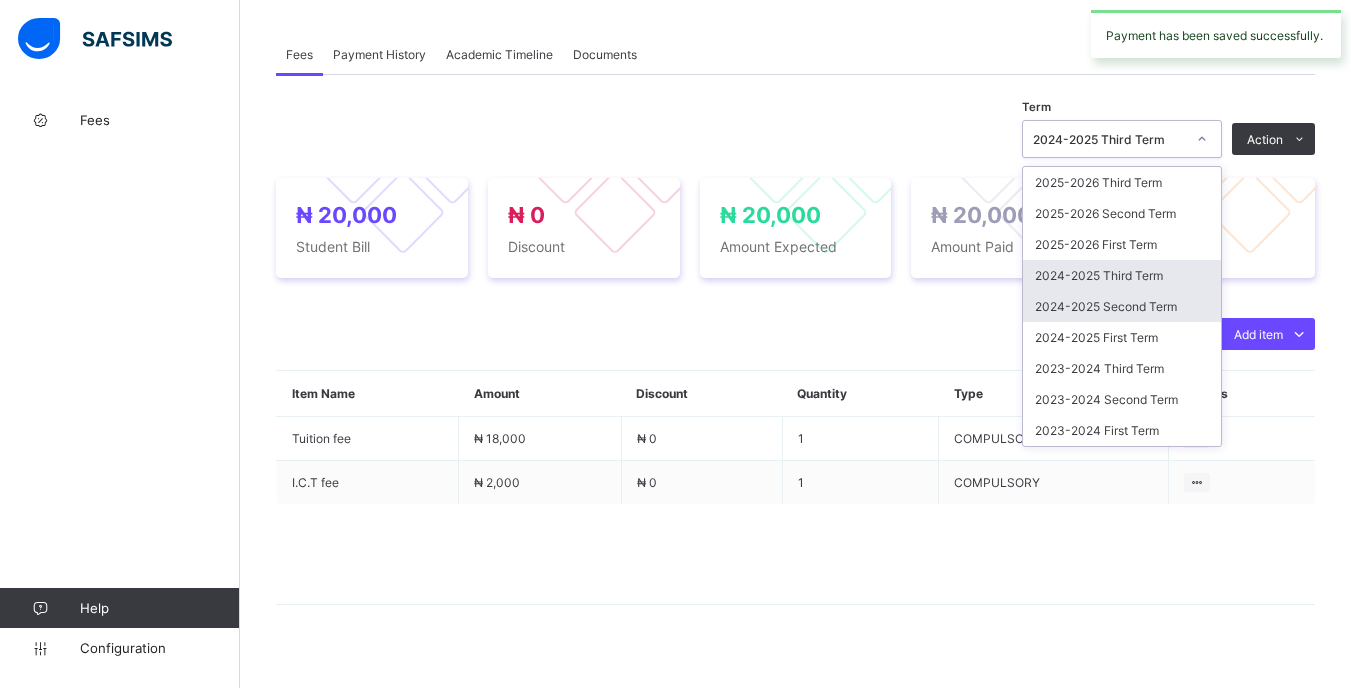 click on "2024-2025 Third Term" at bounding box center [1122, 275] 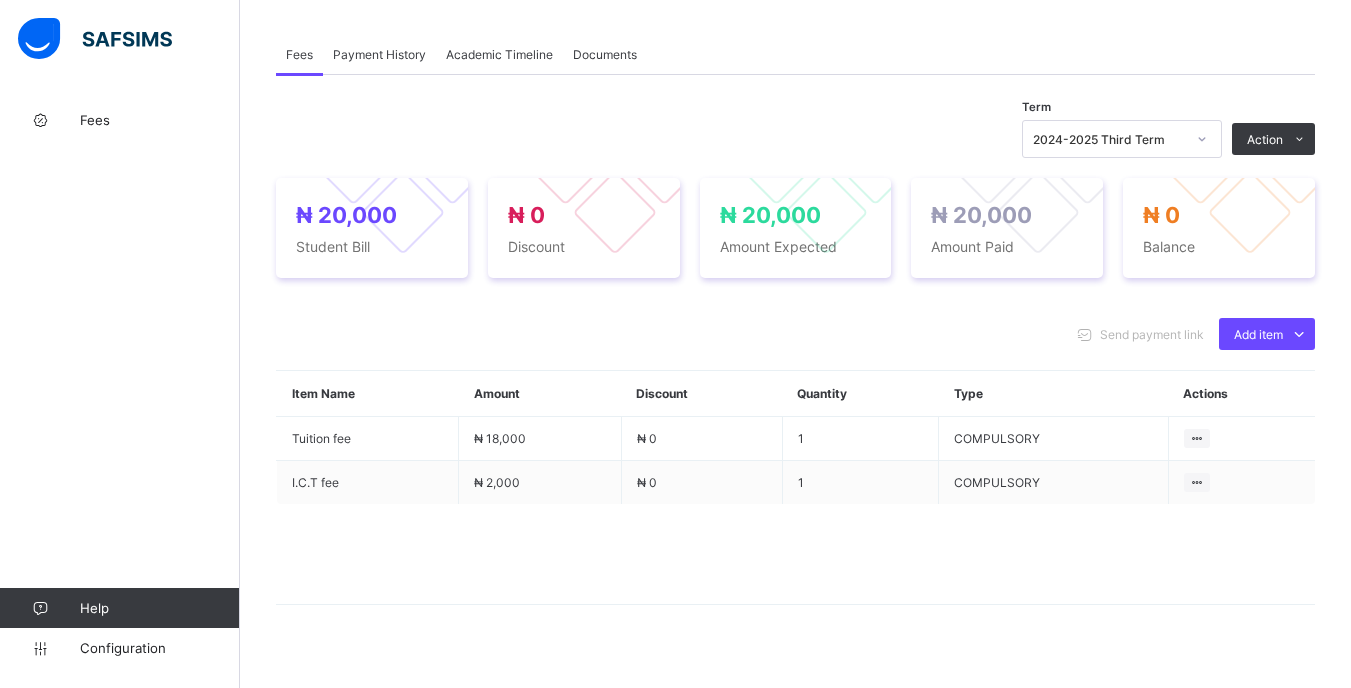 click on "₦ 20,000   Student Bill   ₦ 0   Discount   ₦ 20,000   Amount Expected   ₦ 20,000   Amount Paid   ₦ 0   Balance" at bounding box center [795, 228] 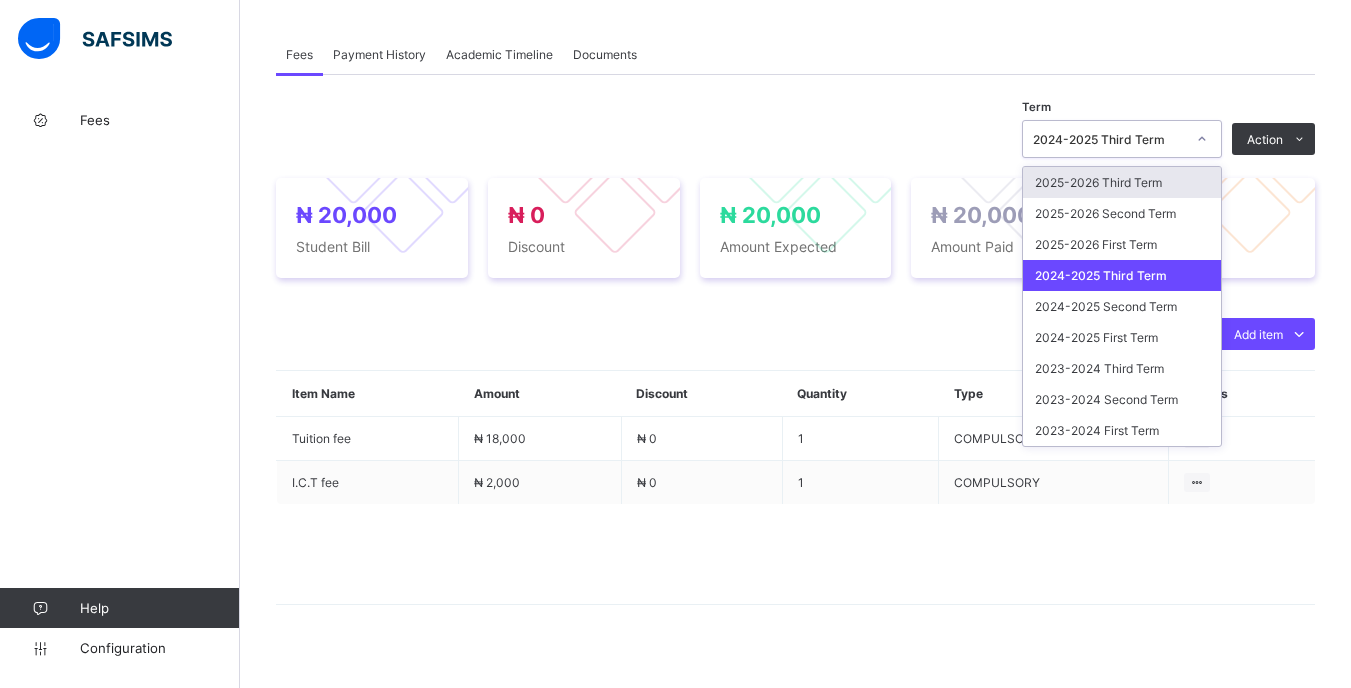 click on "2024-2025 Third Term" at bounding box center (1103, 139) 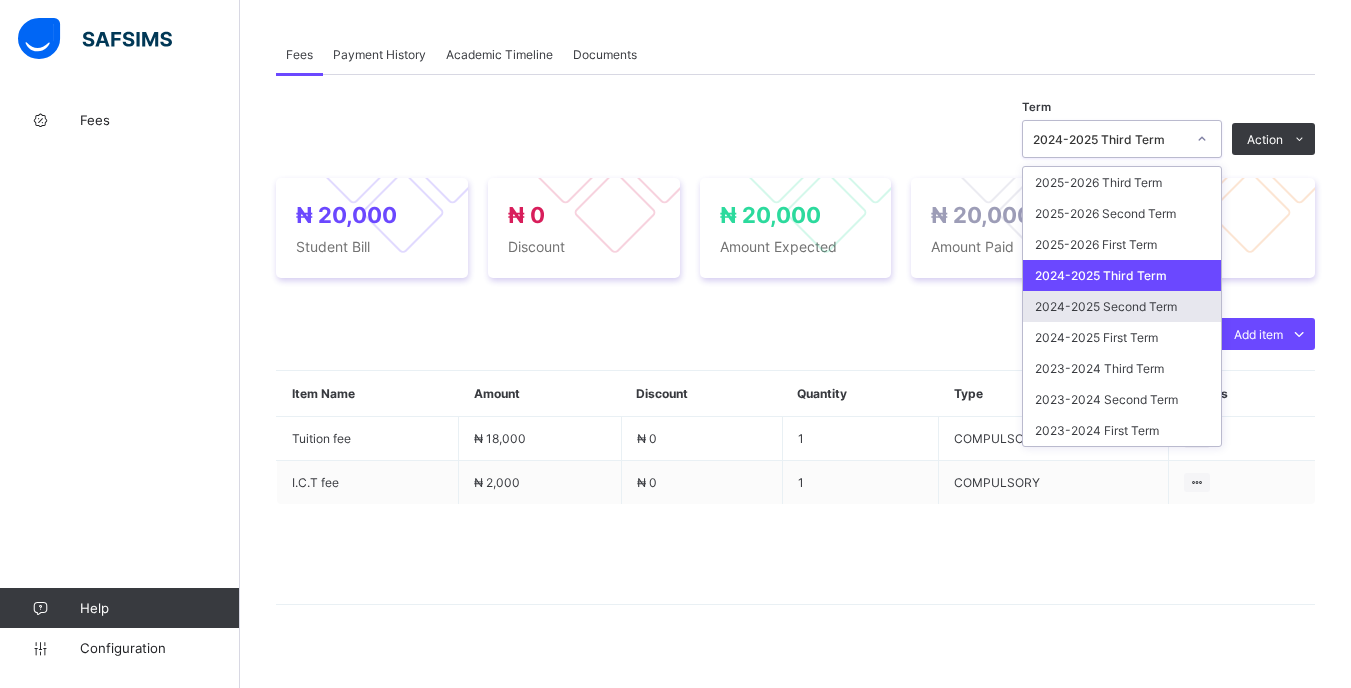 click on "2024-2025 Second Term" at bounding box center [1122, 306] 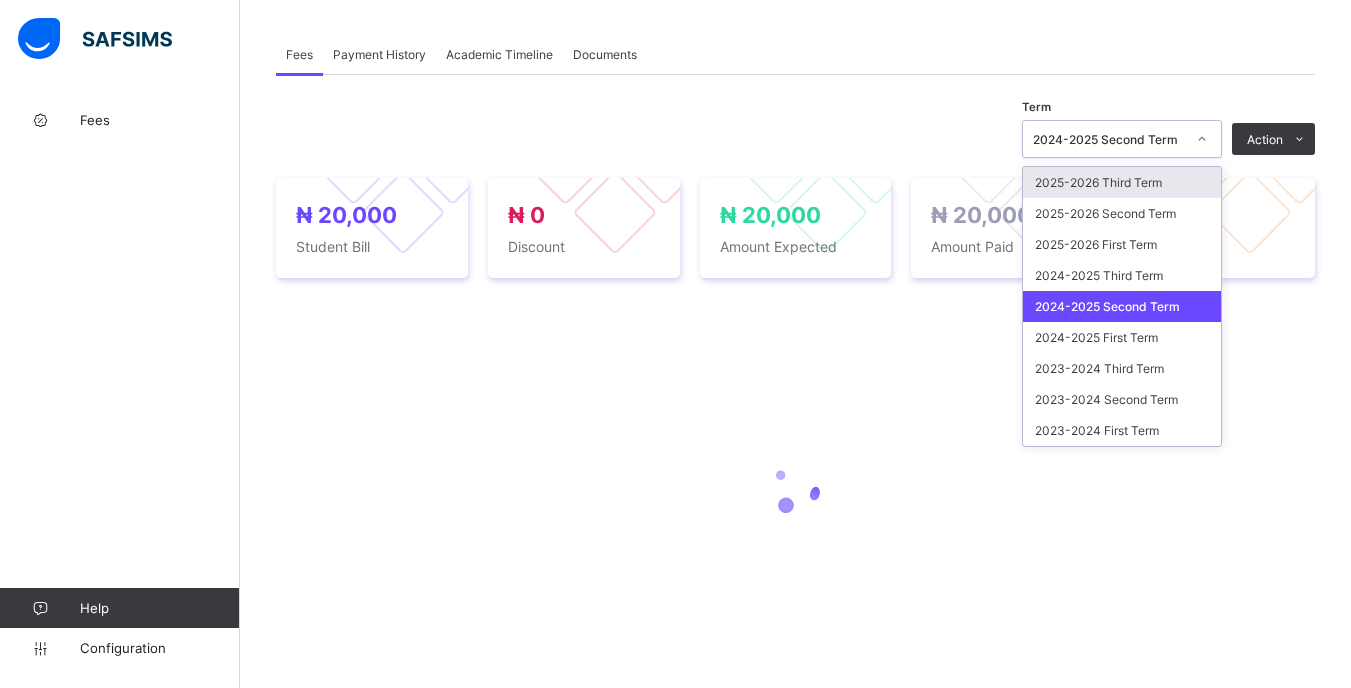click on "2024-2025 Second Term" at bounding box center [1109, 139] 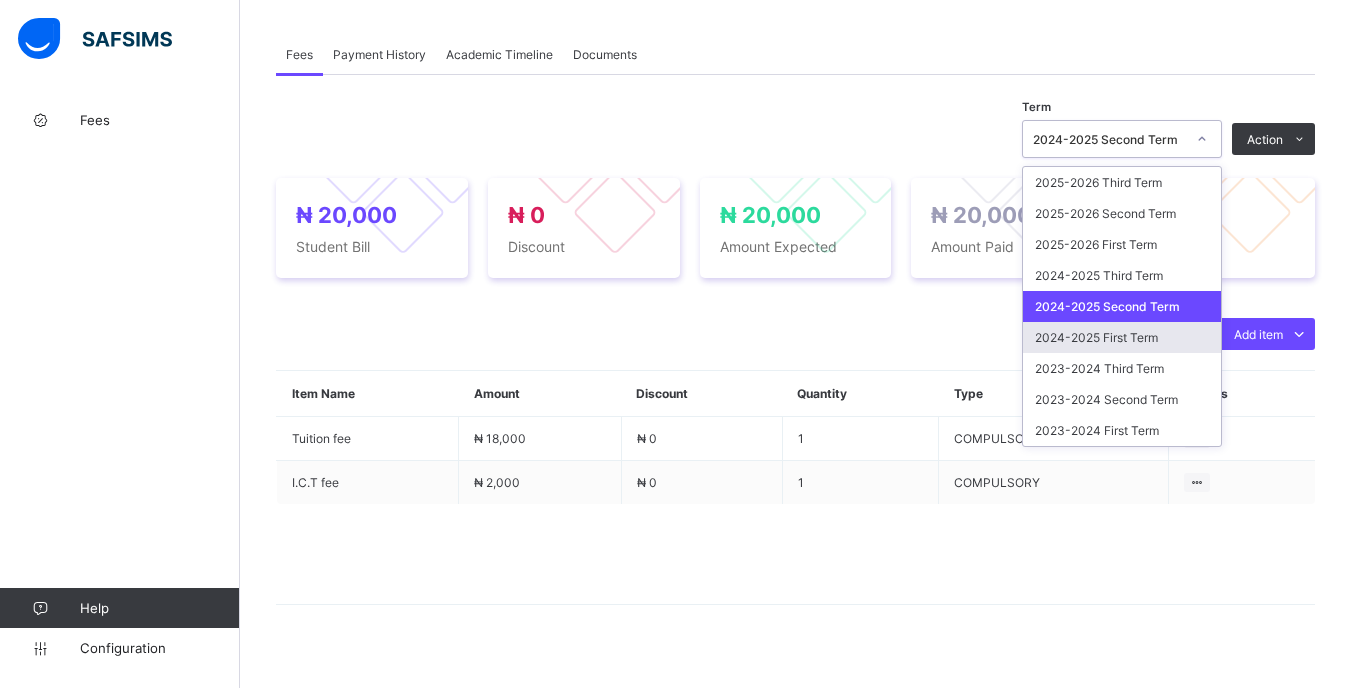 click on "2024-2025 First Term" at bounding box center [1122, 337] 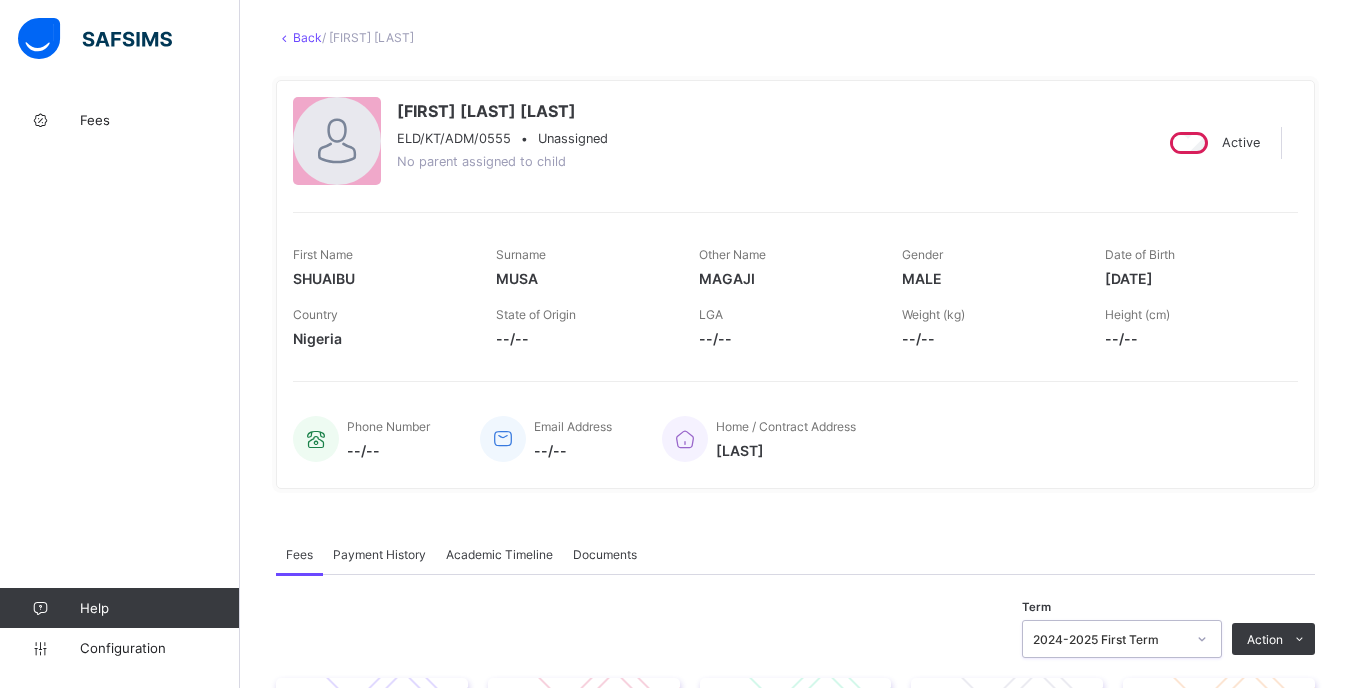 scroll, scrollTop: 0, scrollLeft: 0, axis: both 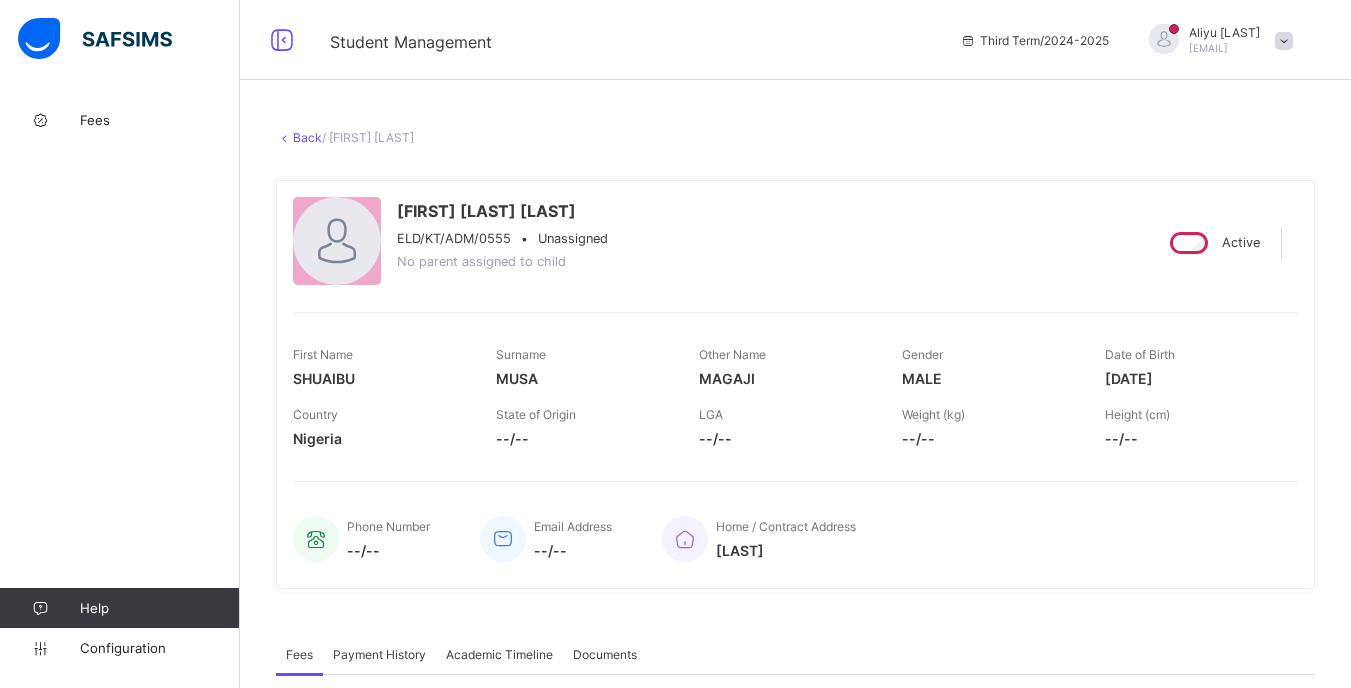 click on "Back" at bounding box center (307, 137) 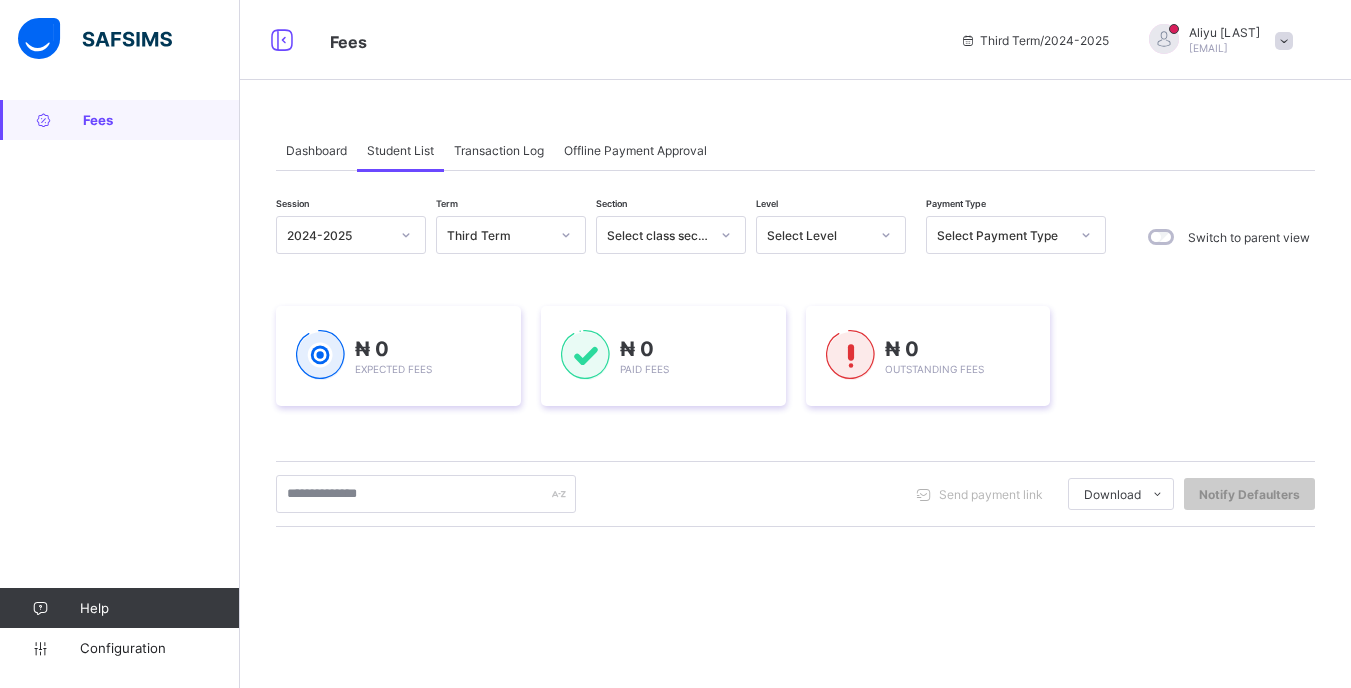 click at bounding box center (886, 235) 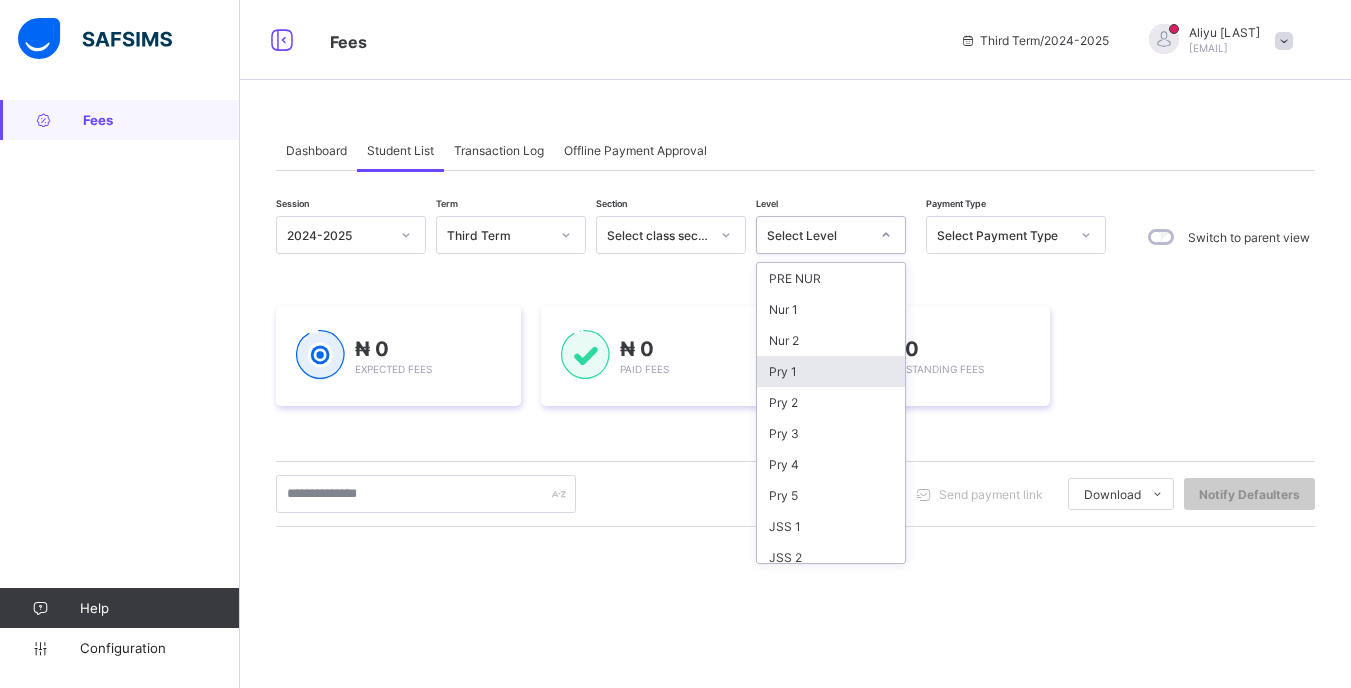 click on "Pry 1" at bounding box center [831, 371] 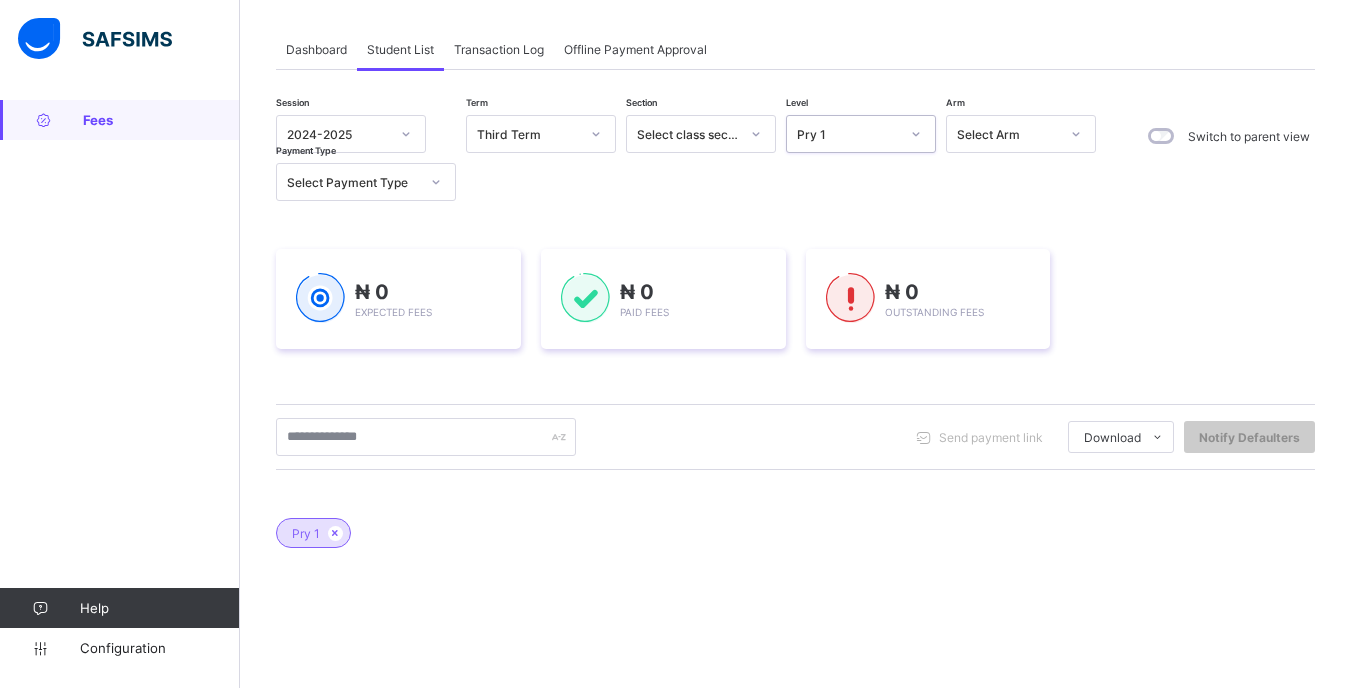 scroll, scrollTop: 200, scrollLeft: 0, axis: vertical 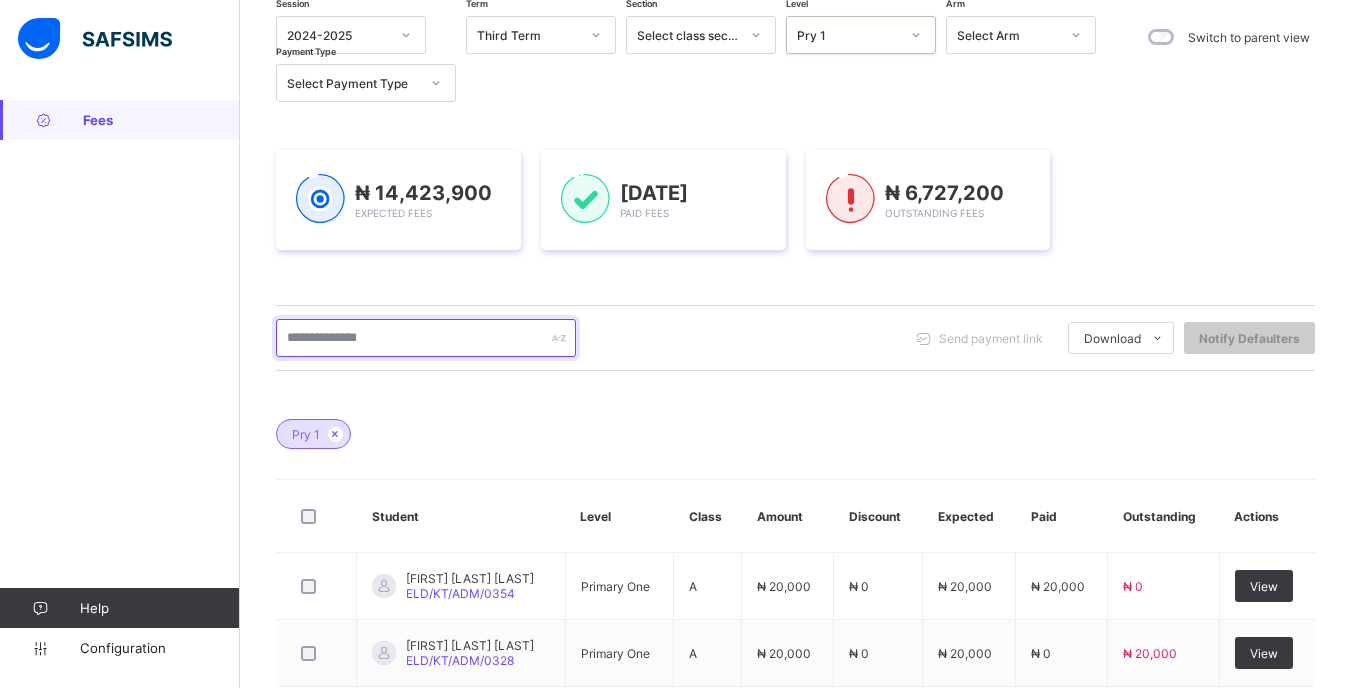 click at bounding box center (426, 338) 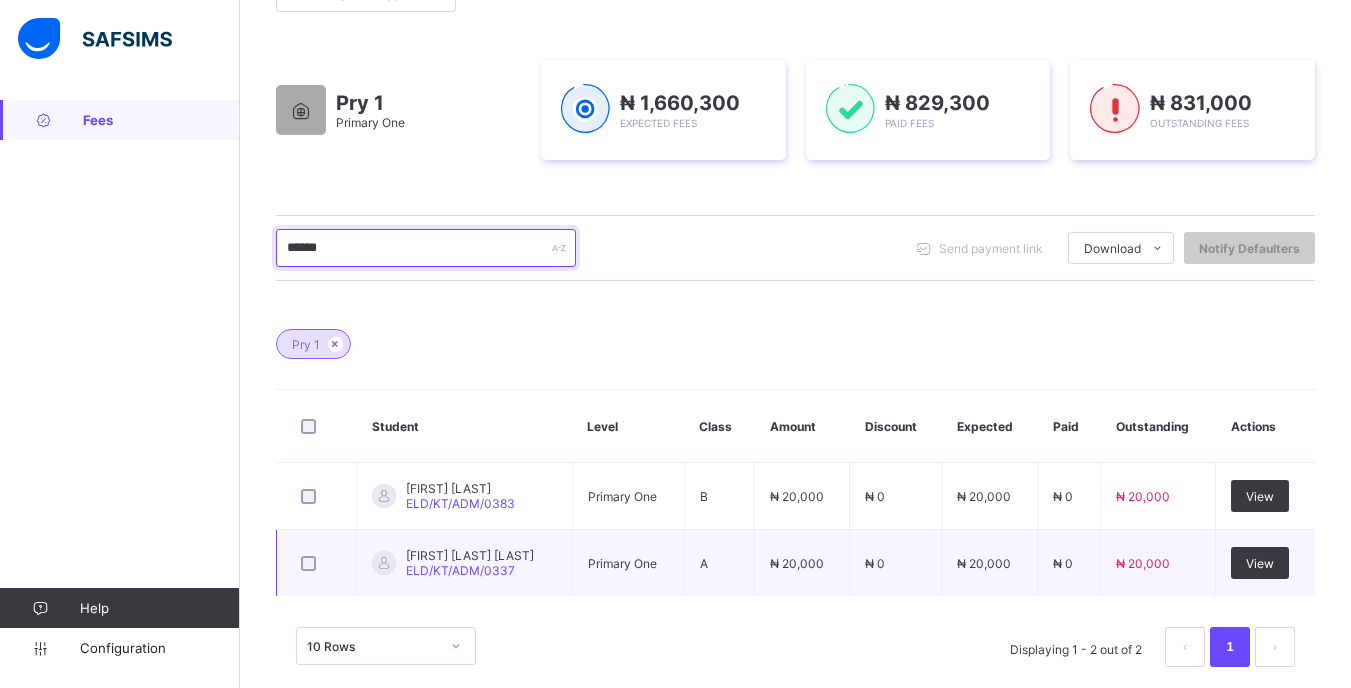 scroll, scrollTop: 319, scrollLeft: 0, axis: vertical 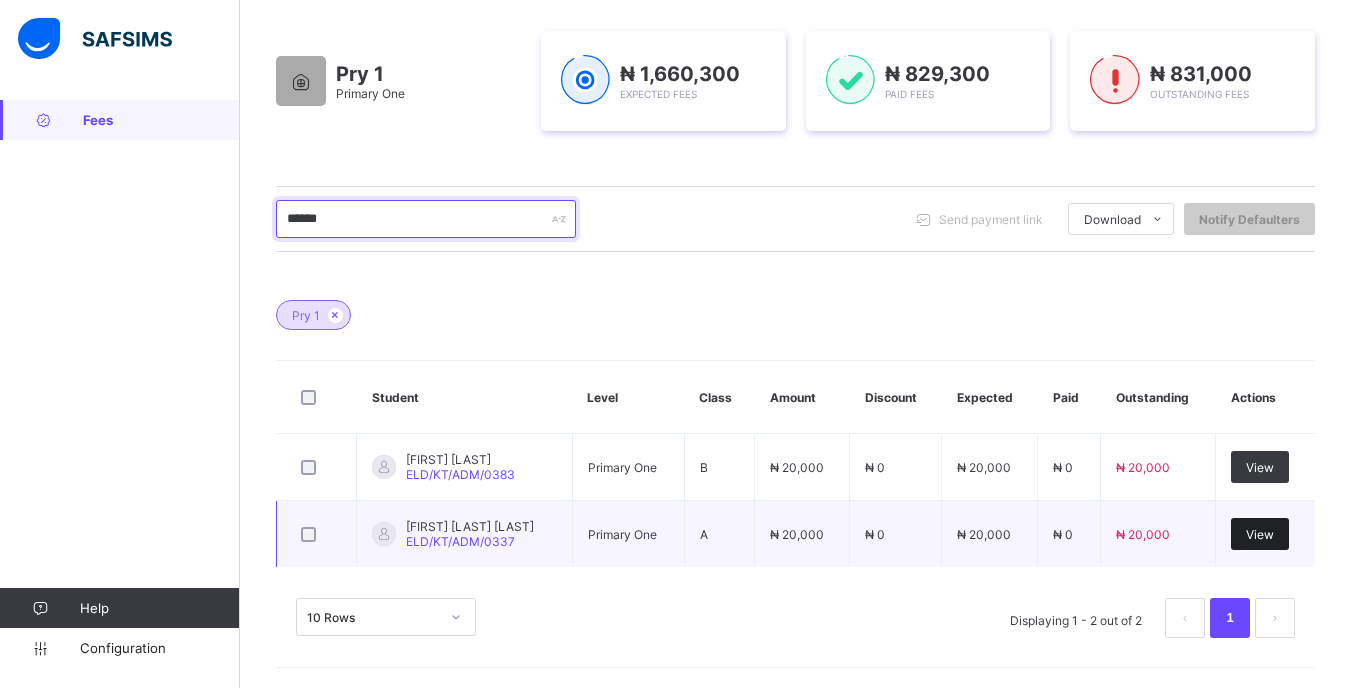 type on "******" 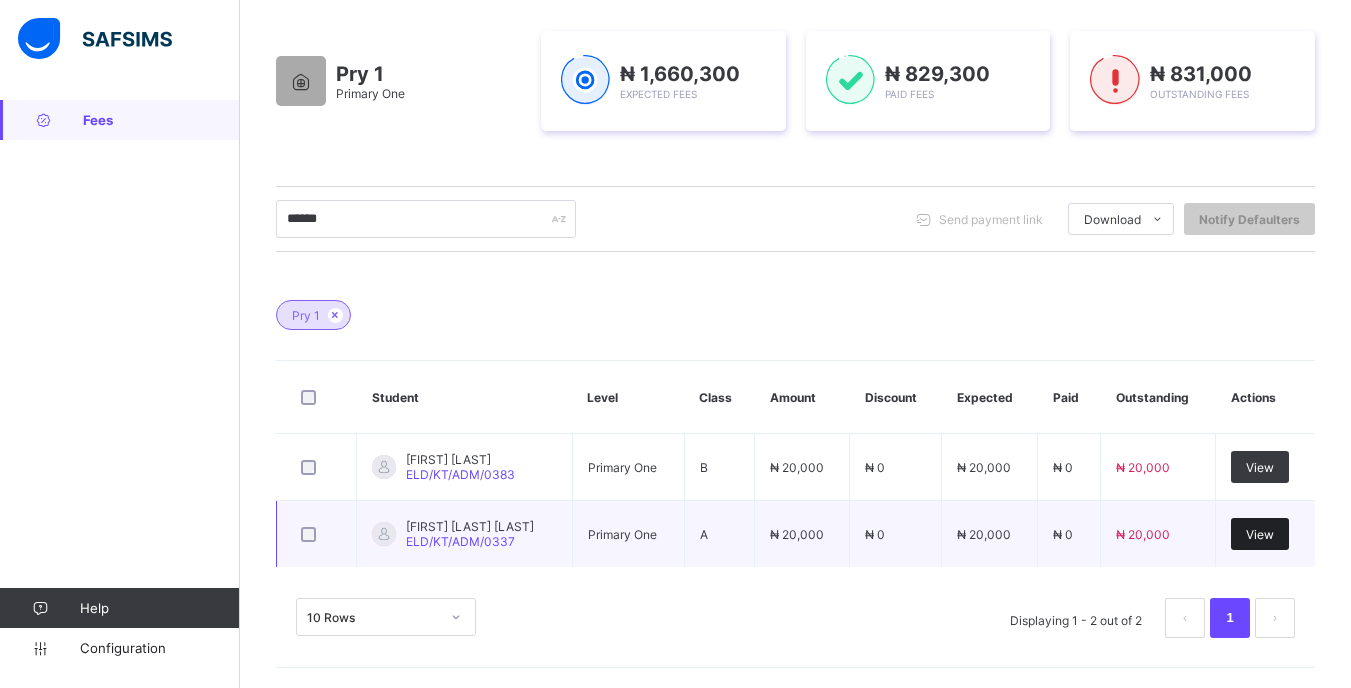 click on "View" at bounding box center (1260, 534) 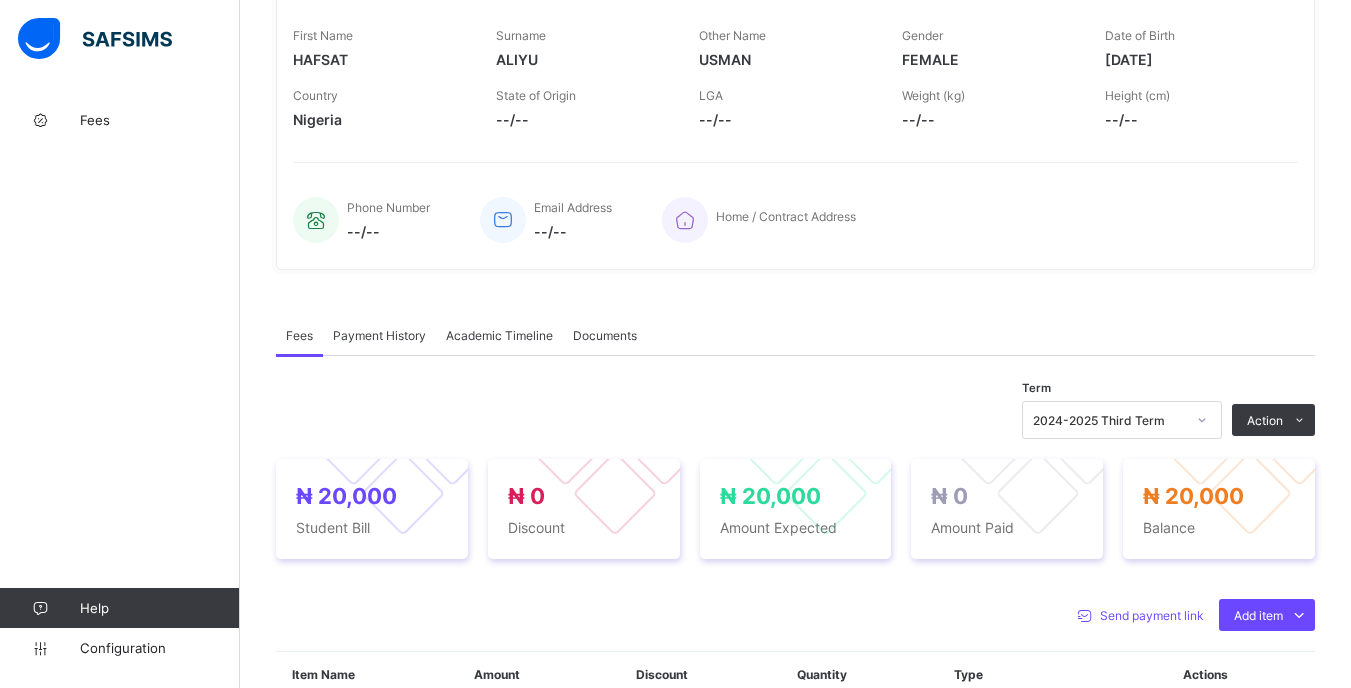 scroll, scrollTop: 419, scrollLeft: 0, axis: vertical 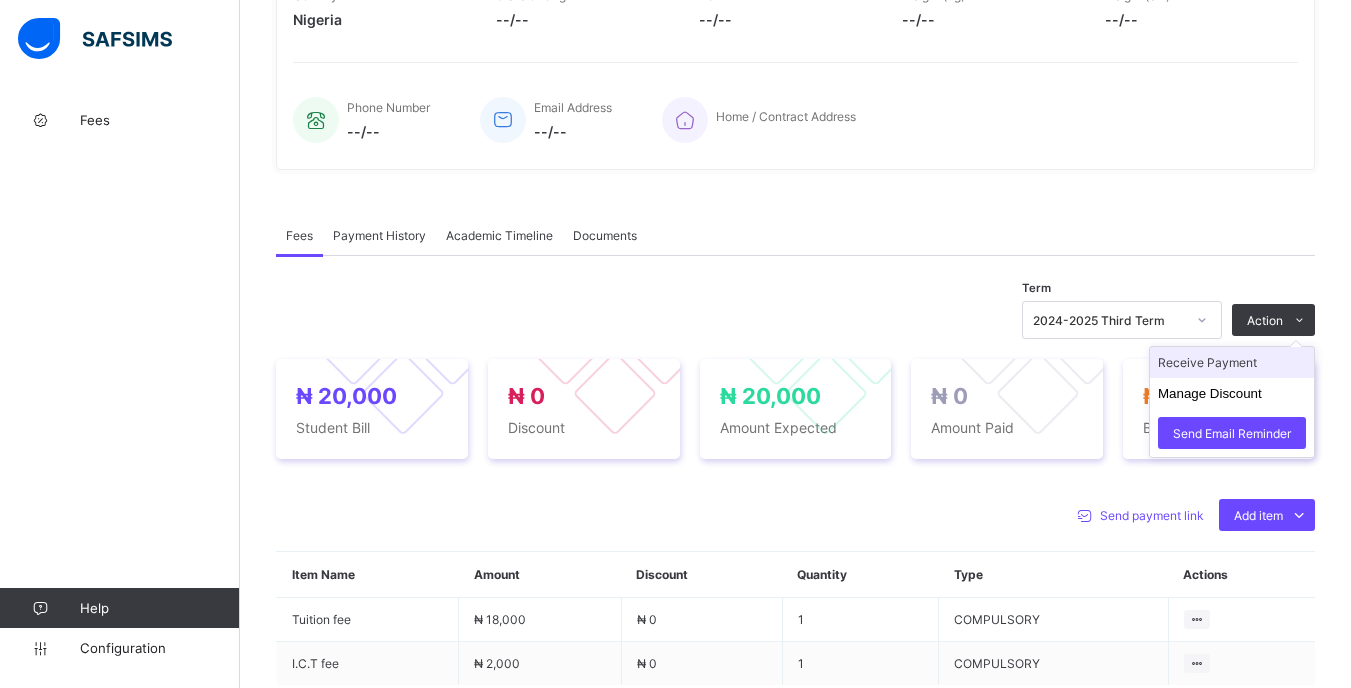 click on "Receive Payment" at bounding box center [1232, 362] 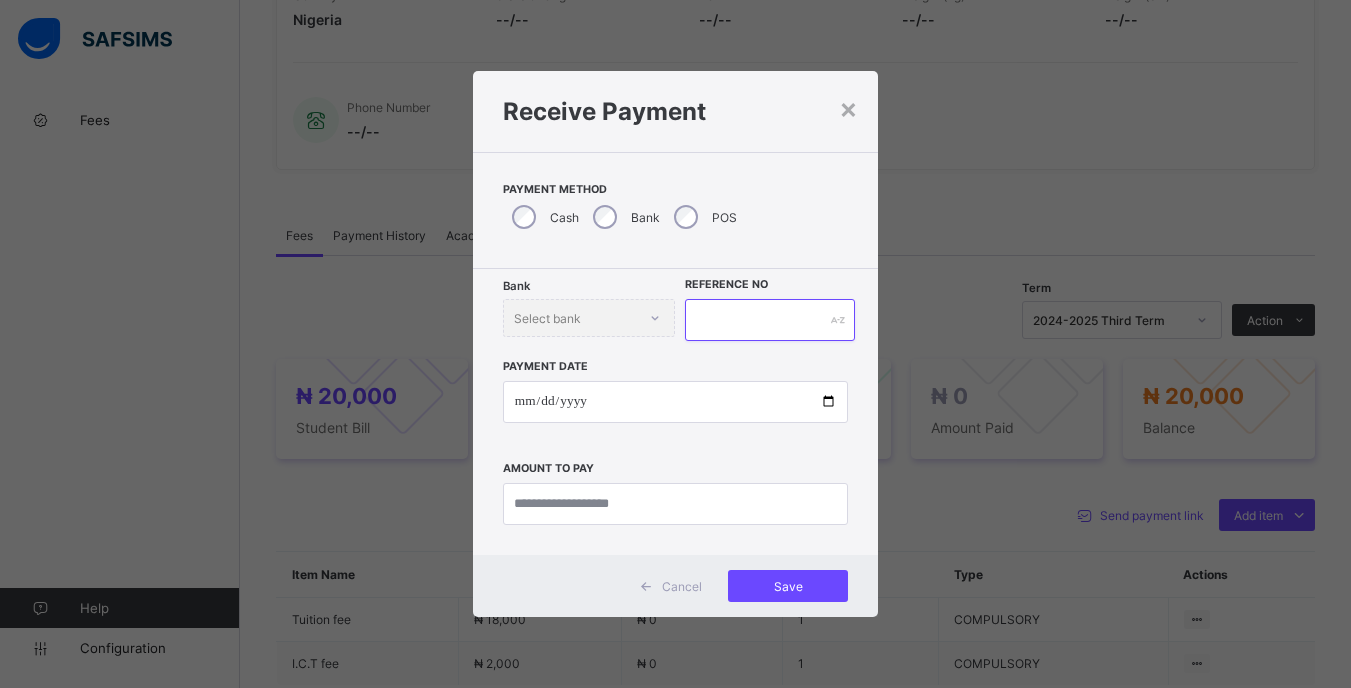 click at bounding box center (769, 320) 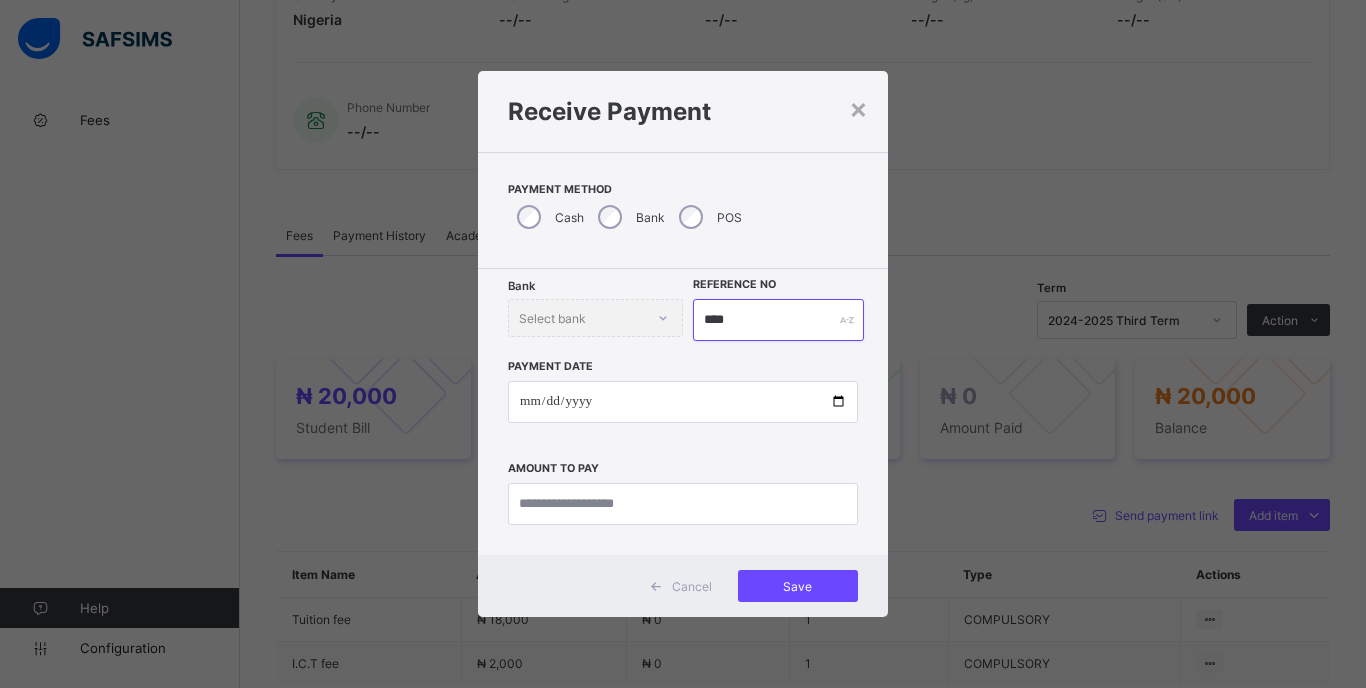 type on "****" 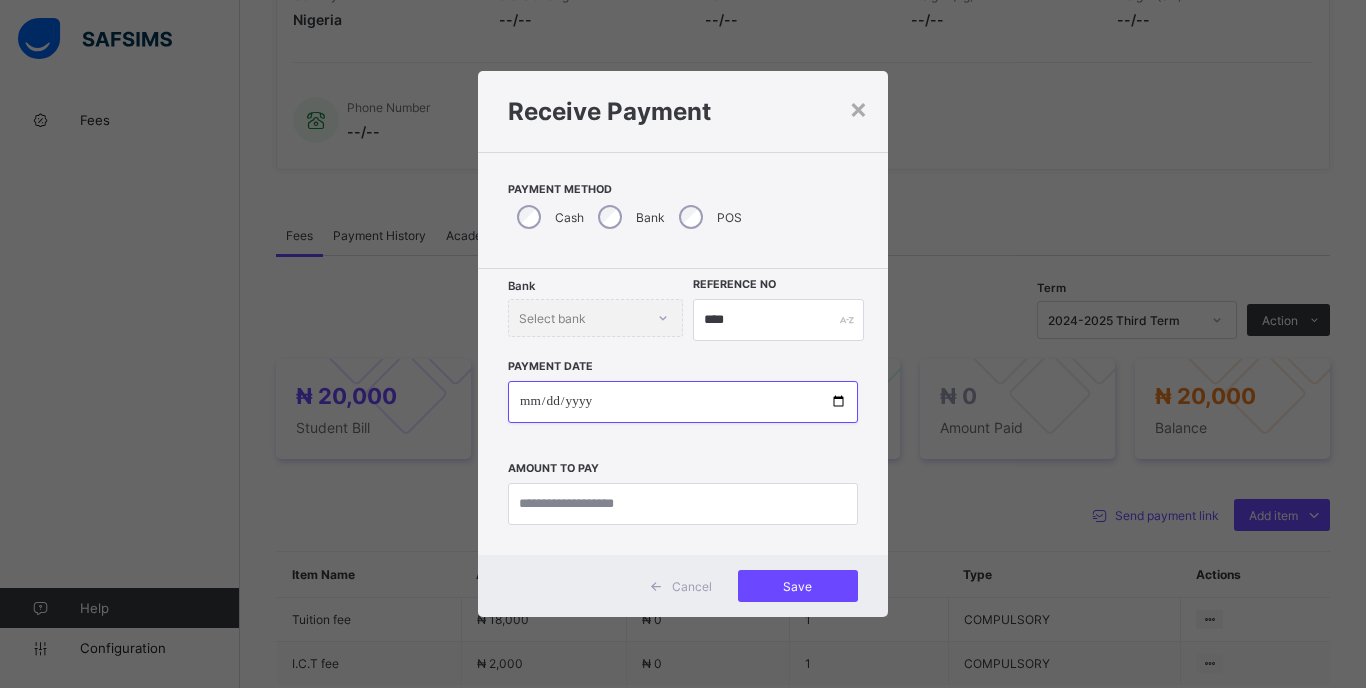 click at bounding box center (683, 402) 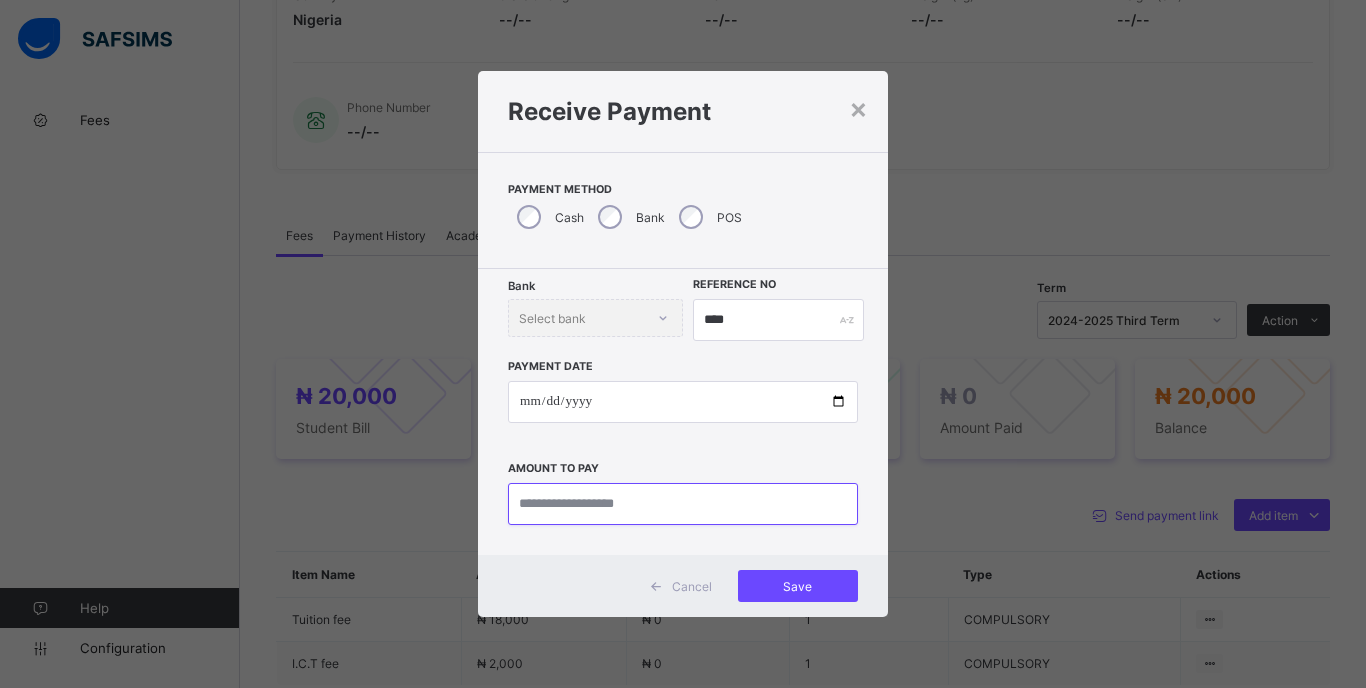 click at bounding box center (683, 504) 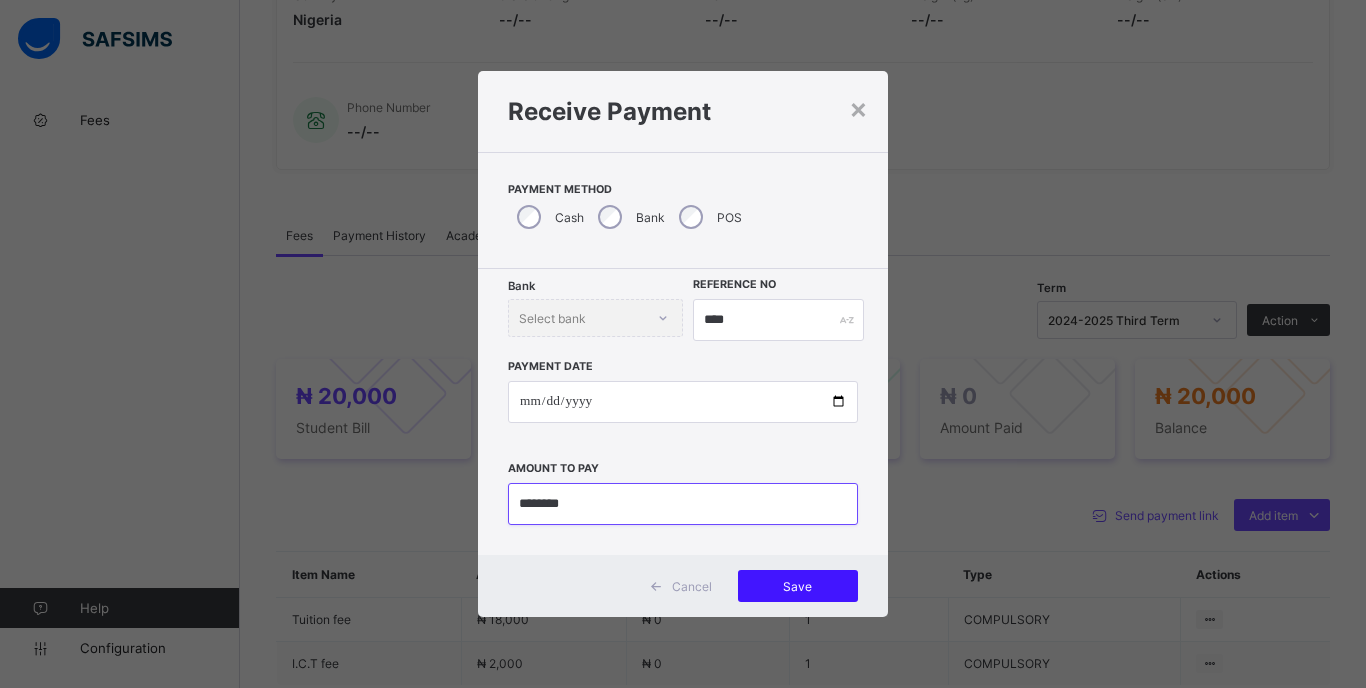 type on "********" 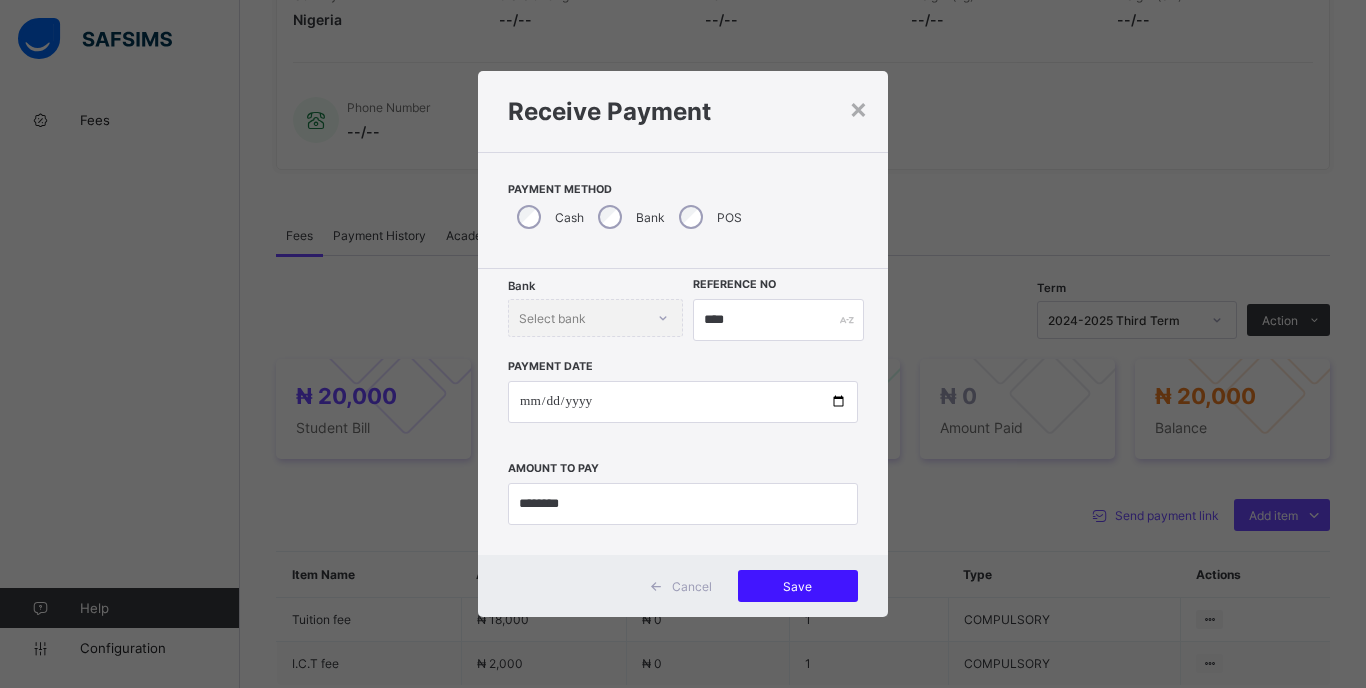 click on "Save" at bounding box center [798, 586] 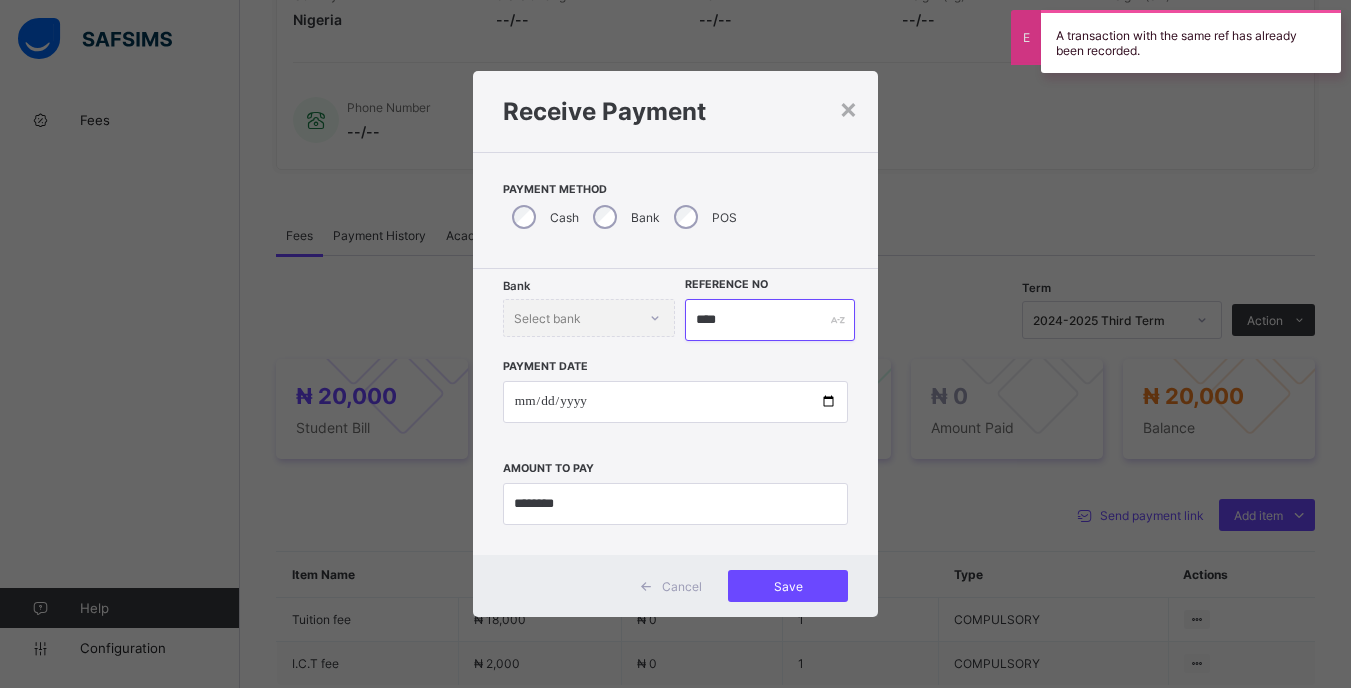 click on "****" at bounding box center (769, 320) 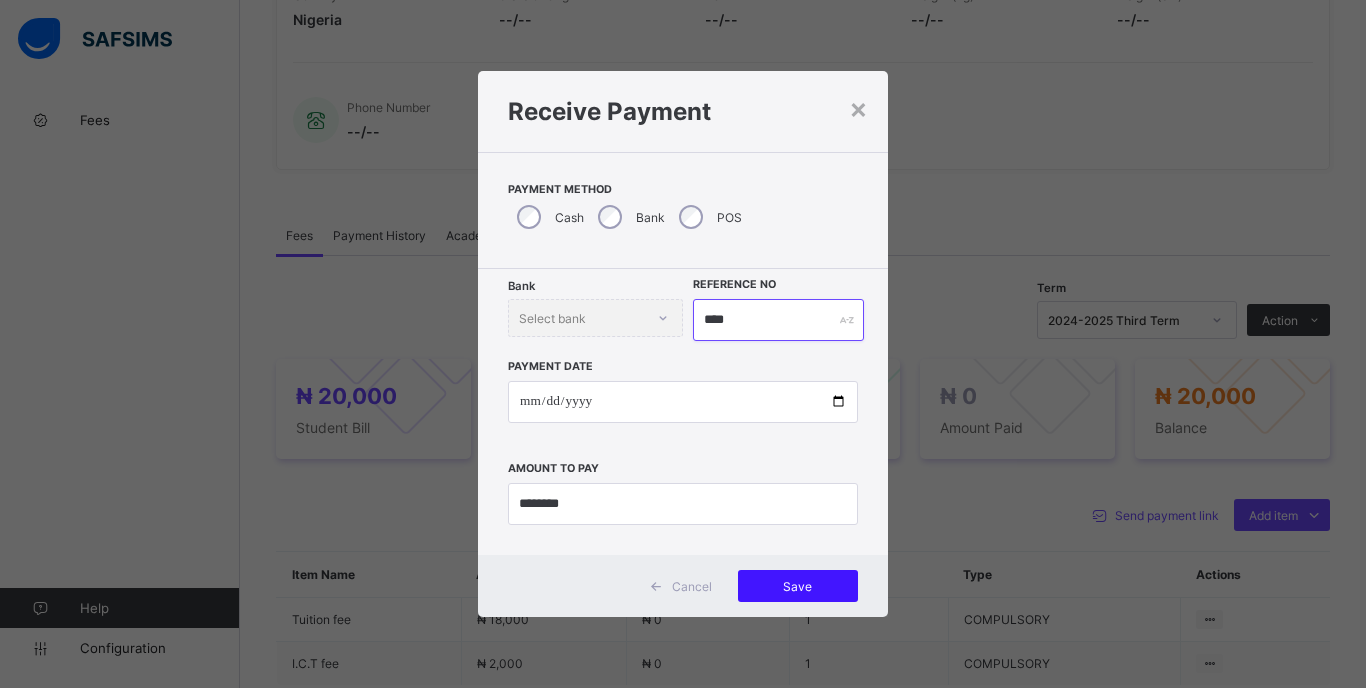 type on "****" 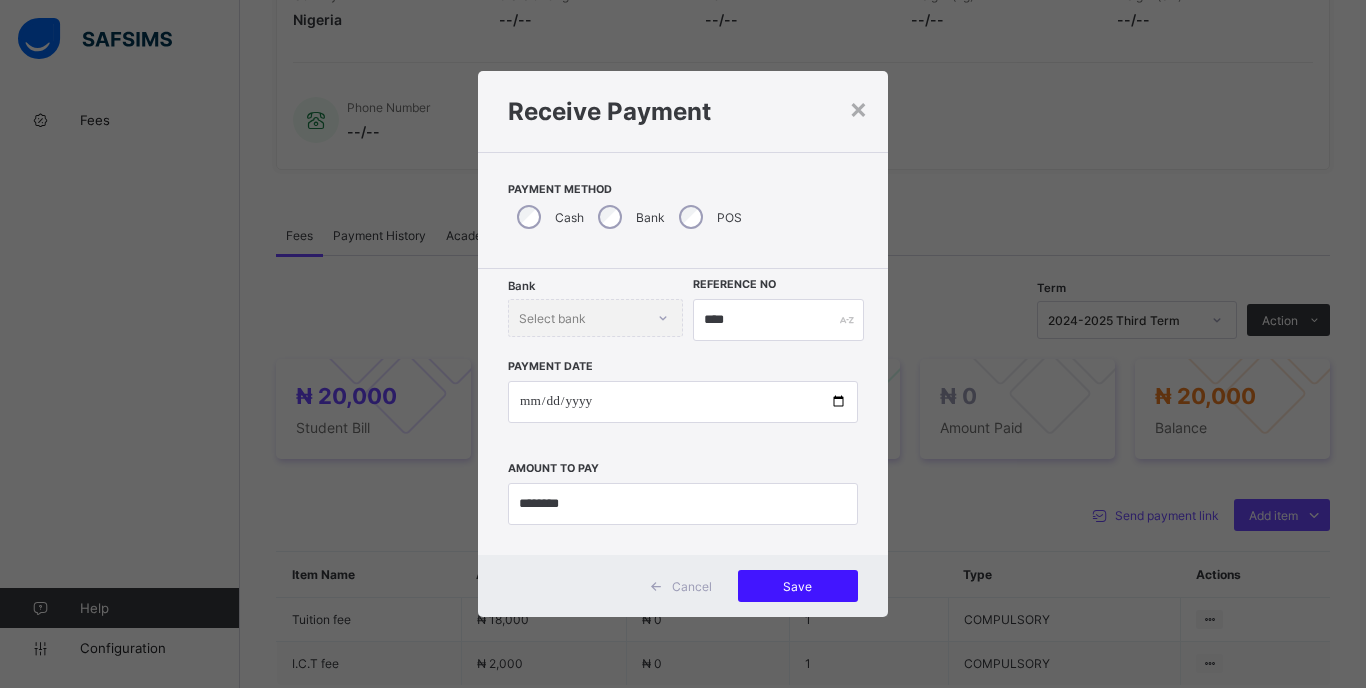 click on "Save" at bounding box center [798, 586] 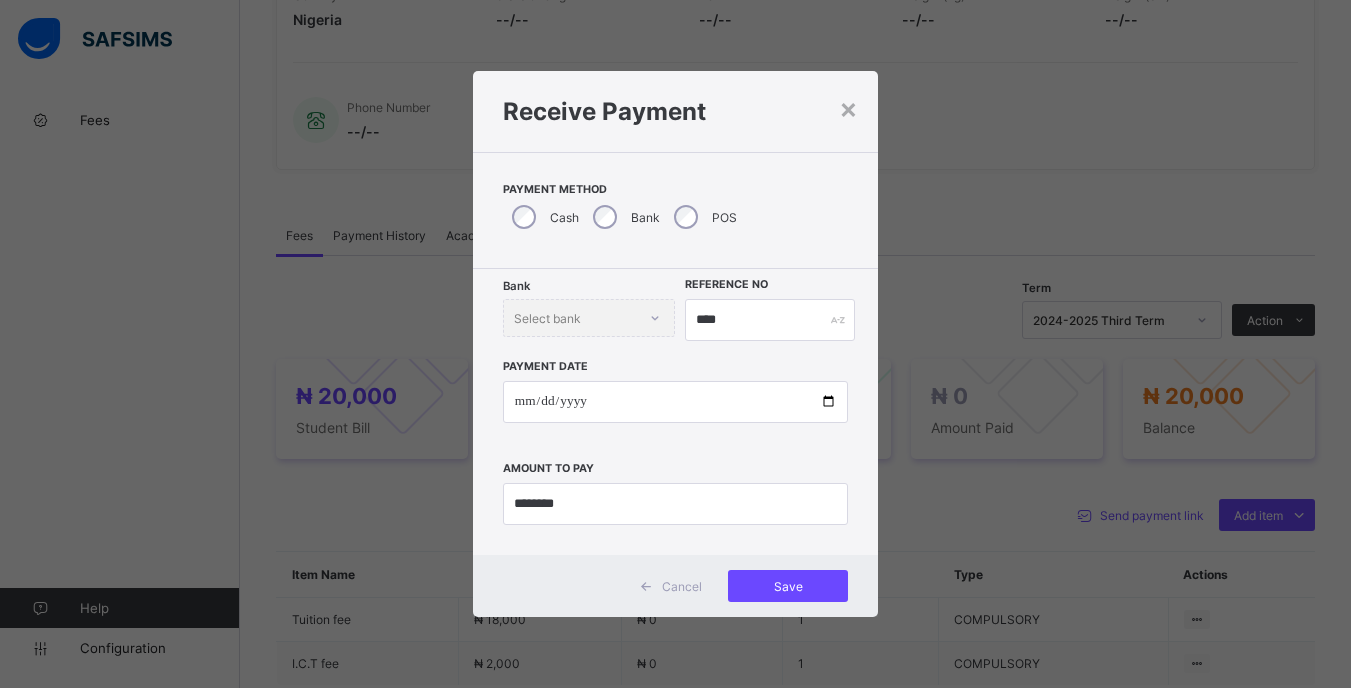 type 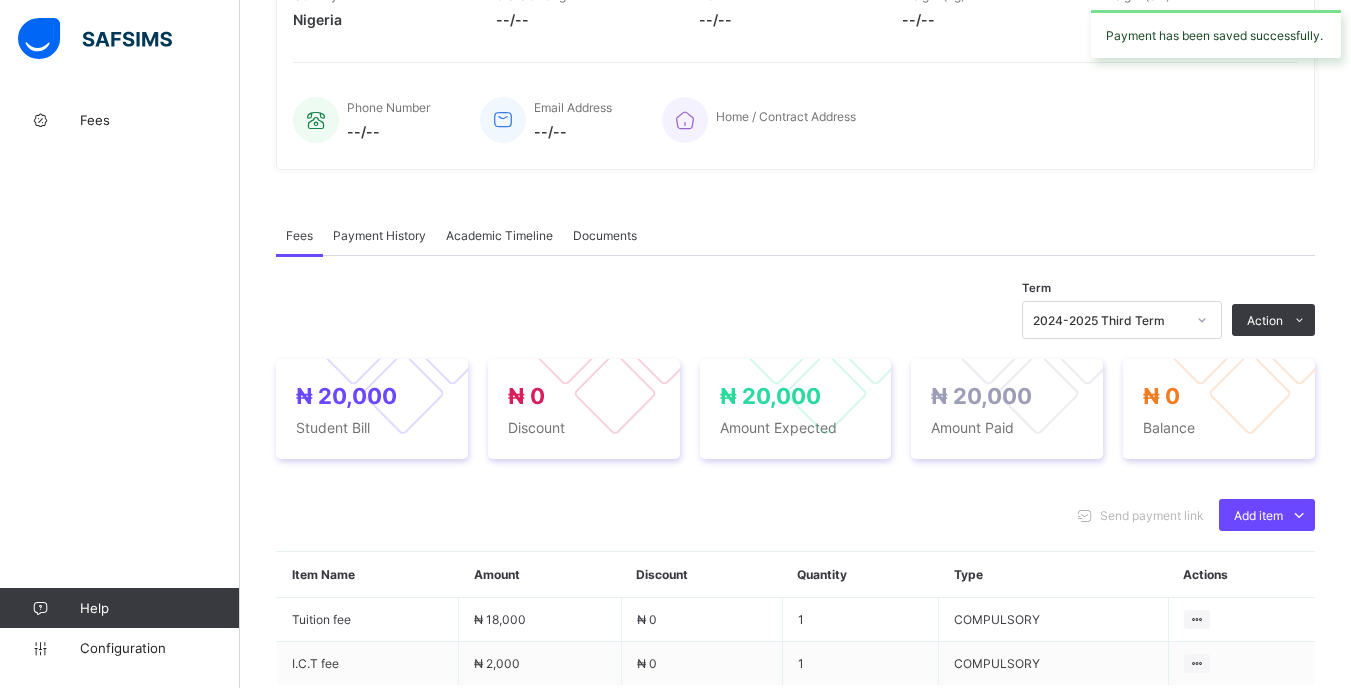 click at bounding box center [1202, 320] 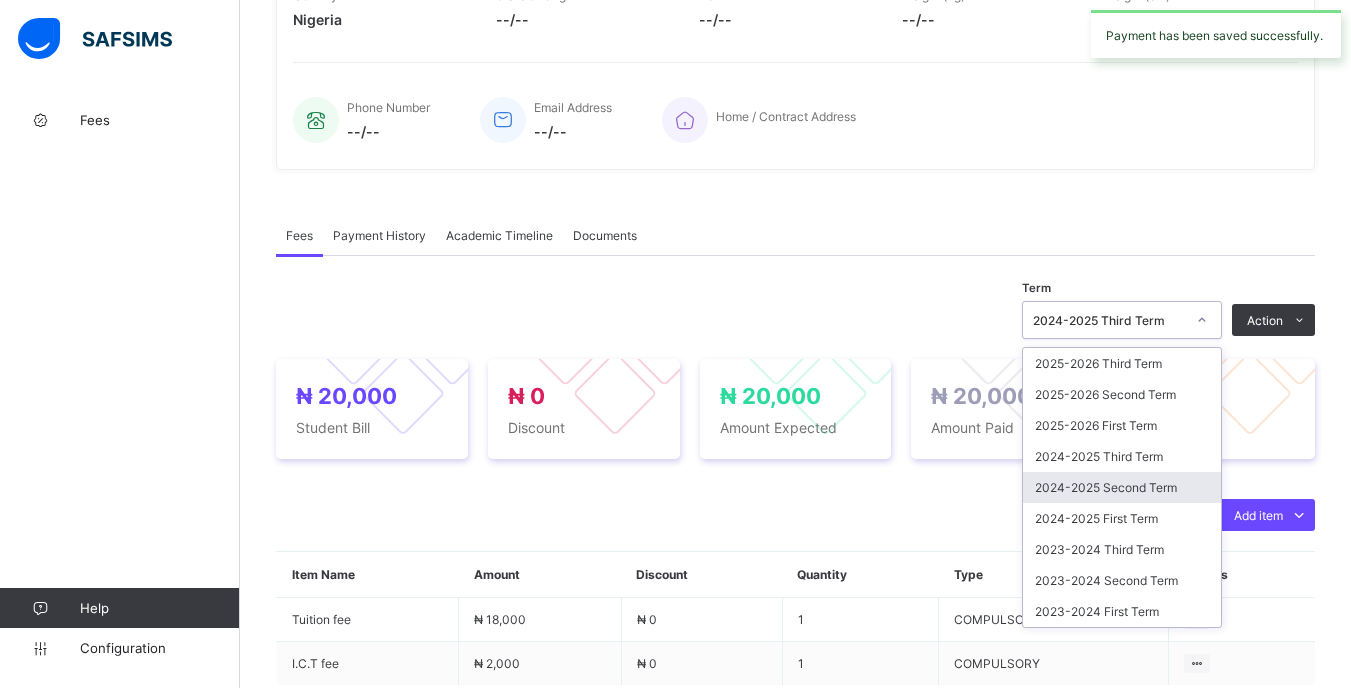 click on "2024-2025 Second Term" at bounding box center [1122, 487] 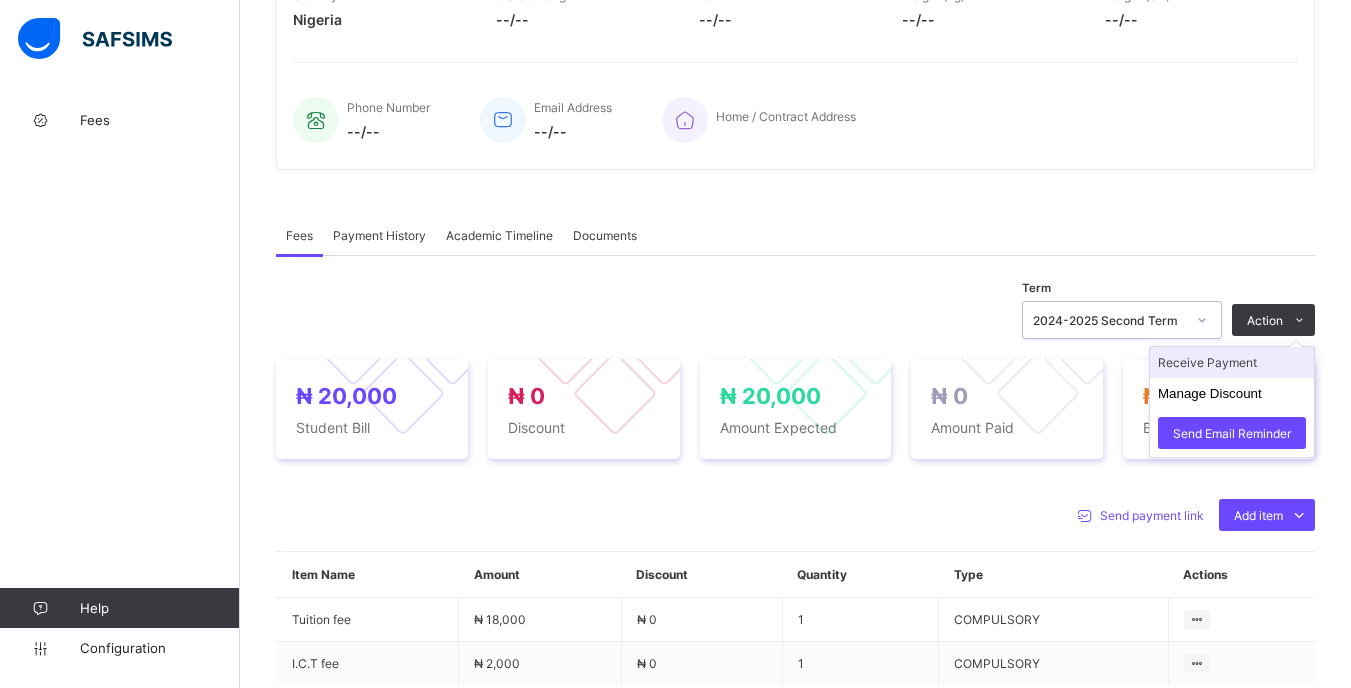 click on "Receive Payment" at bounding box center (1232, 362) 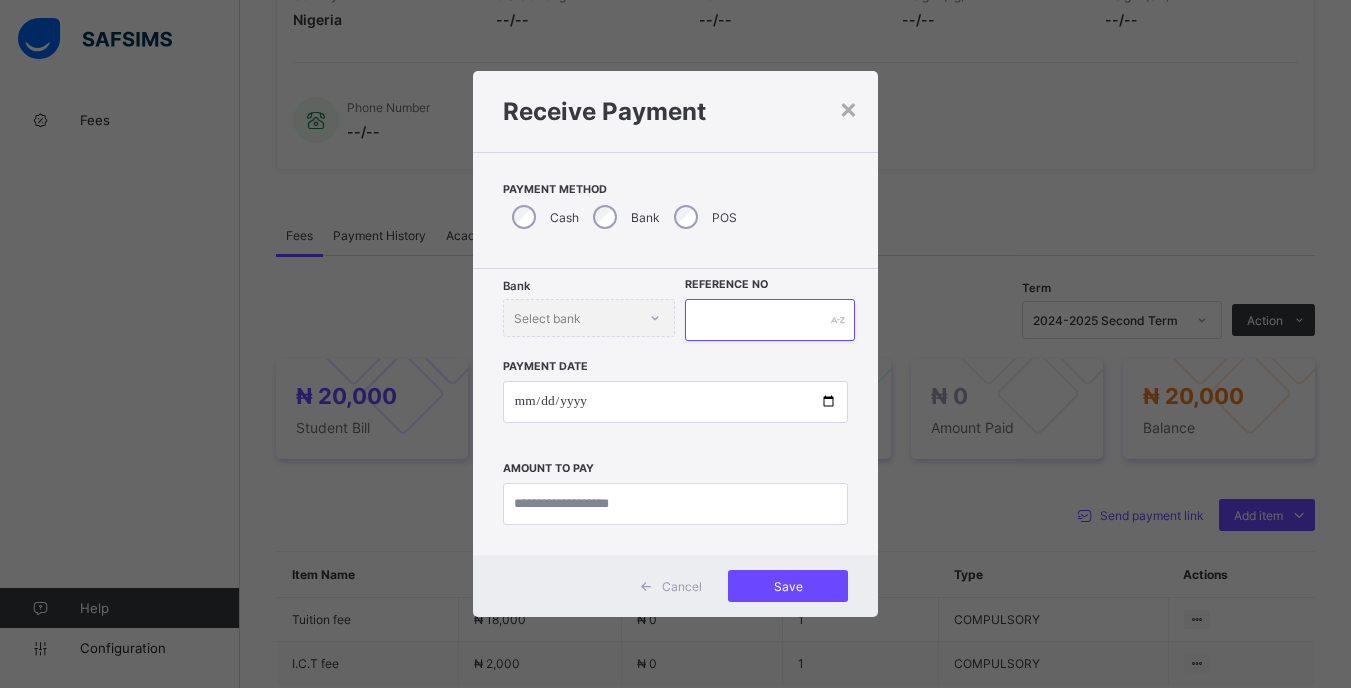 click at bounding box center [769, 320] 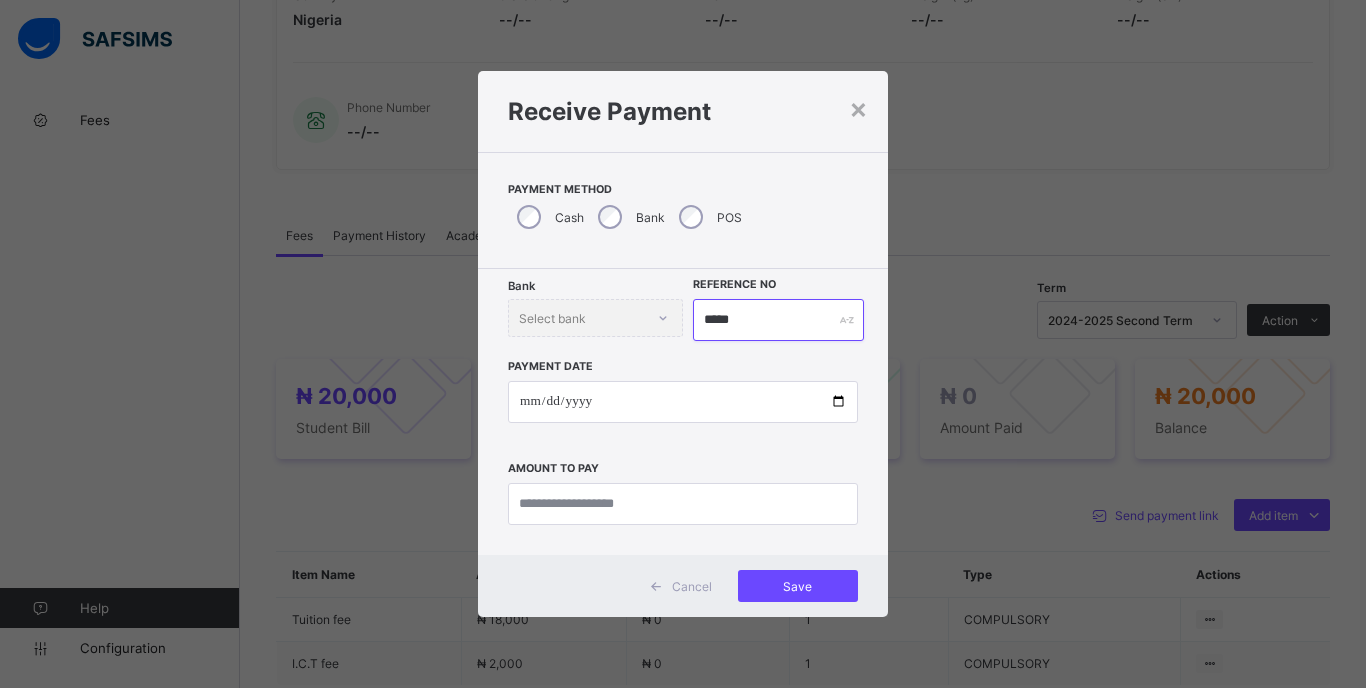 type on "*****" 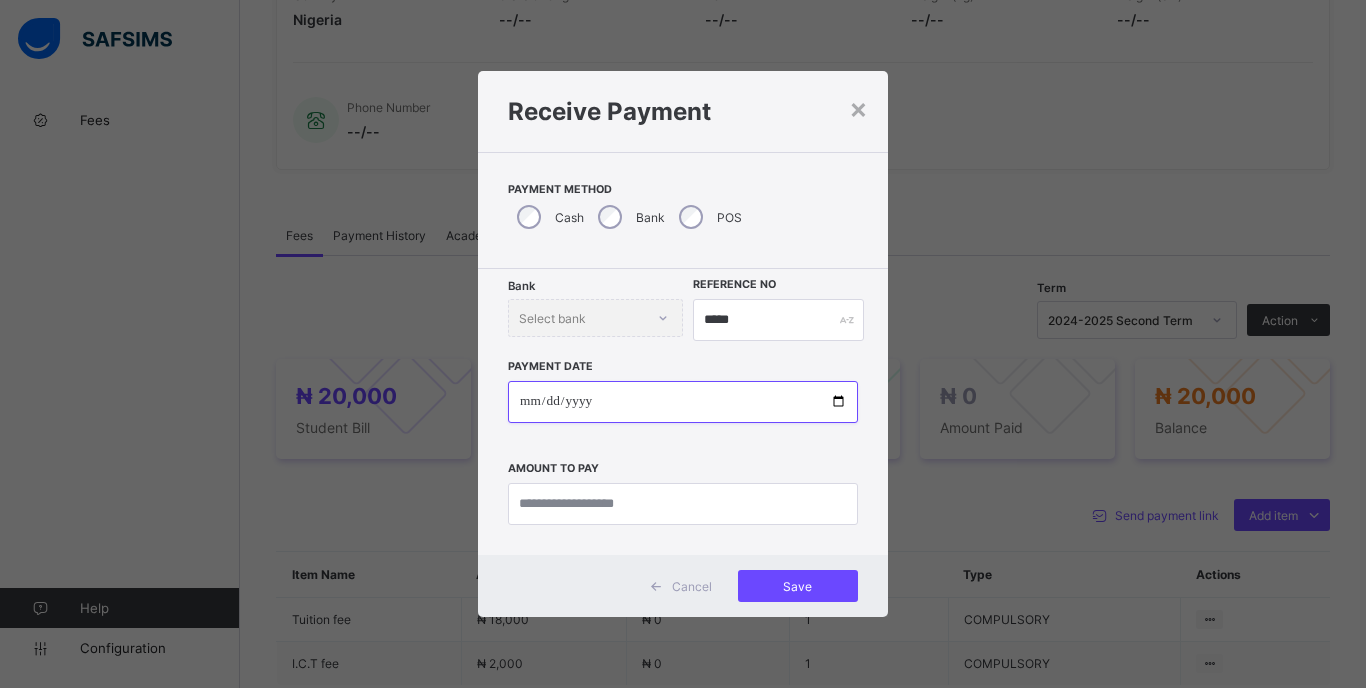 click at bounding box center [683, 402] 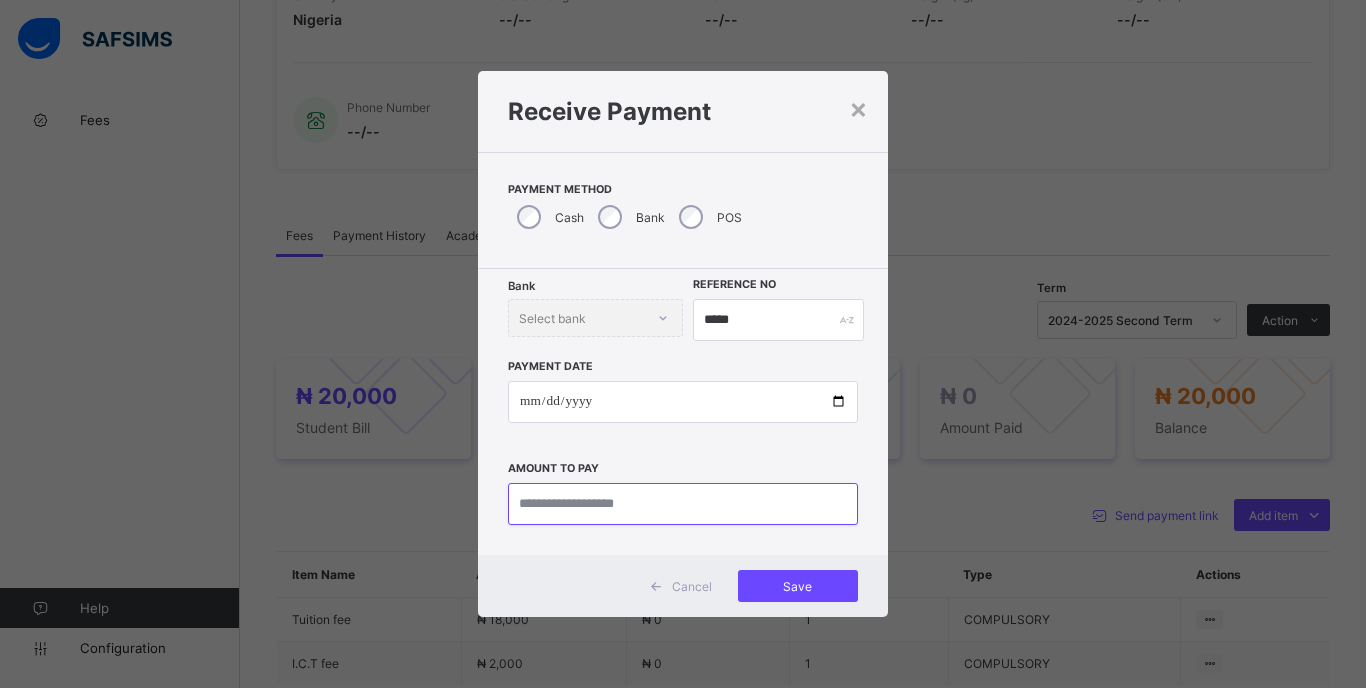 click at bounding box center [683, 504] 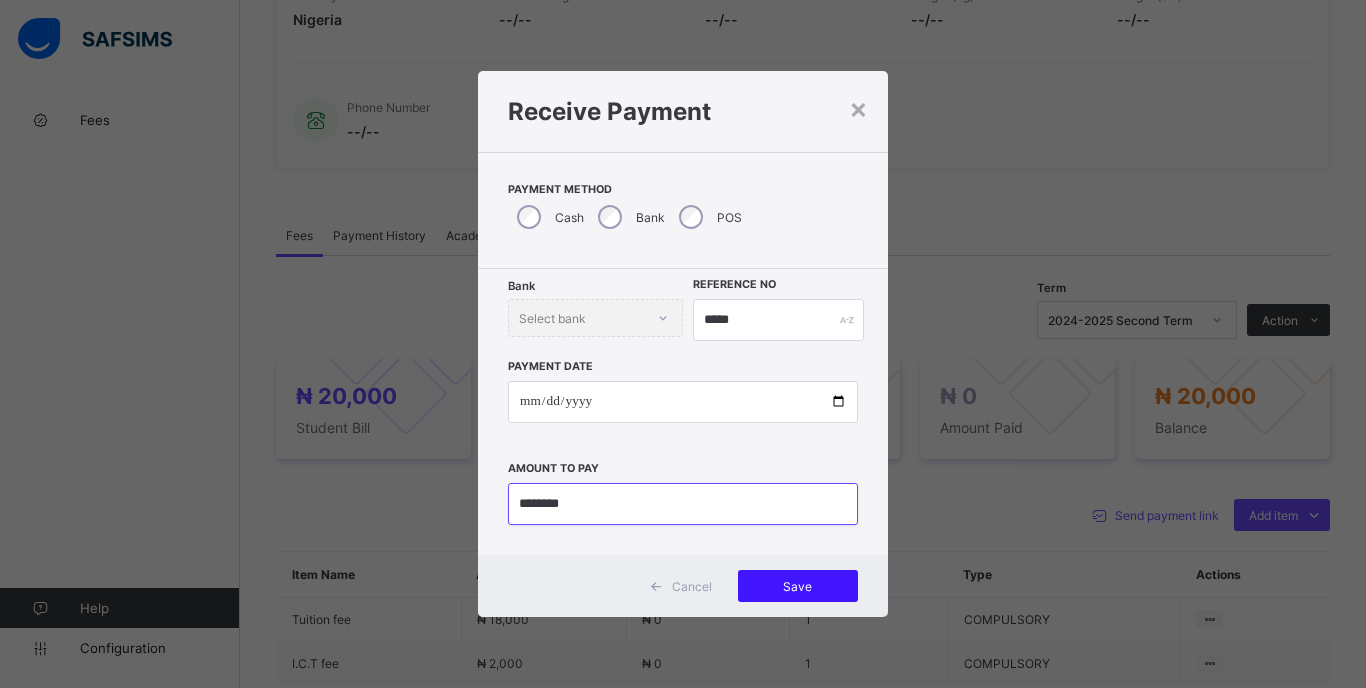 type on "********" 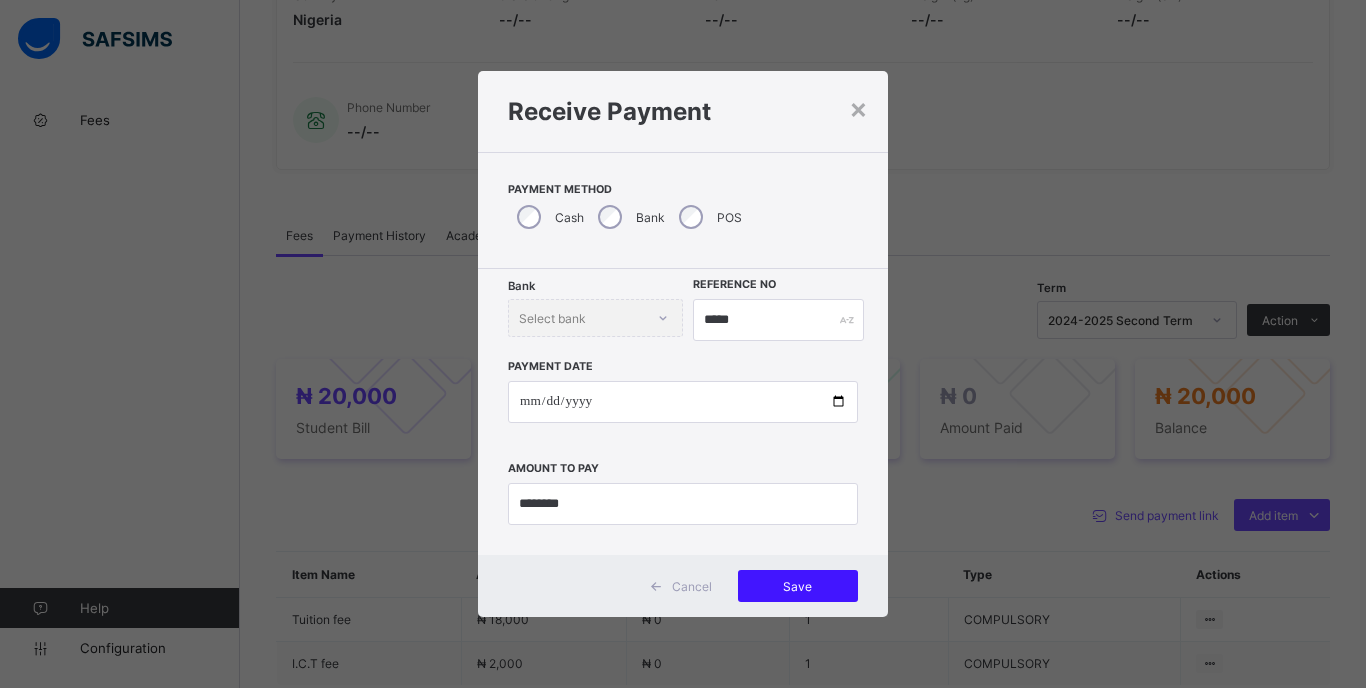 click on "Save" at bounding box center [798, 586] 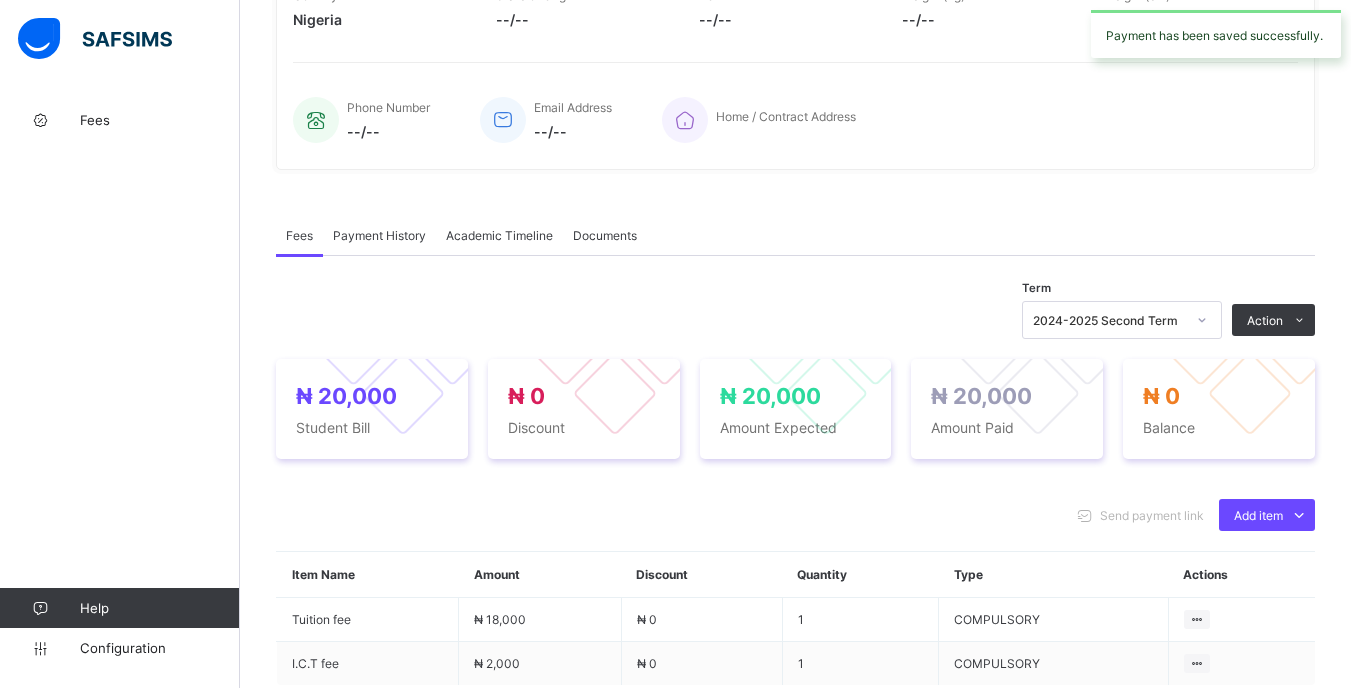 click on "2024-2025 Second Term" at bounding box center (1103, 320) 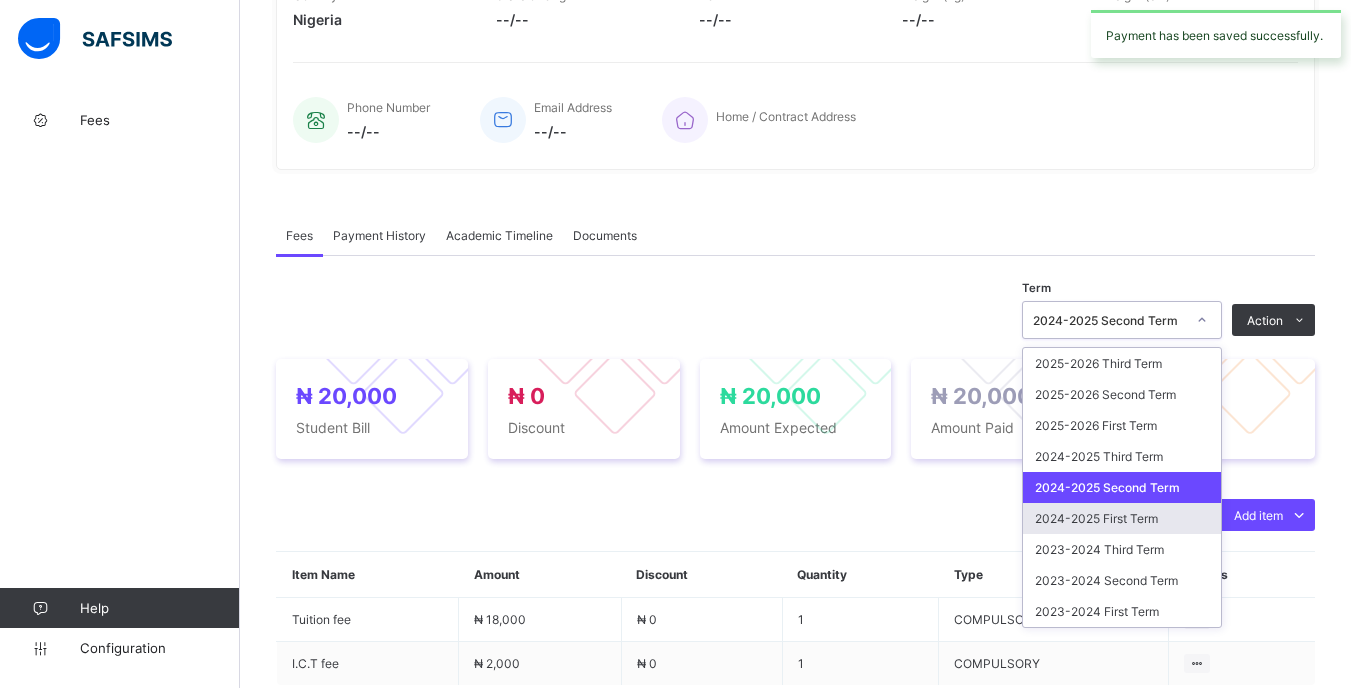 click on "2024-2025 First Term" at bounding box center (1122, 518) 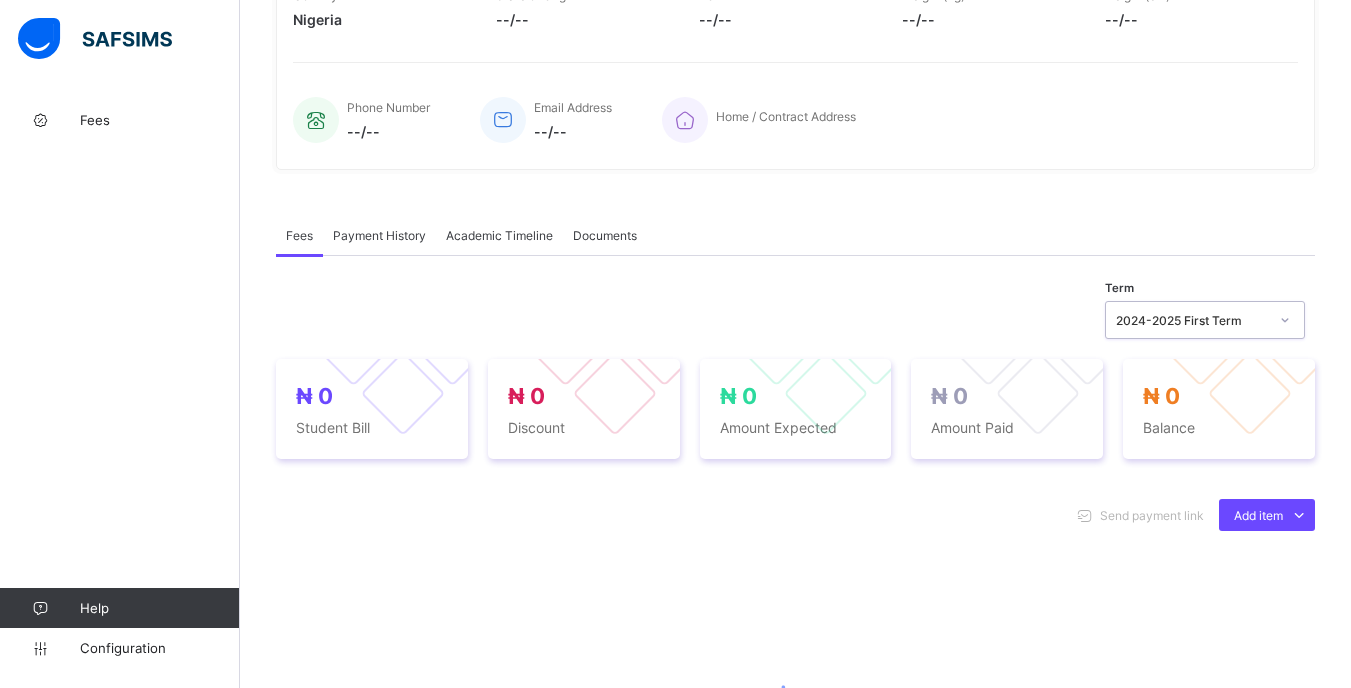 click on "2024-2025 First Term" at bounding box center (1192, 320) 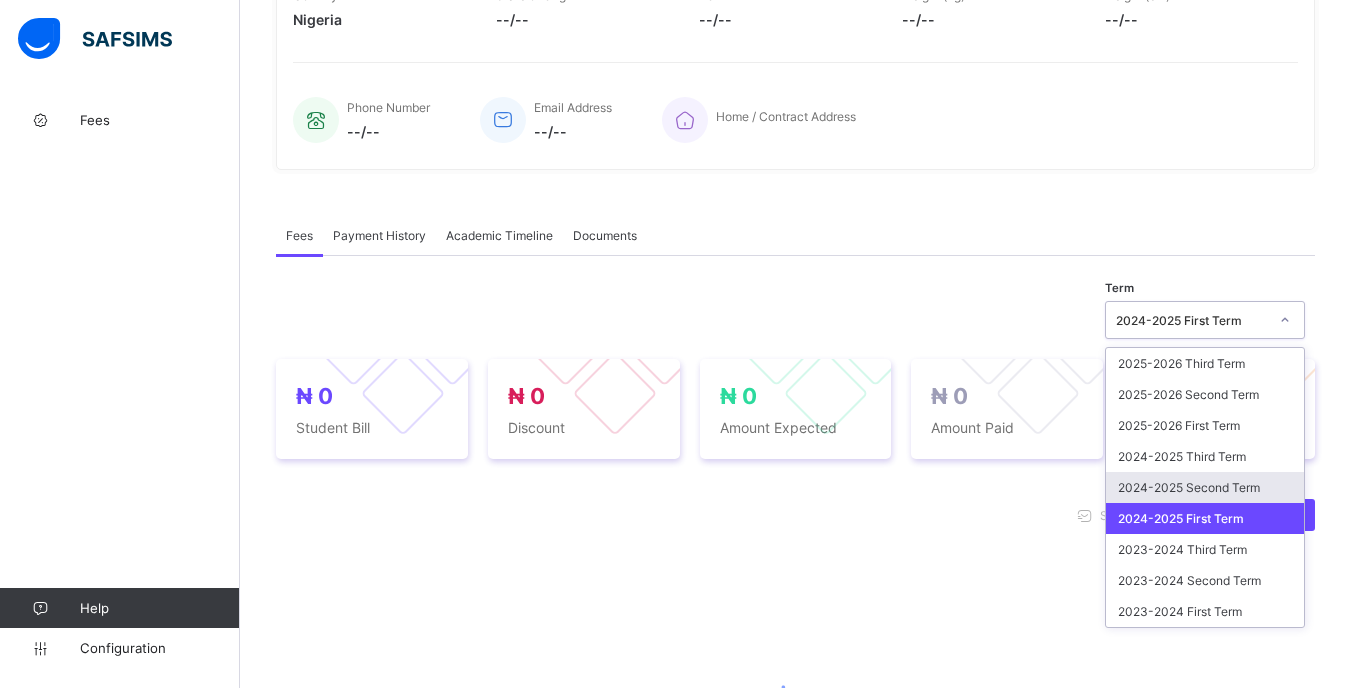 click on "2024-2025 Second Term" at bounding box center [1205, 487] 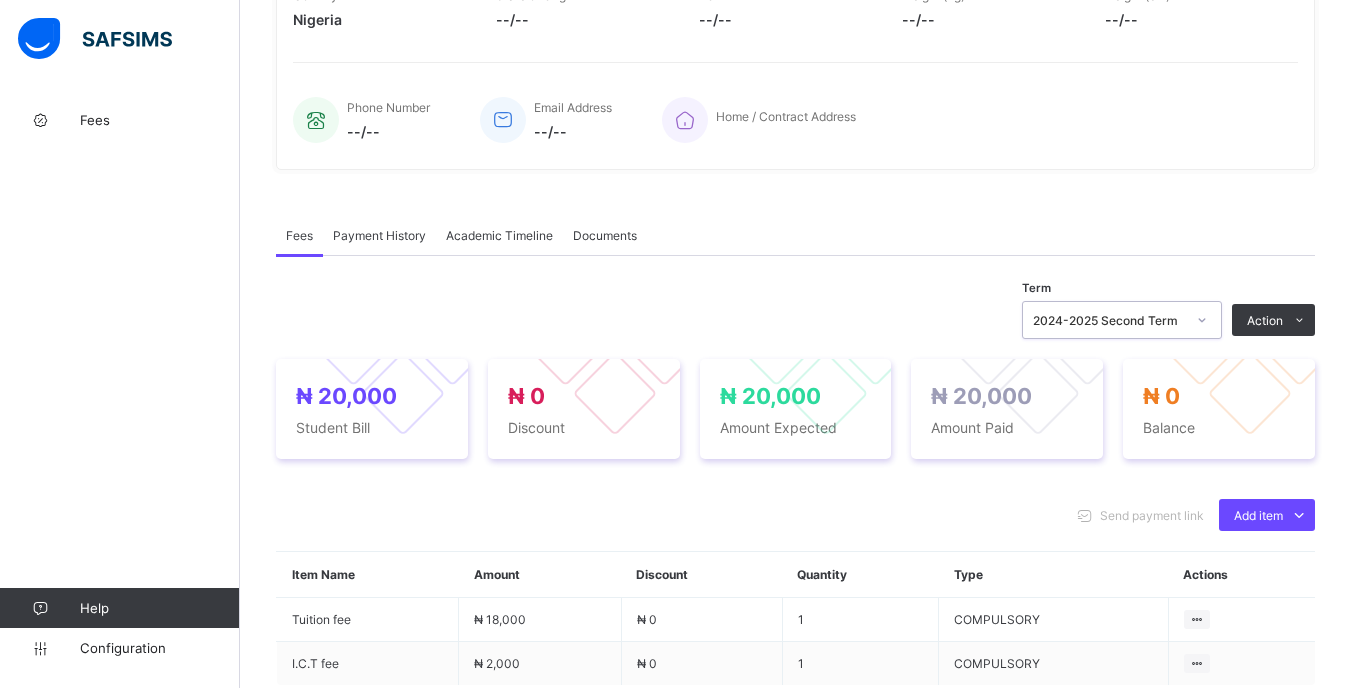 click on "2024-2025 Second Term" at bounding box center [1109, 320] 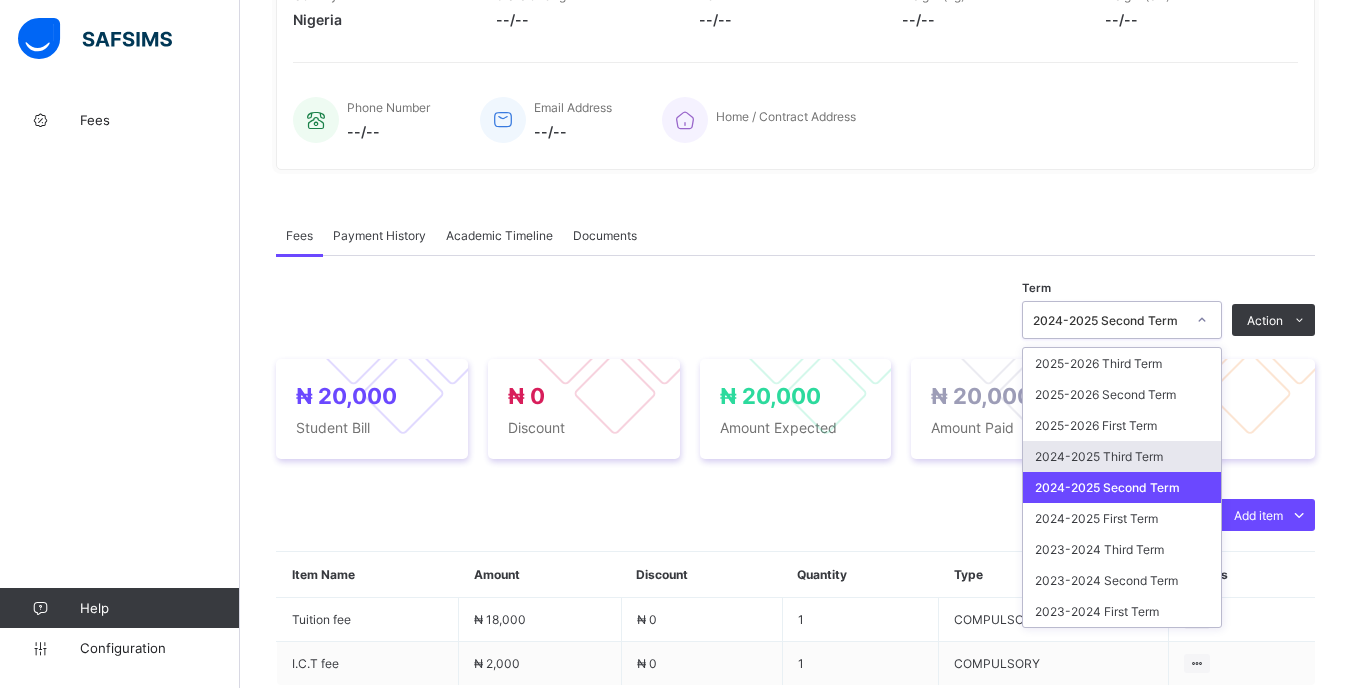 click on "2024-2025 Third Term" at bounding box center [1122, 456] 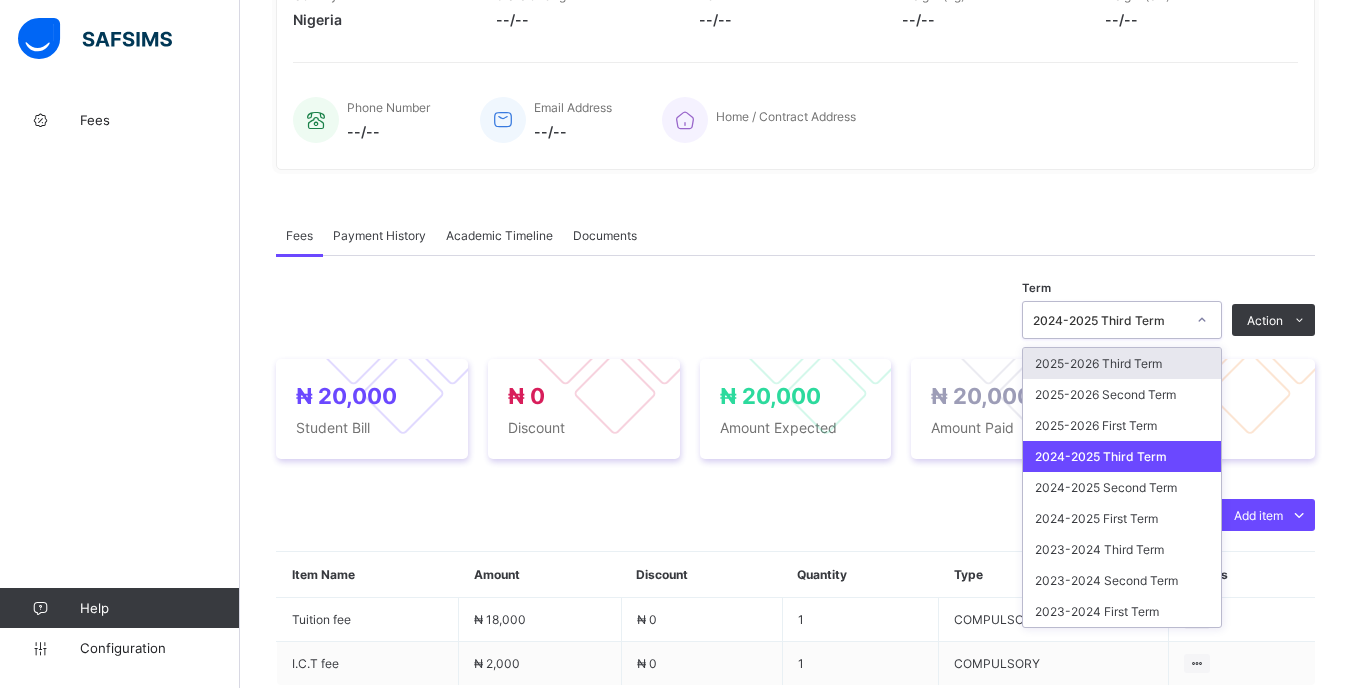 click on "2024-2025 Third Term" at bounding box center [1109, 320] 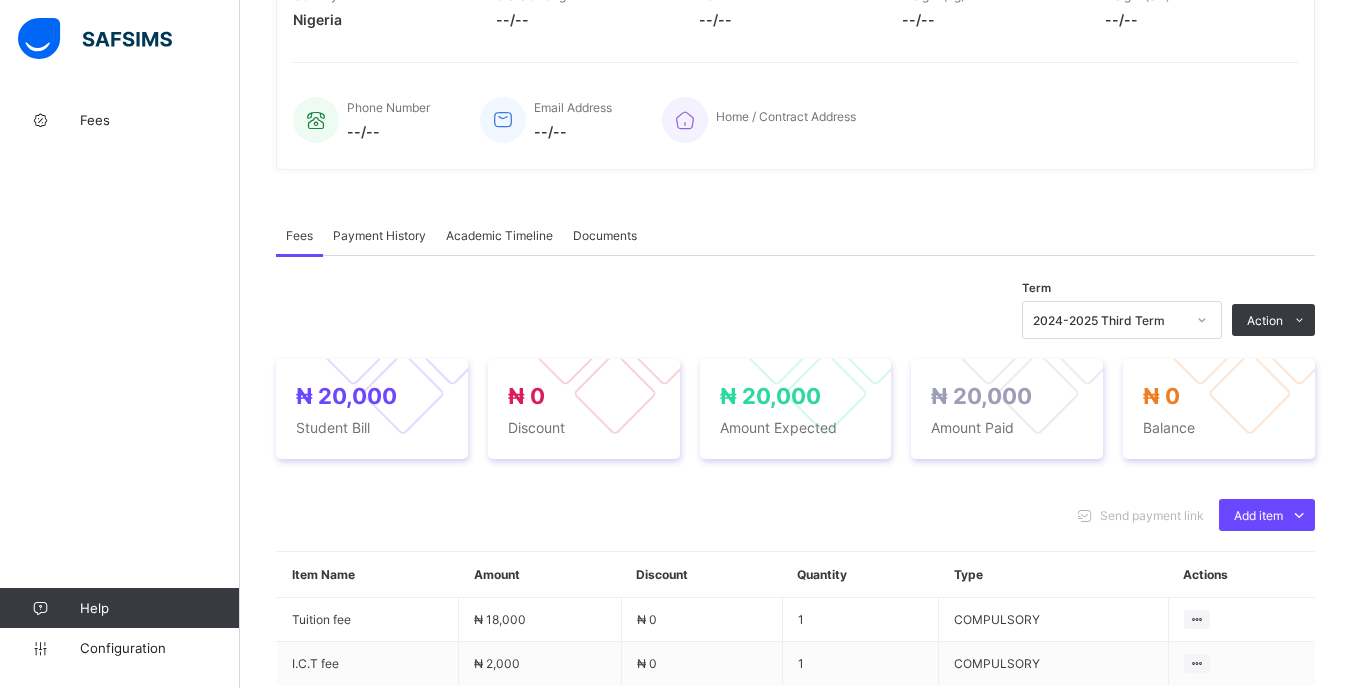 click on "Term 2024-2025 Third Term Action Receive Payment Manage Discount Send Email Reminder" at bounding box center [795, 320] 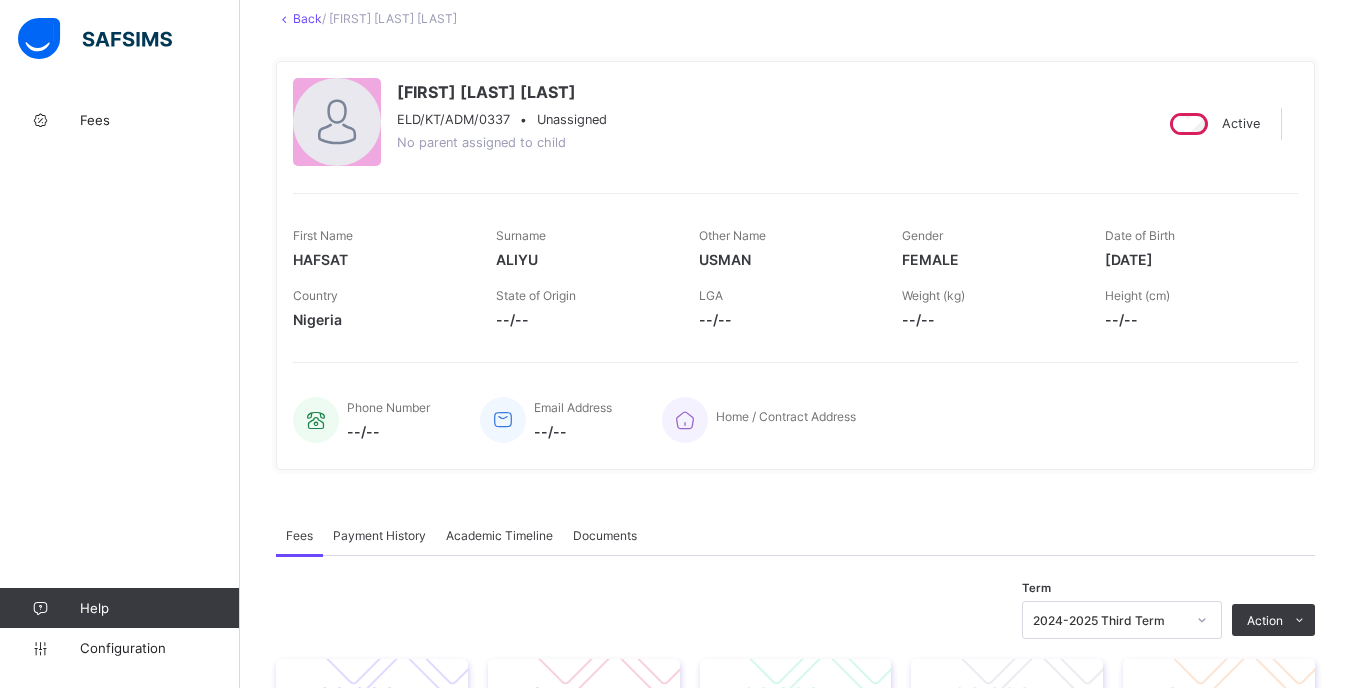 scroll, scrollTop: 0, scrollLeft: 0, axis: both 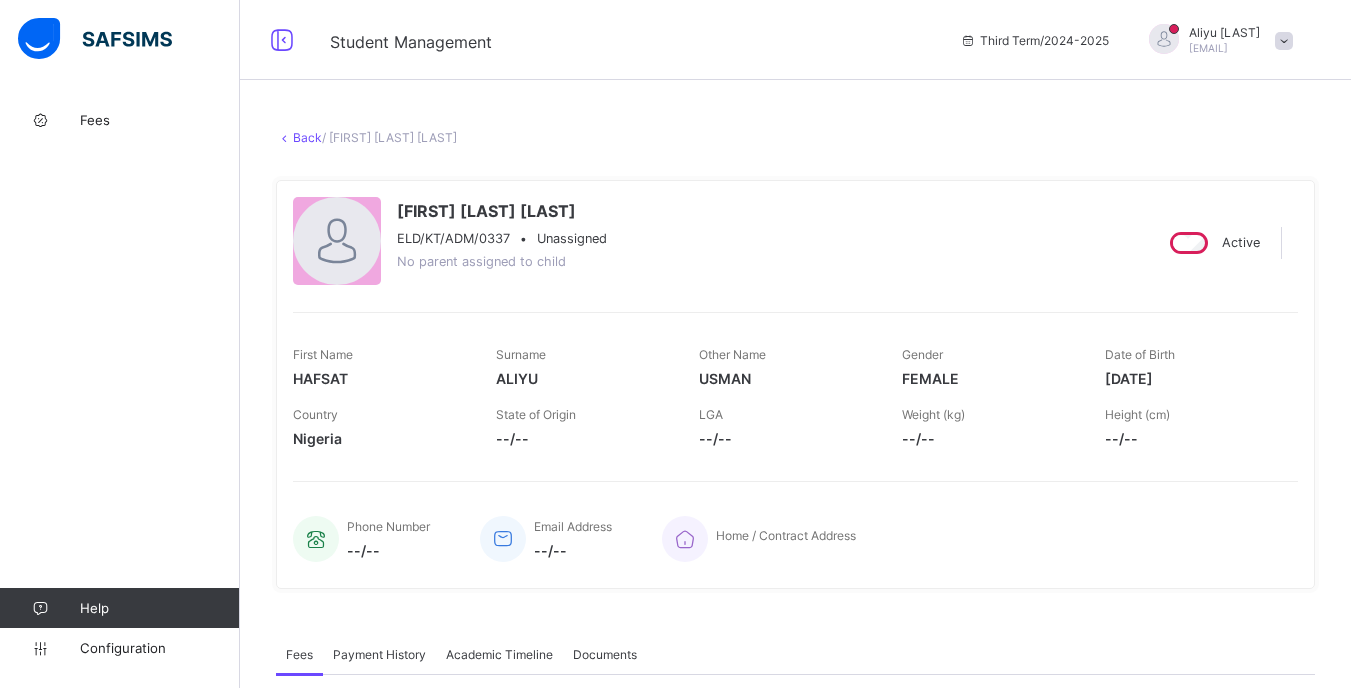 click on "Back" at bounding box center [307, 137] 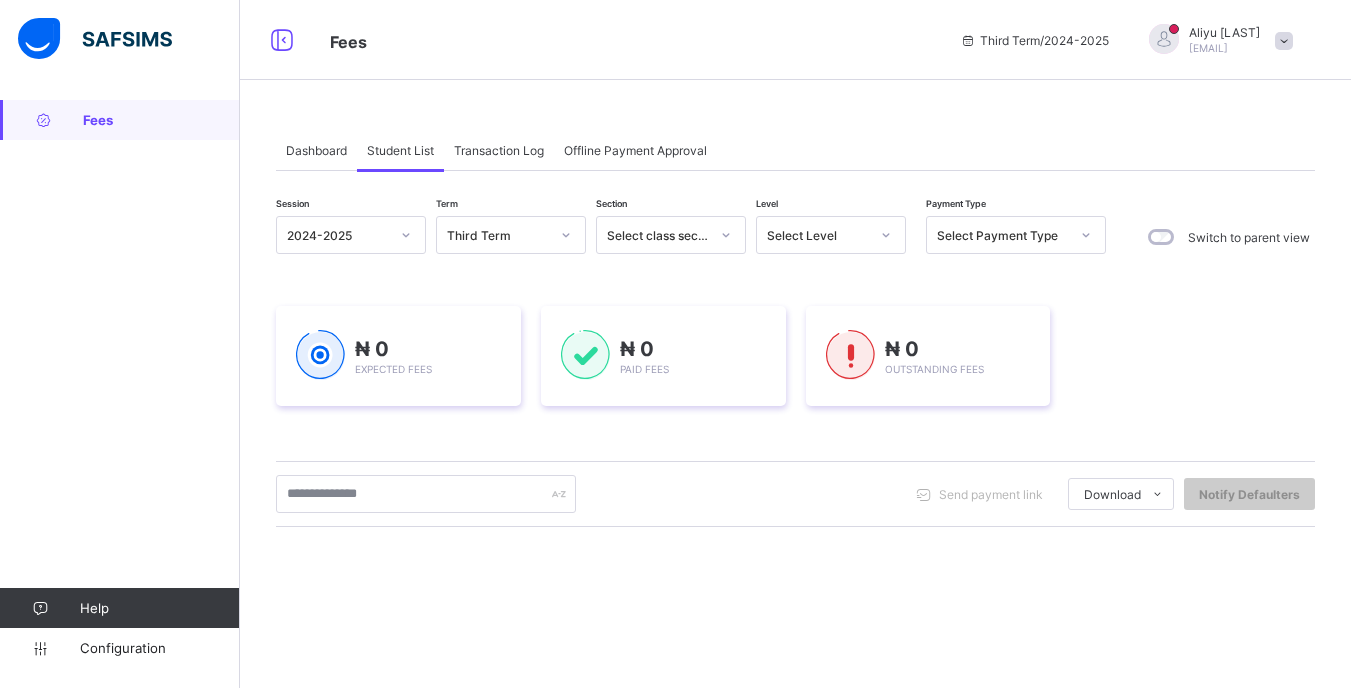 click at bounding box center [886, 235] 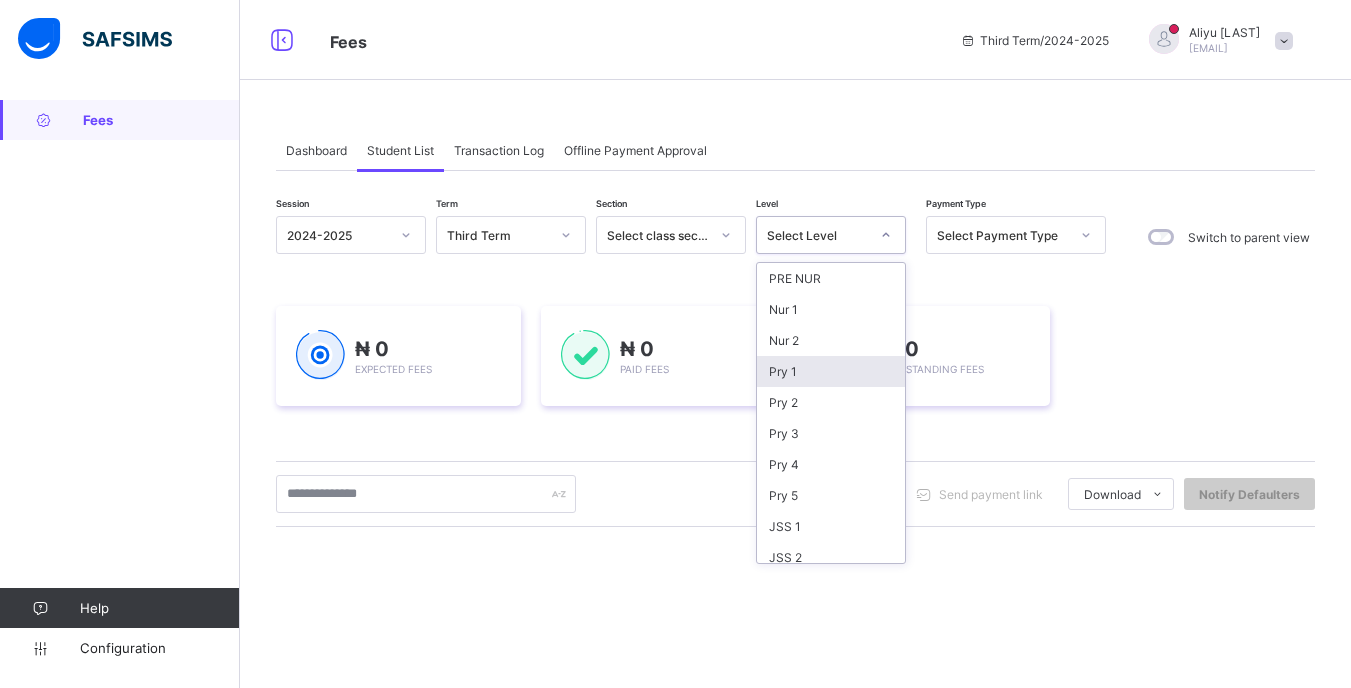 click on "Pry 1" at bounding box center (831, 371) 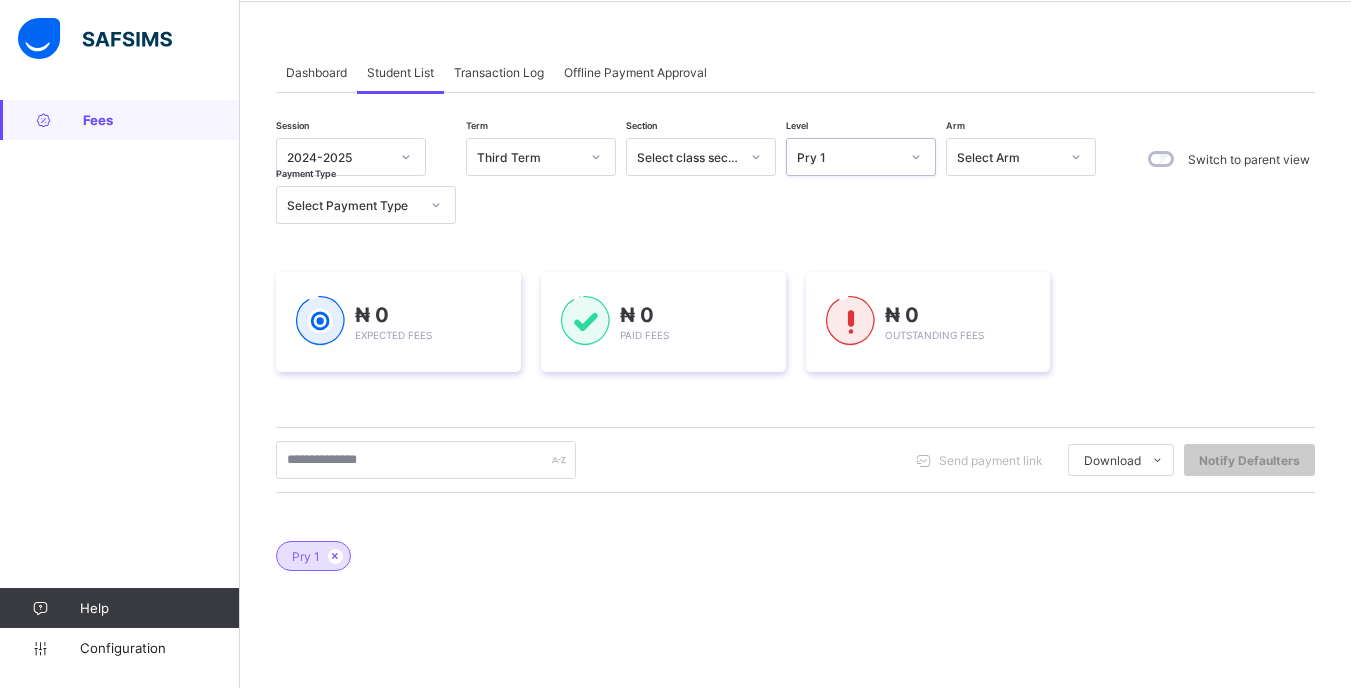 scroll, scrollTop: 100, scrollLeft: 0, axis: vertical 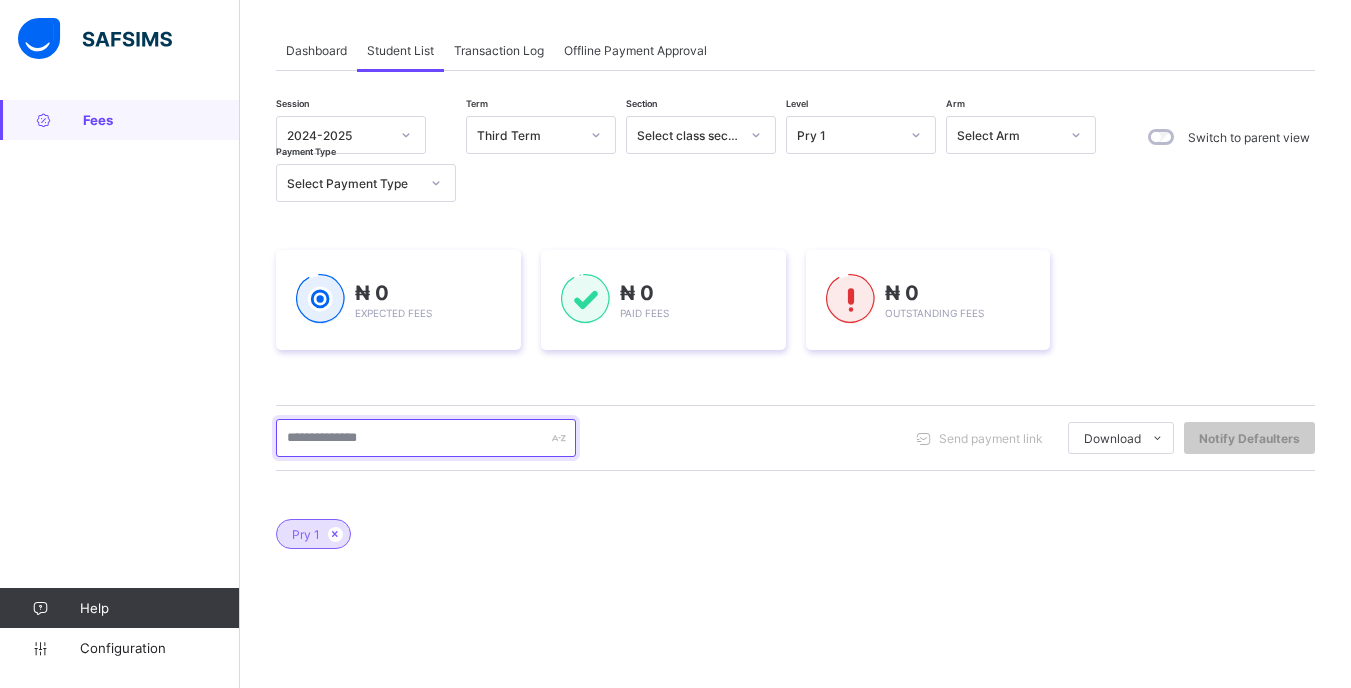 click at bounding box center (426, 438) 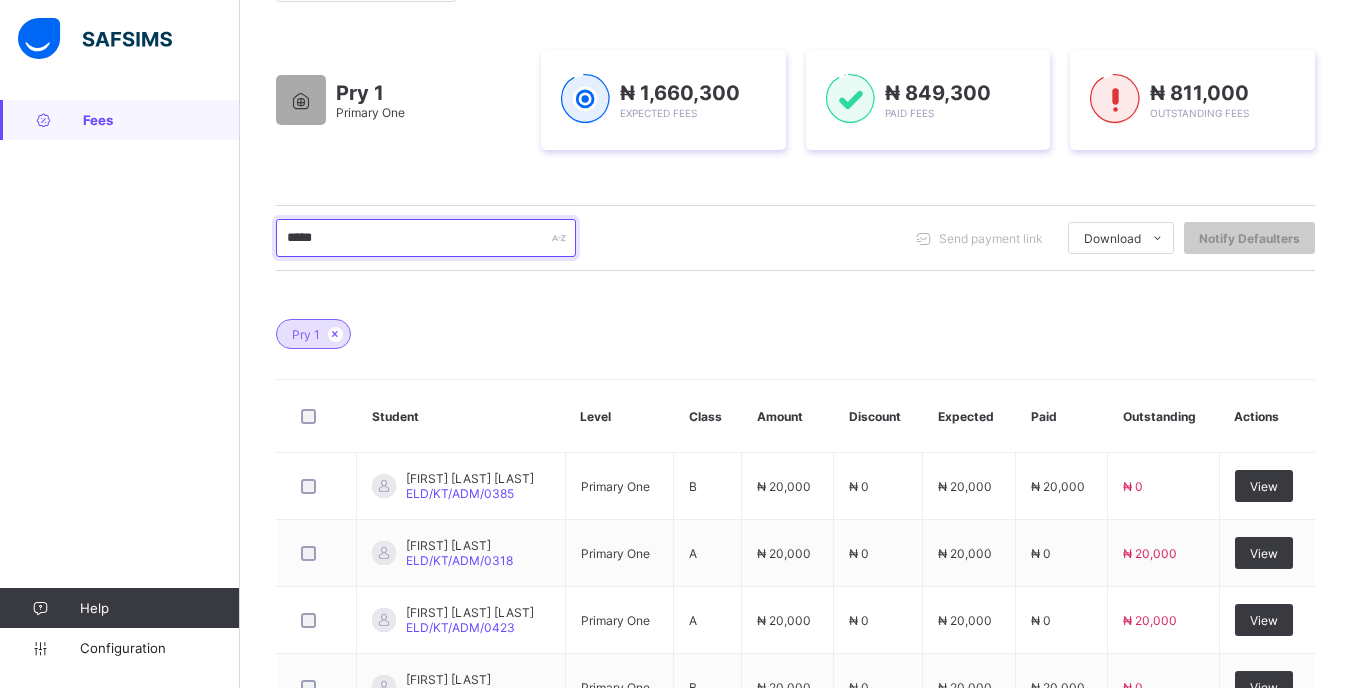 scroll, scrollTop: 400, scrollLeft: 0, axis: vertical 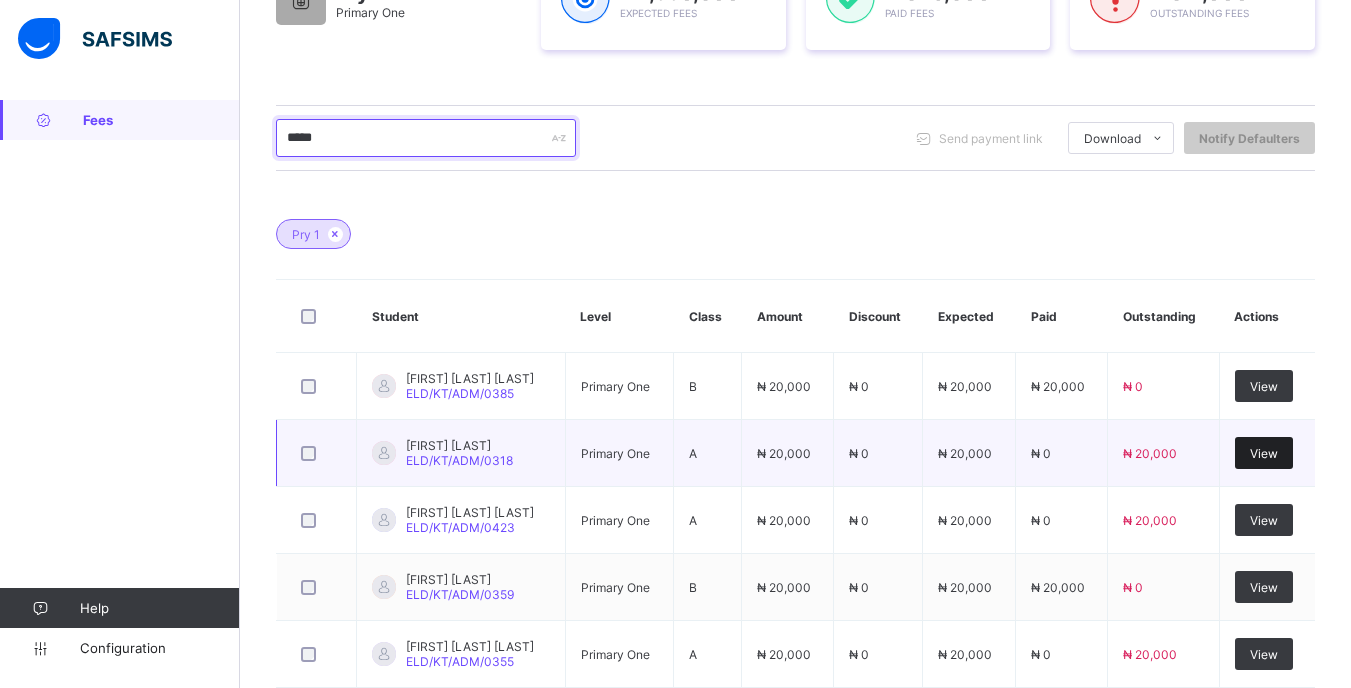 type on "*****" 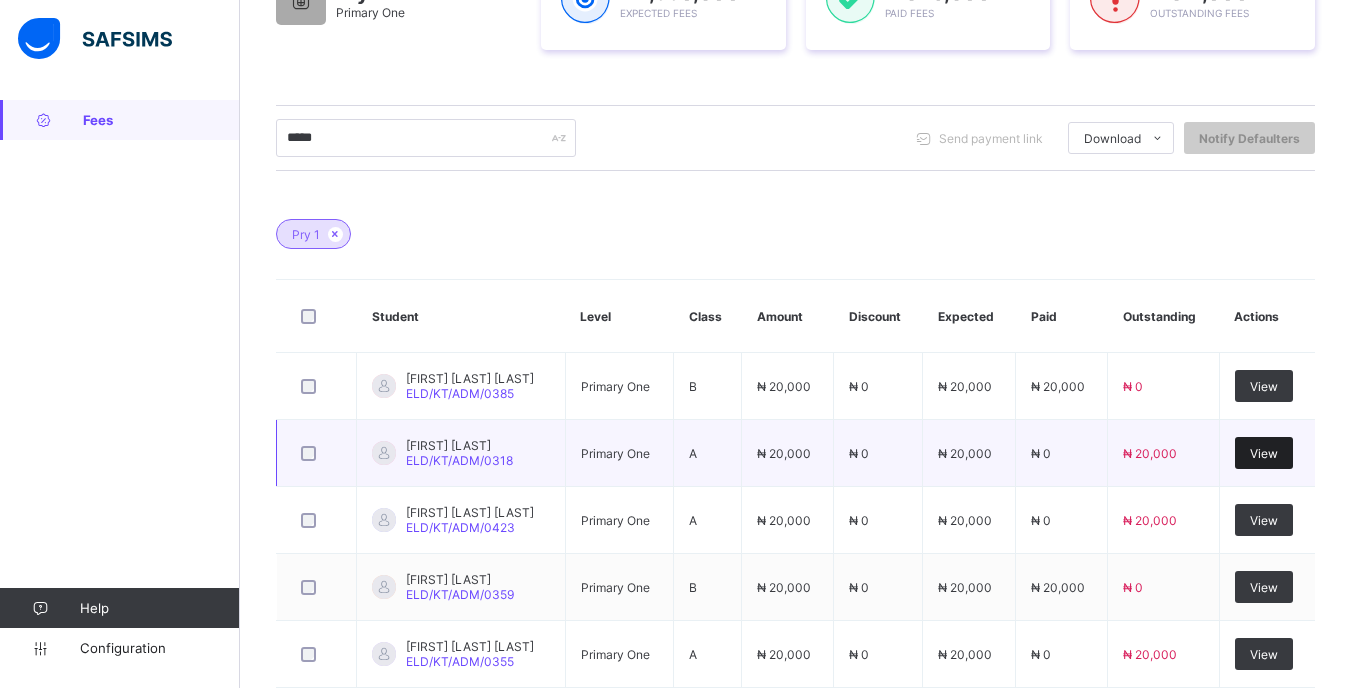 click on "View" at bounding box center (1264, 453) 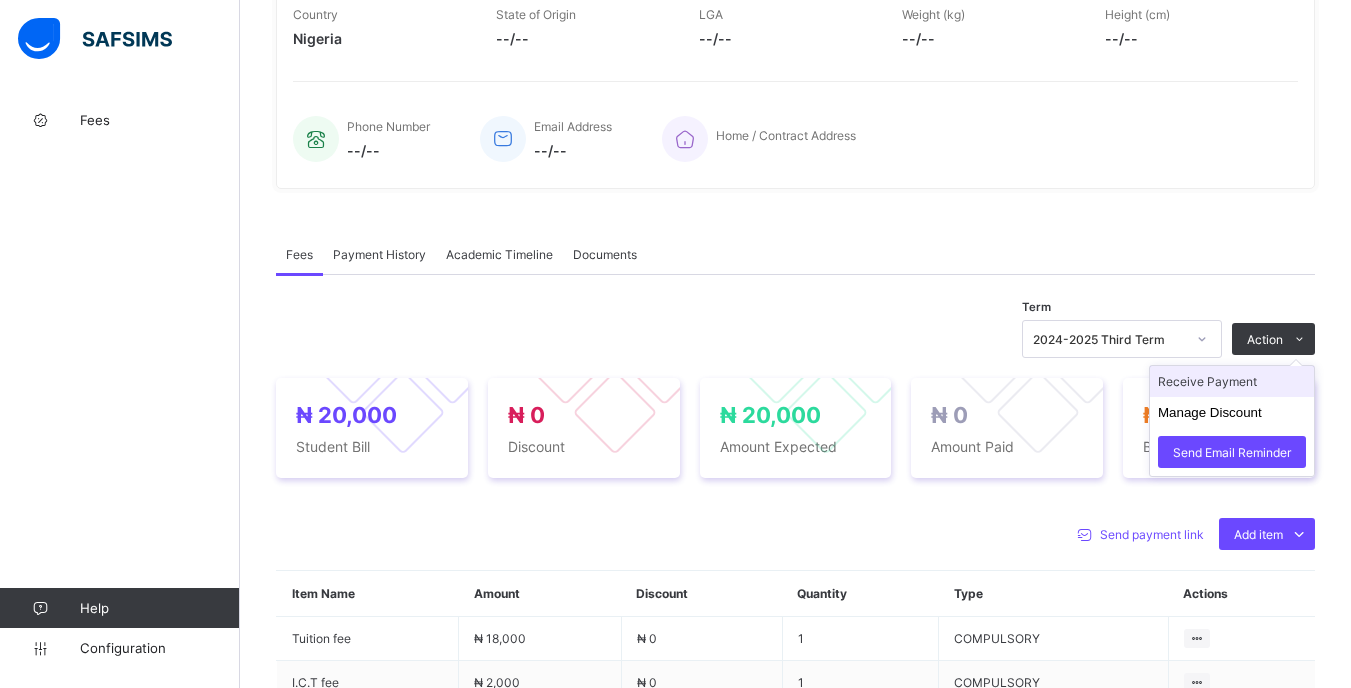 click on "Receive Payment" at bounding box center [1232, 381] 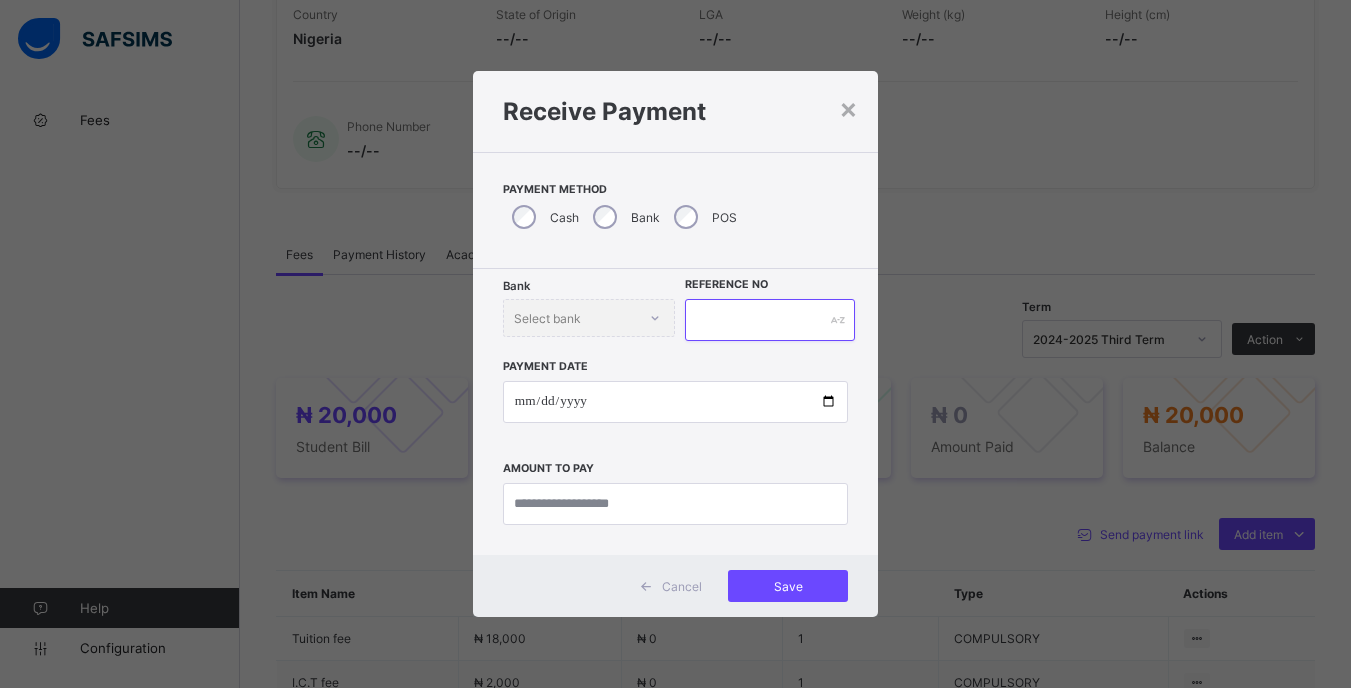 click at bounding box center [769, 320] 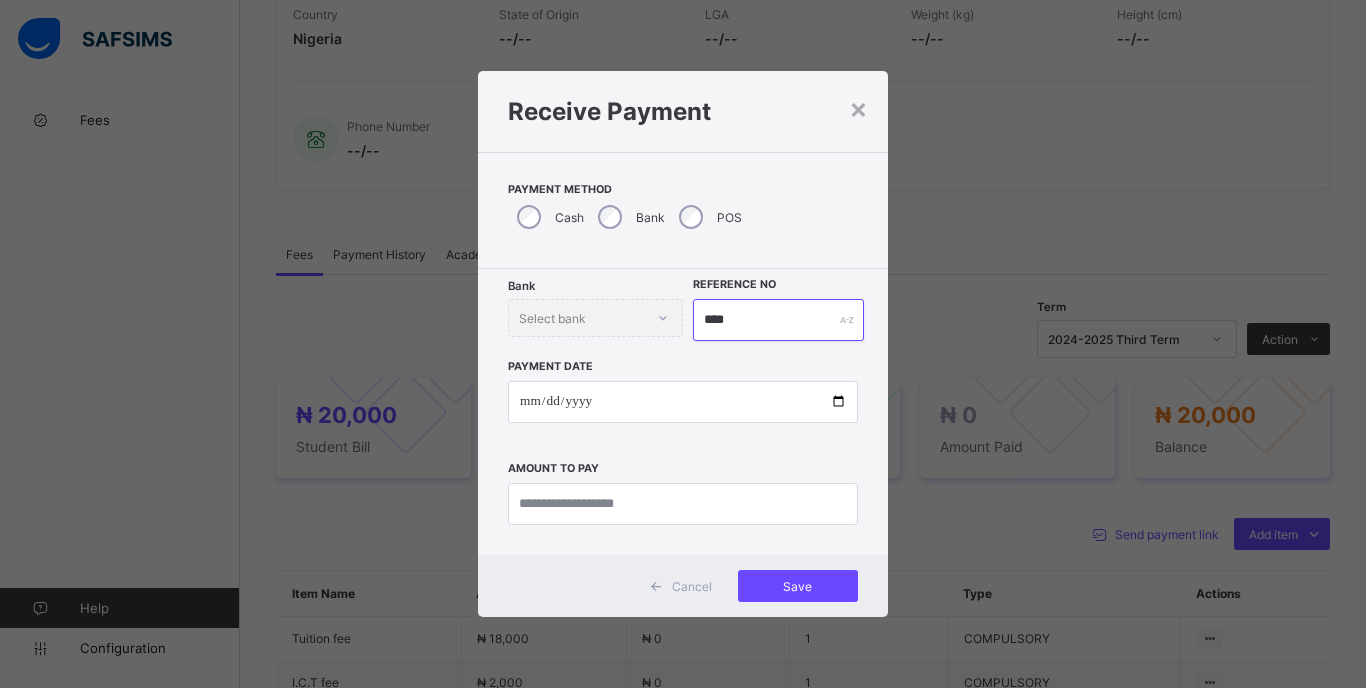 type on "****" 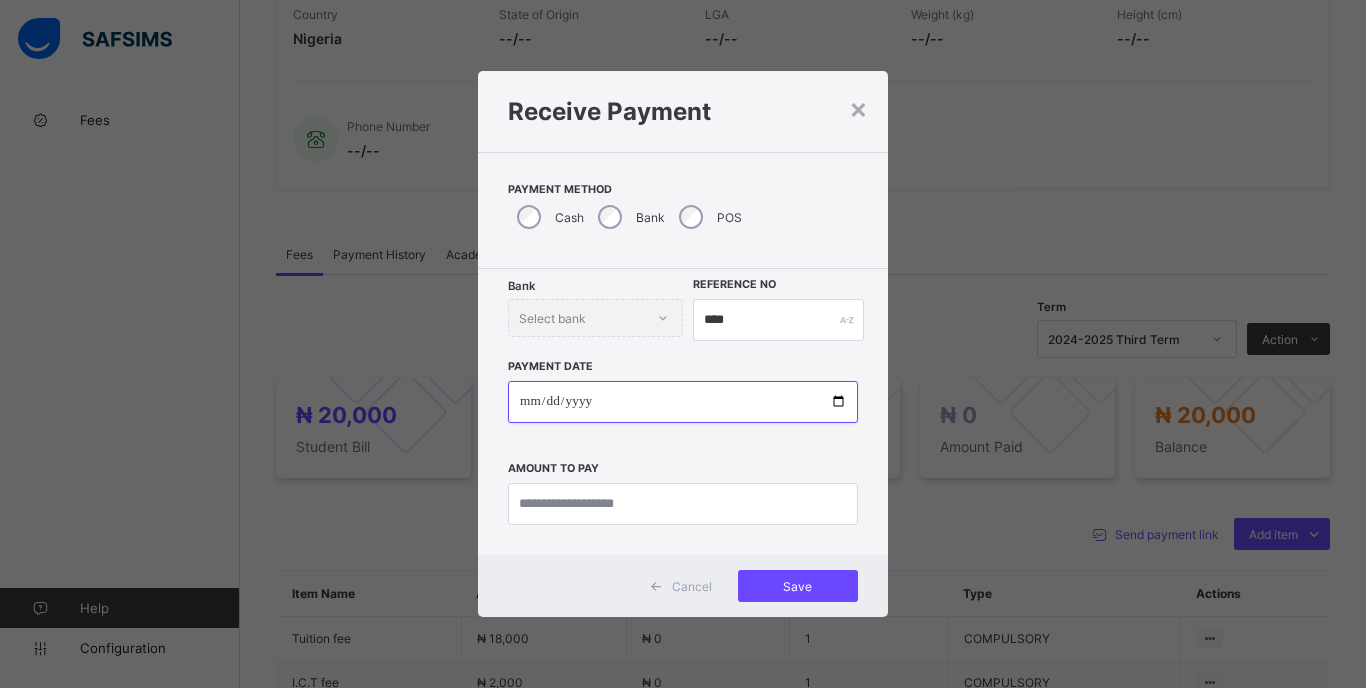 click at bounding box center [683, 402] 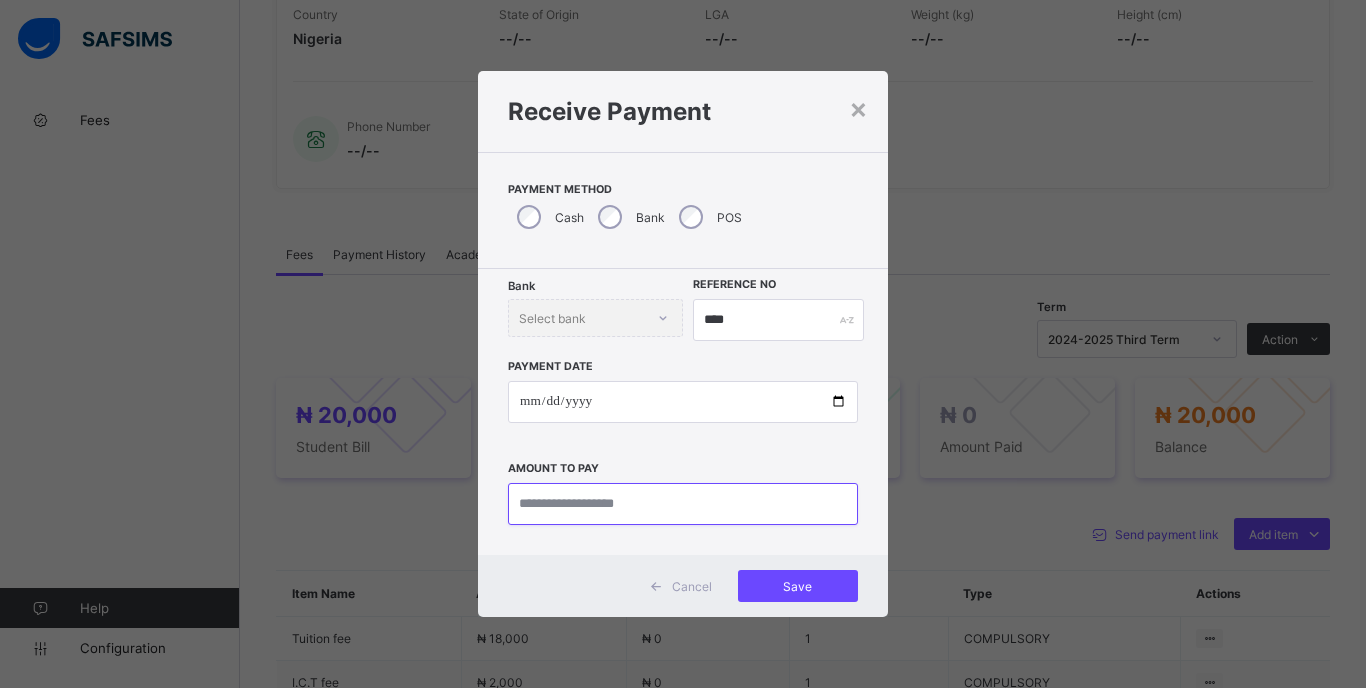 click at bounding box center (683, 504) 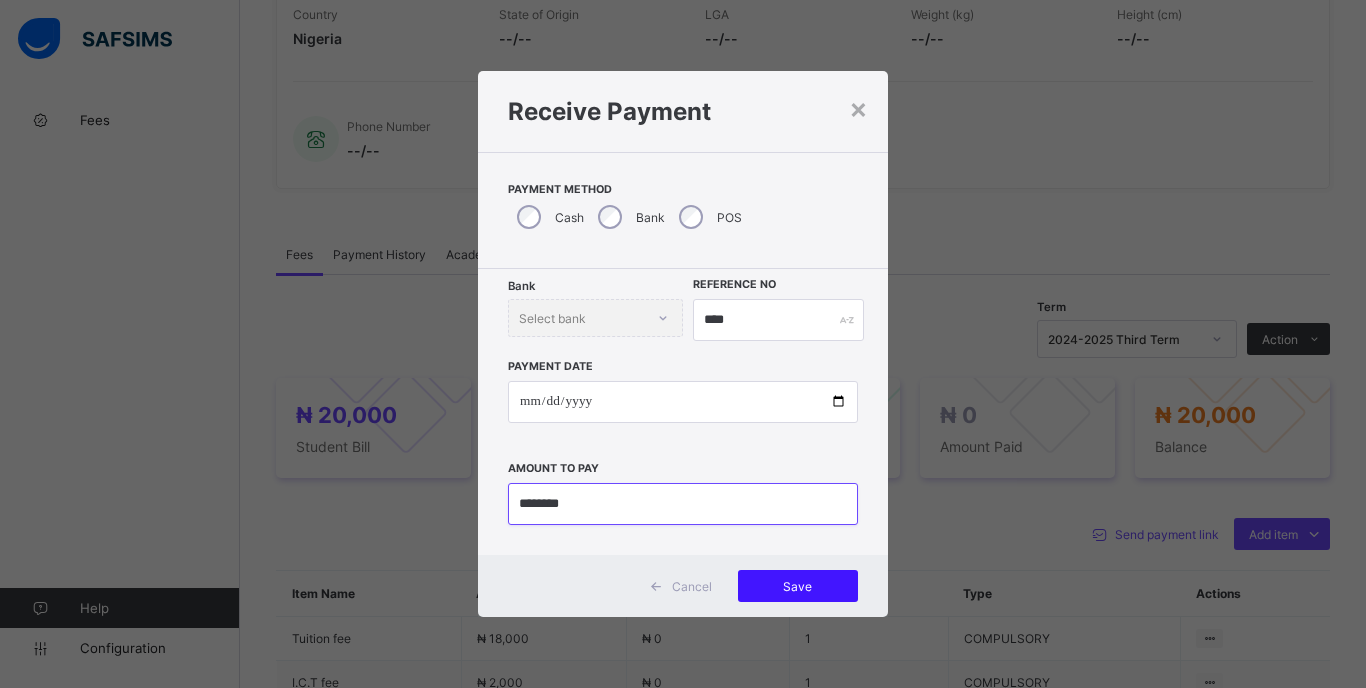 type on "********" 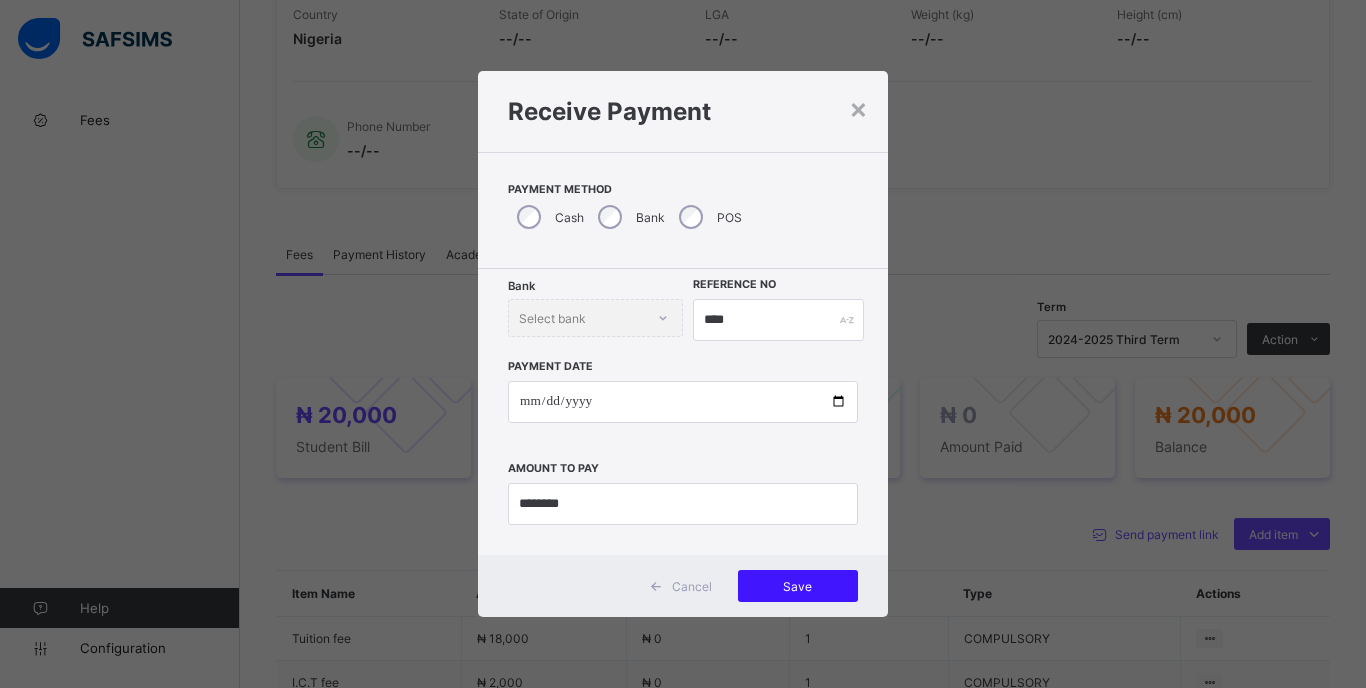click on "Save" at bounding box center [798, 586] 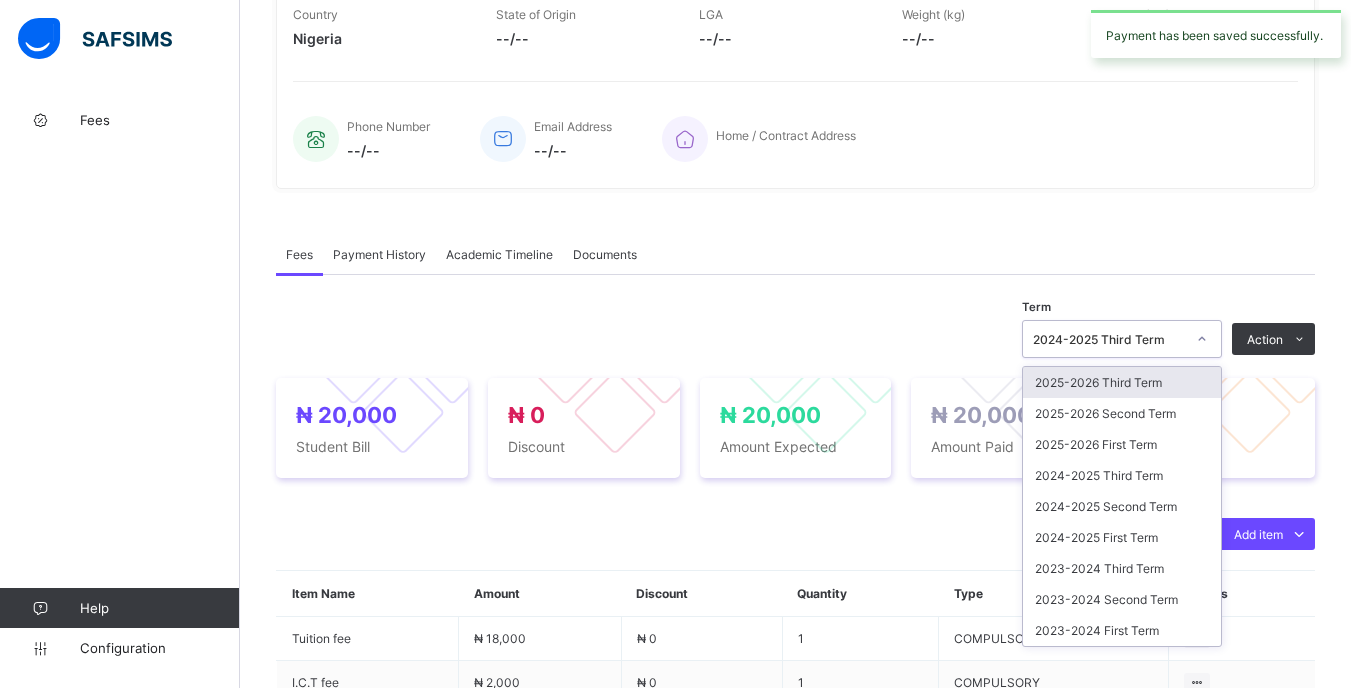 click at bounding box center (1202, 339) 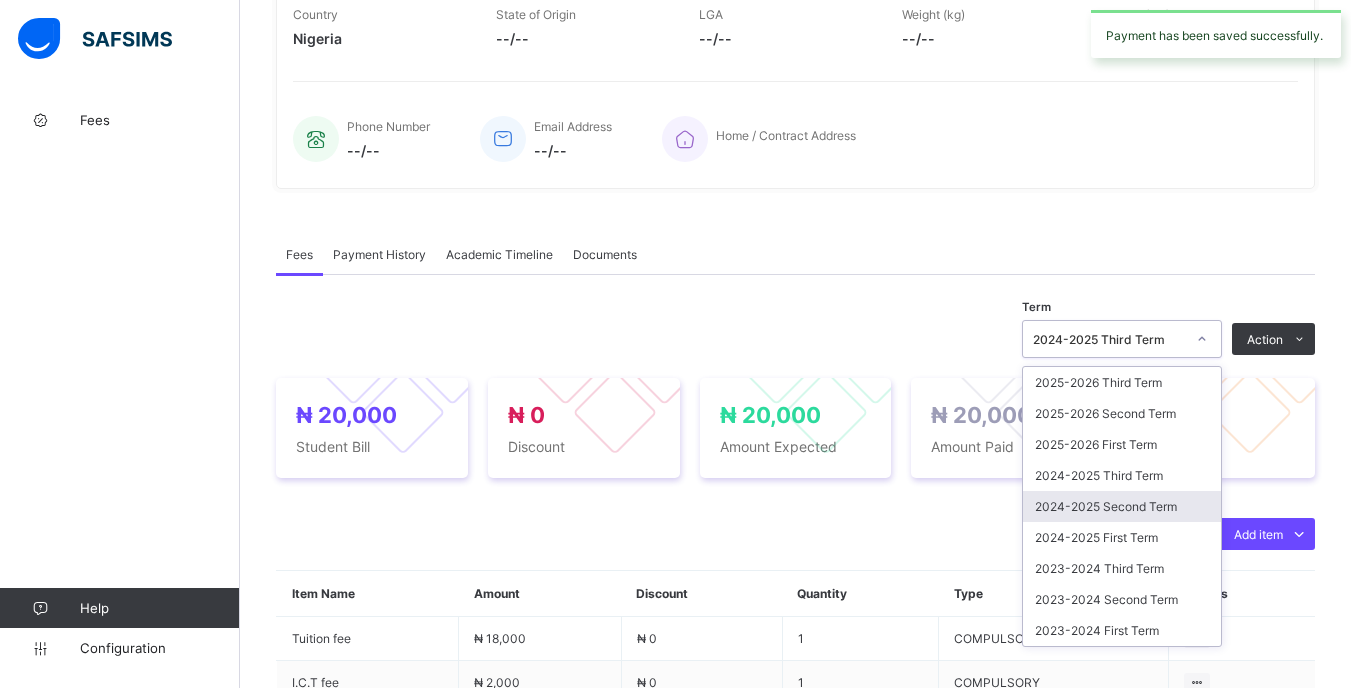 click on "2024-2025 Second Term" at bounding box center [1122, 506] 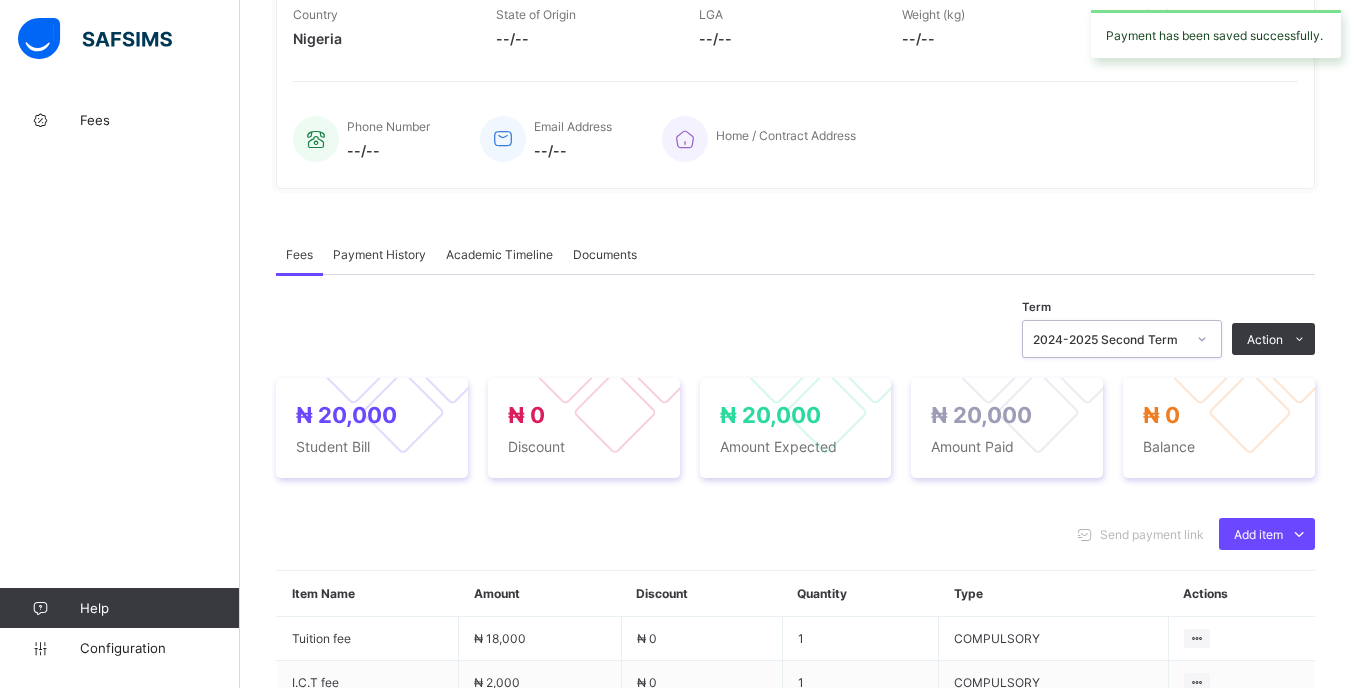 click at bounding box center [1202, 339] 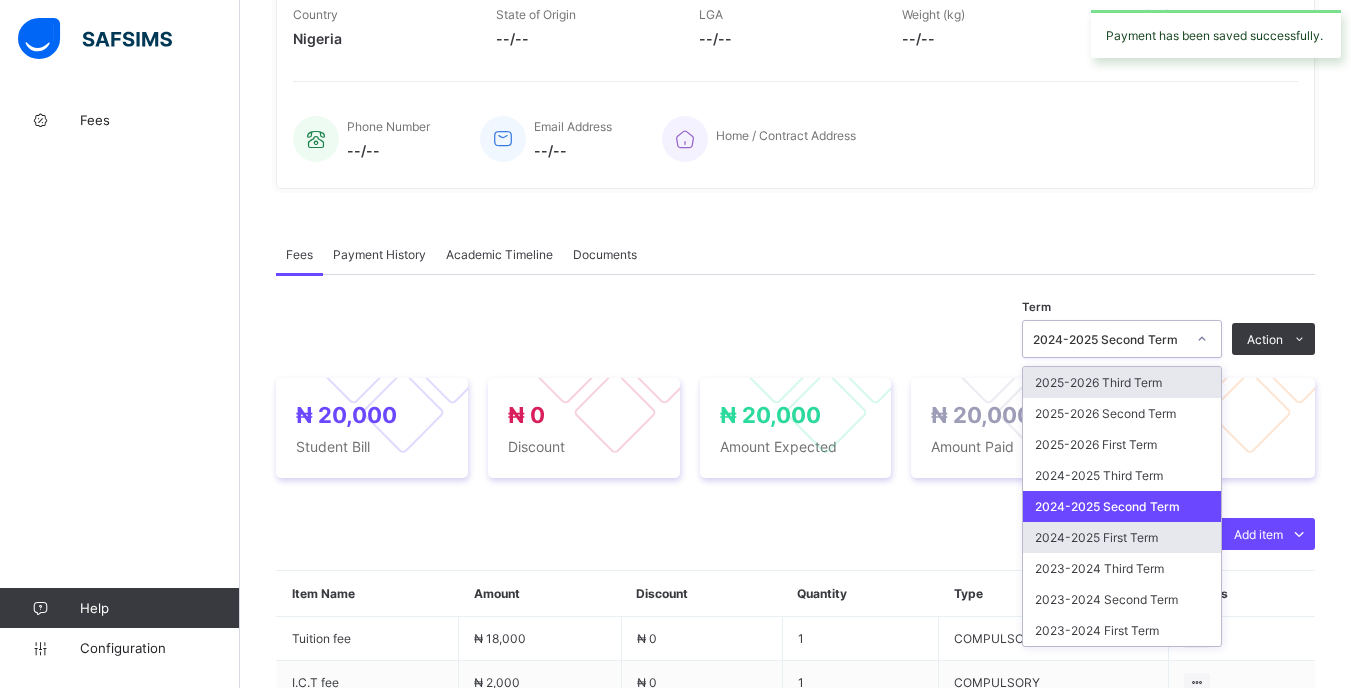 click on "2024-2025 First Term" at bounding box center [1122, 537] 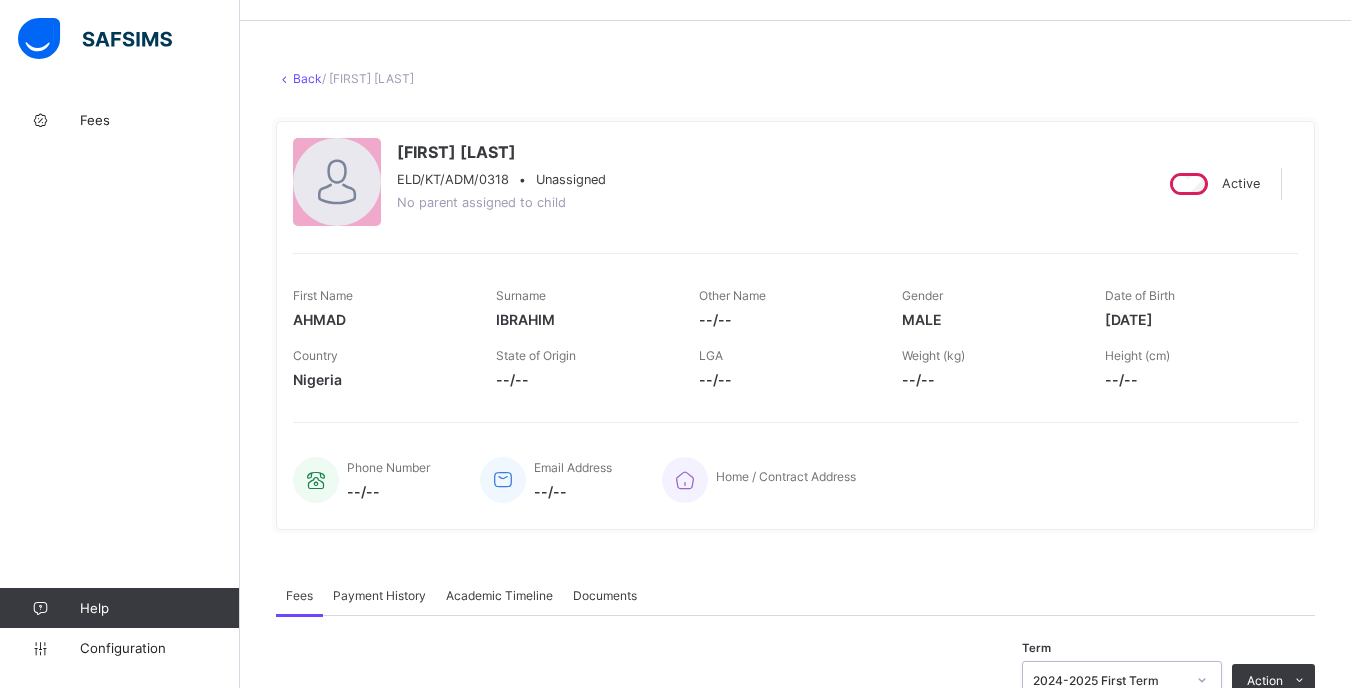 scroll, scrollTop: 0, scrollLeft: 0, axis: both 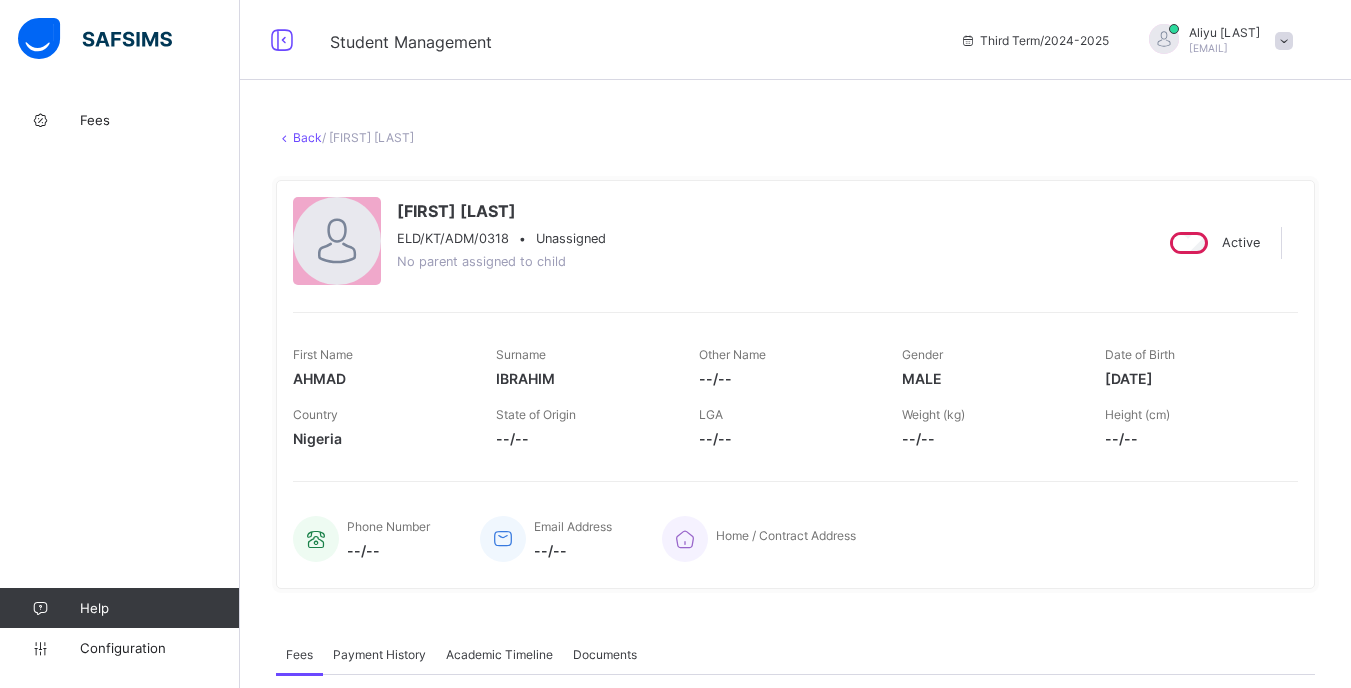click on "Back" at bounding box center [307, 137] 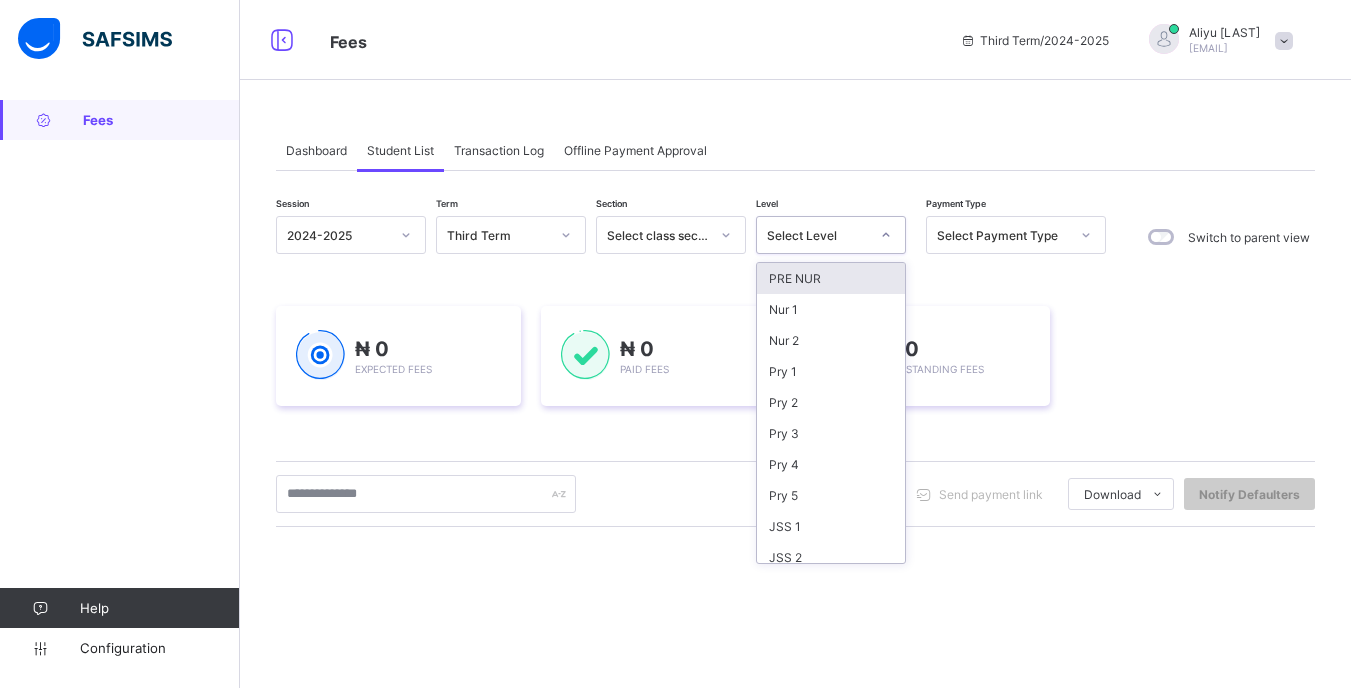 click at bounding box center [886, 235] 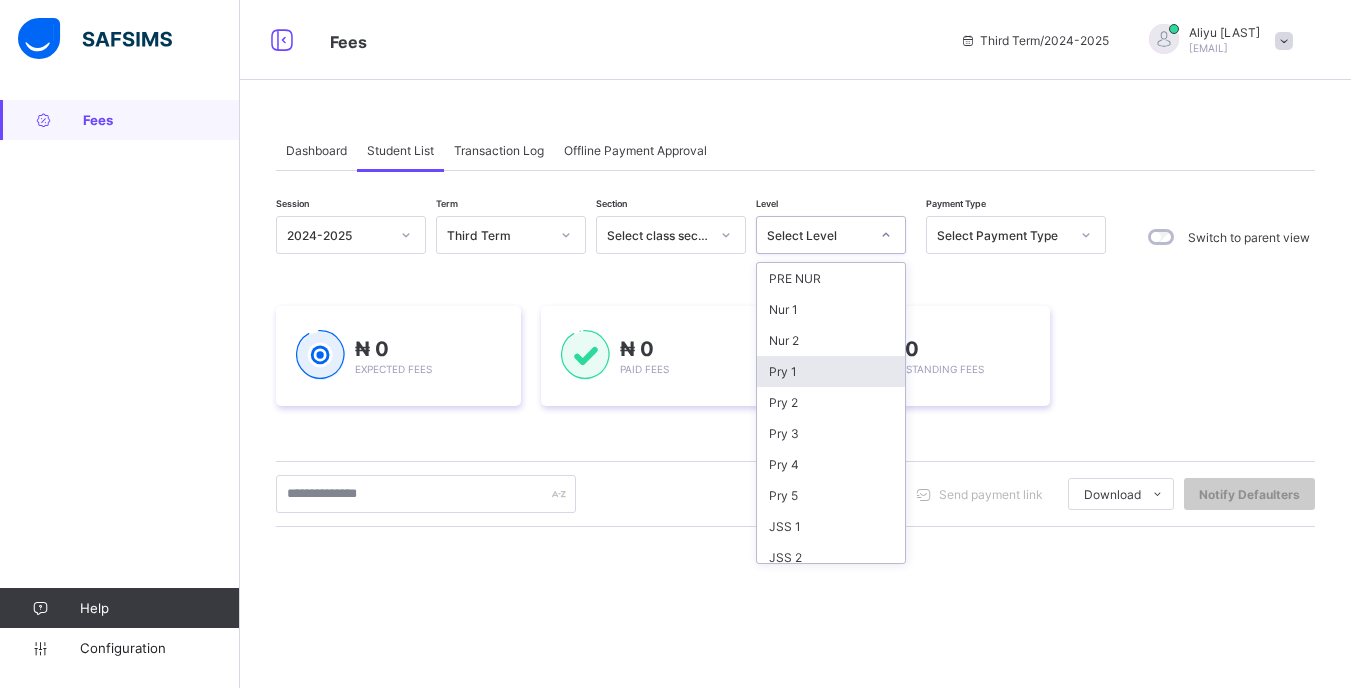 click on "Pry 1" at bounding box center (831, 371) 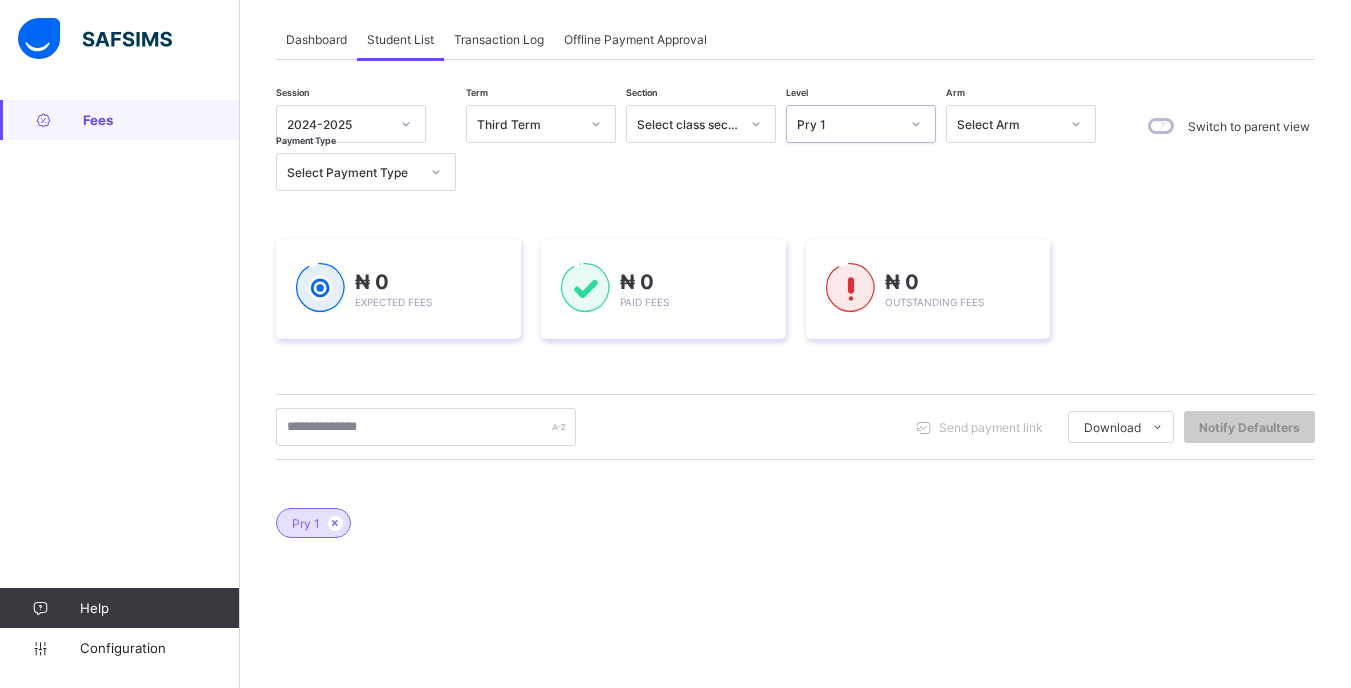 scroll, scrollTop: 200, scrollLeft: 0, axis: vertical 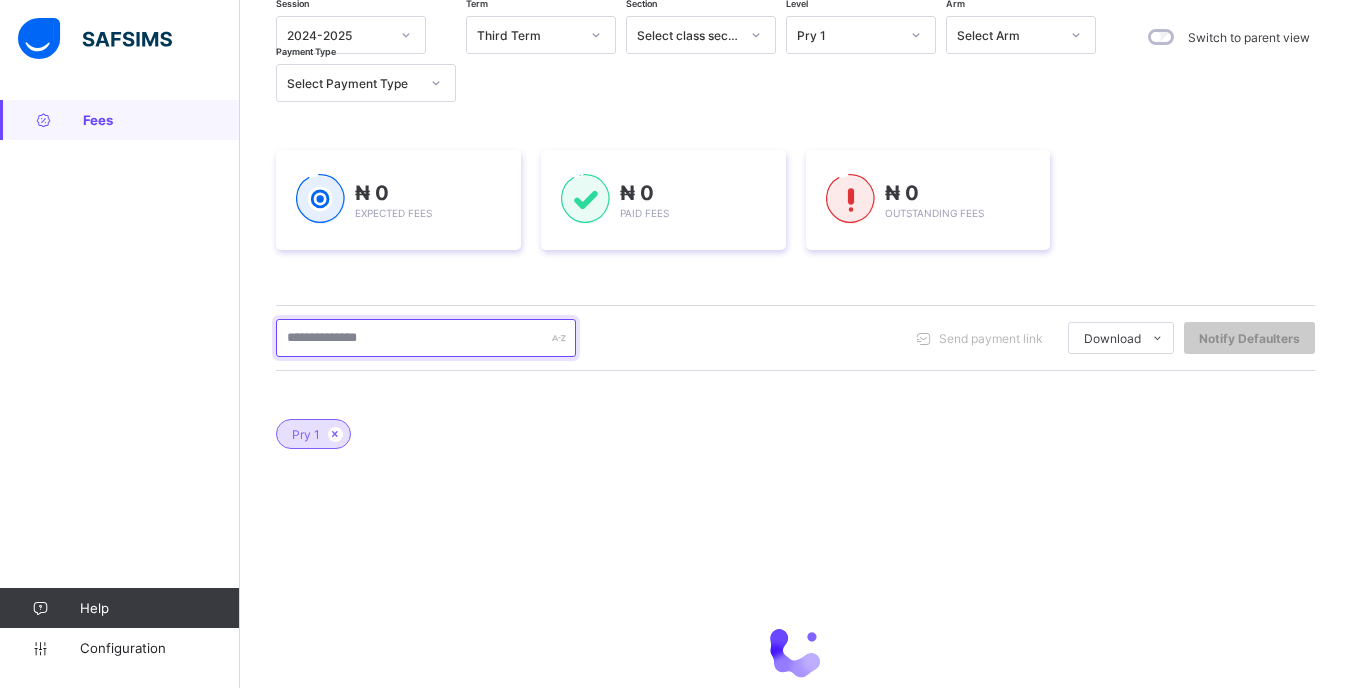 click at bounding box center [426, 338] 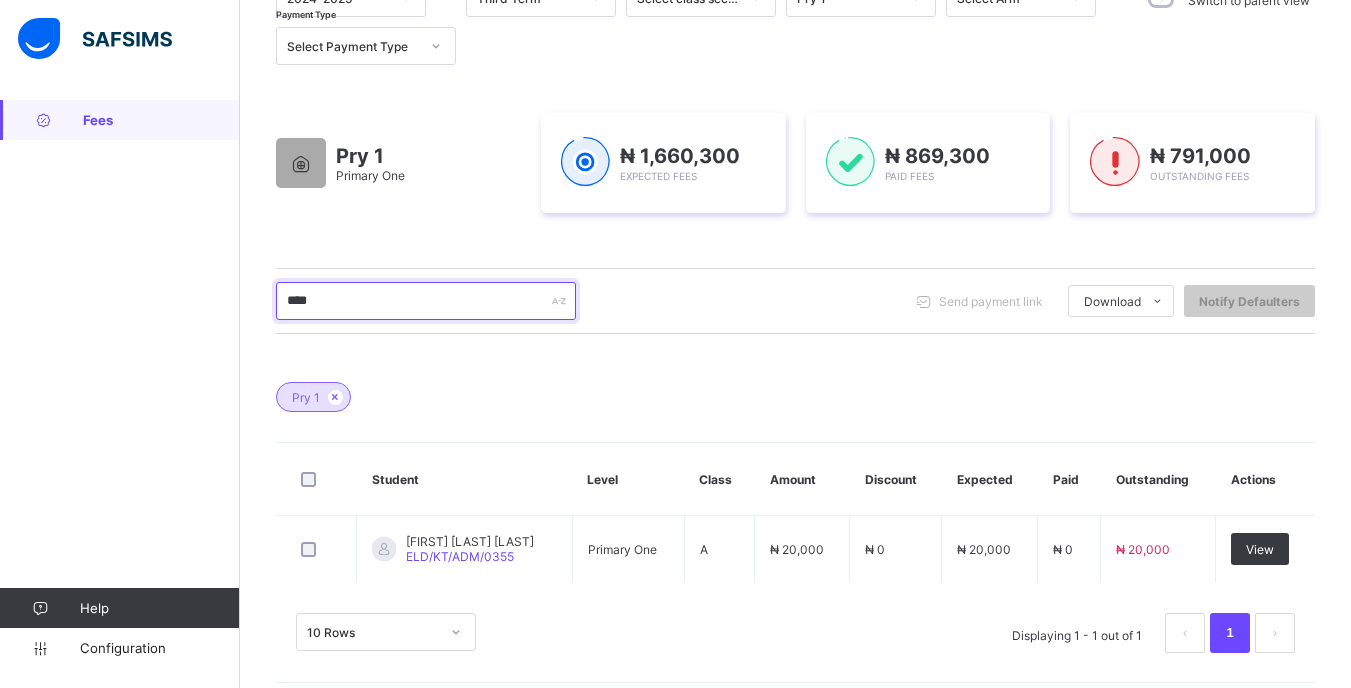 scroll, scrollTop: 252, scrollLeft: 0, axis: vertical 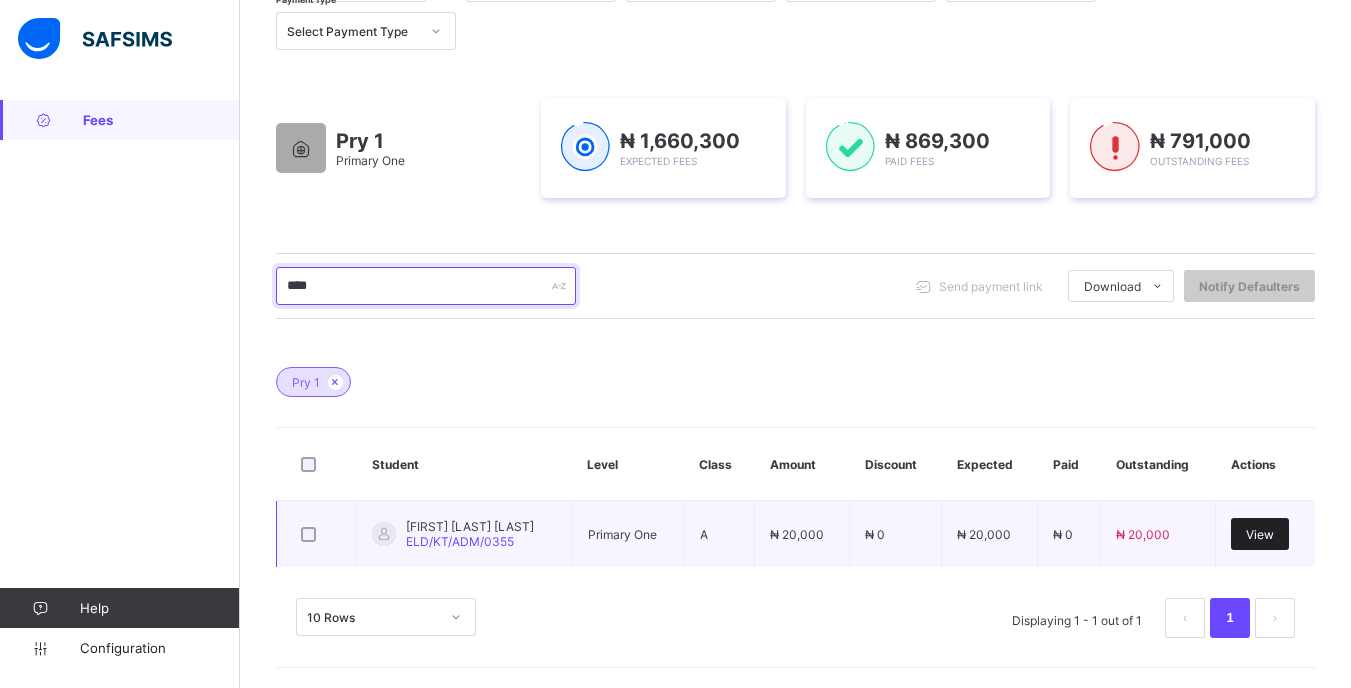 type on "****" 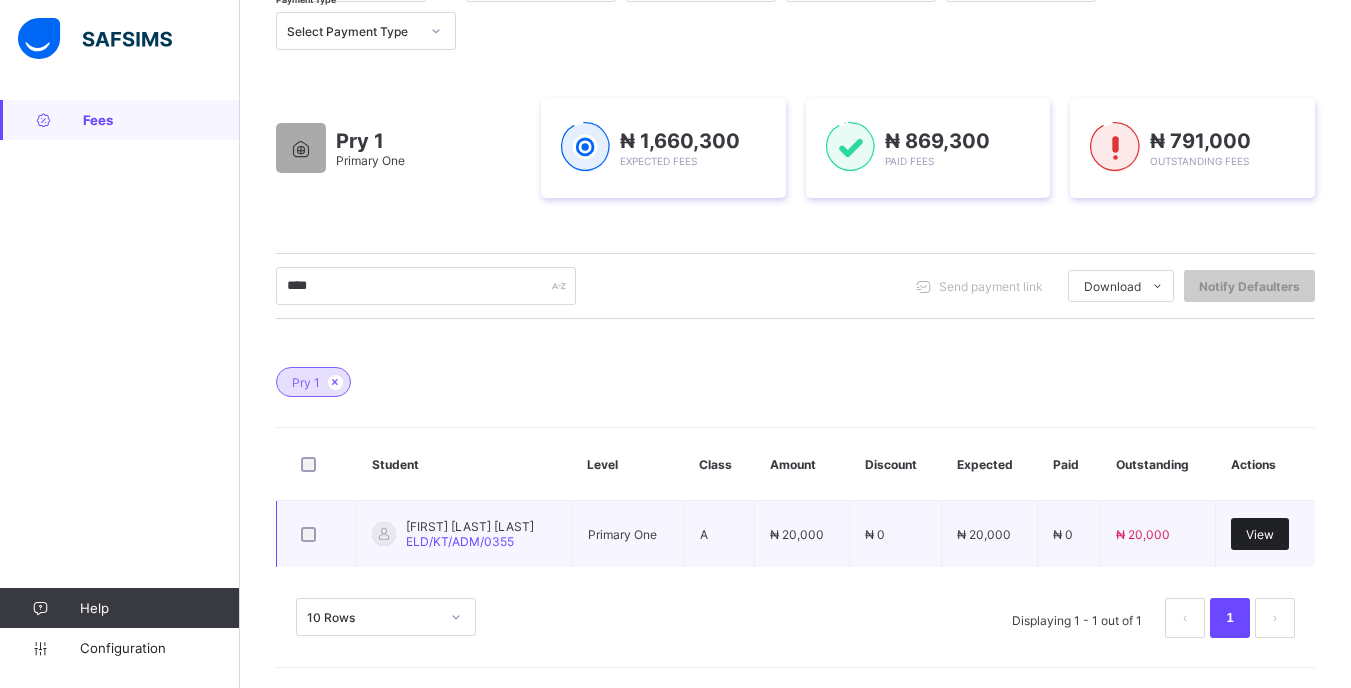 click on "View" at bounding box center [1260, 534] 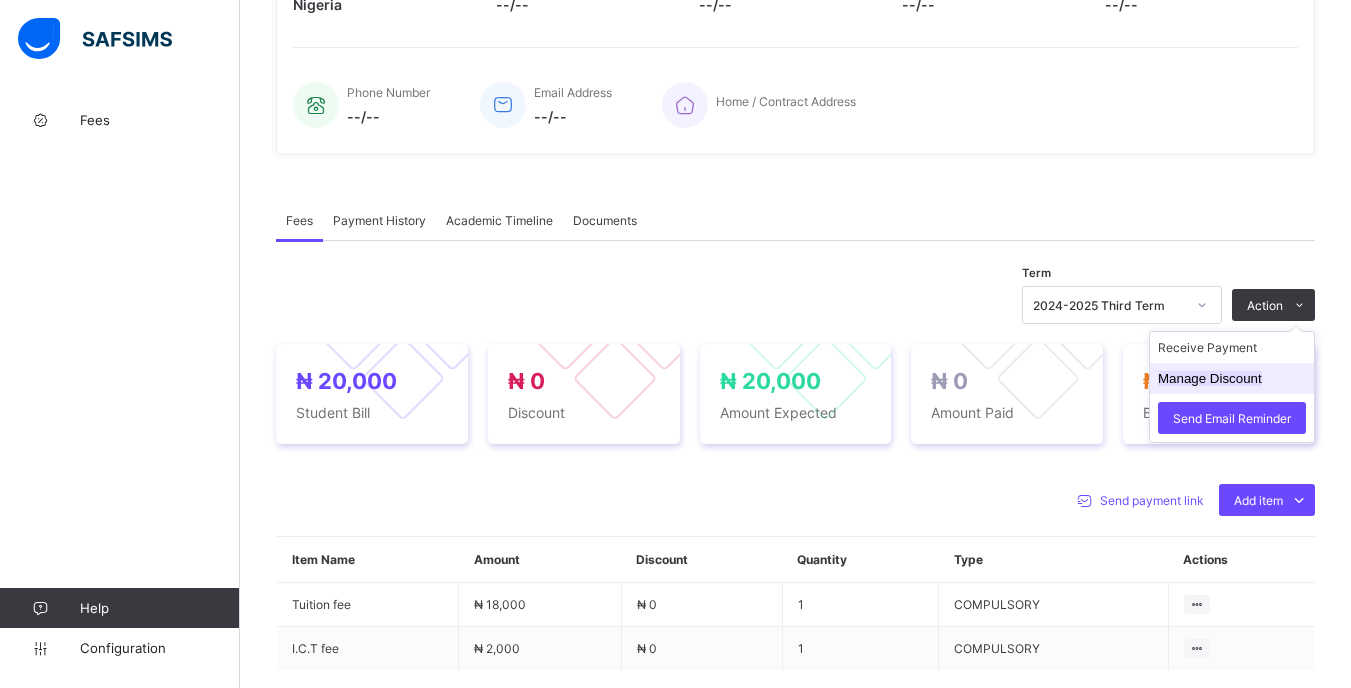 scroll, scrollTop: 452, scrollLeft: 0, axis: vertical 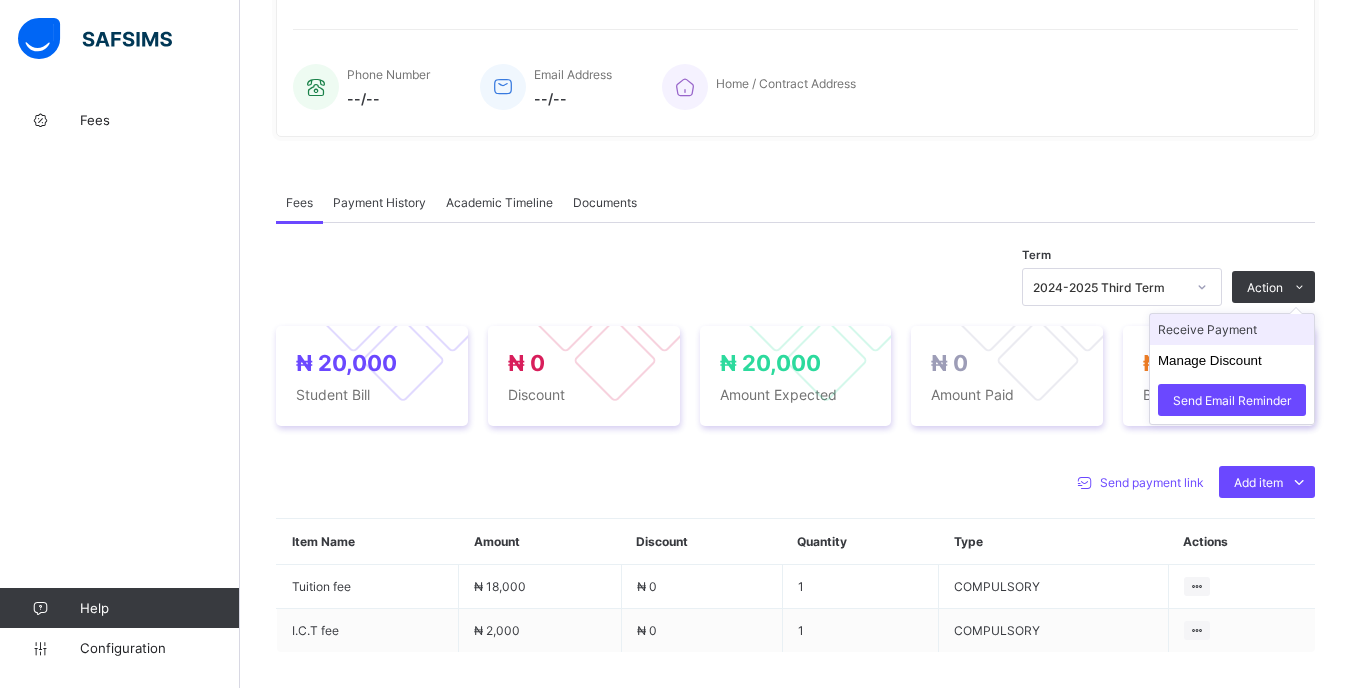 click on "Receive Payment" at bounding box center [1232, 329] 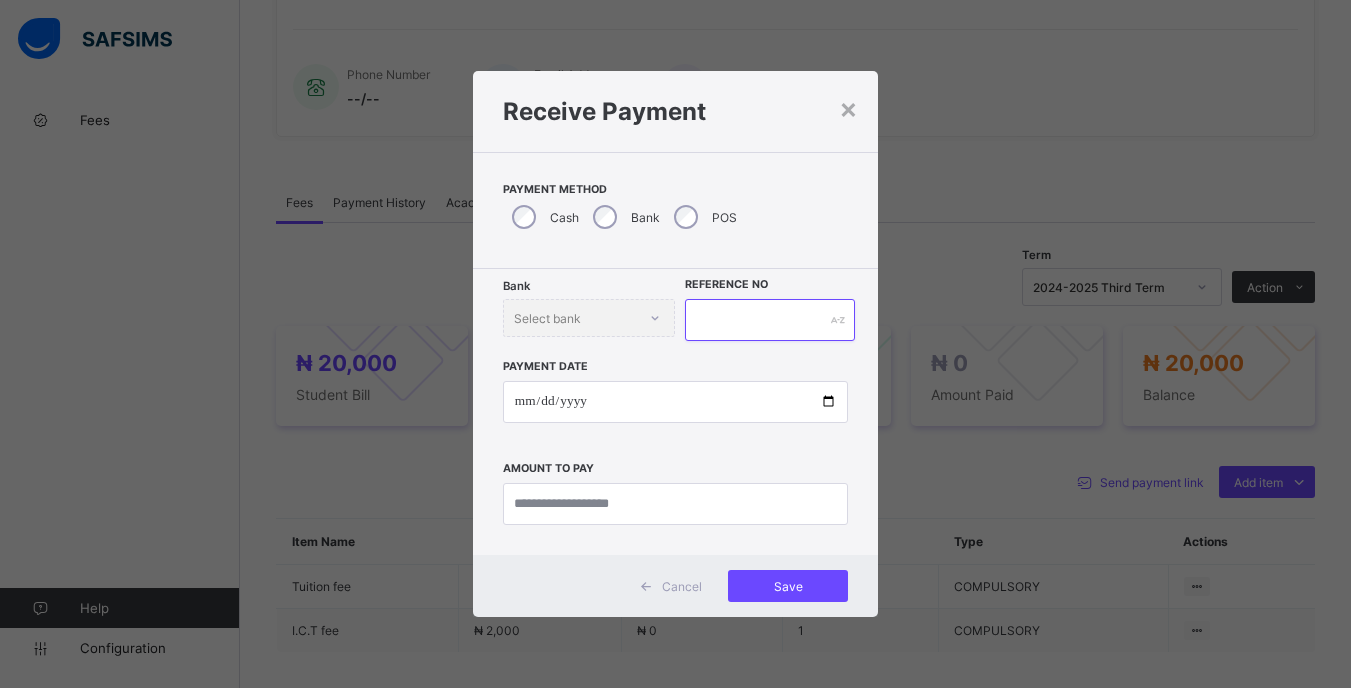 click at bounding box center (769, 320) 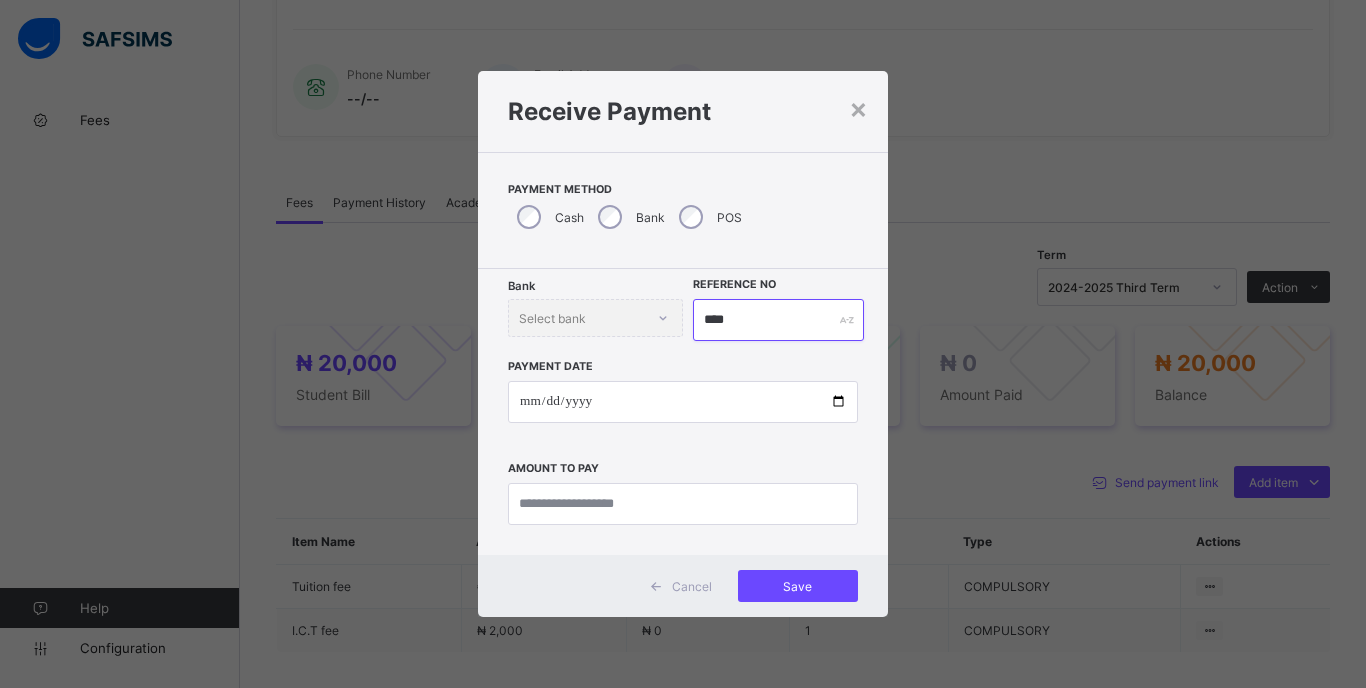 type on "****" 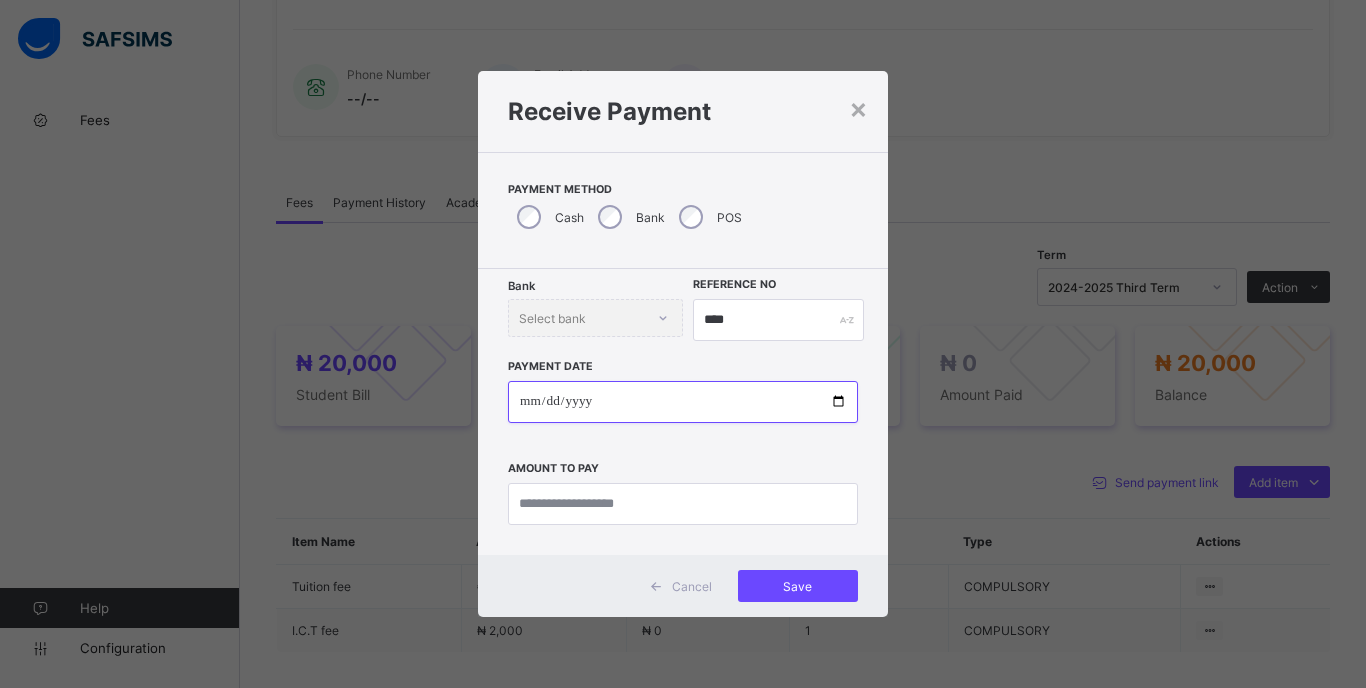 click at bounding box center [683, 402] 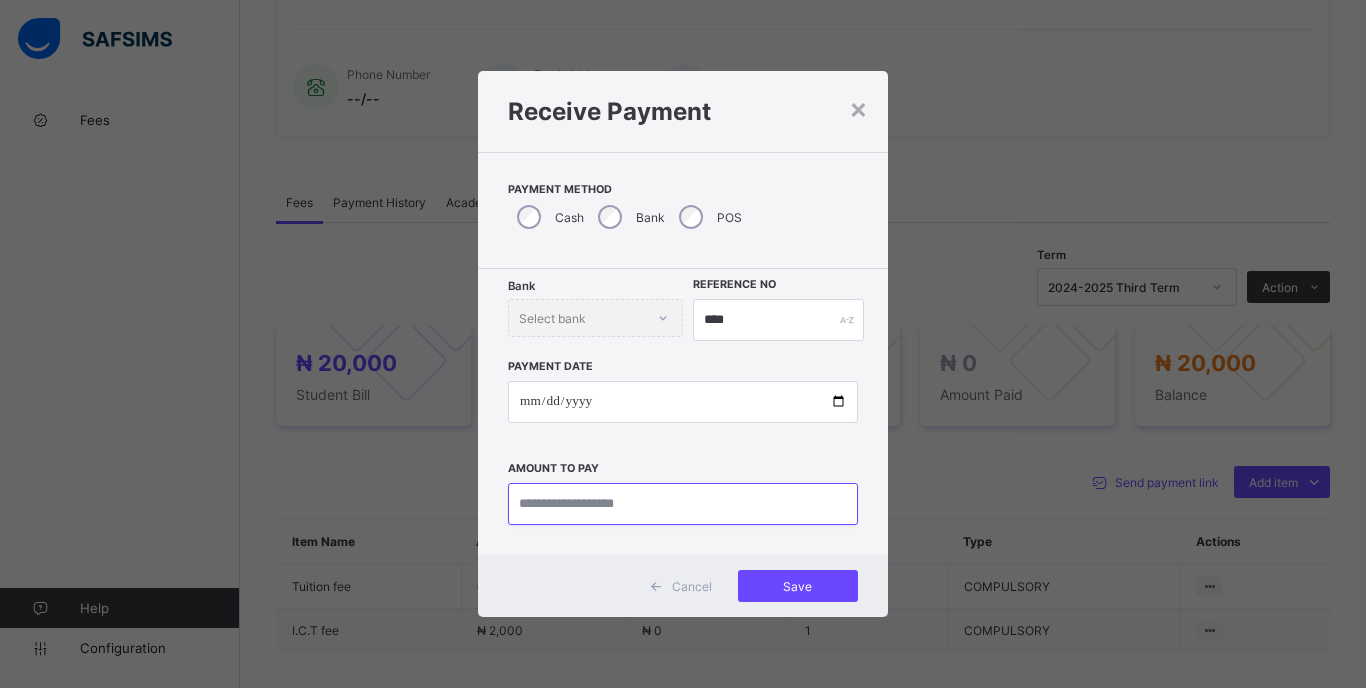 click at bounding box center (683, 504) 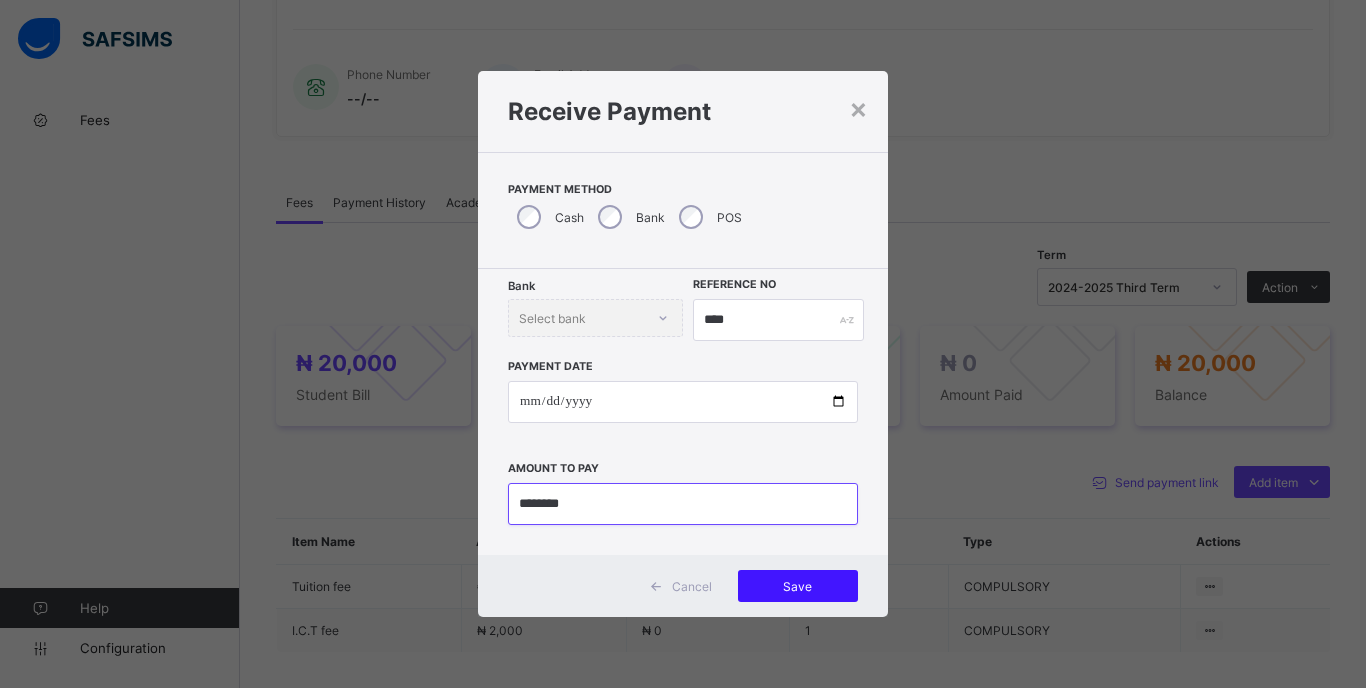 type on "********" 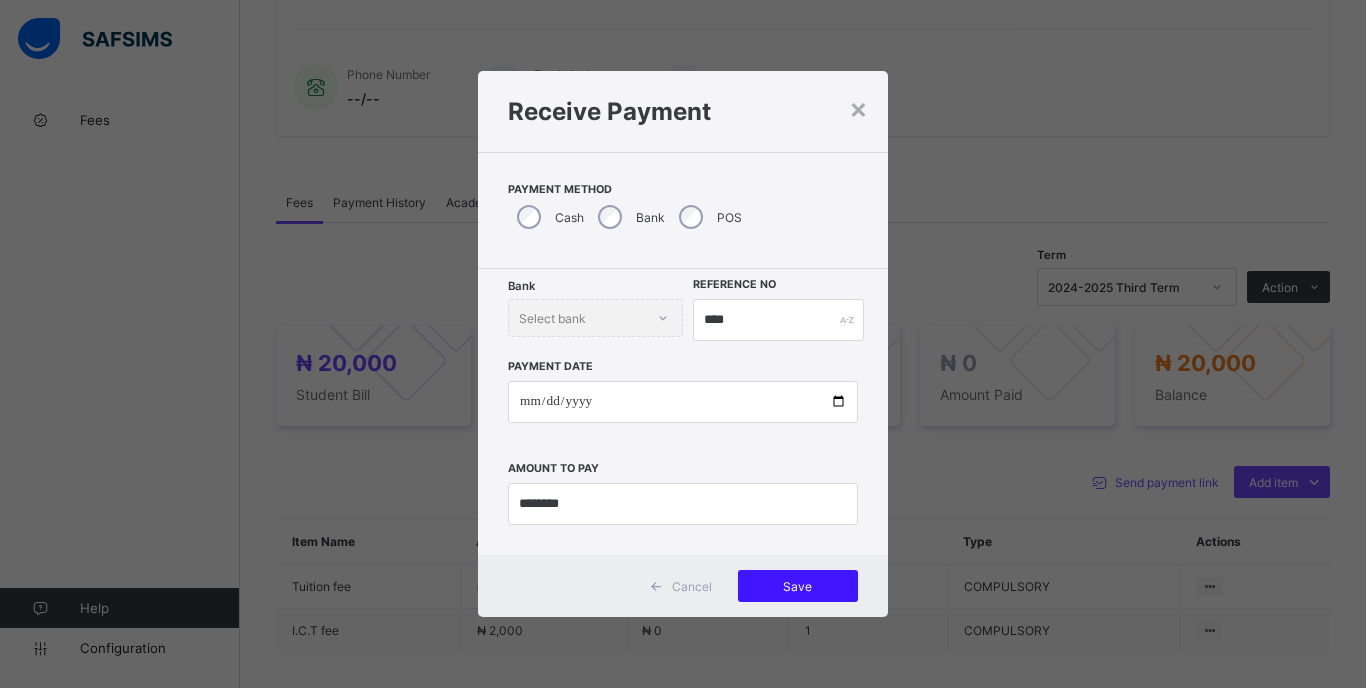 click on "Save" at bounding box center [798, 586] 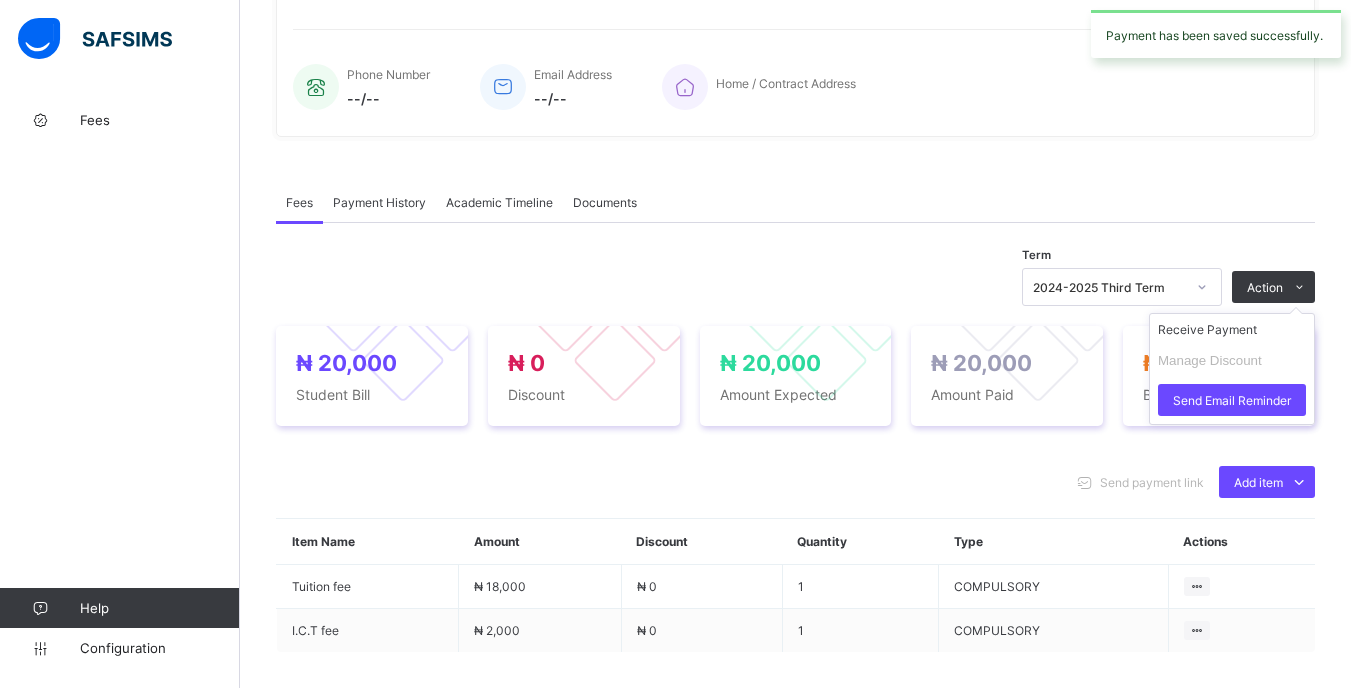 click on "Receive Payment Manage Discount Send Email Reminder" at bounding box center (1232, 369) 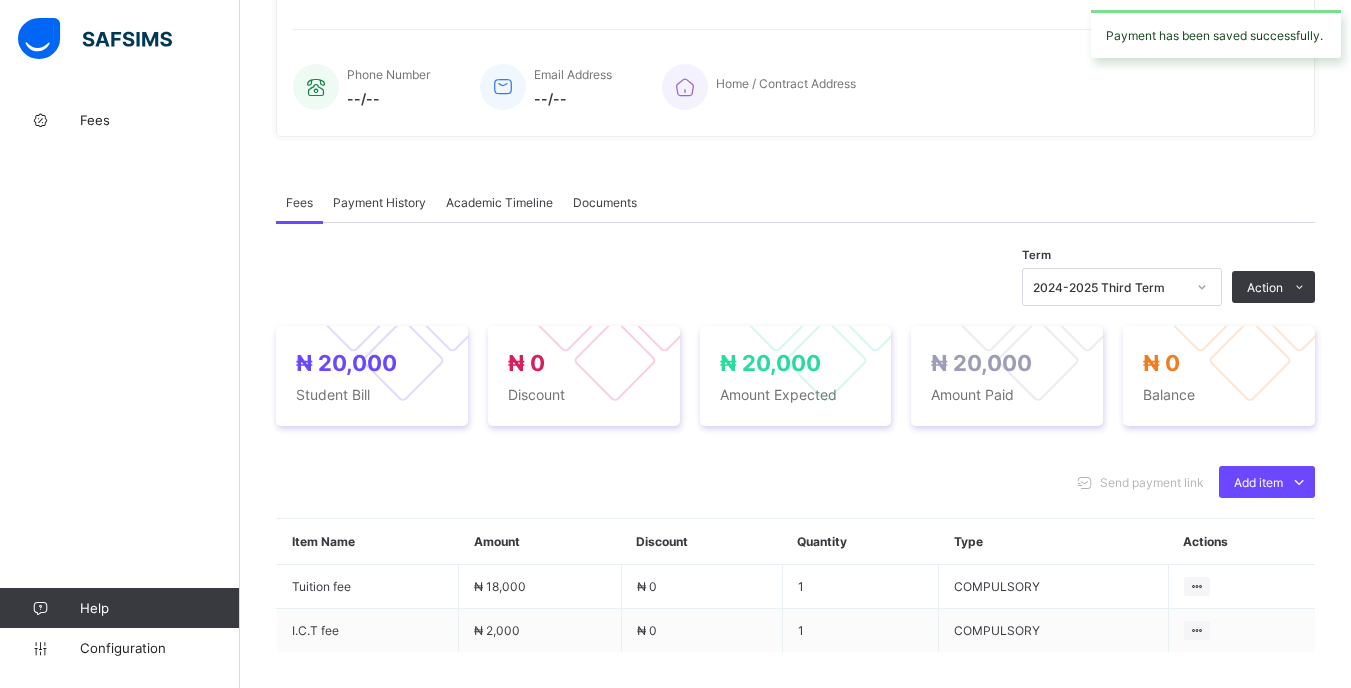 click on "2024-2025 Third Term" at bounding box center [1109, 287] 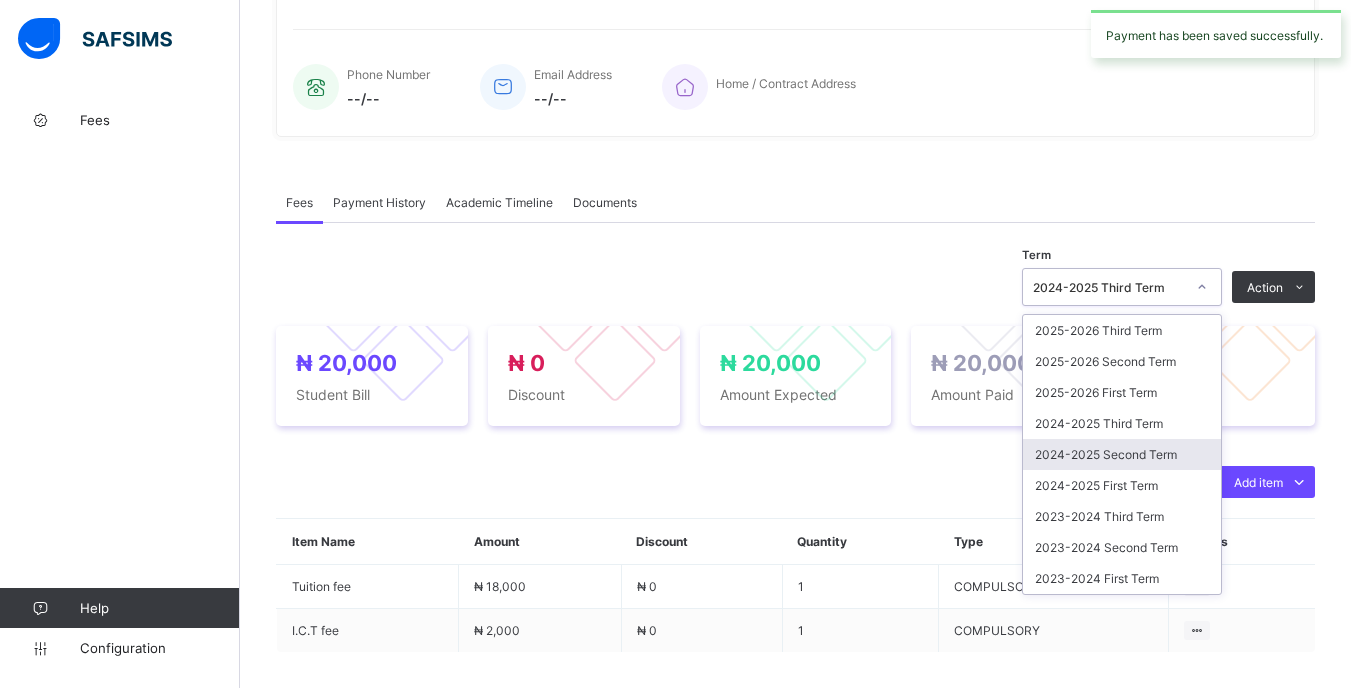 click on "2024-2025 Second Term" at bounding box center (1122, 454) 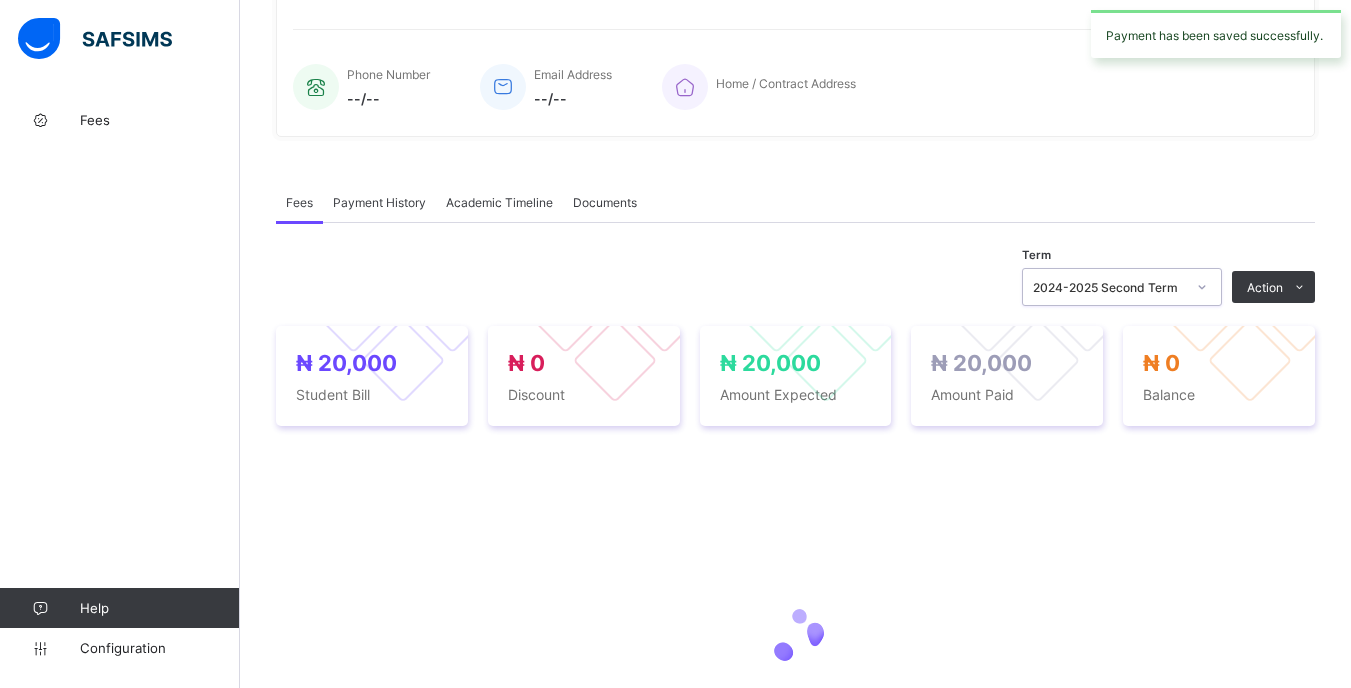 click on "2024-2025 Second Term" at bounding box center (1109, 287) 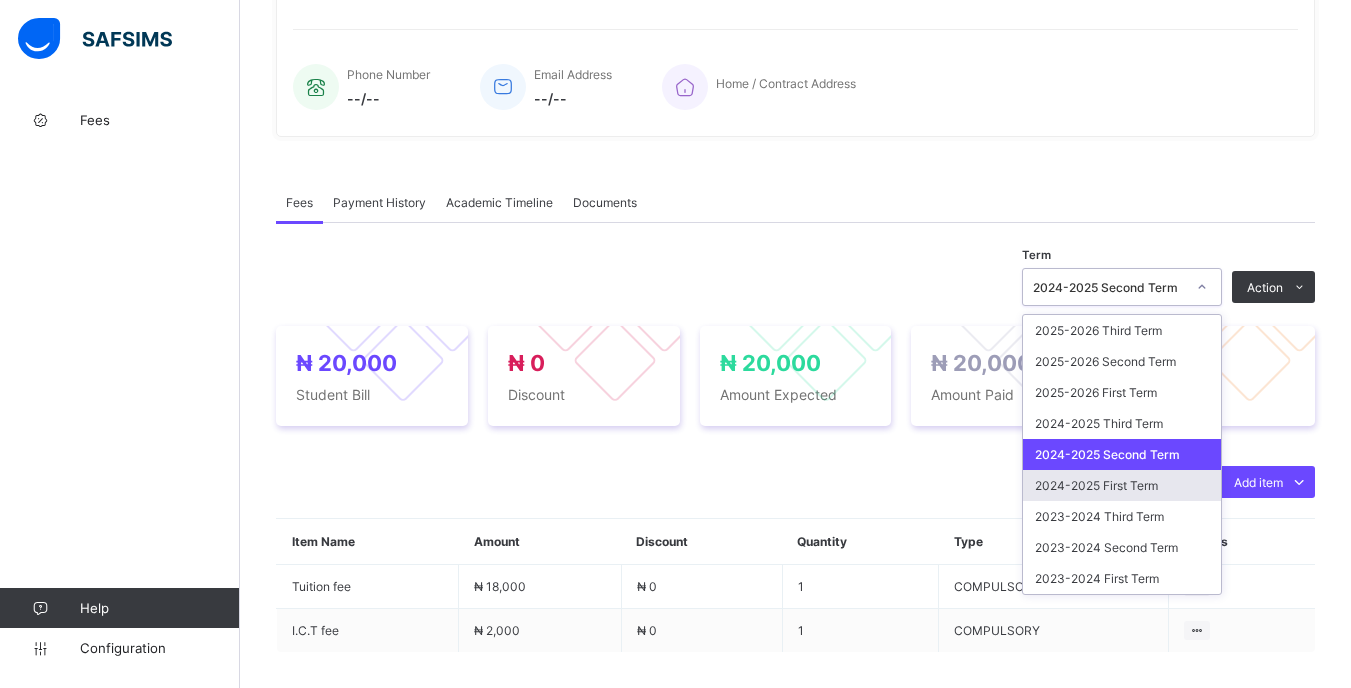 click on "2024-2025 First Term" at bounding box center [1122, 485] 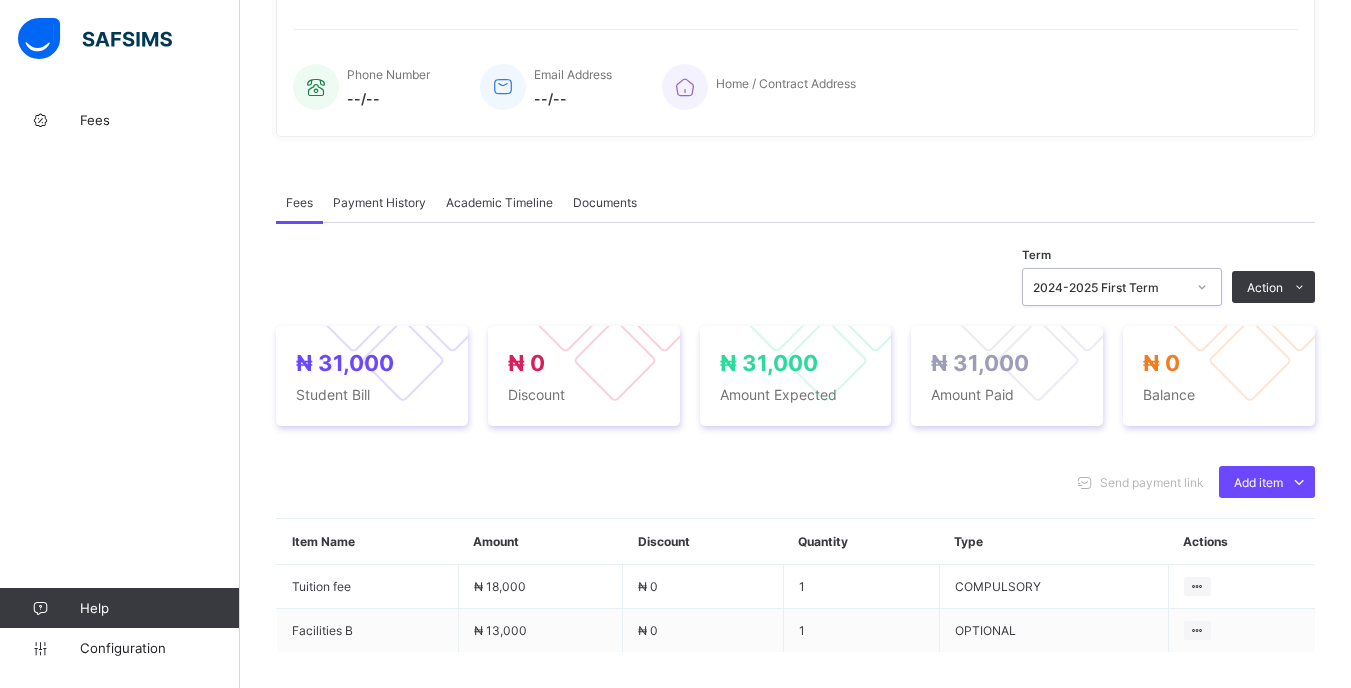 scroll, scrollTop: 0, scrollLeft: 0, axis: both 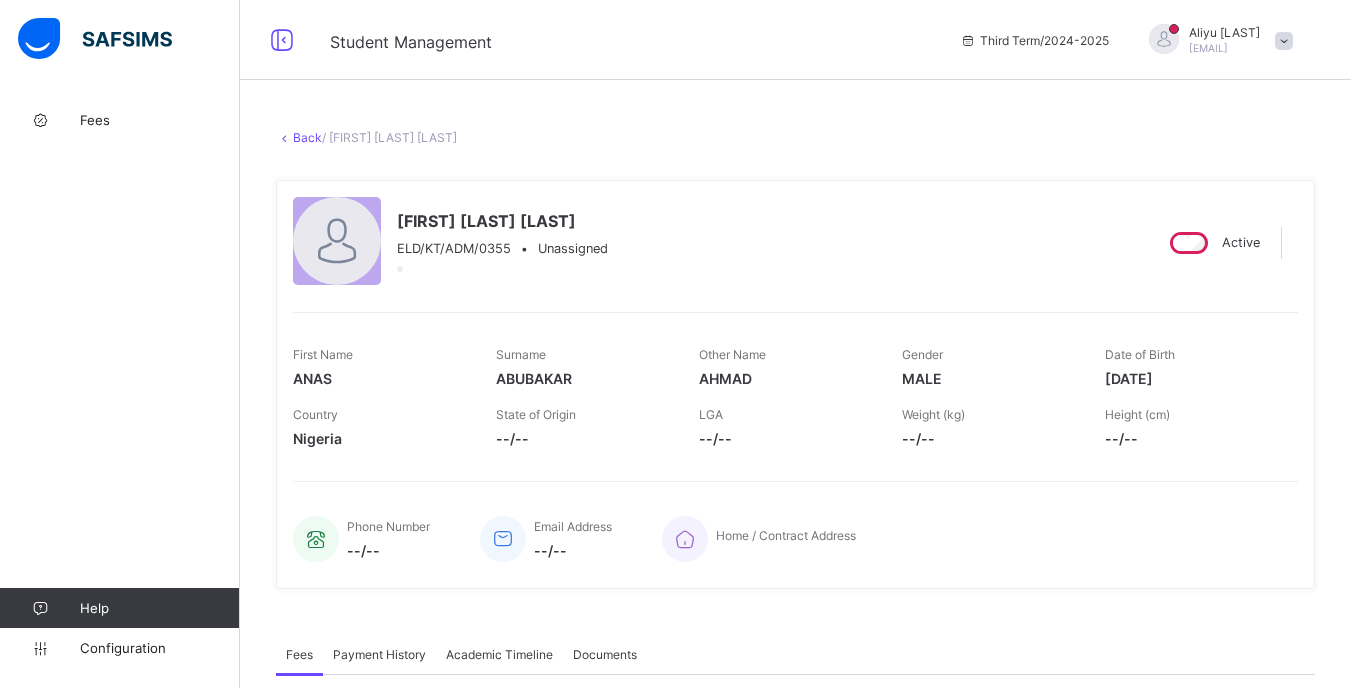 click on "Back" at bounding box center [307, 137] 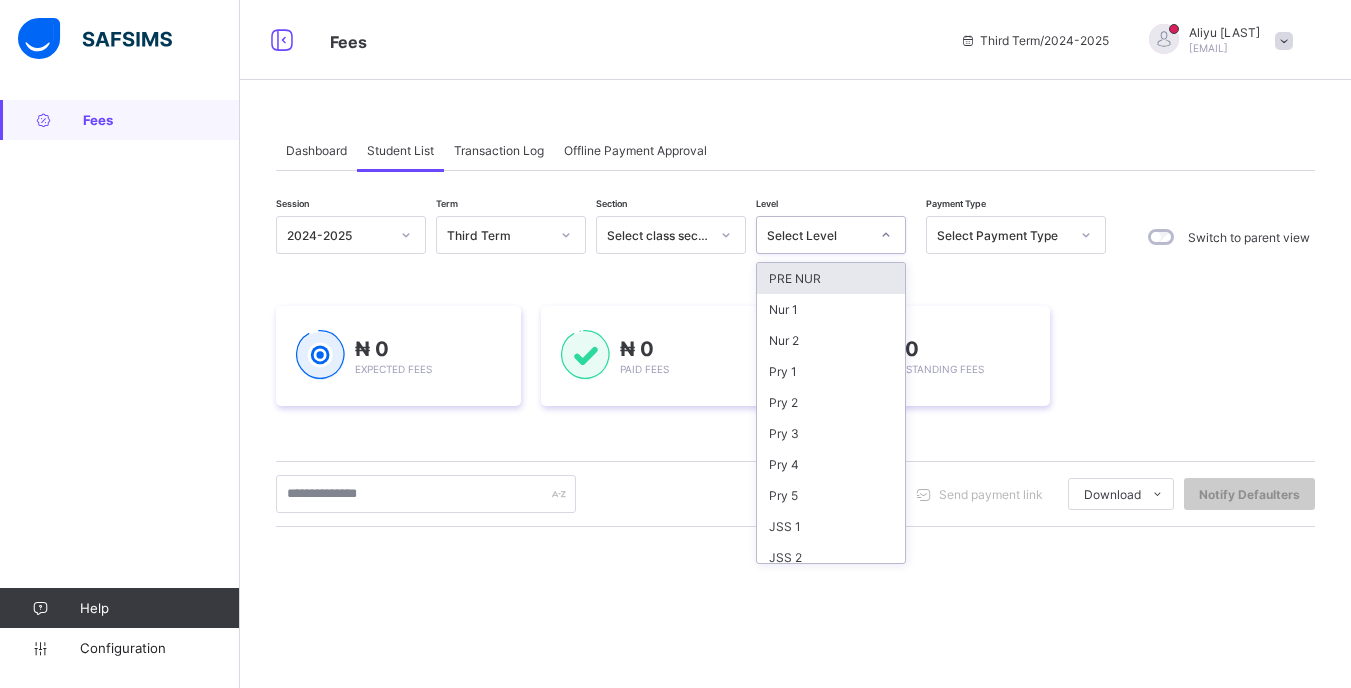 click at bounding box center (886, 235) 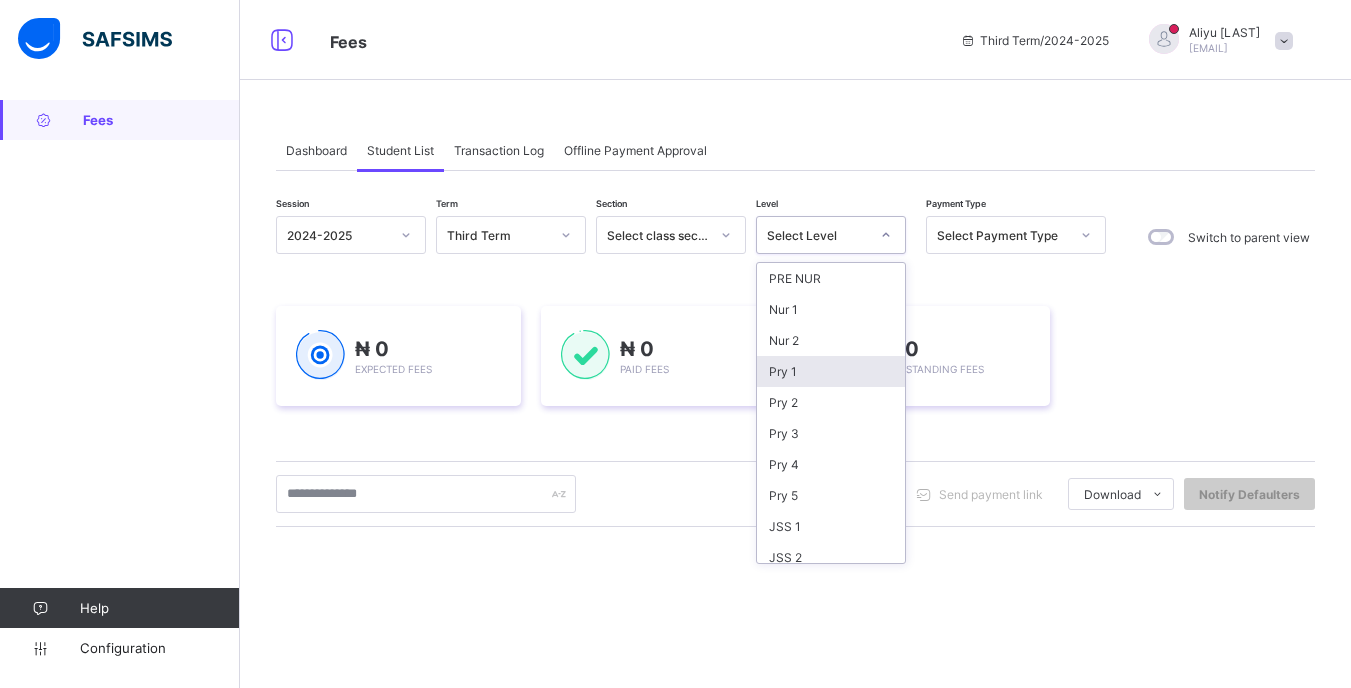click on "Pry 1" at bounding box center [831, 371] 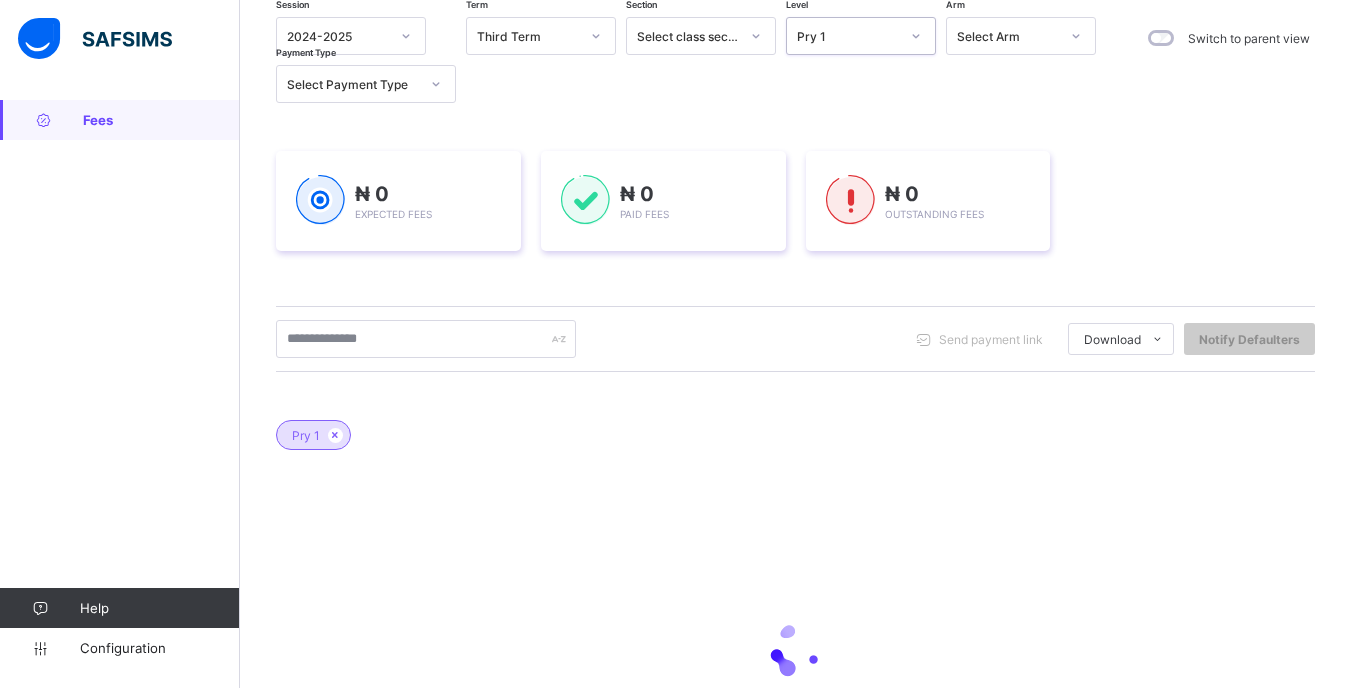 scroll, scrollTop: 200, scrollLeft: 0, axis: vertical 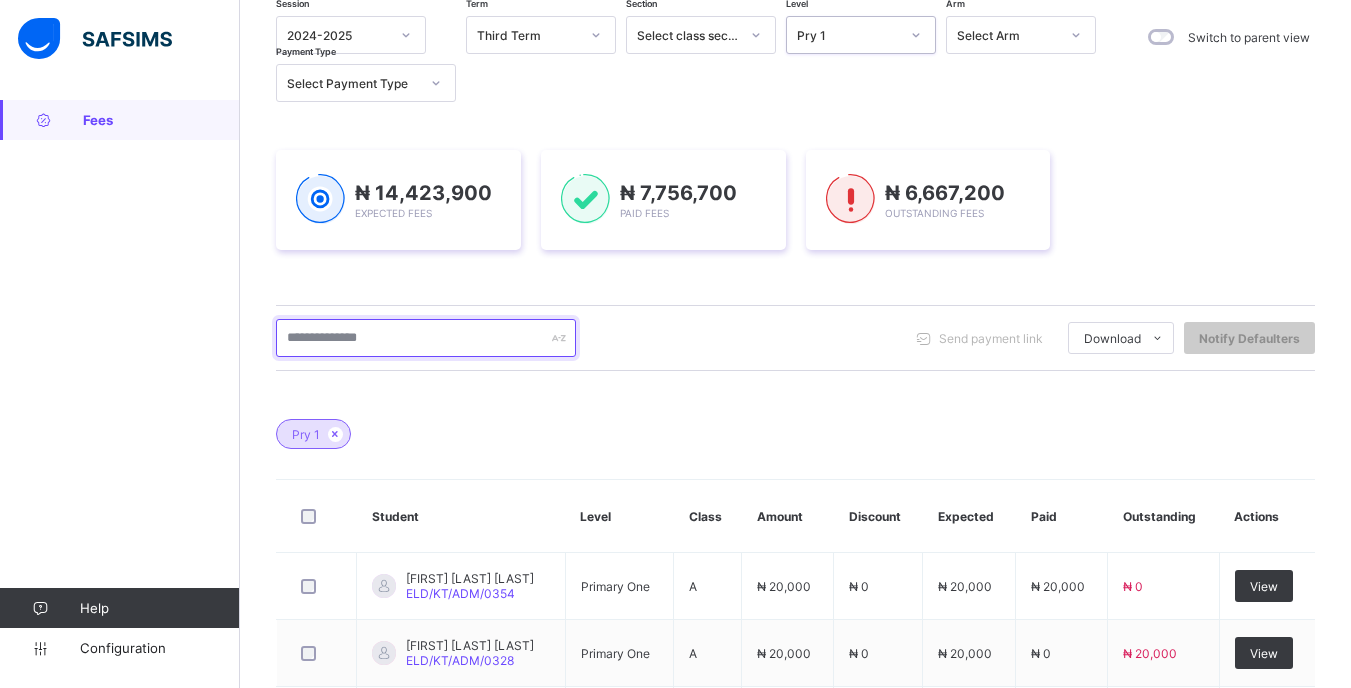 click at bounding box center [426, 338] 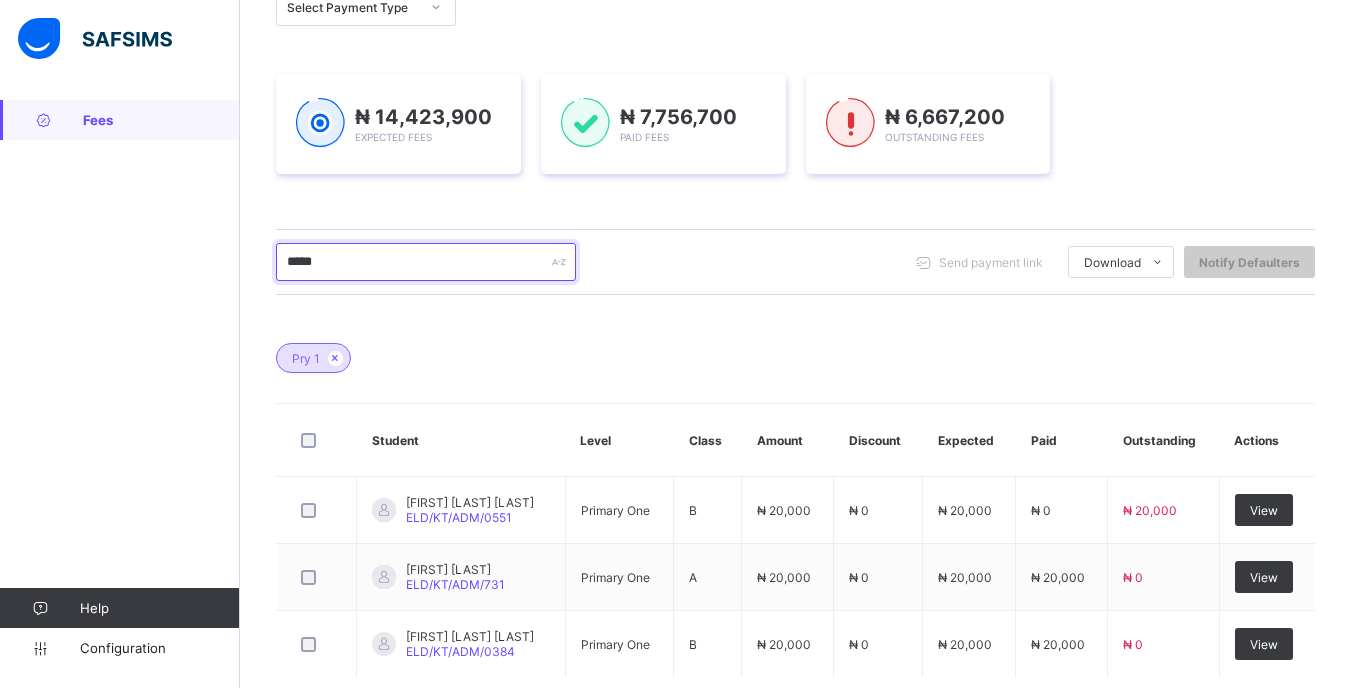 scroll, scrollTop: 386, scrollLeft: 0, axis: vertical 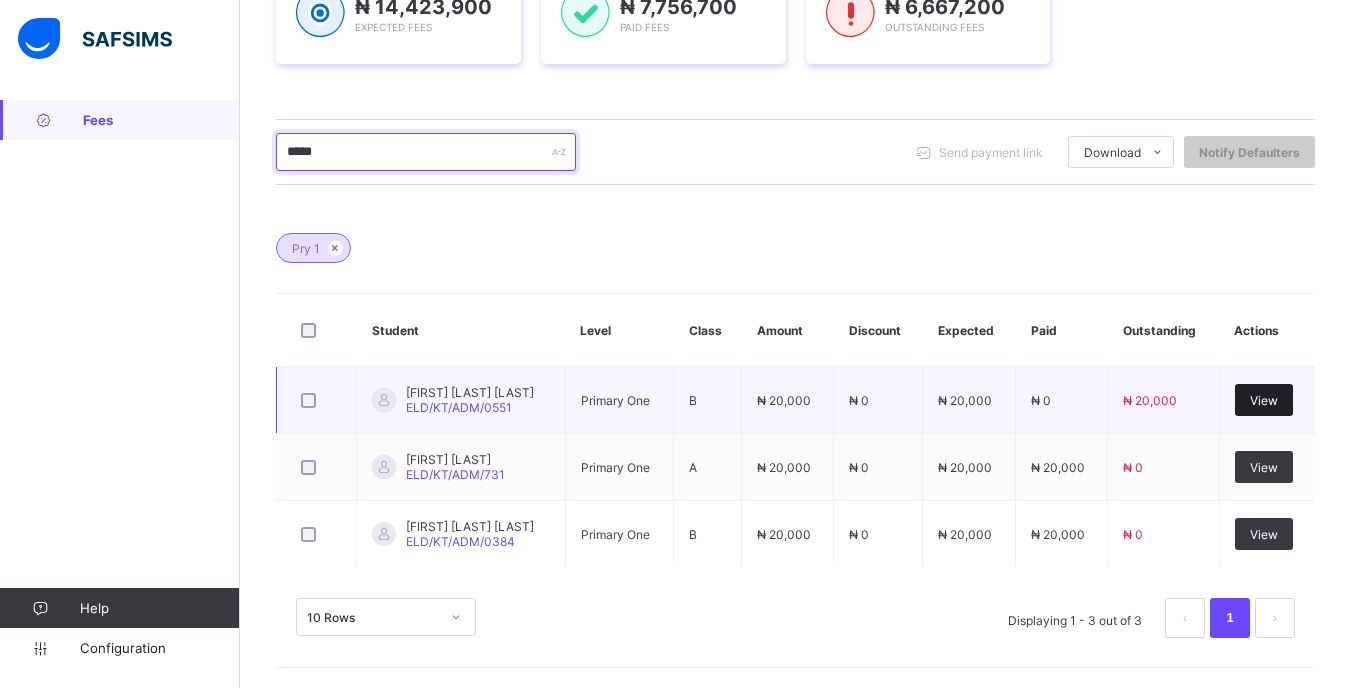 type on "*****" 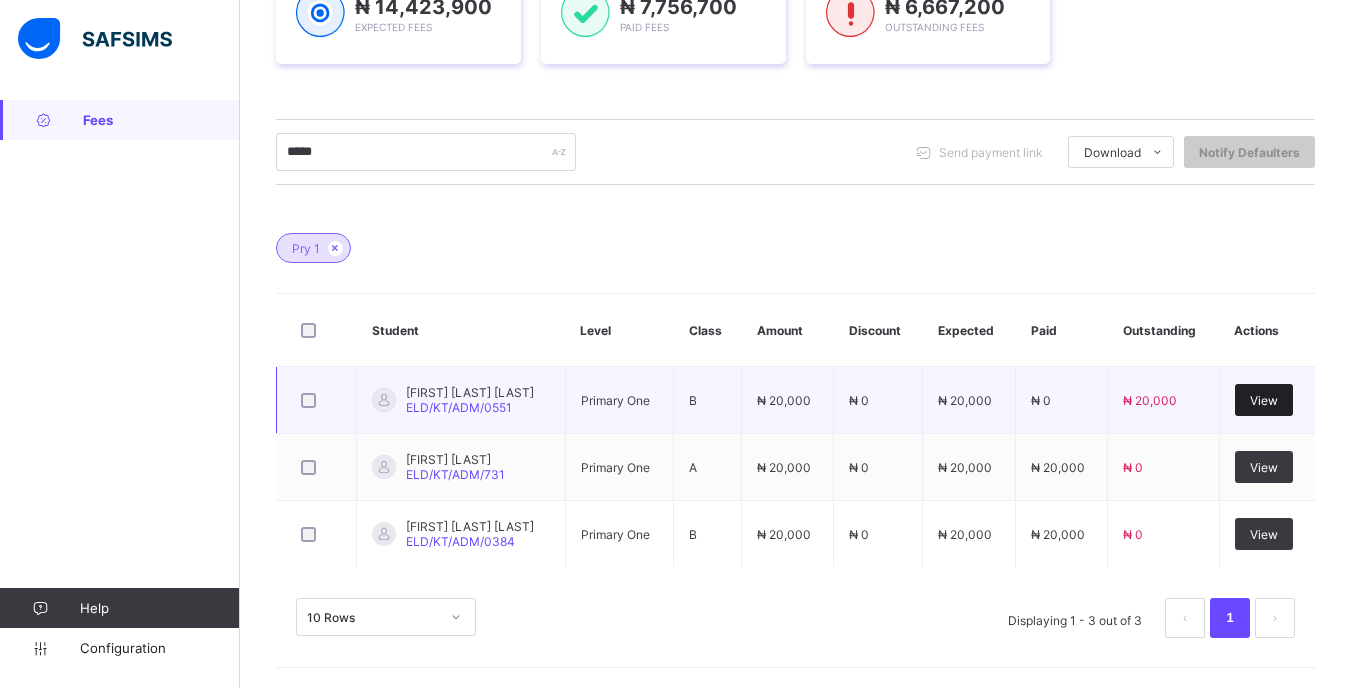 click on "View" at bounding box center (1264, 400) 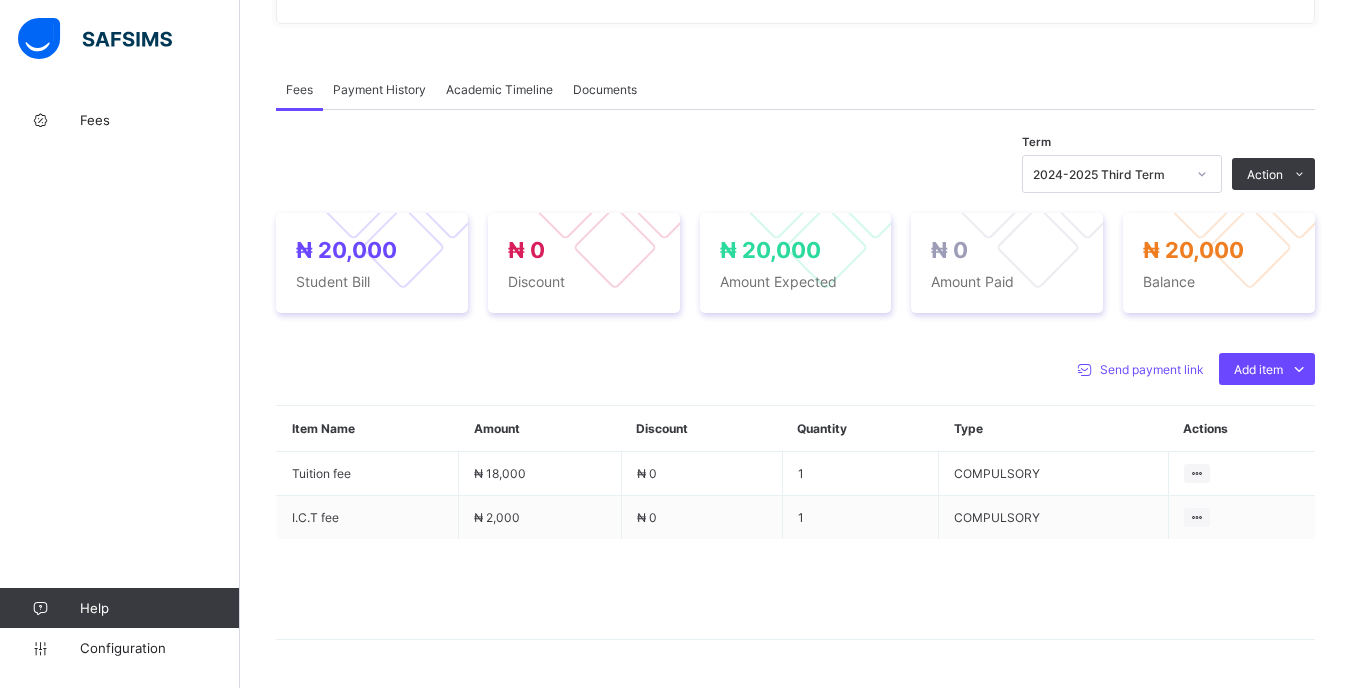 scroll, scrollTop: 627, scrollLeft: 0, axis: vertical 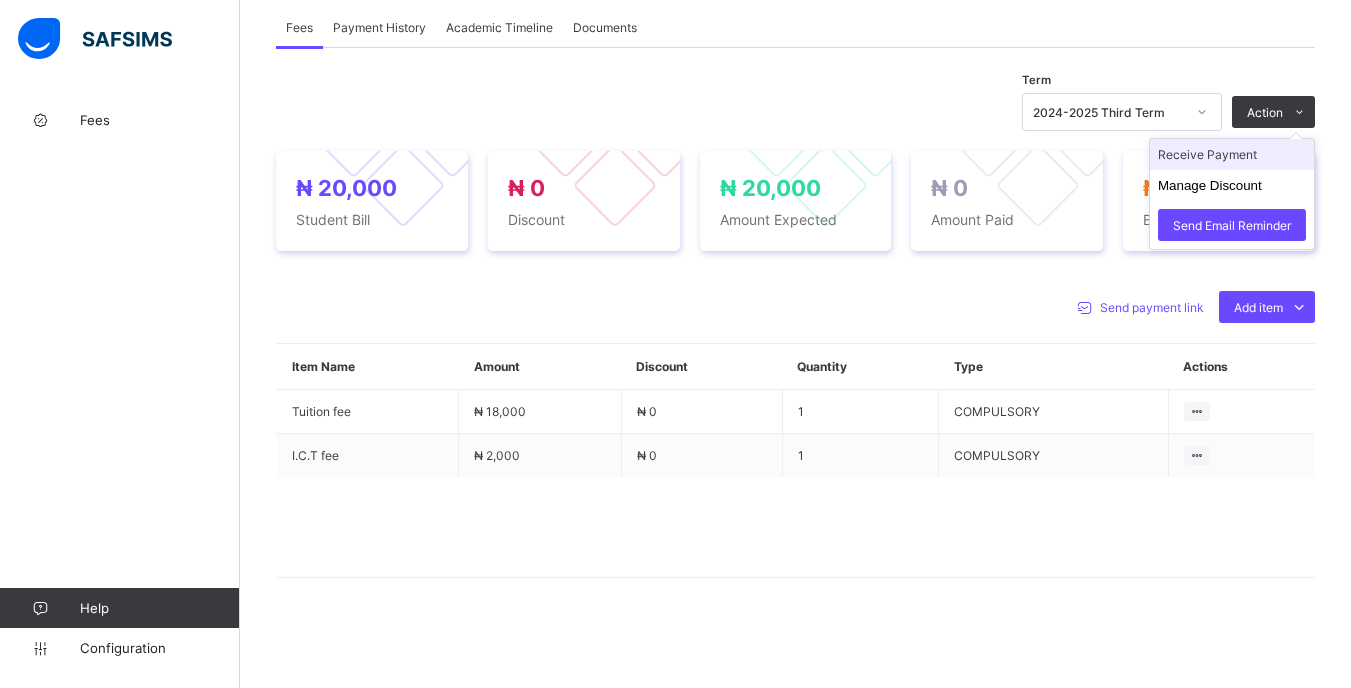 click on "Receive Payment" at bounding box center (1232, 154) 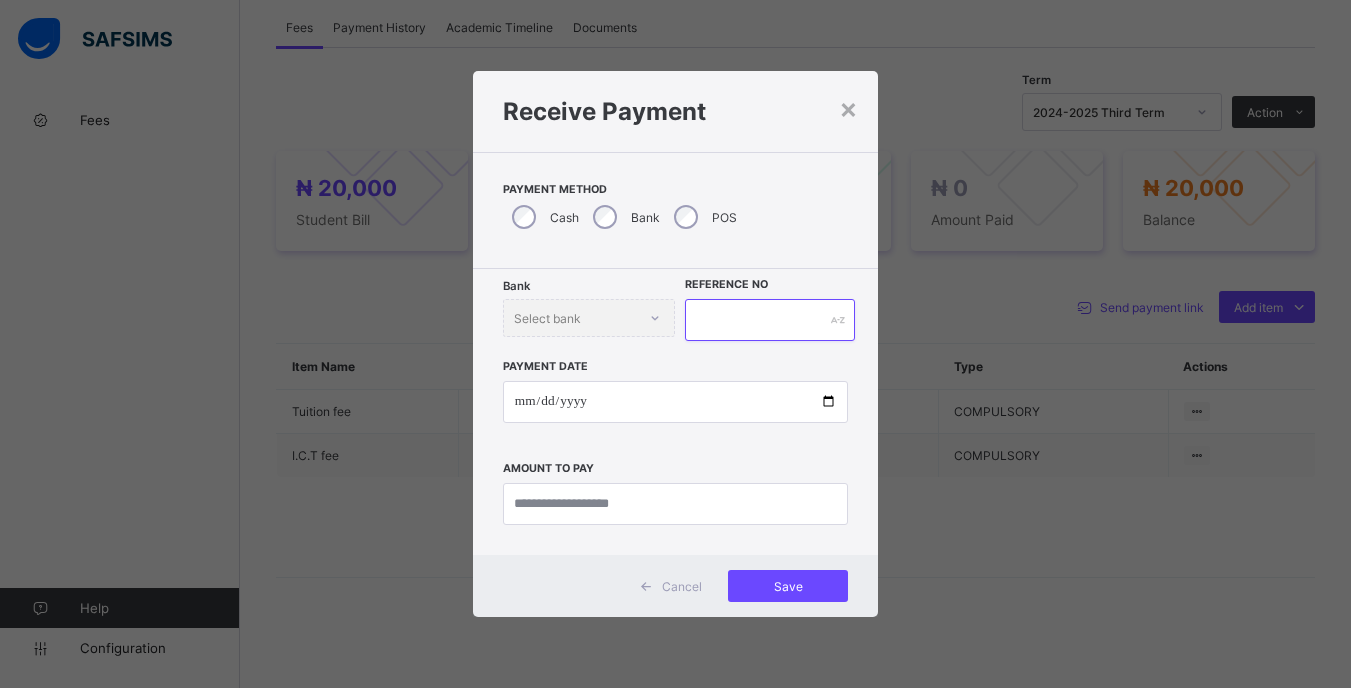 click at bounding box center [769, 320] 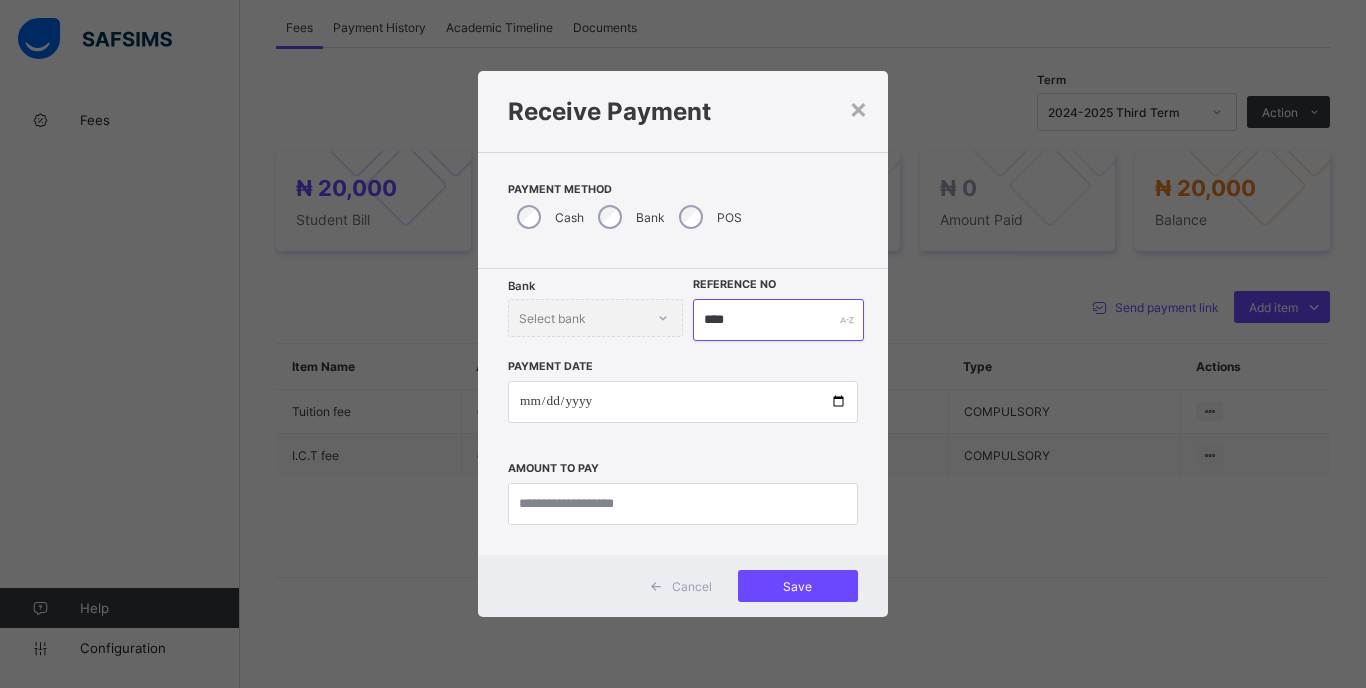 type on "****" 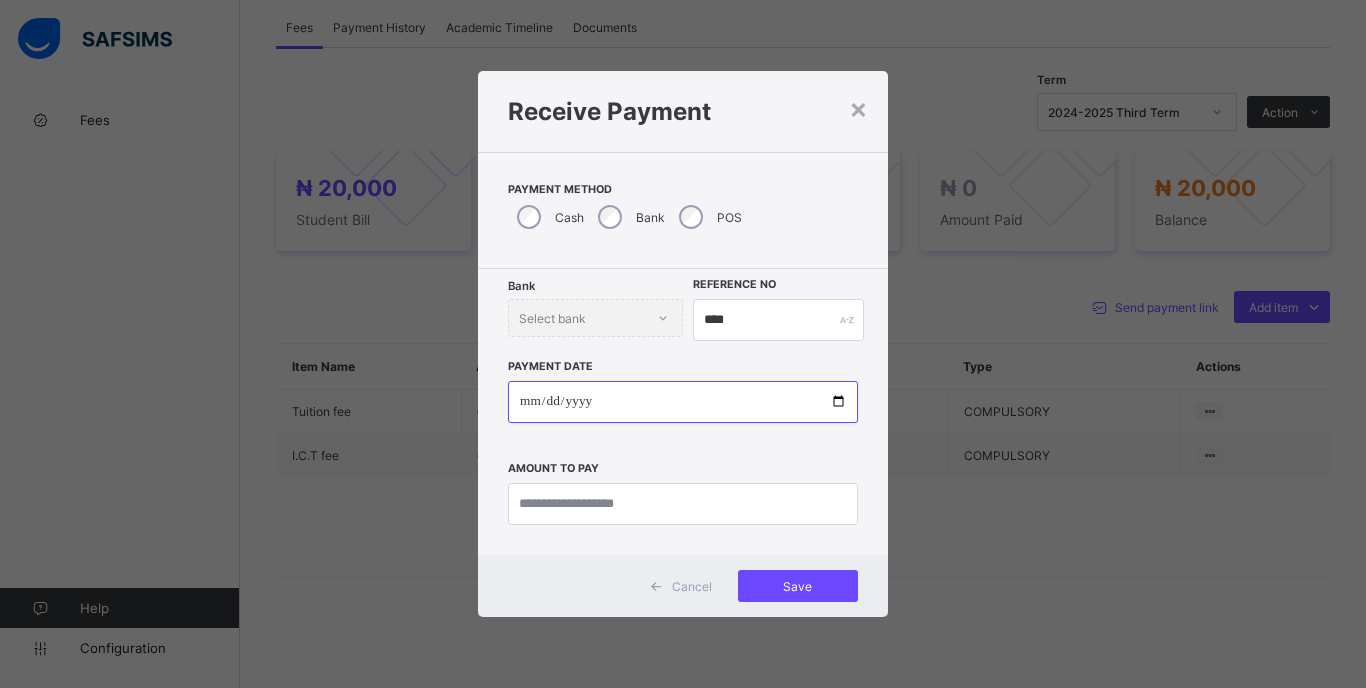 click at bounding box center [683, 402] 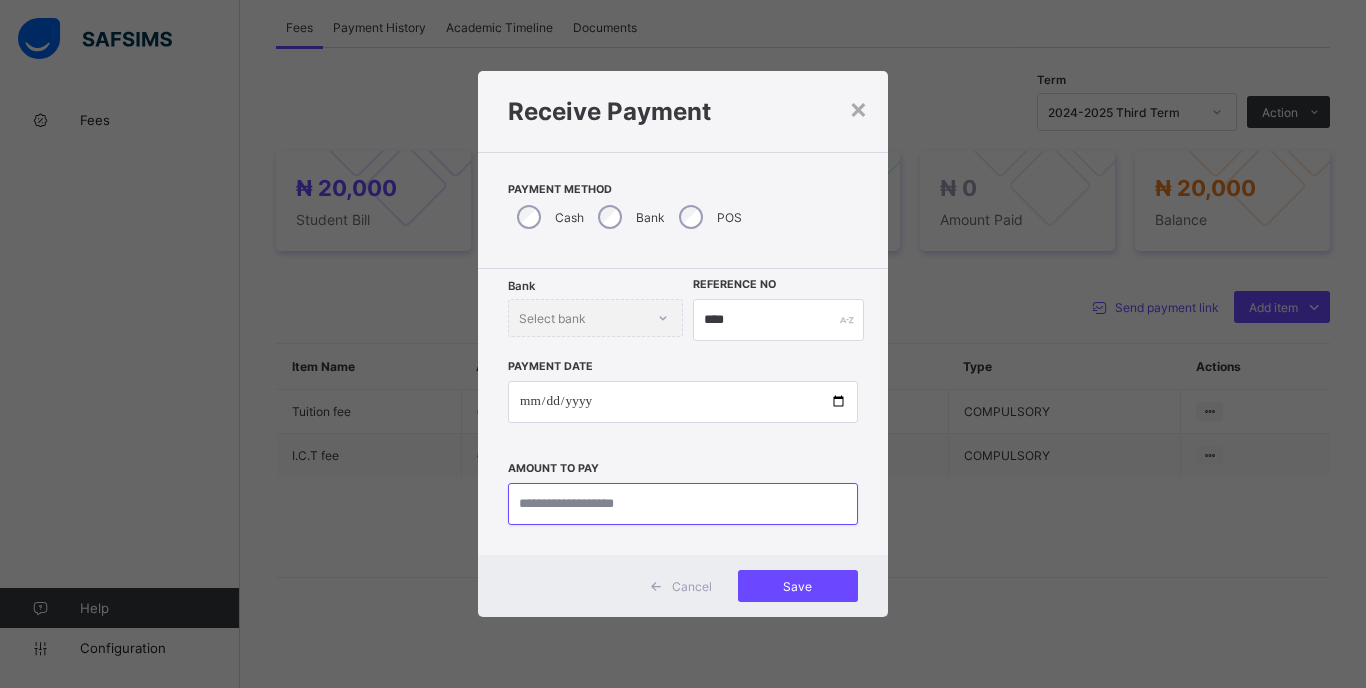 click at bounding box center (683, 504) 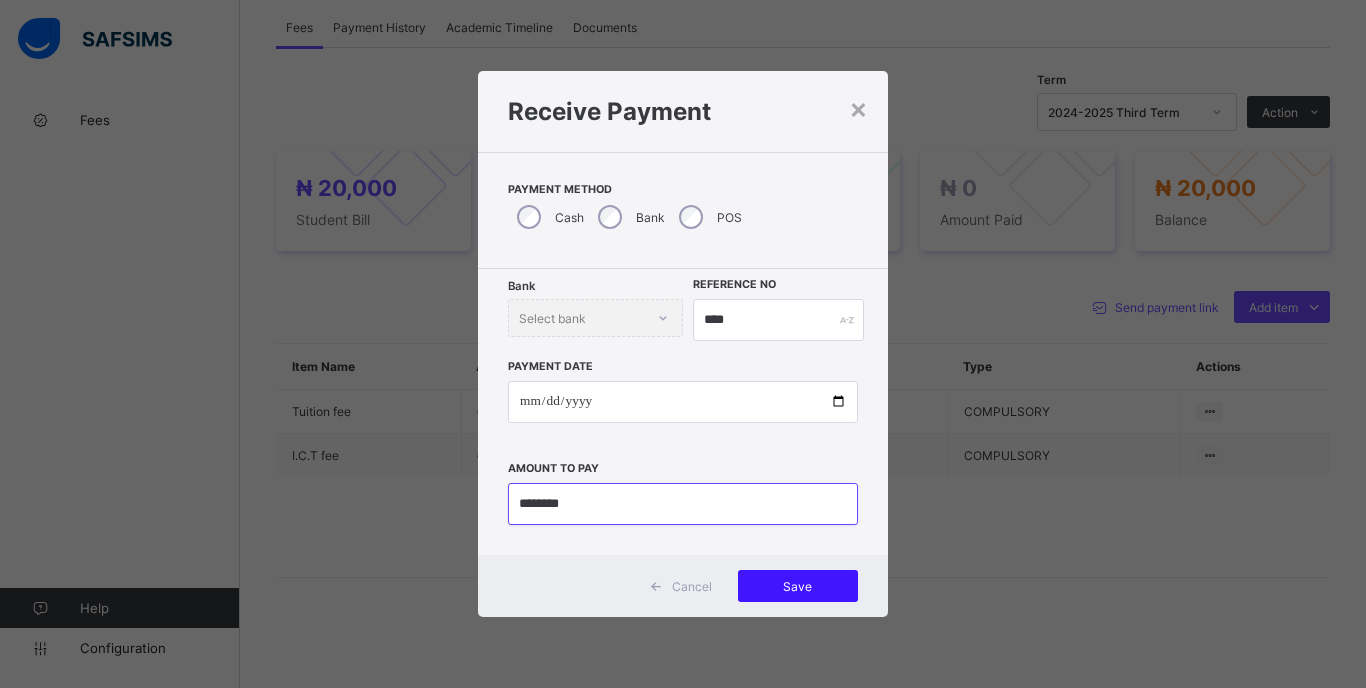 type on "********" 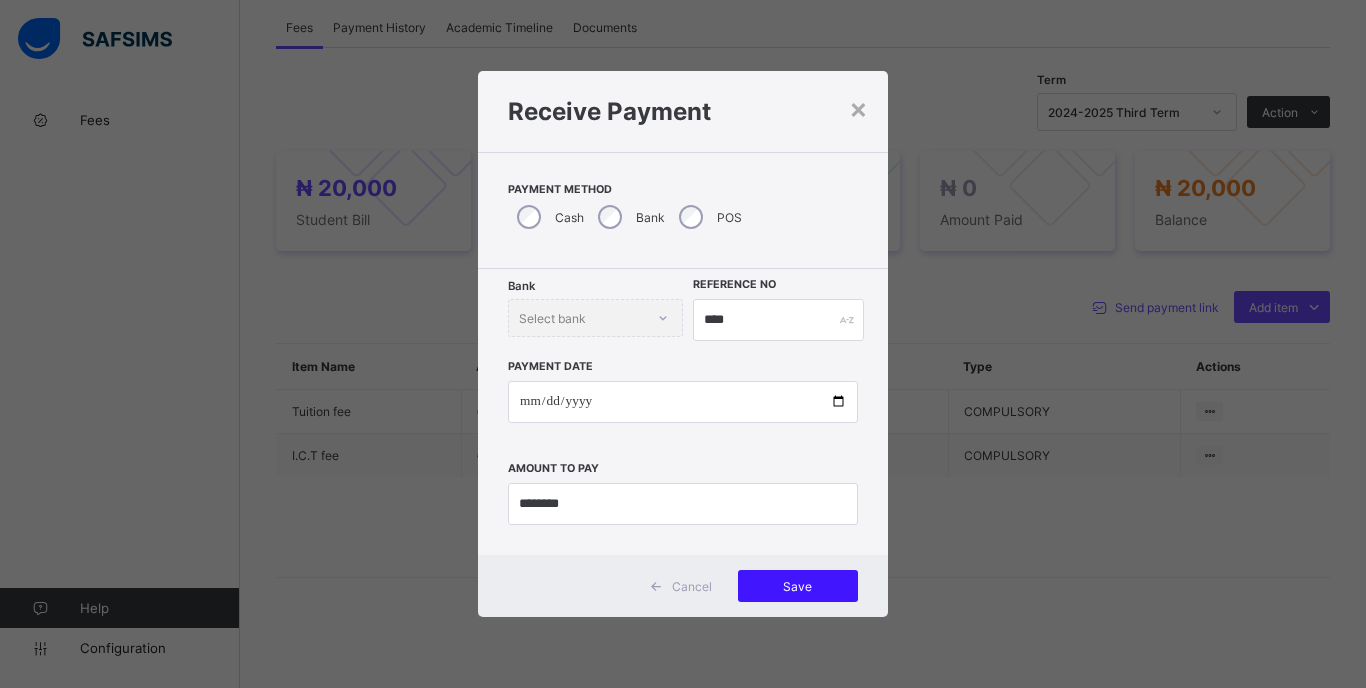 click on "Save" at bounding box center (798, 586) 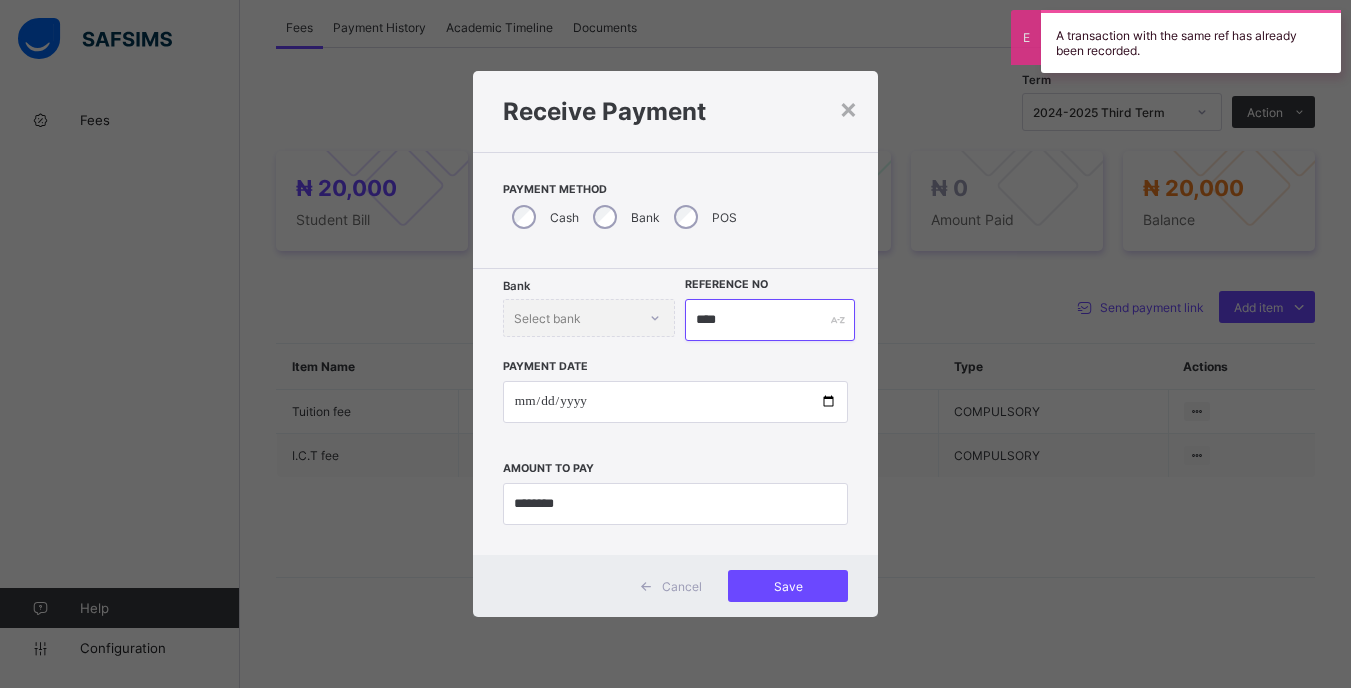 click on "****" at bounding box center (769, 320) 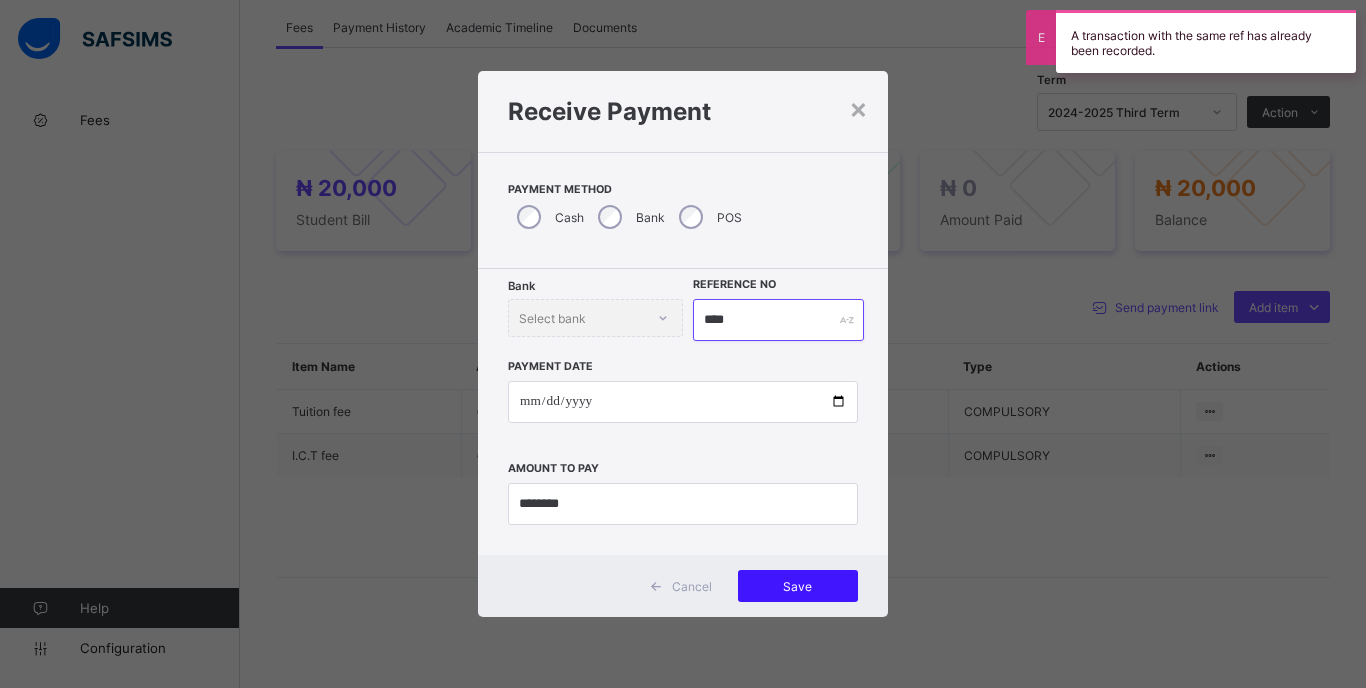 type on "****" 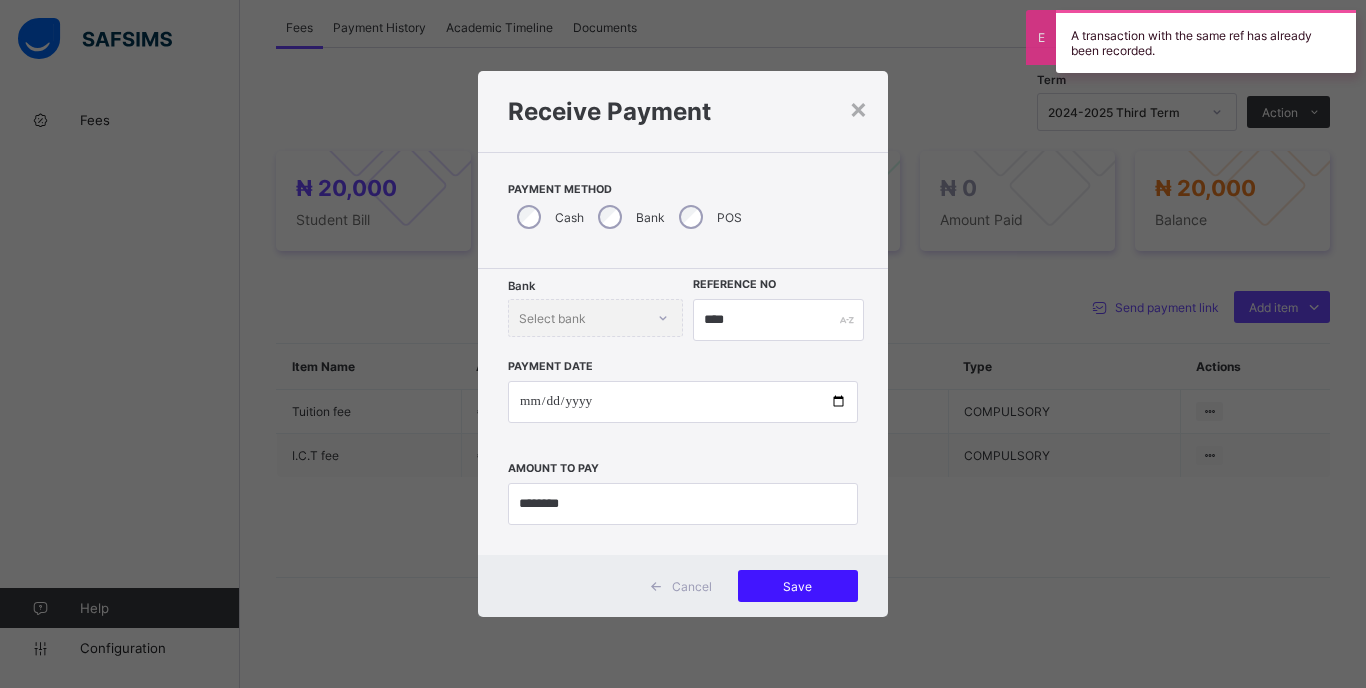 click on "Save" at bounding box center [798, 586] 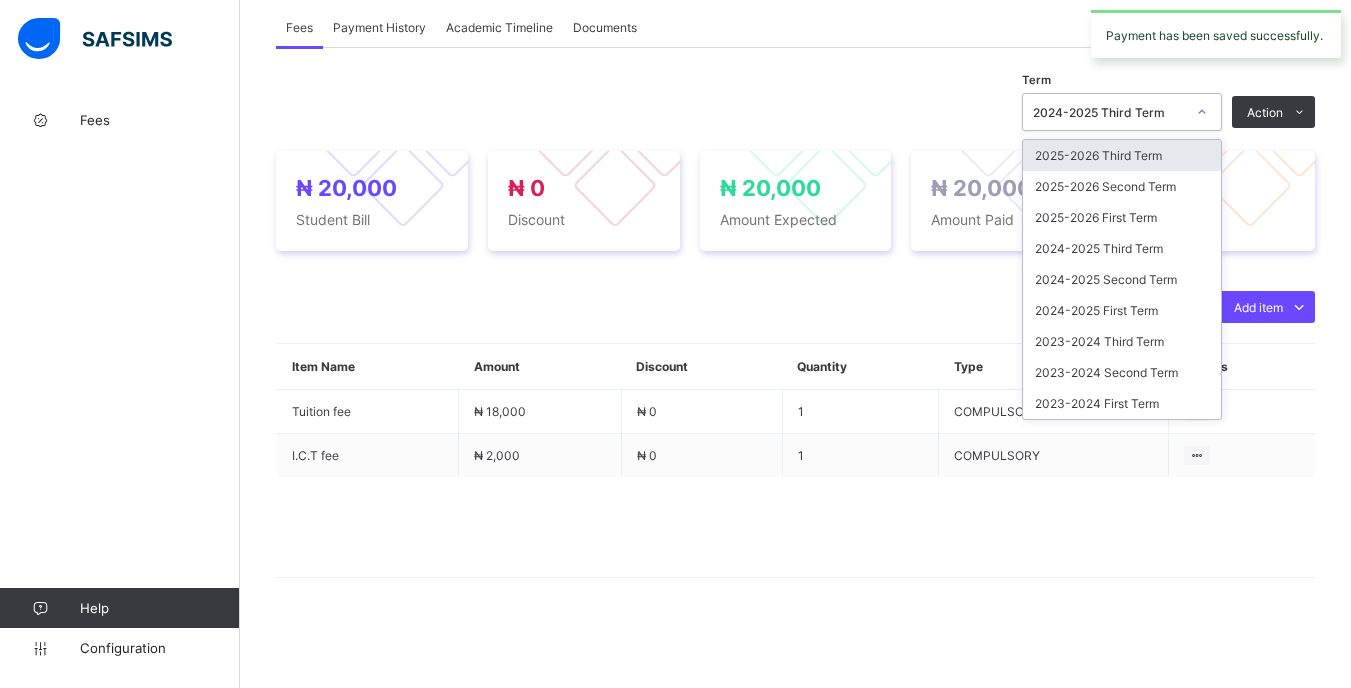 click at bounding box center (1202, 112) 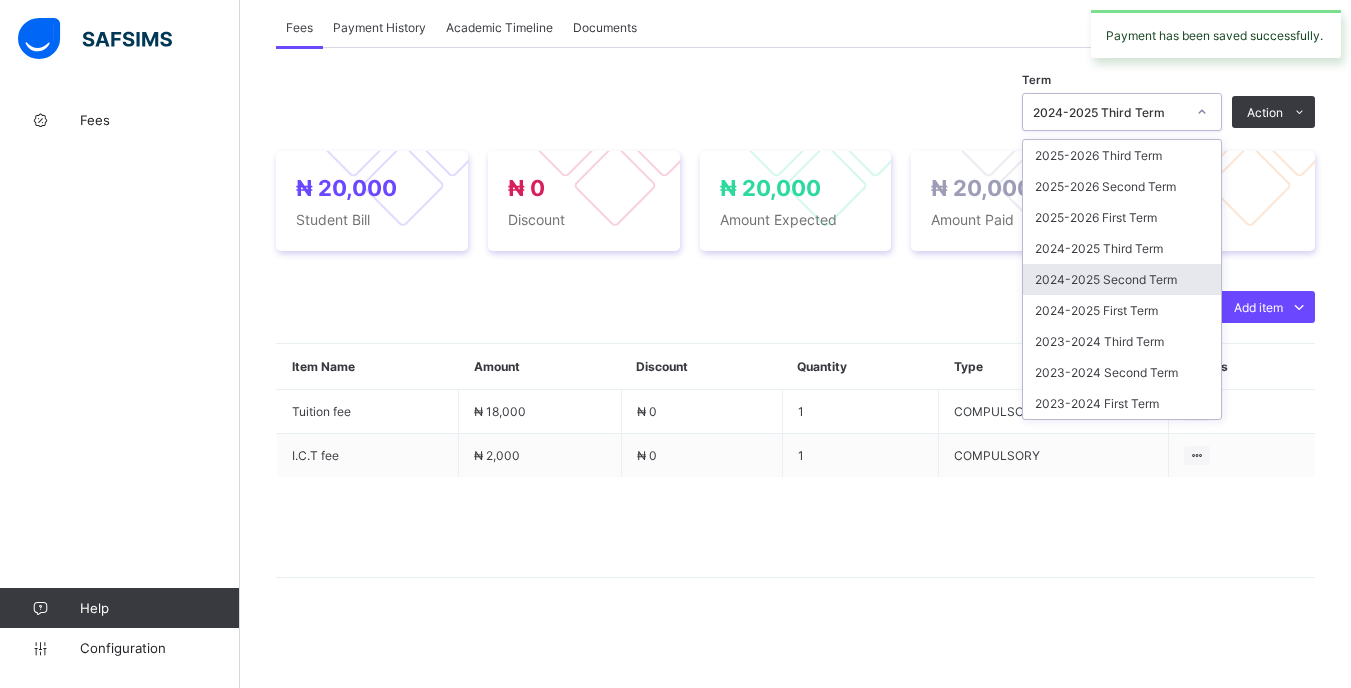 click on "2024-2025 Second Term" at bounding box center (1122, 279) 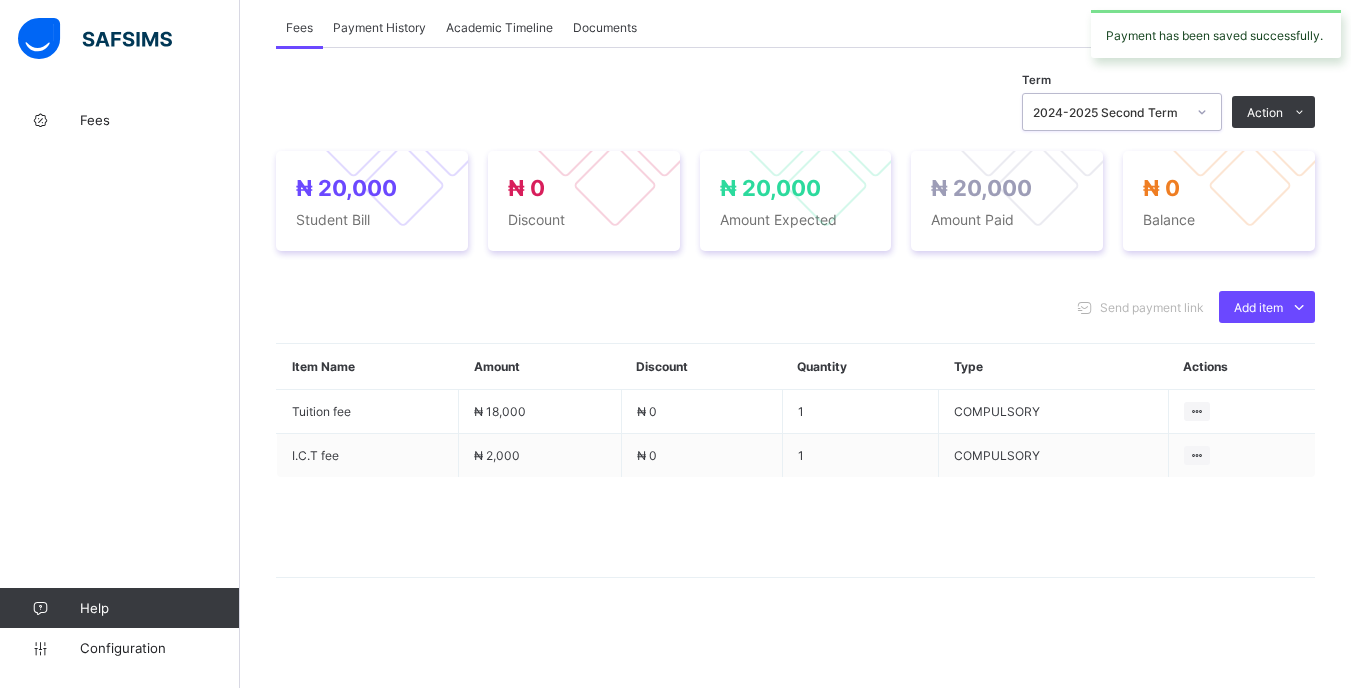 click on "2024-2025 Second Term" at bounding box center [1109, 112] 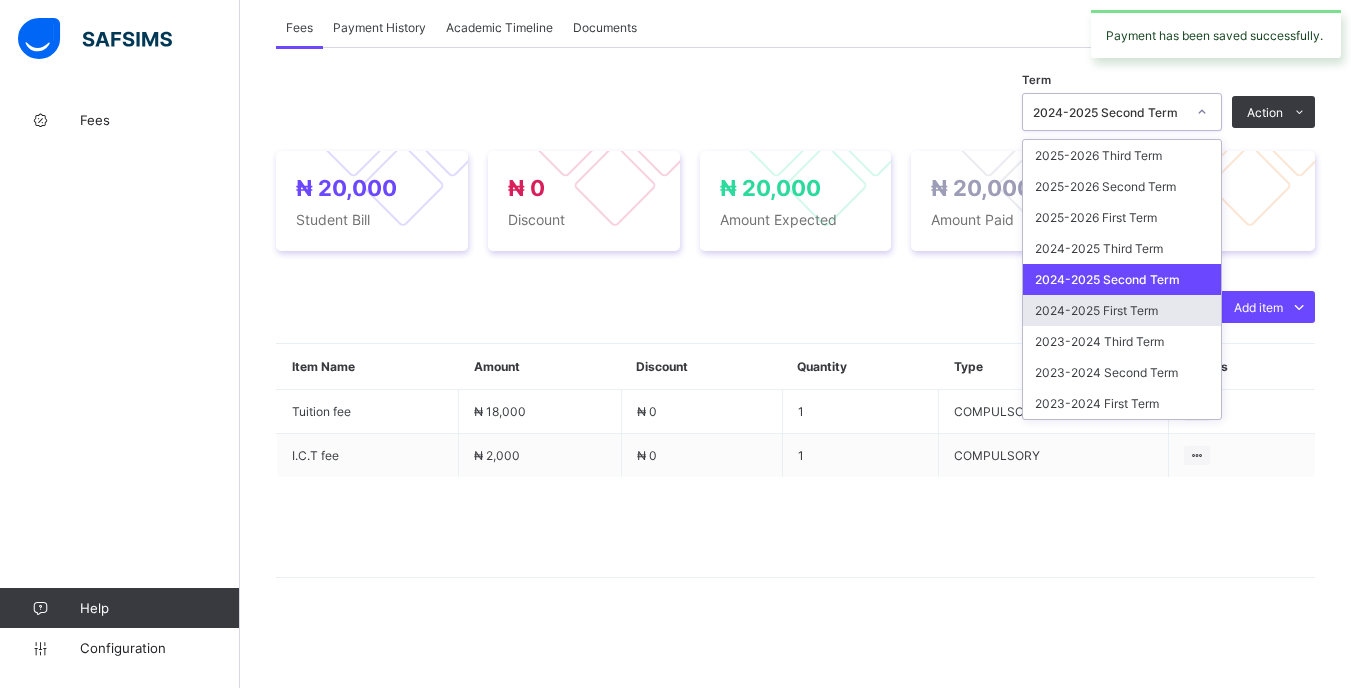 click on "2024-2025 First Term" at bounding box center [1122, 310] 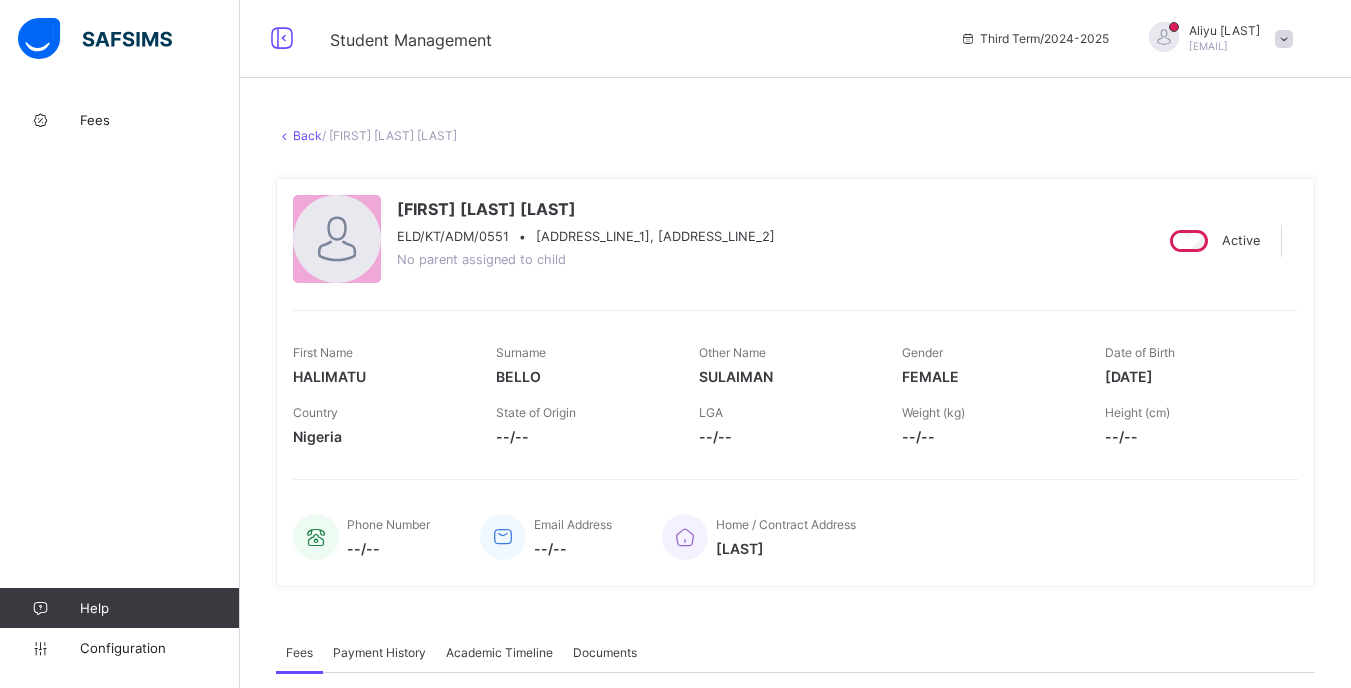 scroll, scrollTop: 0, scrollLeft: 0, axis: both 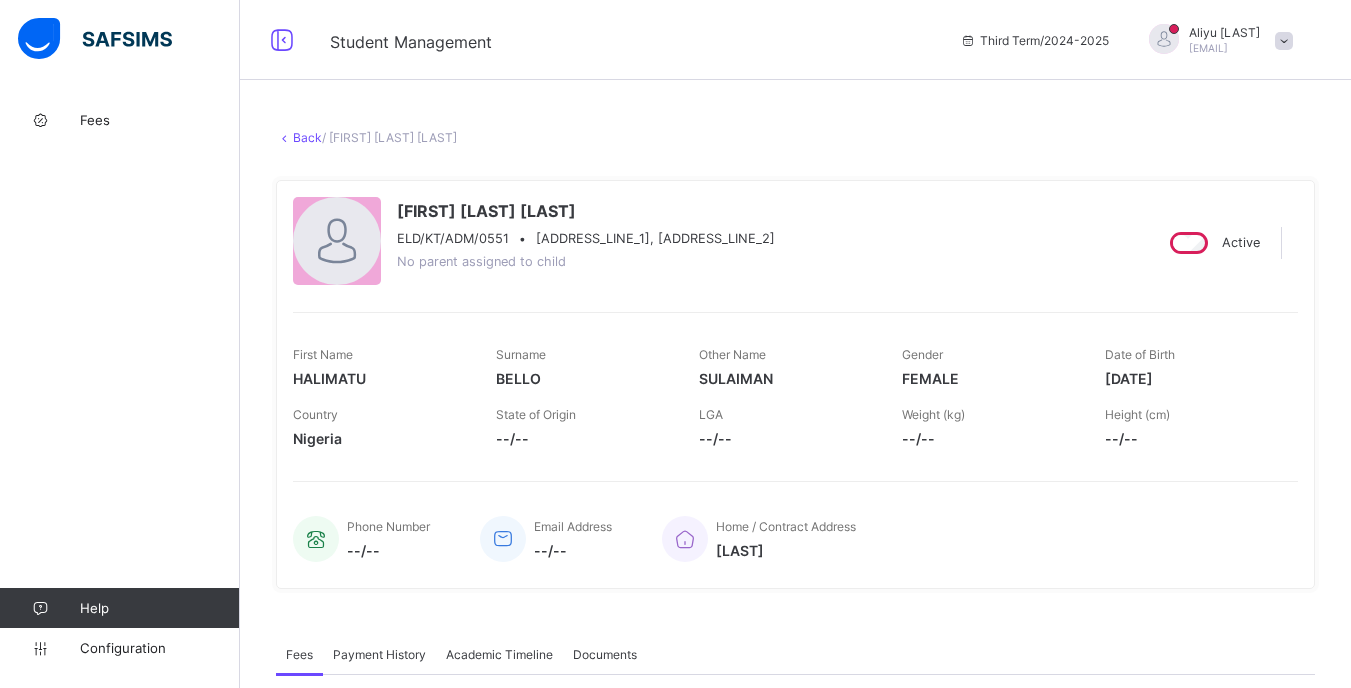 click on "Back" at bounding box center (307, 137) 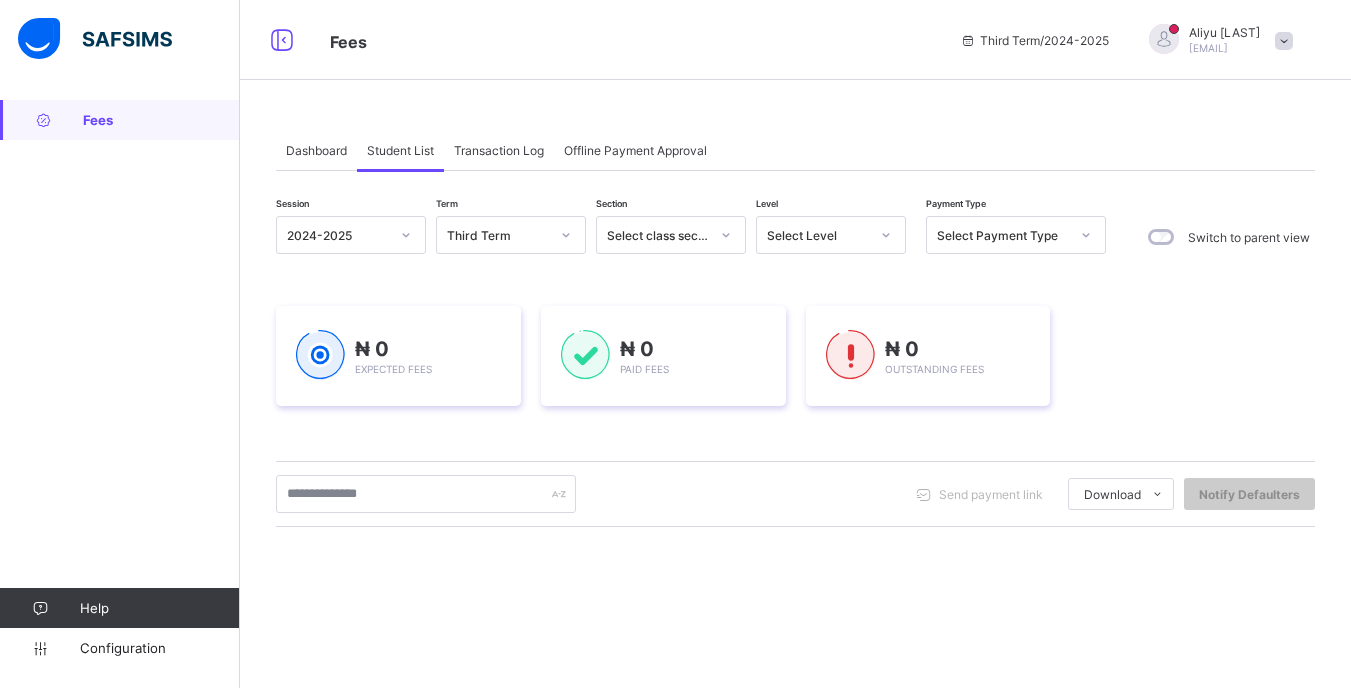 click at bounding box center [886, 235] 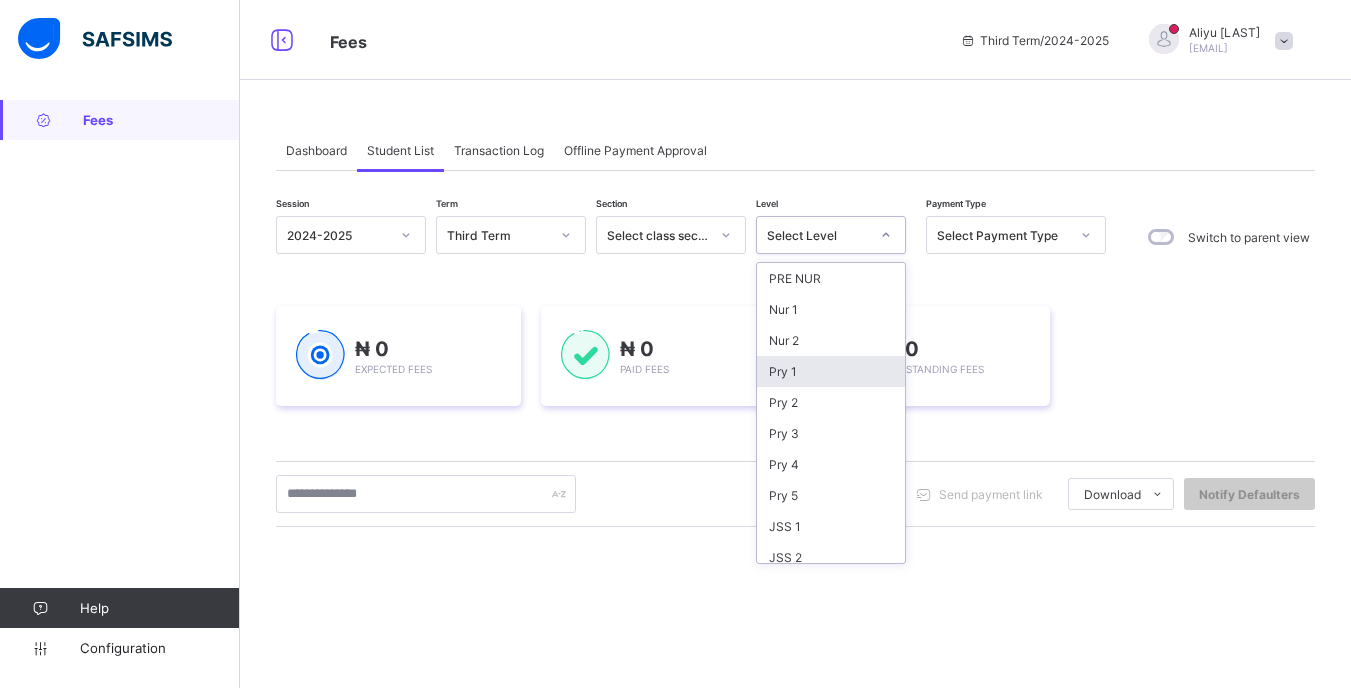 click on "Pry 1" at bounding box center (831, 371) 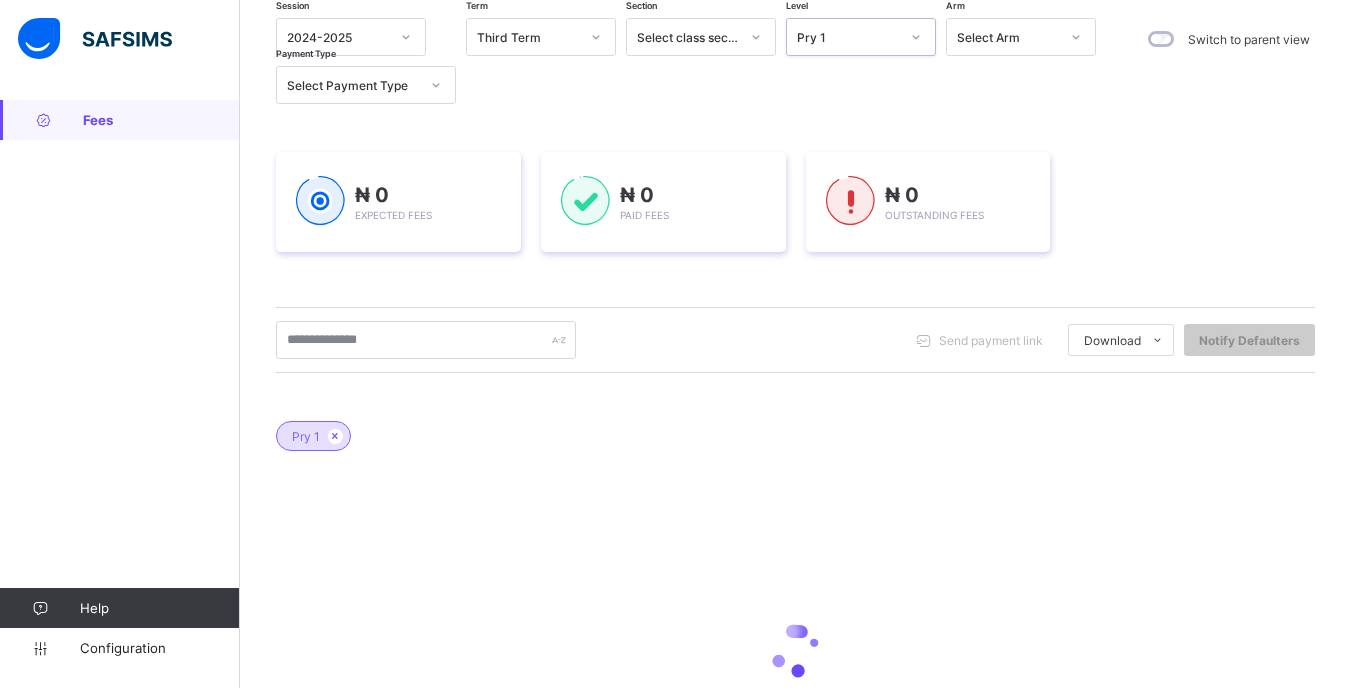 scroll, scrollTop: 200, scrollLeft: 0, axis: vertical 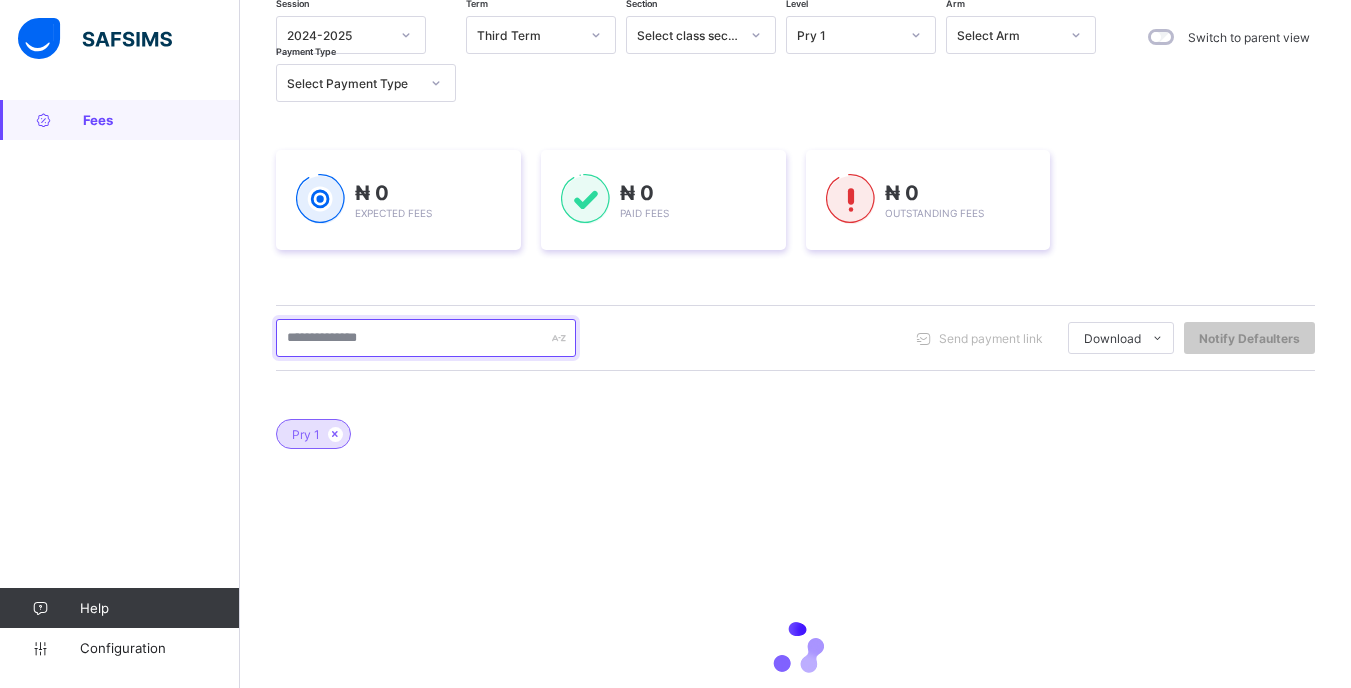 click at bounding box center [426, 338] 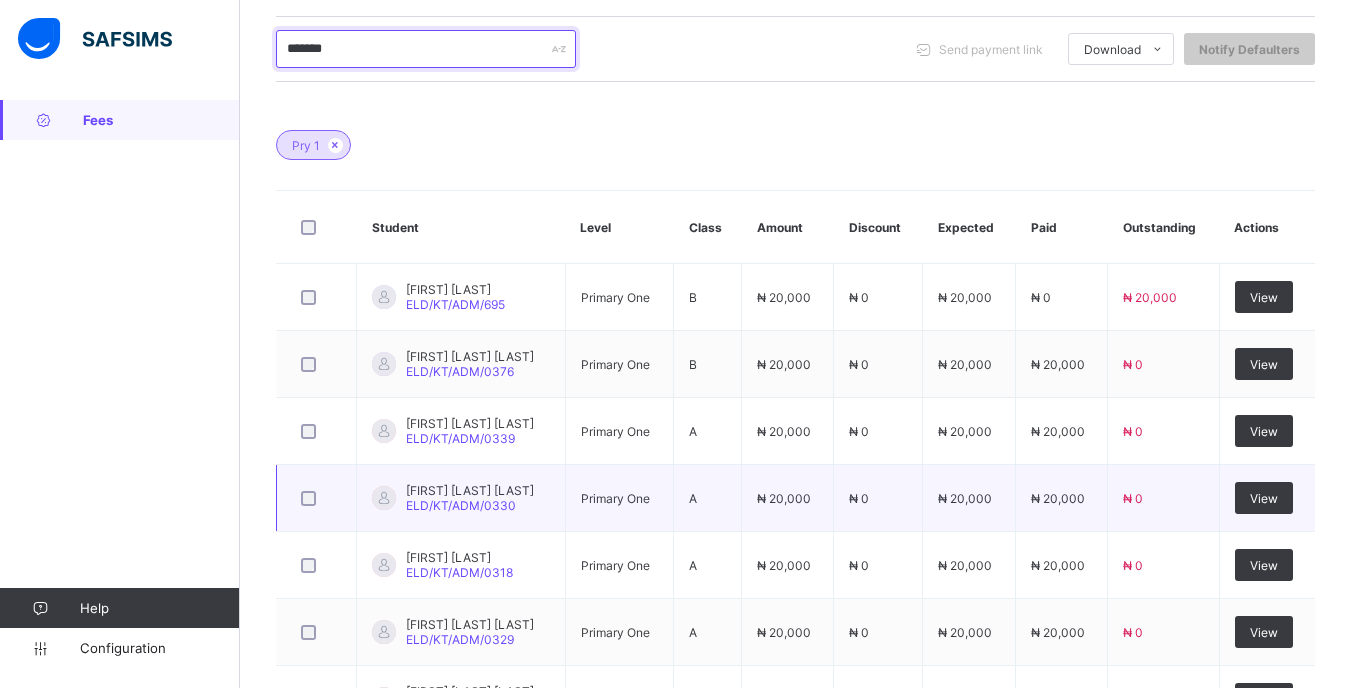 scroll, scrollTop: 600, scrollLeft: 0, axis: vertical 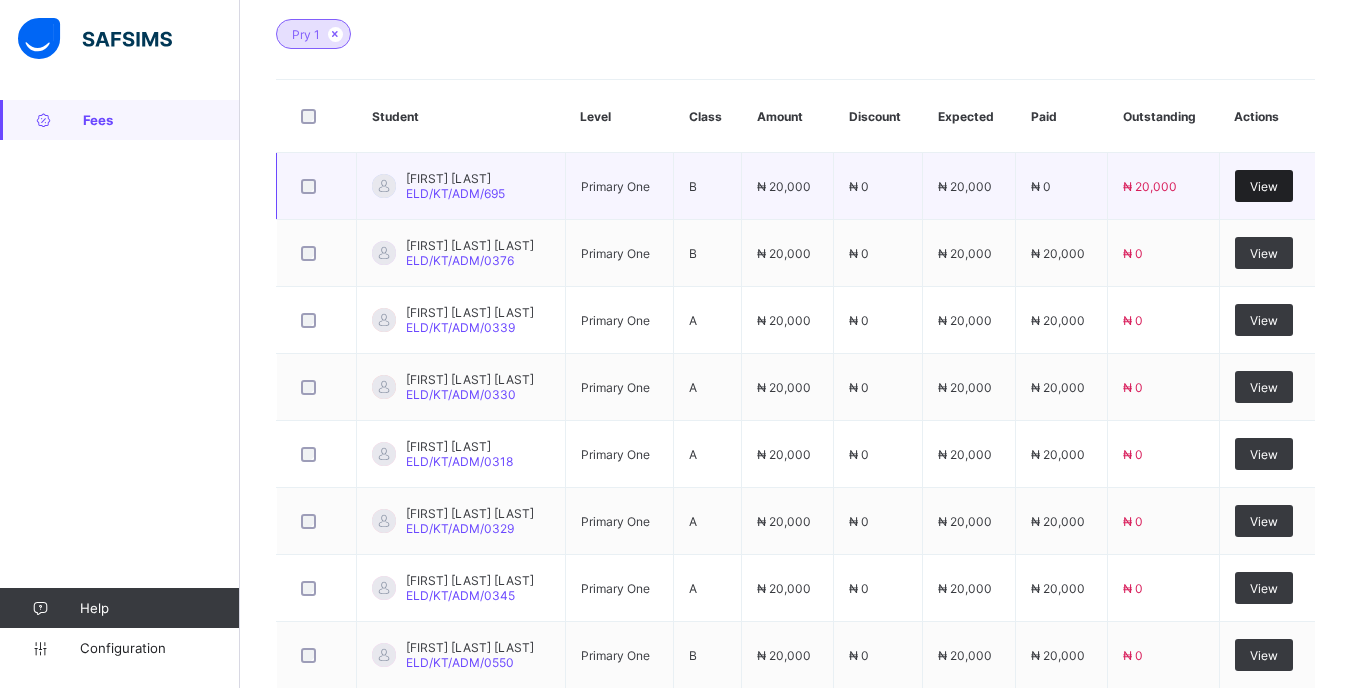 type on "*******" 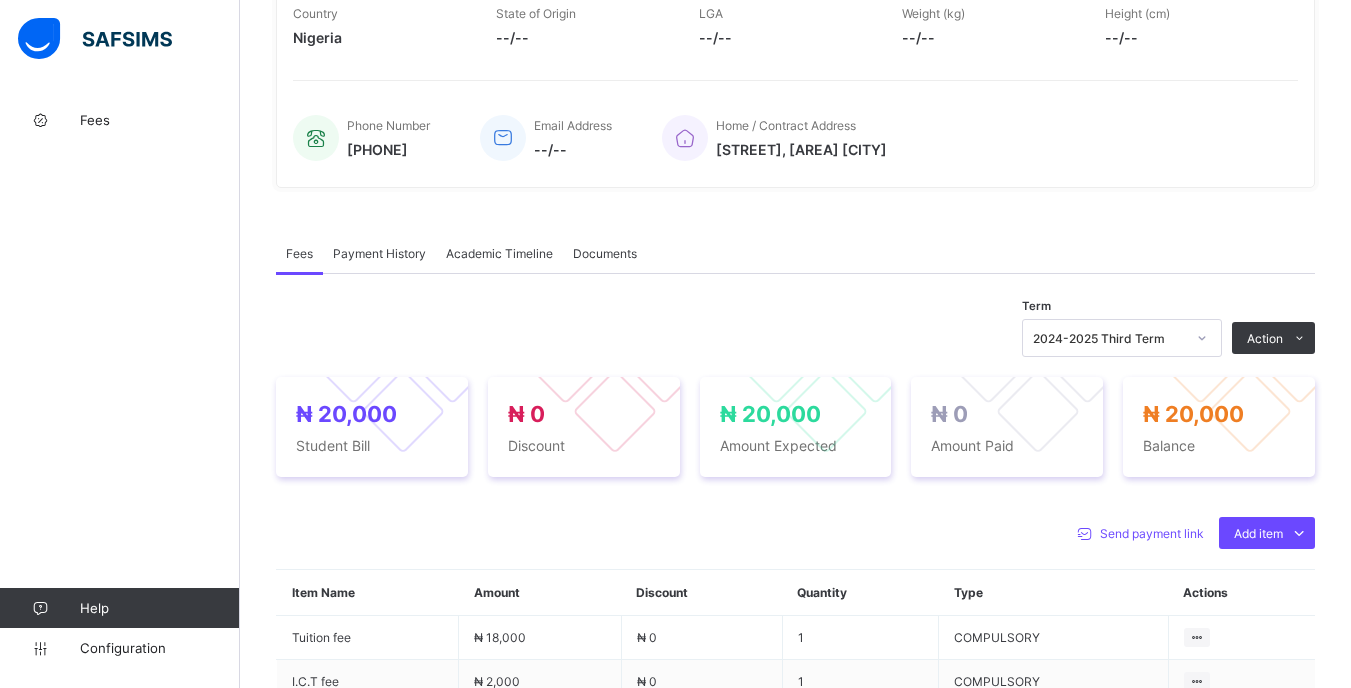 scroll, scrollTop: 600, scrollLeft: 0, axis: vertical 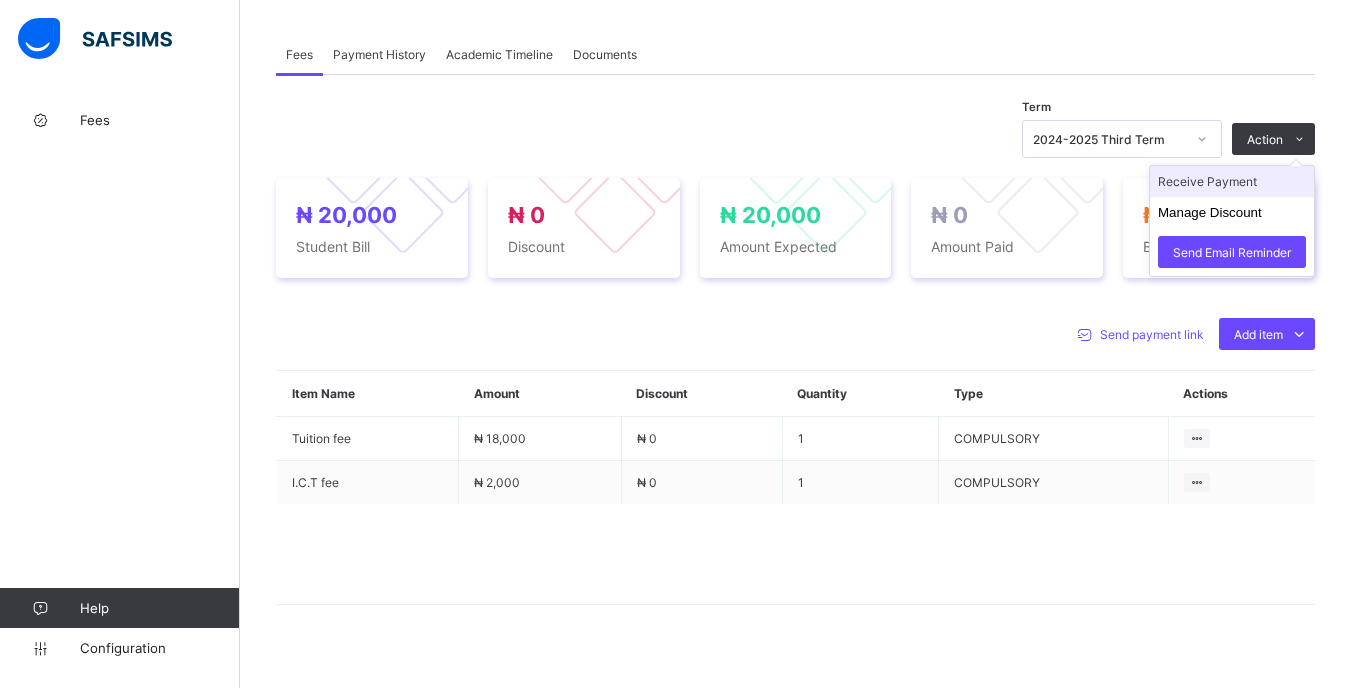 click on "Receive Payment" at bounding box center (1232, 181) 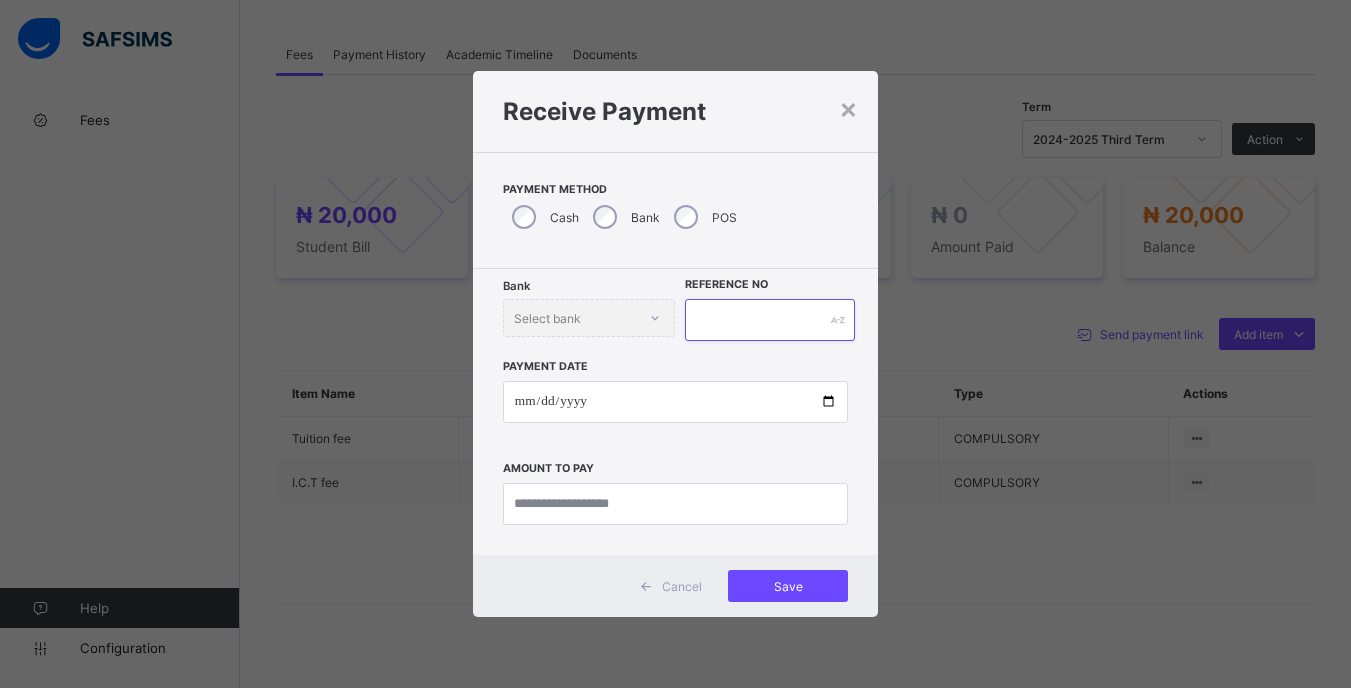 click at bounding box center (769, 320) 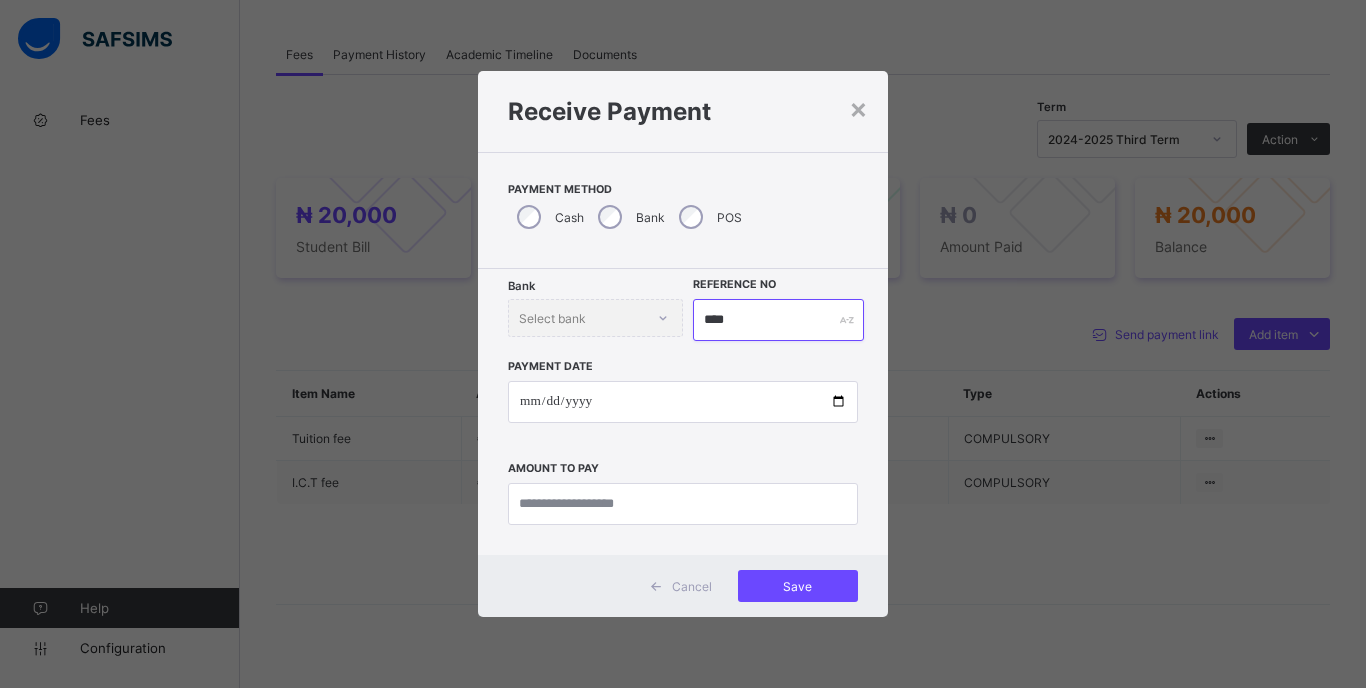 type on "****" 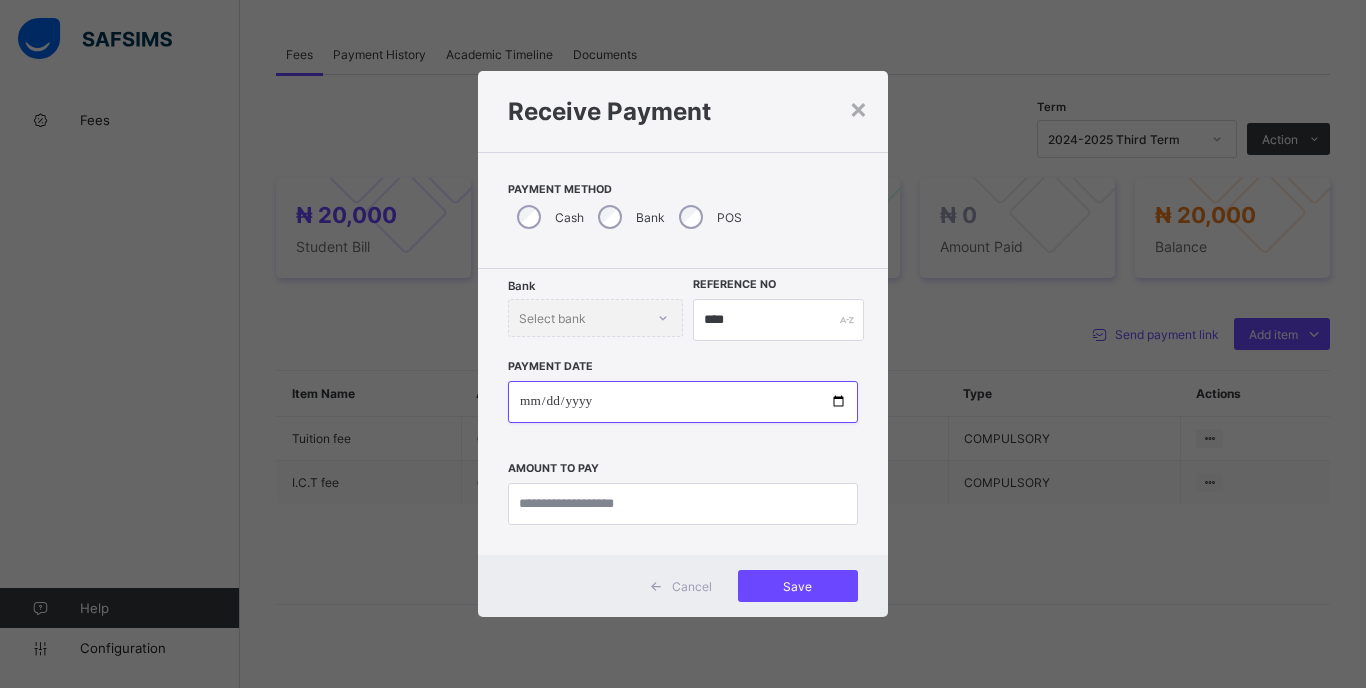 click at bounding box center [683, 402] 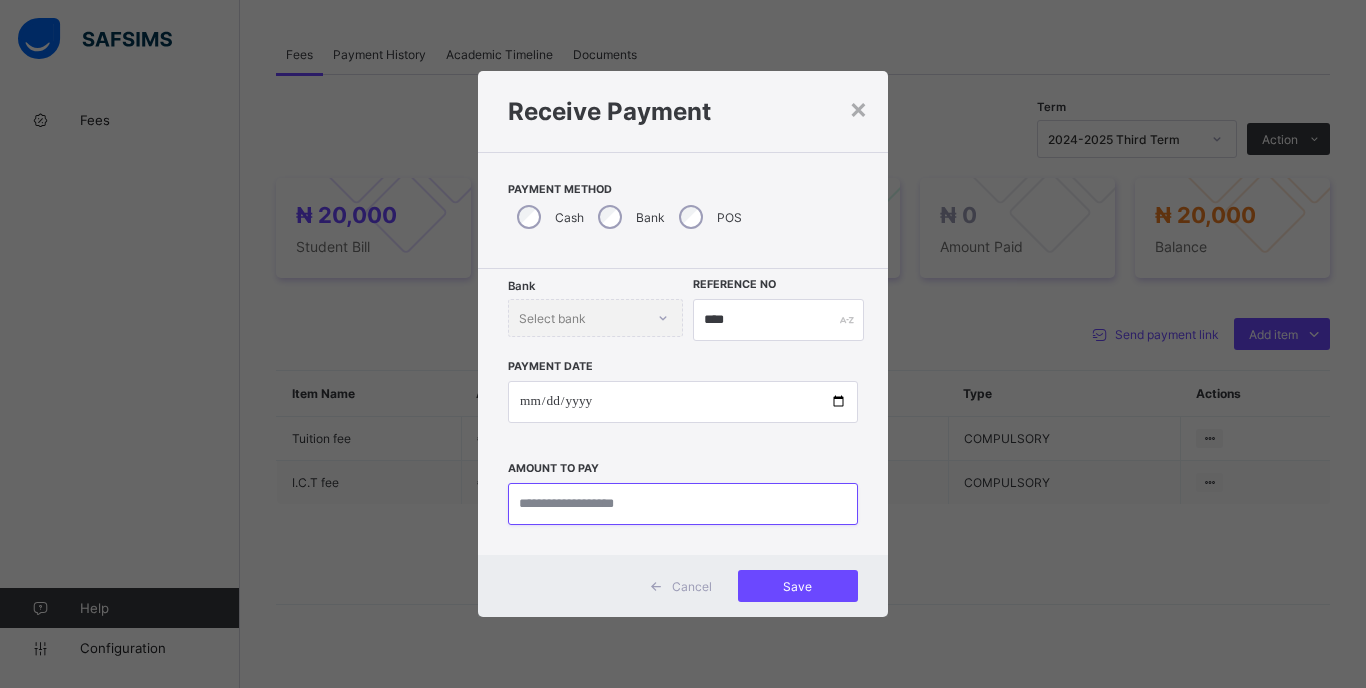 click at bounding box center (683, 504) 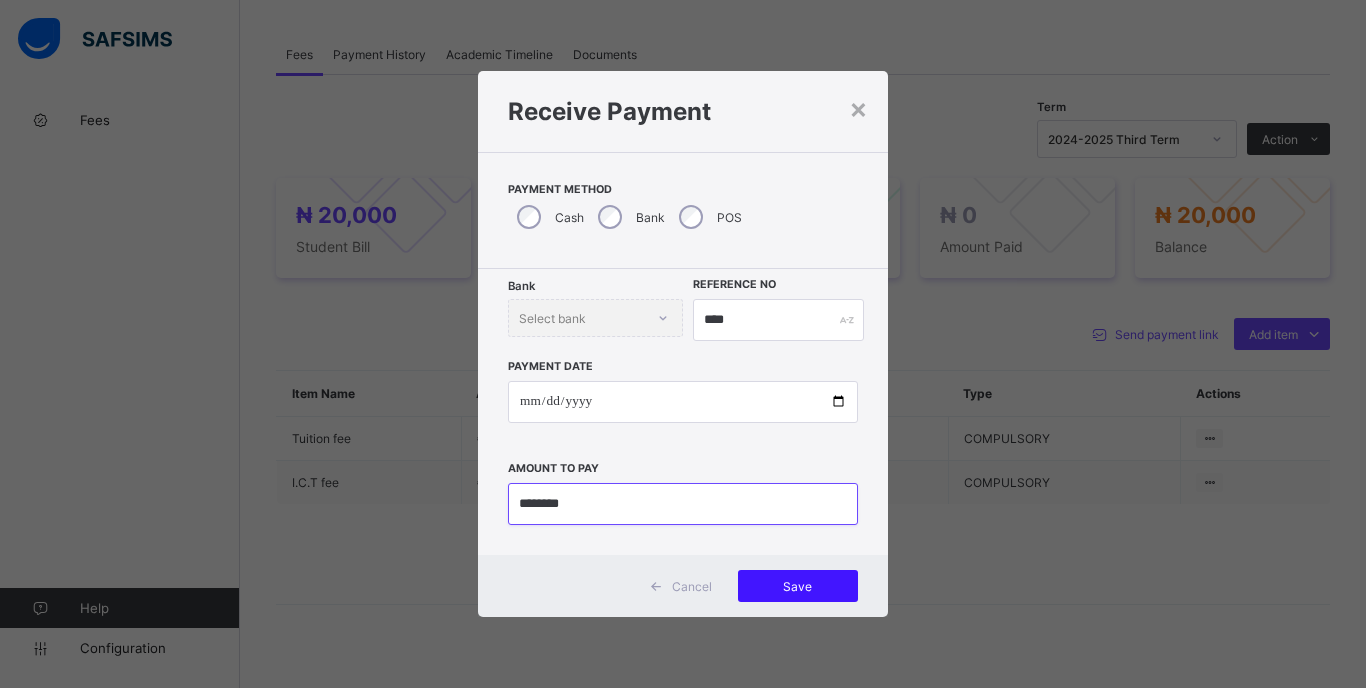 type on "********" 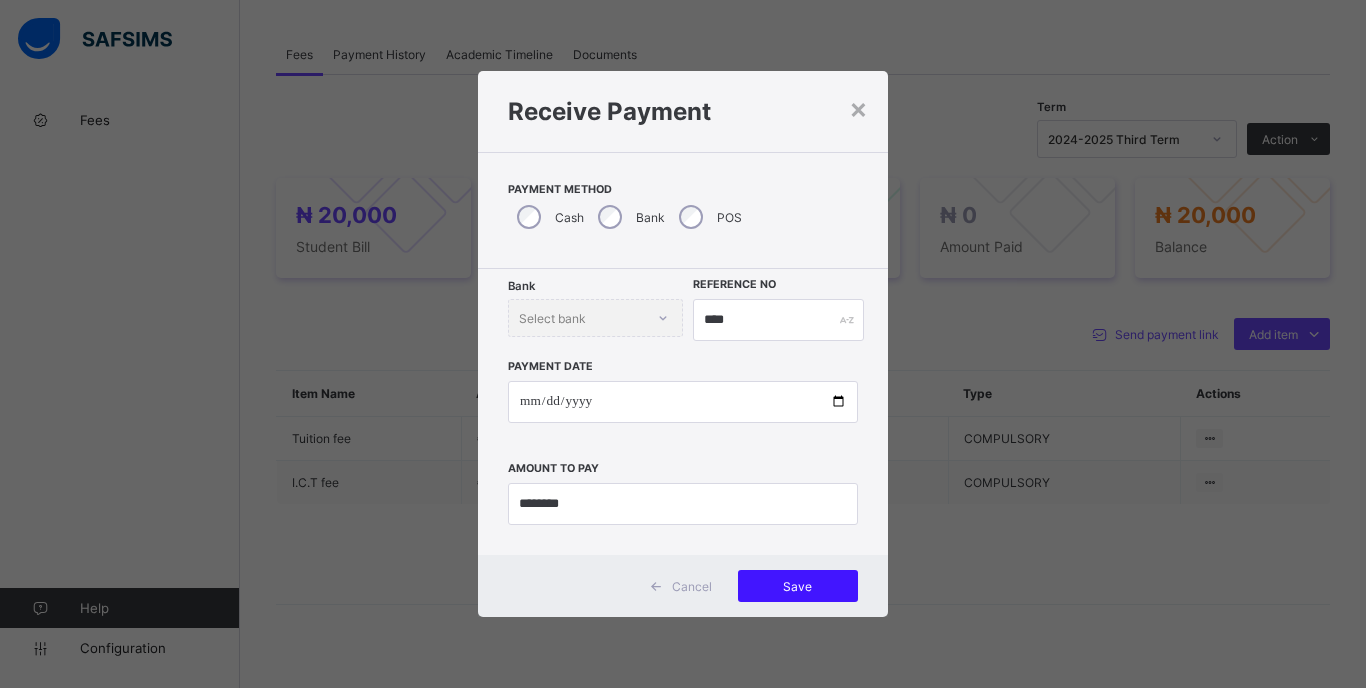 click on "Save" at bounding box center (798, 586) 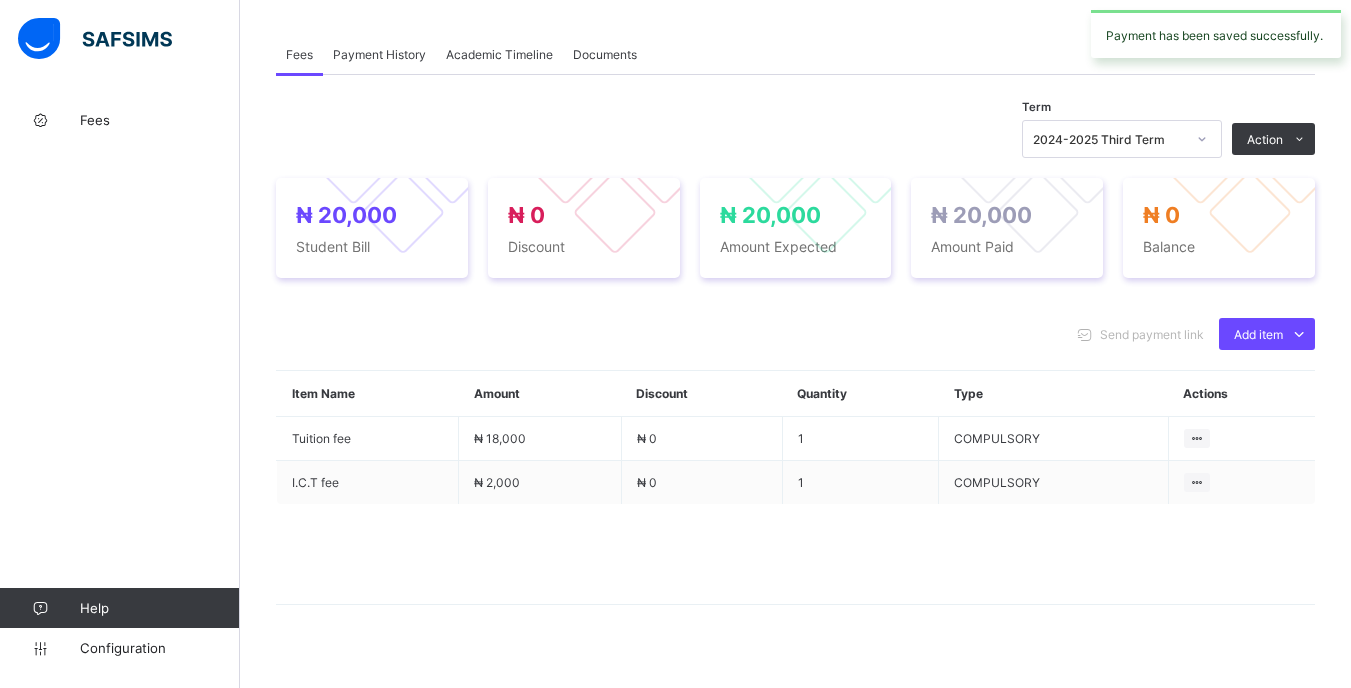 click on "2024-2025 Third Term" at bounding box center (1109, 139) 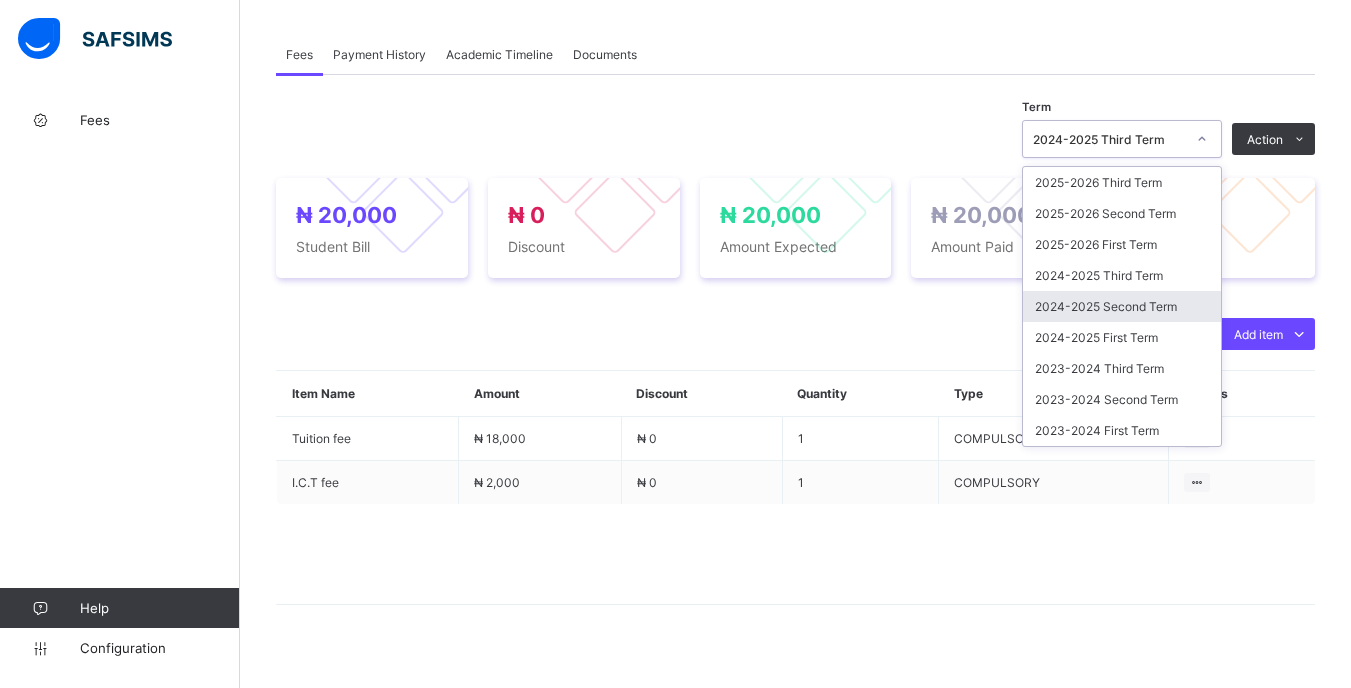 click on "2024-2025 Second Term" at bounding box center (1122, 306) 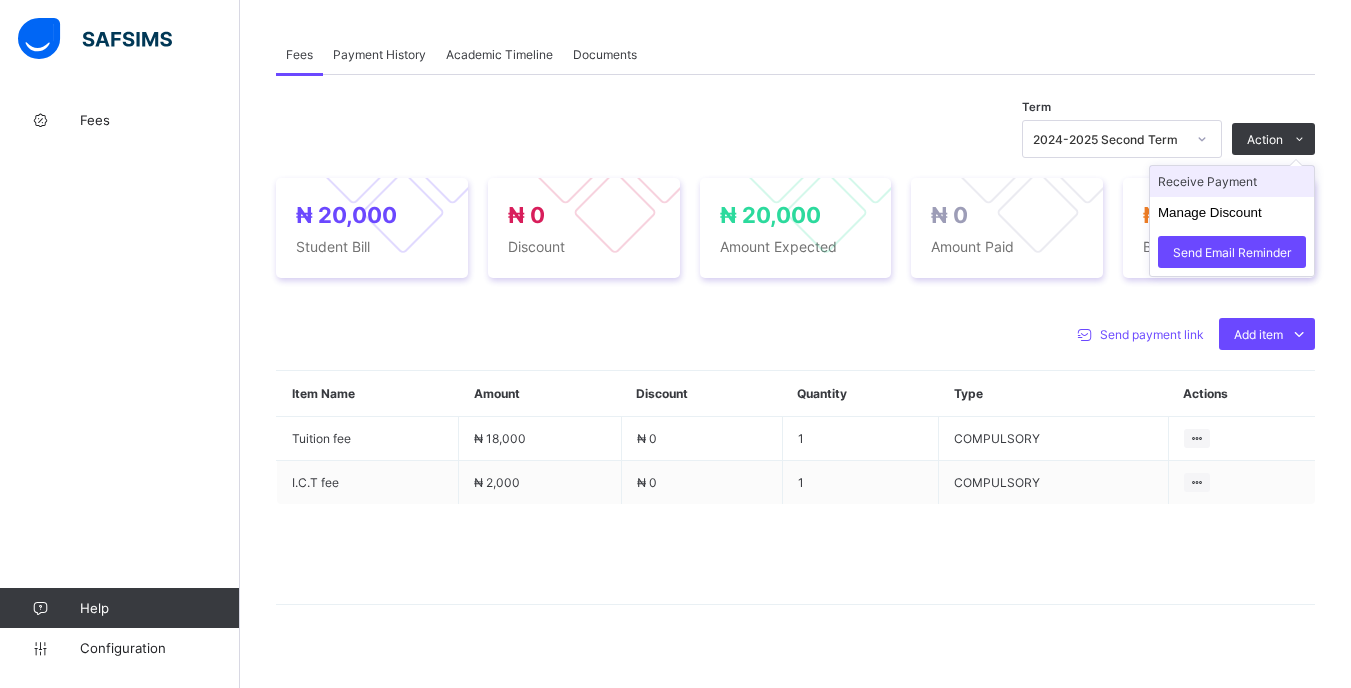 click on "Receive Payment" at bounding box center [1232, 181] 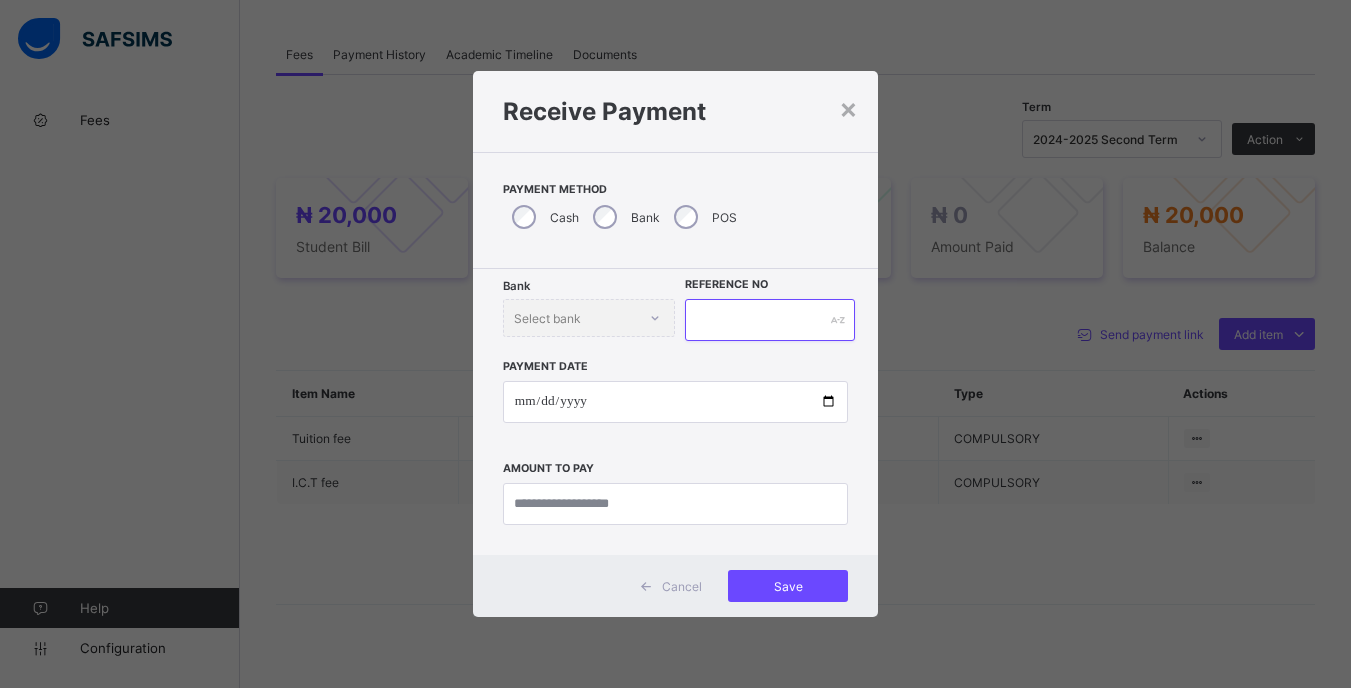 click at bounding box center [769, 320] 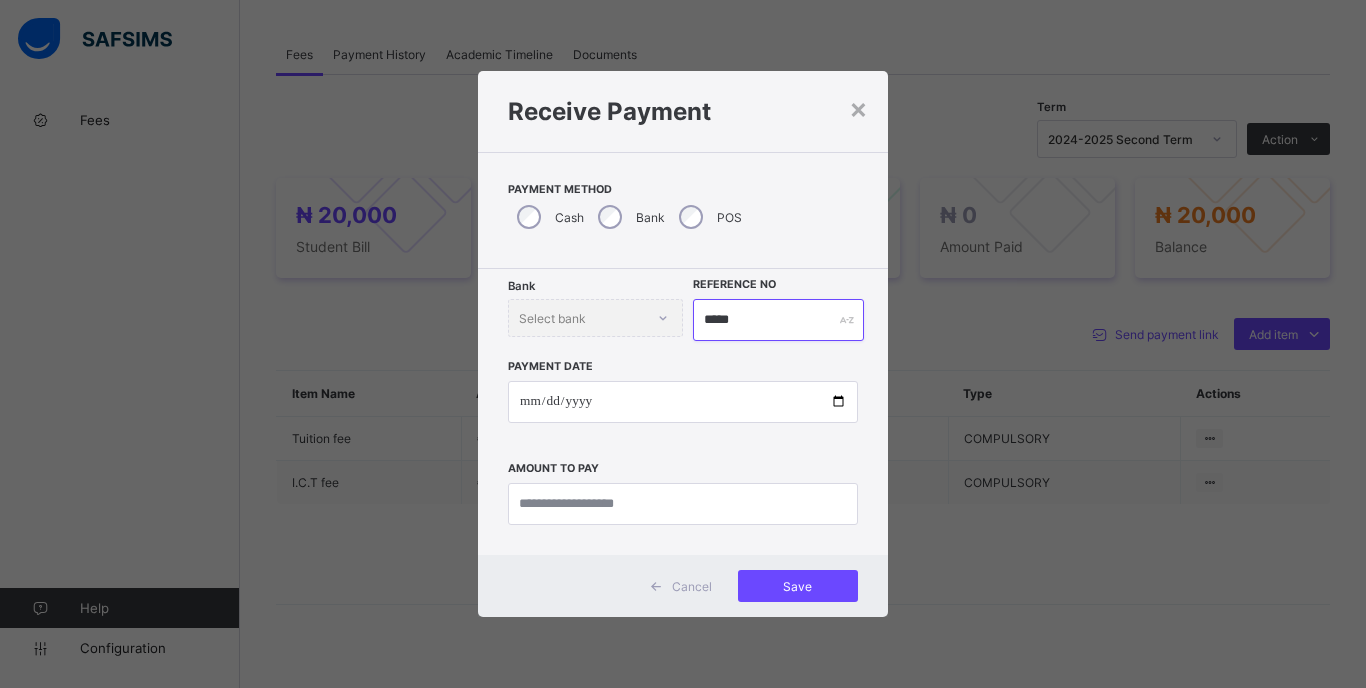 type on "*****" 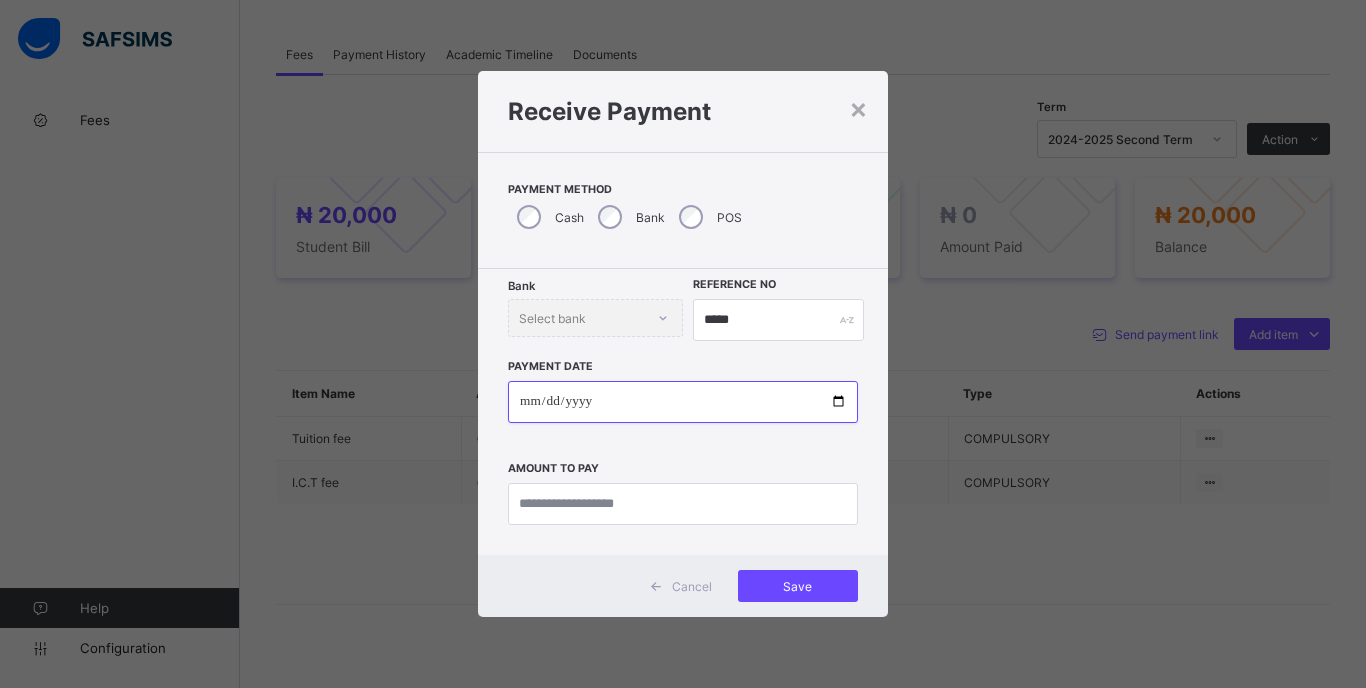 click at bounding box center (683, 402) 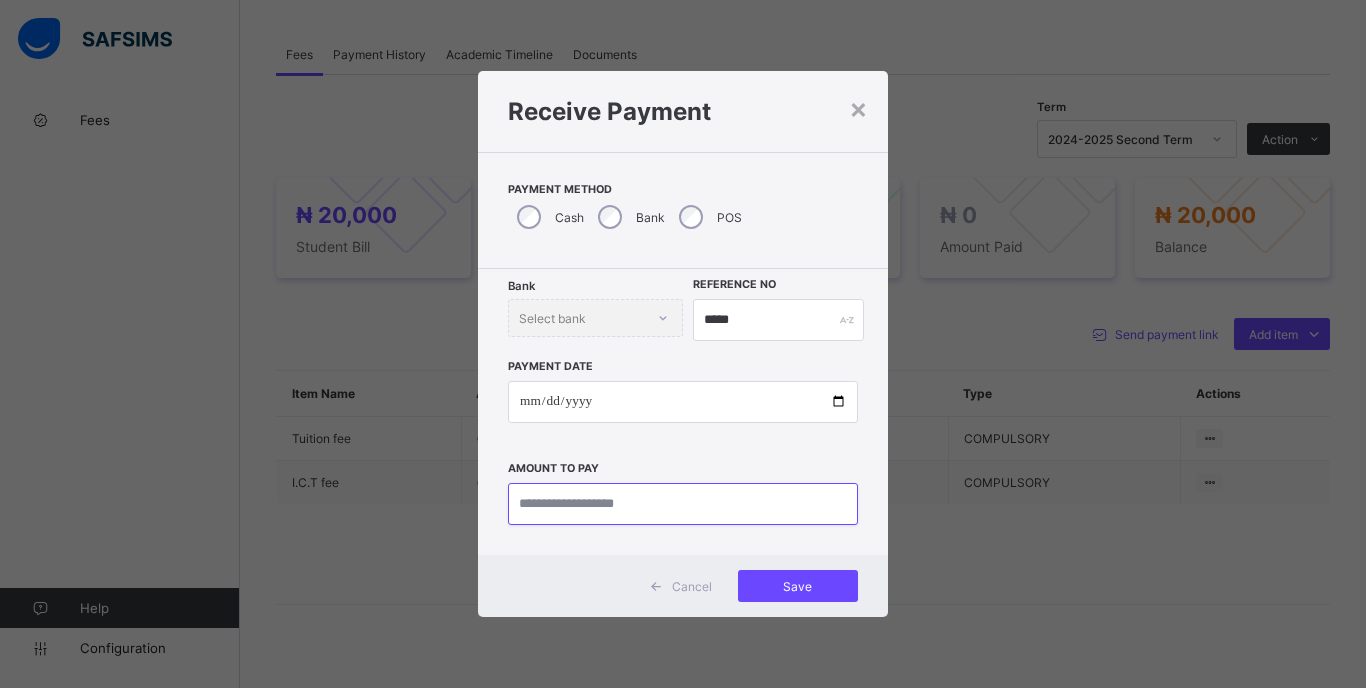 click at bounding box center [683, 504] 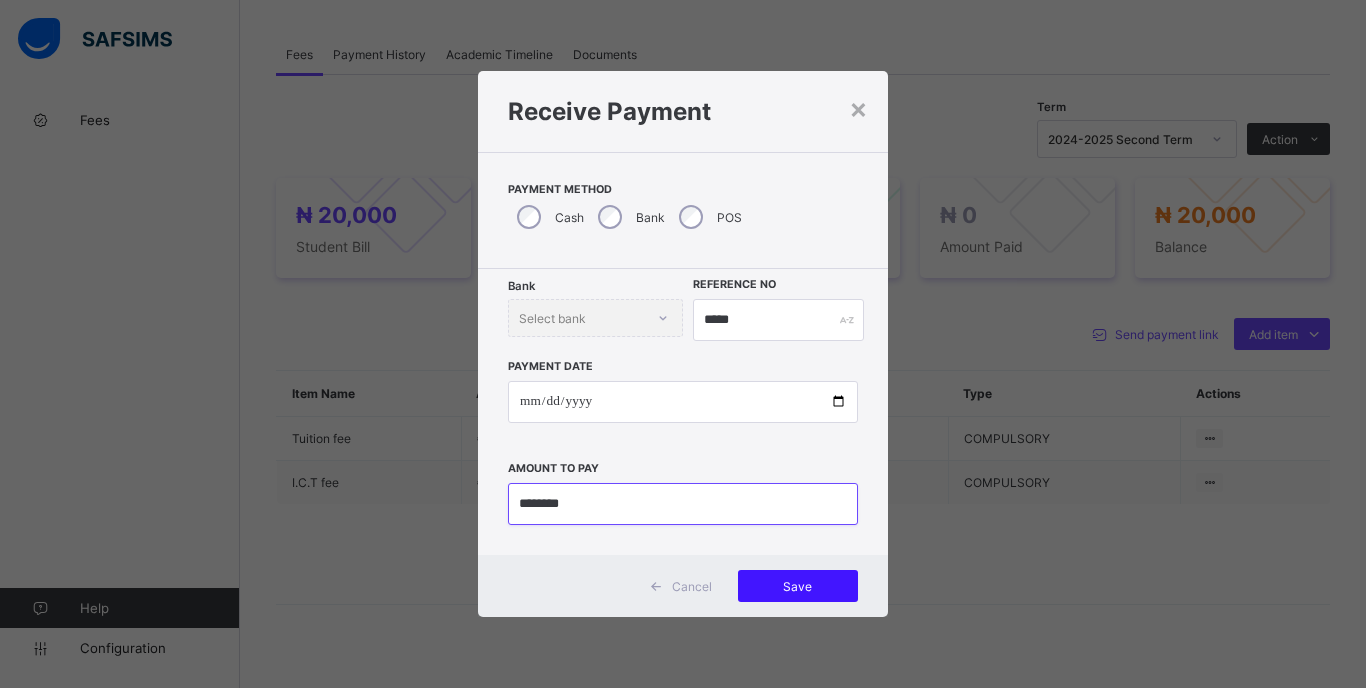 type on "********" 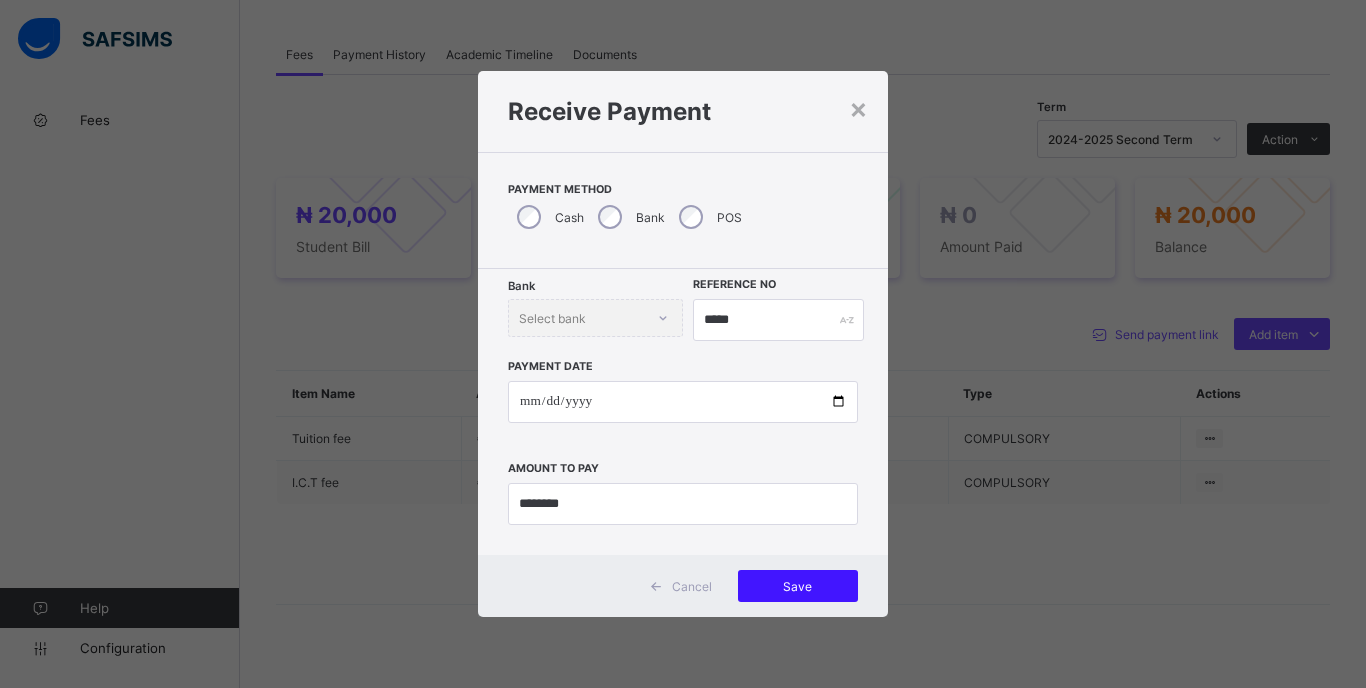click on "Save" at bounding box center [798, 586] 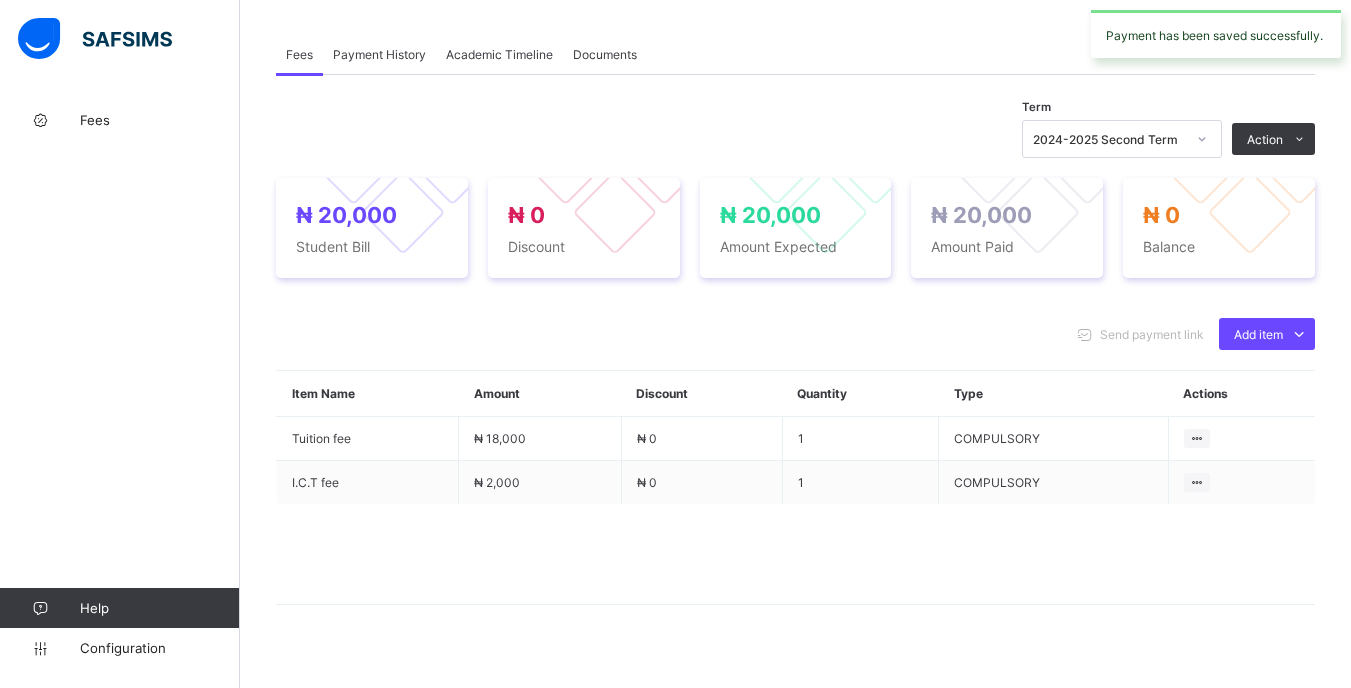 click at bounding box center [1202, 139] 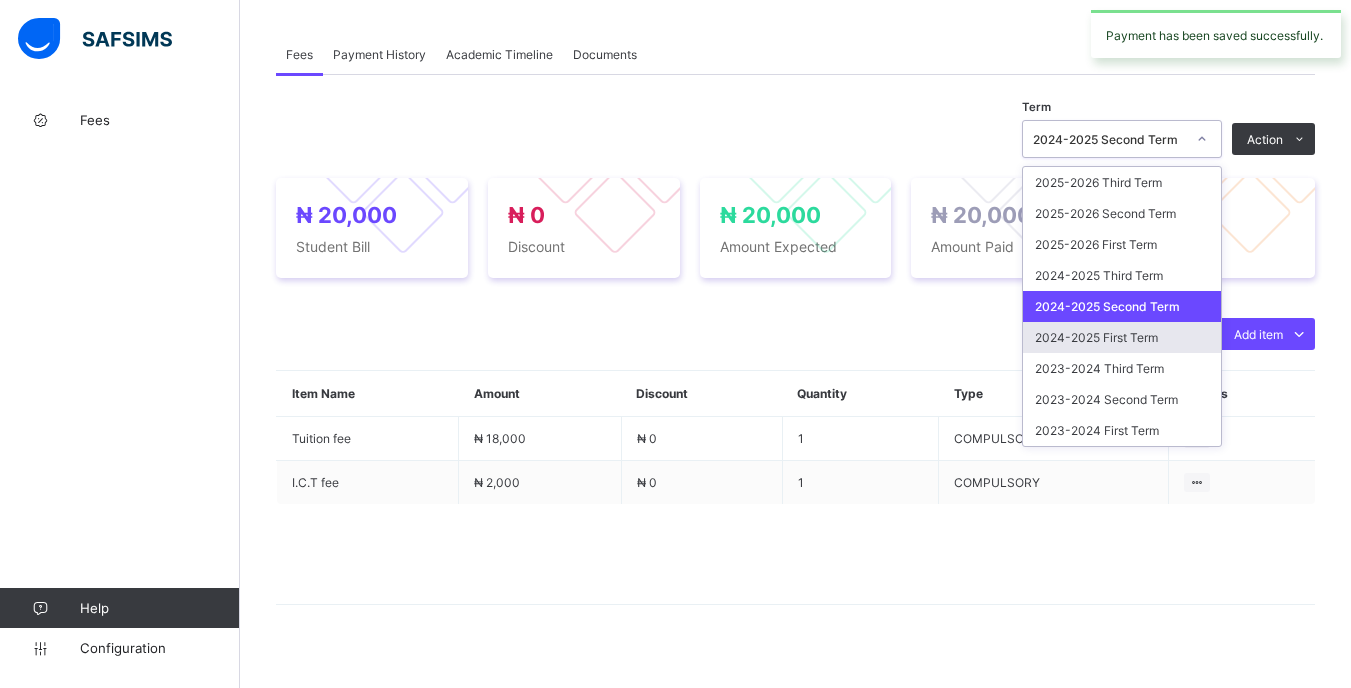 click on "2024-2025 First Term" at bounding box center [1122, 337] 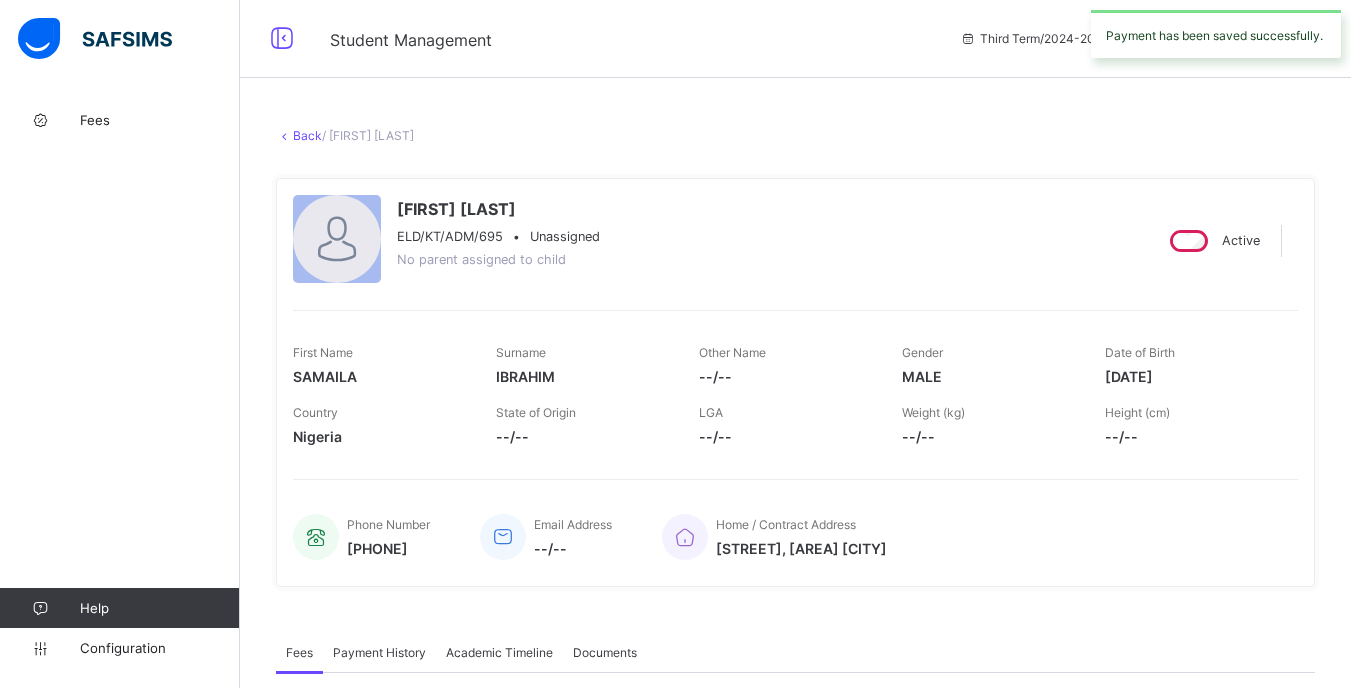 scroll, scrollTop: 0, scrollLeft: 0, axis: both 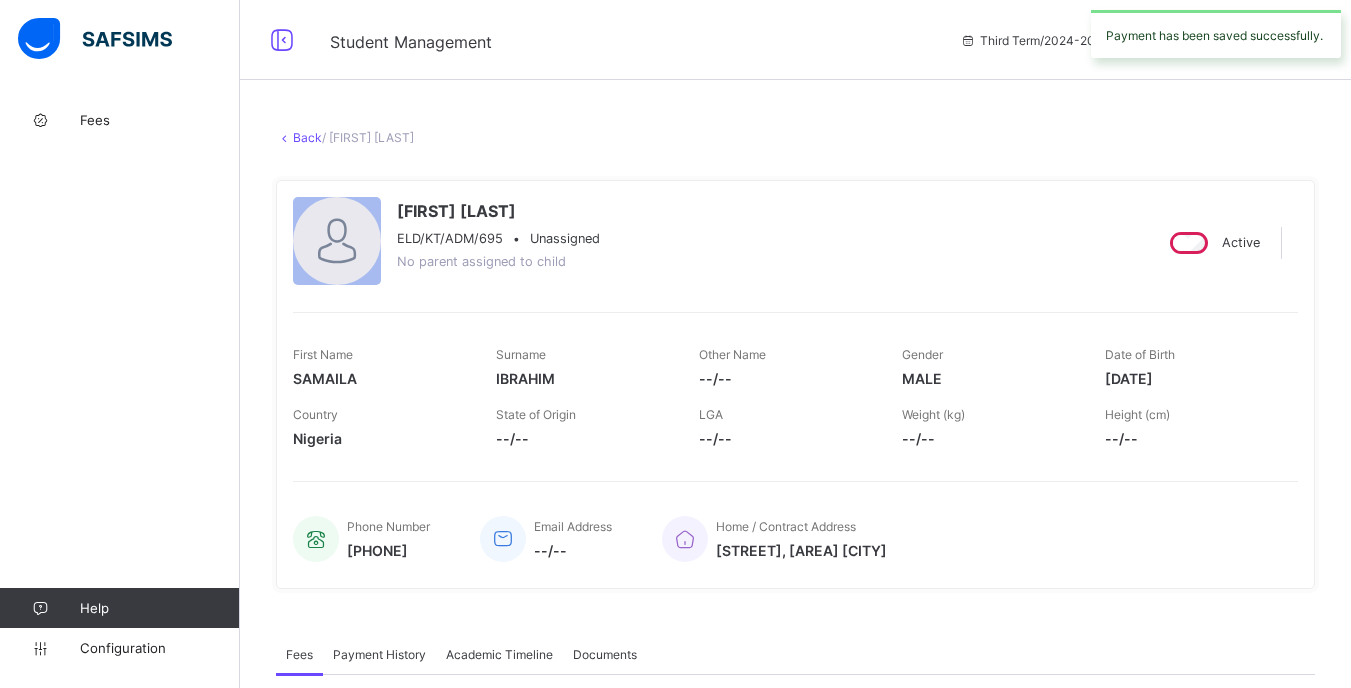 click on "Back" at bounding box center [307, 137] 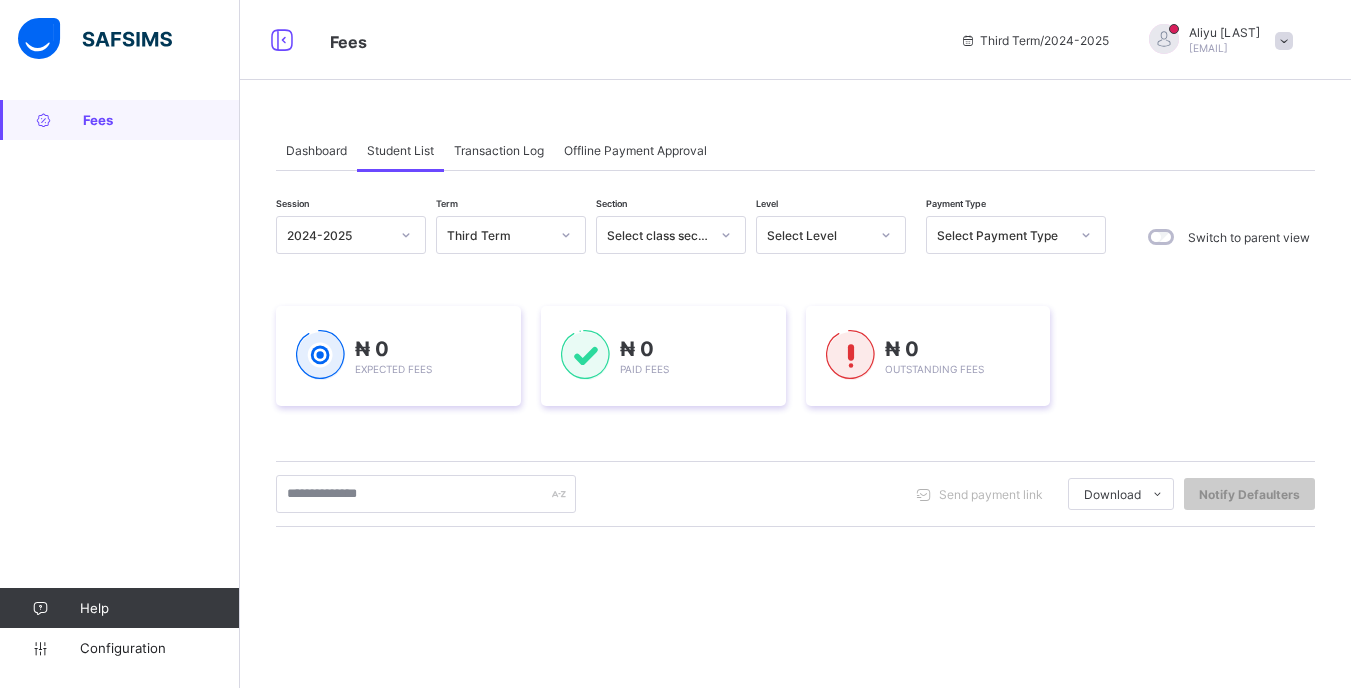 click on "Select Level" at bounding box center (818, 235) 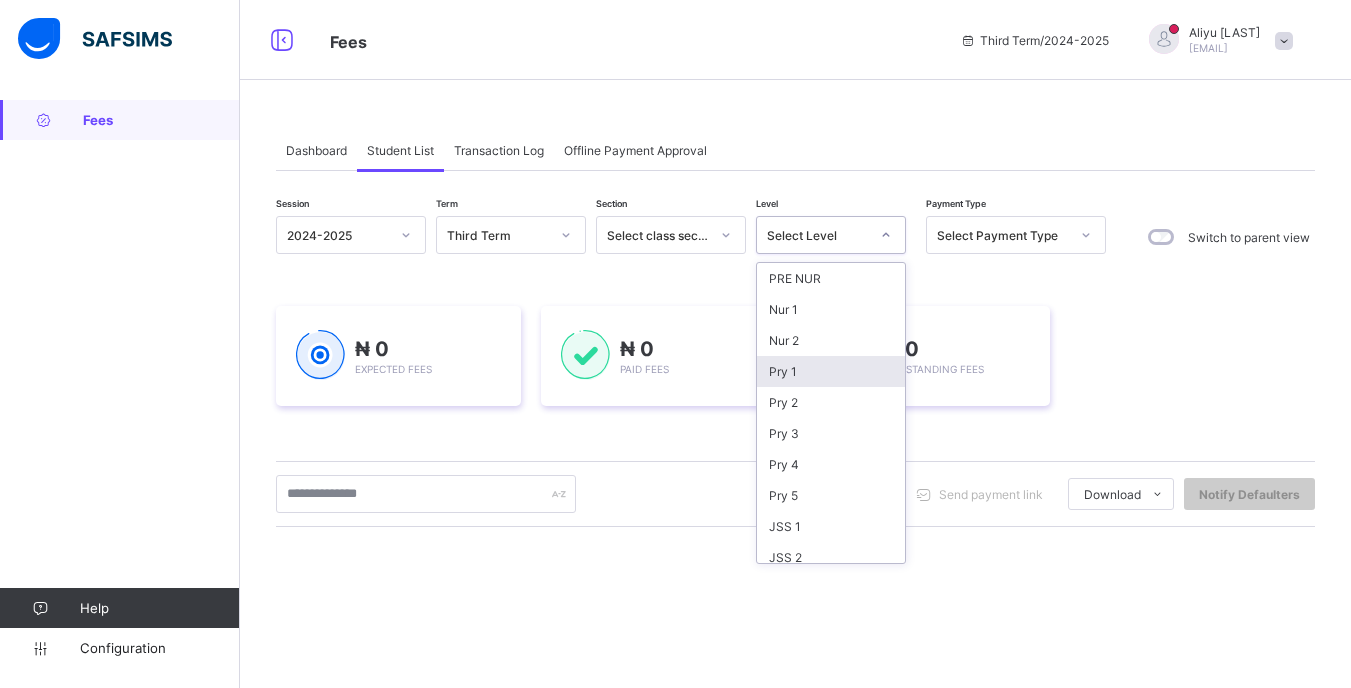 click on "Pry 1" at bounding box center [831, 371] 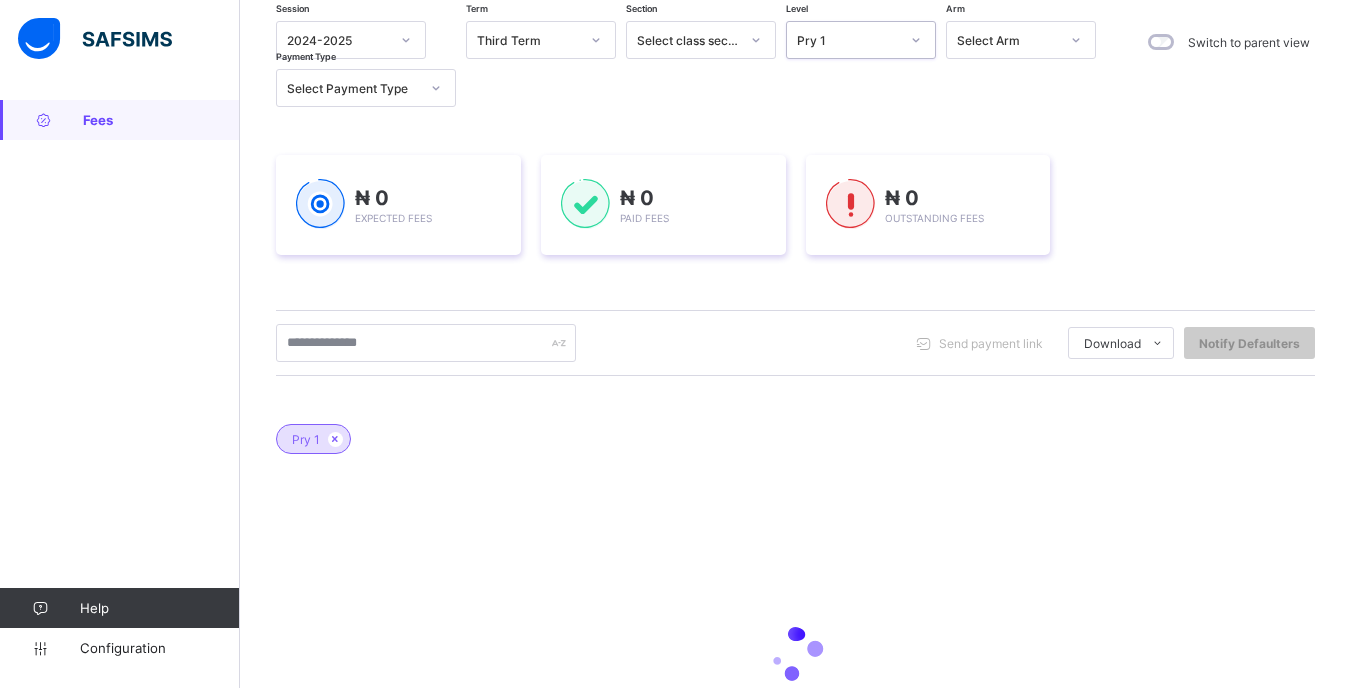 scroll, scrollTop: 200, scrollLeft: 0, axis: vertical 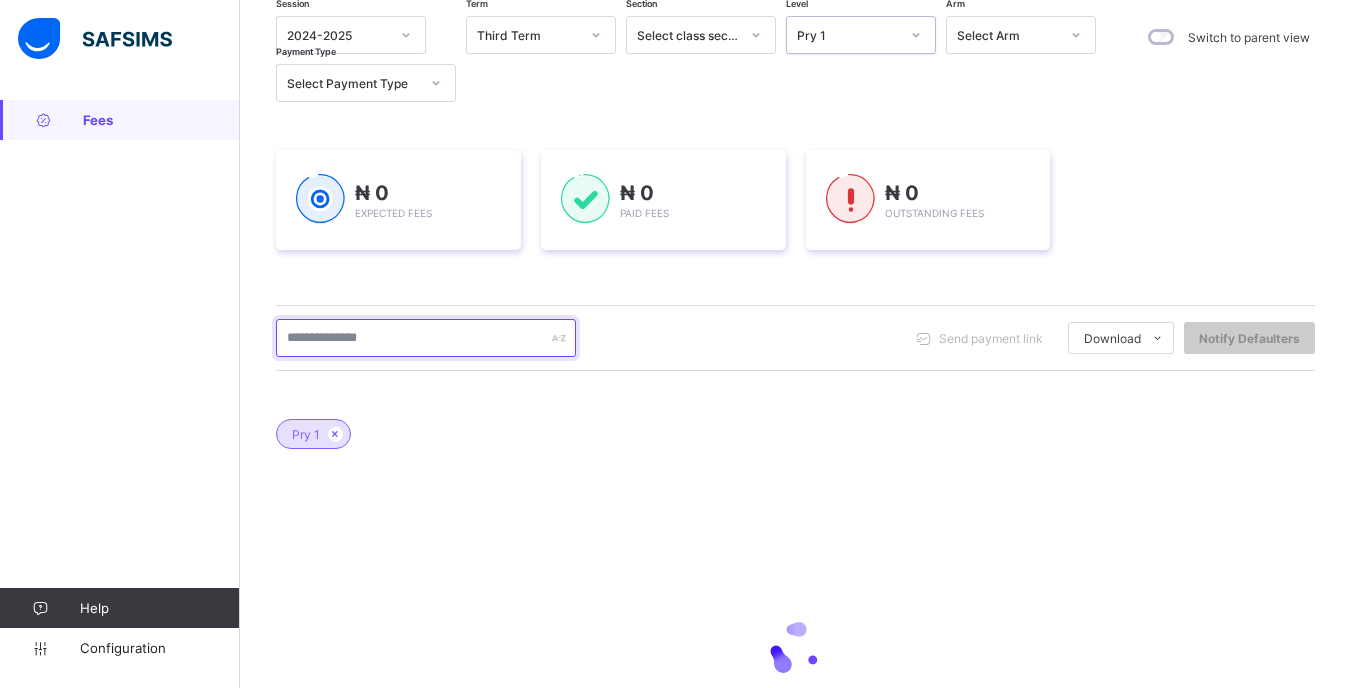 click at bounding box center (426, 338) 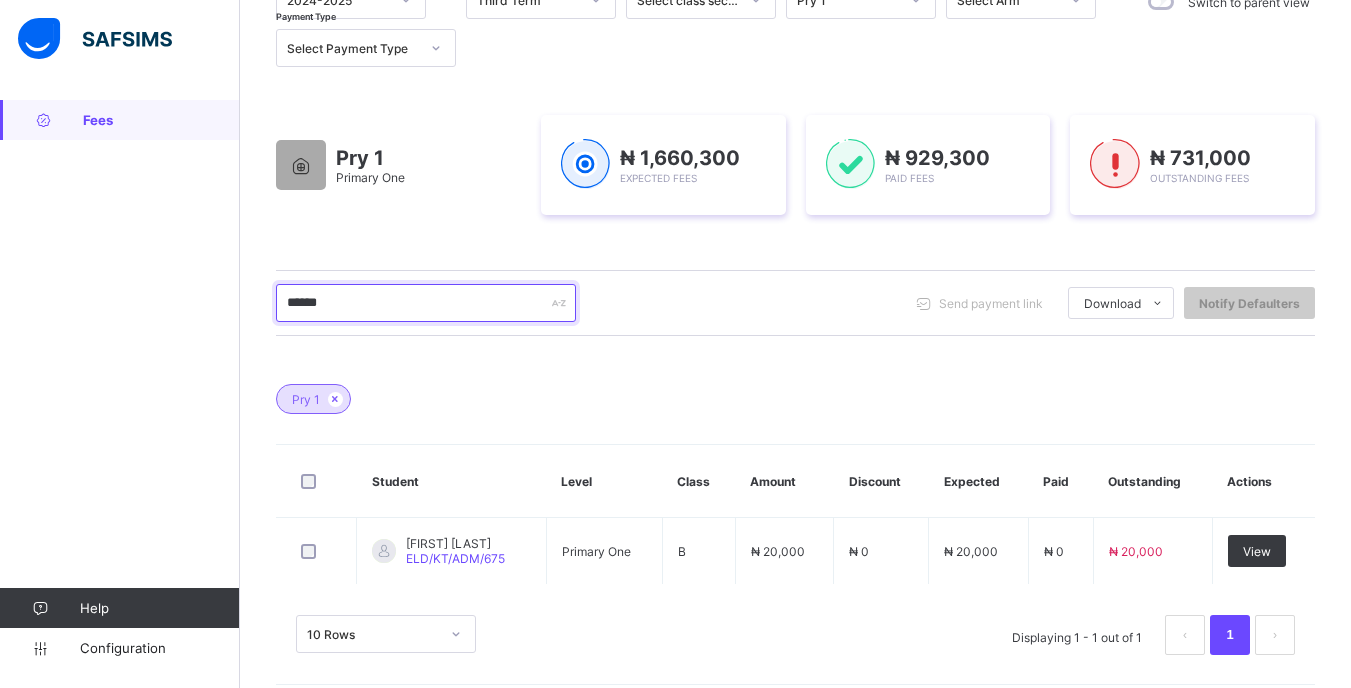 scroll, scrollTop: 252, scrollLeft: 0, axis: vertical 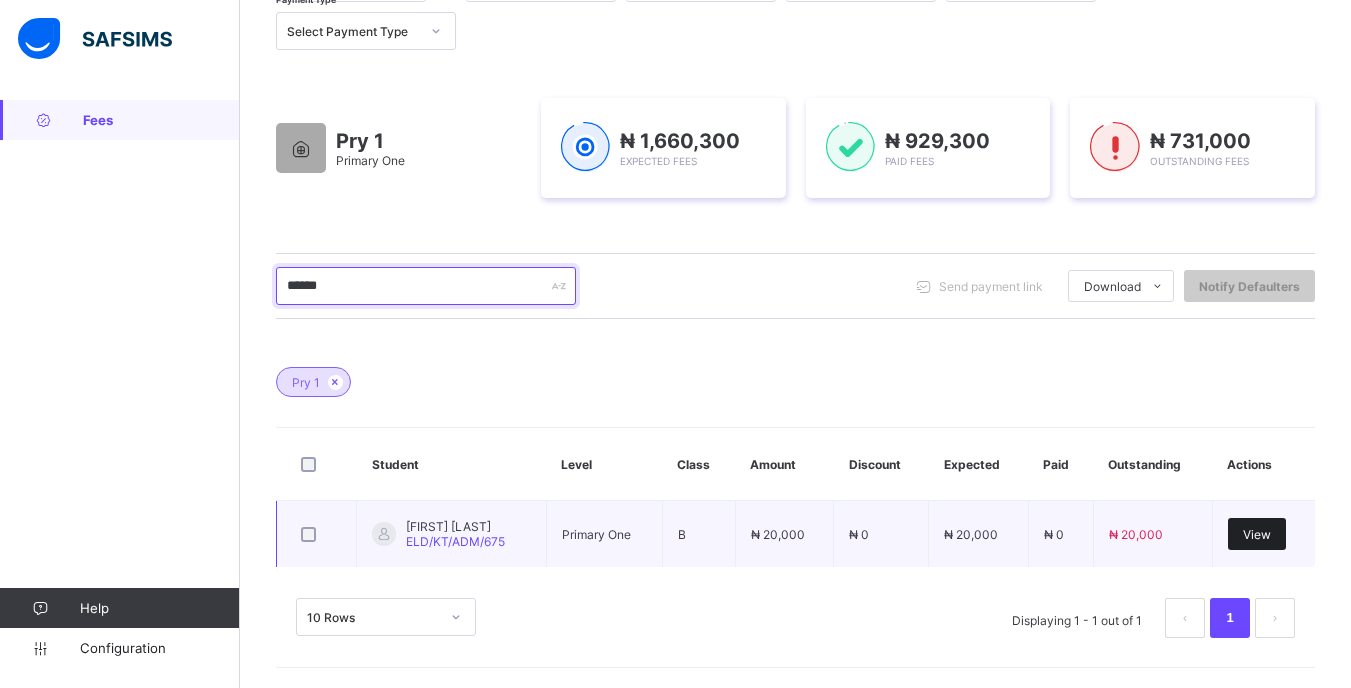 type on "******" 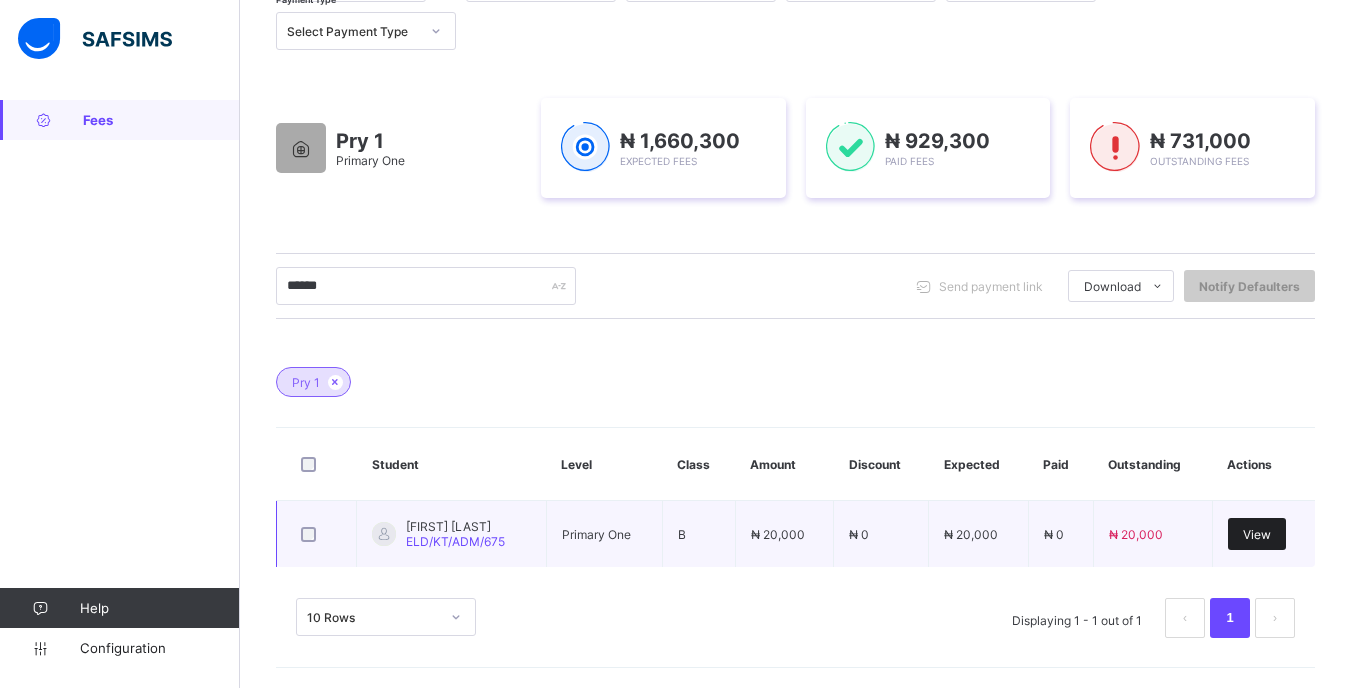click on "View" at bounding box center (1257, 534) 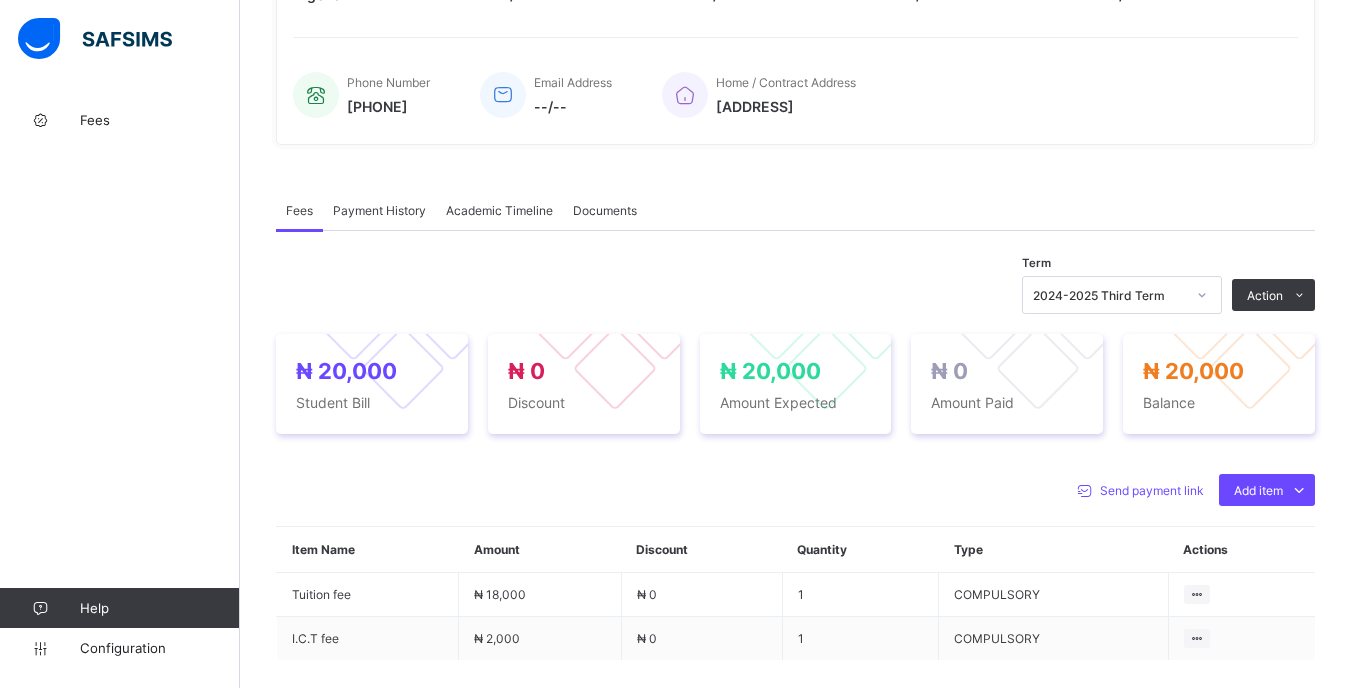 scroll, scrollTop: 452, scrollLeft: 0, axis: vertical 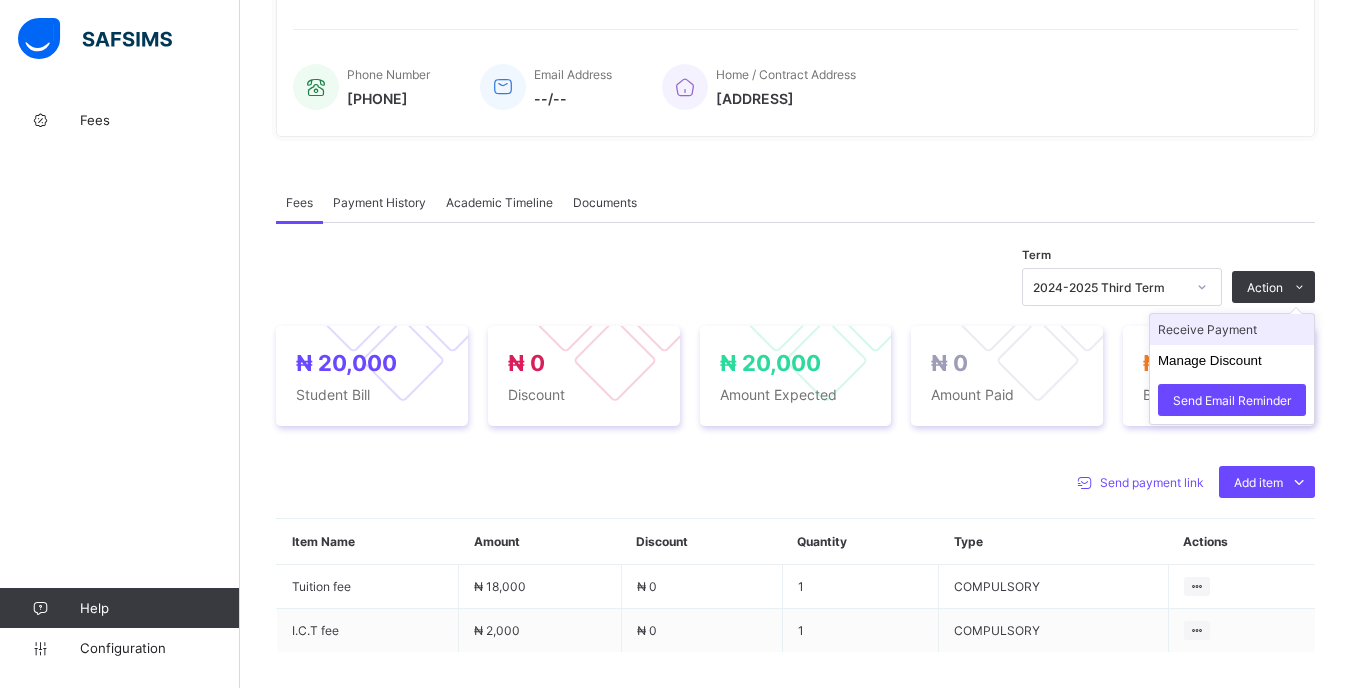 click on "Receive Payment" at bounding box center (1232, 329) 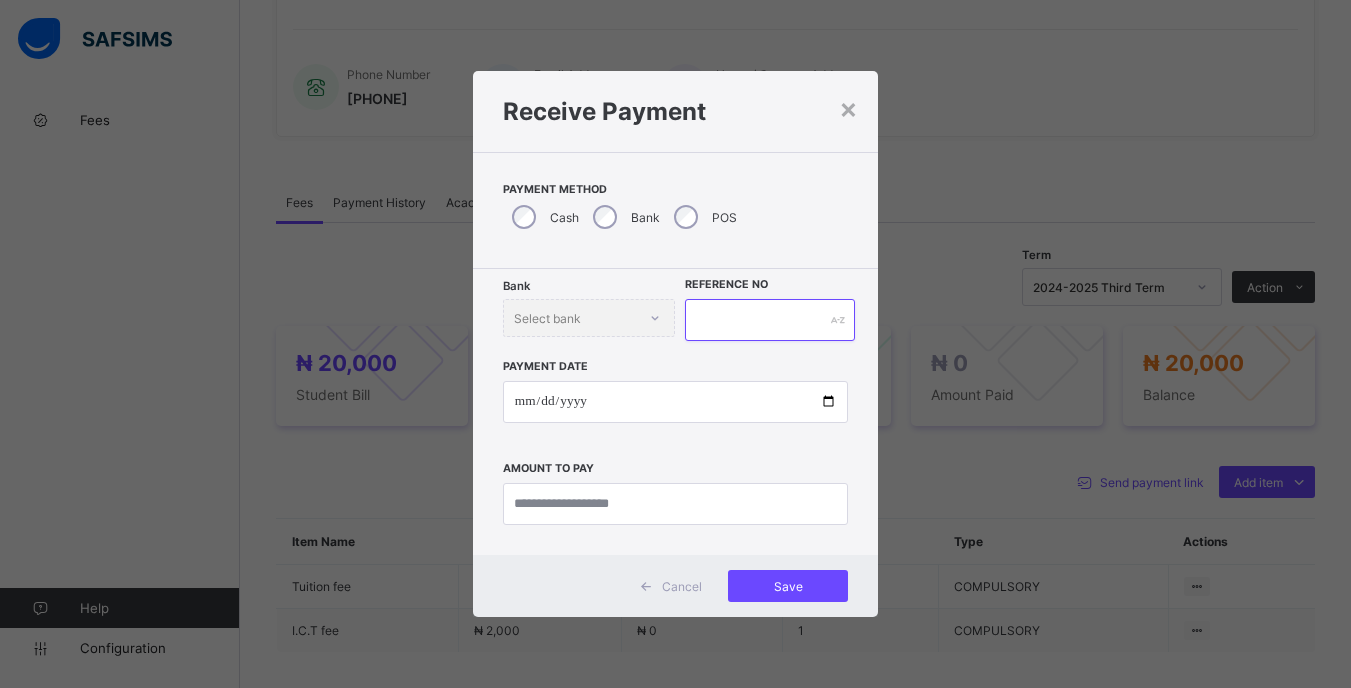 click at bounding box center (769, 320) 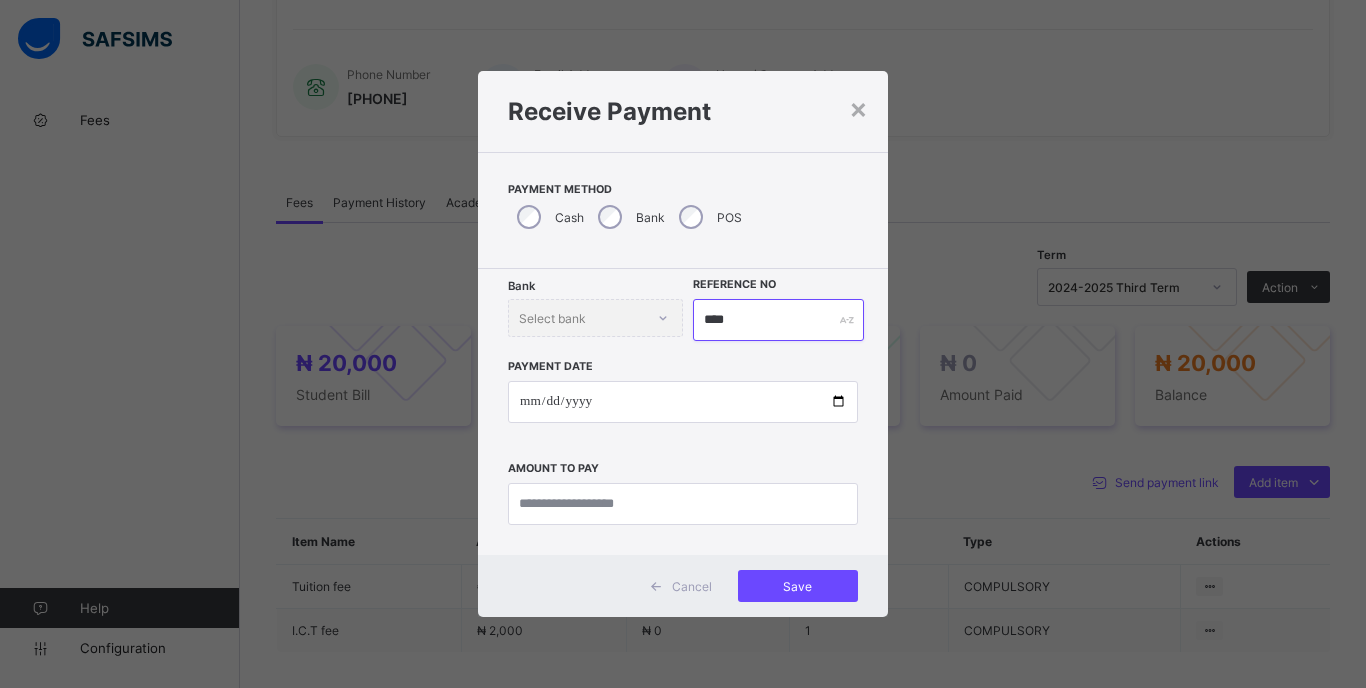 type on "****" 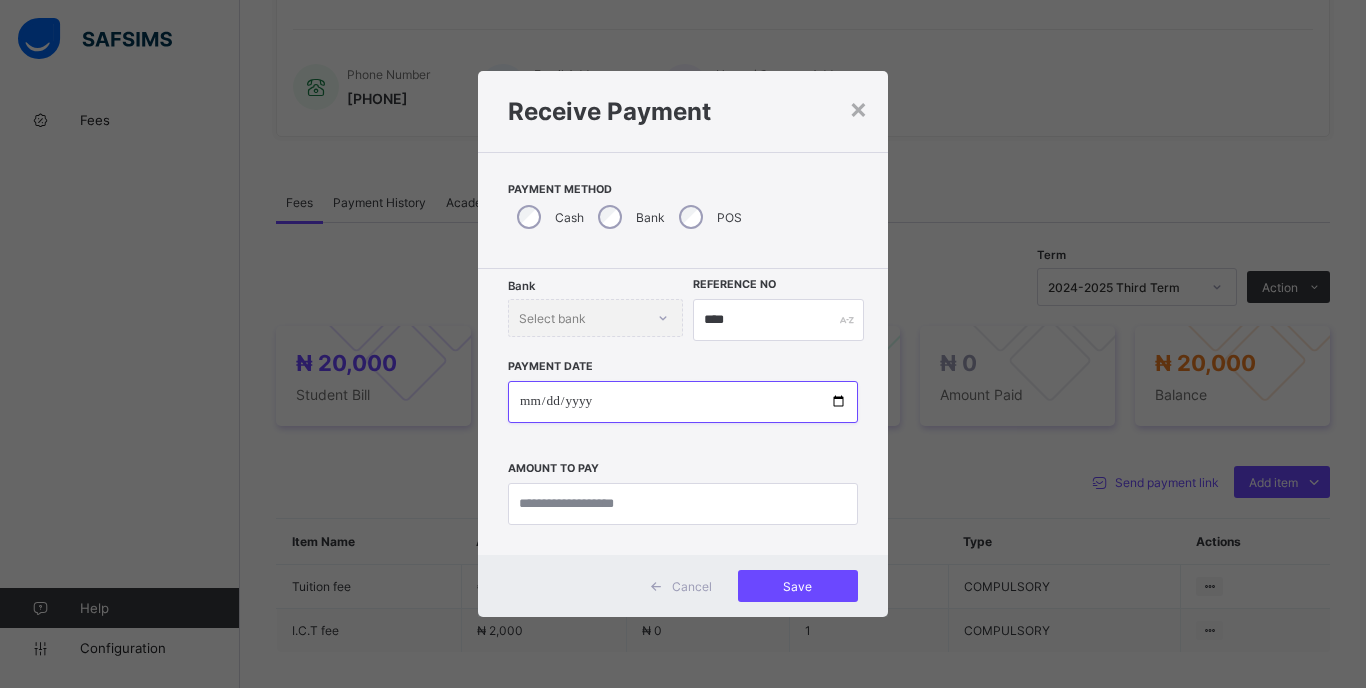 click at bounding box center (683, 402) 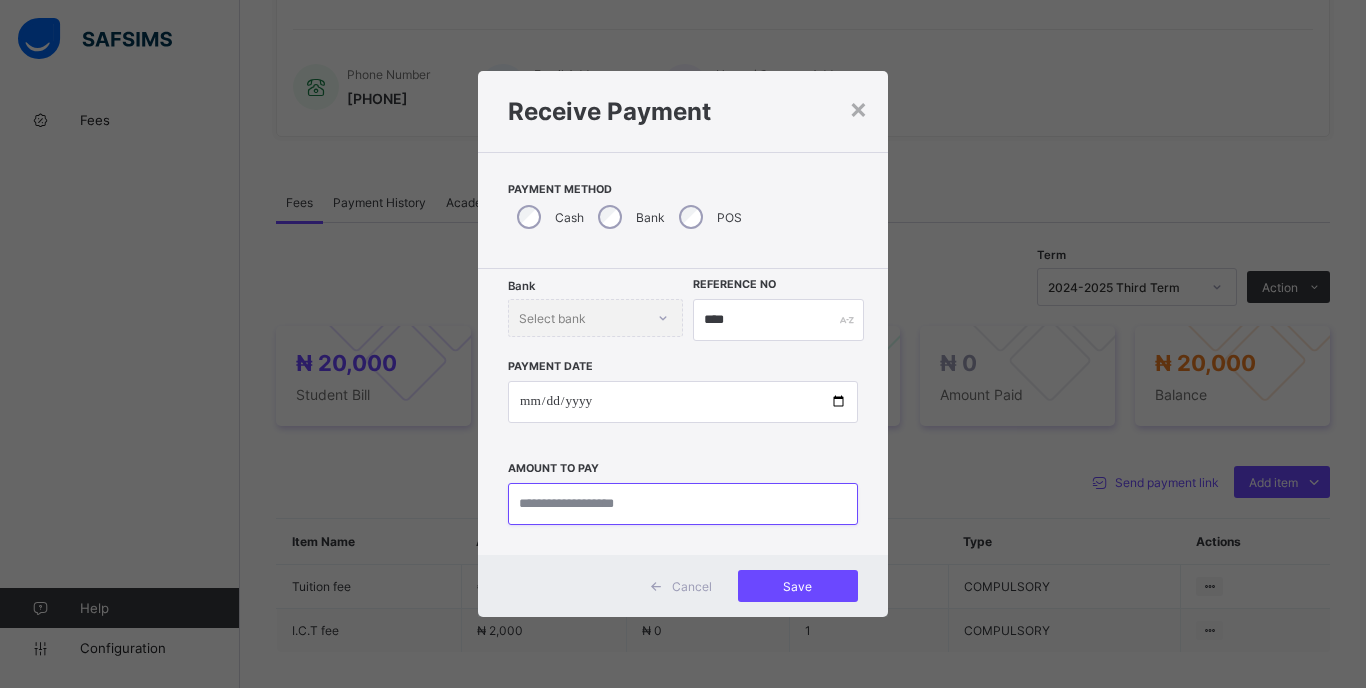 click at bounding box center (683, 504) 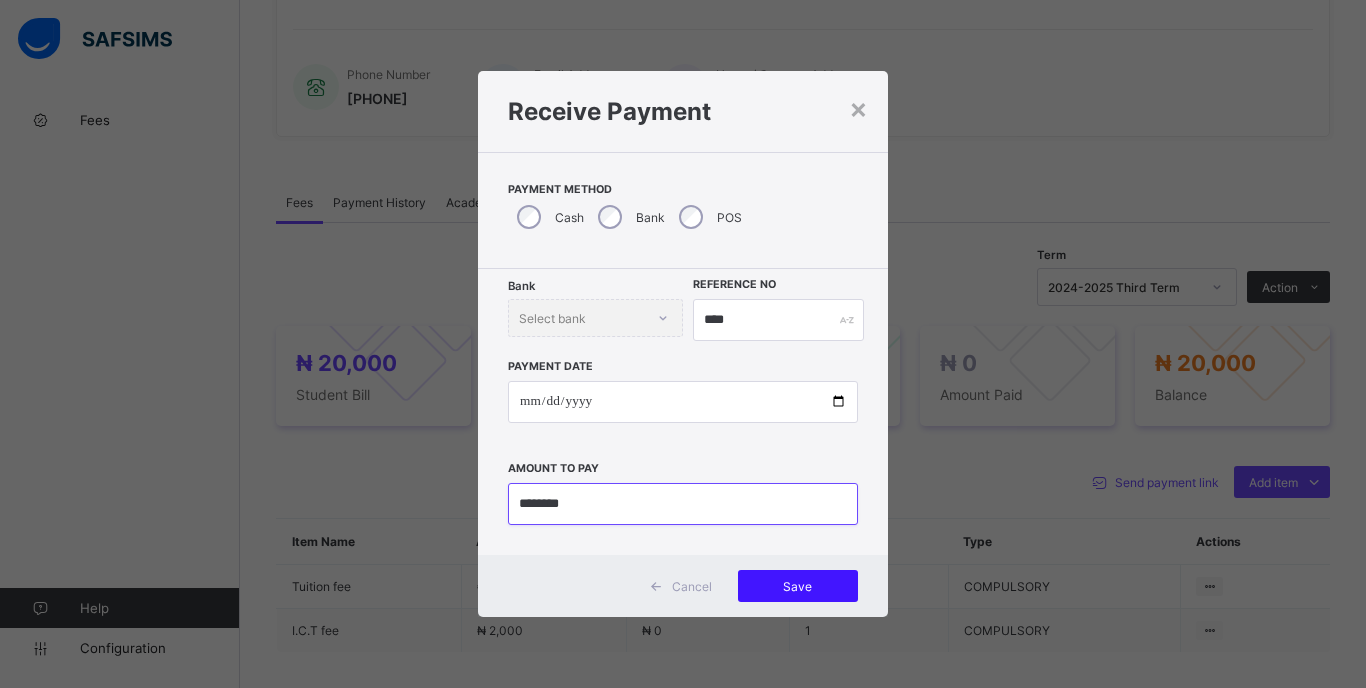 type on "********" 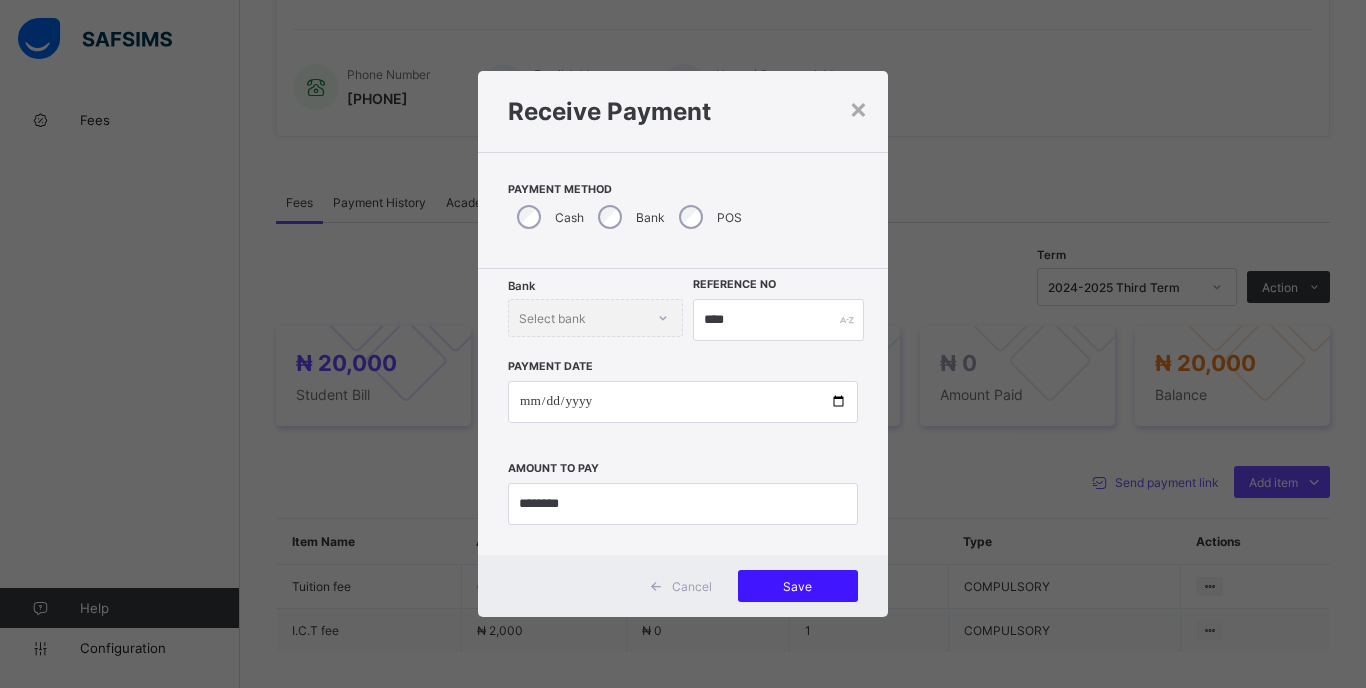click on "Save" at bounding box center (798, 586) 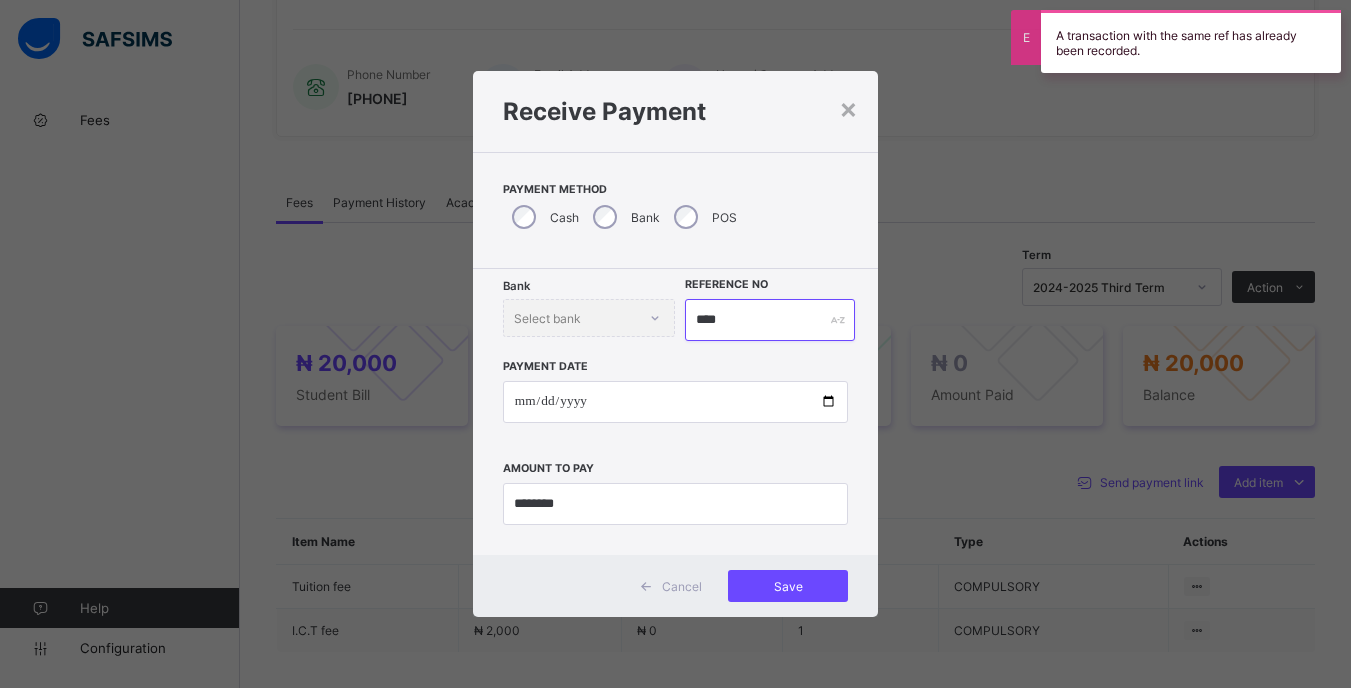click on "****" at bounding box center (769, 320) 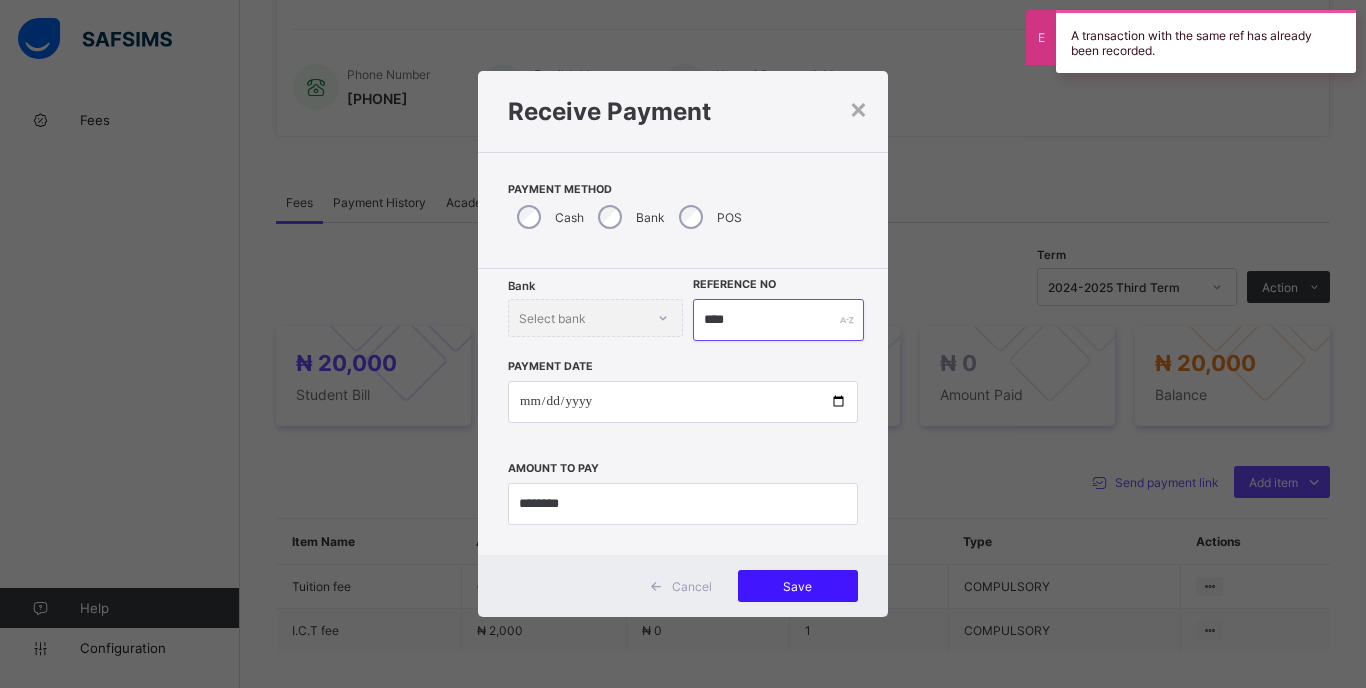 type on "****" 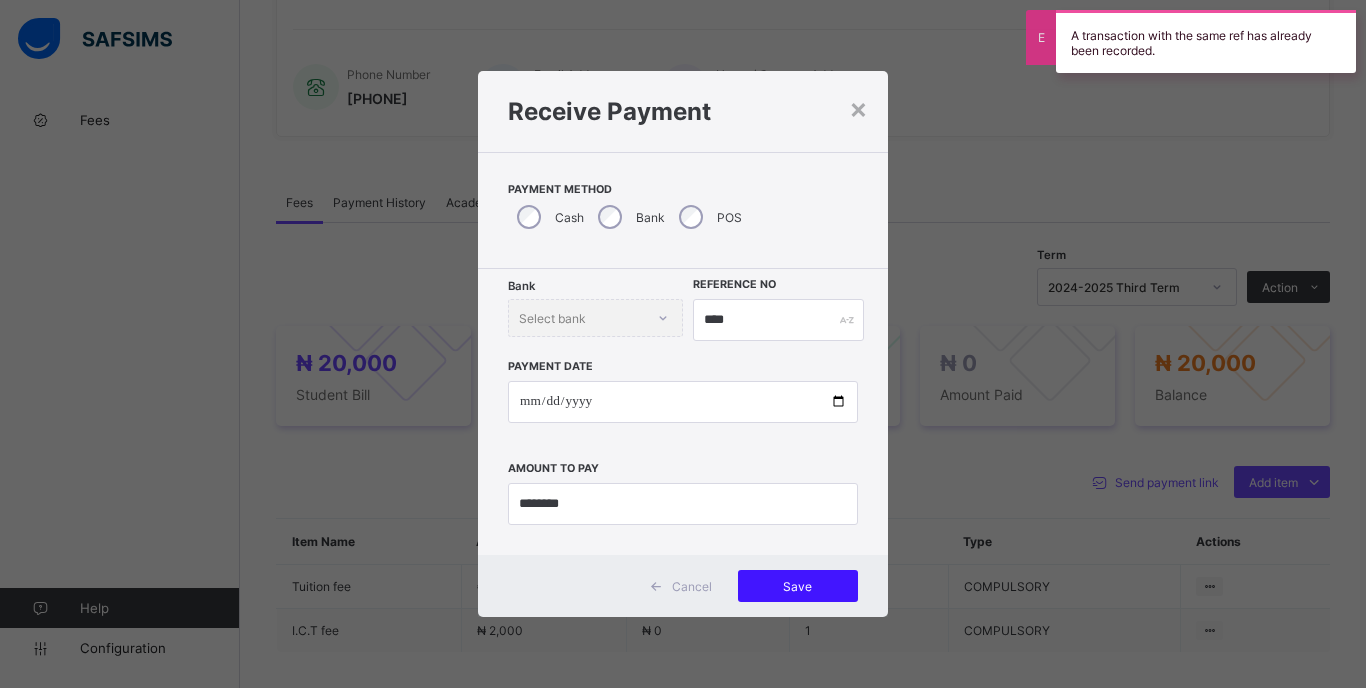 click on "Save" at bounding box center [798, 586] 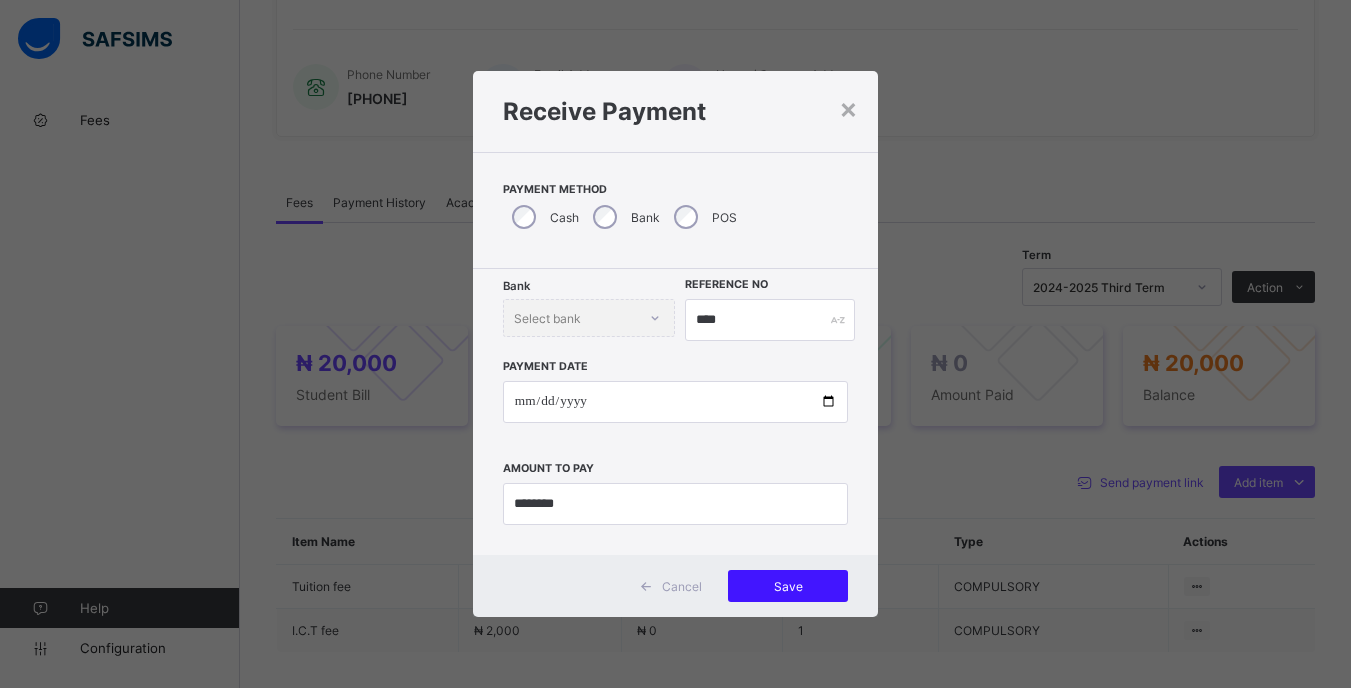 click on "Save" at bounding box center (788, 586) 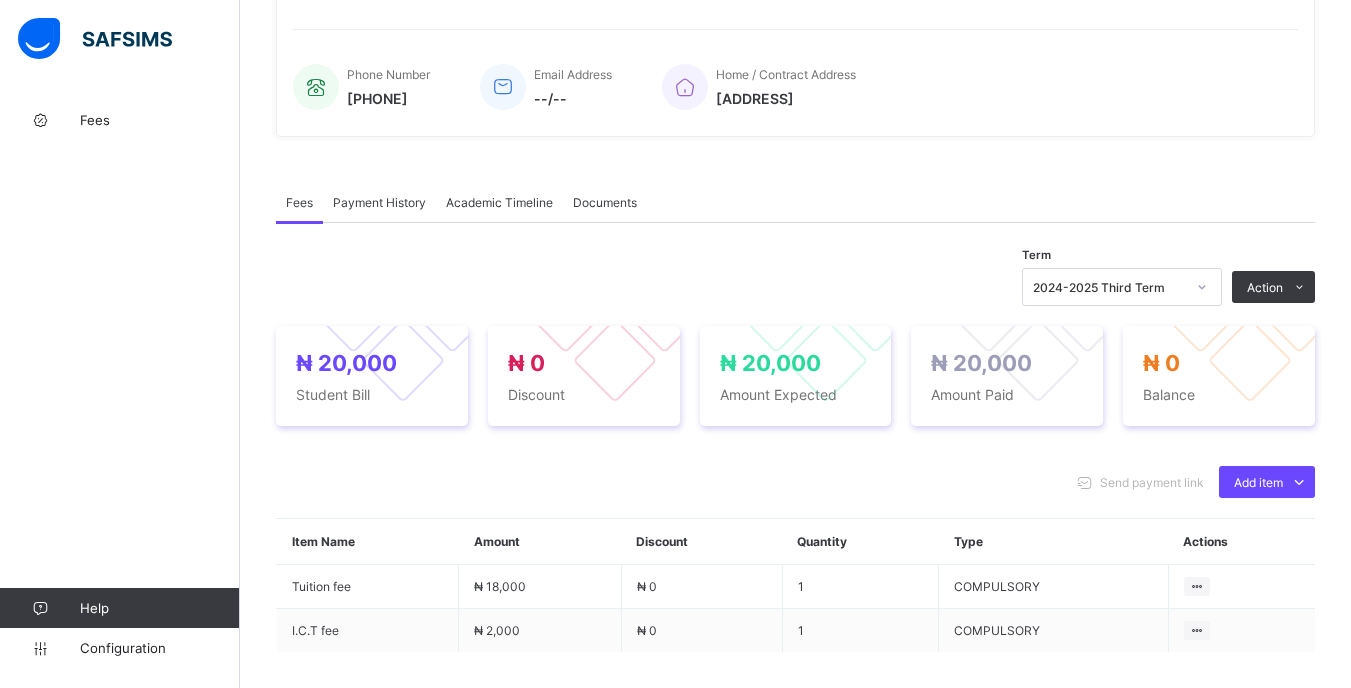 click on "2024-2025 Third Term" at bounding box center [1109, 287] 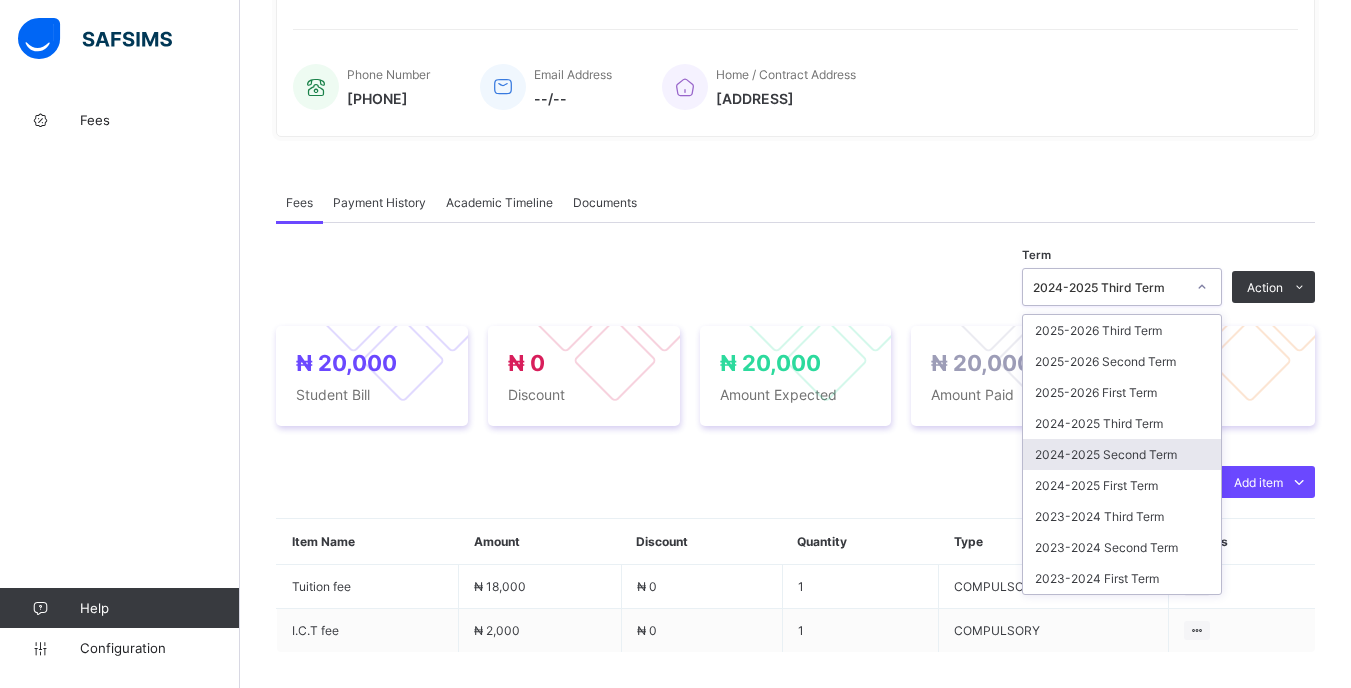 click on "2024-2025 Second Term" at bounding box center [1122, 454] 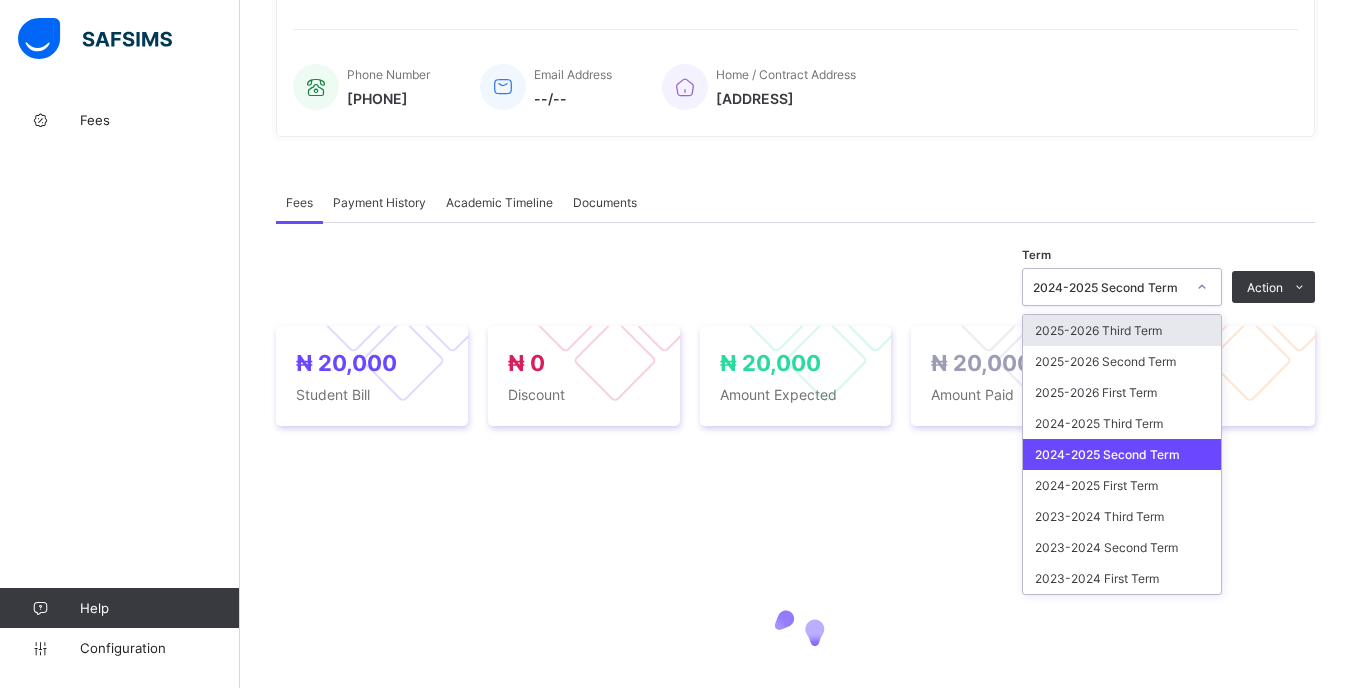 click on "2024-2025 Second Term" at bounding box center (1103, 287) 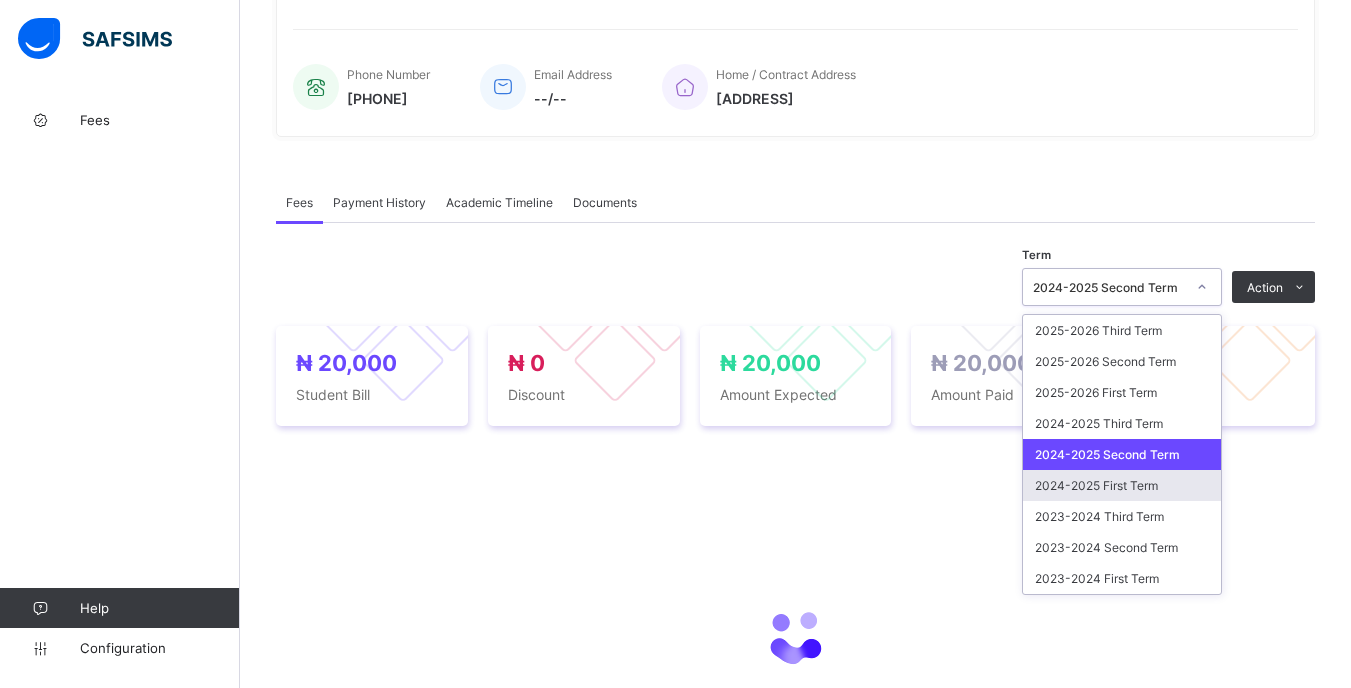 click on "2024-2025 First Term" at bounding box center [1122, 485] 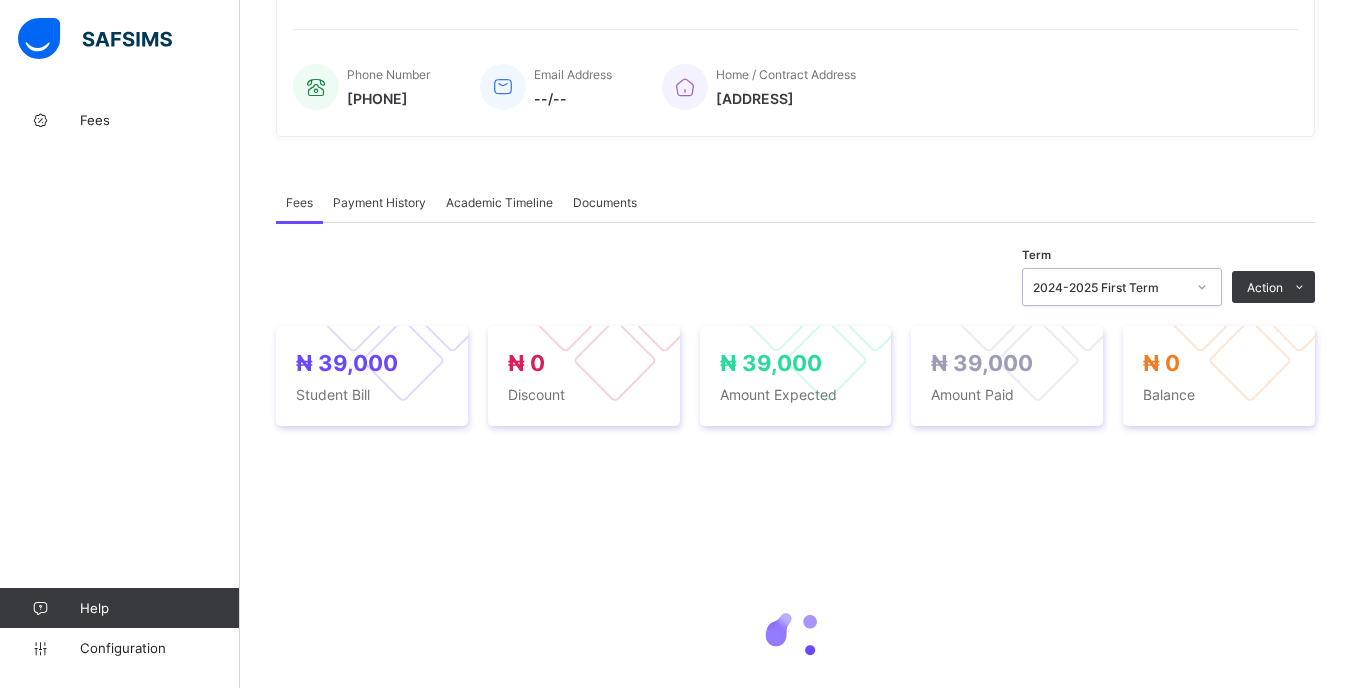 click on "2024-2025 First Term" at bounding box center [1103, 287] 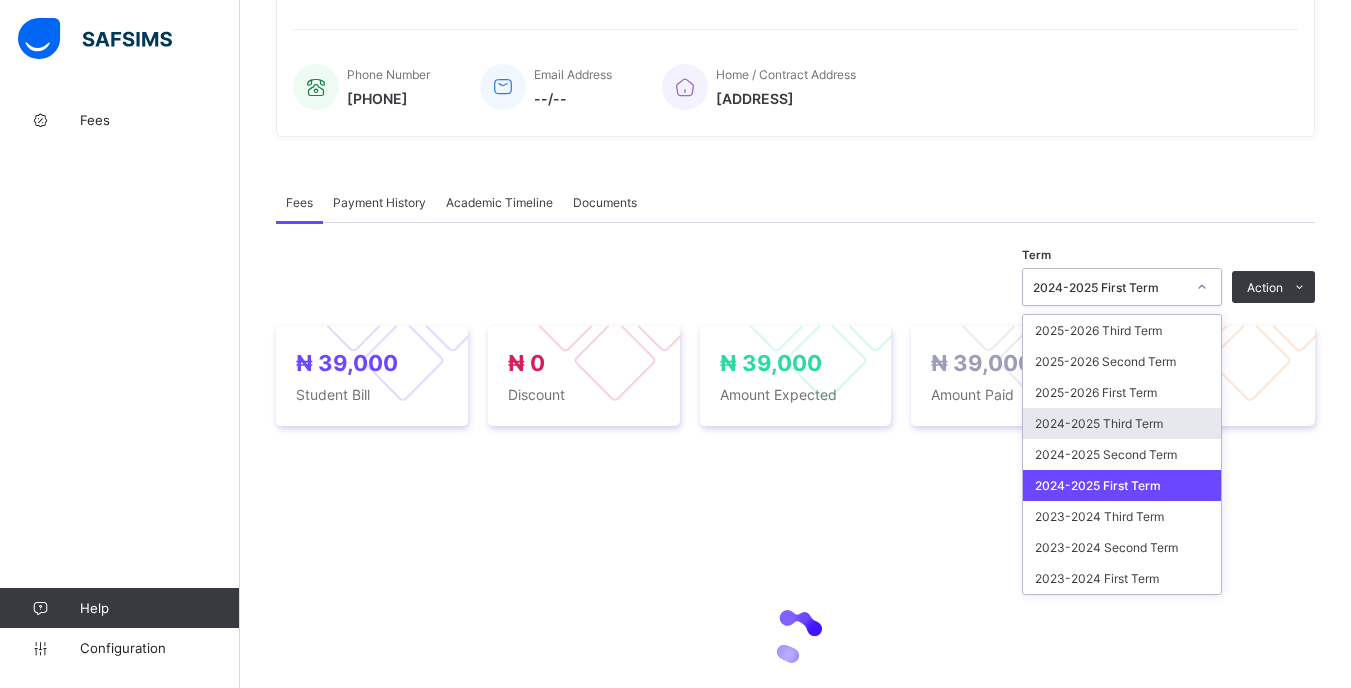 click on "2024-2025 Third Term" at bounding box center [1122, 423] 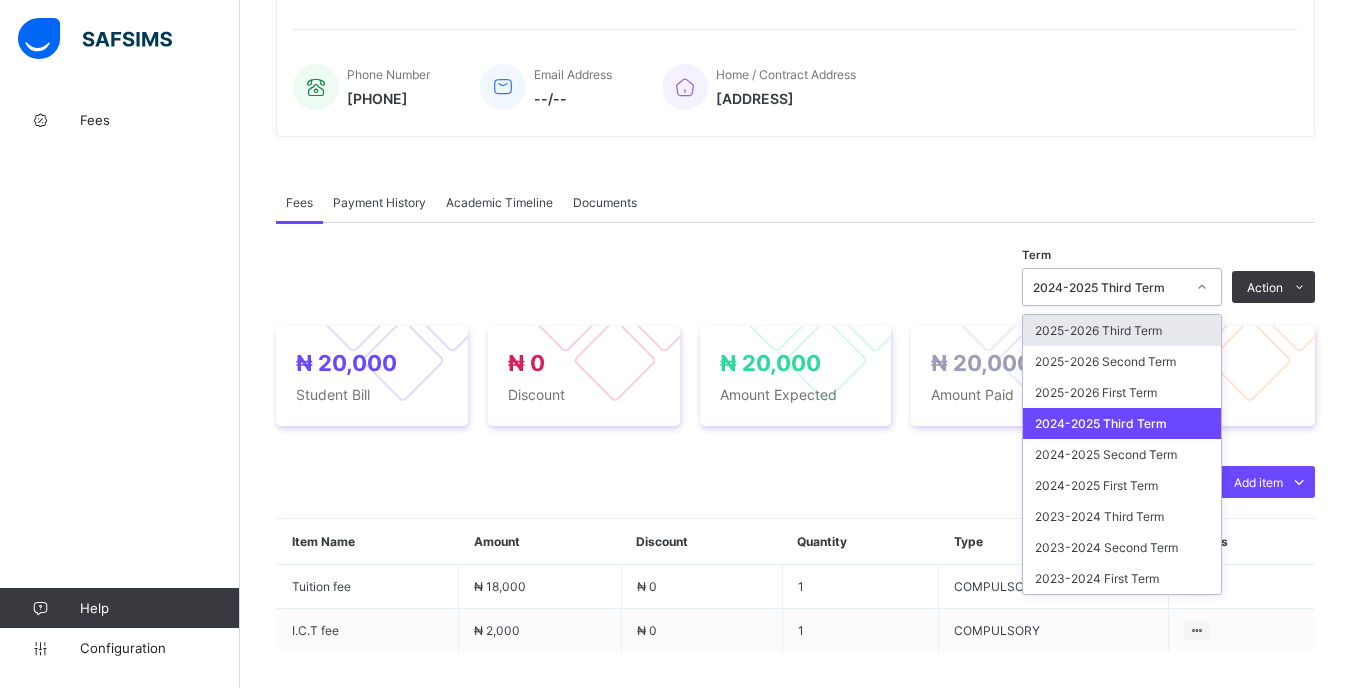 click on "2024-2025 Third Term" at bounding box center (1109, 287) 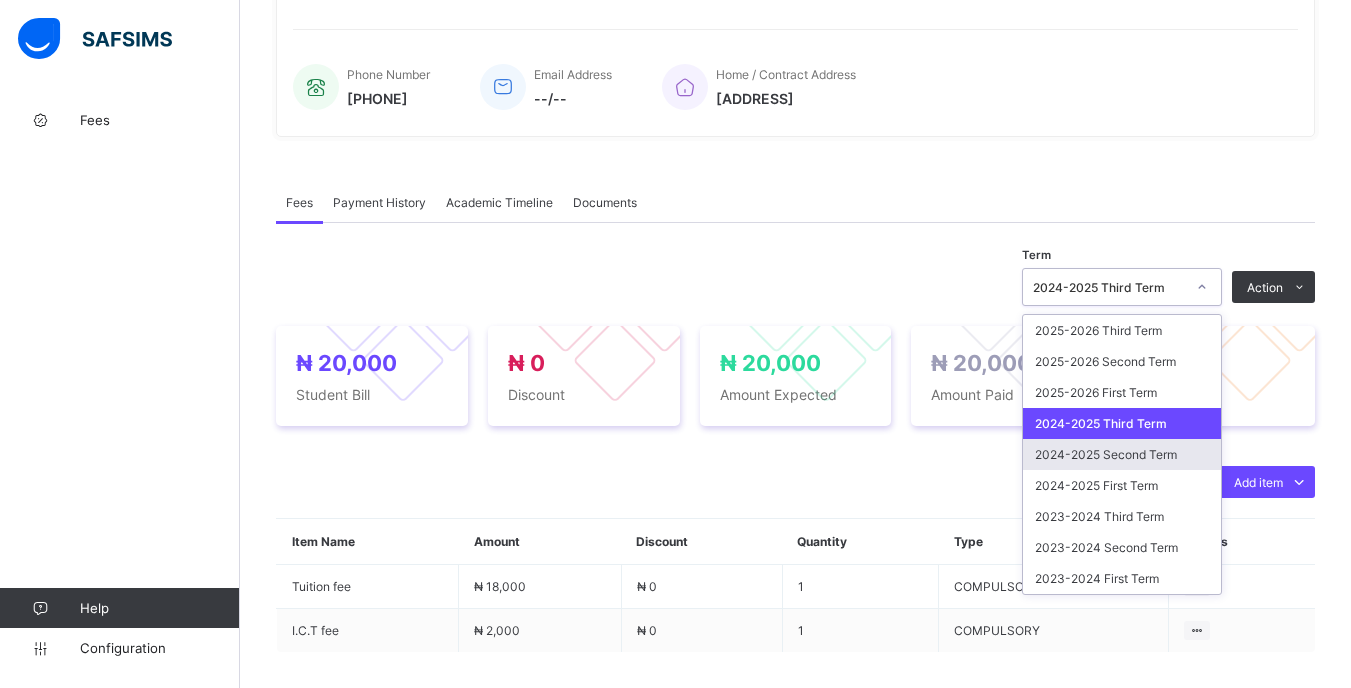 click on "2024-2025 Second Term" at bounding box center (1122, 454) 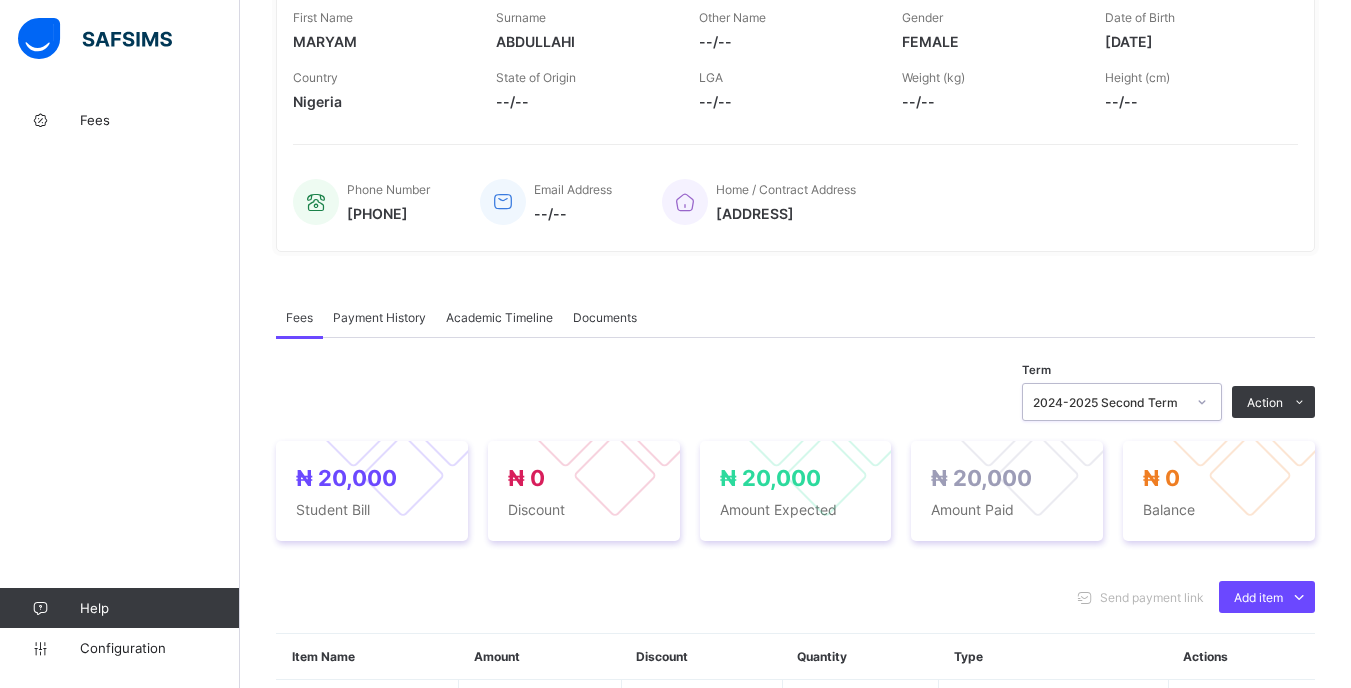 scroll, scrollTop: 52, scrollLeft: 0, axis: vertical 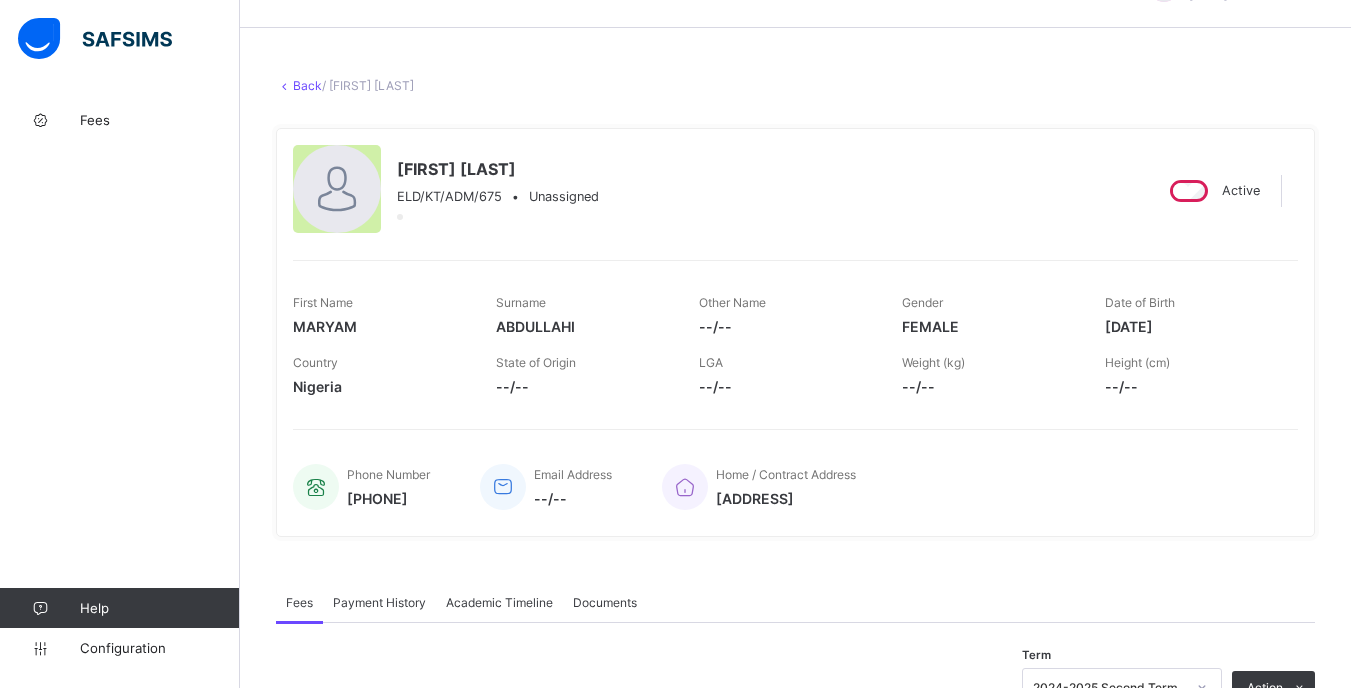 click on "Back" at bounding box center [307, 85] 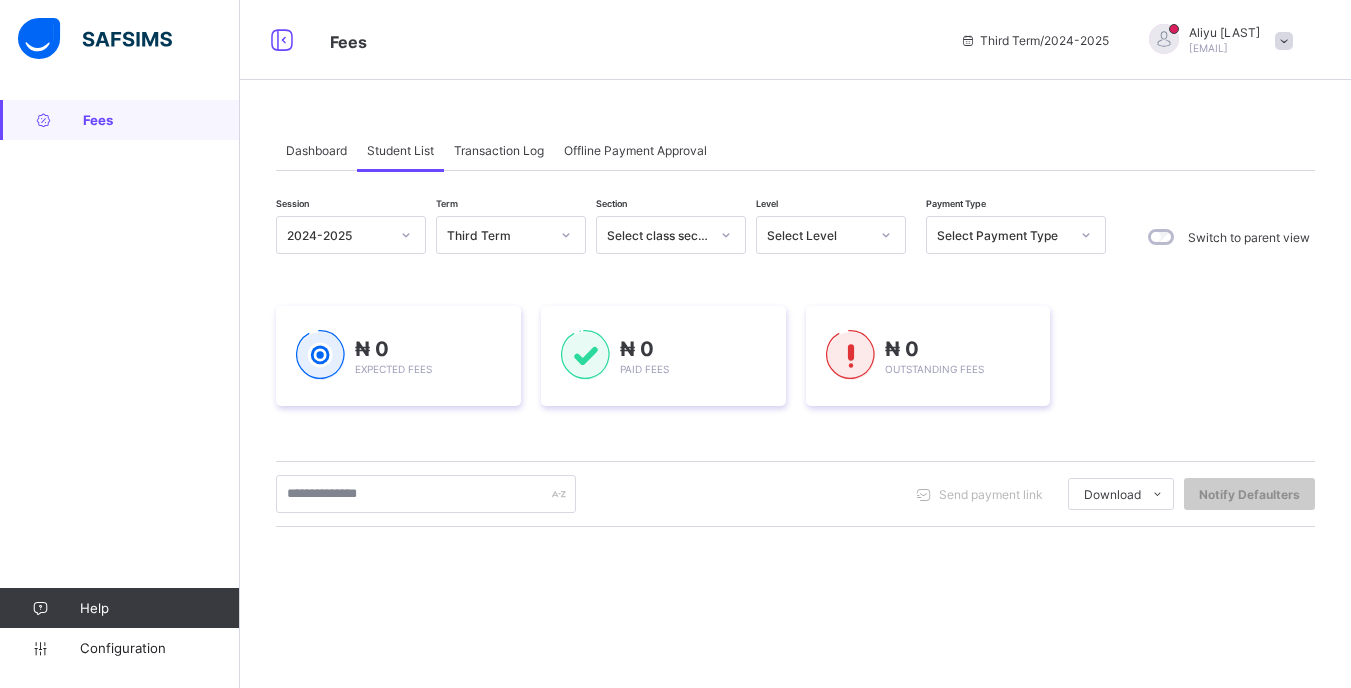 click at bounding box center (886, 235) 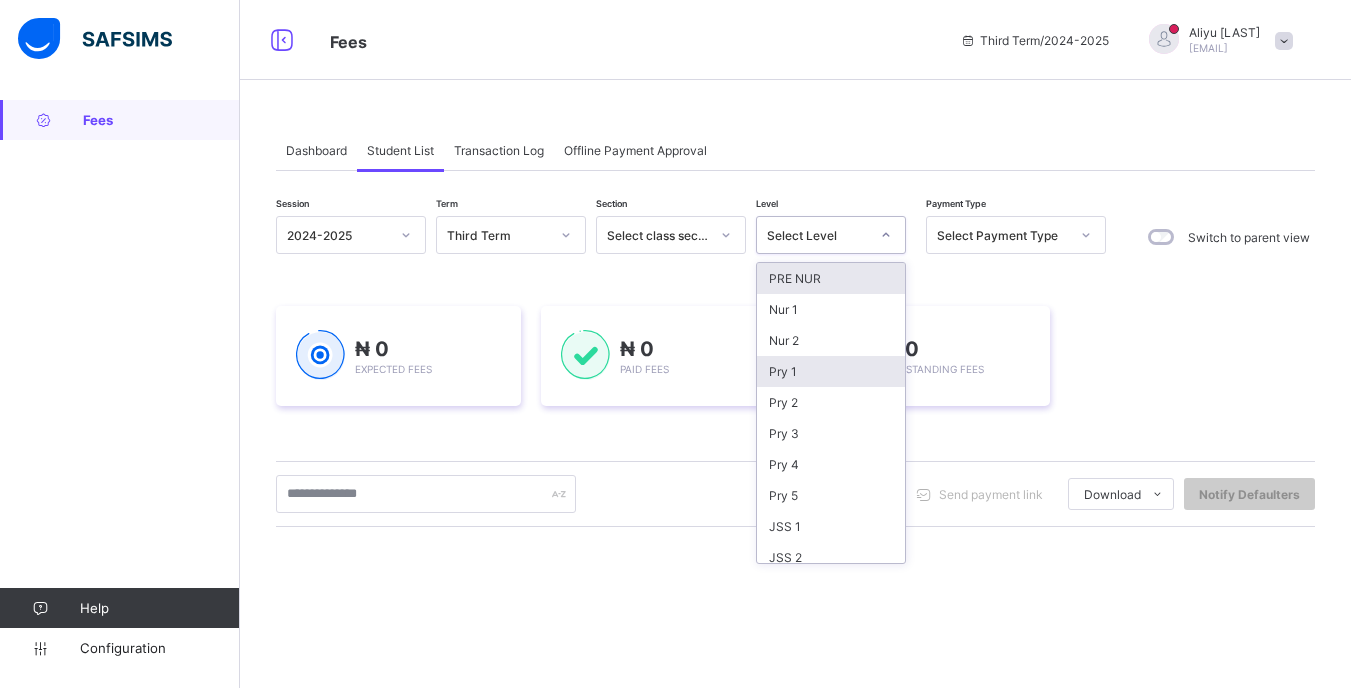 click on "Pry 1" at bounding box center [831, 371] 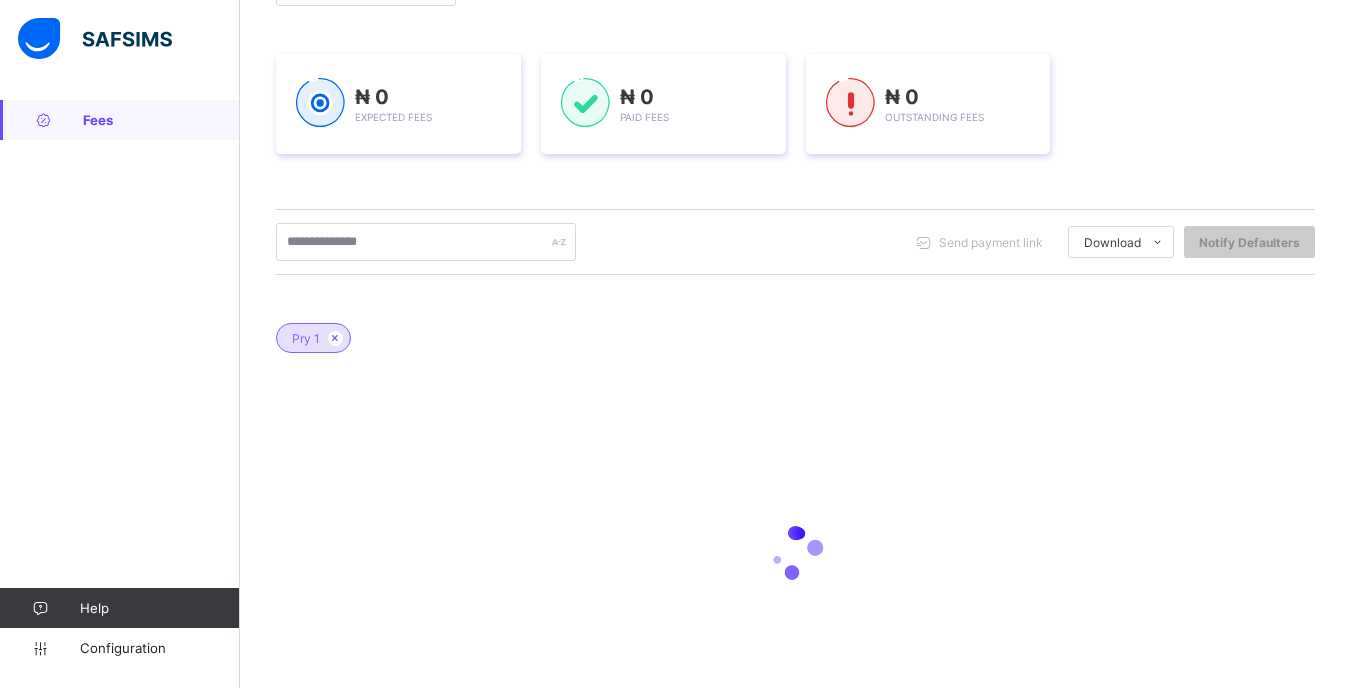 scroll, scrollTop: 300, scrollLeft: 0, axis: vertical 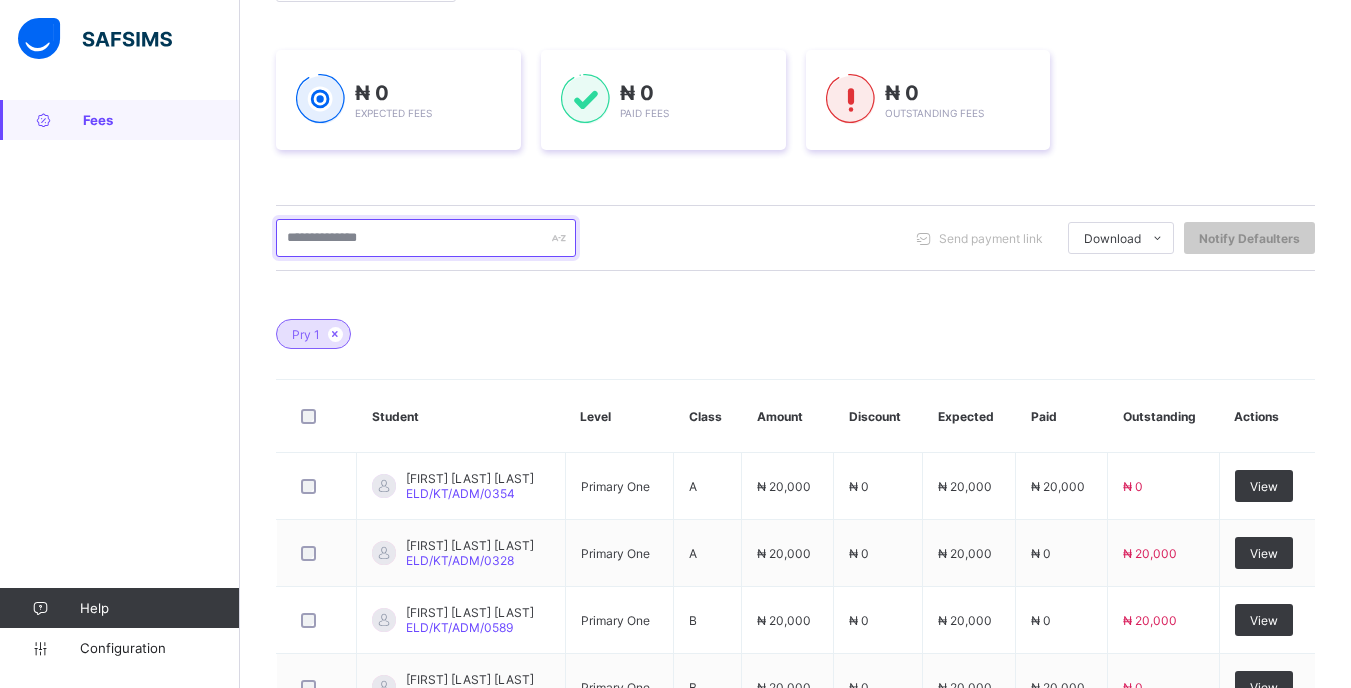 click at bounding box center (426, 238) 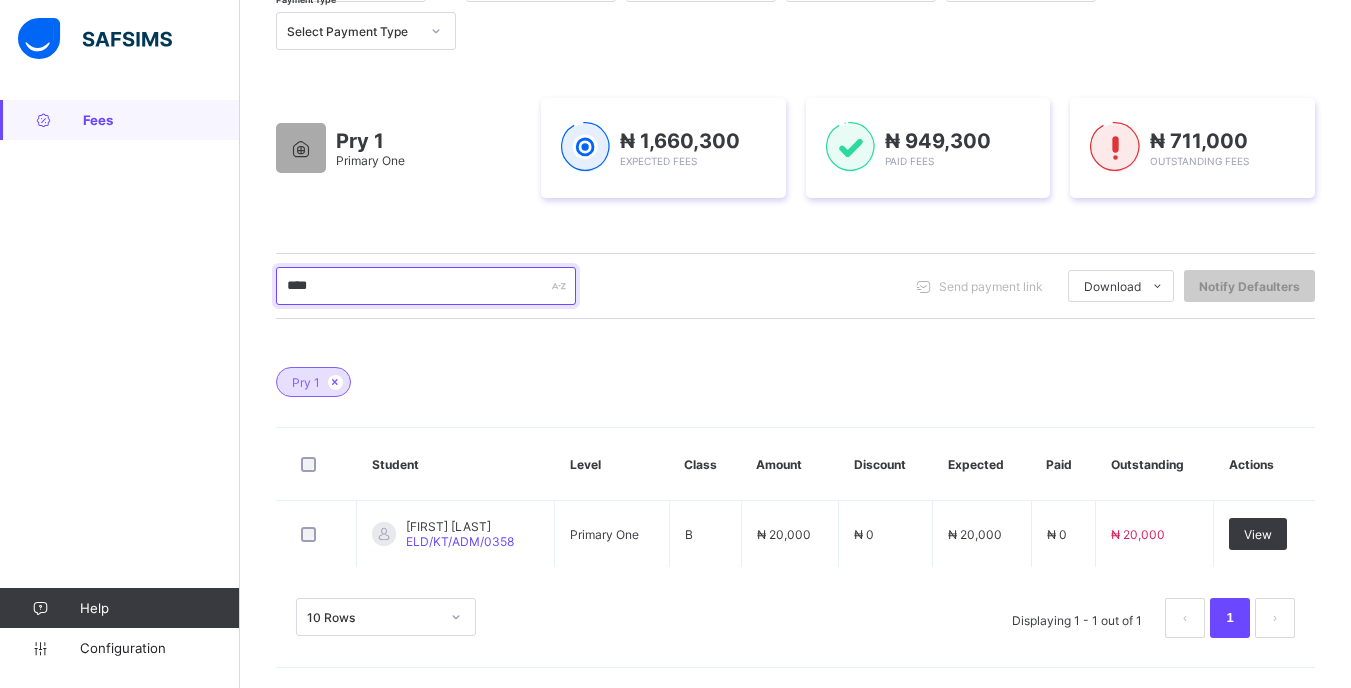 scroll, scrollTop: 252, scrollLeft: 0, axis: vertical 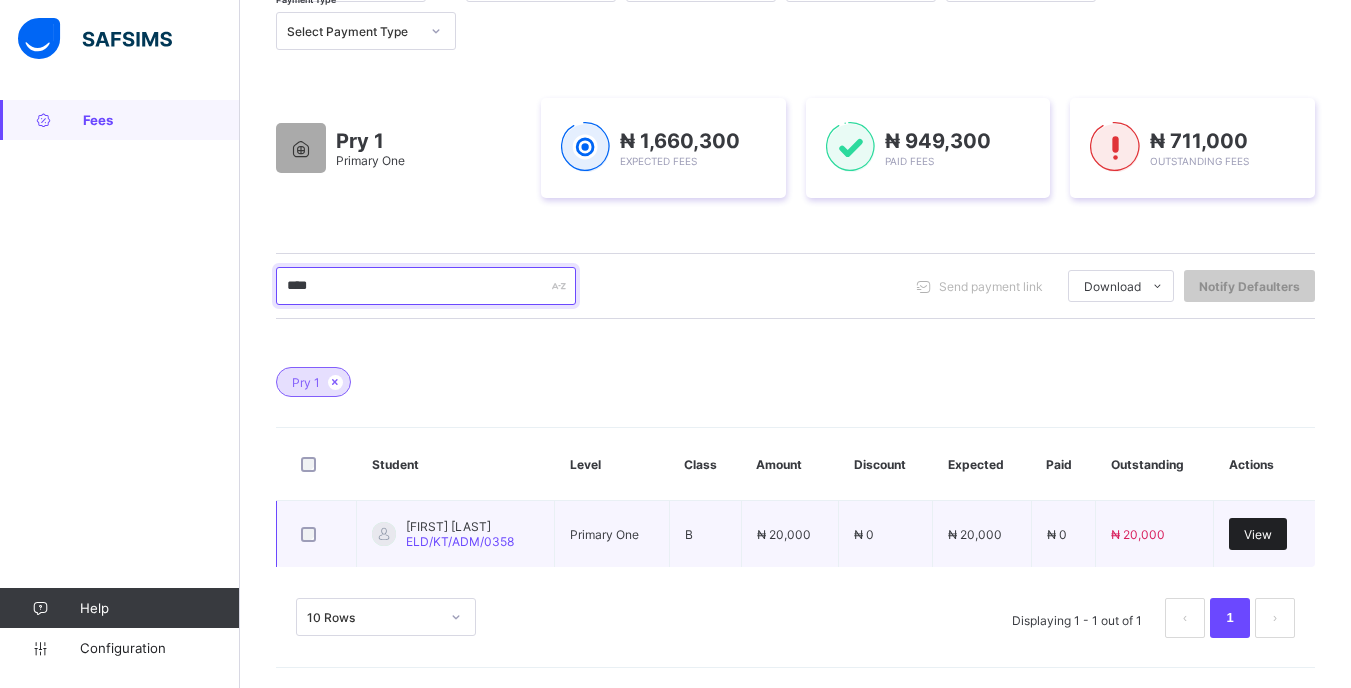 type on "****" 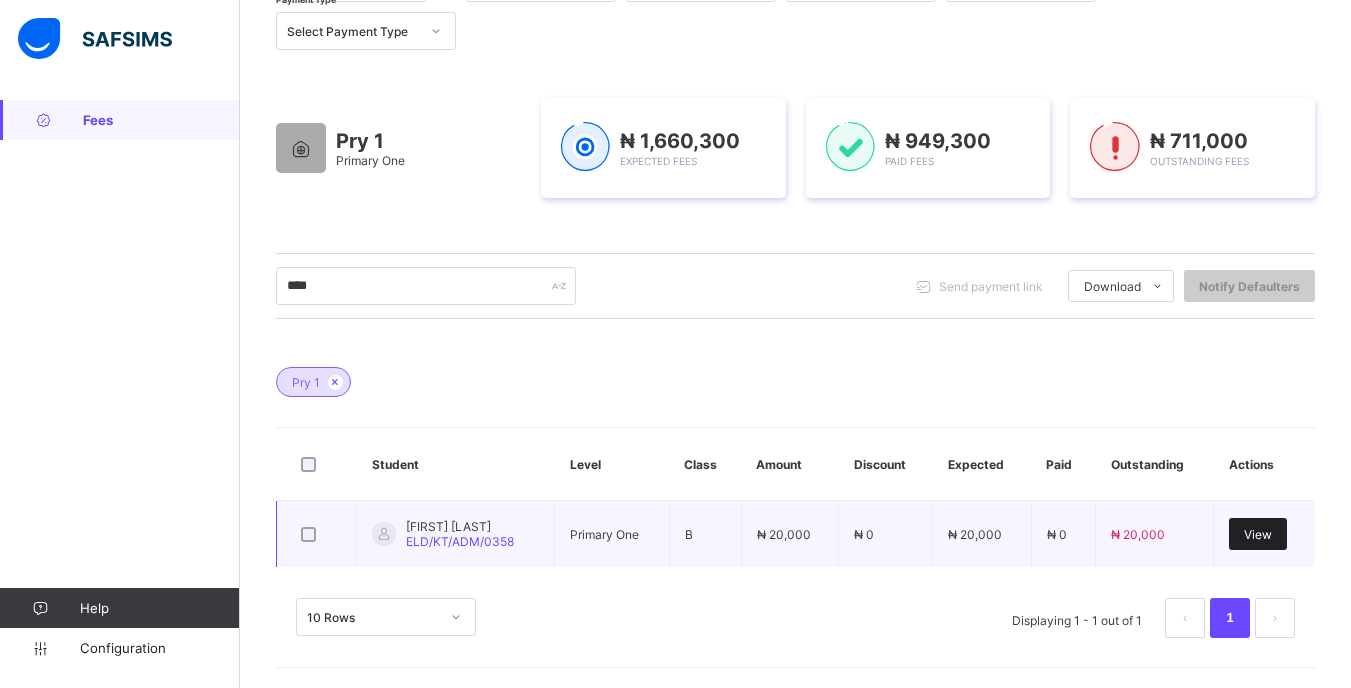 click on "View" at bounding box center [1258, 534] 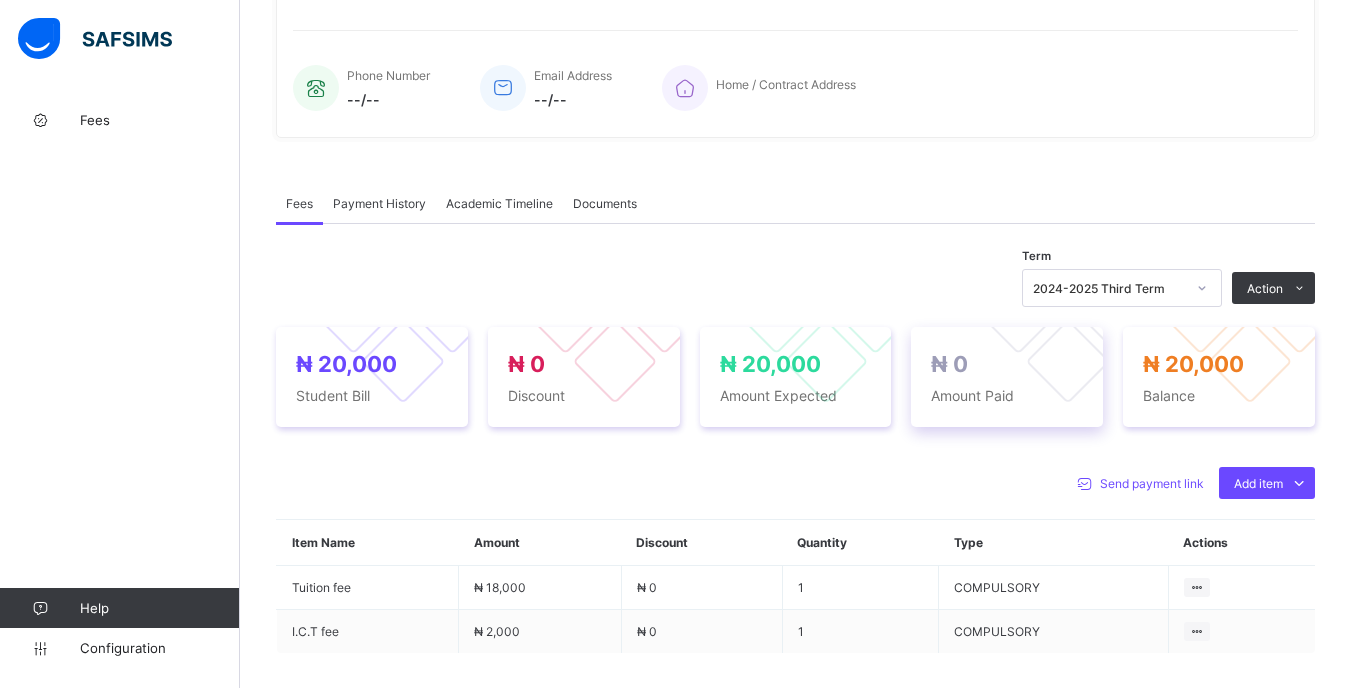 scroll, scrollTop: 452, scrollLeft: 0, axis: vertical 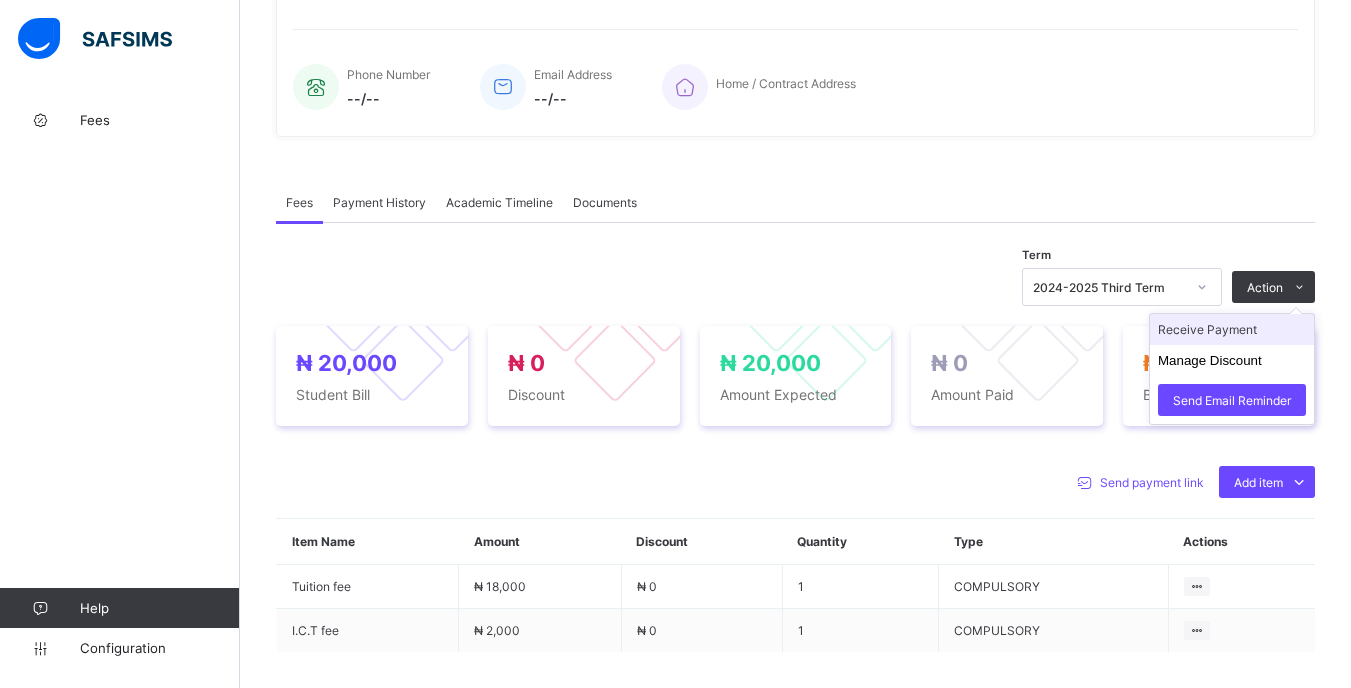 click on "Receive Payment" at bounding box center [1232, 329] 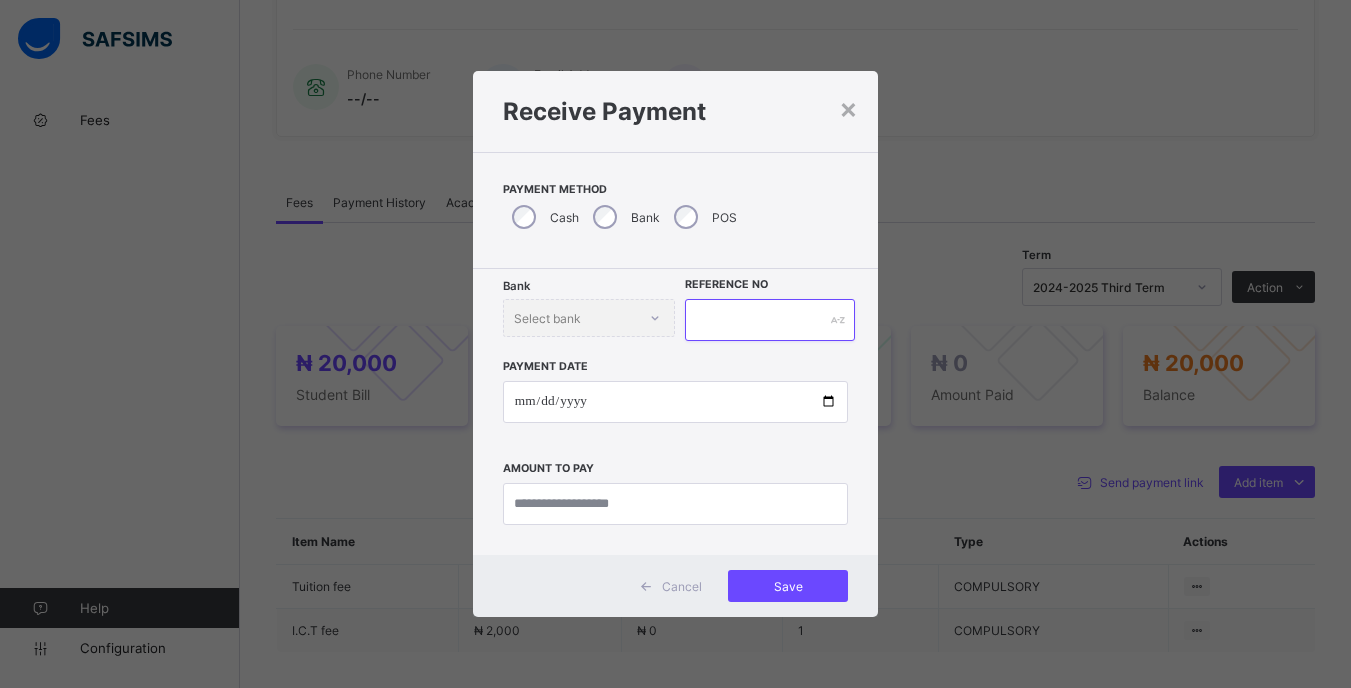 click at bounding box center [769, 320] 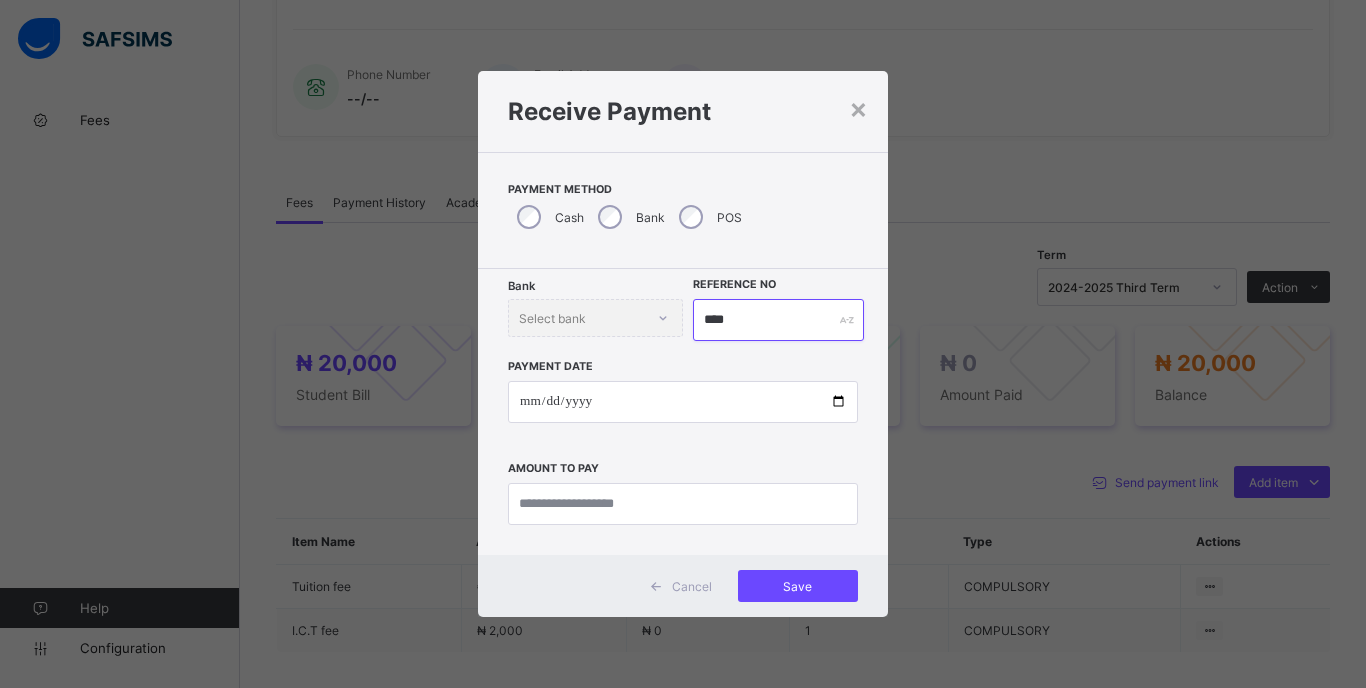 type on "****" 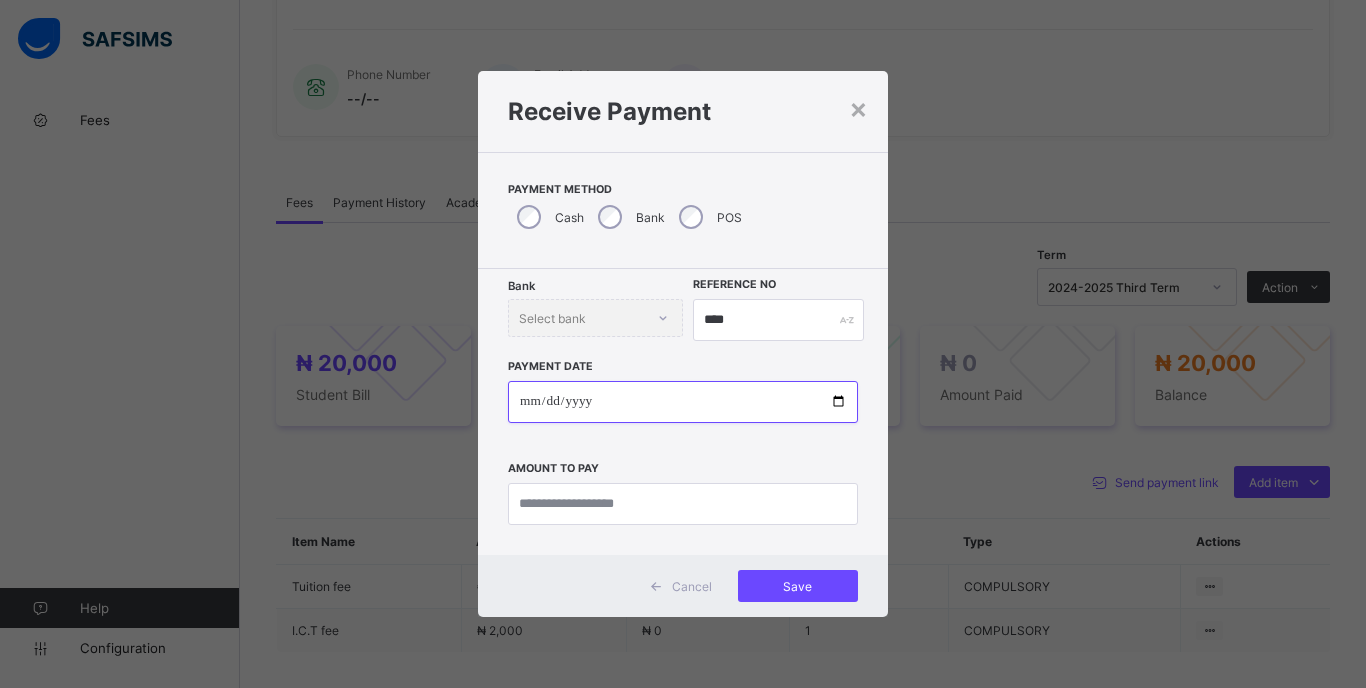 click at bounding box center [683, 402] 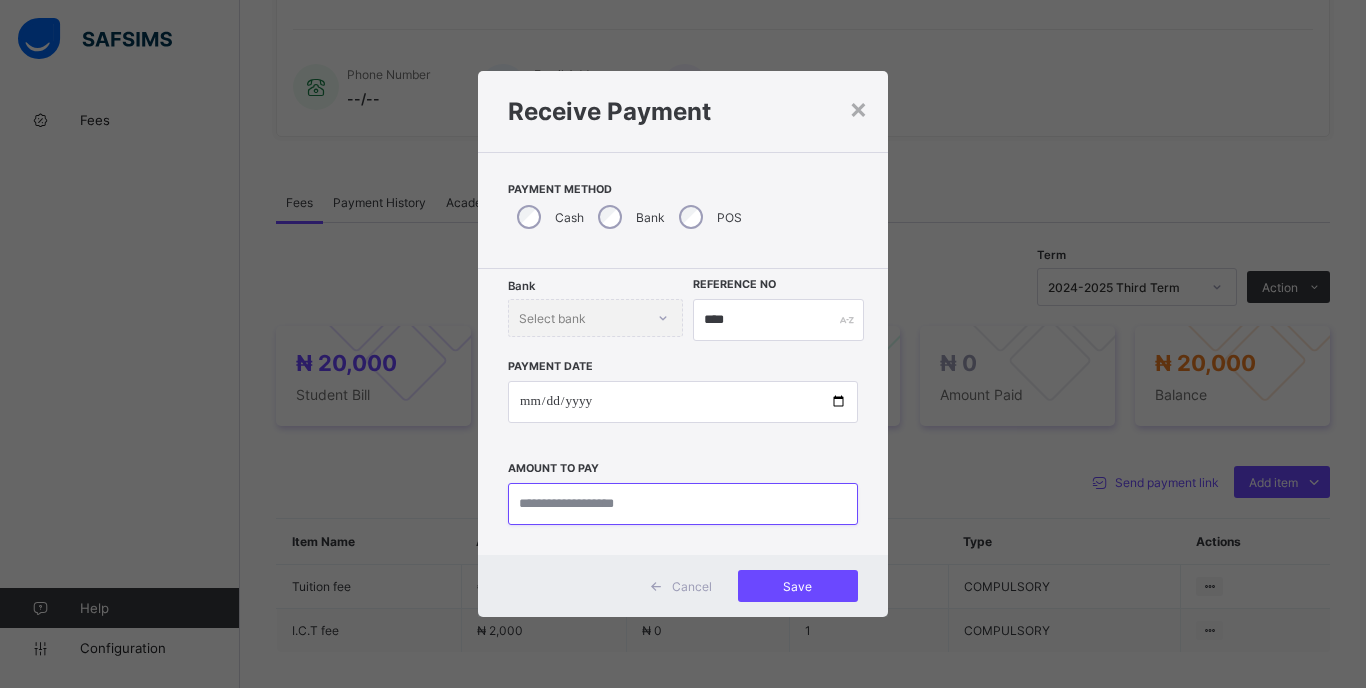 click at bounding box center [683, 504] 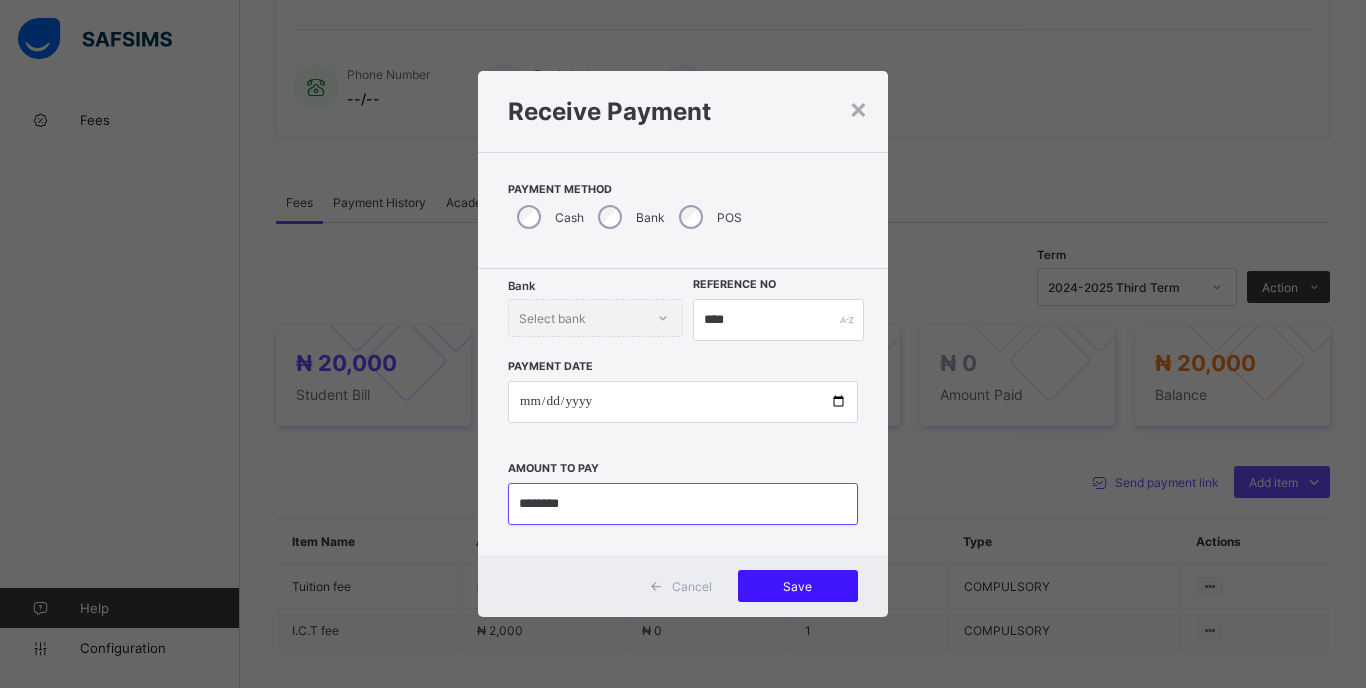 type on "********" 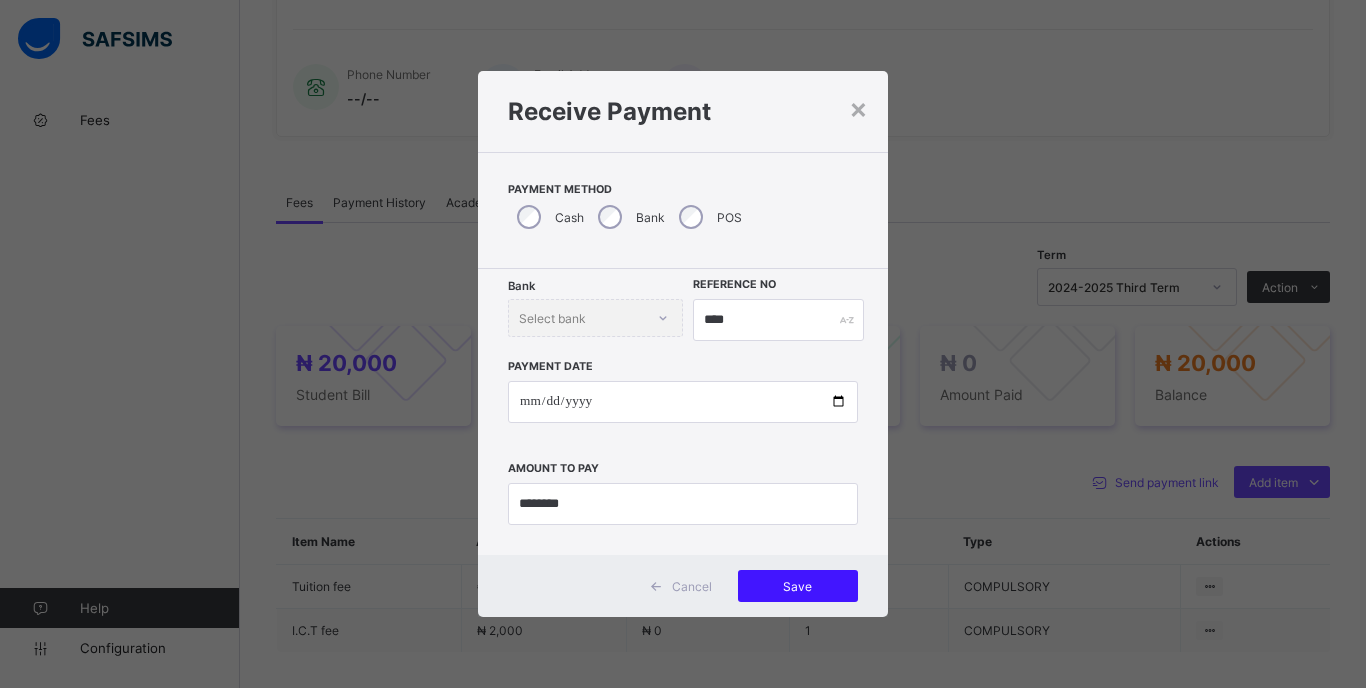 click on "Save" at bounding box center [798, 586] 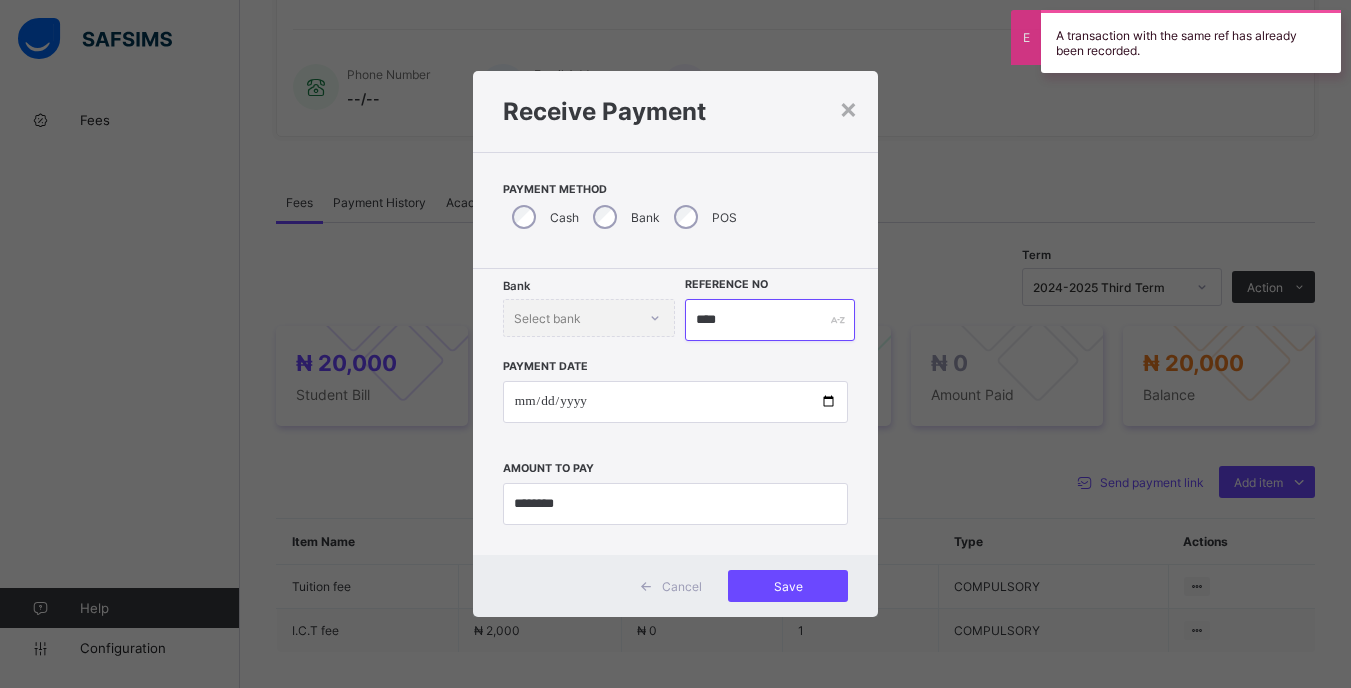 click on "****" at bounding box center (769, 320) 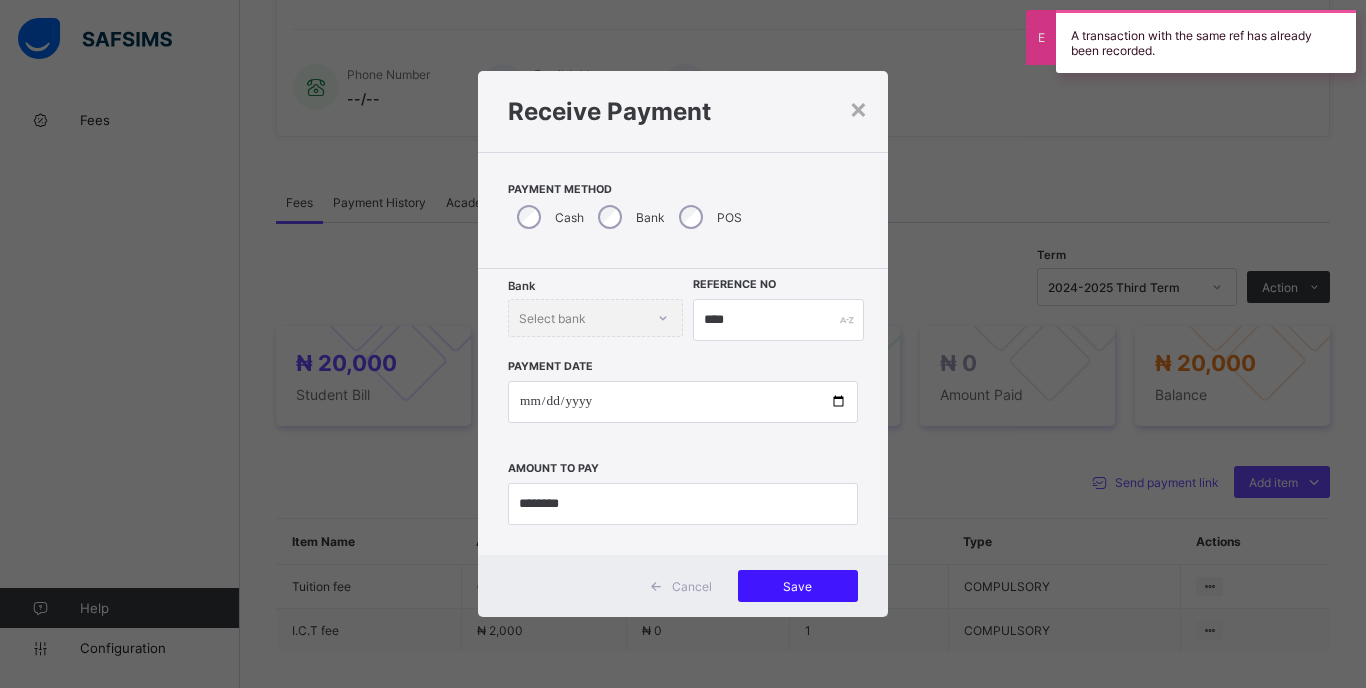 click on "Save" at bounding box center (798, 586) 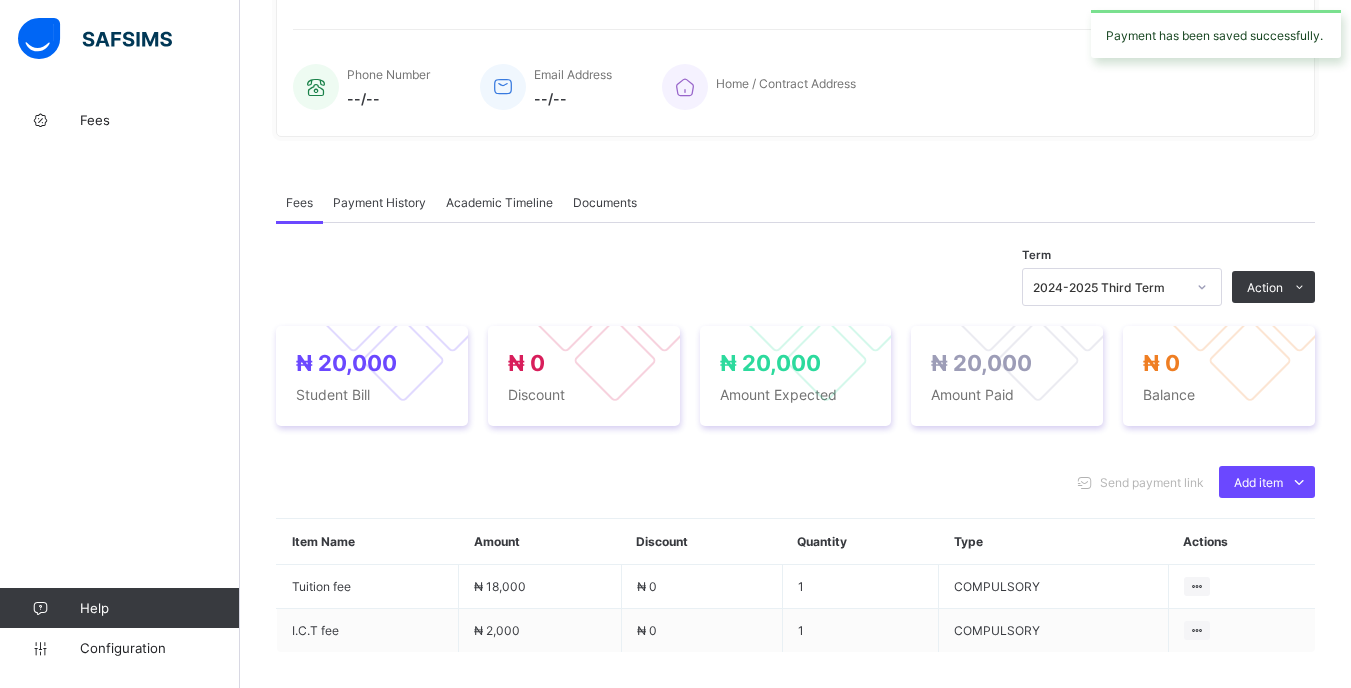 click on "2024-2025 Third Term" at bounding box center [1109, 287] 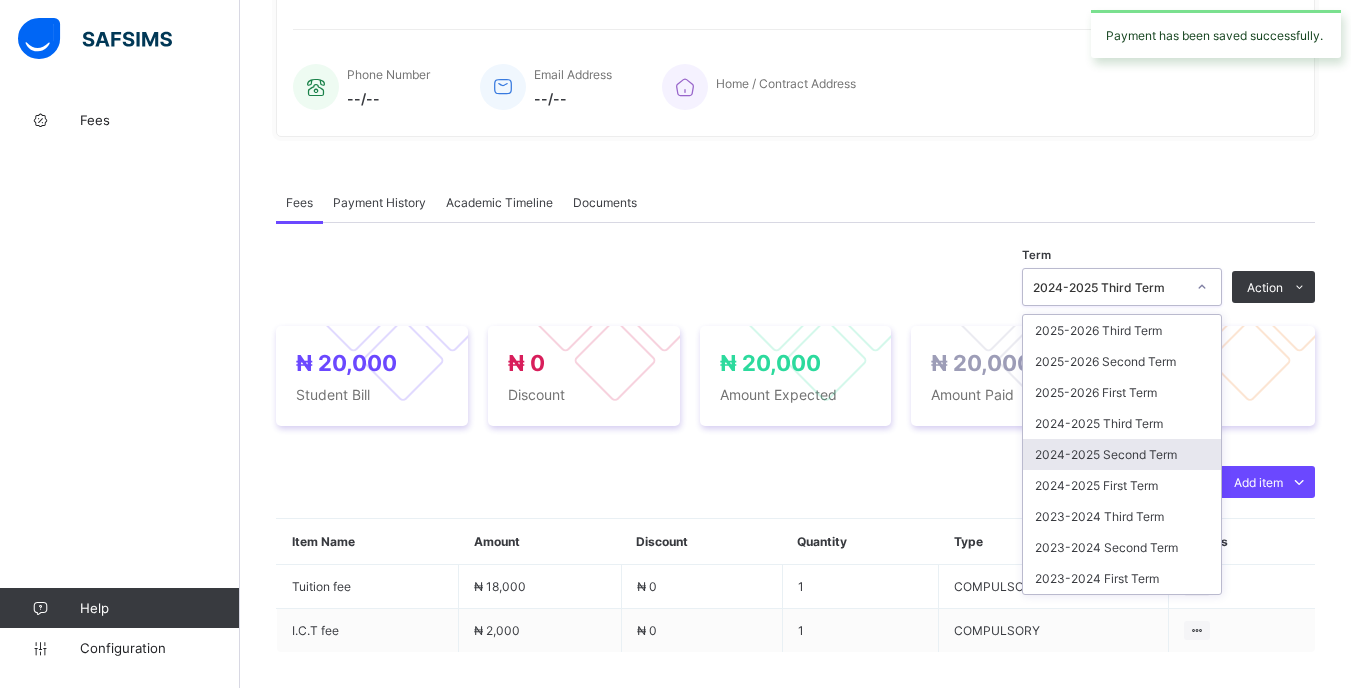 click on "2024-2025 Second Term" at bounding box center [1122, 454] 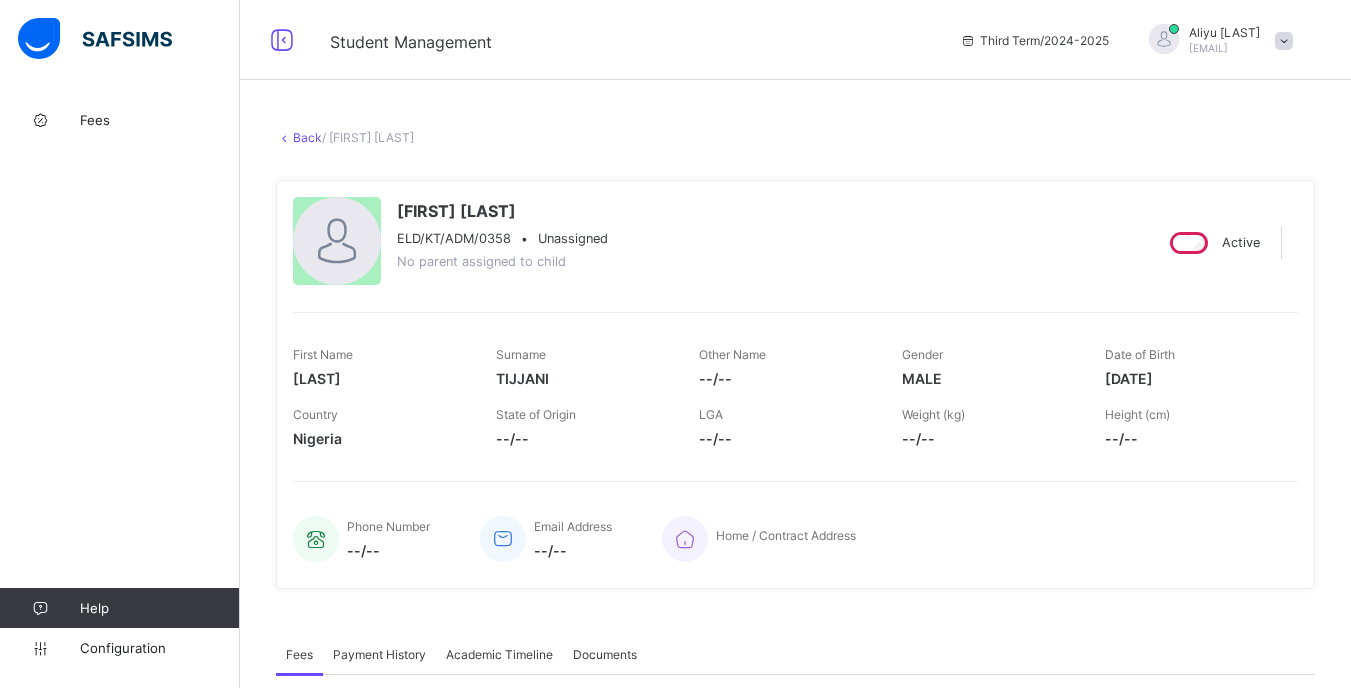 scroll, scrollTop: 500, scrollLeft: 0, axis: vertical 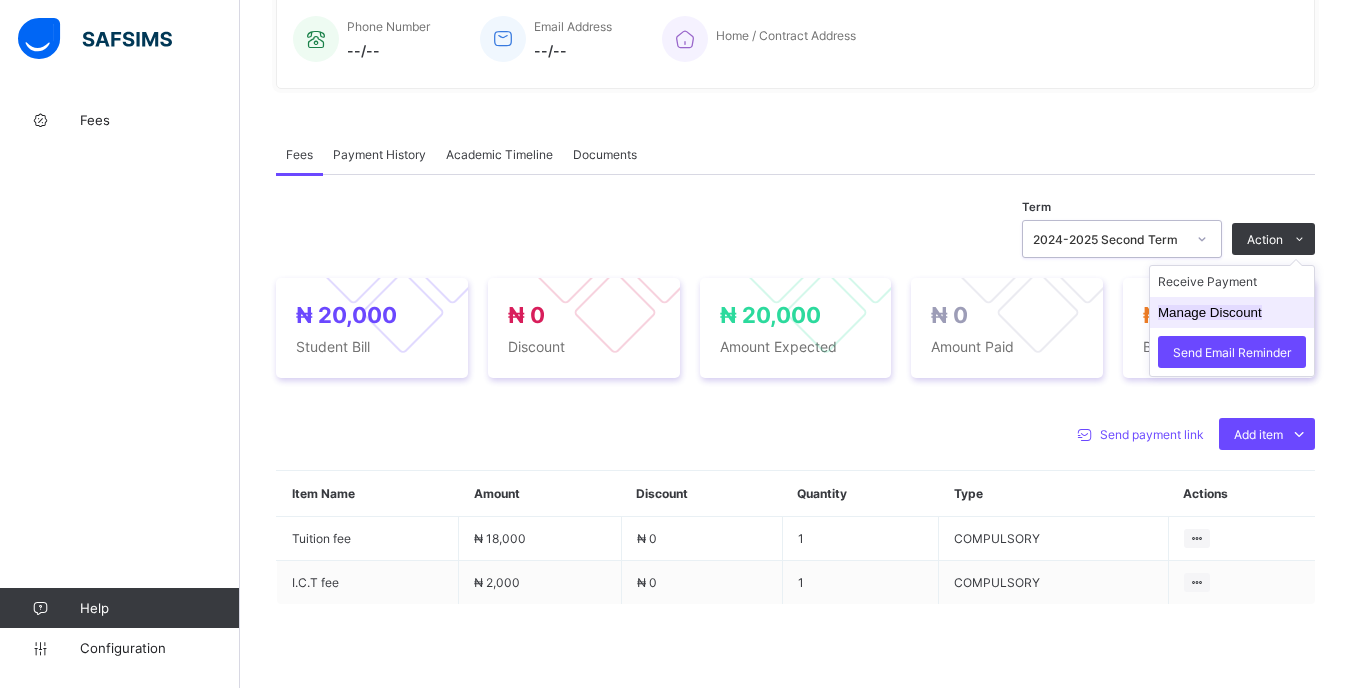 click on "Manage Discount" at bounding box center [1232, 312] 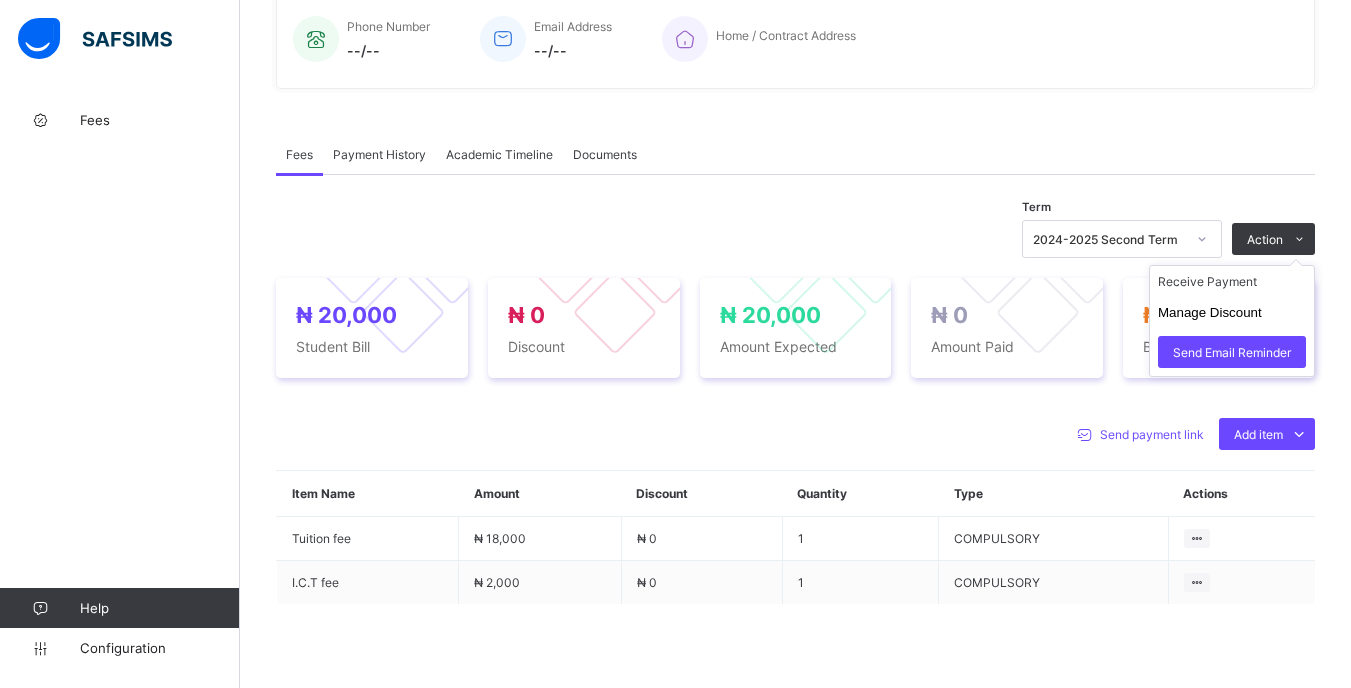 click on "Receive Payment Manage Discount Send Email Reminder" at bounding box center [1232, 321] 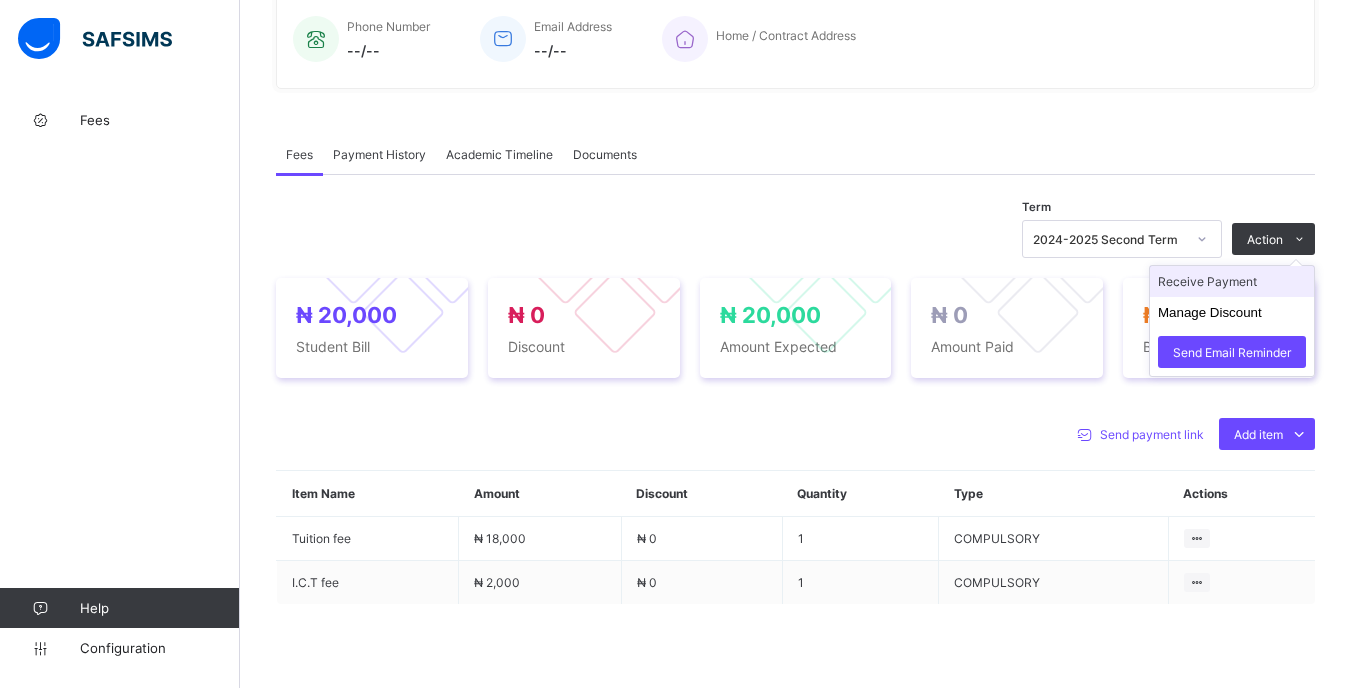 click on "Receive Payment" at bounding box center (1232, 281) 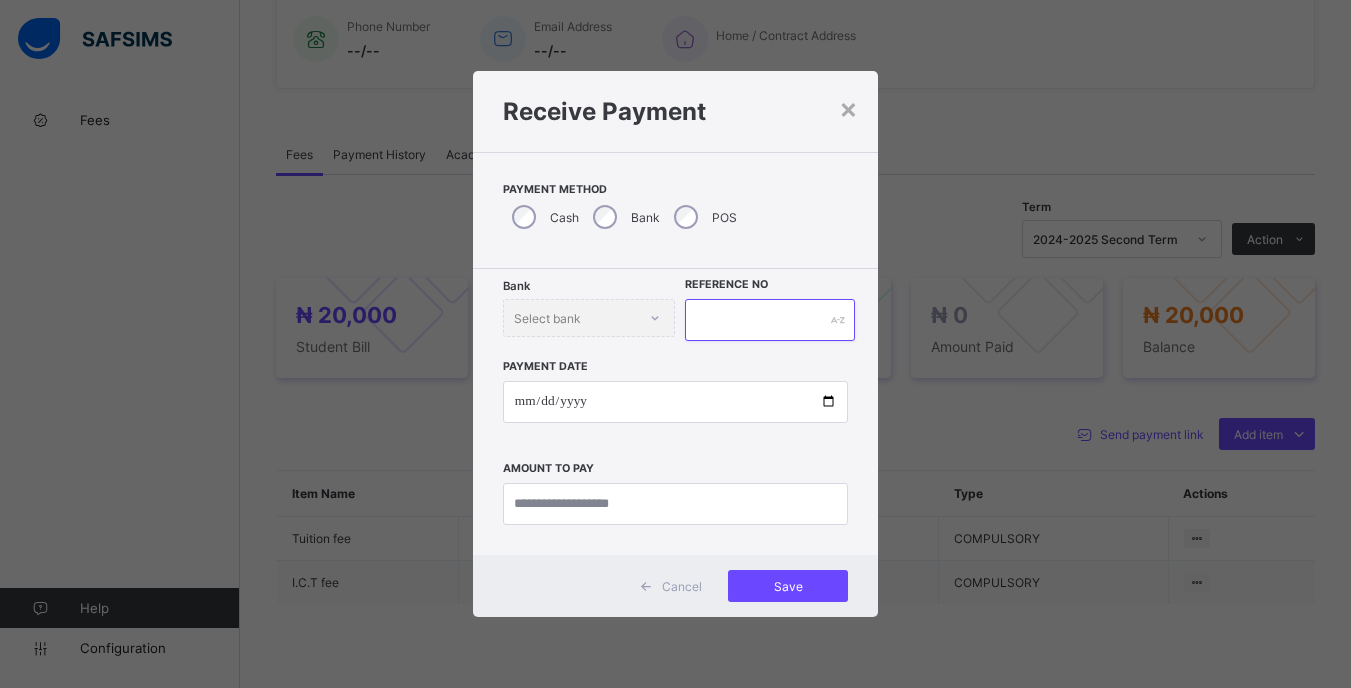 click at bounding box center [769, 320] 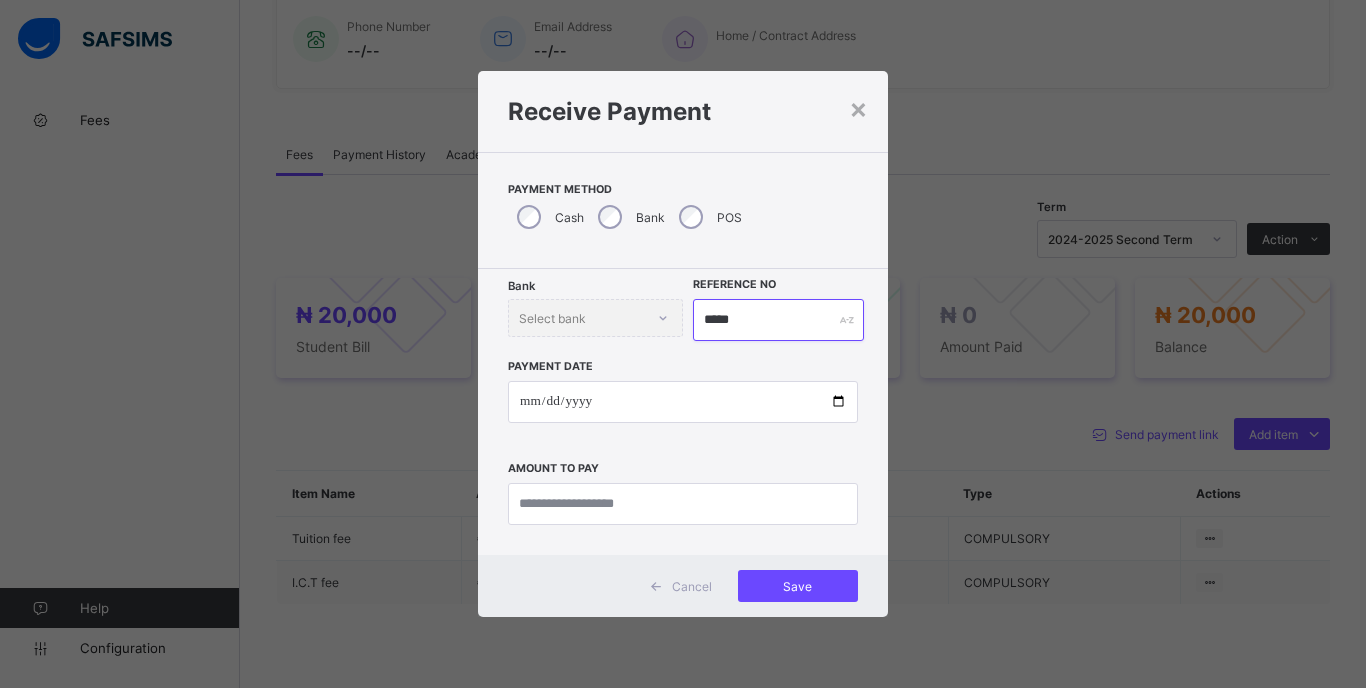 type on "*****" 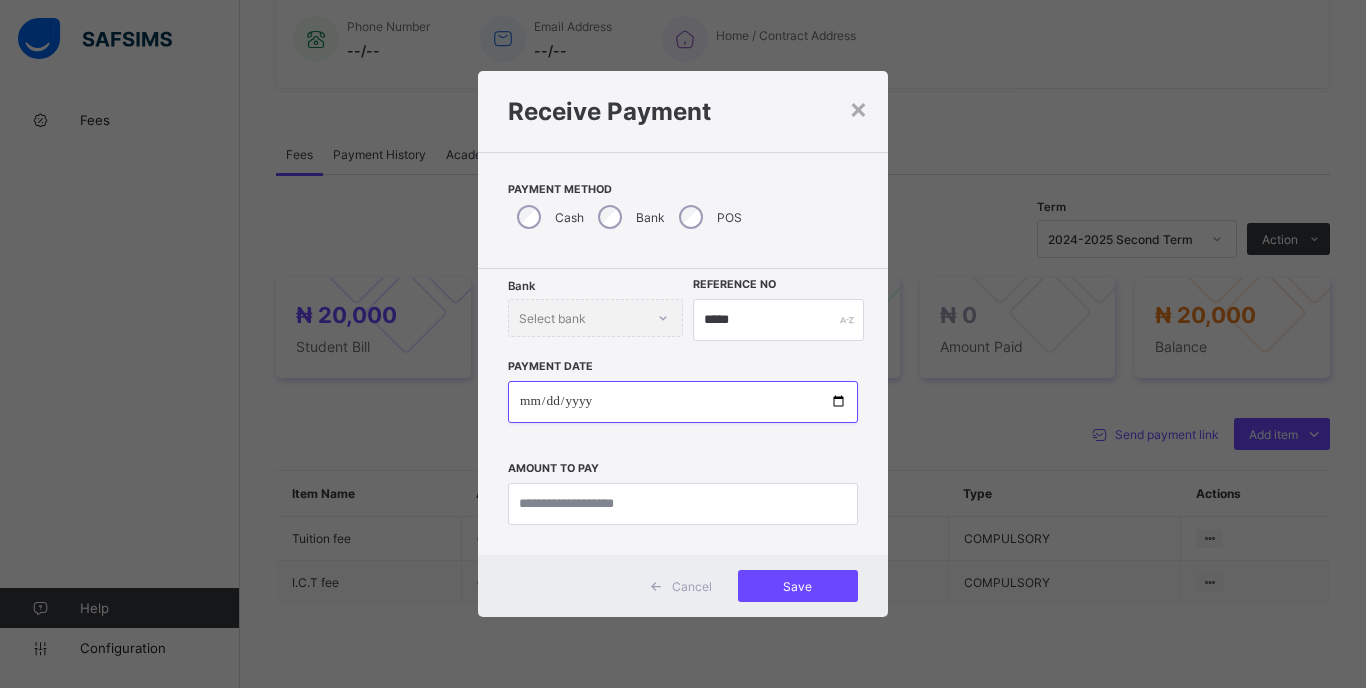 click at bounding box center (683, 402) 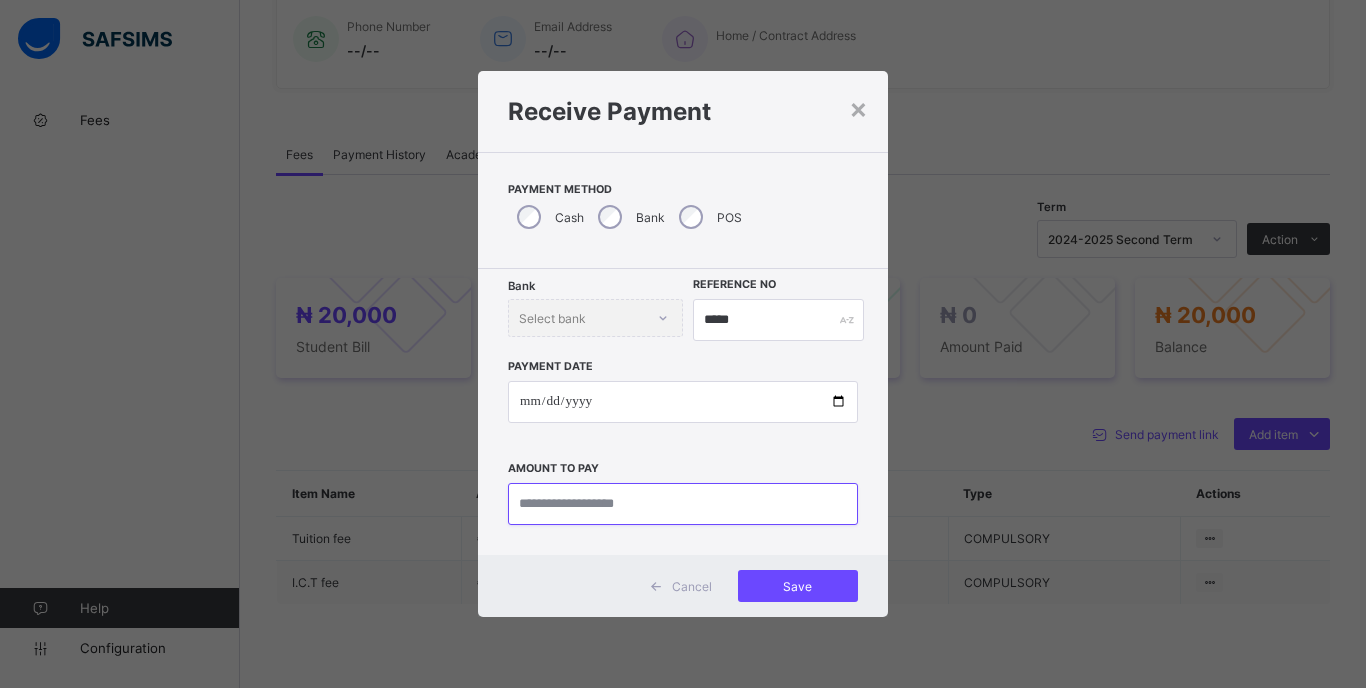 click at bounding box center [683, 504] 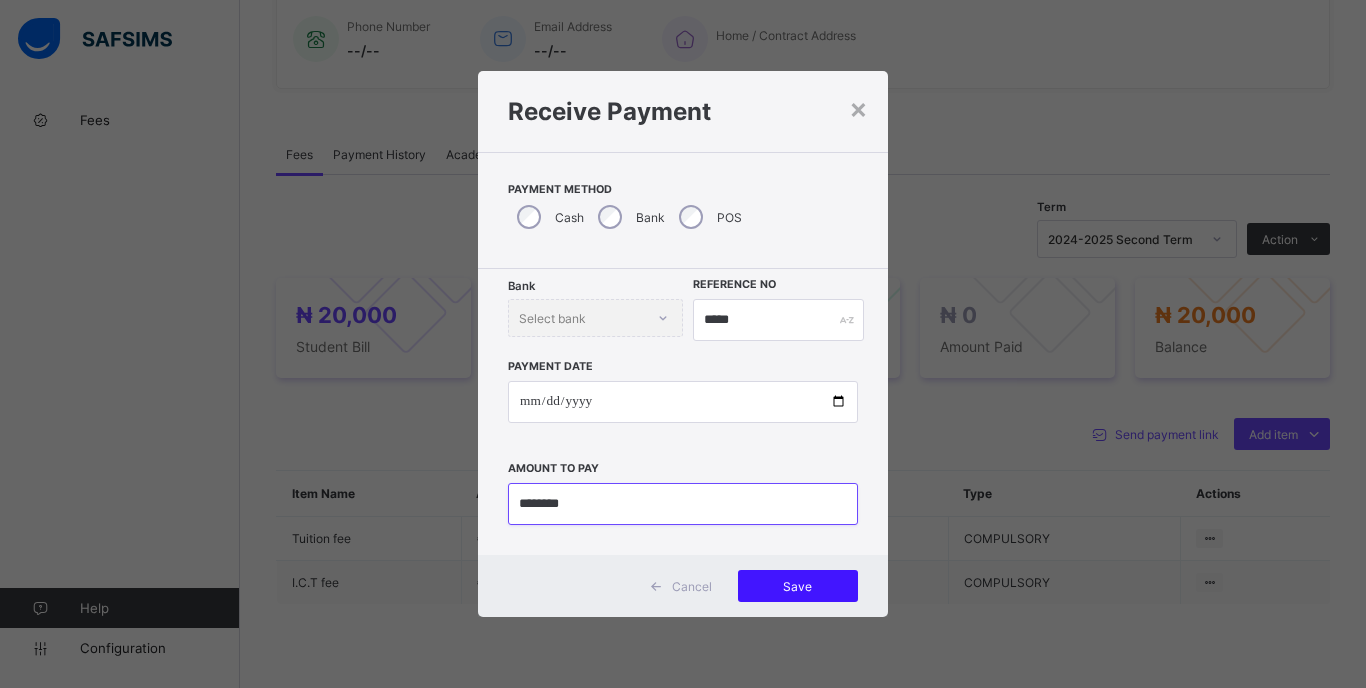 type on "********" 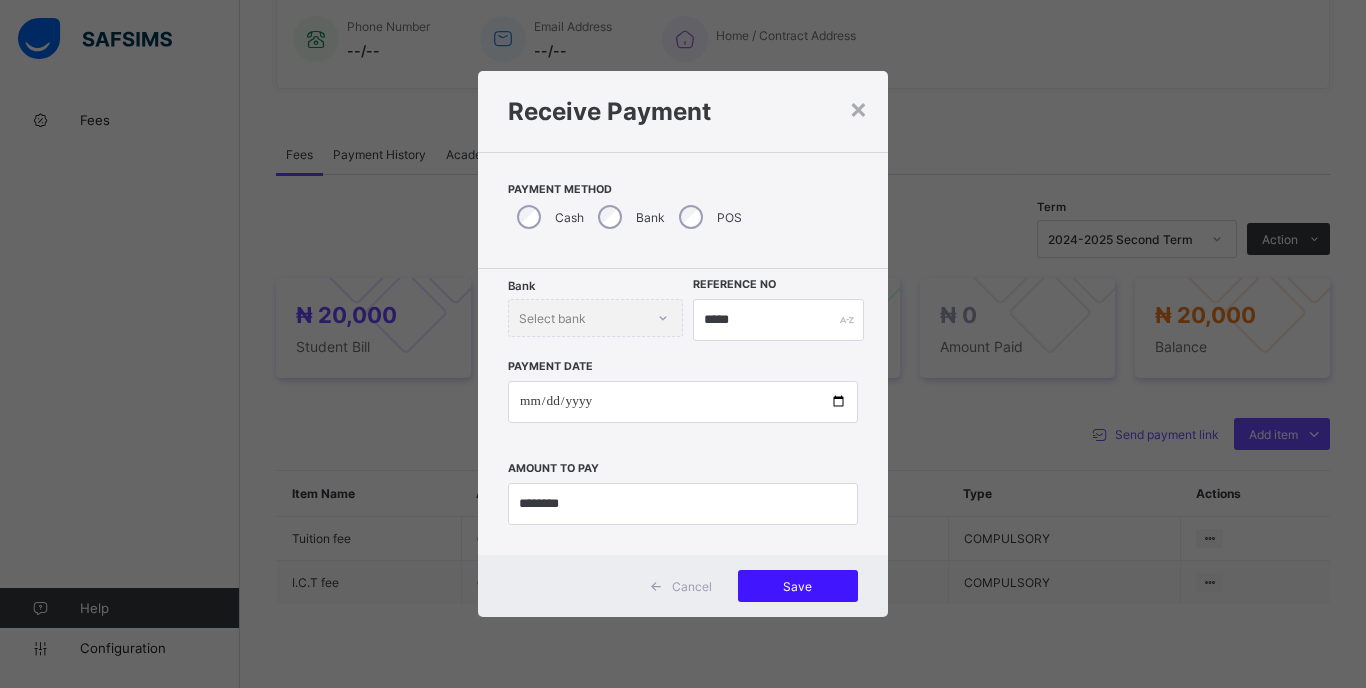 click on "Save" at bounding box center [798, 586] 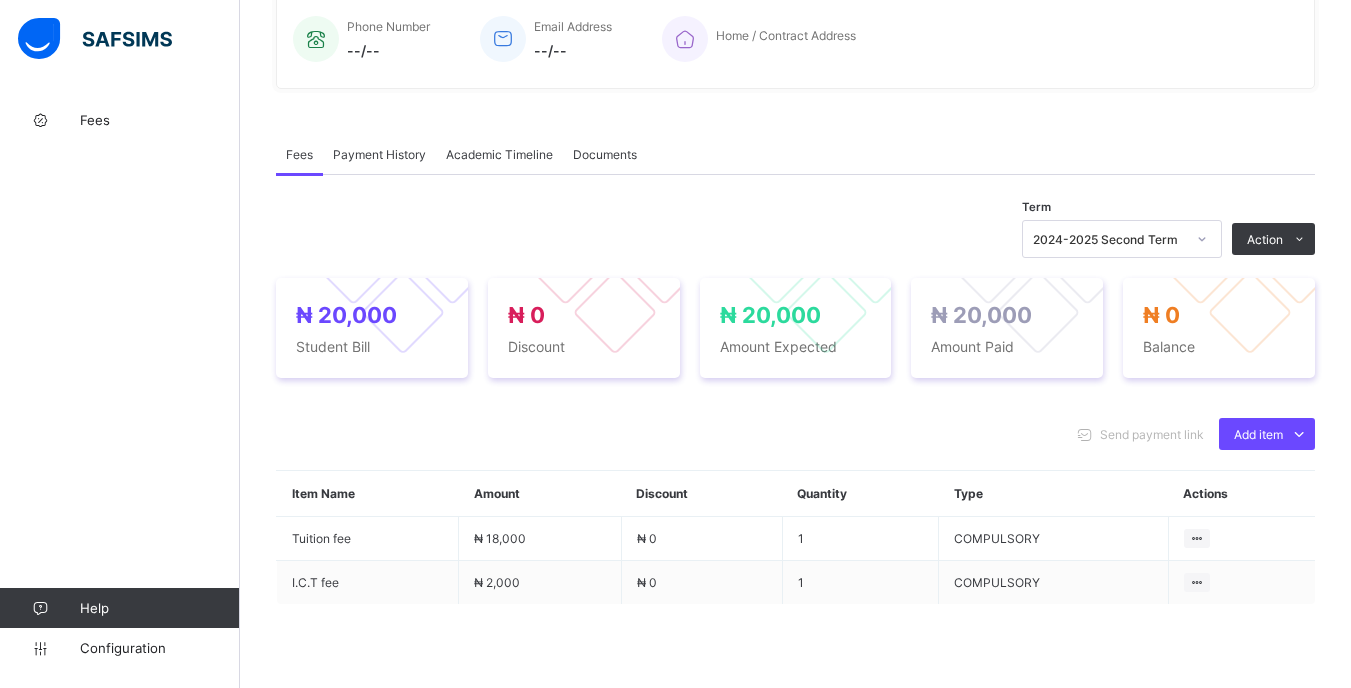 click on "2024-2025 Second Term" at bounding box center [1109, 239] 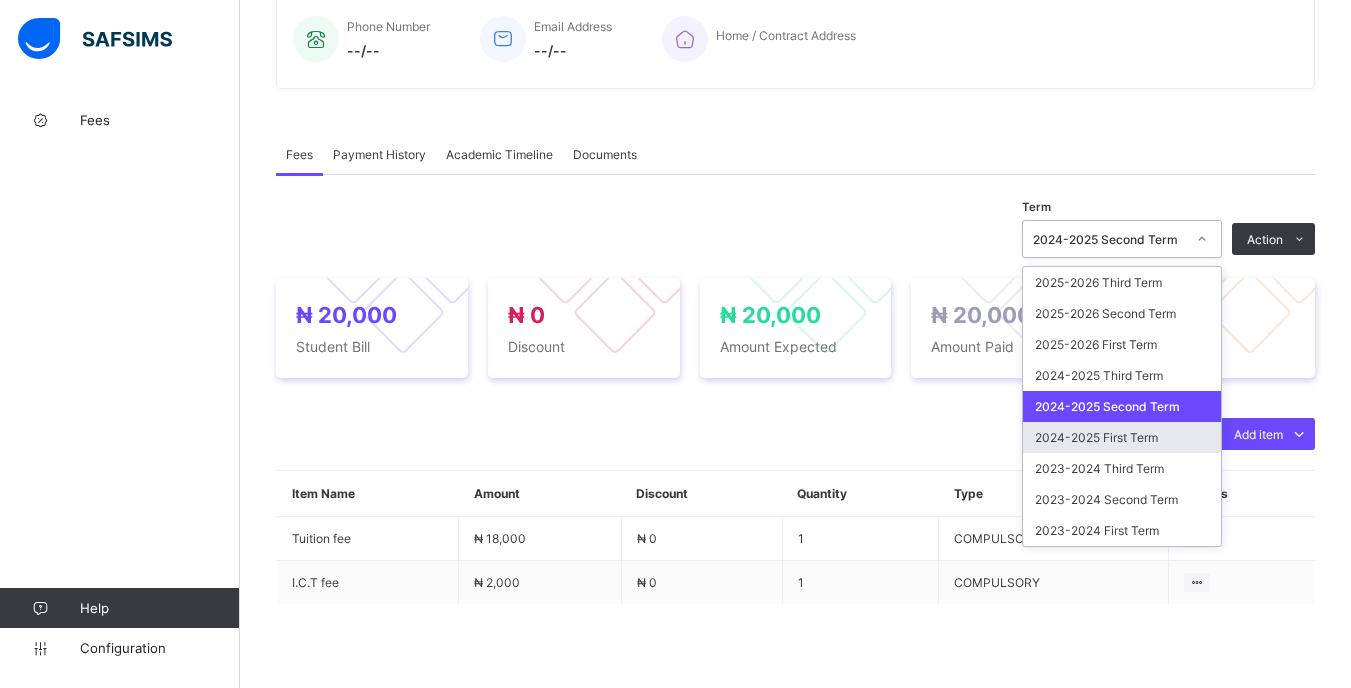 click on "2024-2025 First Term" at bounding box center (1122, 437) 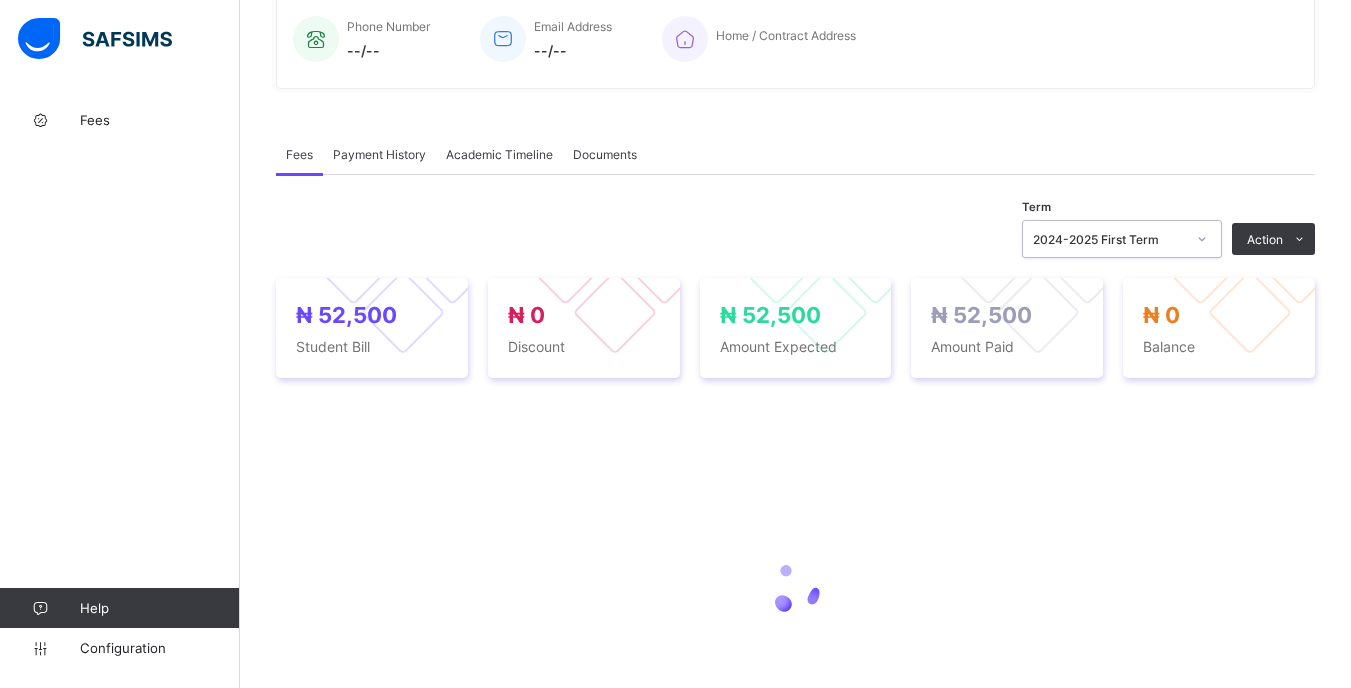 click on "2024-2025 First Term" at bounding box center (1109, 239) 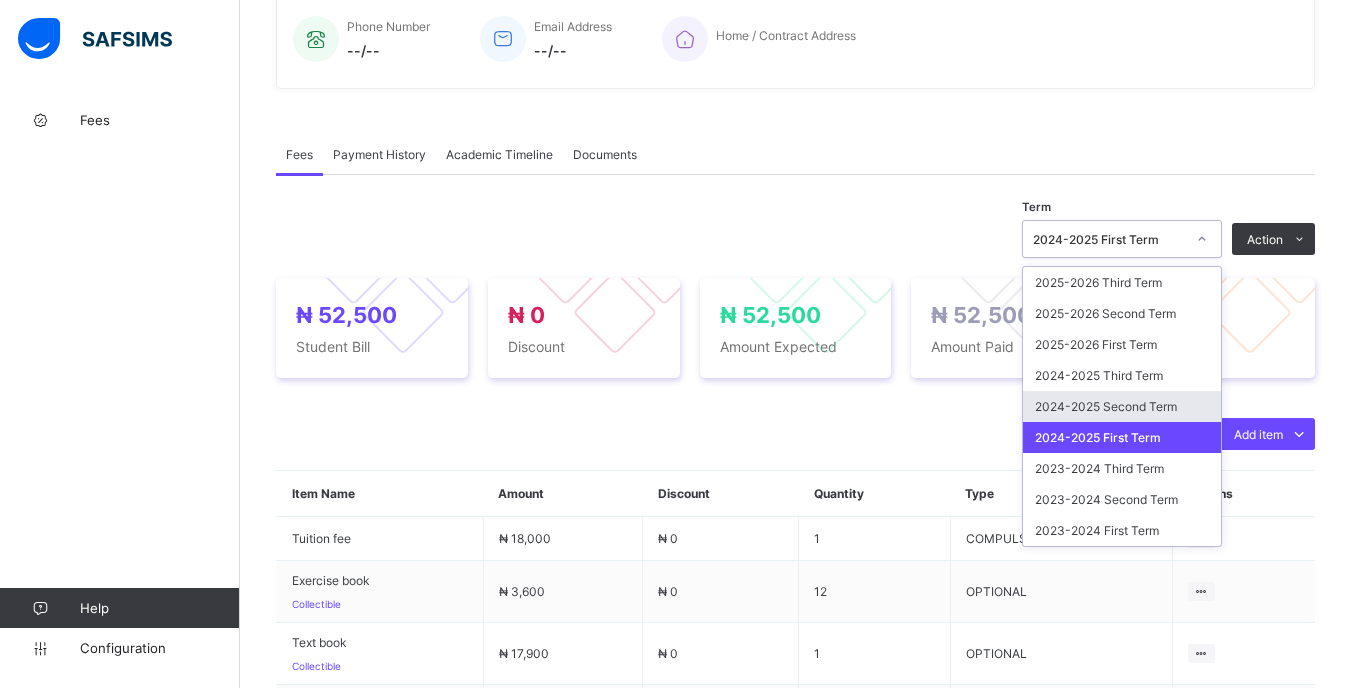 click on "2024-2025 Second Term" at bounding box center [1122, 406] 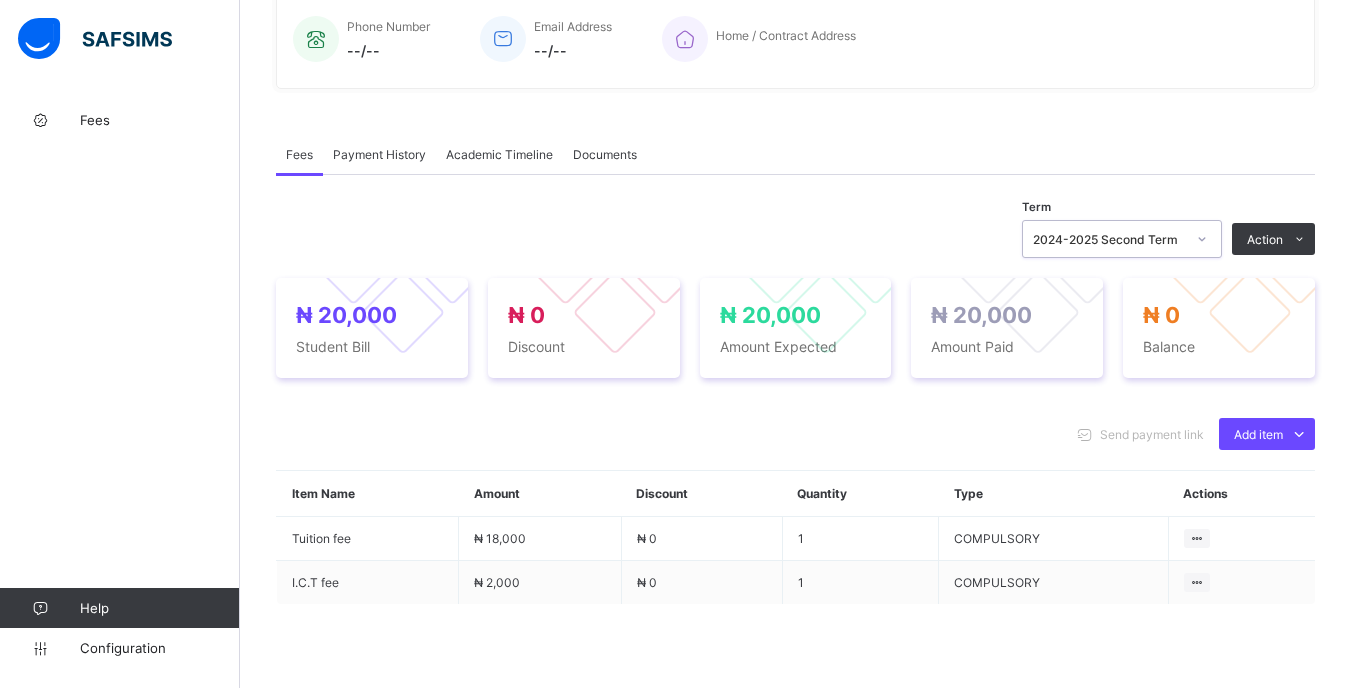 click on "2024-2025 Second Term" at bounding box center (1109, 239) 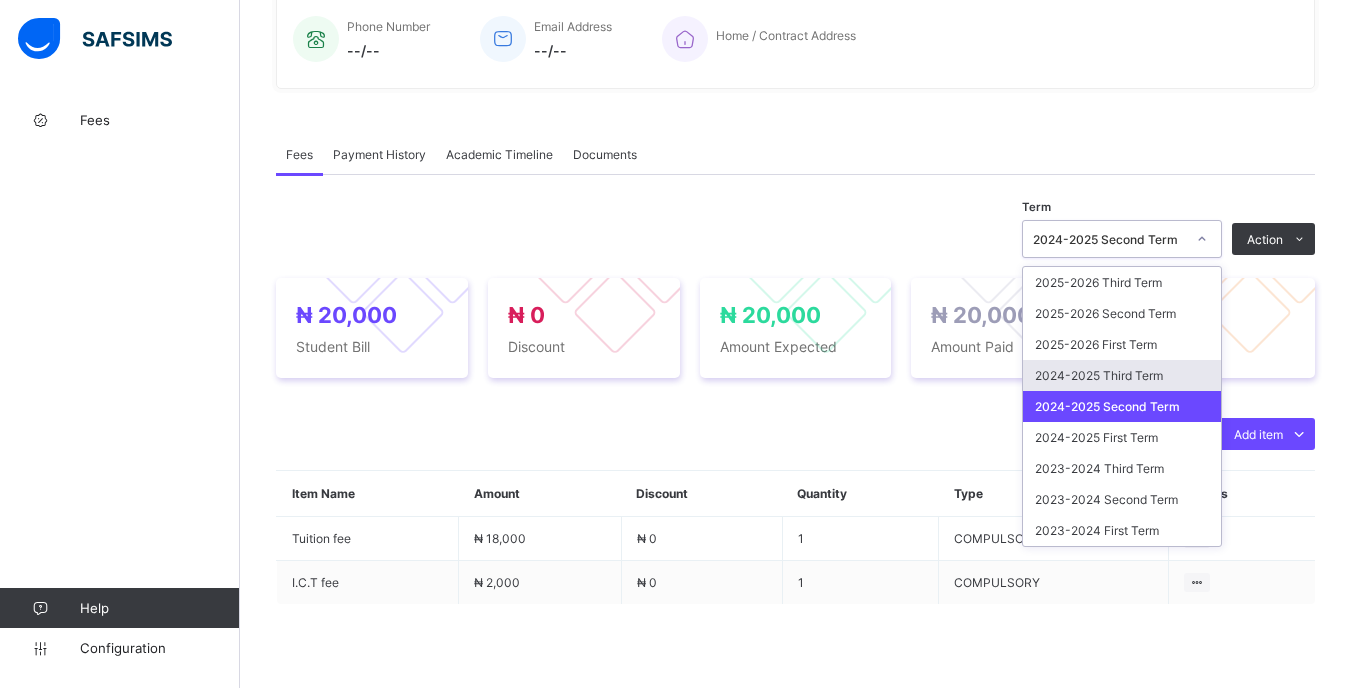 click on "2024-2025 Third Term" at bounding box center (1122, 375) 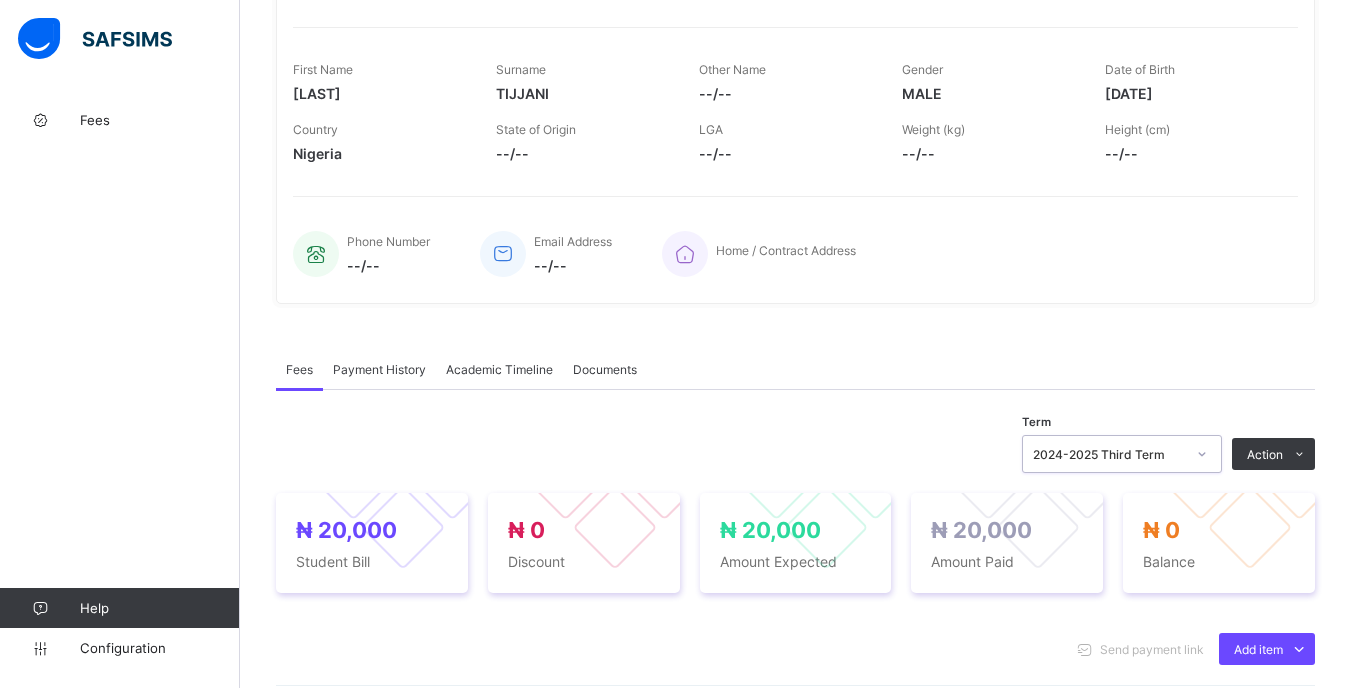 scroll, scrollTop: 0, scrollLeft: 0, axis: both 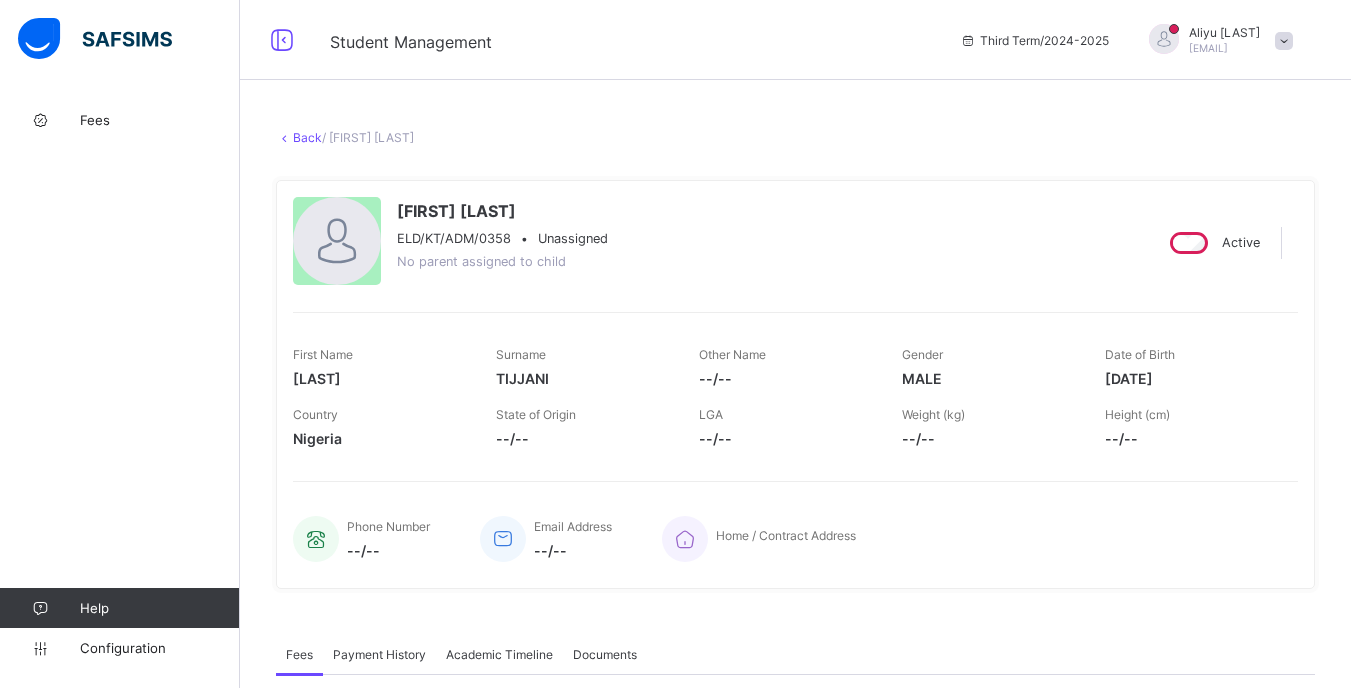 click on "Back" at bounding box center [307, 137] 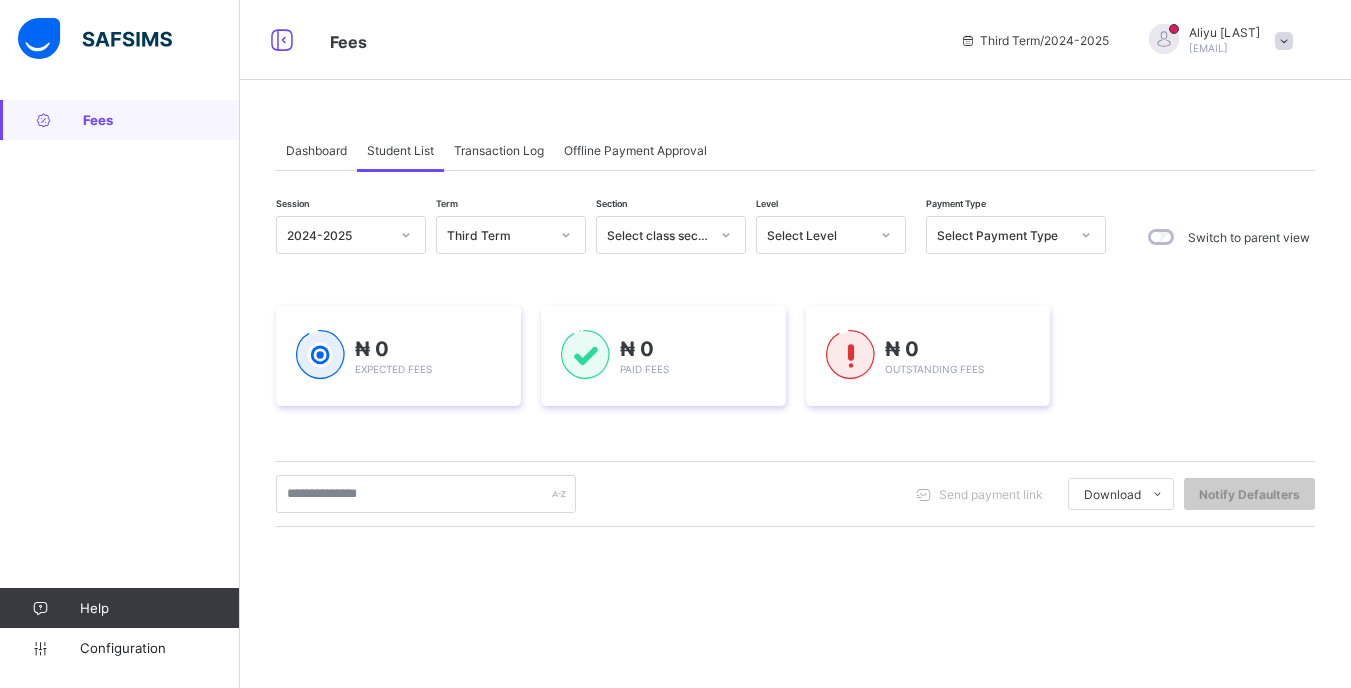 click on "Select Level" at bounding box center (818, 235) 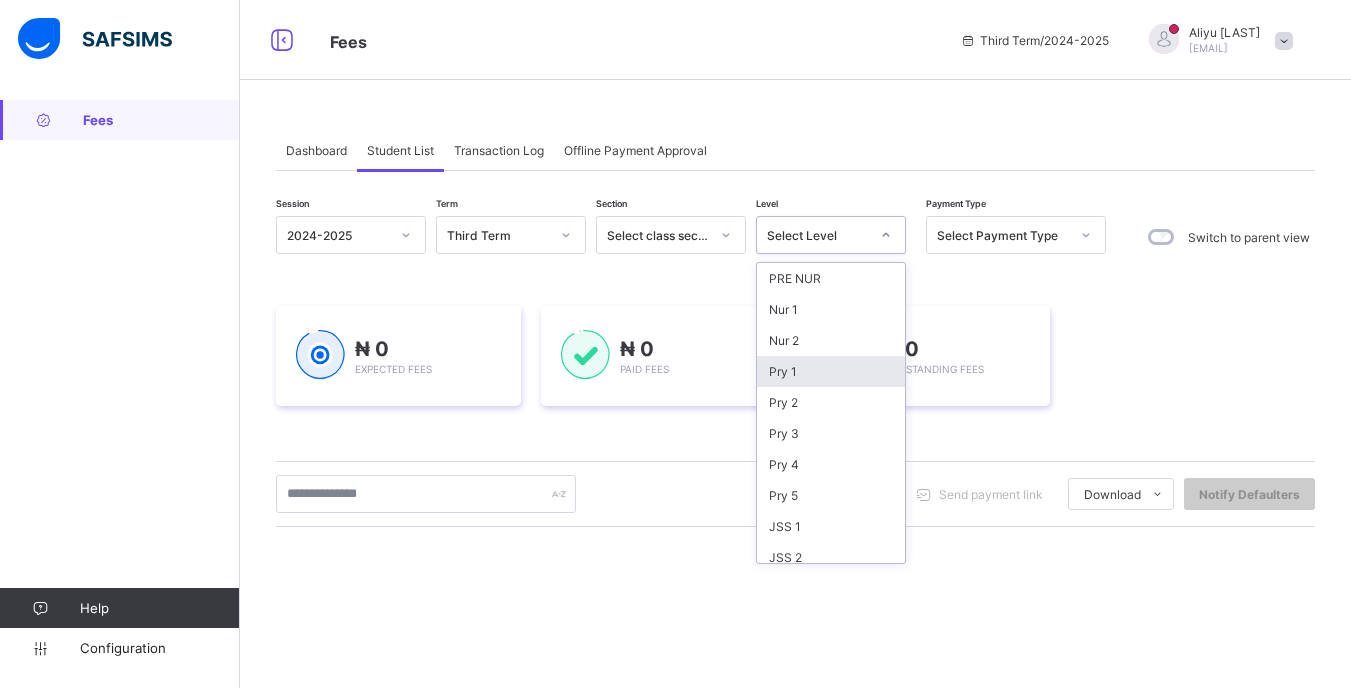 click on "Pry 1" at bounding box center (831, 371) 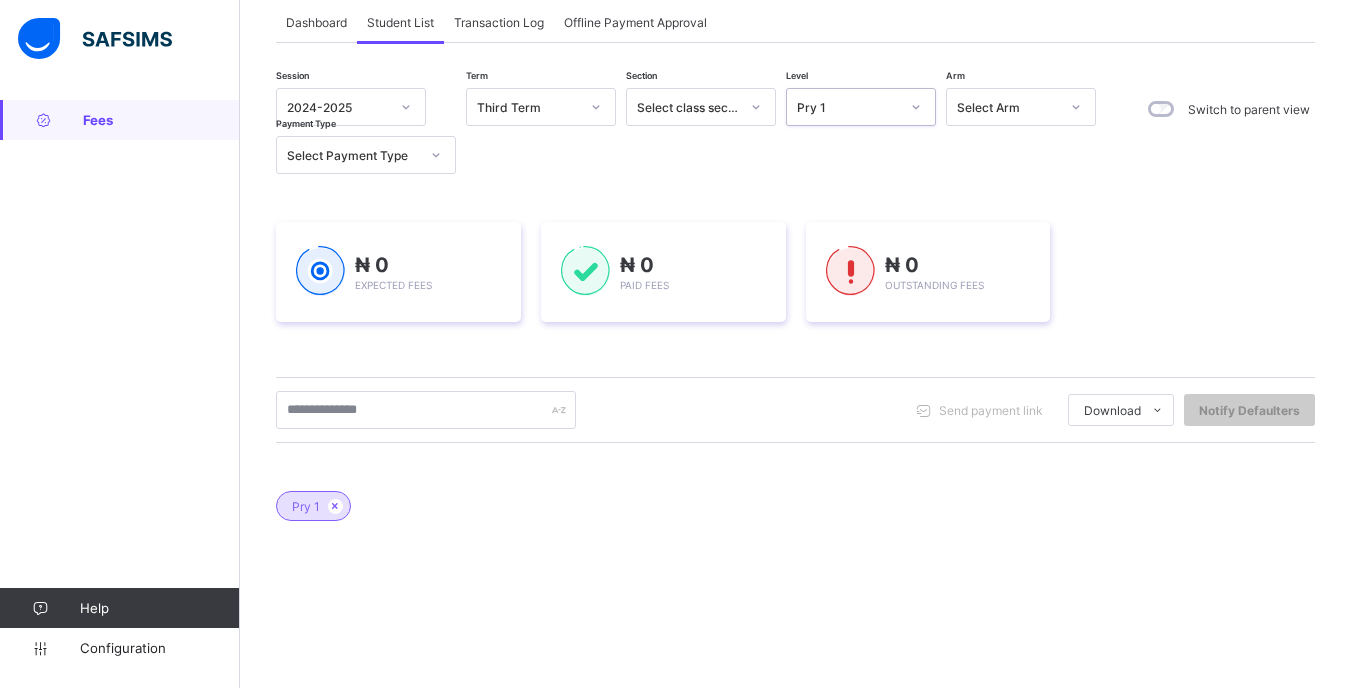 scroll, scrollTop: 300, scrollLeft: 0, axis: vertical 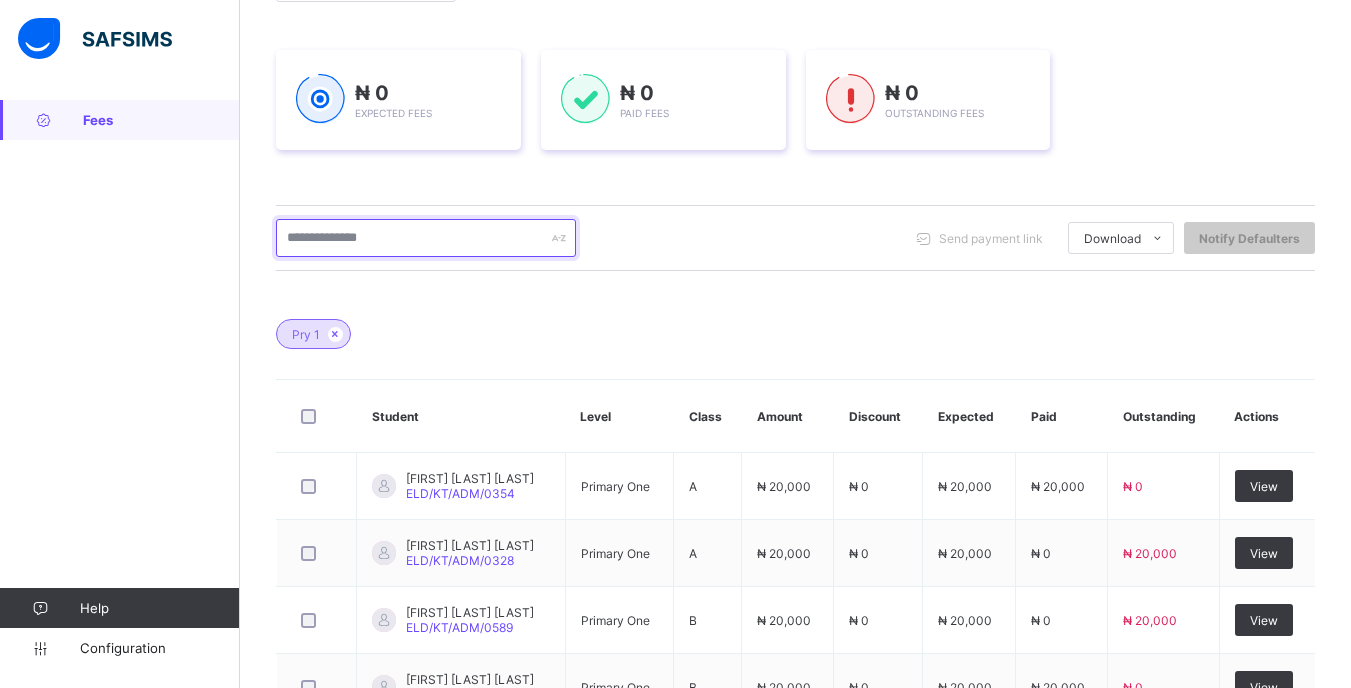 click at bounding box center [426, 238] 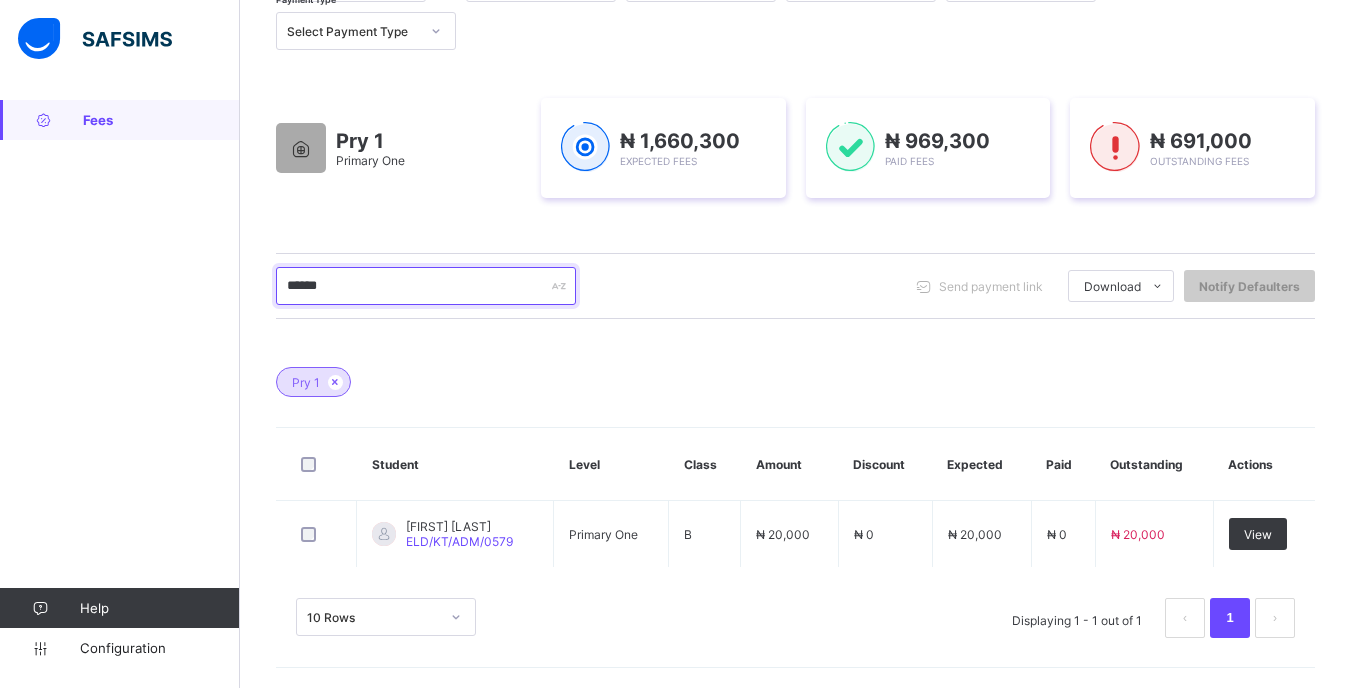 scroll, scrollTop: 252, scrollLeft: 0, axis: vertical 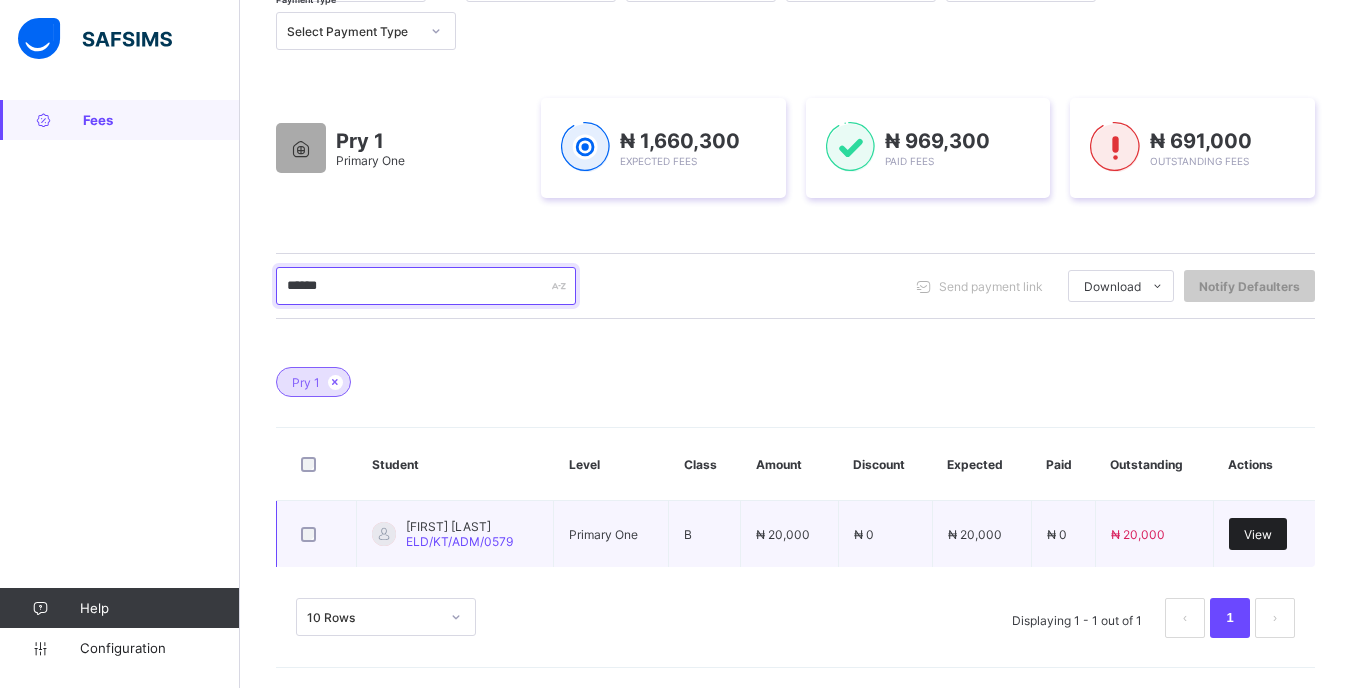 type on "******" 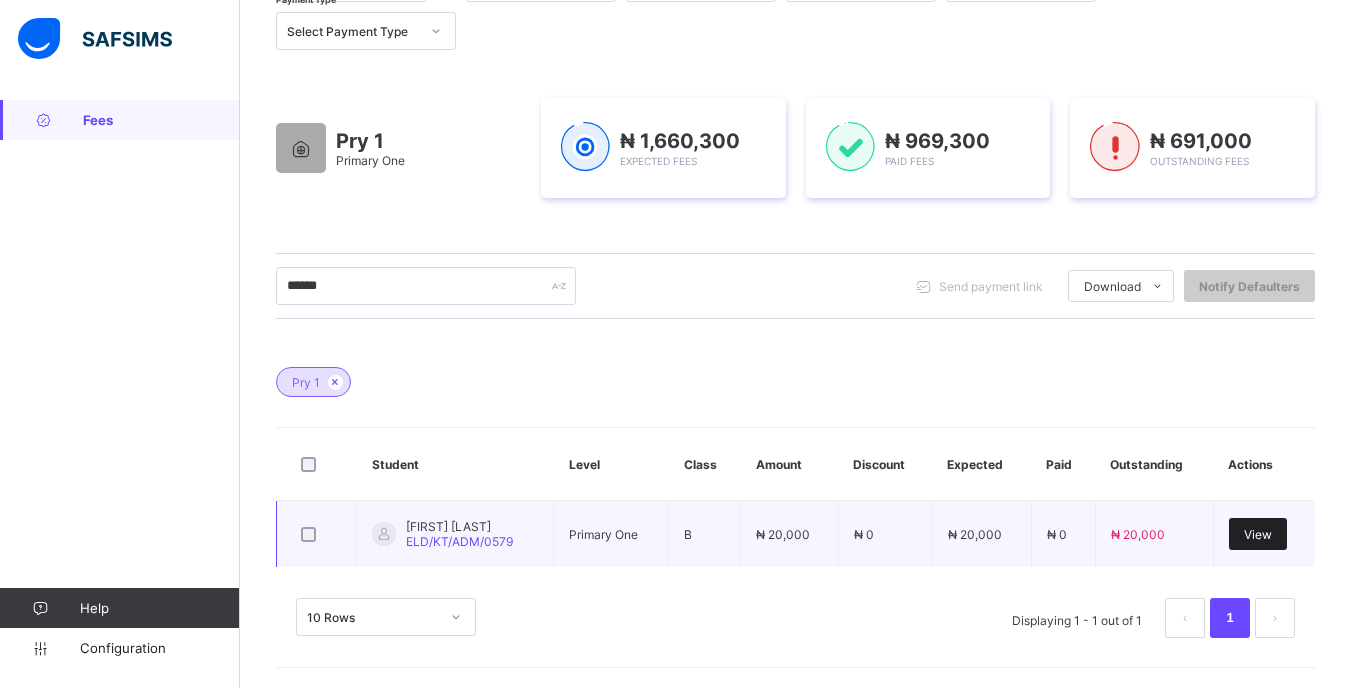 click on "View" at bounding box center (1258, 534) 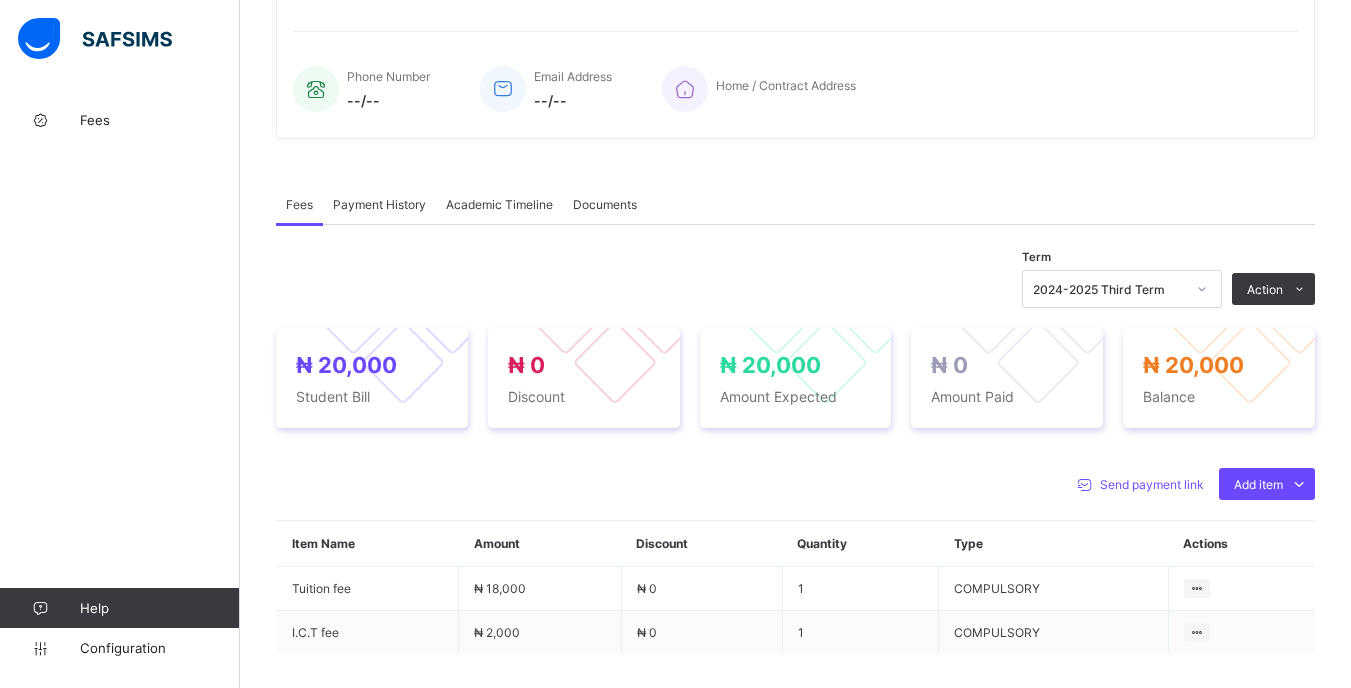 scroll, scrollTop: 452, scrollLeft: 0, axis: vertical 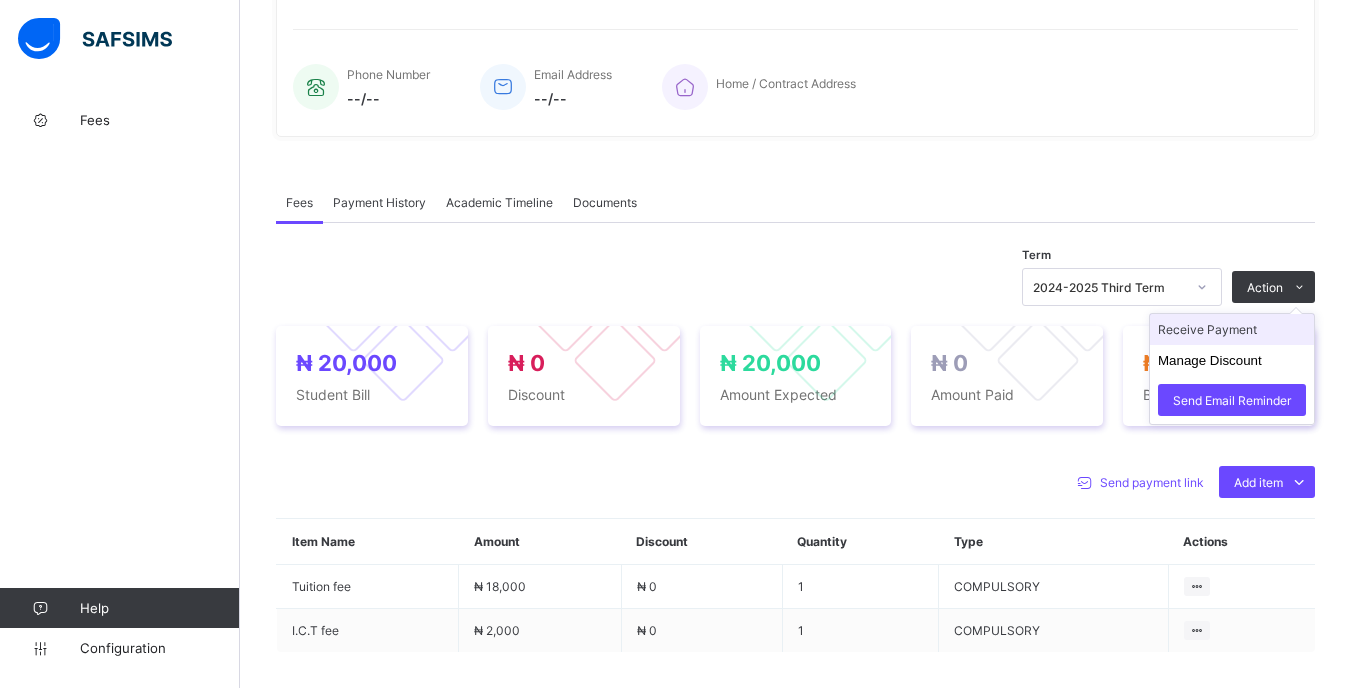 click on "Receive Payment" at bounding box center (1232, 329) 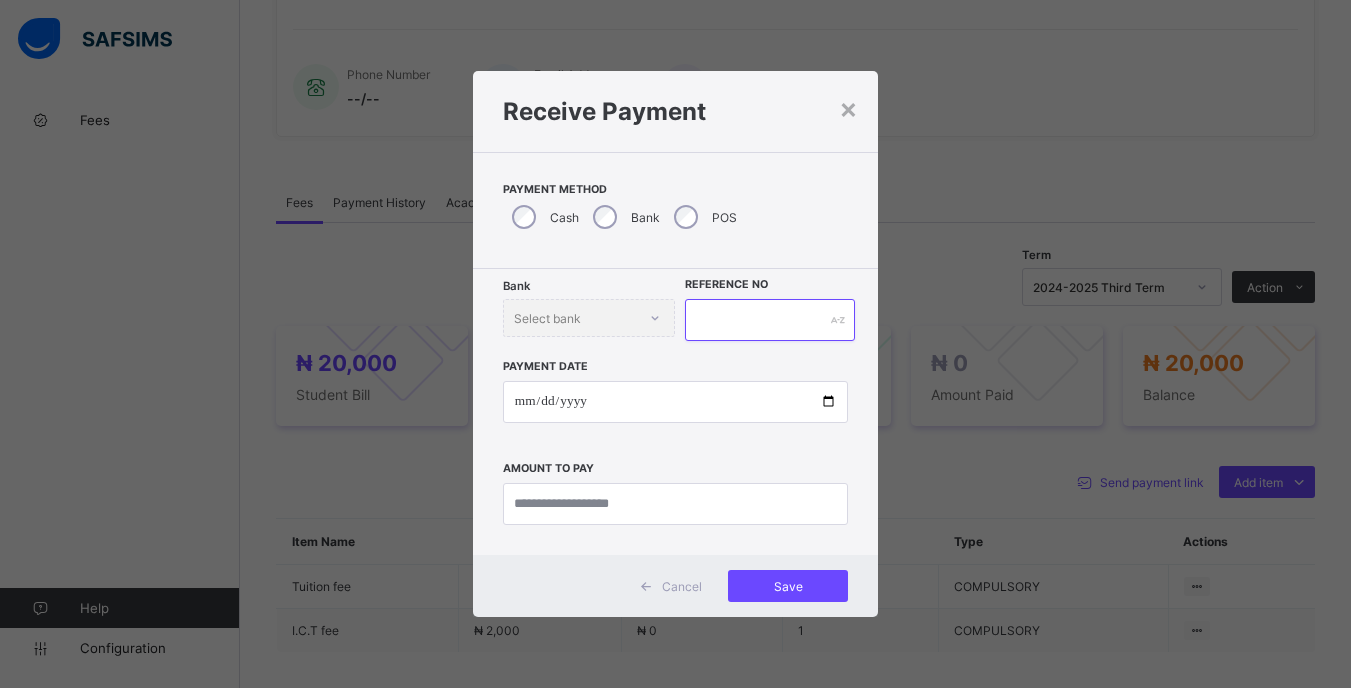 click at bounding box center (769, 320) 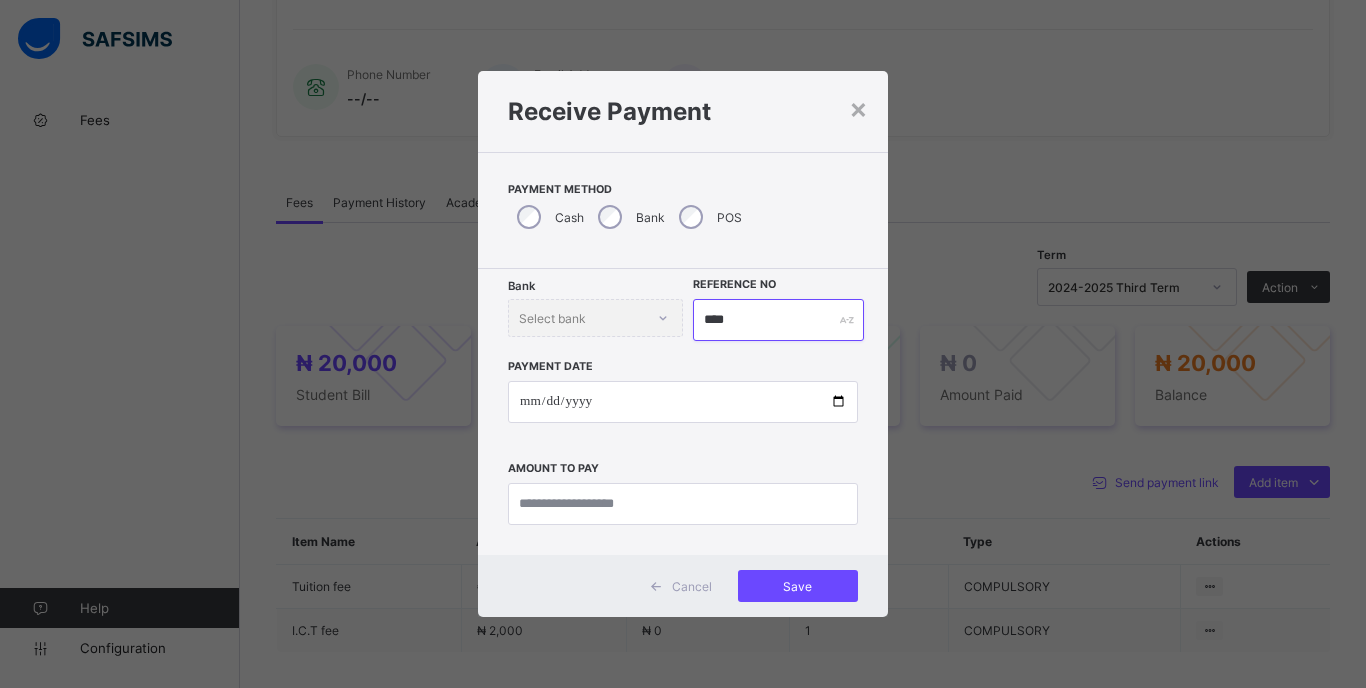type on "****" 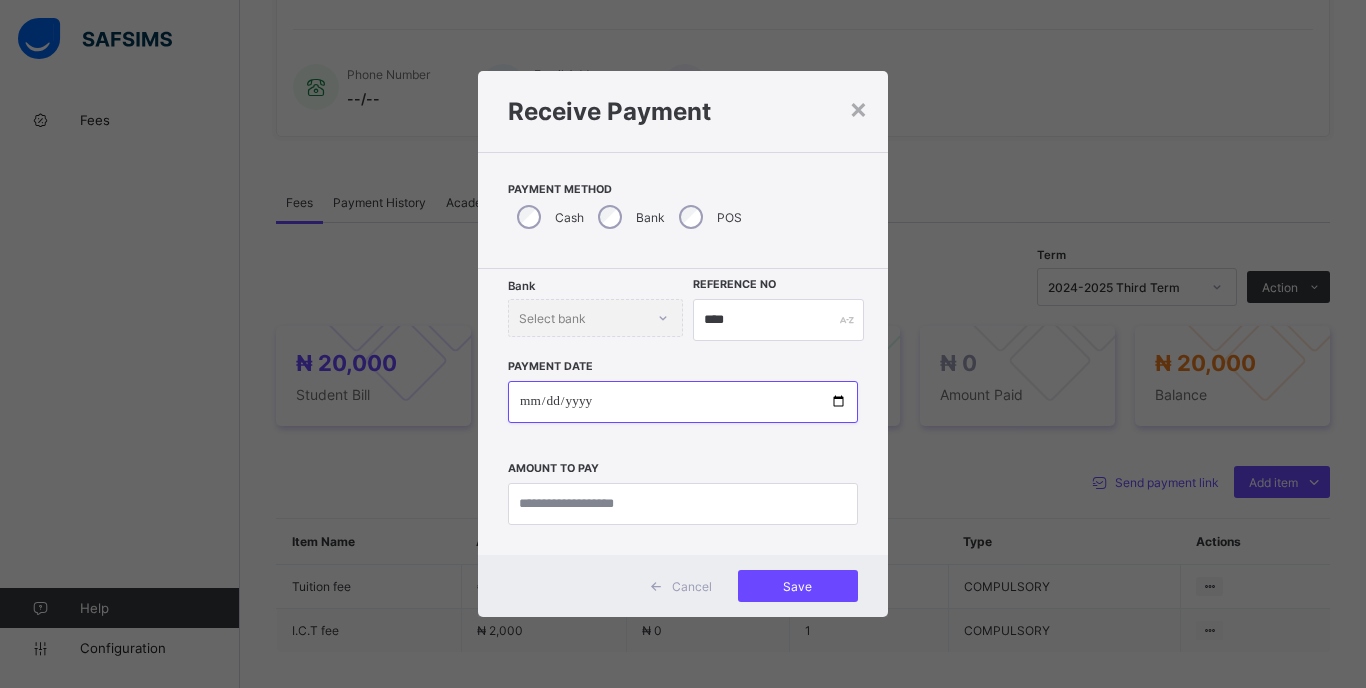 click at bounding box center (683, 402) 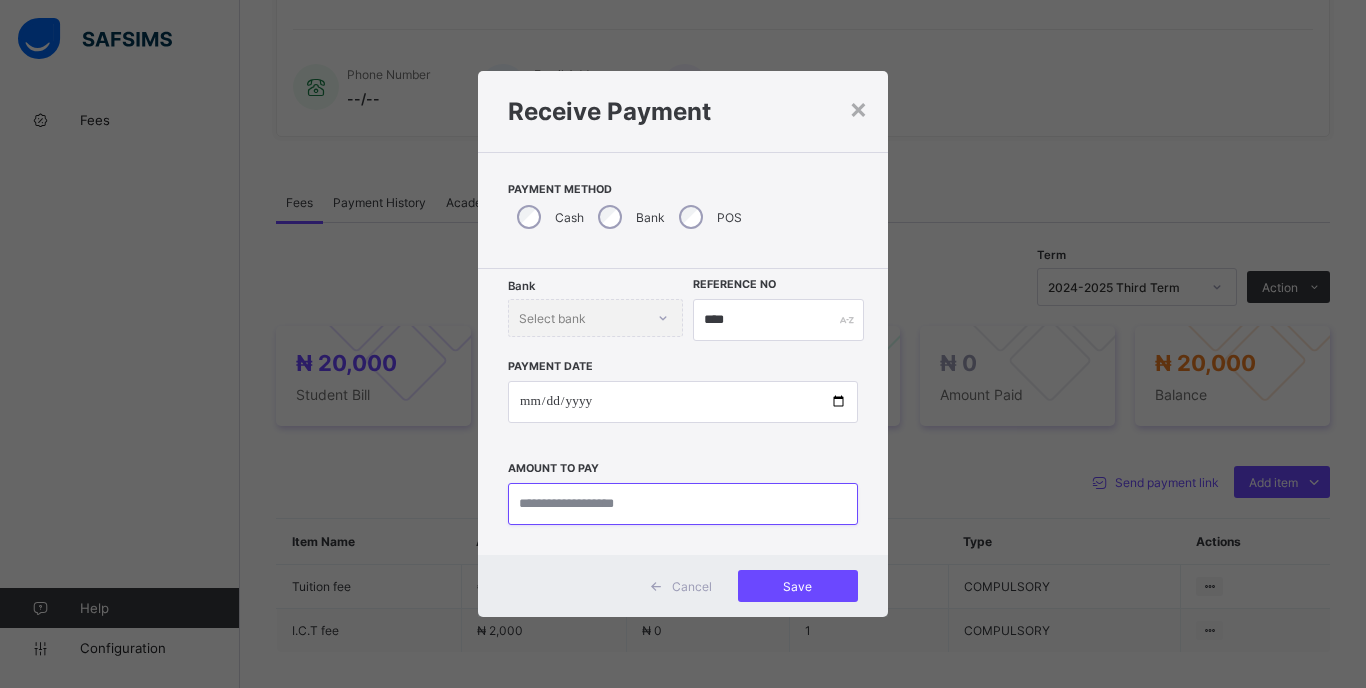 click at bounding box center (683, 504) 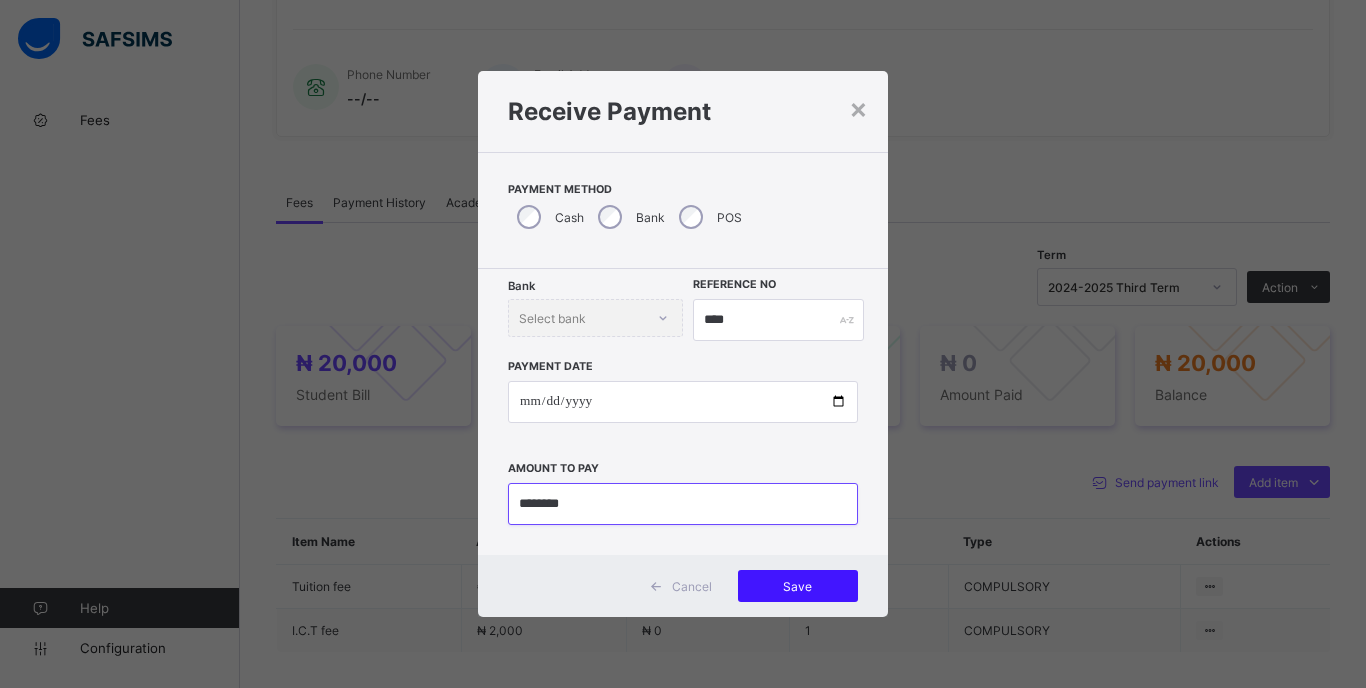 type on "********" 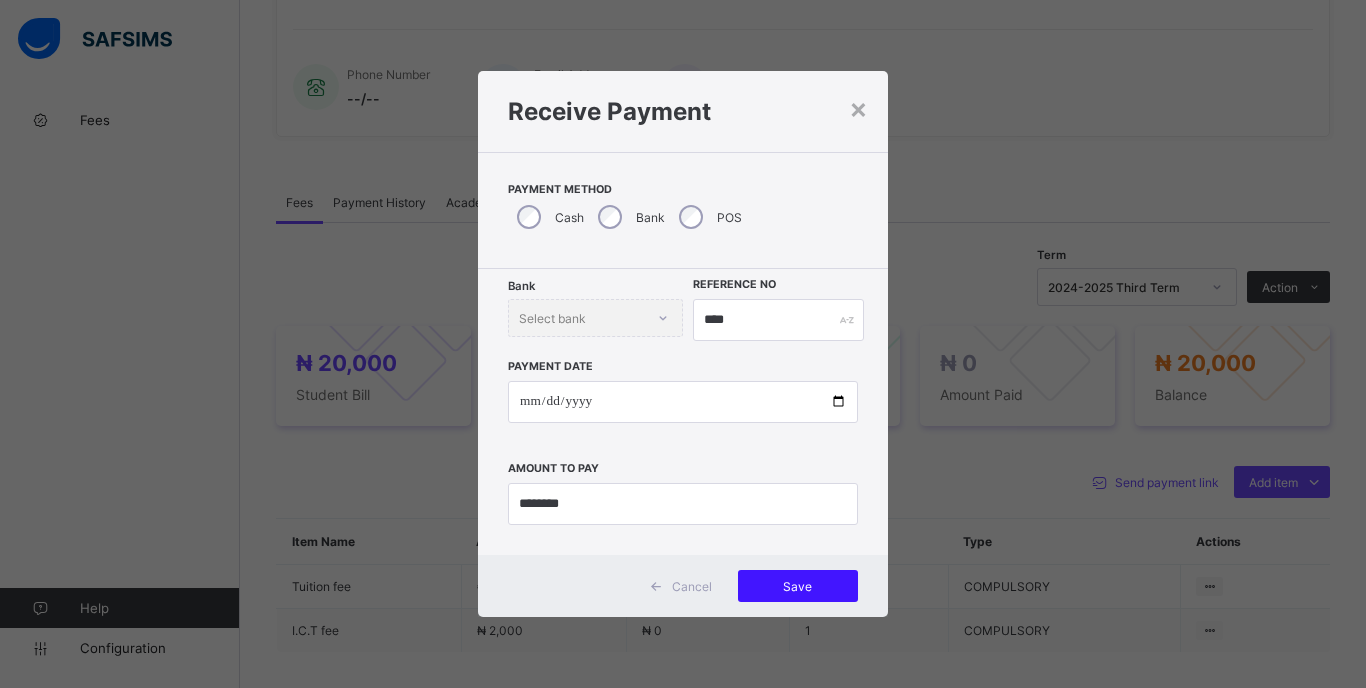 click on "Save" at bounding box center (798, 586) 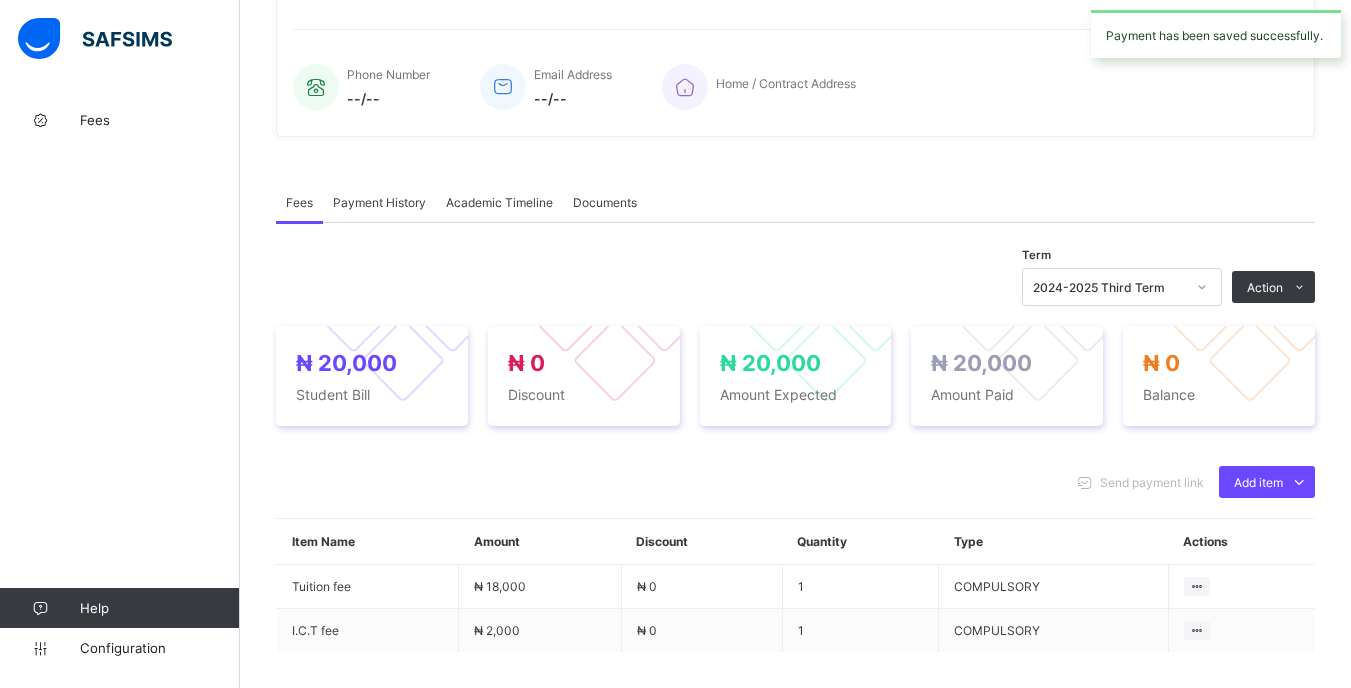 click at bounding box center [1202, 287] 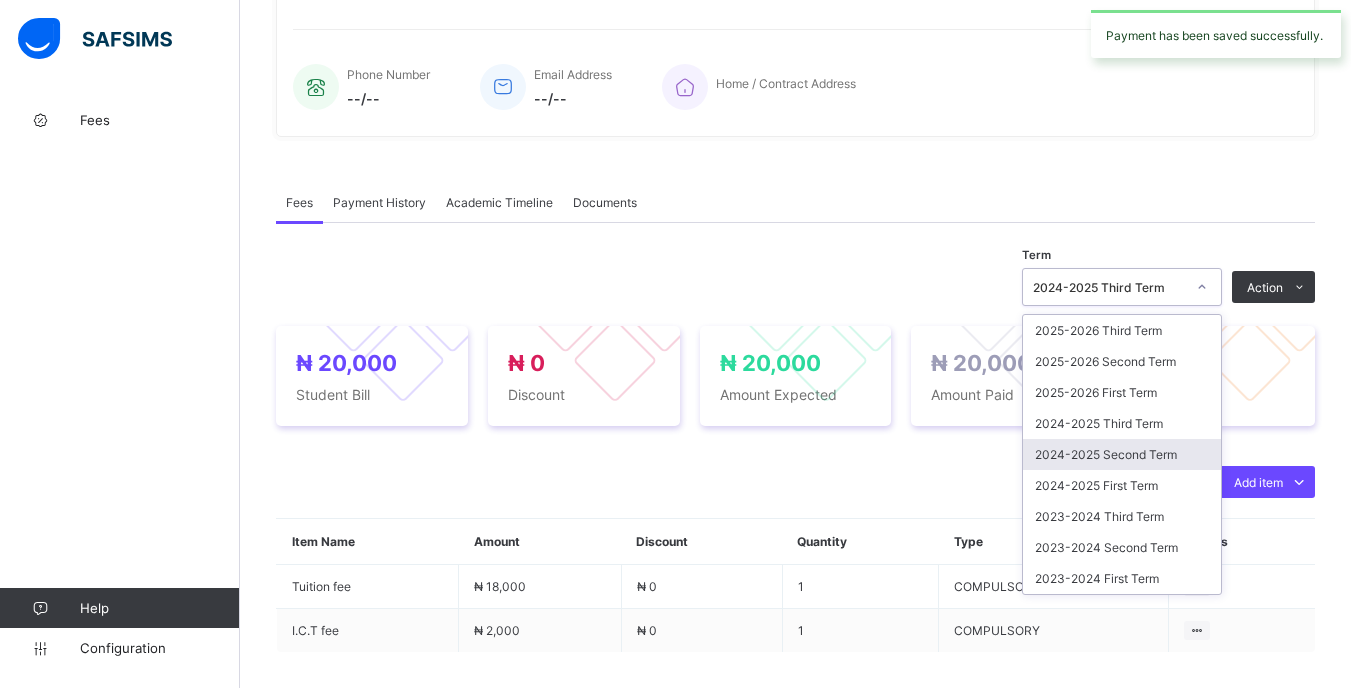 click on "2024-2025 Second Term" at bounding box center (1122, 454) 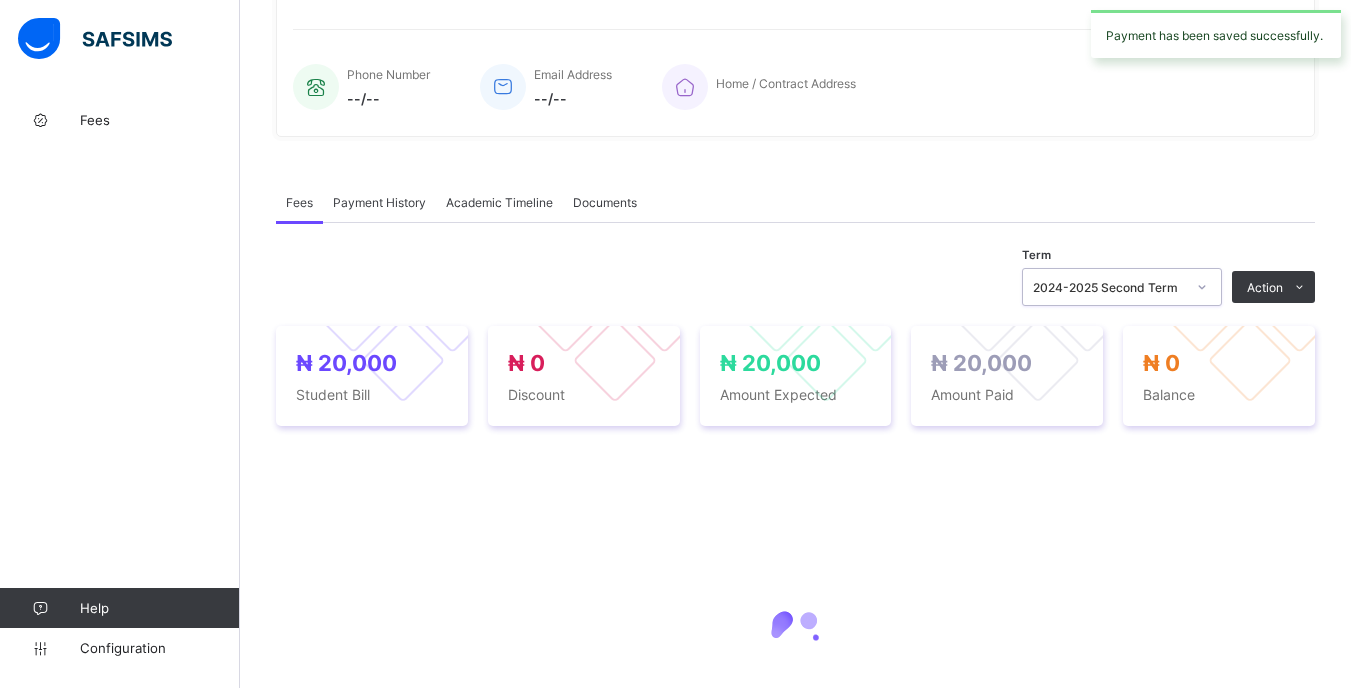 click on "2024-2025 Second Term" at bounding box center [1109, 287] 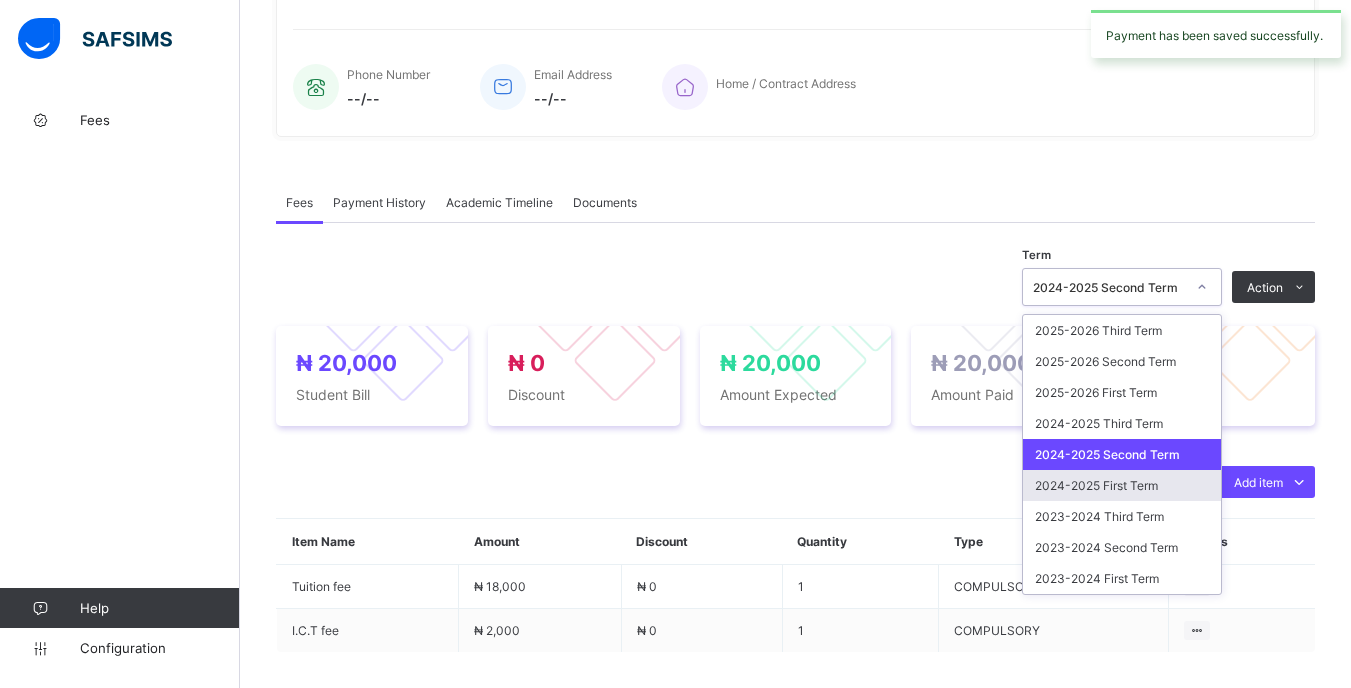 click on "2024-2025 First Term" at bounding box center (1122, 485) 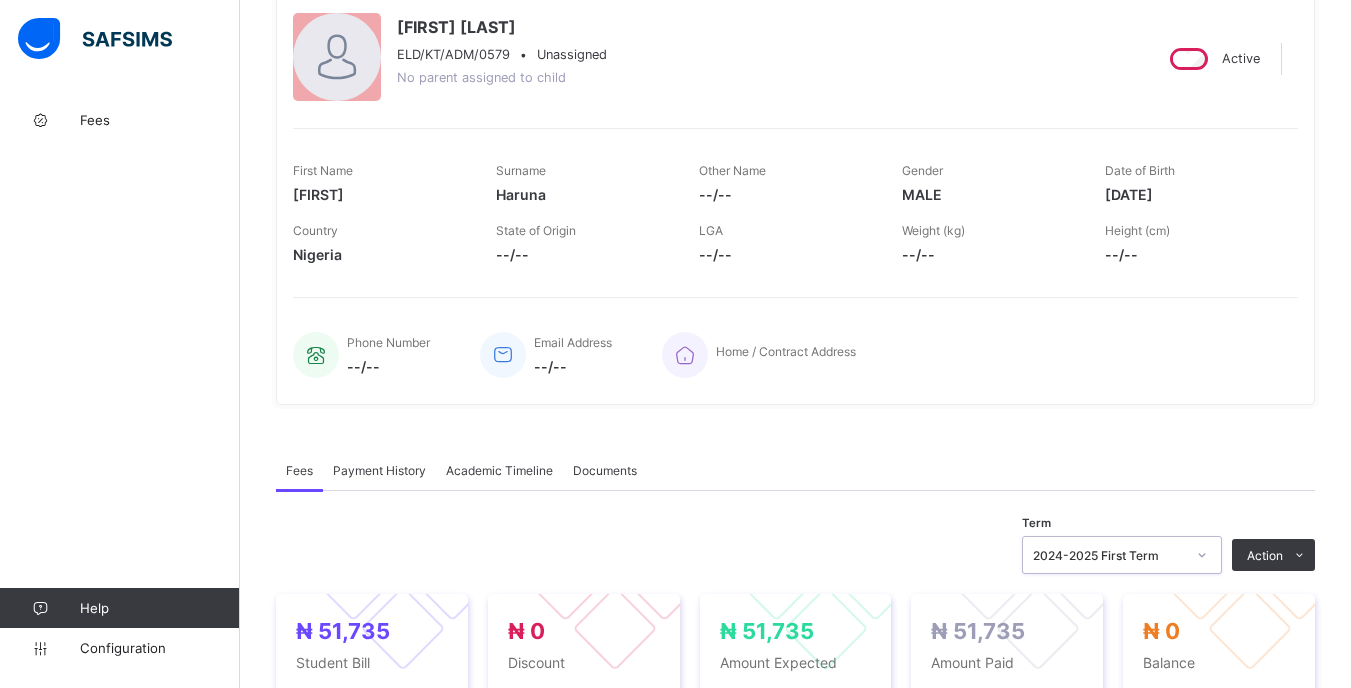 scroll, scrollTop: 0, scrollLeft: 0, axis: both 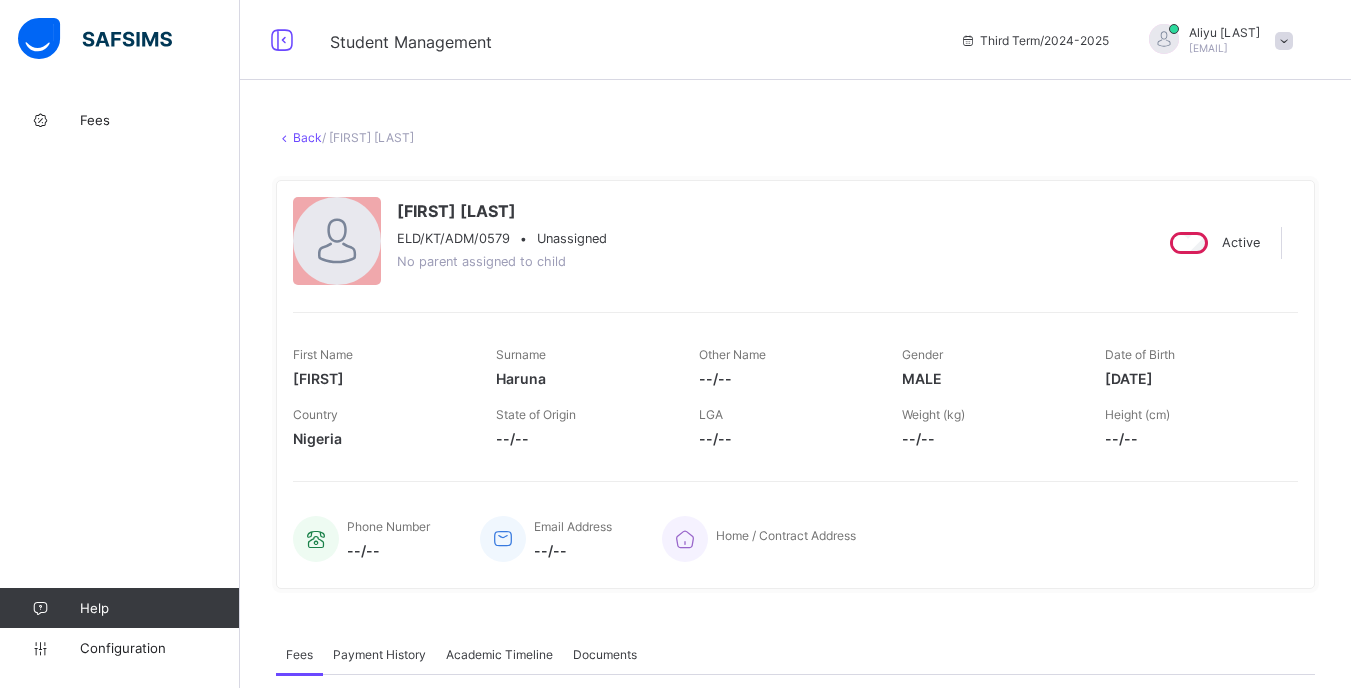click on "Back" at bounding box center (307, 137) 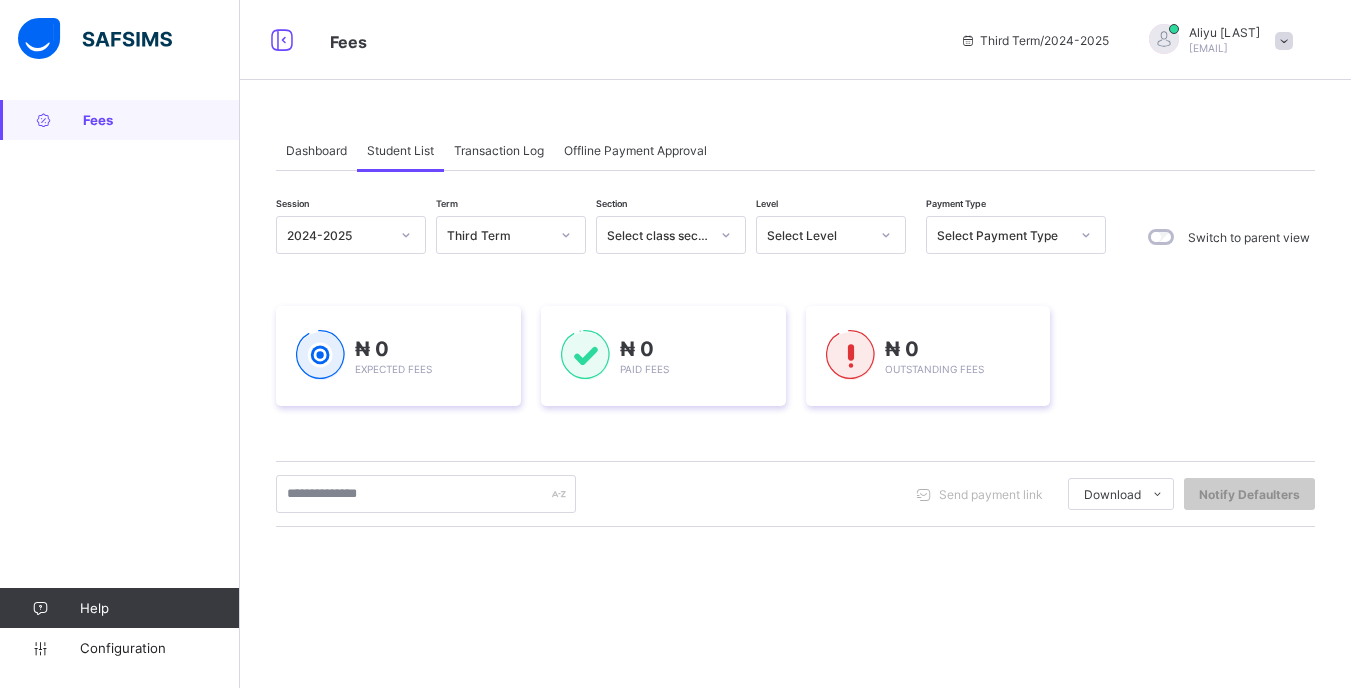 click at bounding box center [886, 235] 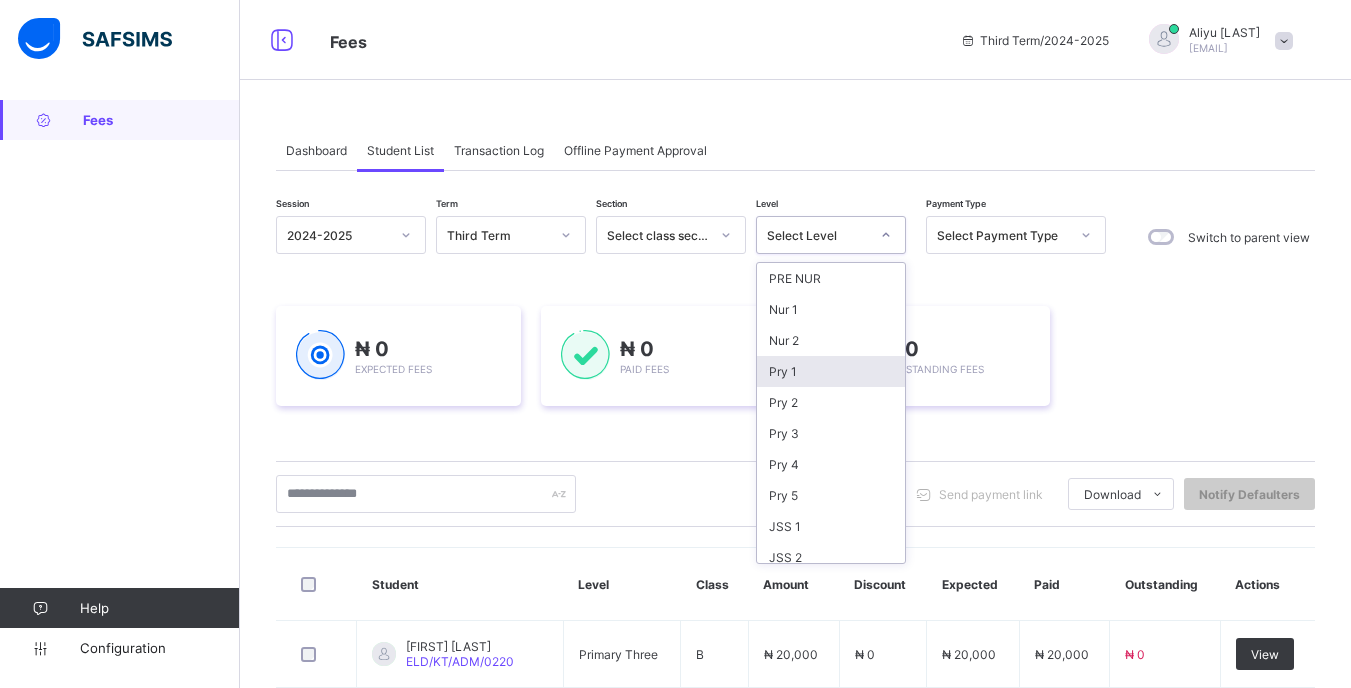 click on "Pry 1" at bounding box center [831, 371] 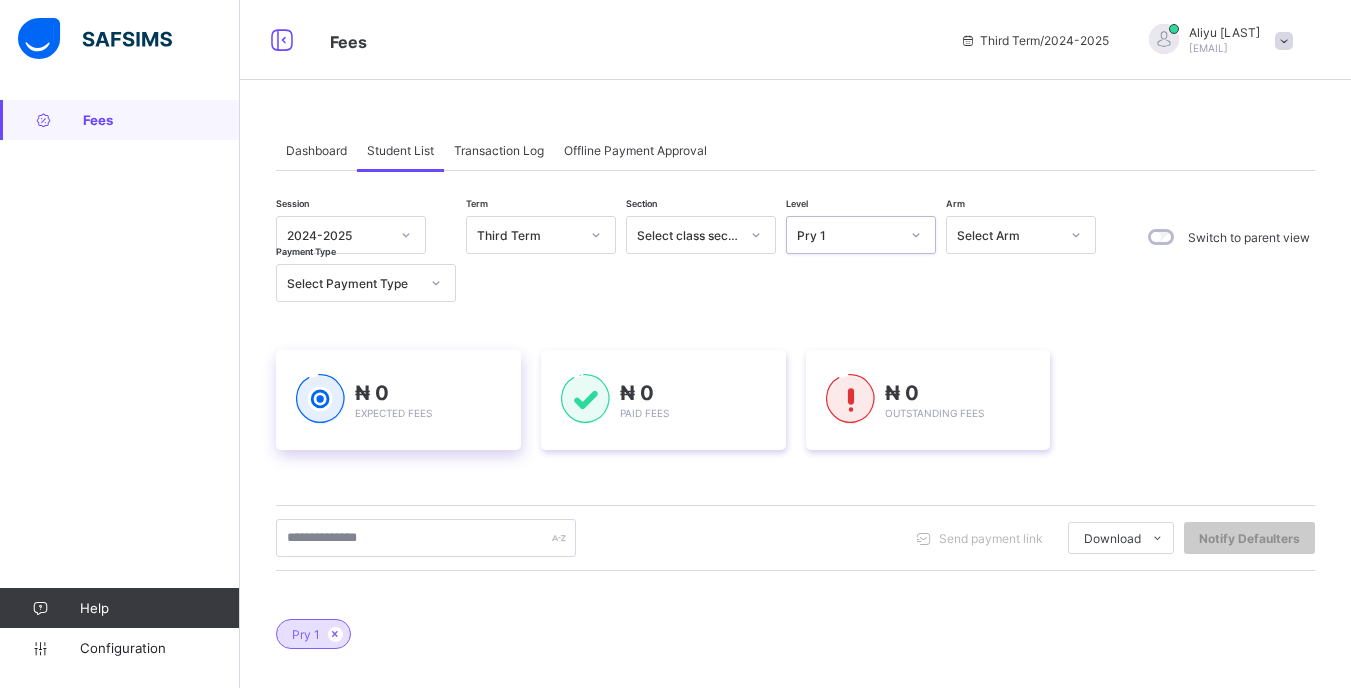 click on "₦ 0   Expected Fees   ₦ 0 Paid Fees   ₦ 0 Outstanding Fees" at bounding box center [795, 400] 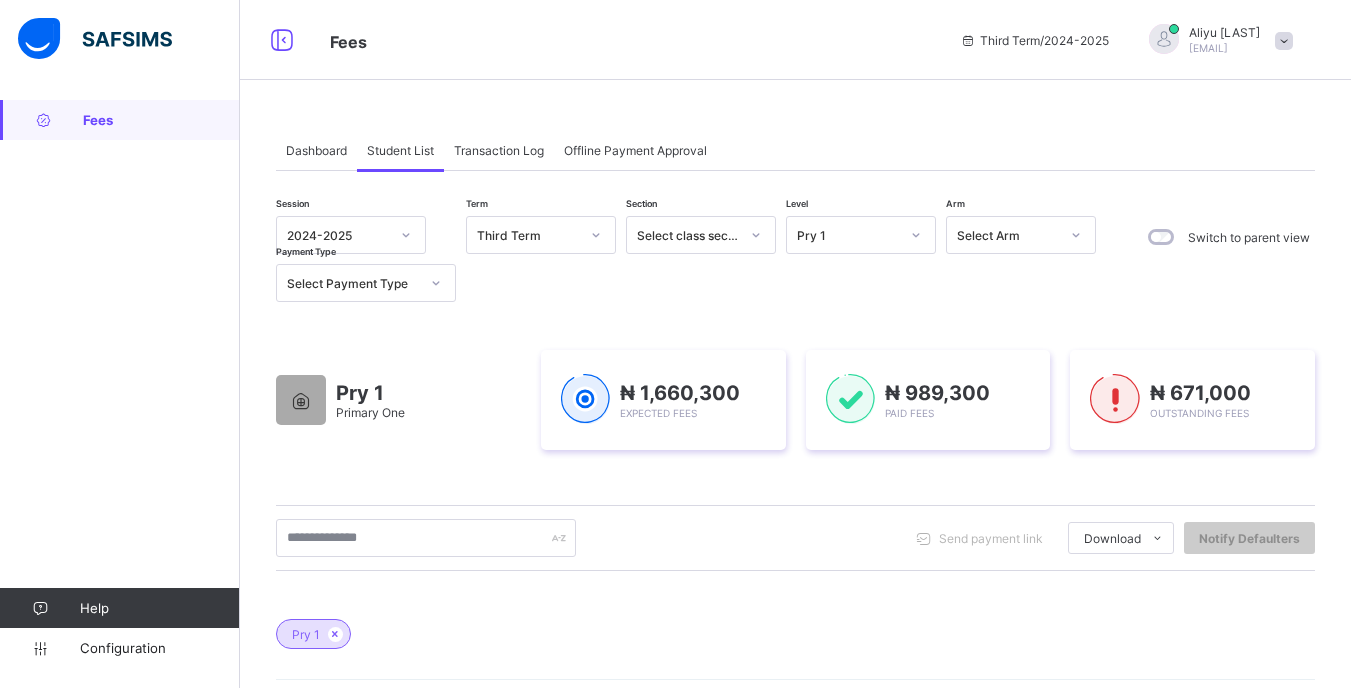 scroll, scrollTop: 200, scrollLeft: 0, axis: vertical 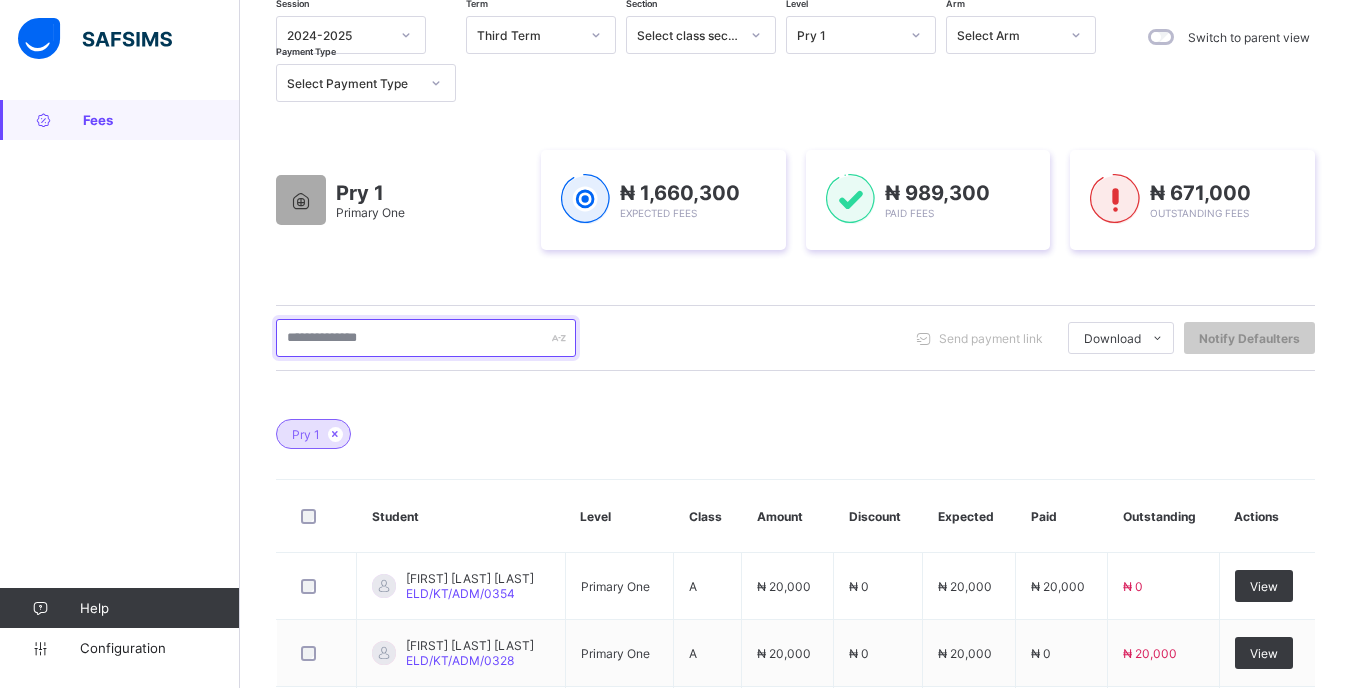 click at bounding box center [426, 338] 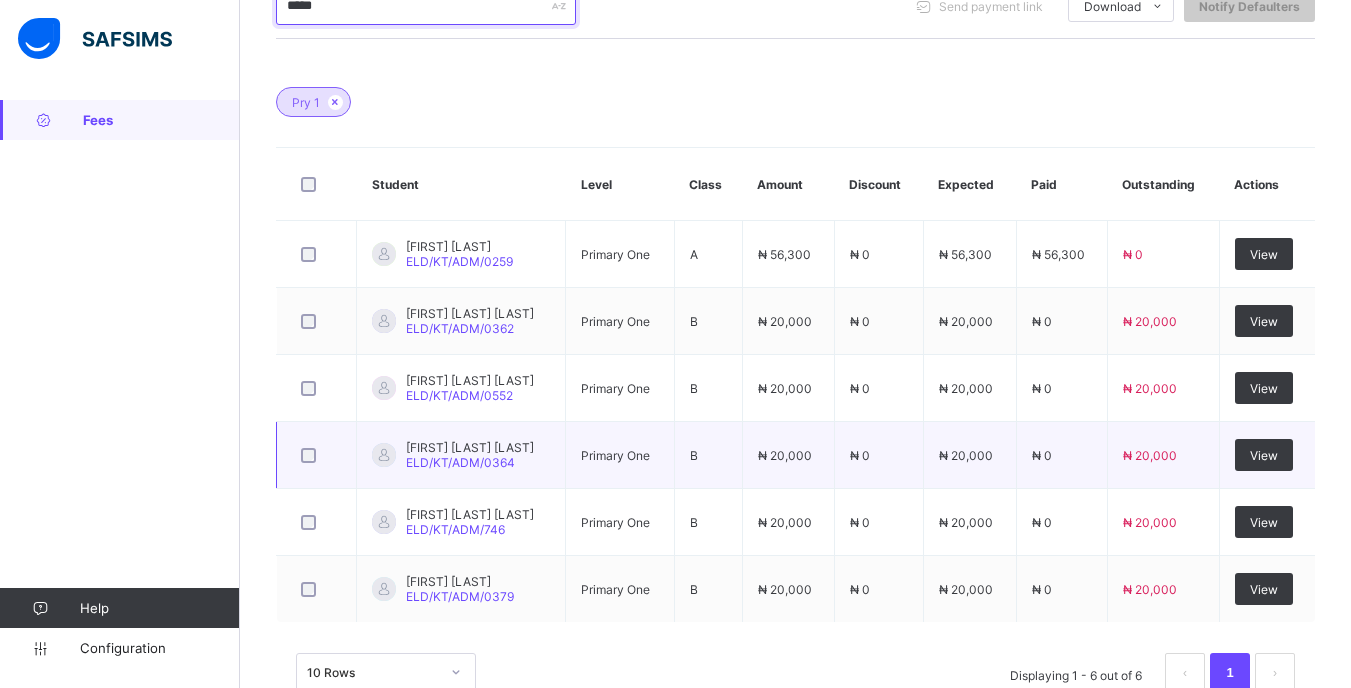 scroll, scrollTop: 587, scrollLeft: 0, axis: vertical 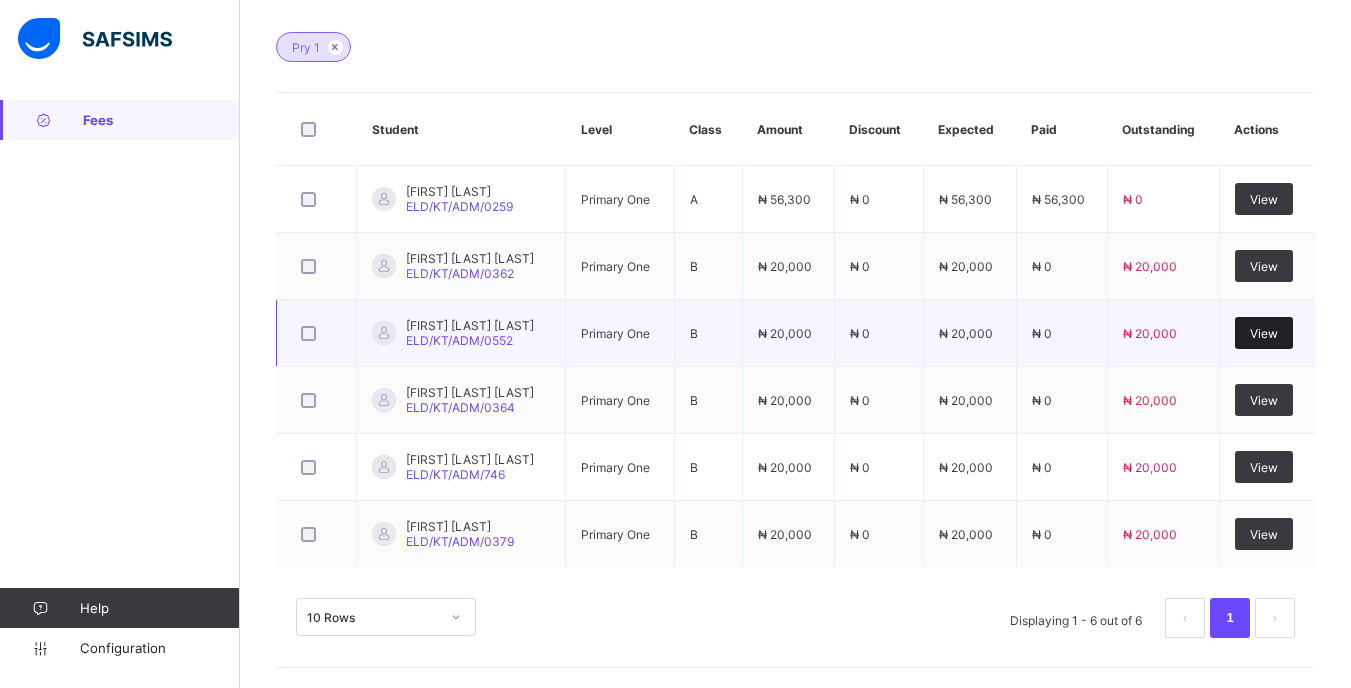 type on "*****" 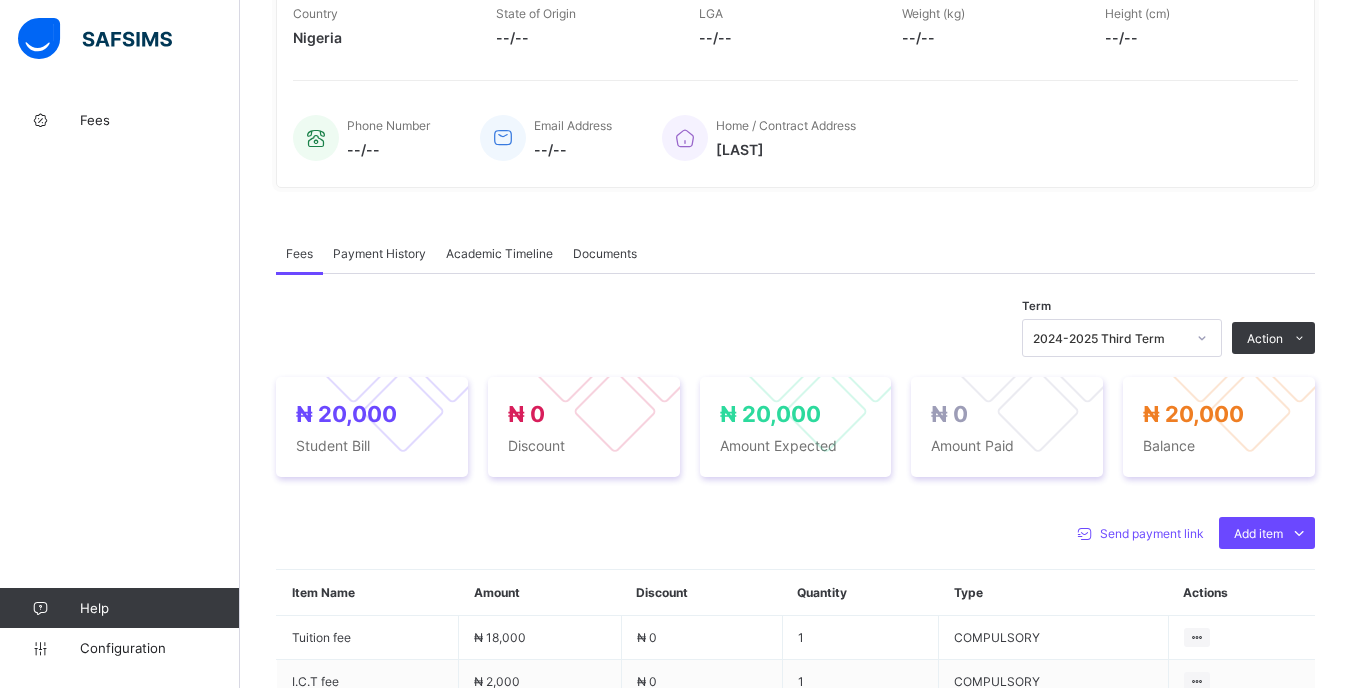 scroll, scrollTop: 587, scrollLeft: 0, axis: vertical 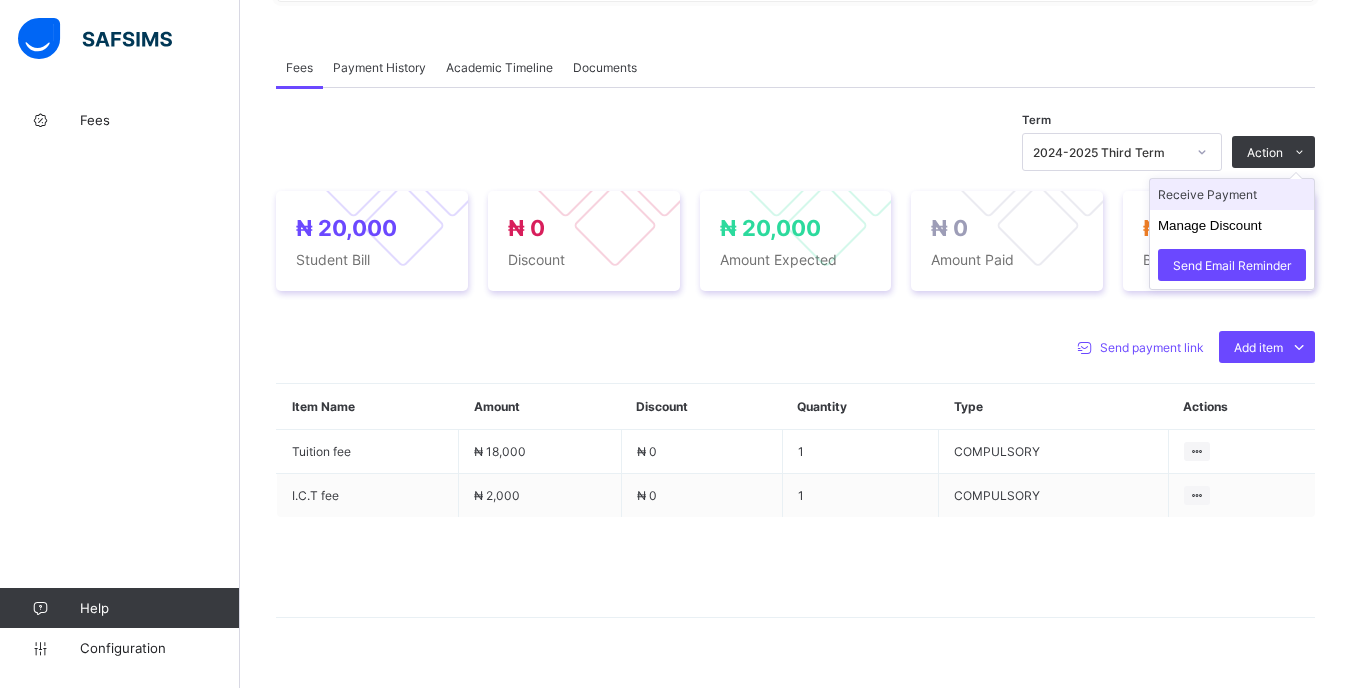 click on "Receive Payment" at bounding box center (1232, 194) 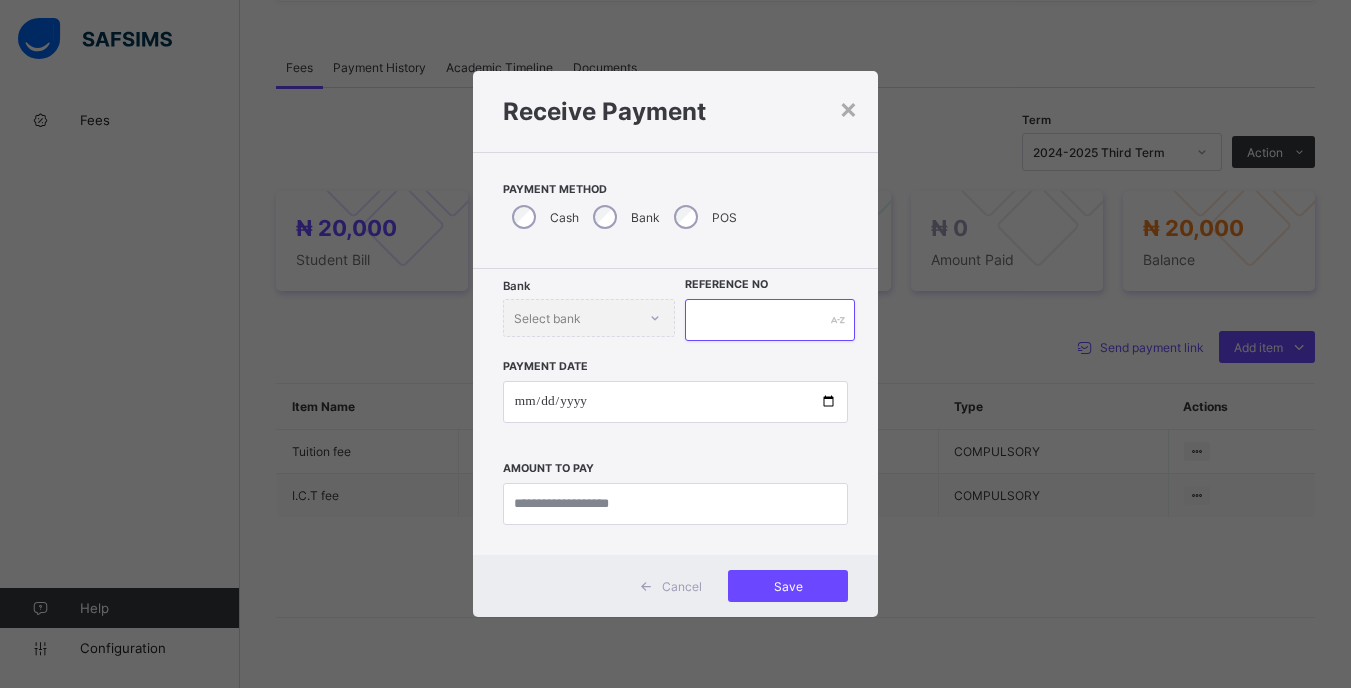 click at bounding box center [769, 320] 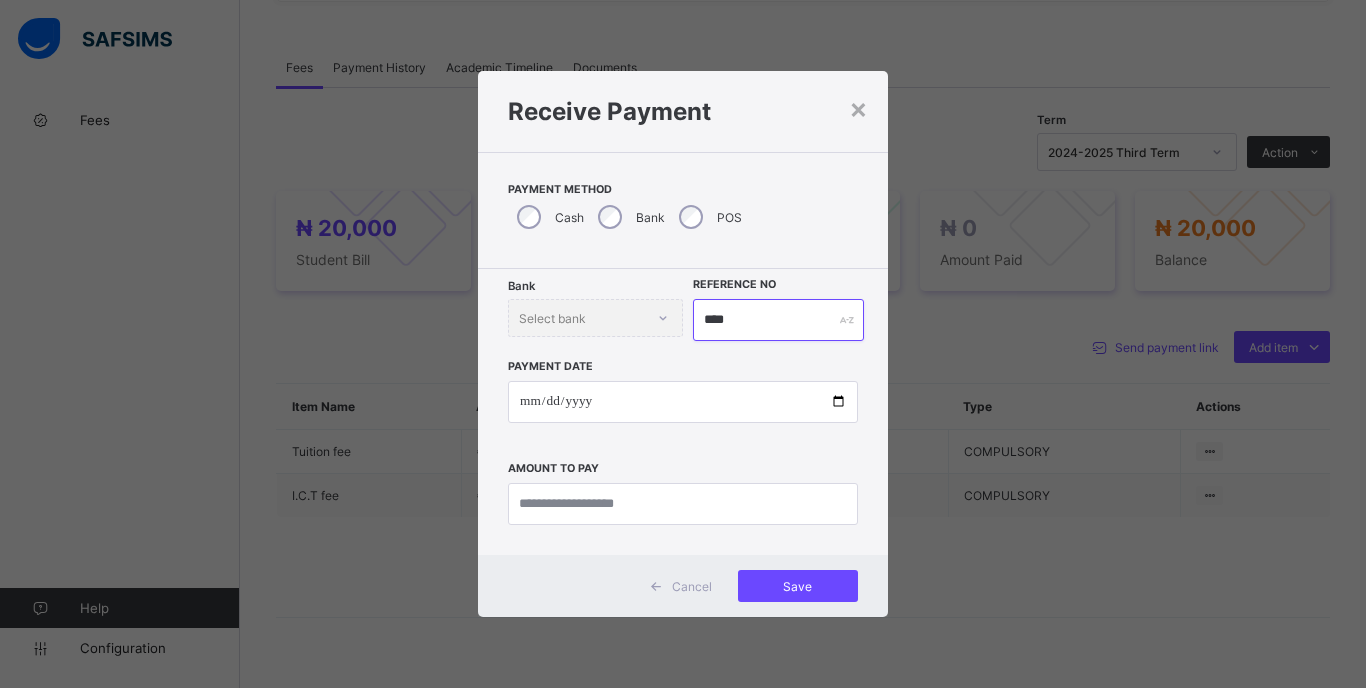 type on "****" 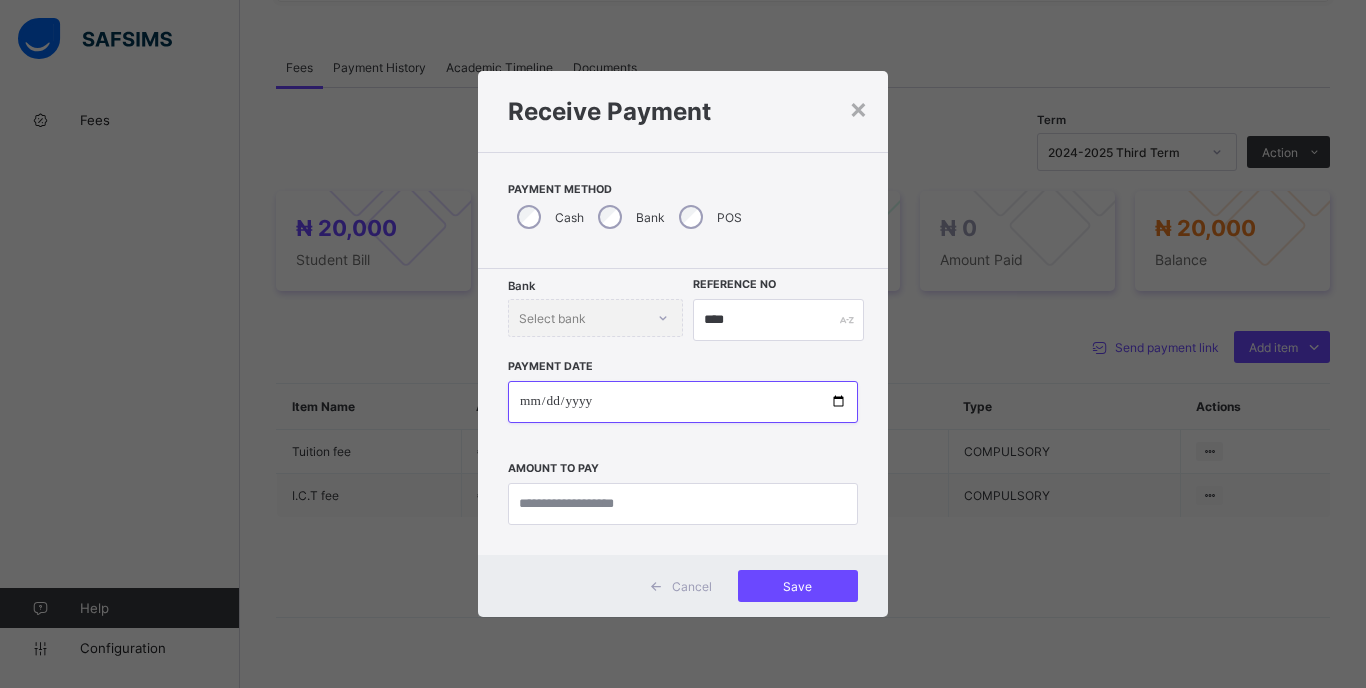 click at bounding box center [683, 402] 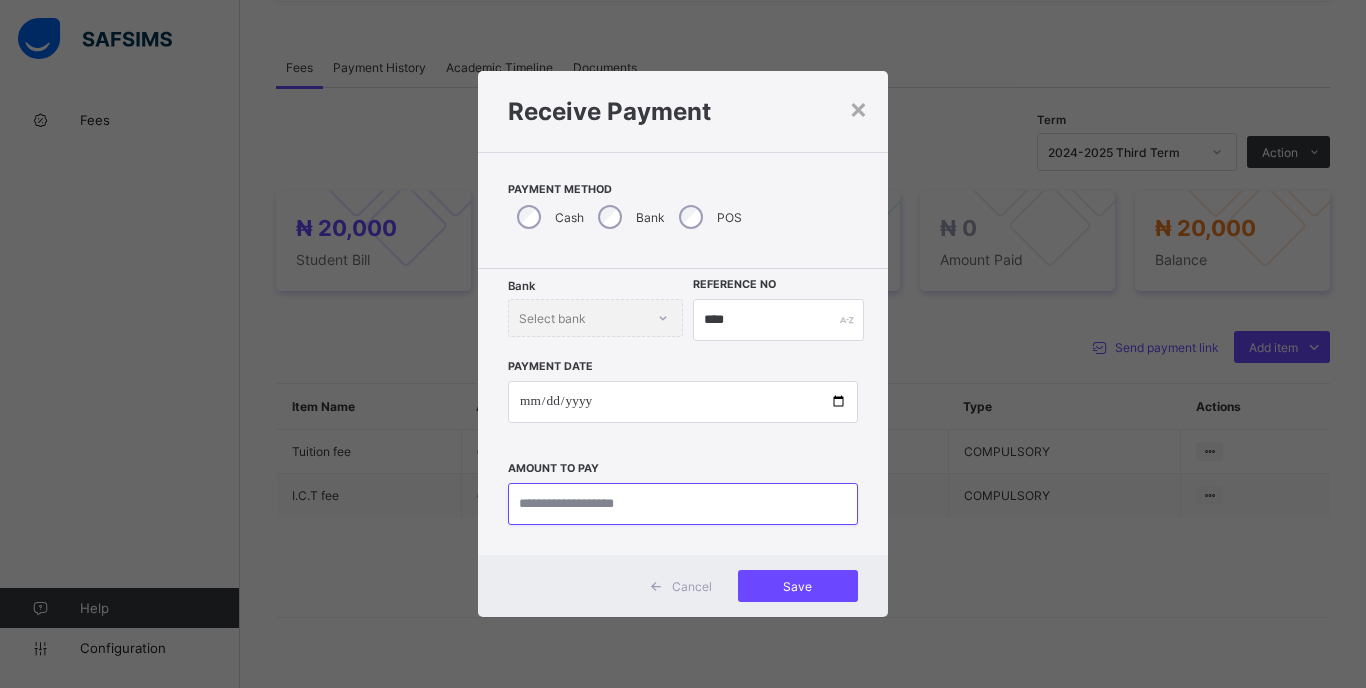 click at bounding box center [683, 504] 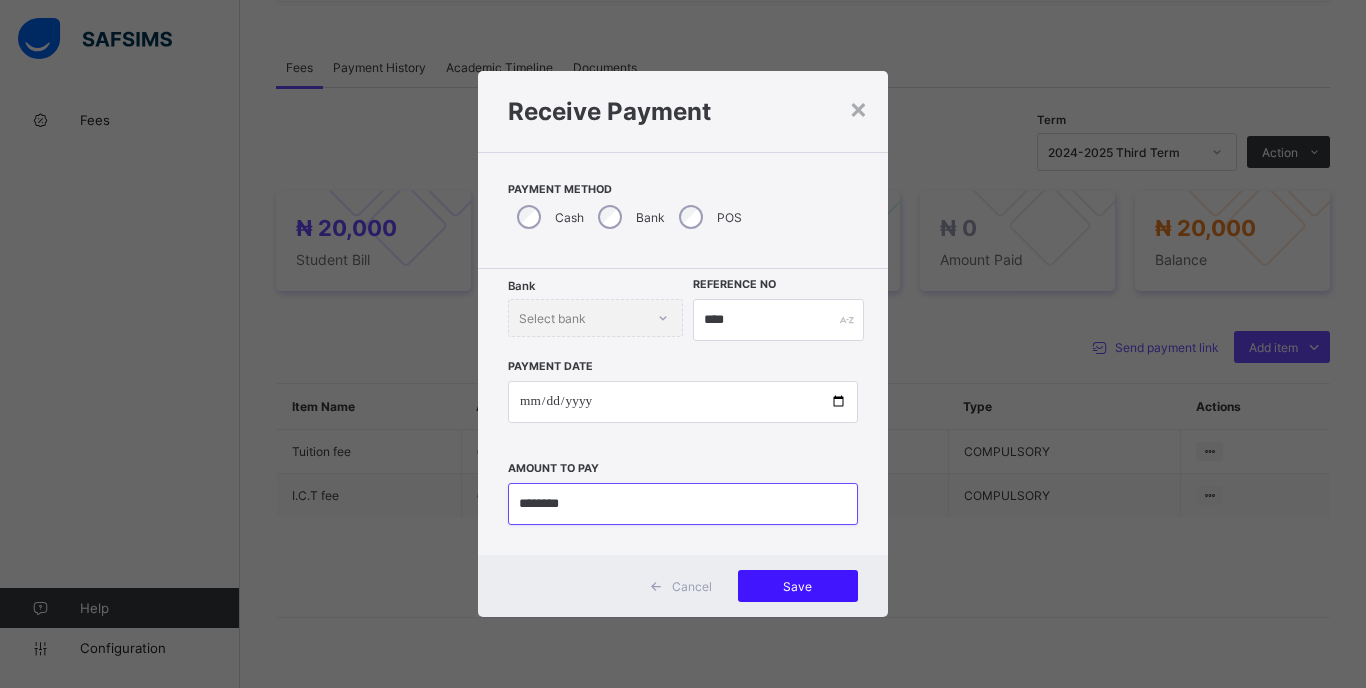 type on "********" 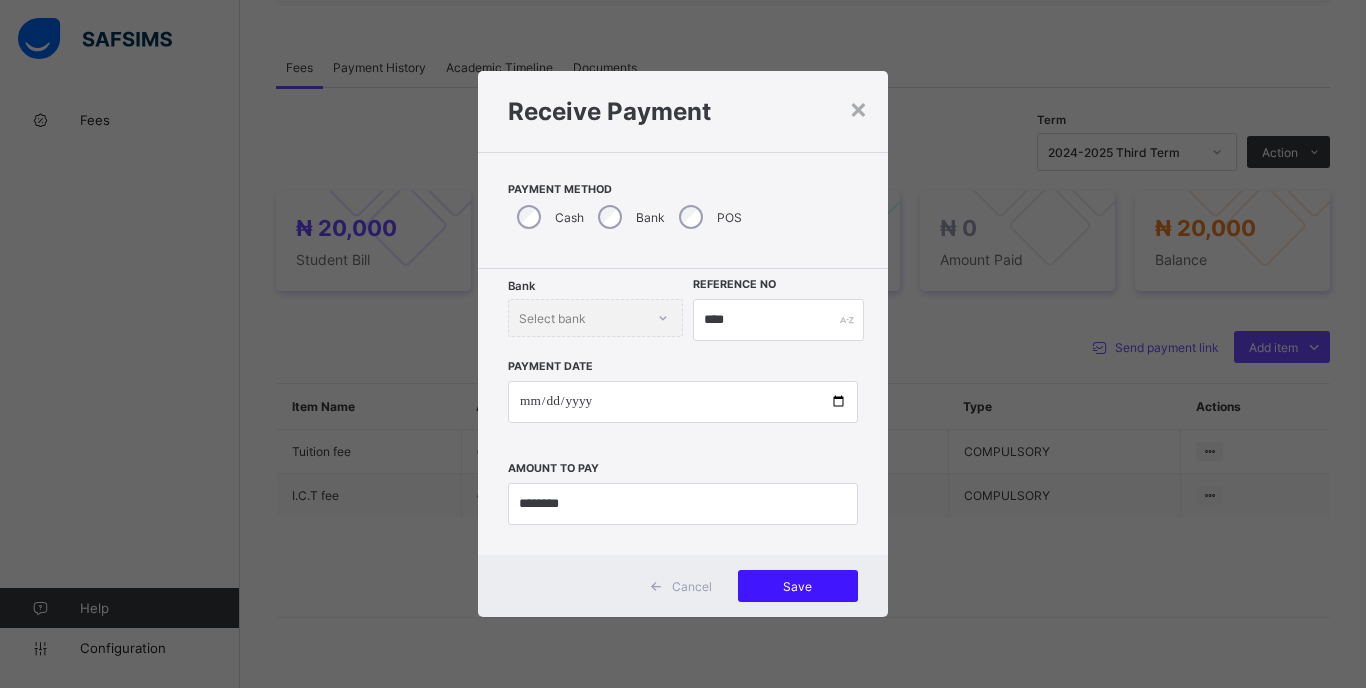 click on "Save" at bounding box center (798, 586) 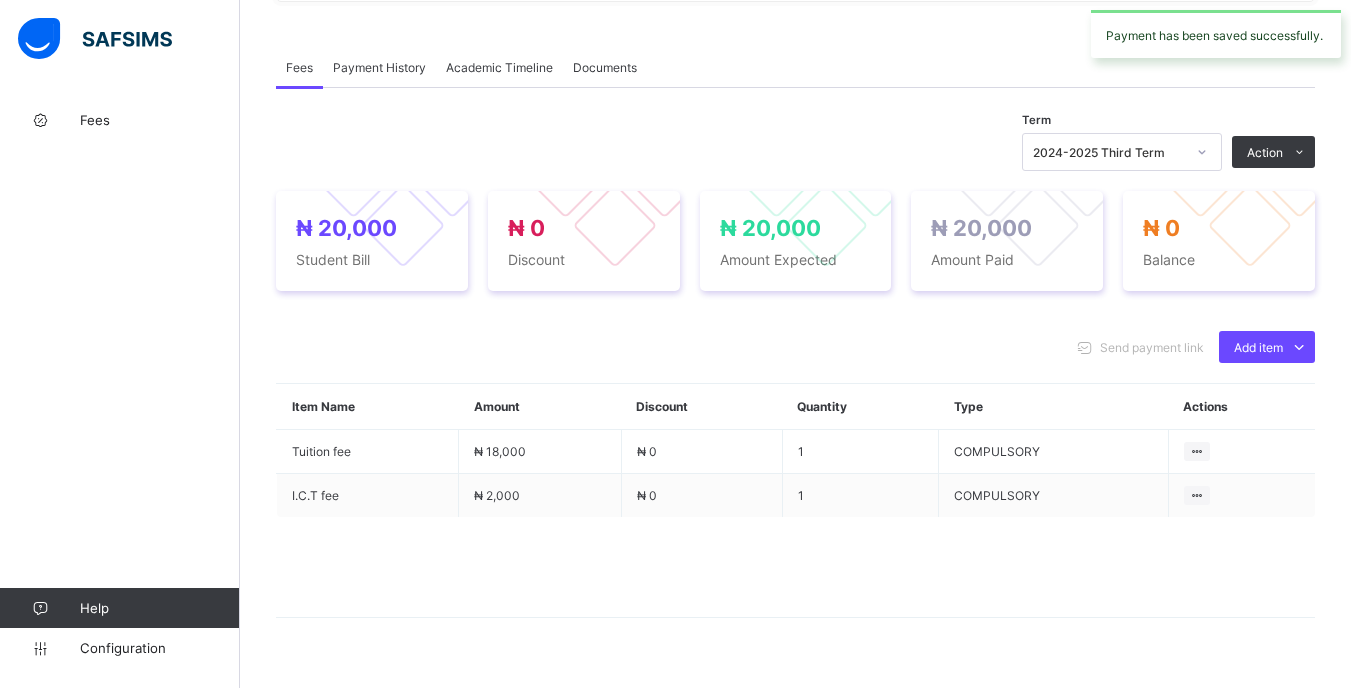 click at bounding box center (1202, 152) 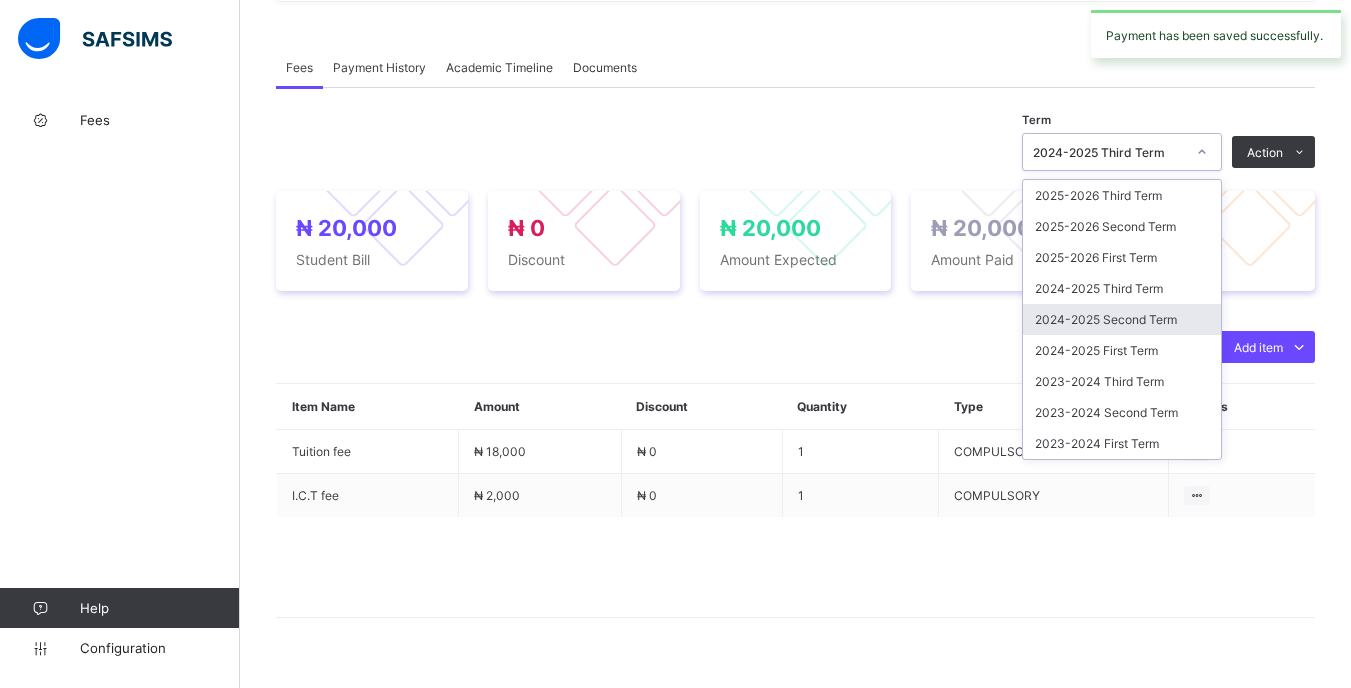 click on "2024-2025 Second Term" at bounding box center [1122, 319] 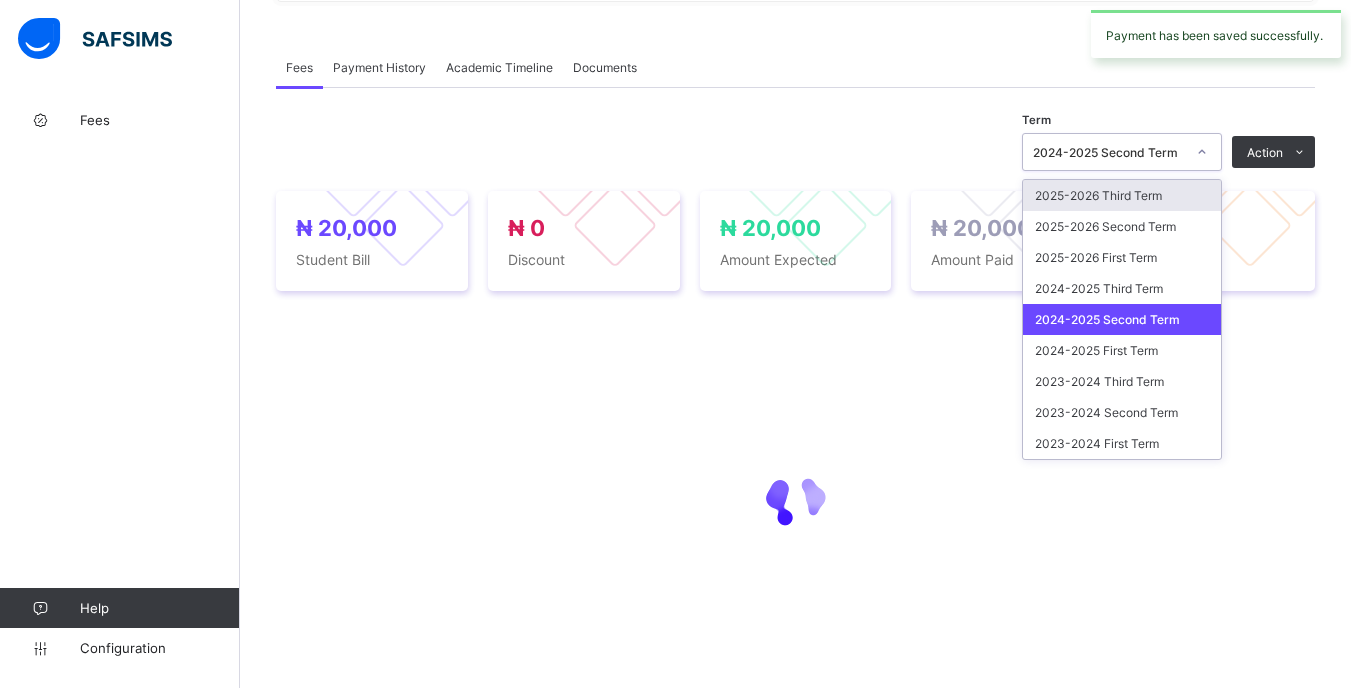 click on "2024-2025 Second Term" at bounding box center [1109, 152] 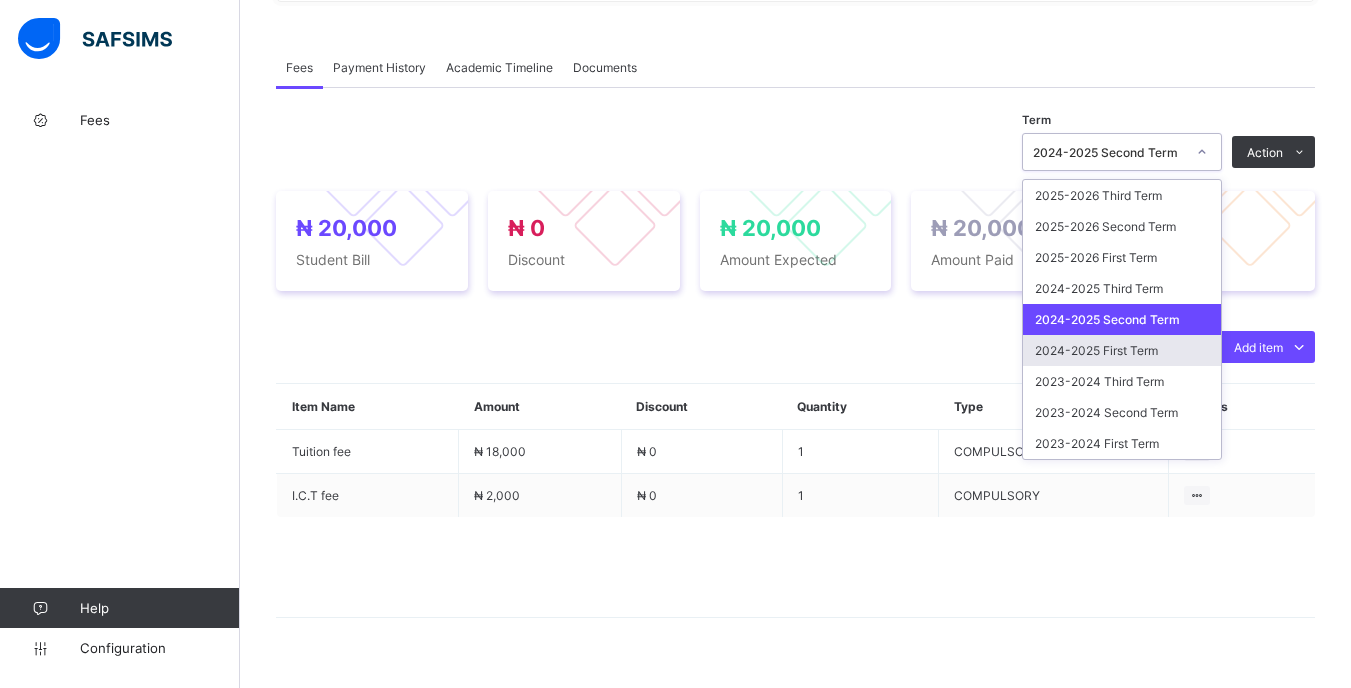 click on "2024-2025 First Term" at bounding box center [1122, 350] 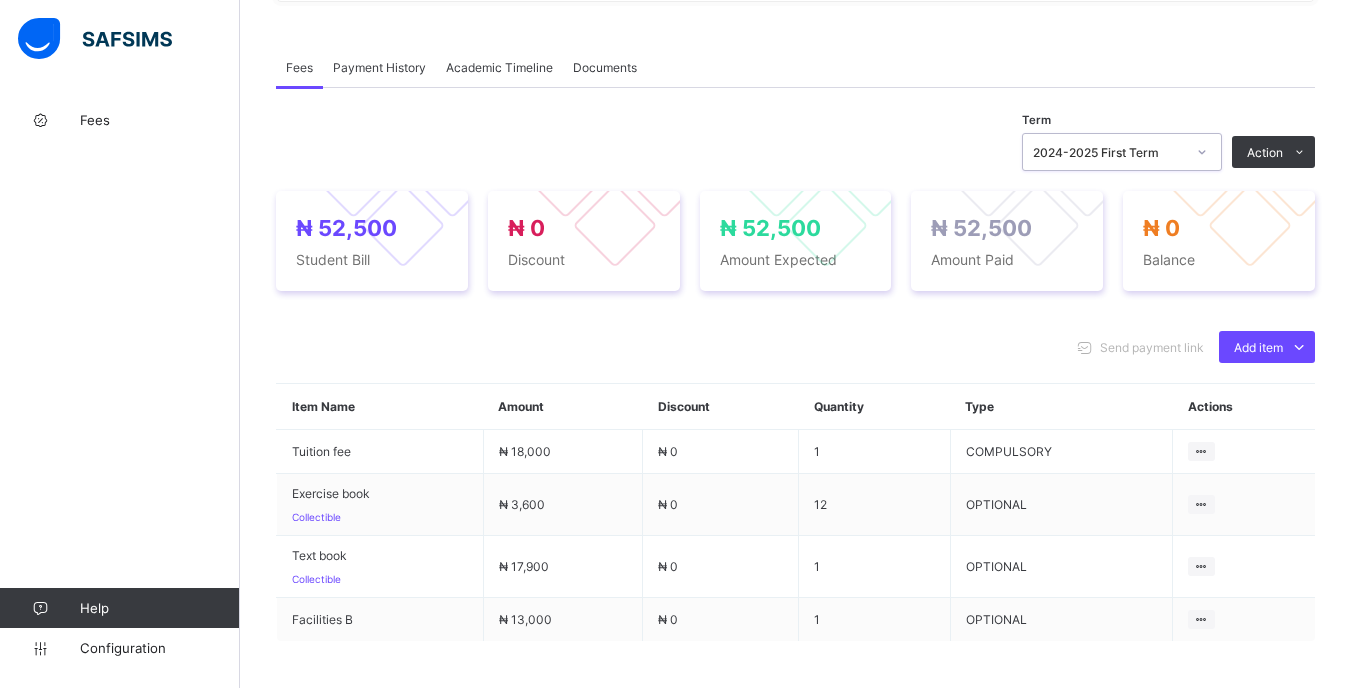 click on "2024-2025 First Term" at bounding box center (1109, 152) 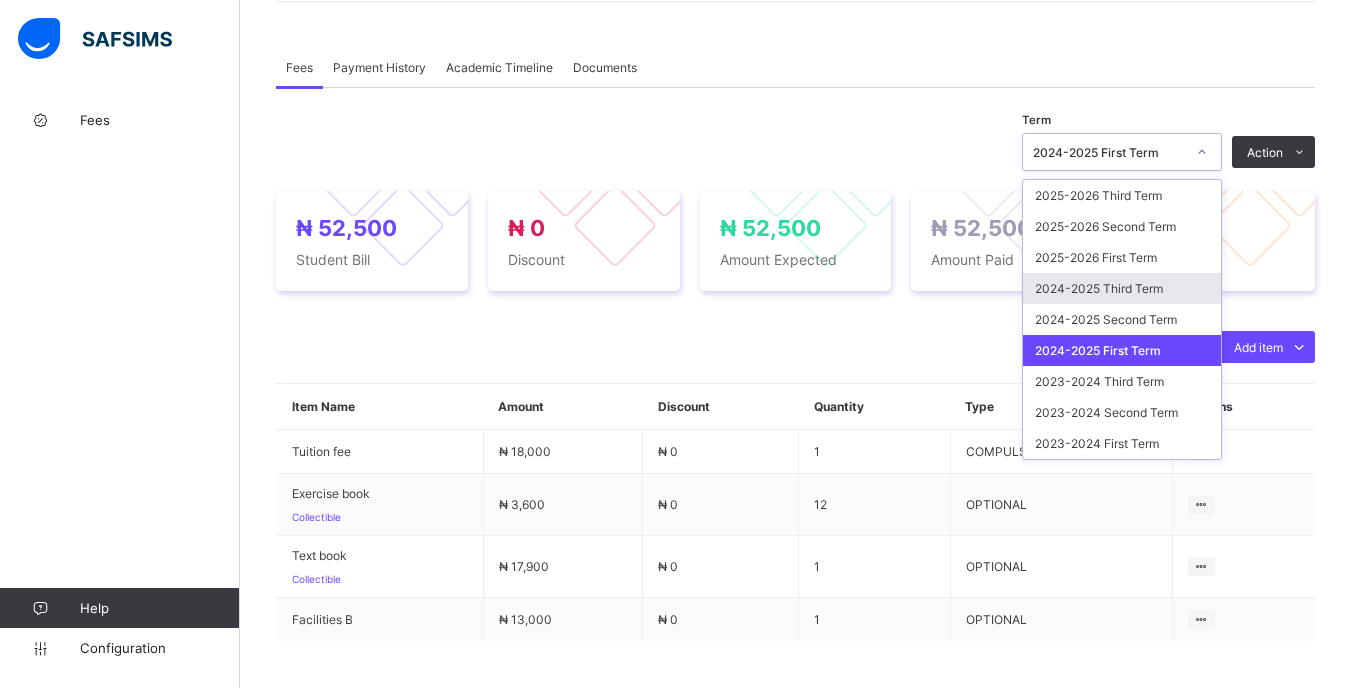click on "2024-2025 Third Term" at bounding box center (1122, 288) 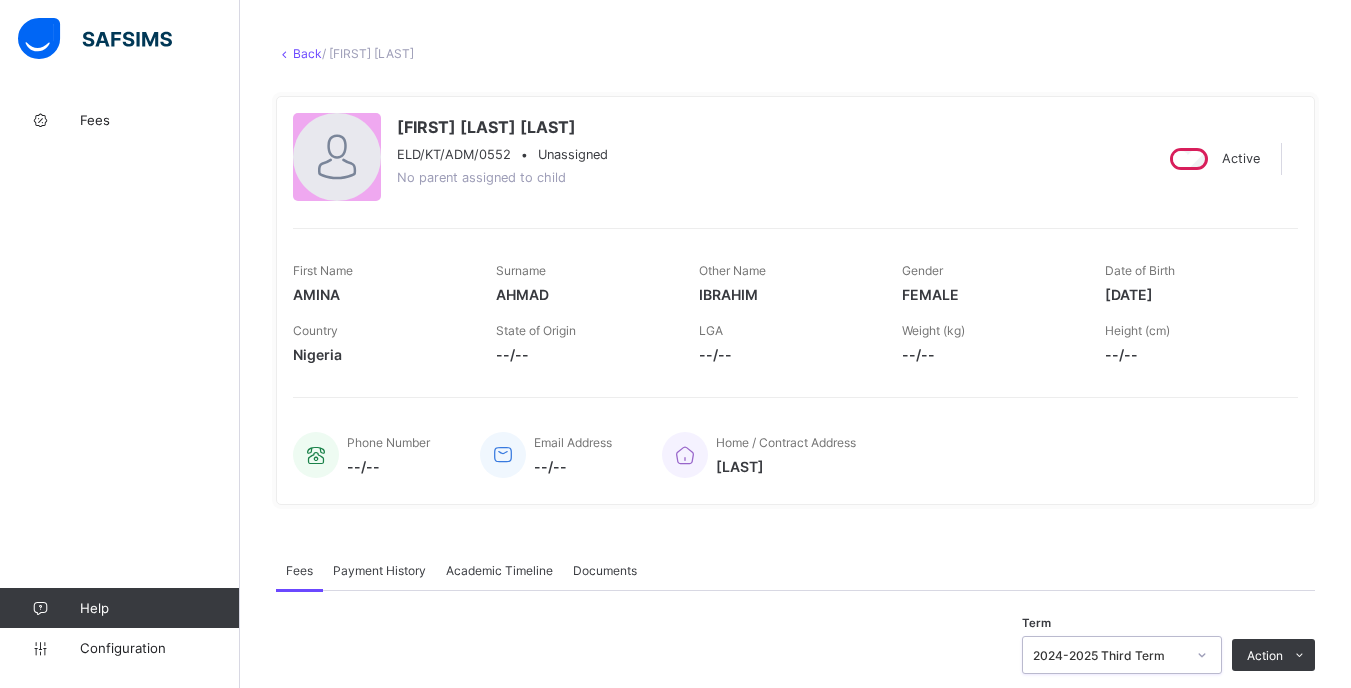 scroll, scrollTop: 0, scrollLeft: 0, axis: both 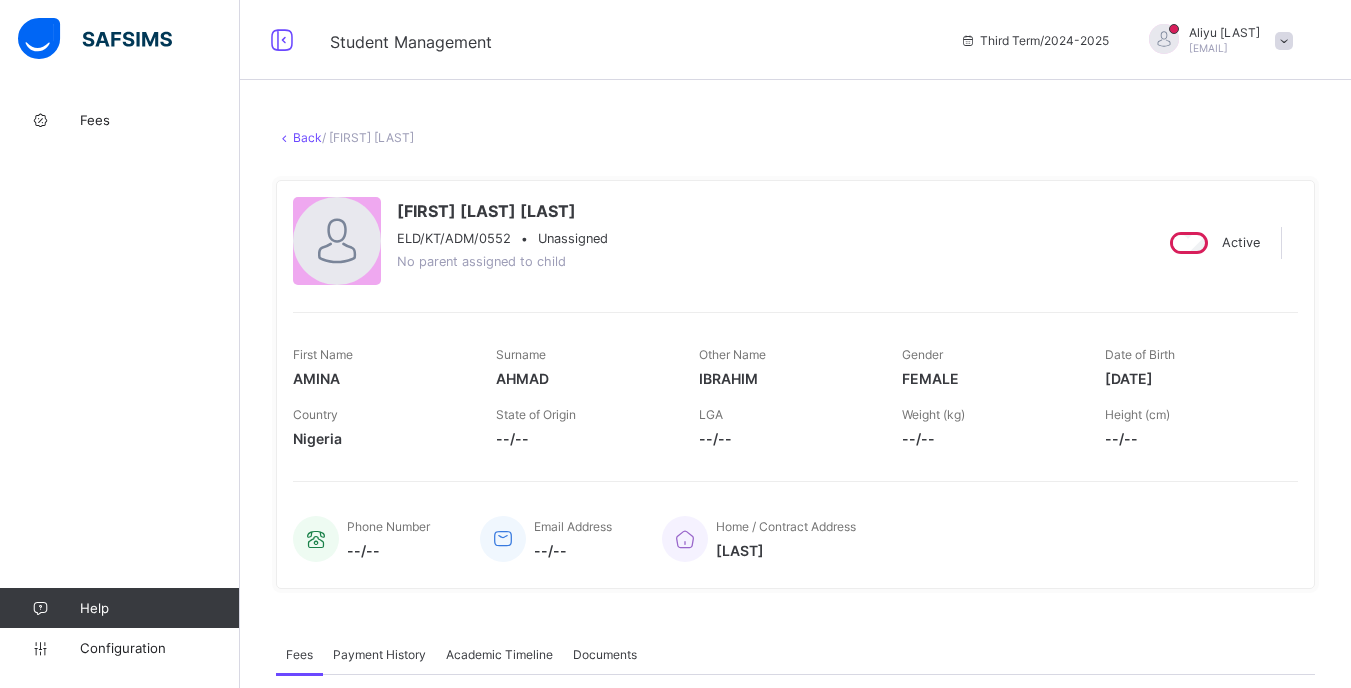 click on "Back" at bounding box center [307, 137] 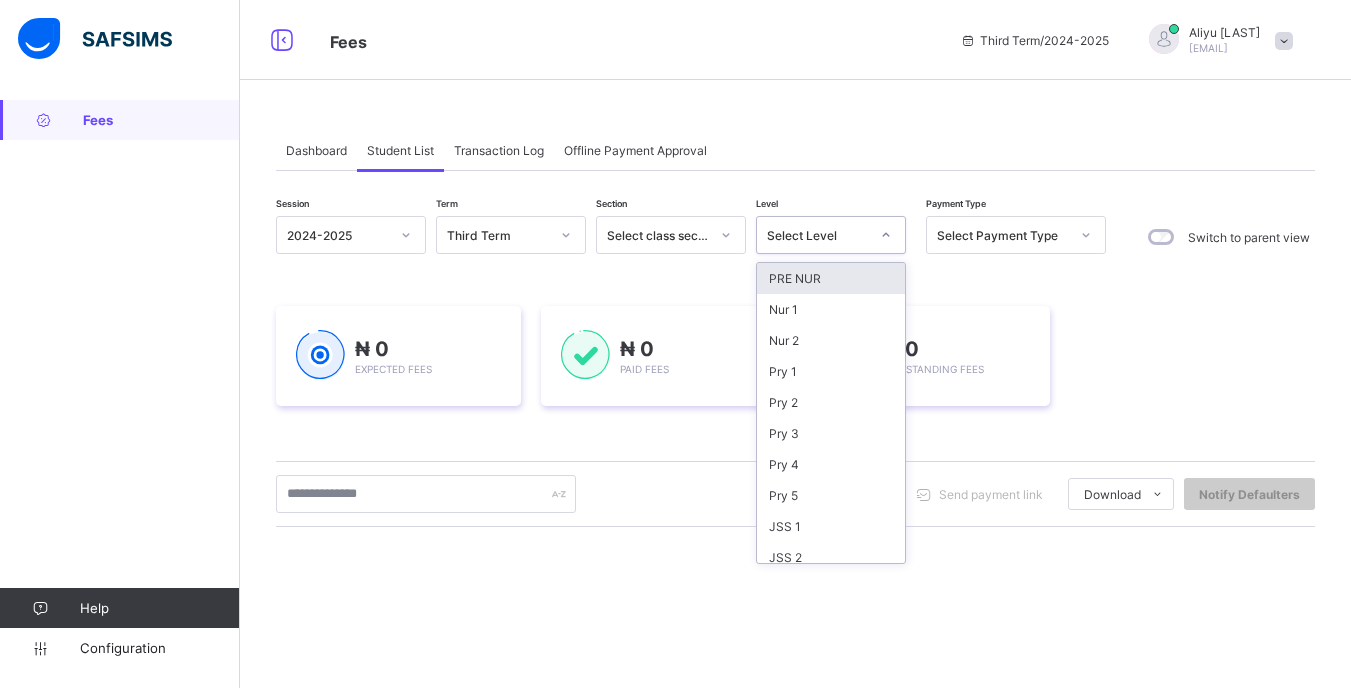 click on "Select Level" at bounding box center (818, 235) 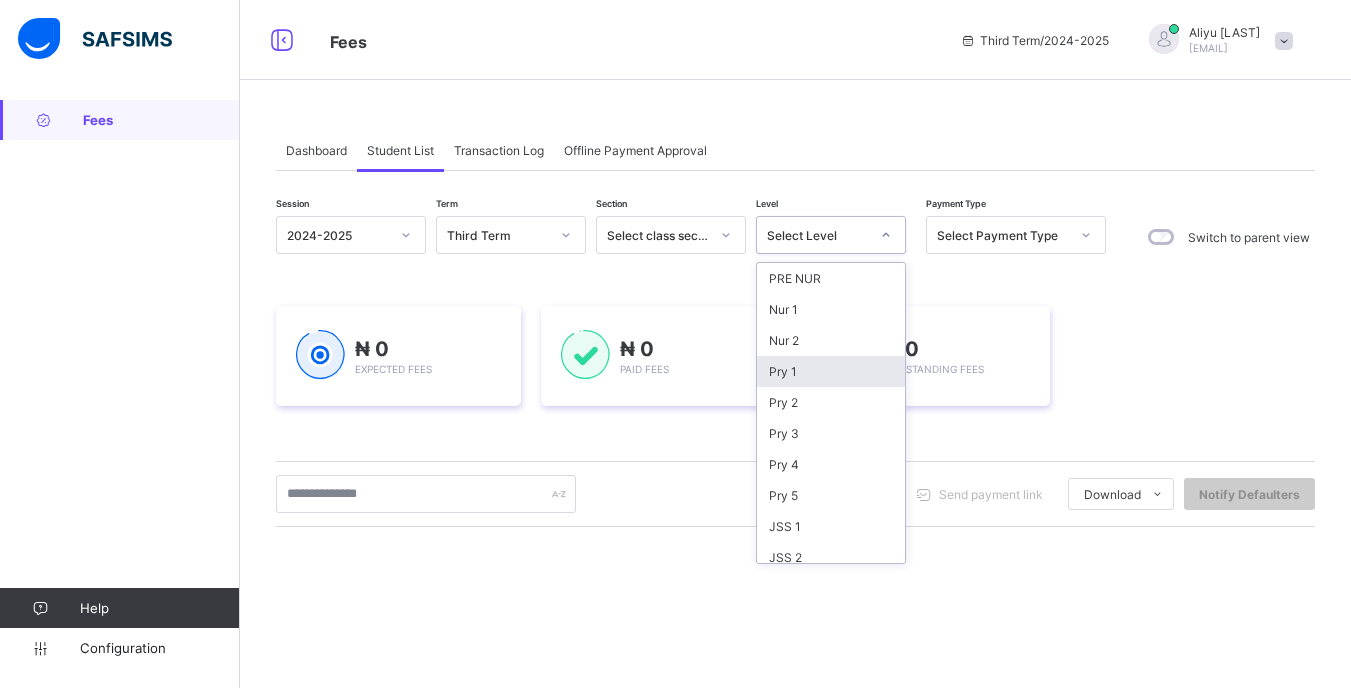click on "Pry 1" at bounding box center (831, 371) 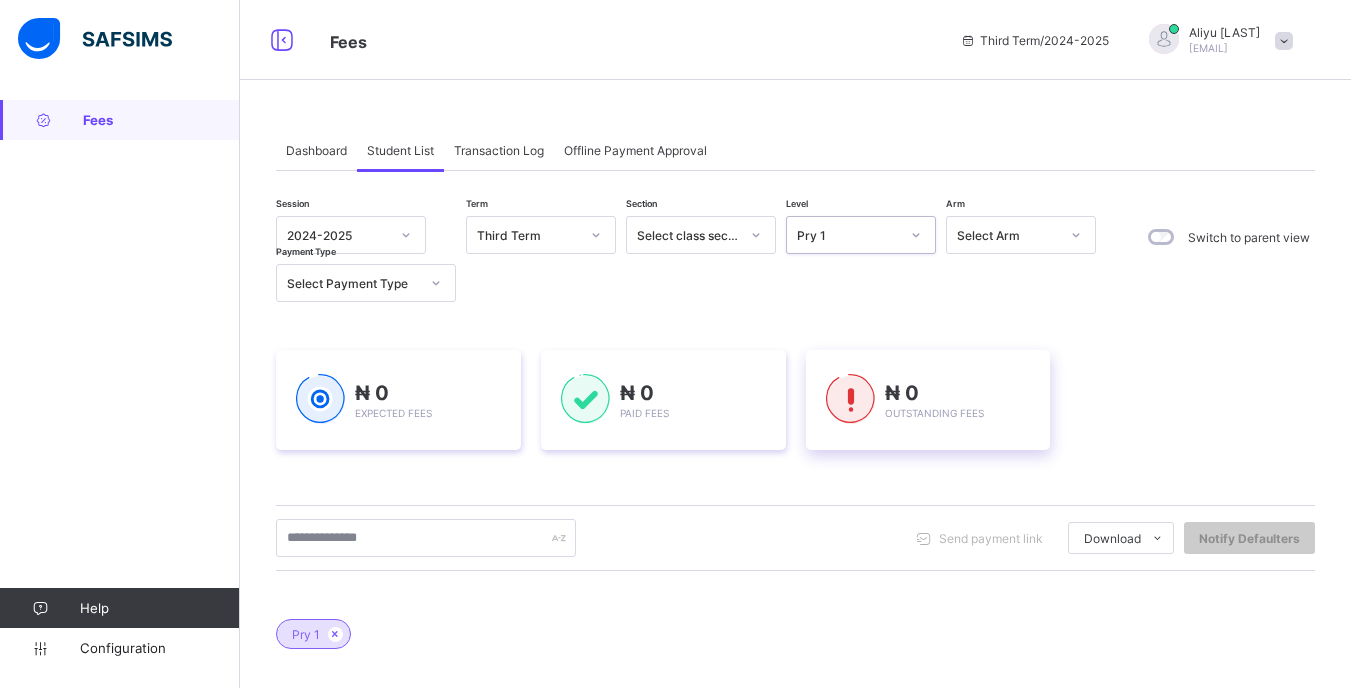 scroll, scrollTop: 200, scrollLeft: 0, axis: vertical 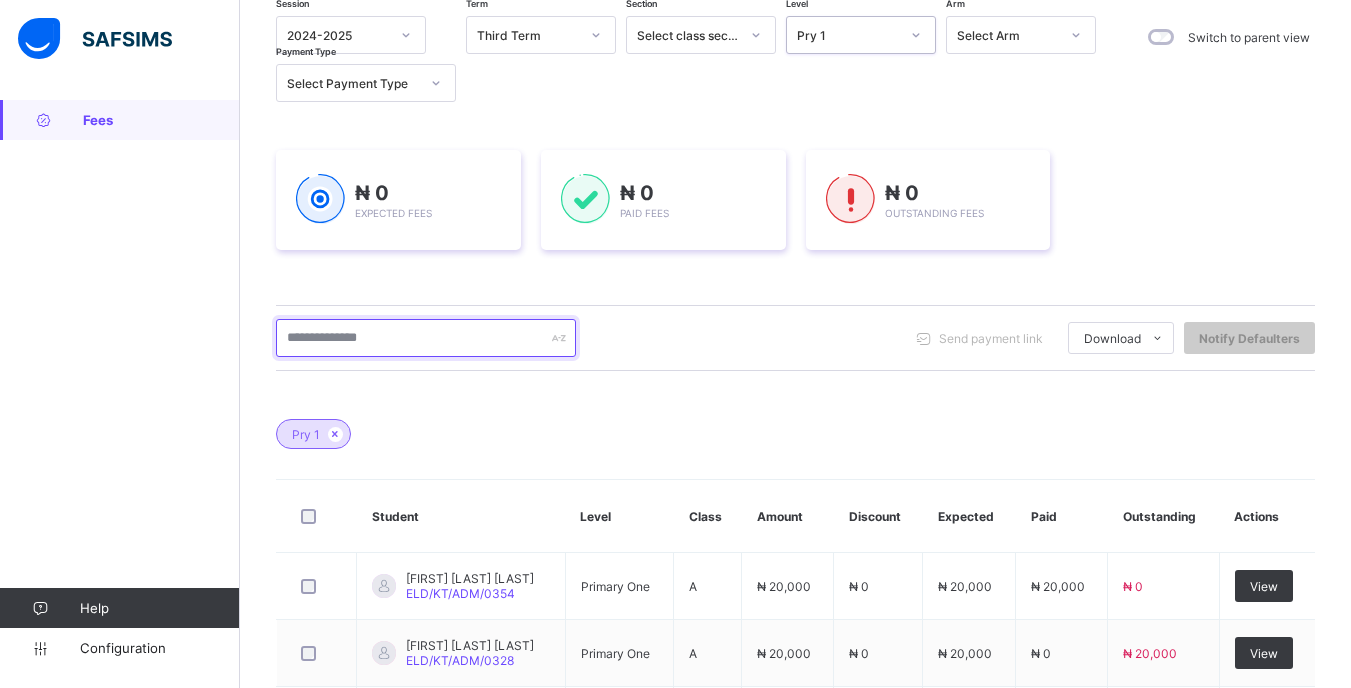 click at bounding box center [426, 338] 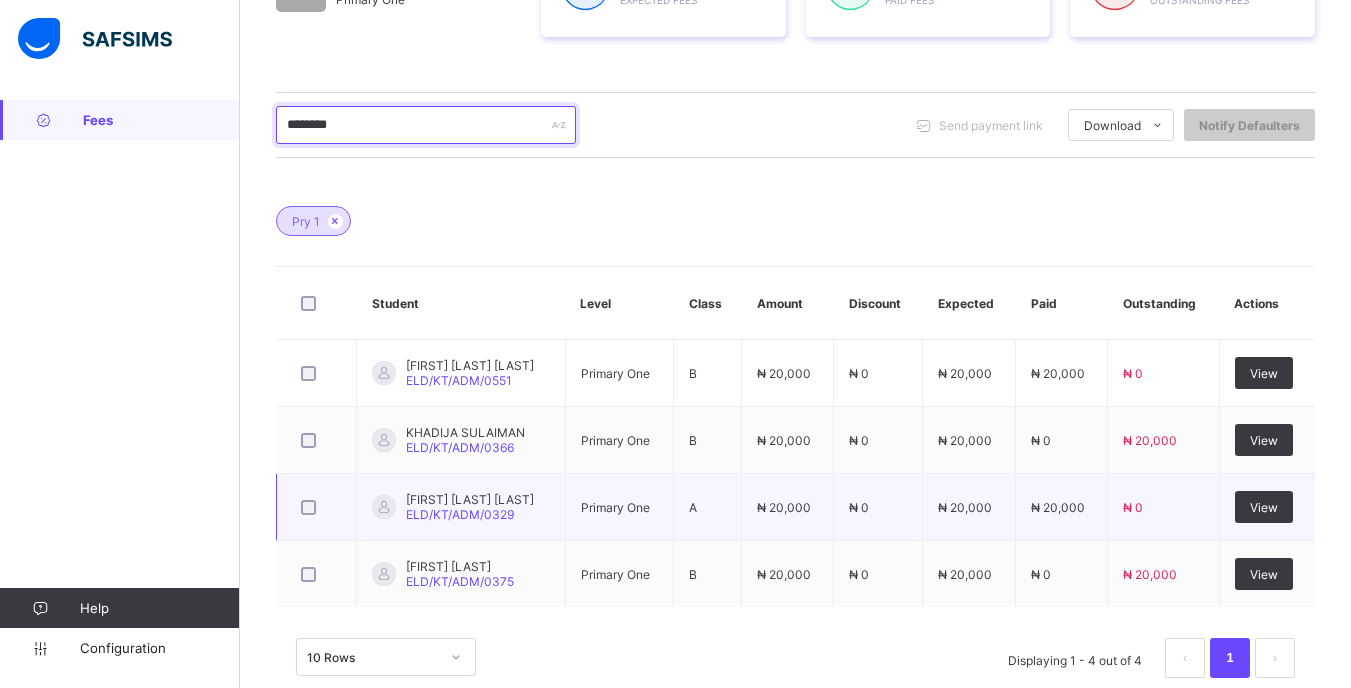 scroll, scrollTop: 453, scrollLeft: 0, axis: vertical 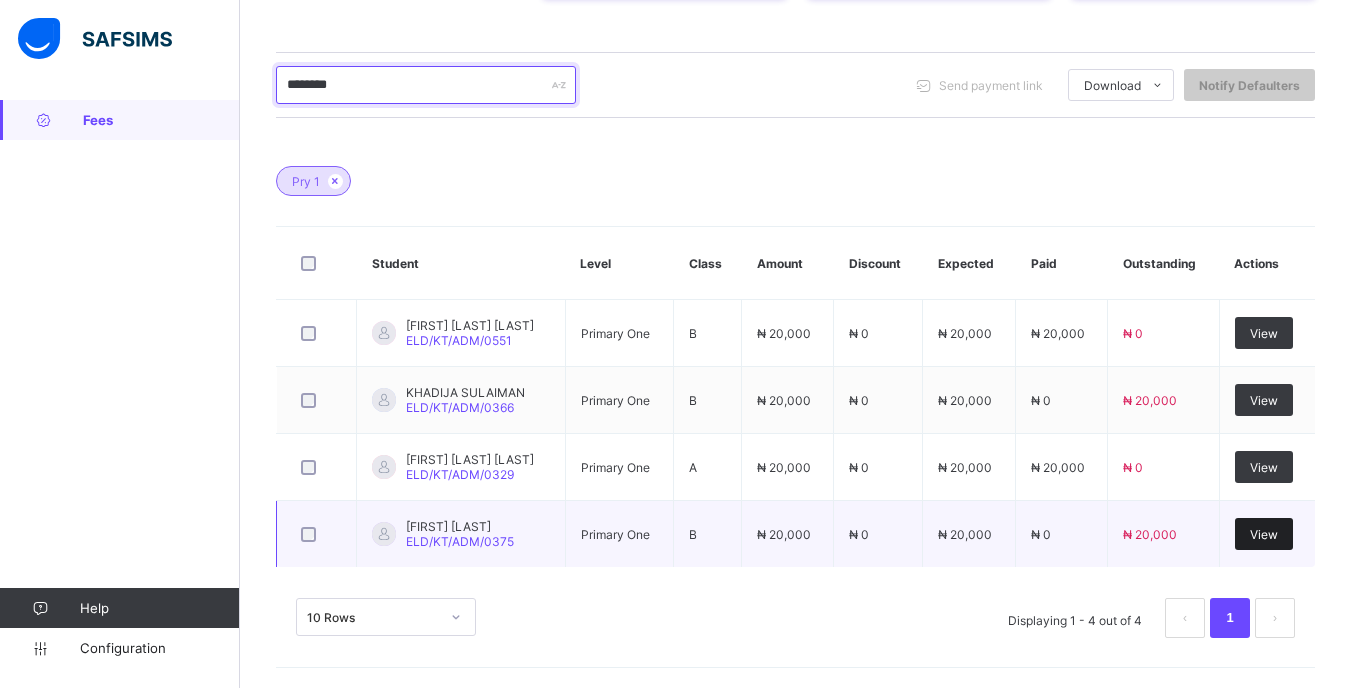 type on "********" 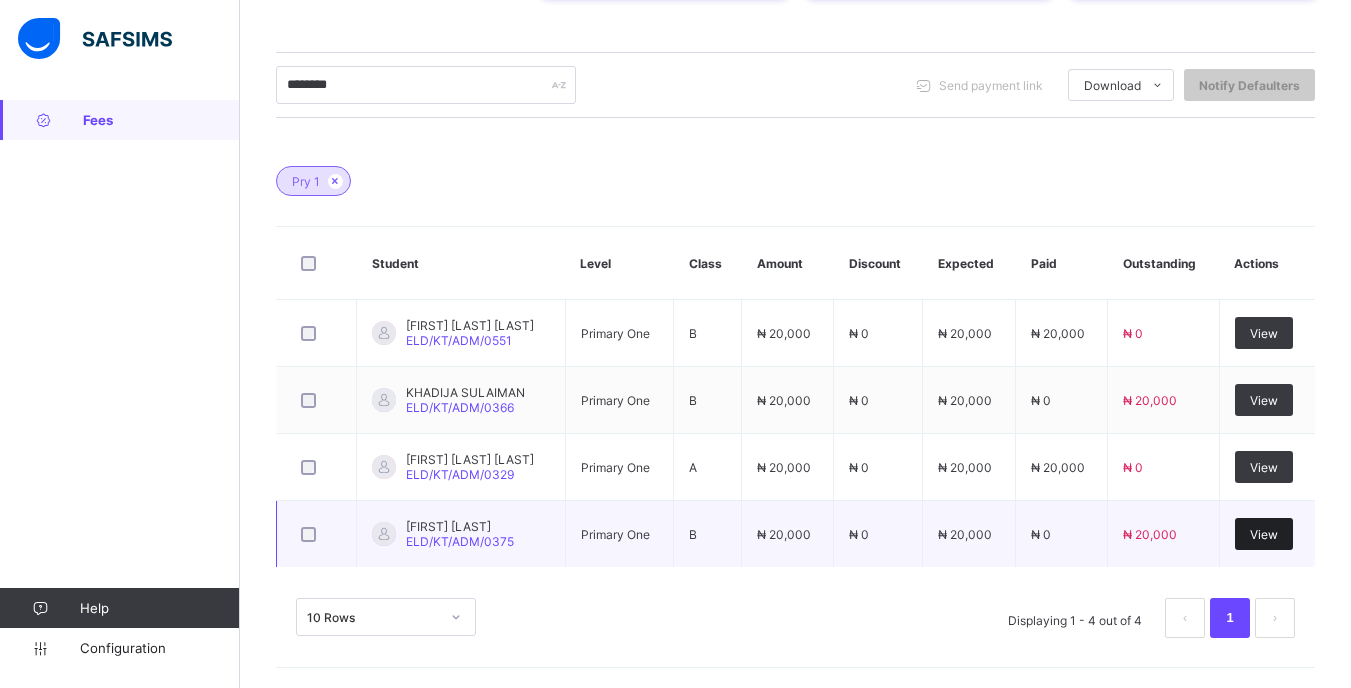 click on "View" at bounding box center [1264, 534] 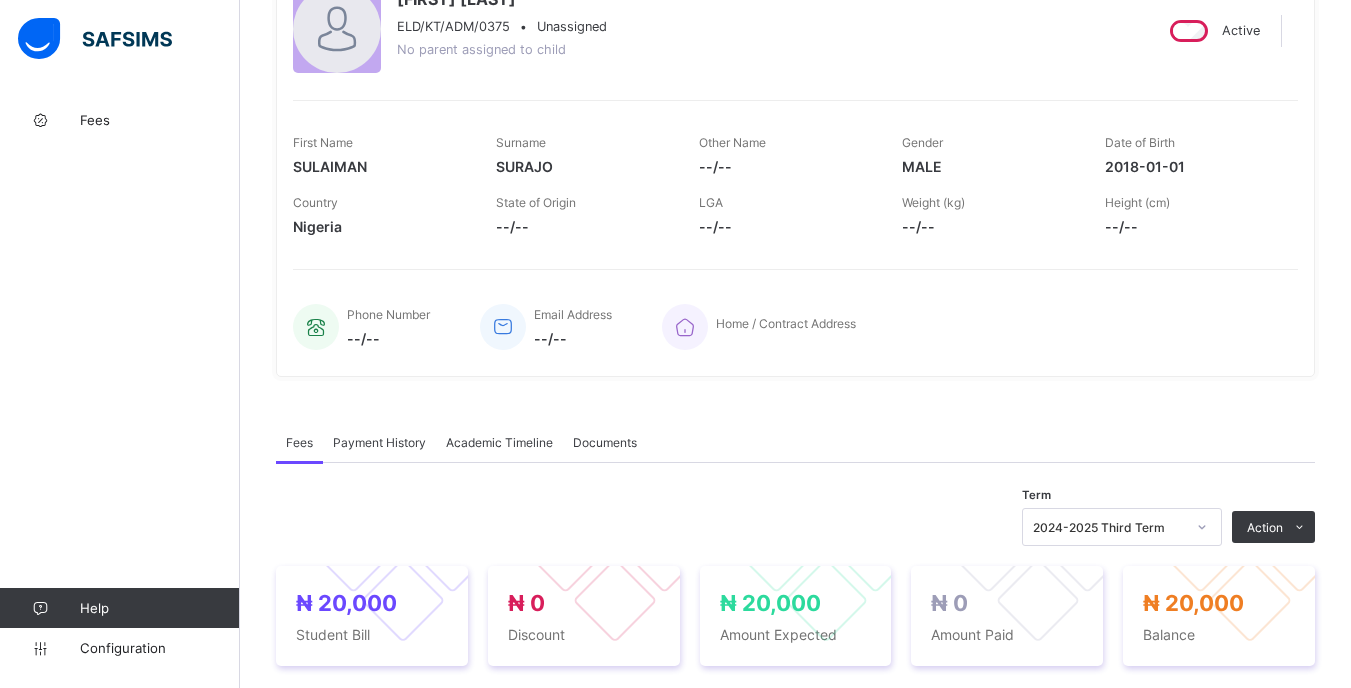 scroll, scrollTop: 327, scrollLeft: 0, axis: vertical 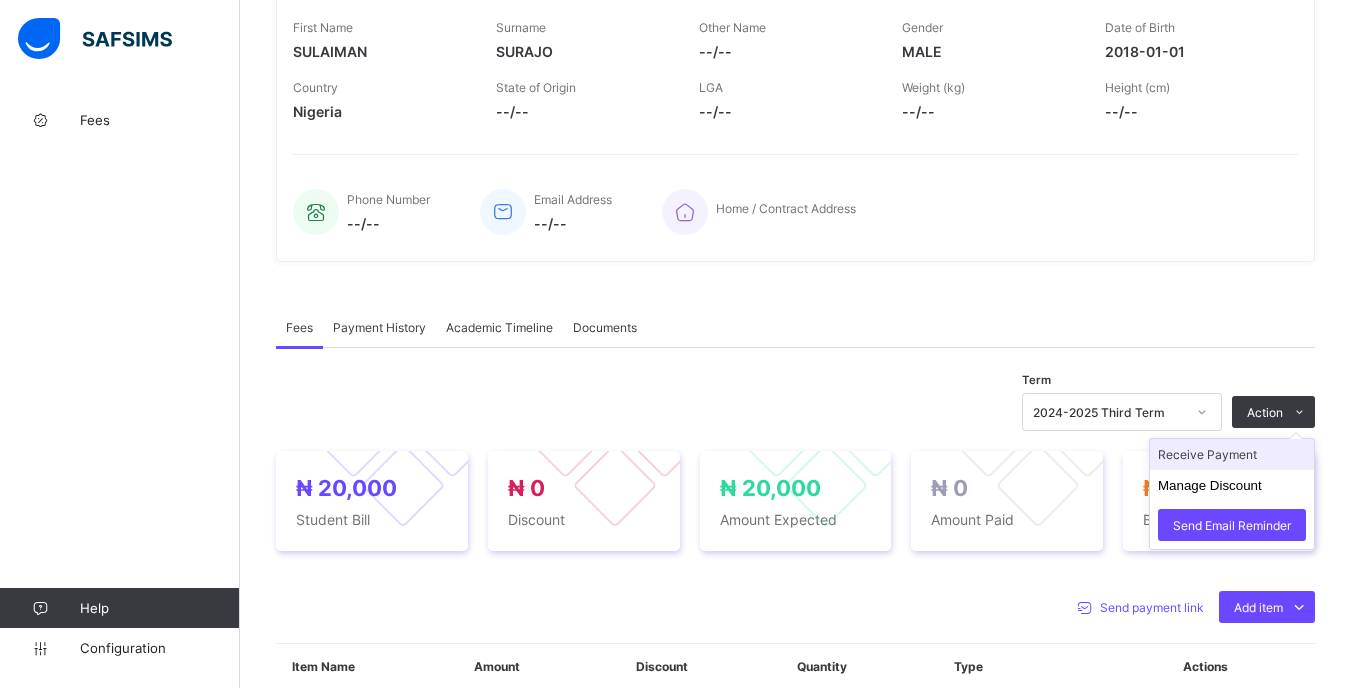 click on "Receive Payment" at bounding box center (1232, 454) 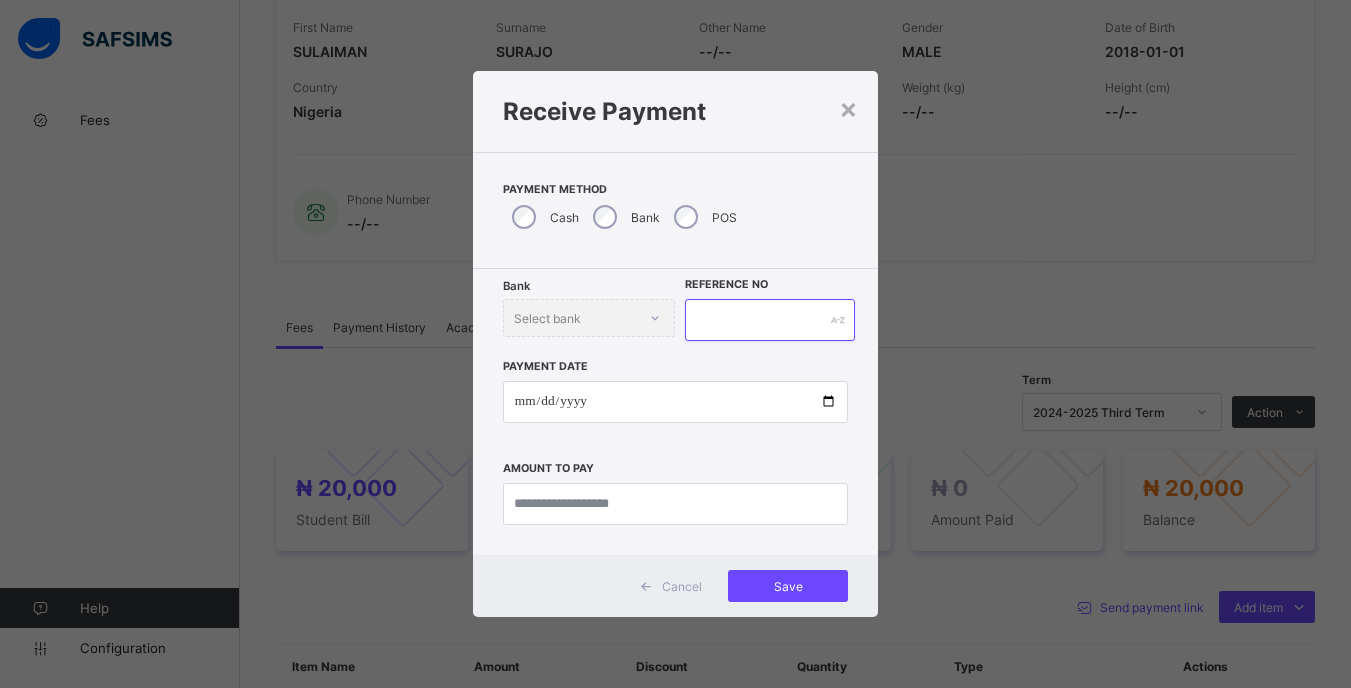 click at bounding box center [769, 320] 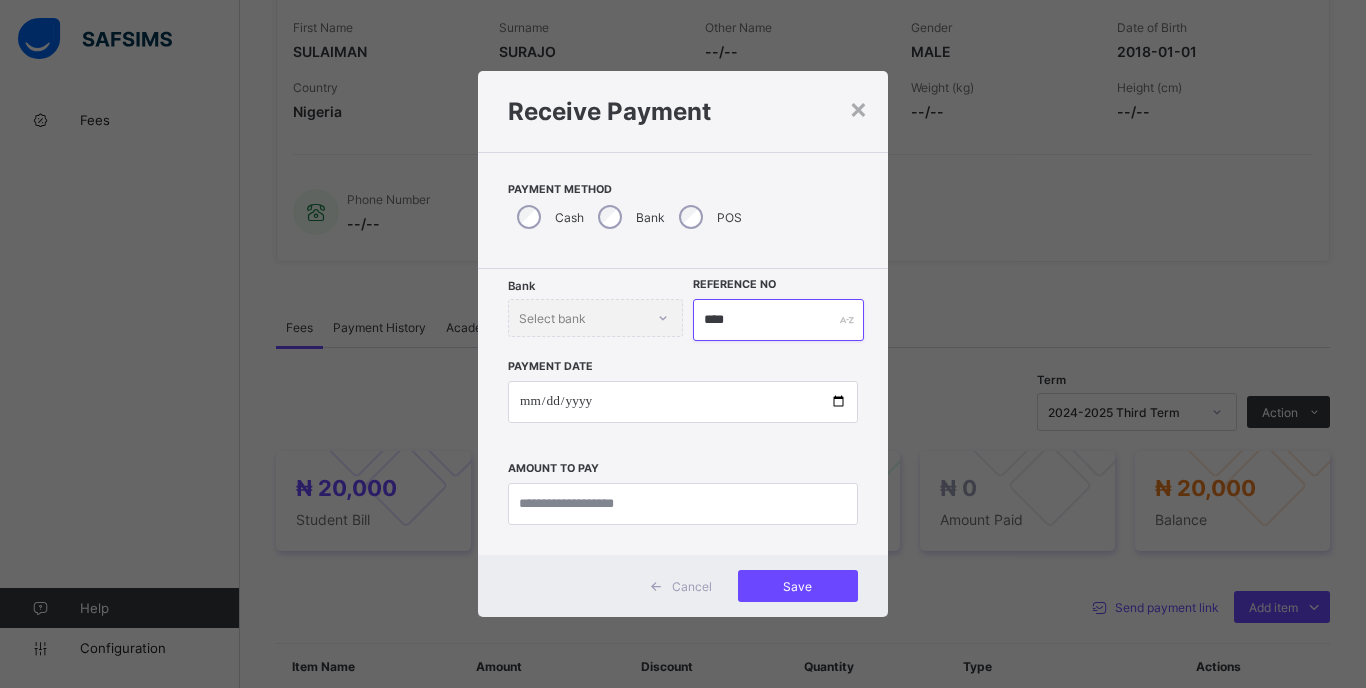 type on "****" 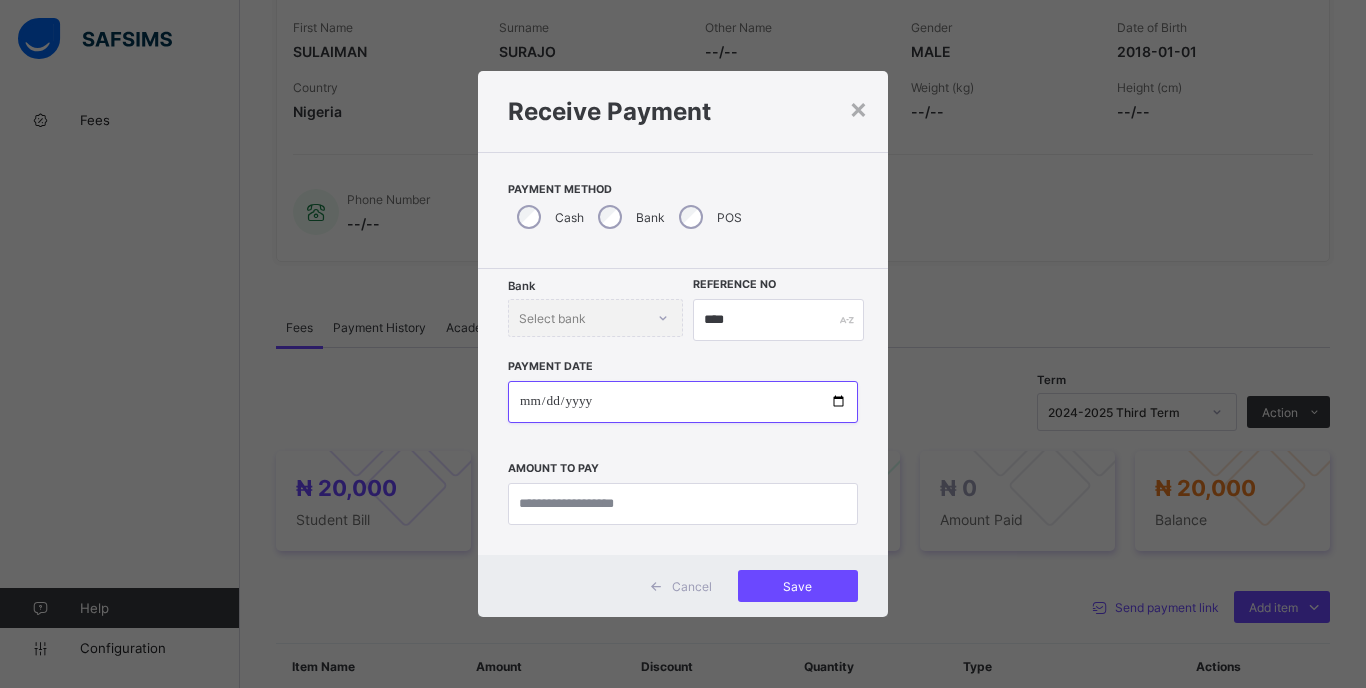 click at bounding box center (683, 402) 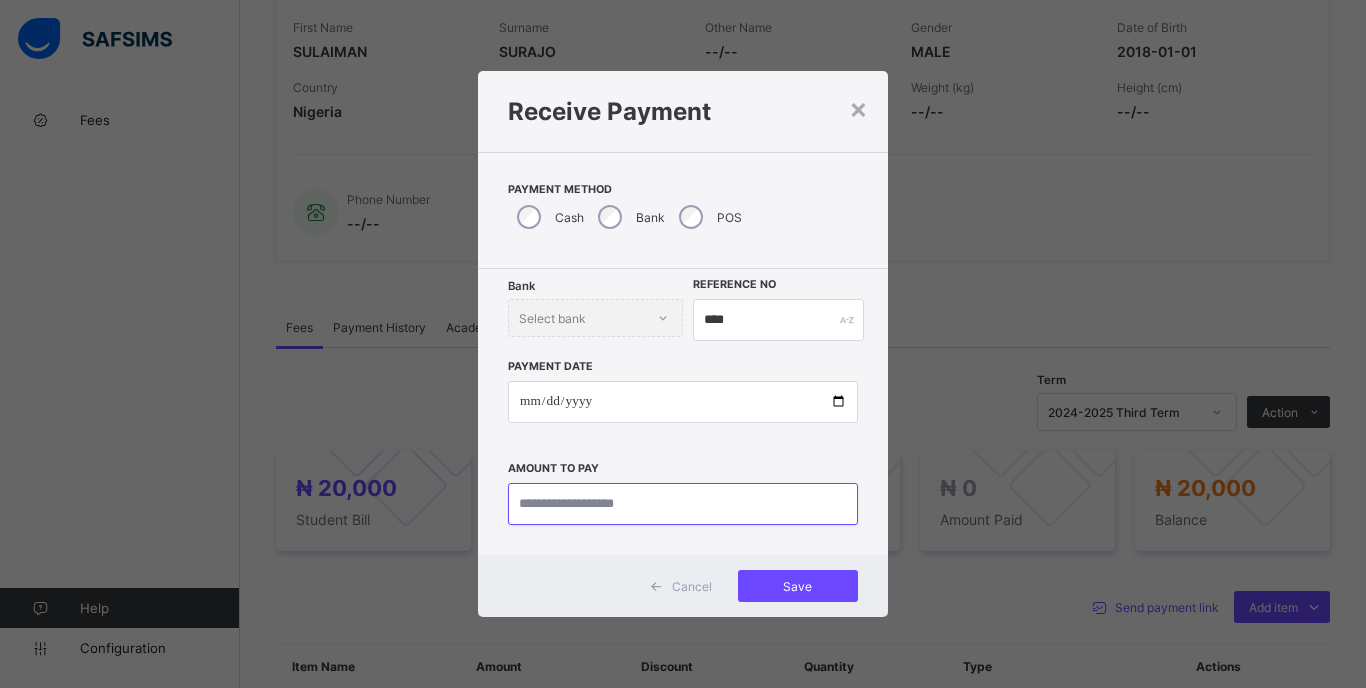 click at bounding box center (683, 504) 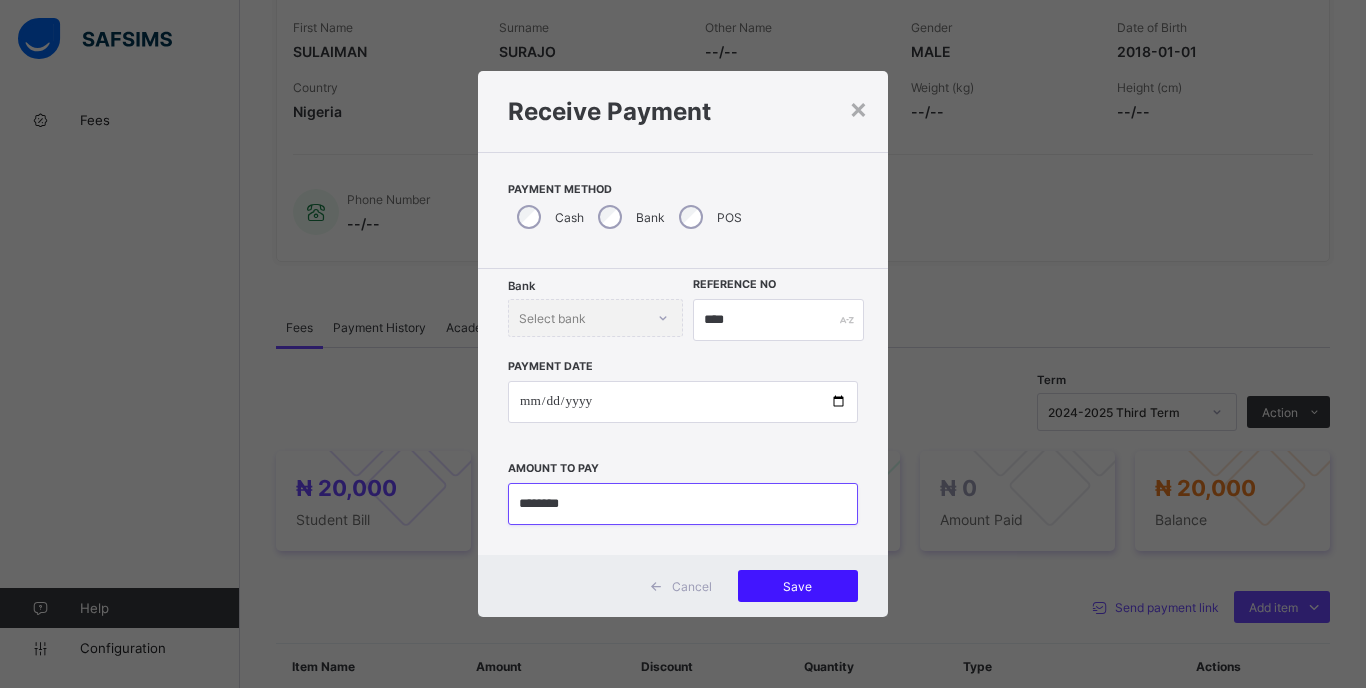 type on "********" 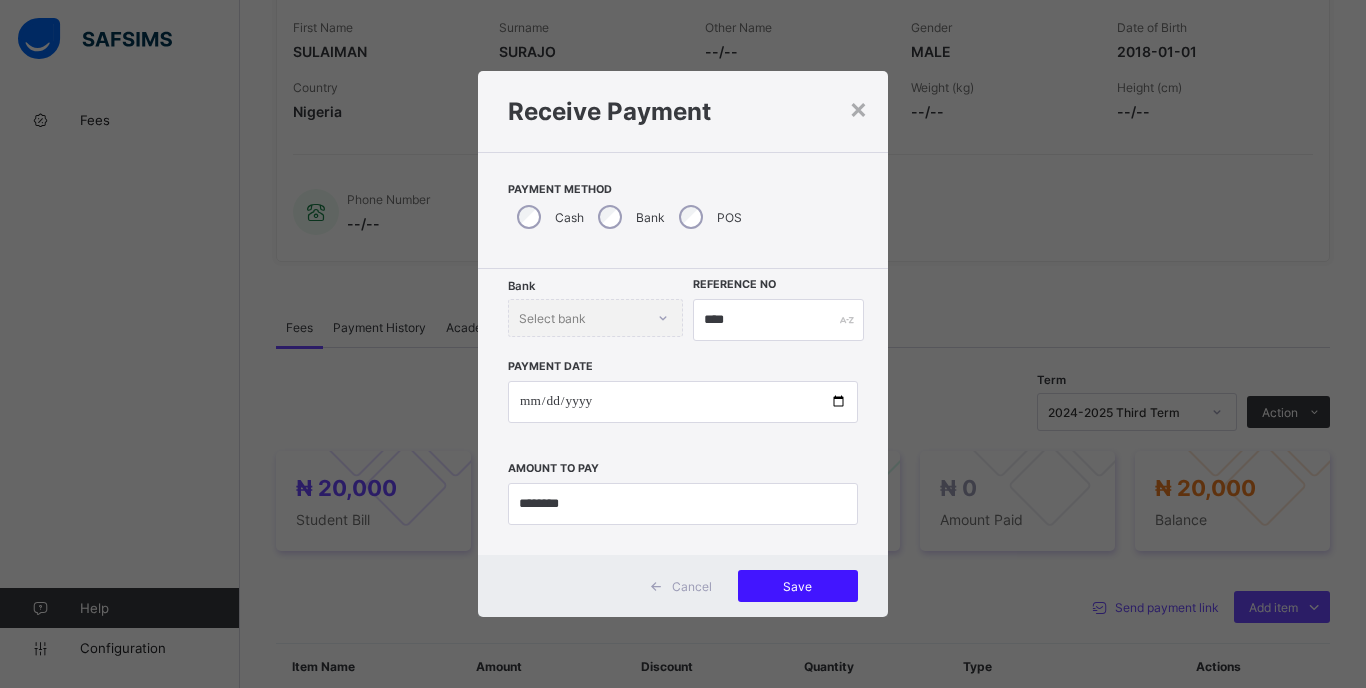 click on "Save" at bounding box center [798, 586] 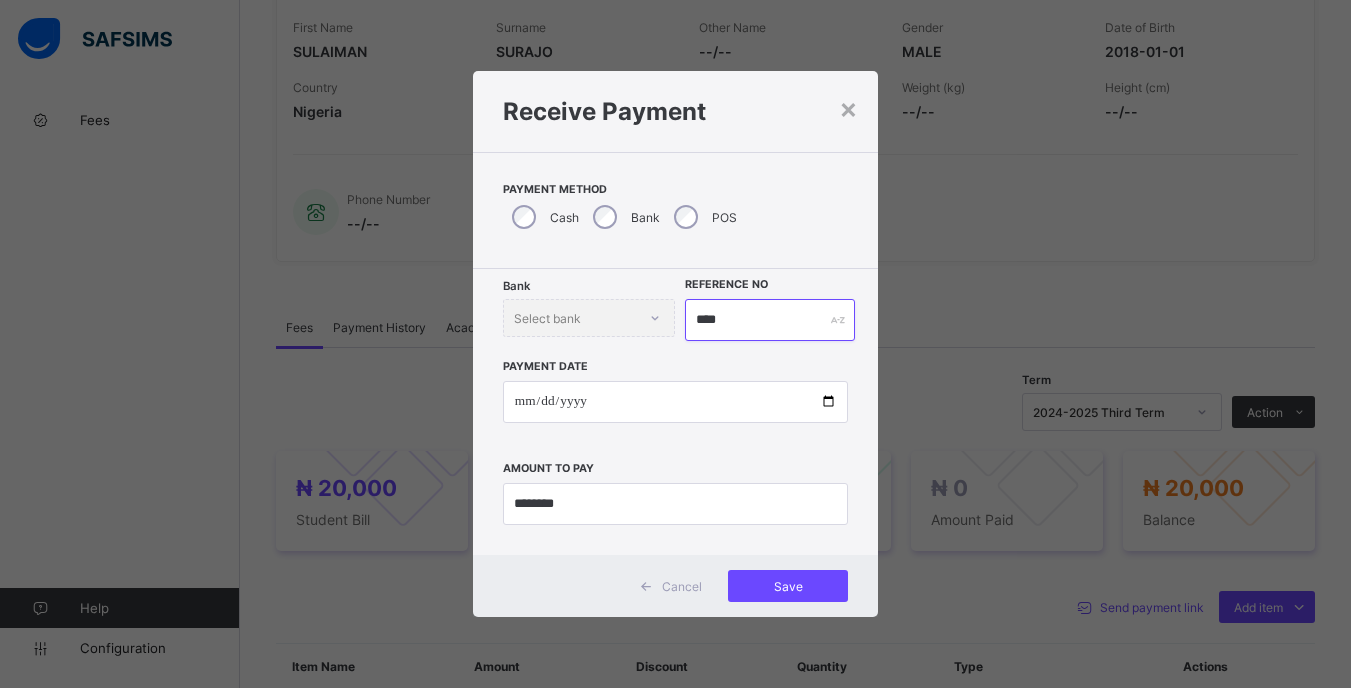 click on "****" at bounding box center (769, 320) 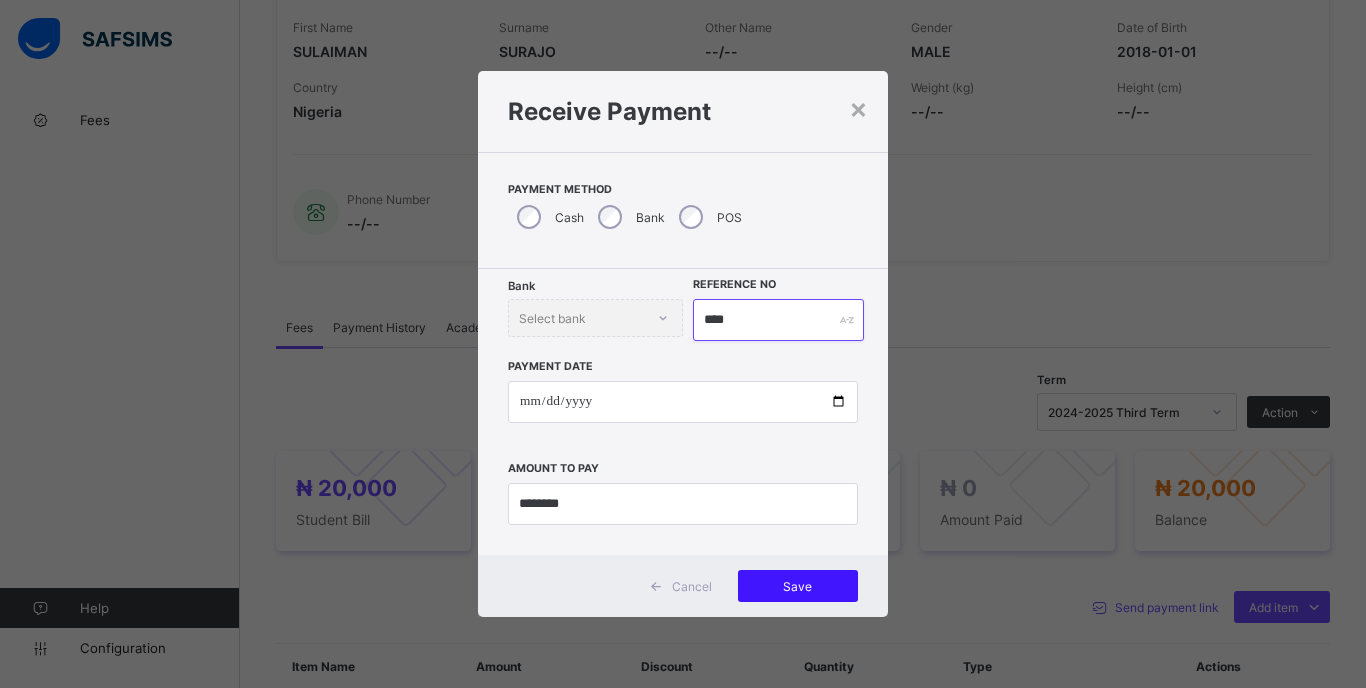 type on "****" 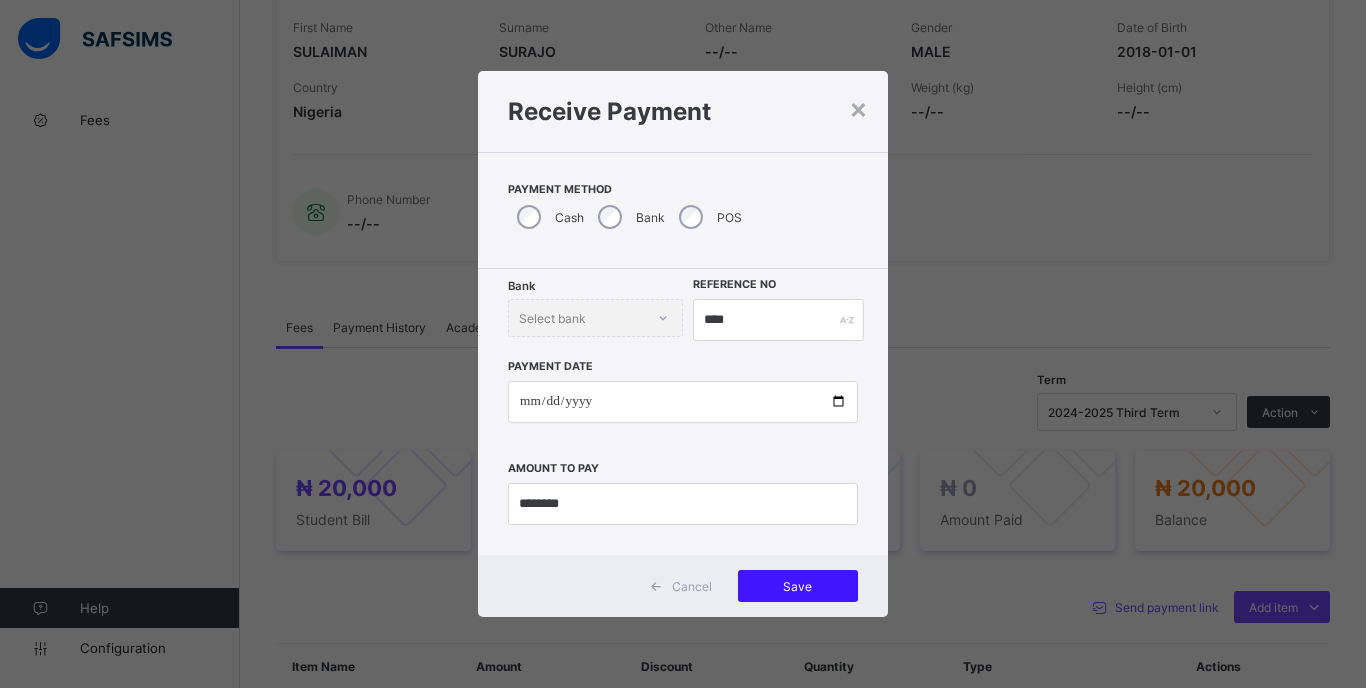 click on "Save" at bounding box center (798, 586) 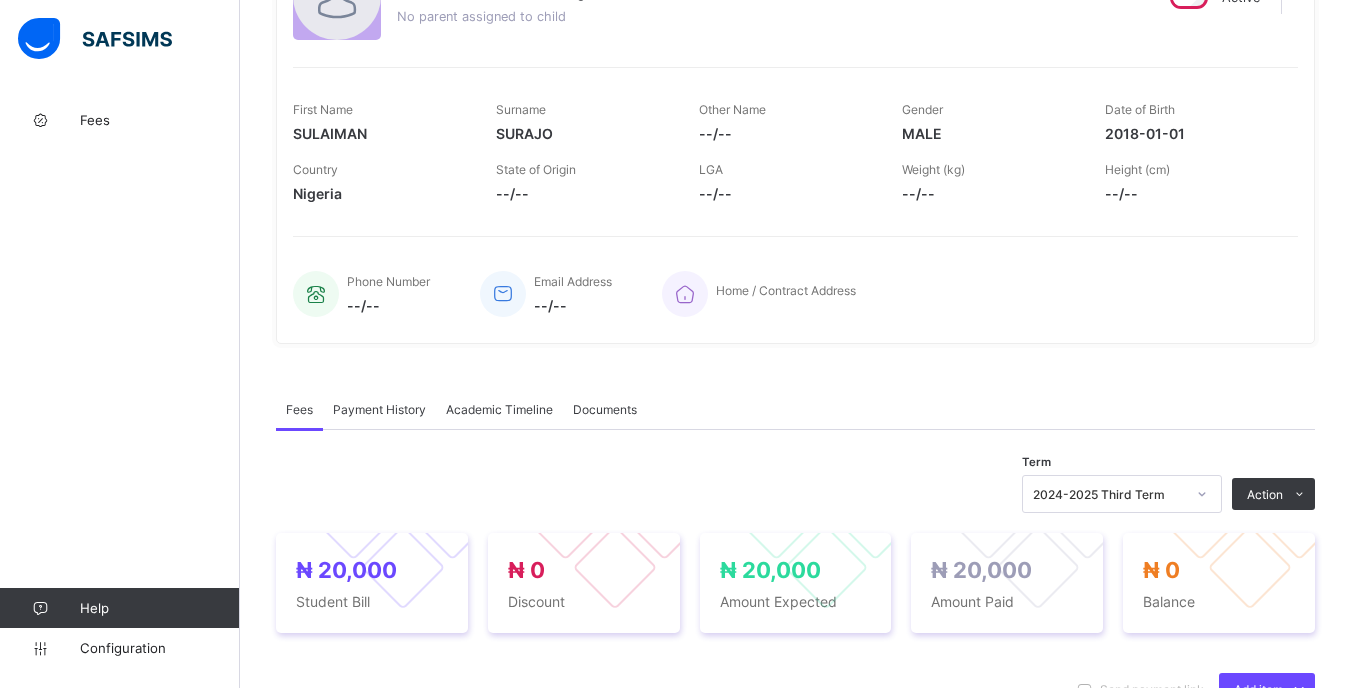 scroll, scrollTop: 527, scrollLeft: 0, axis: vertical 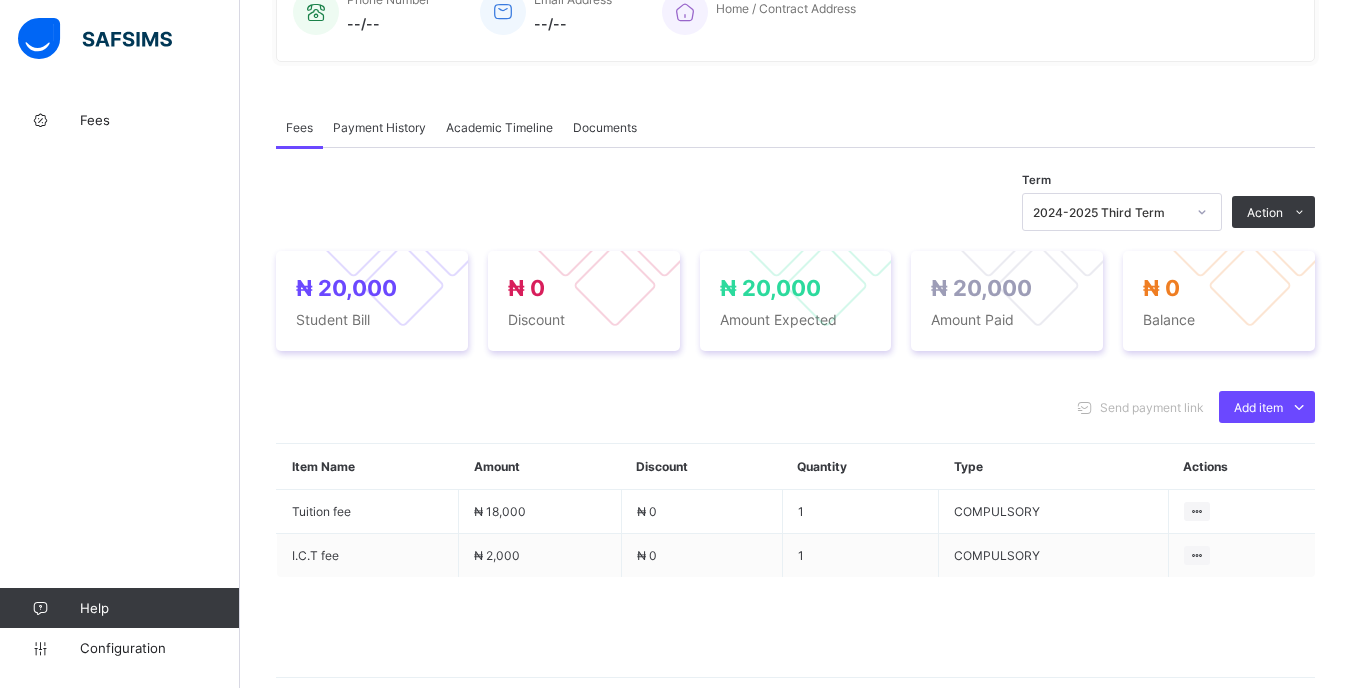 click at bounding box center (1202, 212) 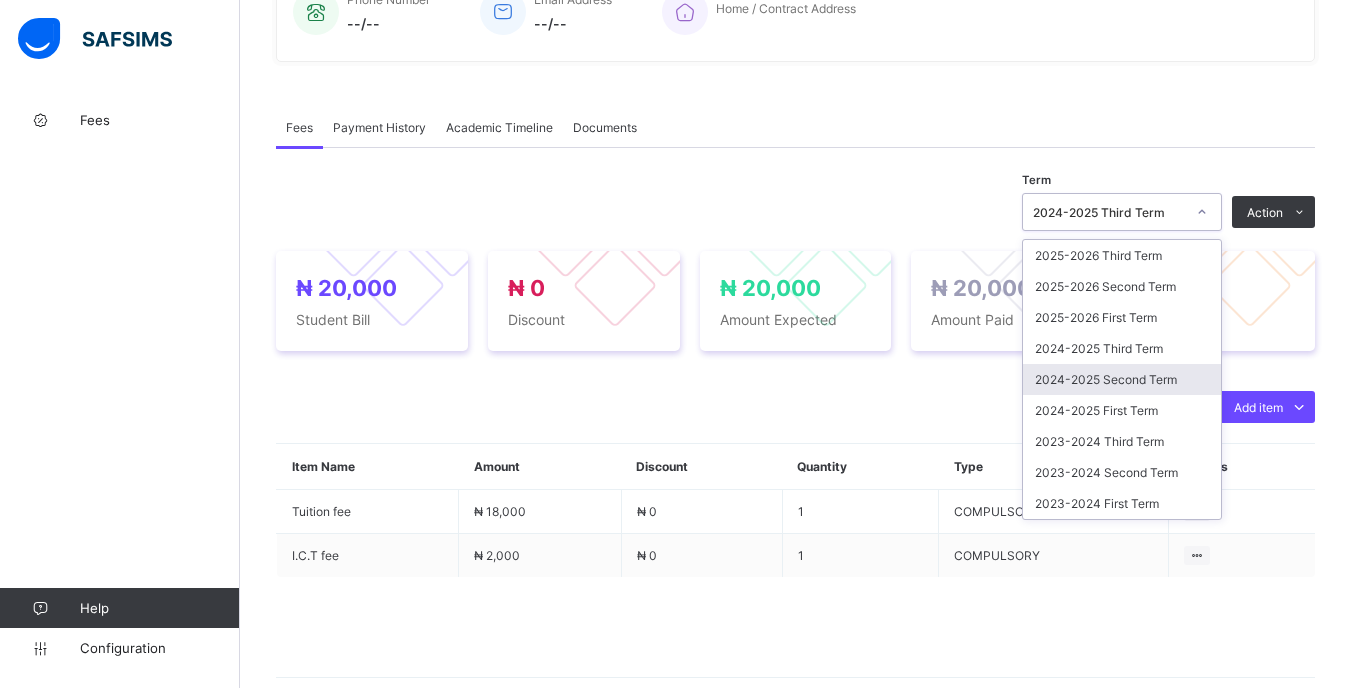 click on "2024-2025 Second Term" at bounding box center (1122, 379) 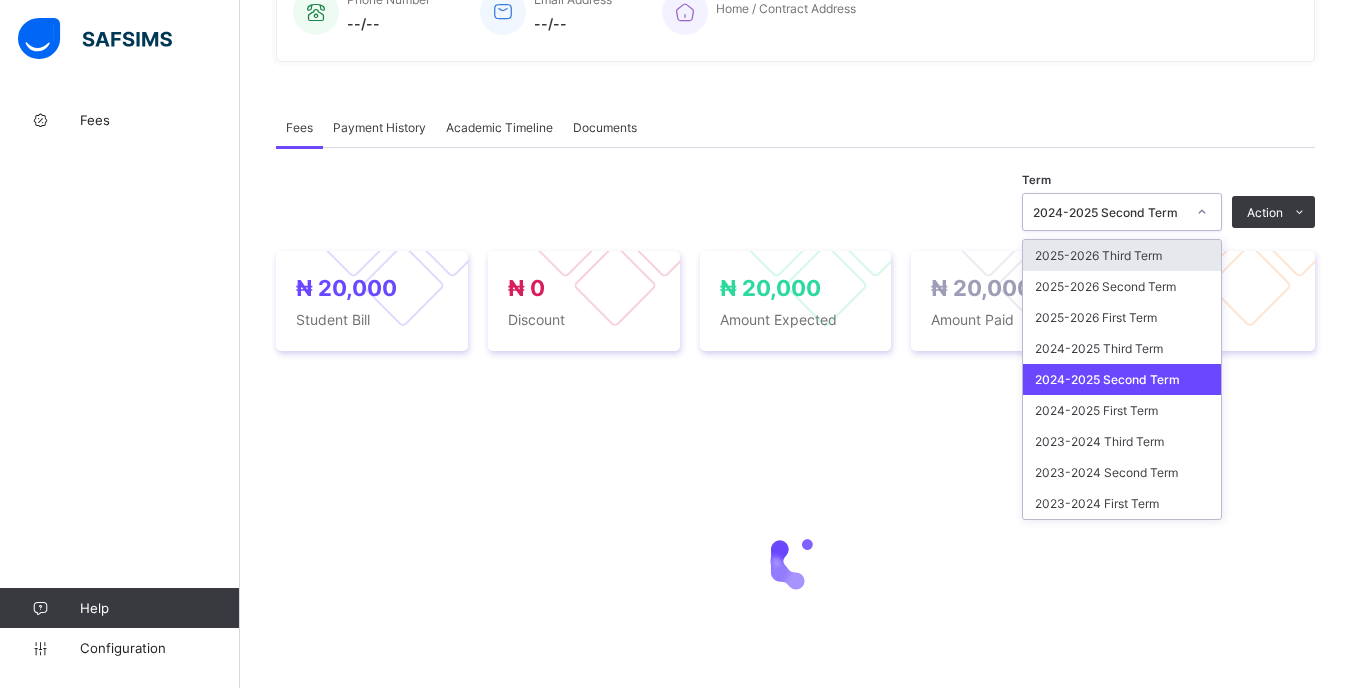 click on "2024-2025 Second Term" at bounding box center (1109, 212) 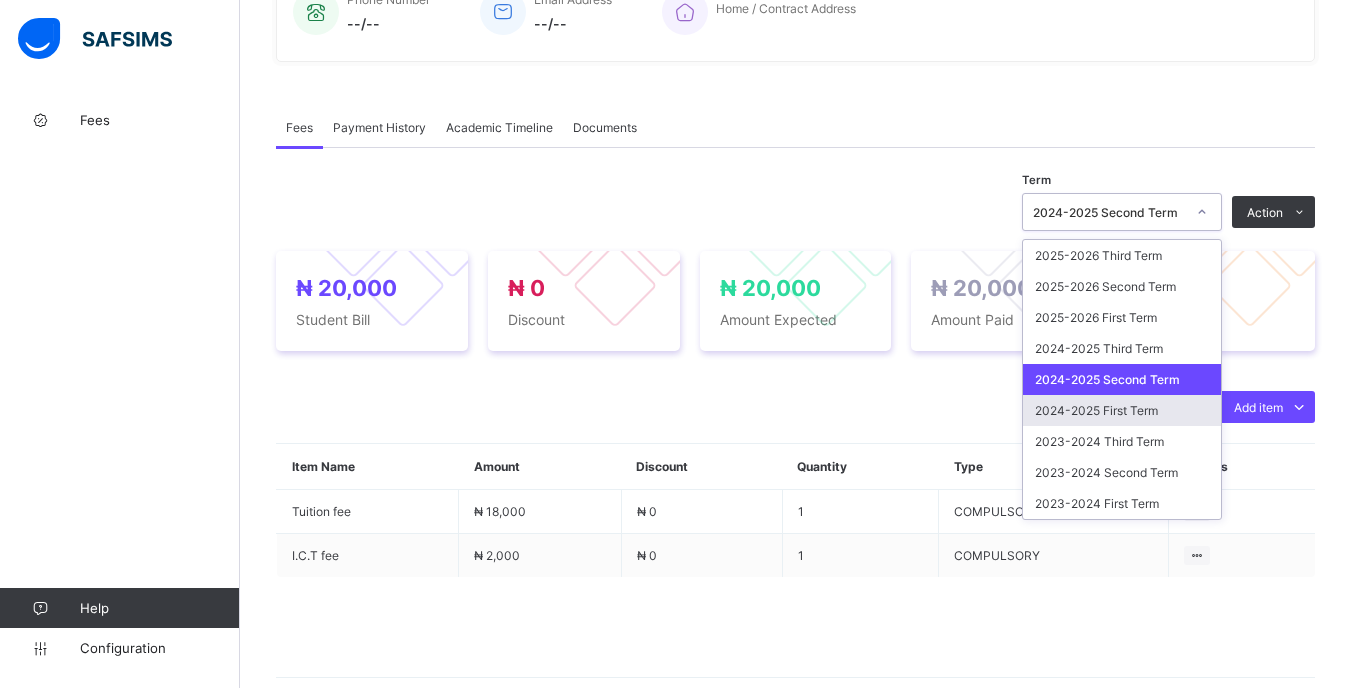 click on "2024-2025 First Term" at bounding box center [1122, 410] 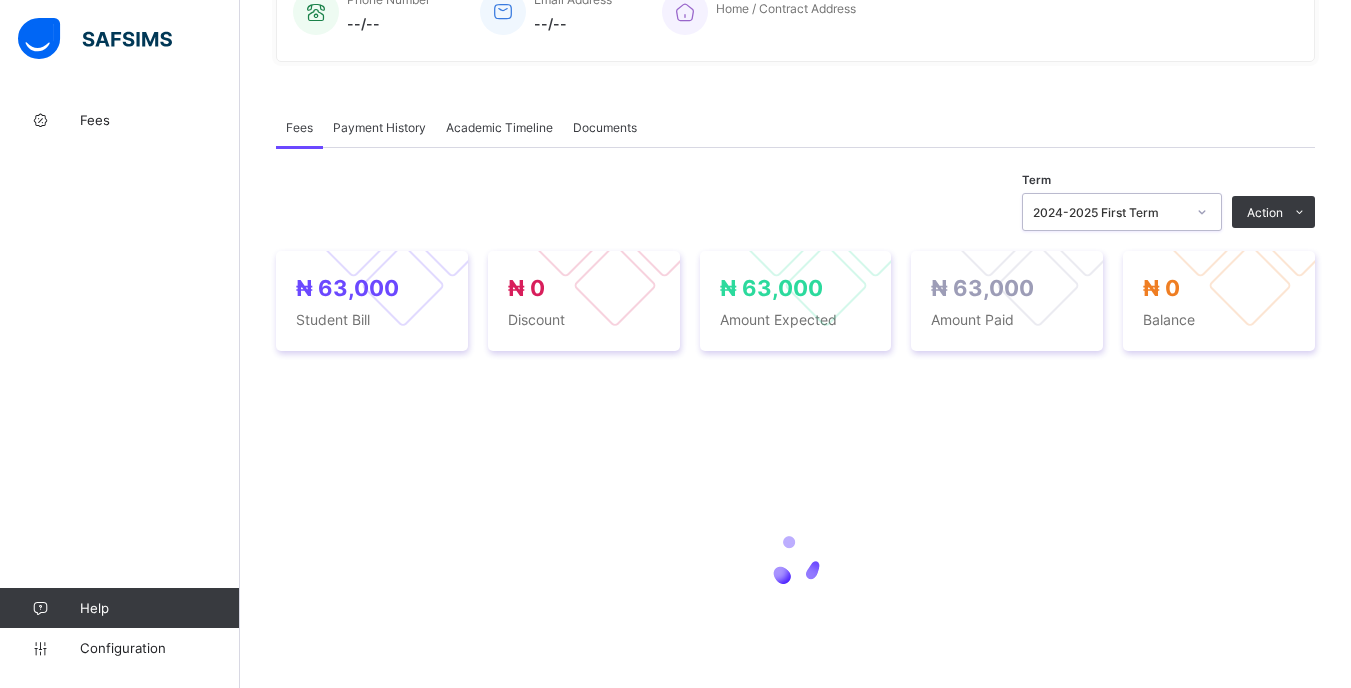 scroll, scrollTop: 0, scrollLeft: 0, axis: both 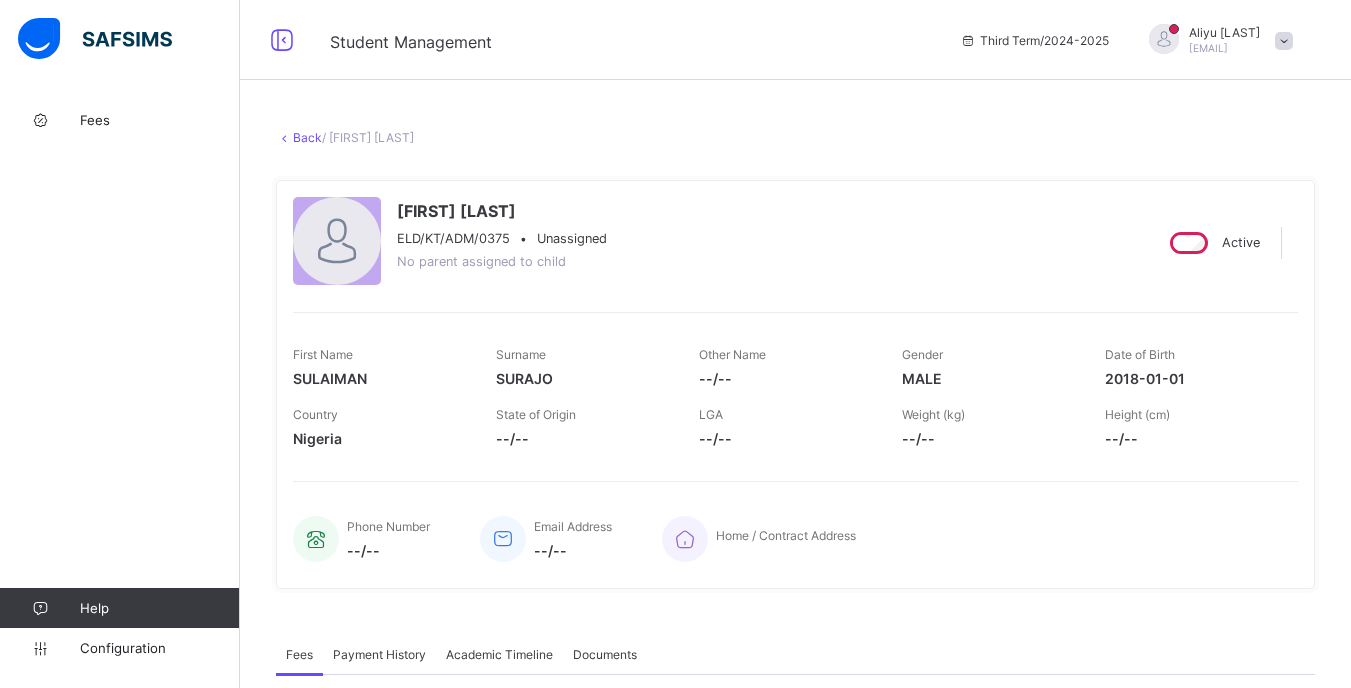 click on "Back" at bounding box center (307, 137) 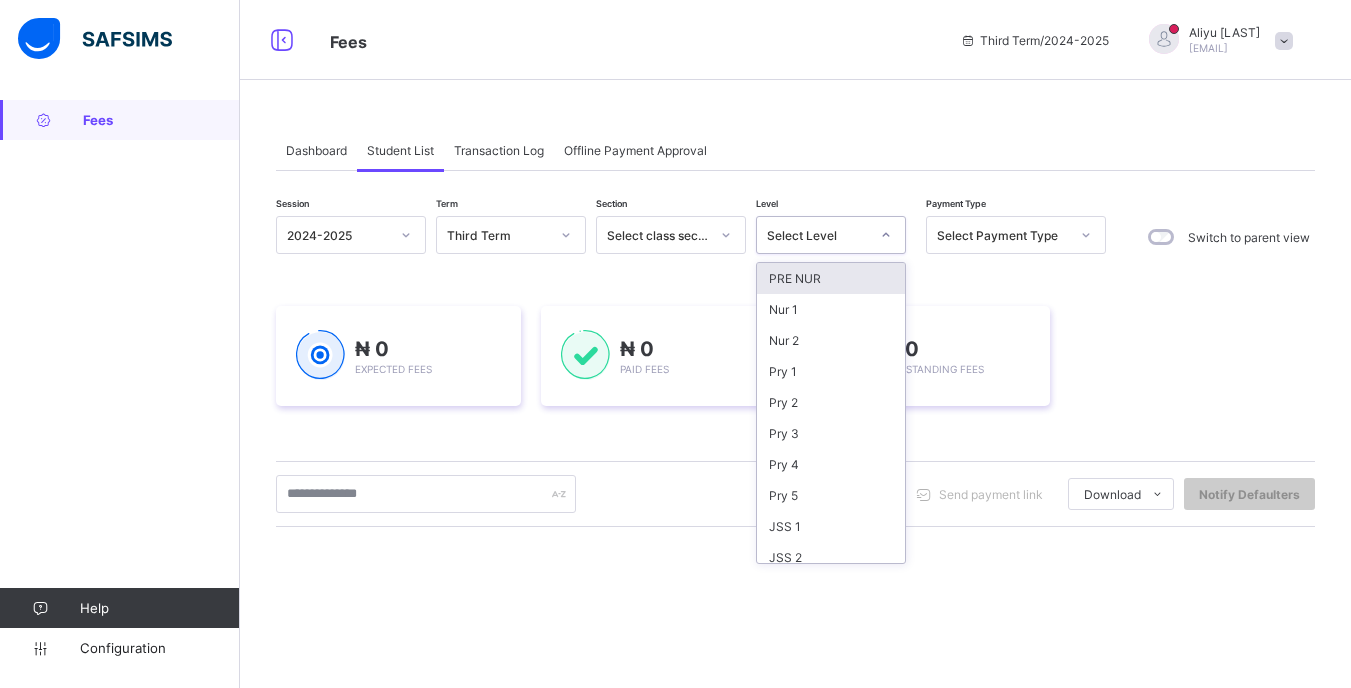 click on "Select Level" at bounding box center [818, 235] 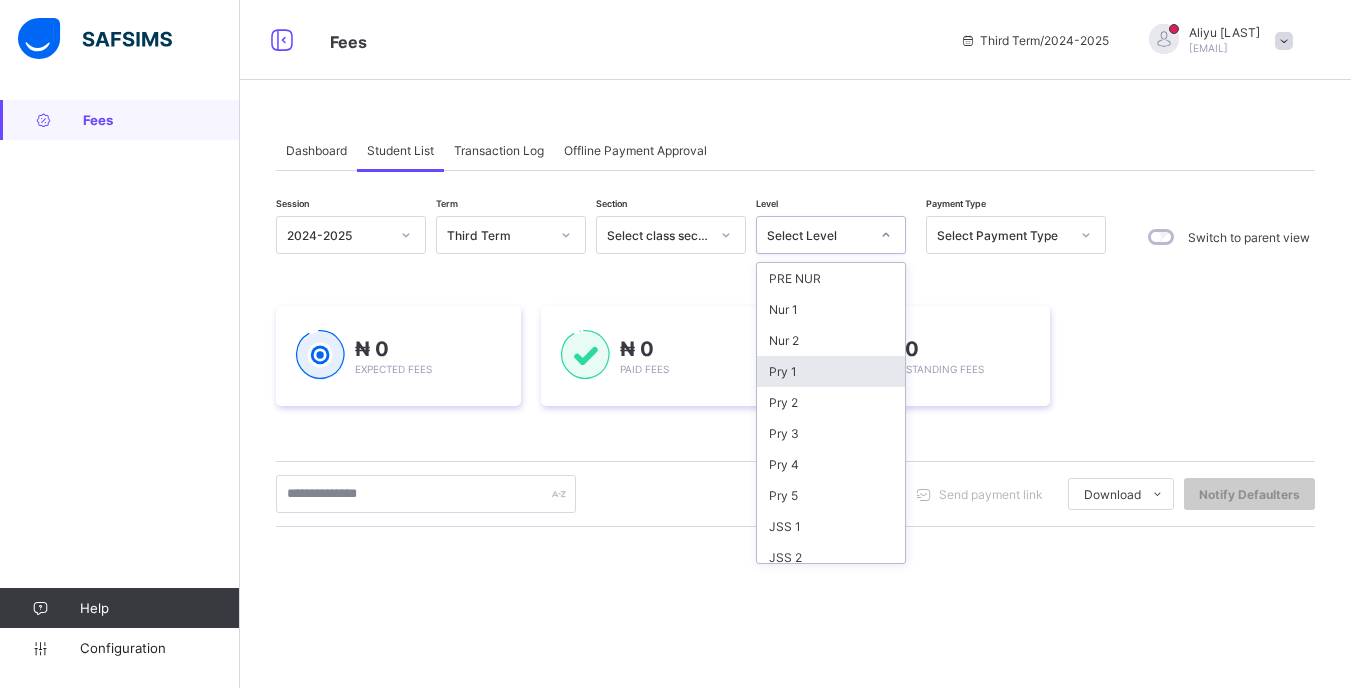 click on "Pry 1" at bounding box center [831, 371] 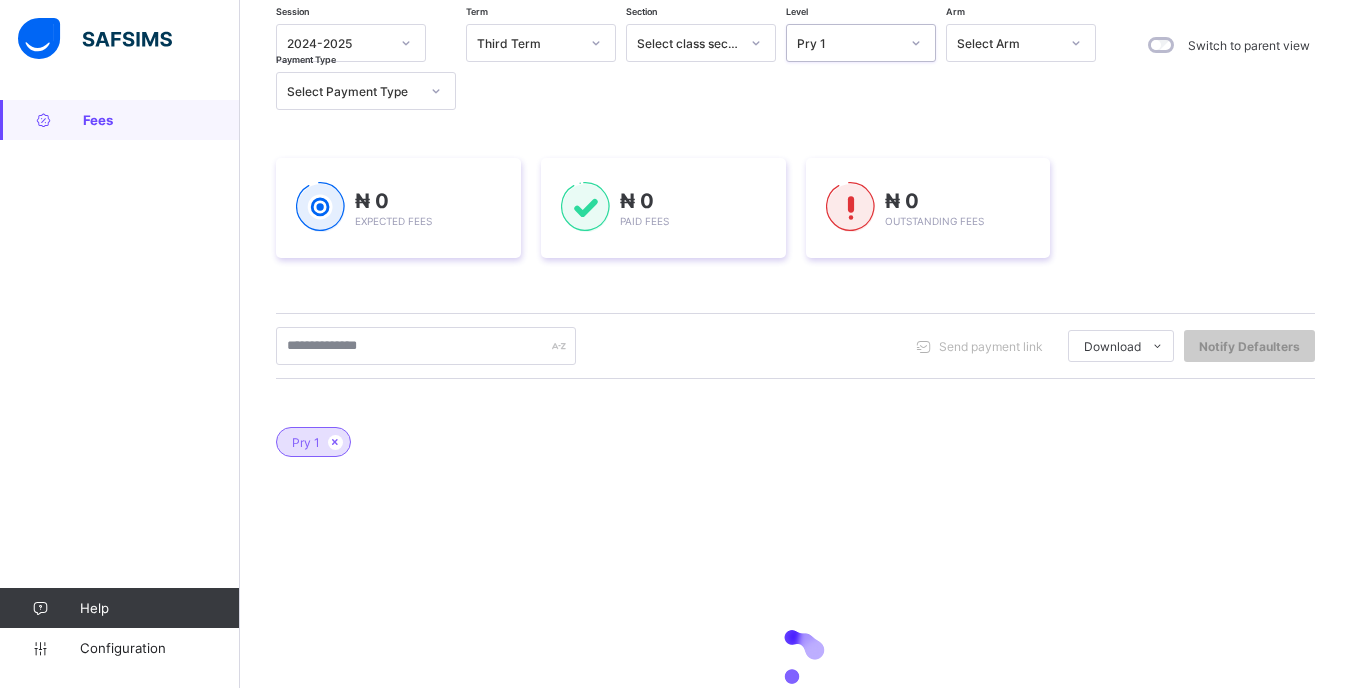 scroll, scrollTop: 200, scrollLeft: 0, axis: vertical 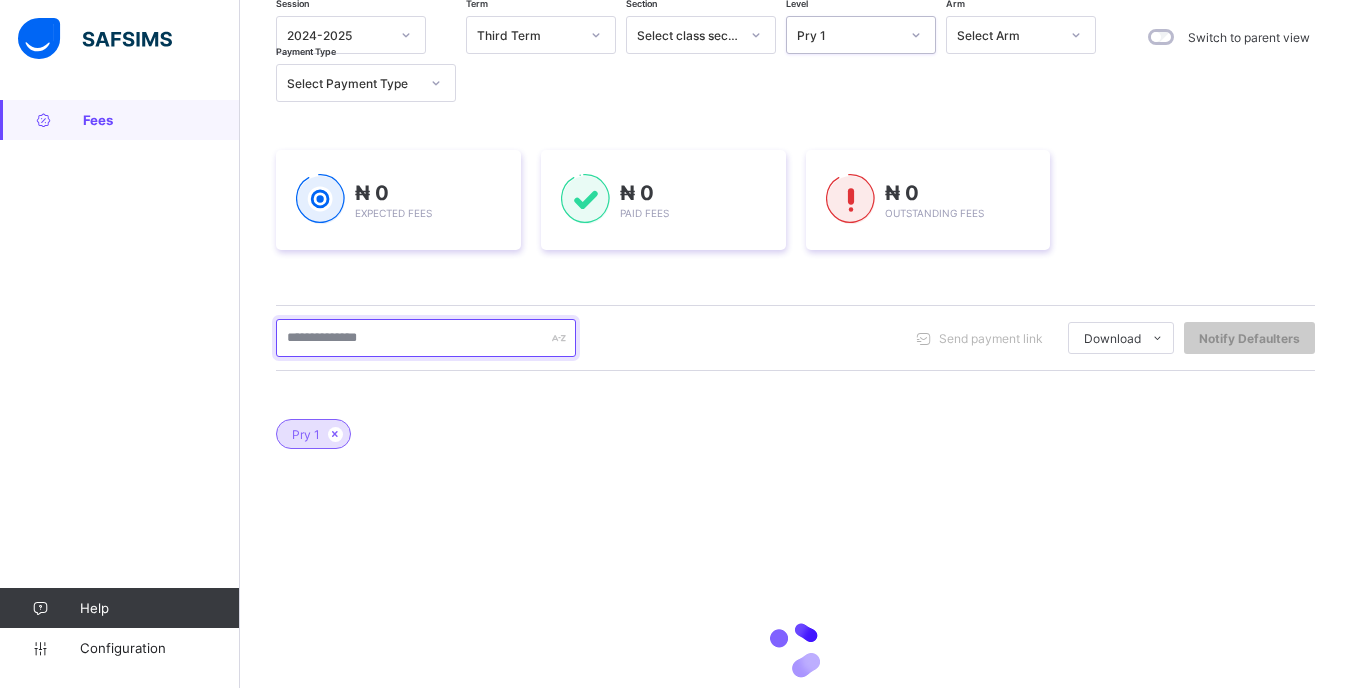 click at bounding box center [426, 338] 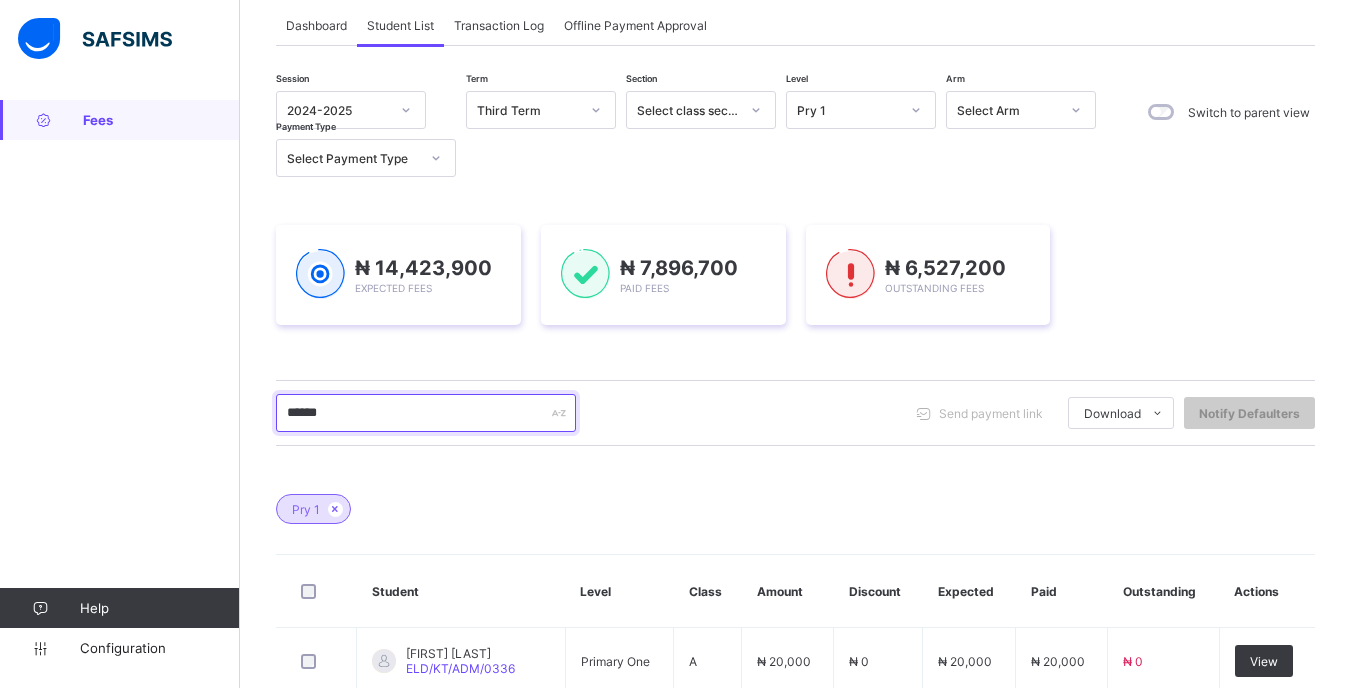 scroll, scrollTop: 100, scrollLeft: 0, axis: vertical 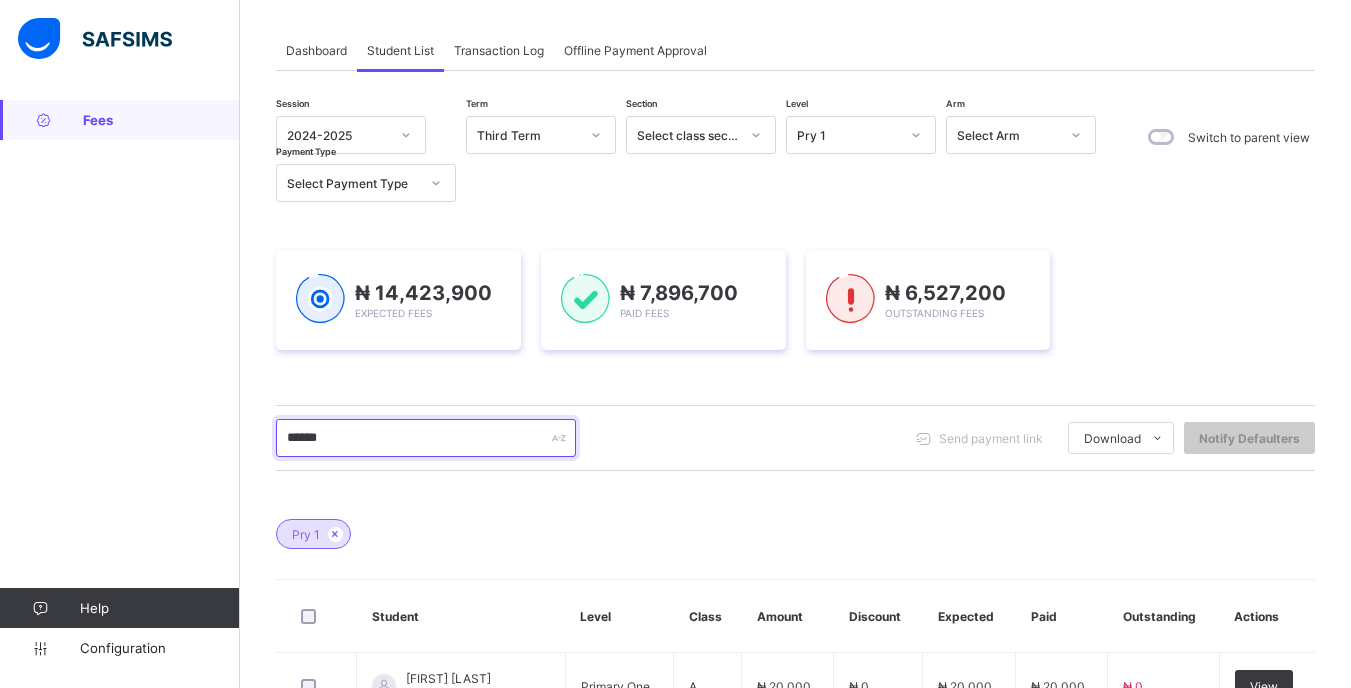 type on "******" 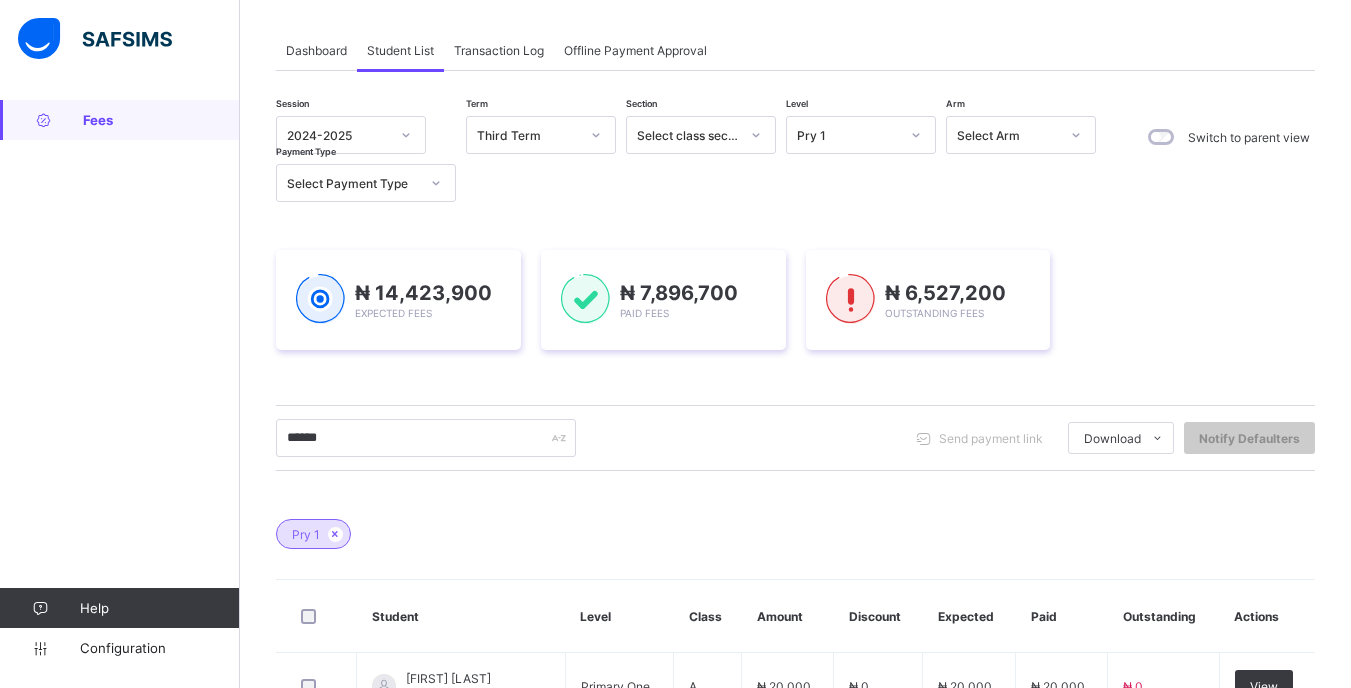 click at bounding box center [916, 135] 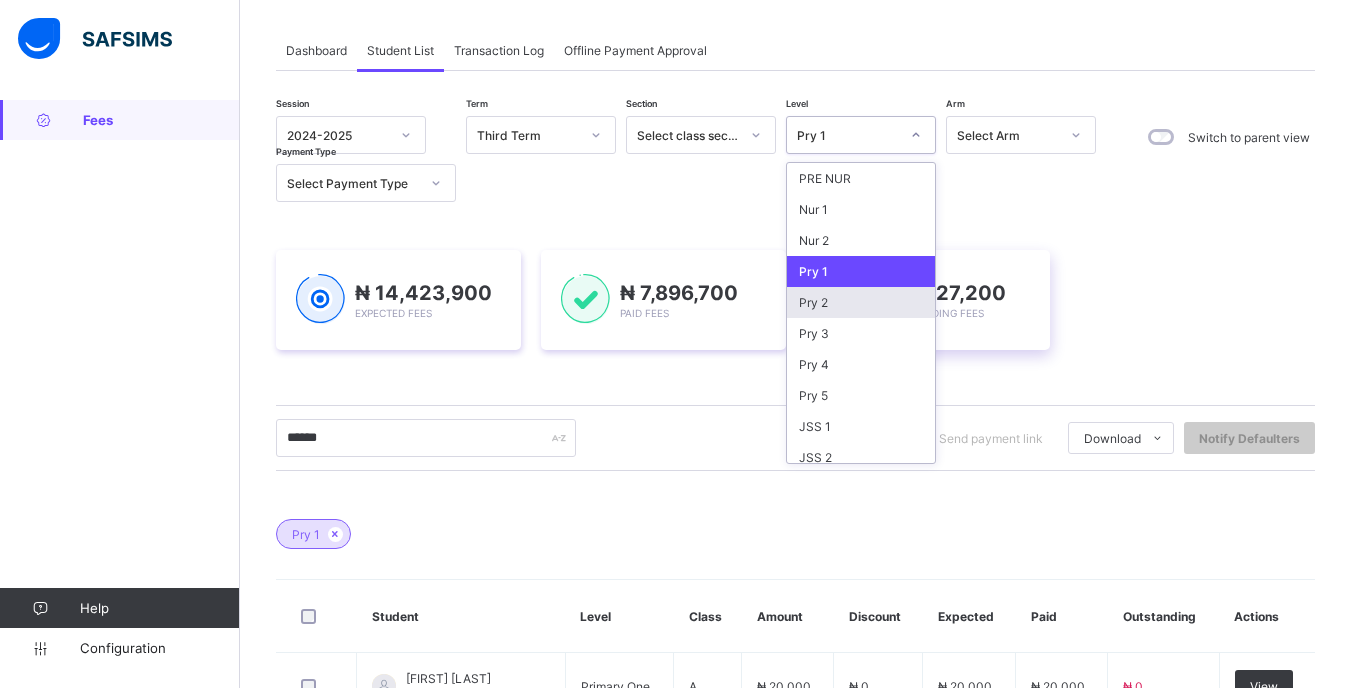 click on "Pry 2" at bounding box center [861, 302] 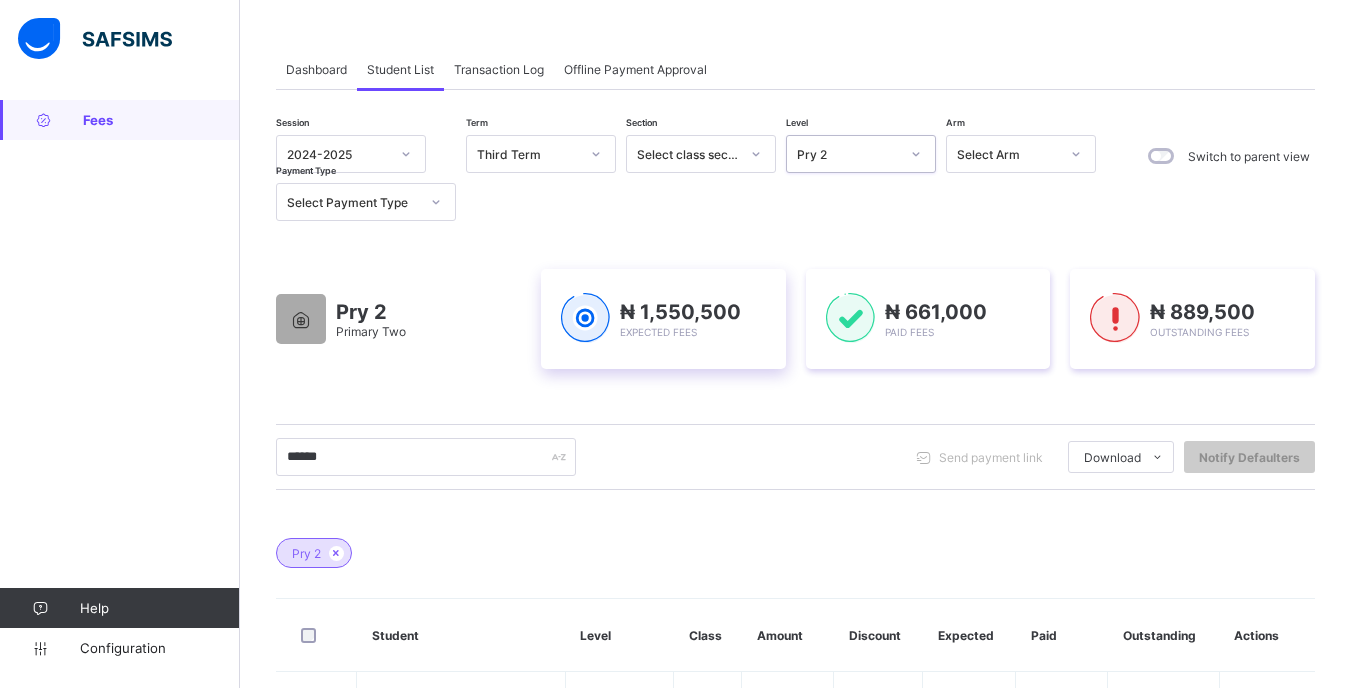 scroll, scrollTop: 0, scrollLeft: 0, axis: both 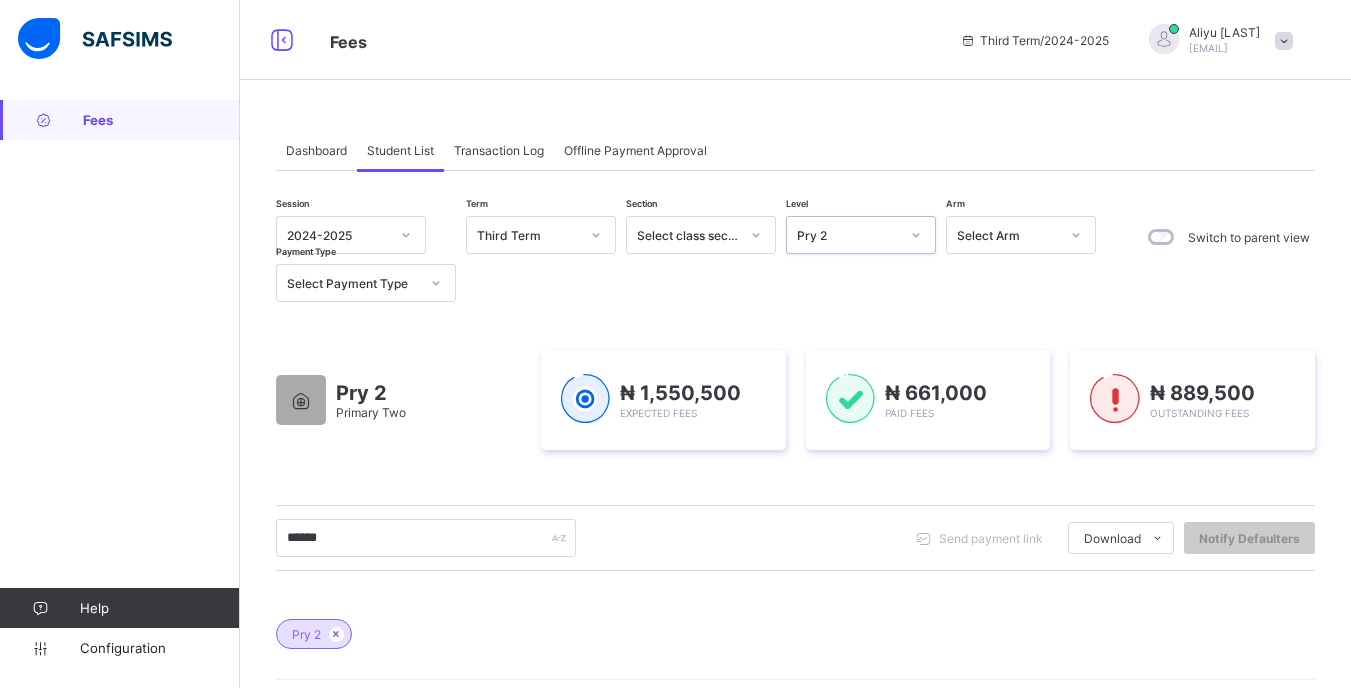 click on "Pry 2" at bounding box center (848, 235) 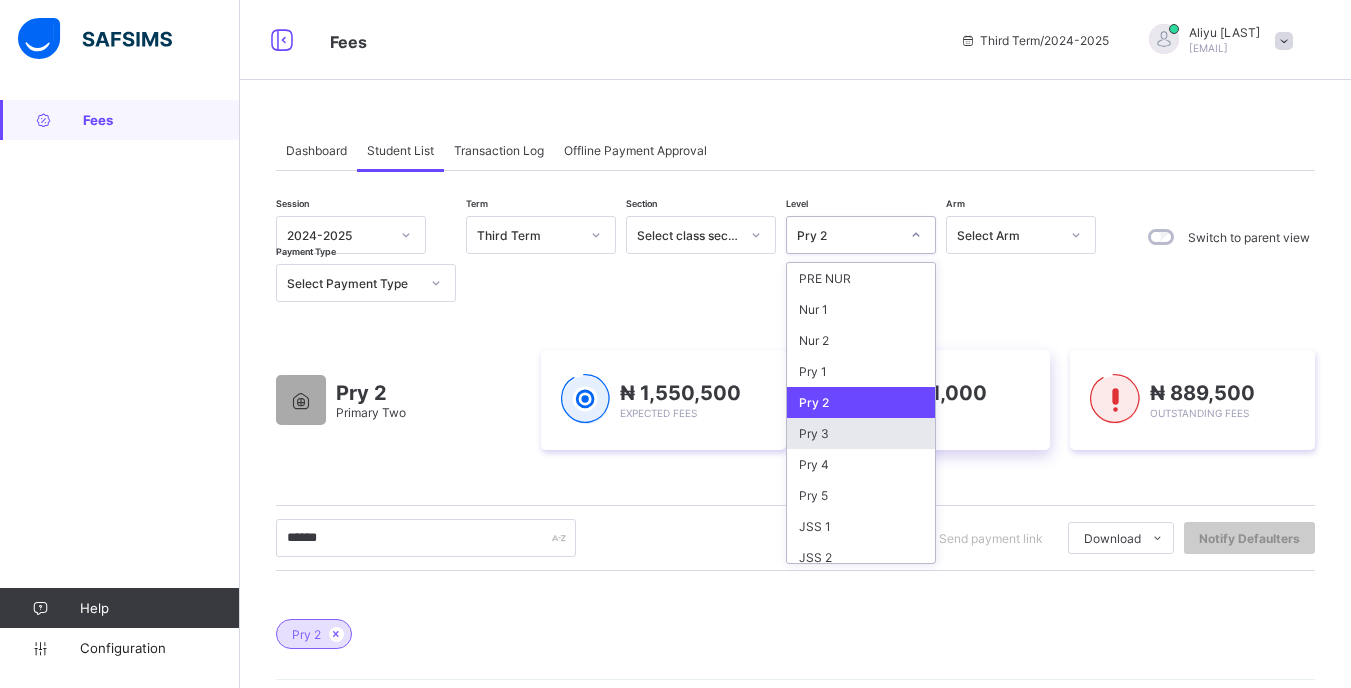click on "Pry 3" at bounding box center [861, 433] 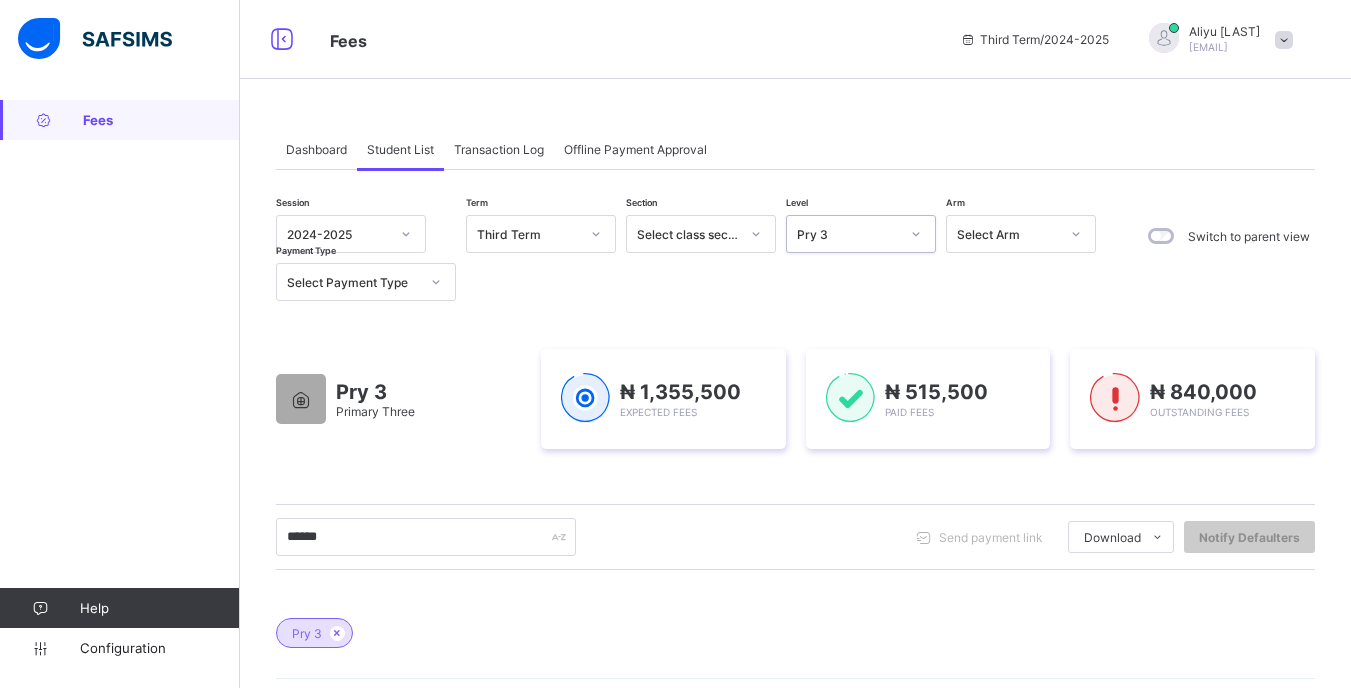 scroll, scrollTop: 0, scrollLeft: 0, axis: both 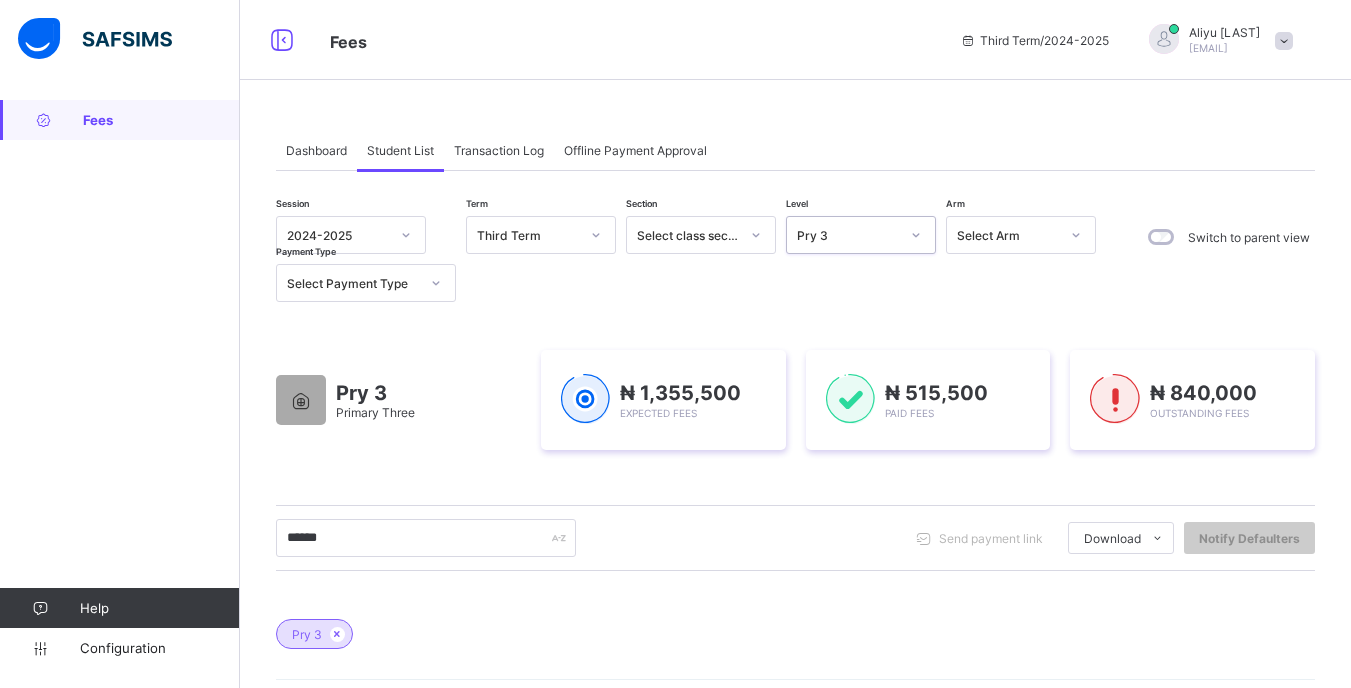 click on "Pry 3" at bounding box center [842, 235] 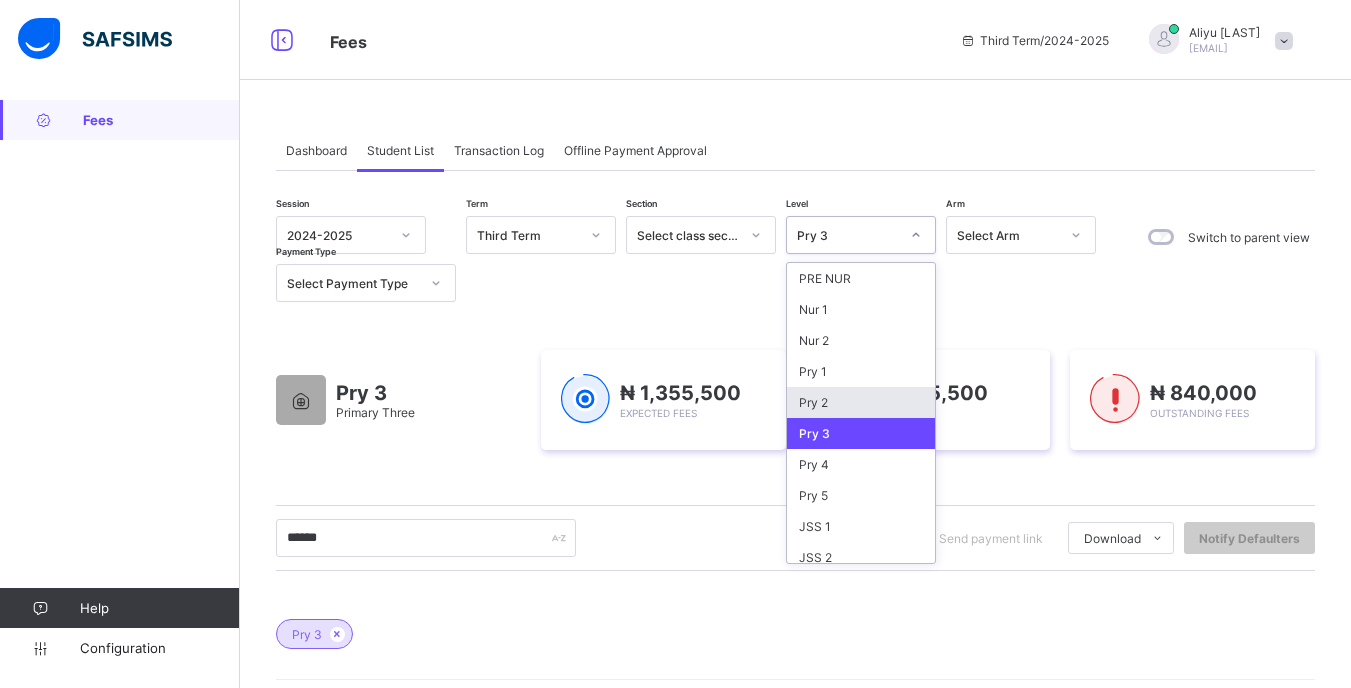 click on "Pry 2" at bounding box center (861, 402) 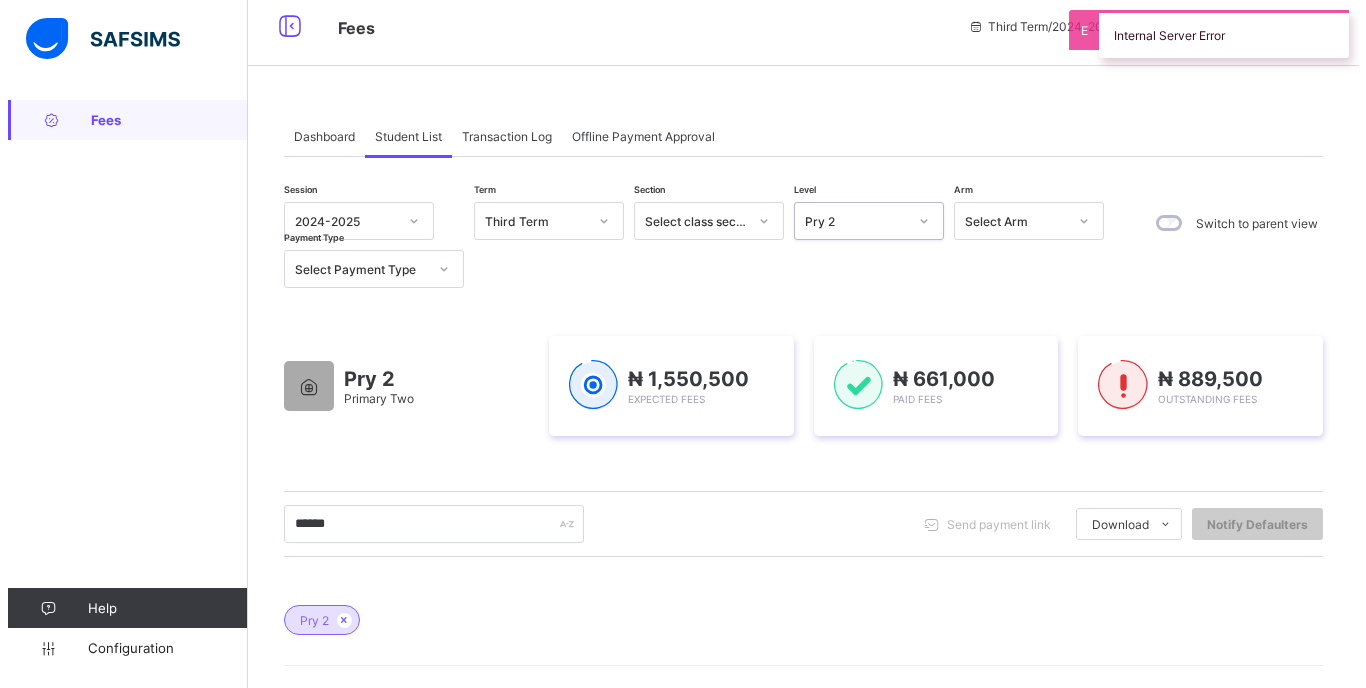 scroll, scrollTop: 0, scrollLeft: 0, axis: both 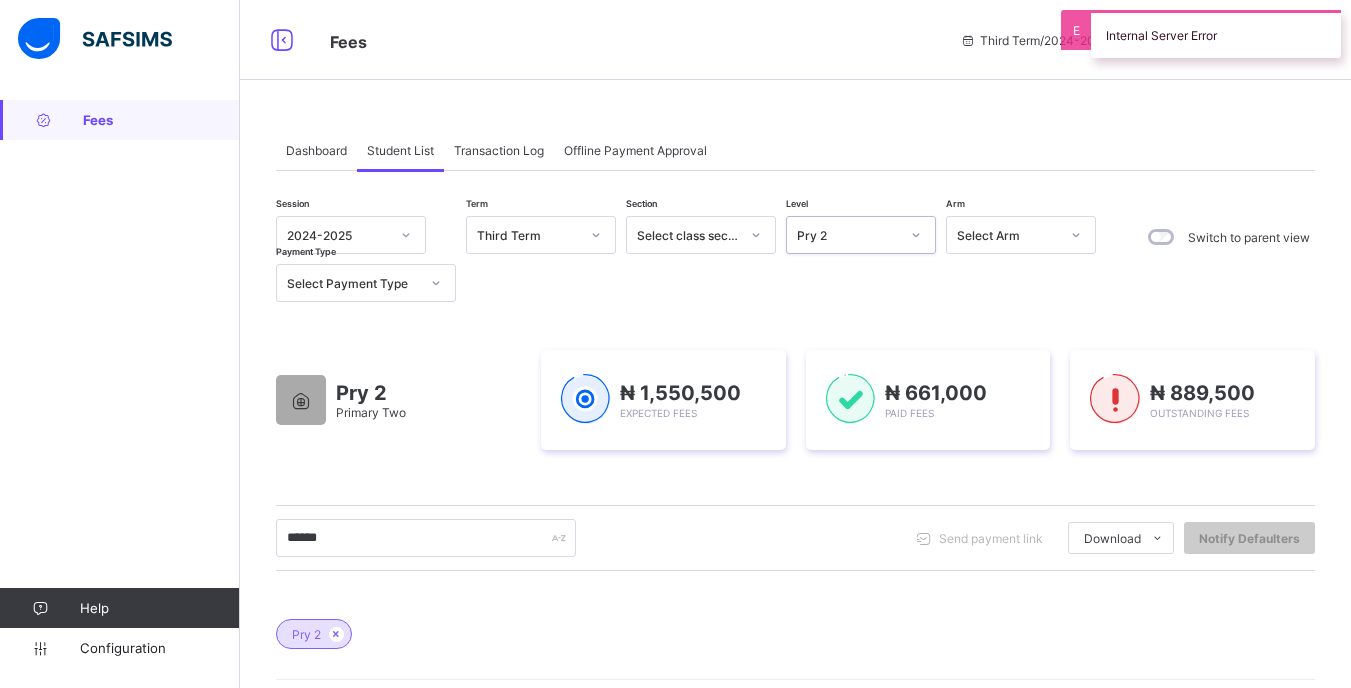 click on "Fees" at bounding box center (161, 120) 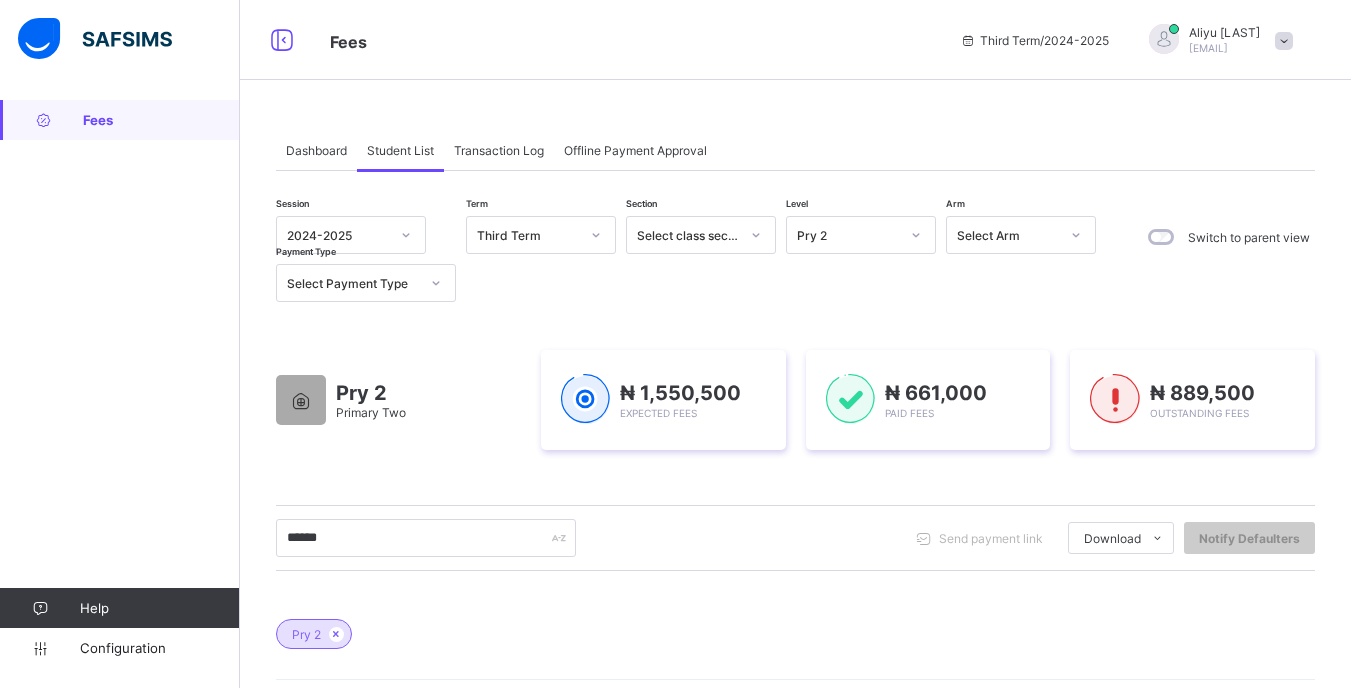 click at bounding box center (1284, 40) 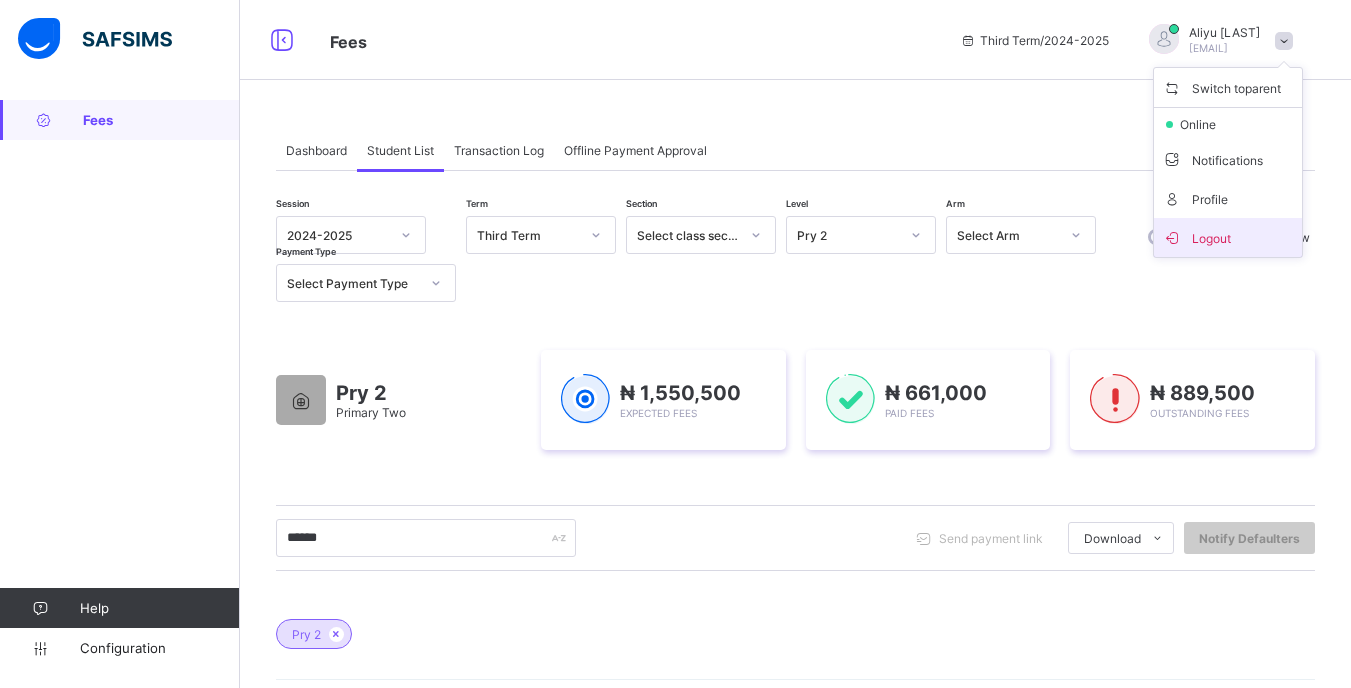 click on "Logout" at bounding box center (1228, 237) 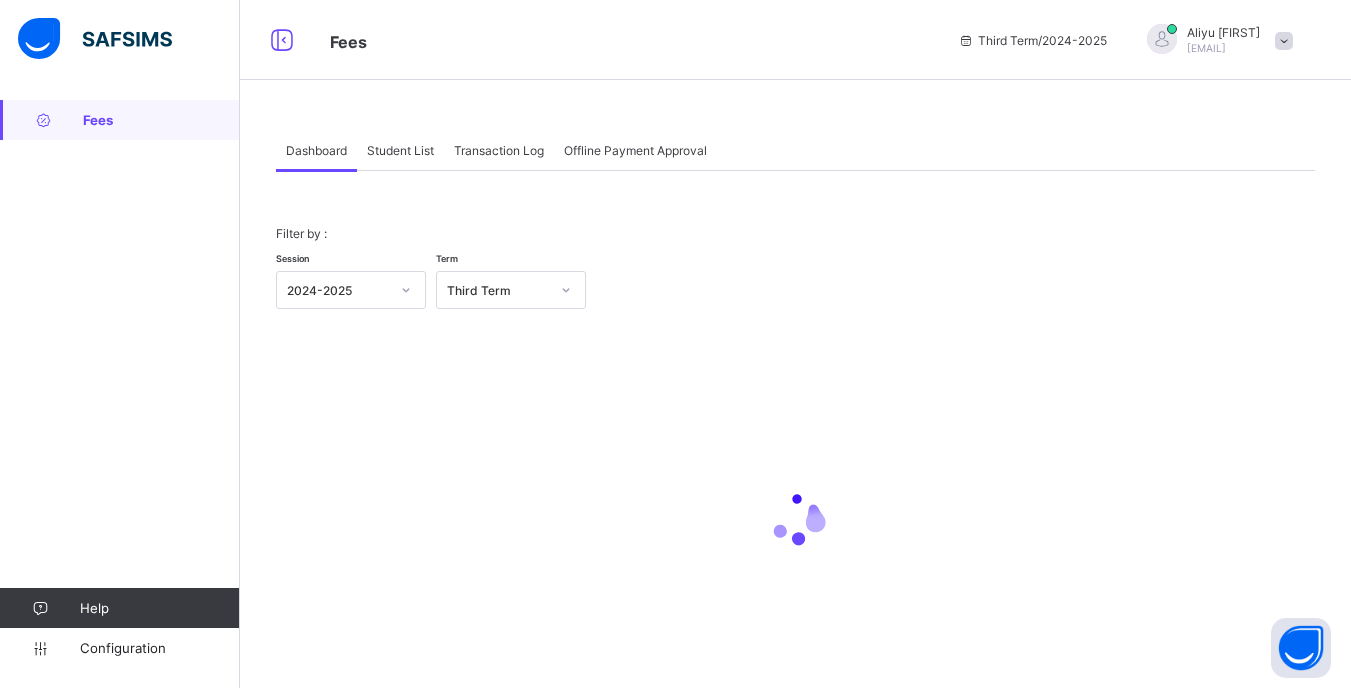 scroll, scrollTop: 0, scrollLeft: 0, axis: both 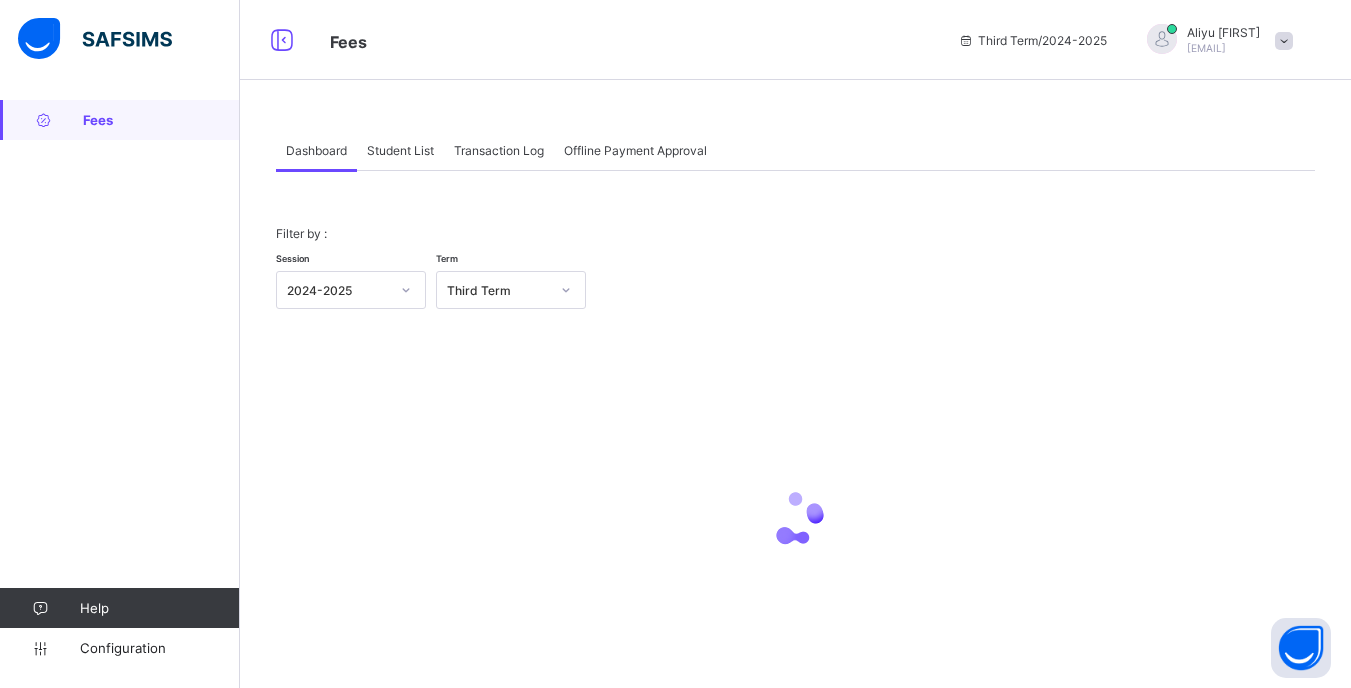 click on "Student List" at bounding box center [400, 150] 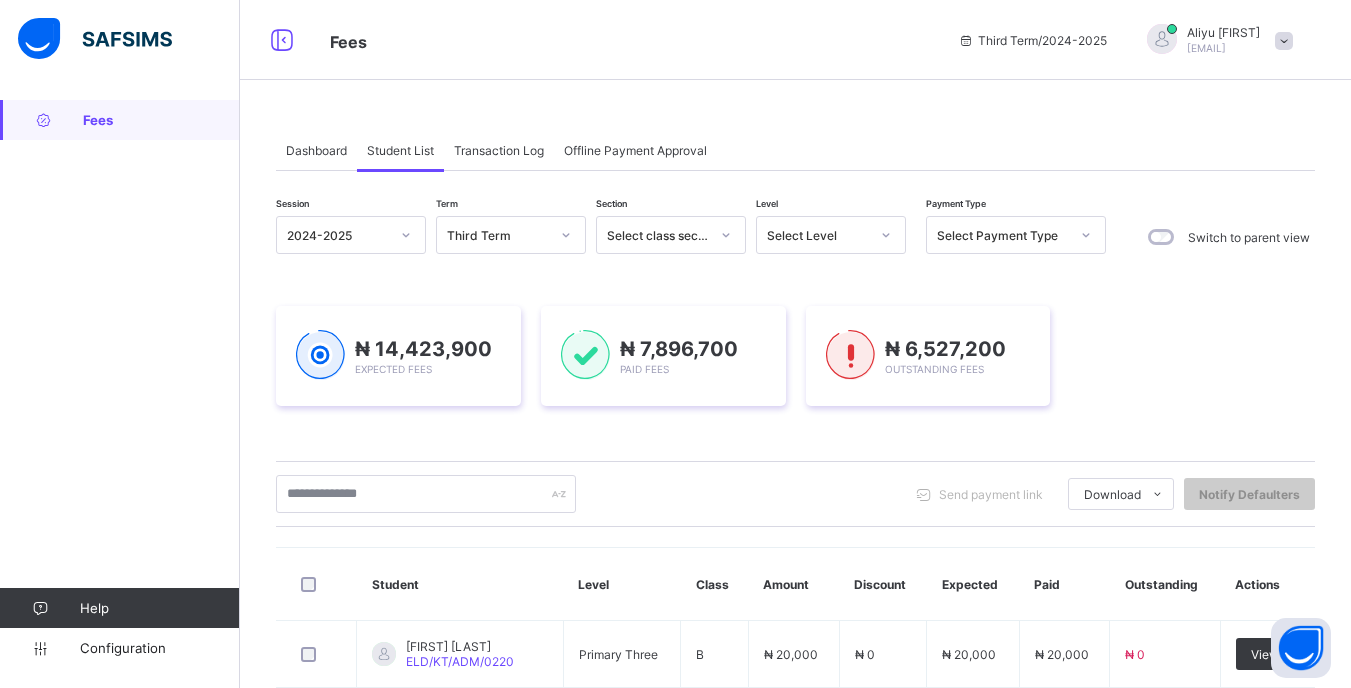 click on "Select Level" at bounding box center (818, 235) 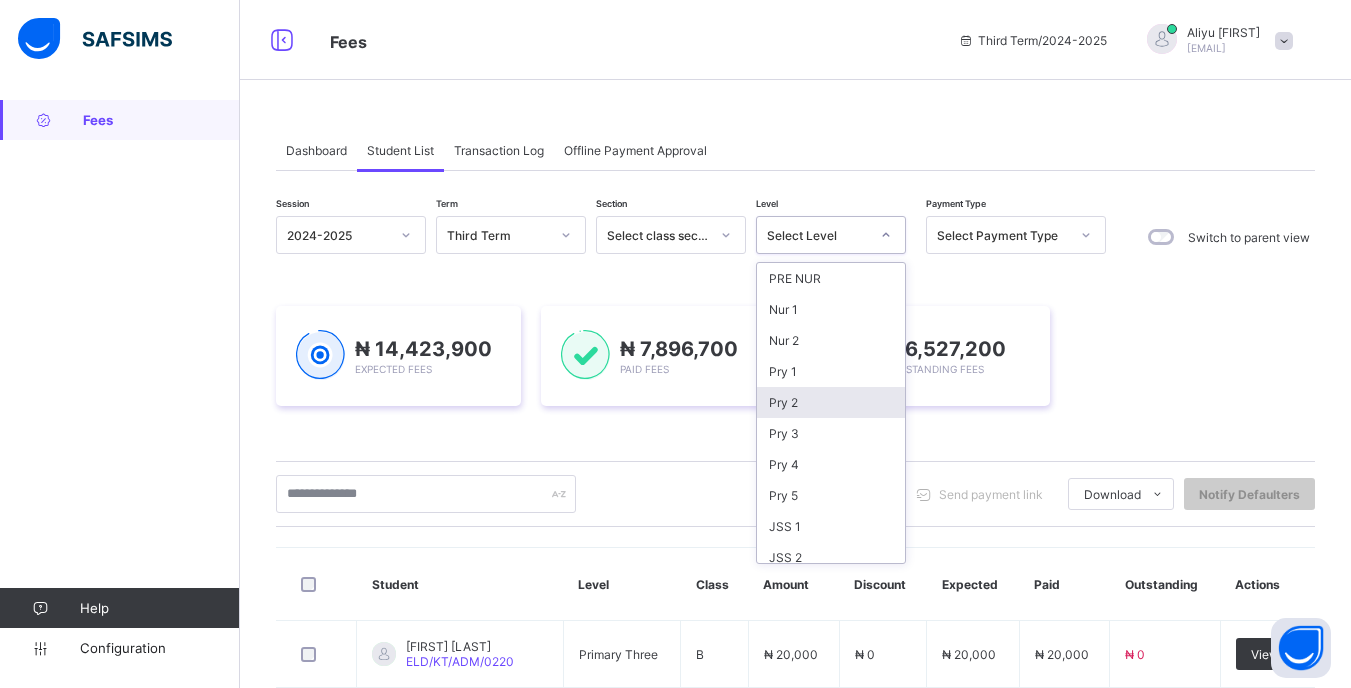 click on "Pry 2" at bounding box center (831, 402) 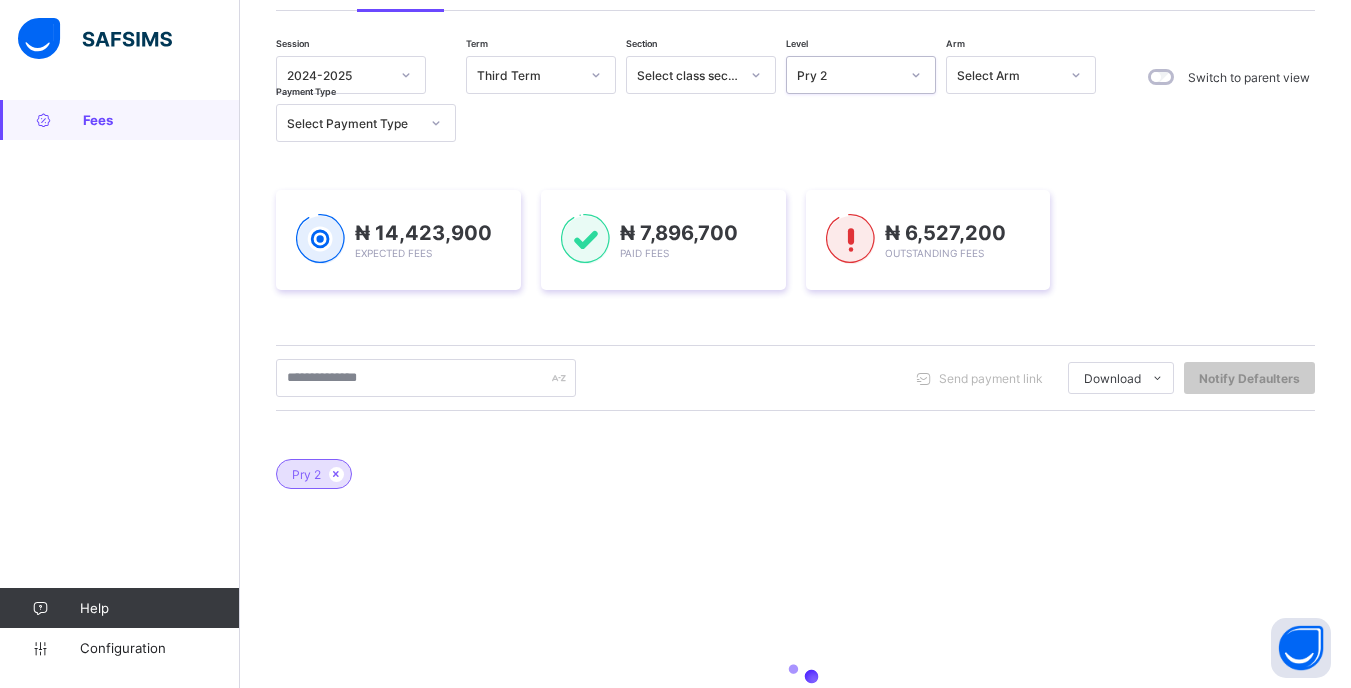 scroll, scrollTop: 200, scrollLeft: 0, axis: vertical 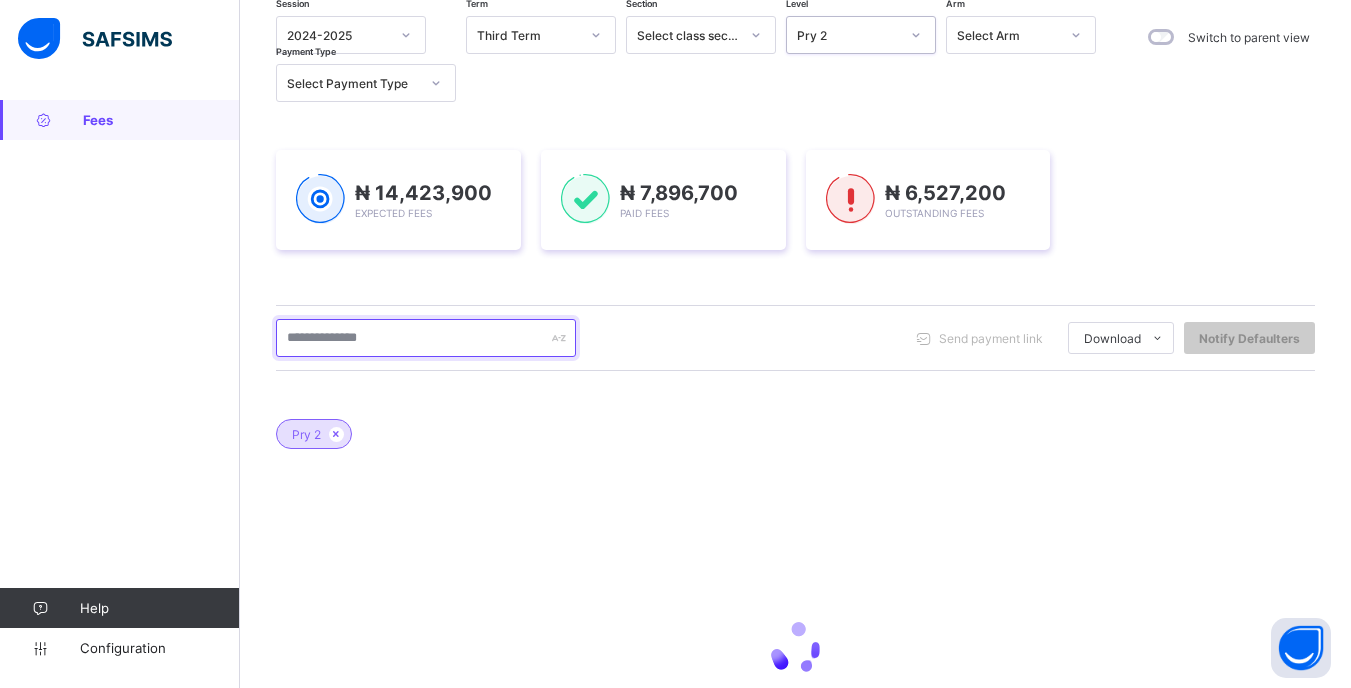 click at bounding box center (426, 338) 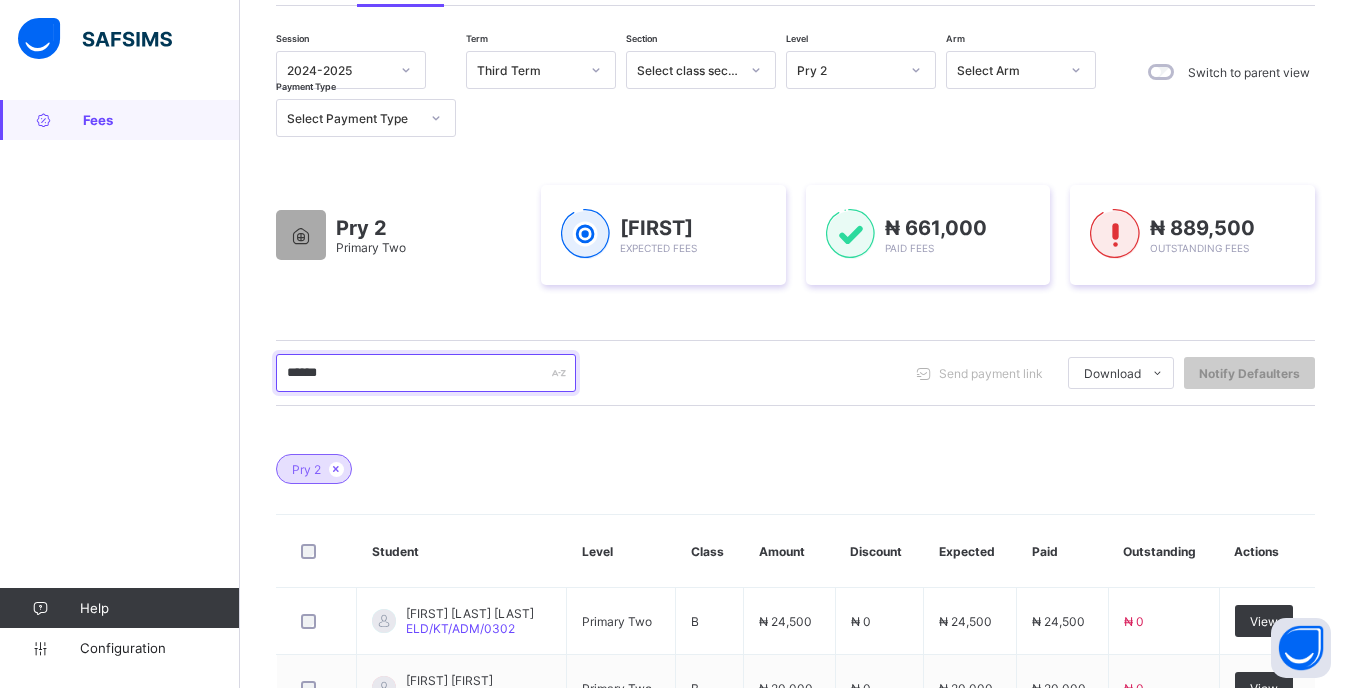 scroll, scrollTop: 155, scrollLeft: 0, axis: vertical 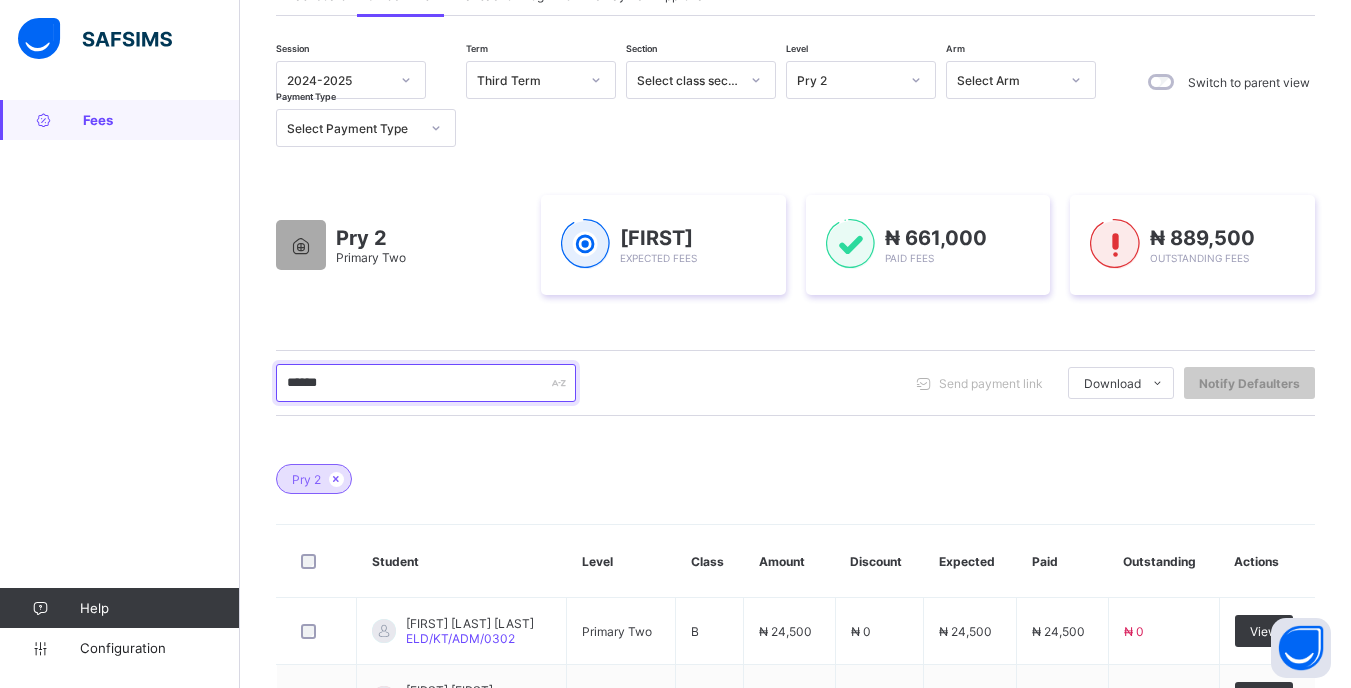 type on "******" 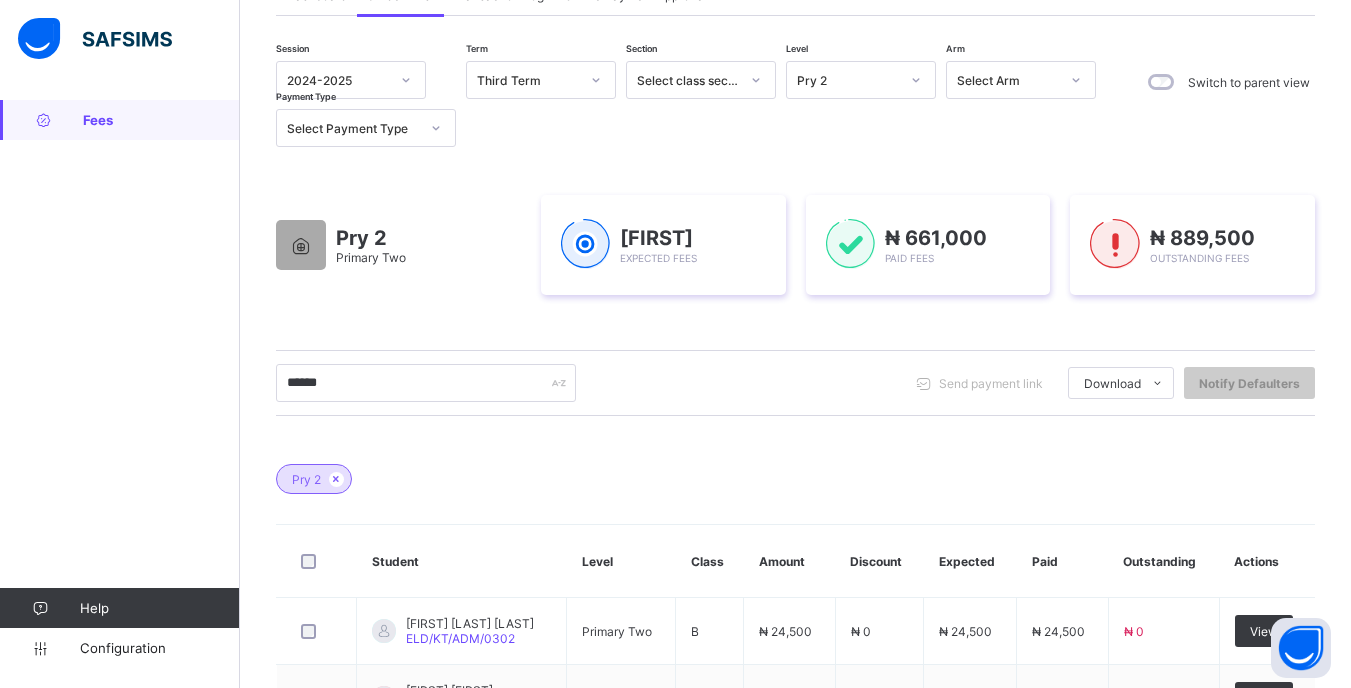 click on "Pry 2" at bounding box center [842, 80] 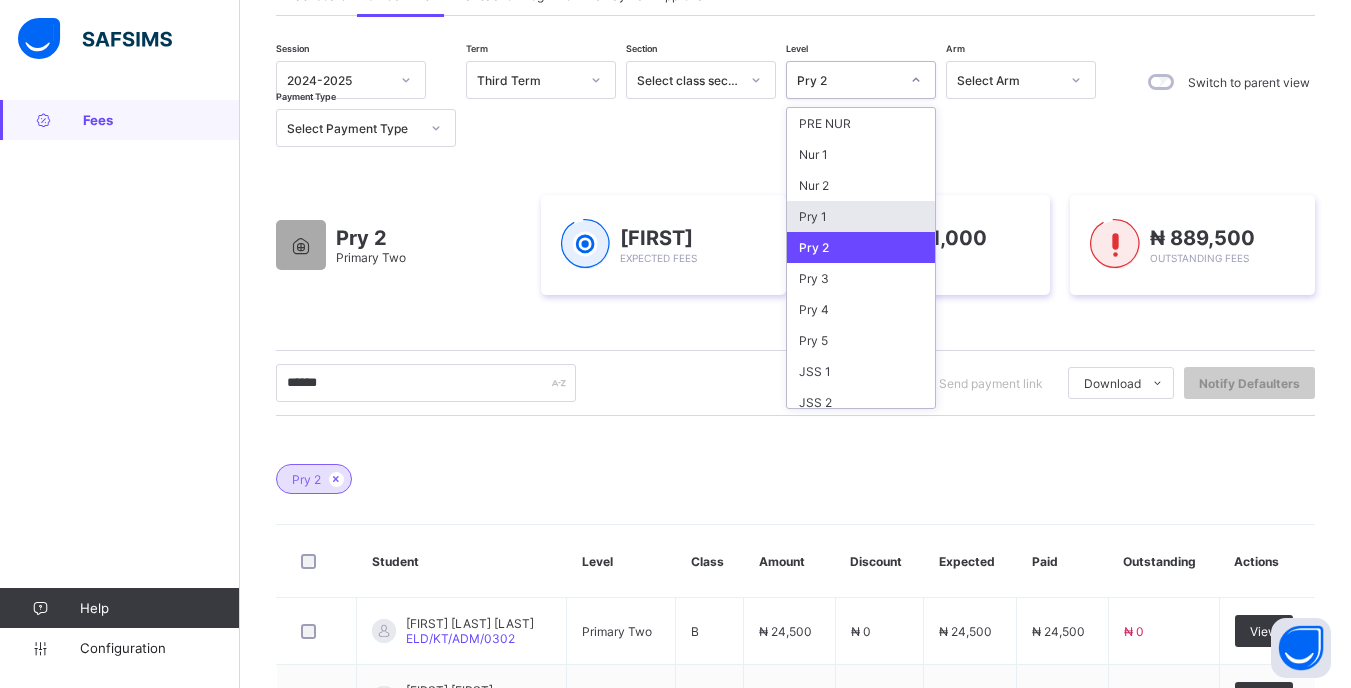 click on "Pry 1" at bounding box center (861, 216) 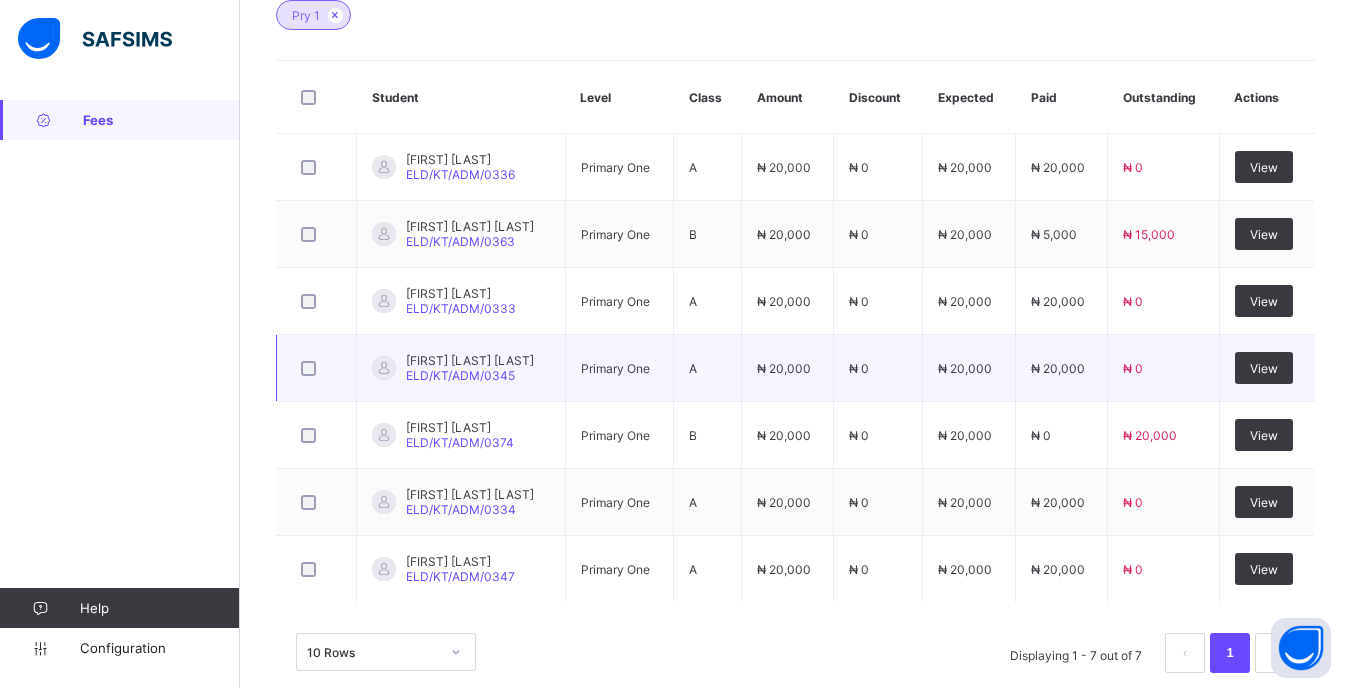 scroll, scrollTop: 654, scrollLeft: 0, axis: vertical 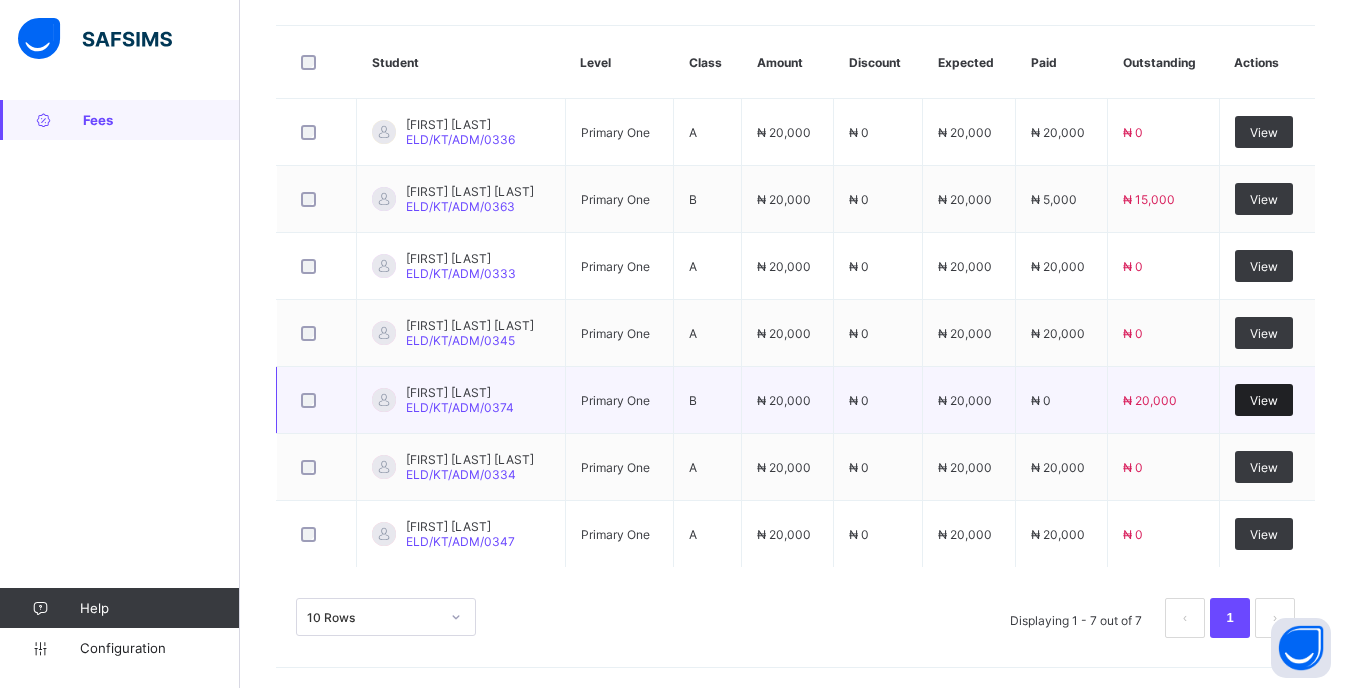 click on "View" at bounding box center (1264, 400) 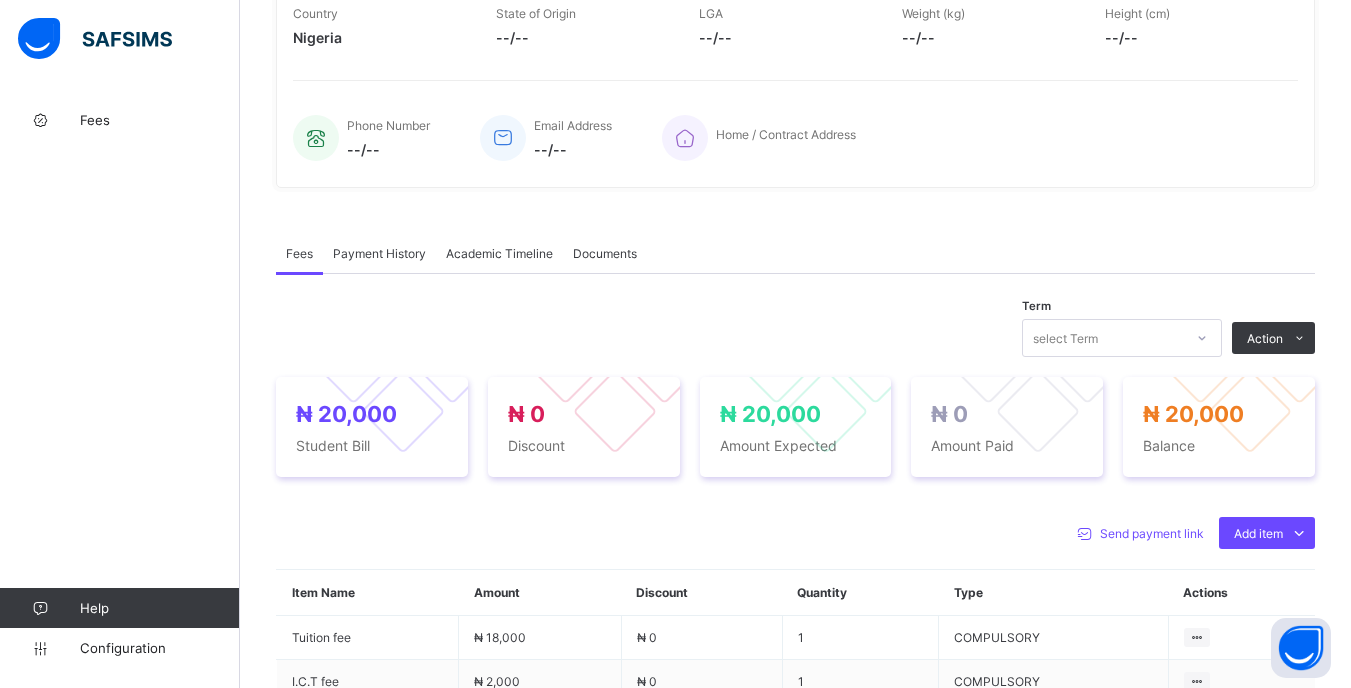 scroll, scrollTop: 627, scrollLeft: 0, axis: vertical 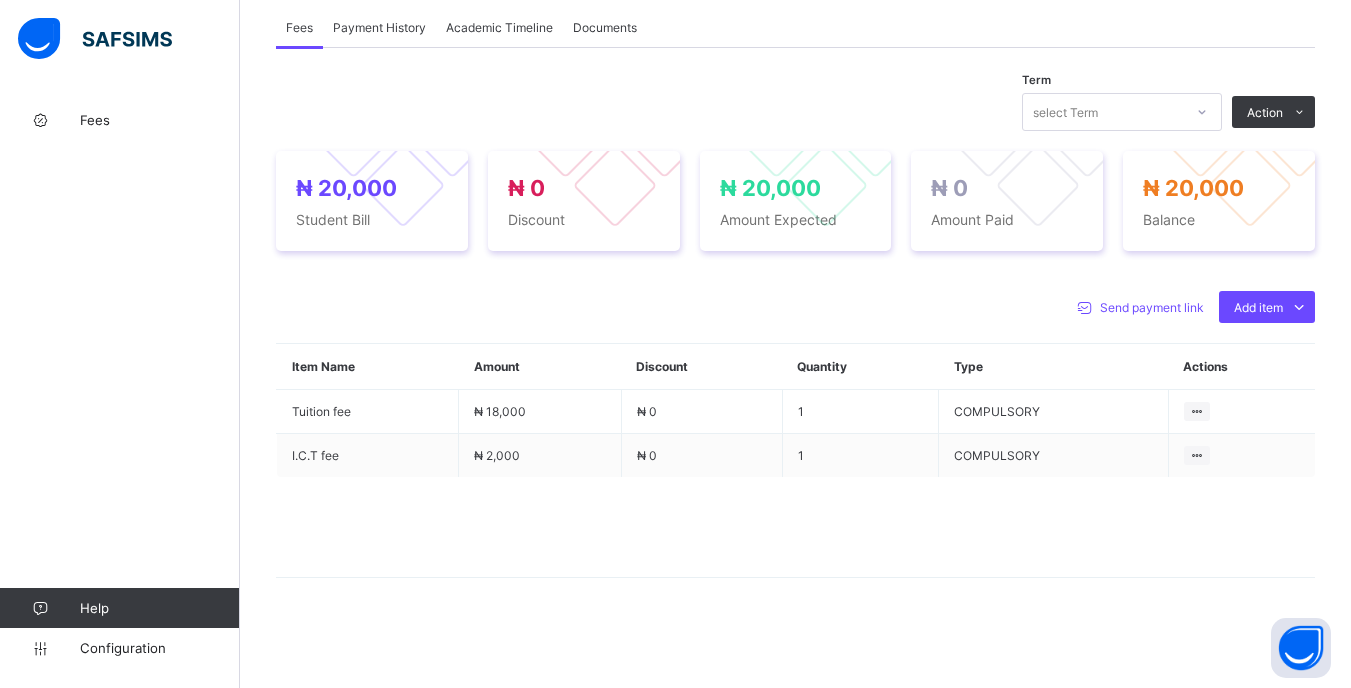 click 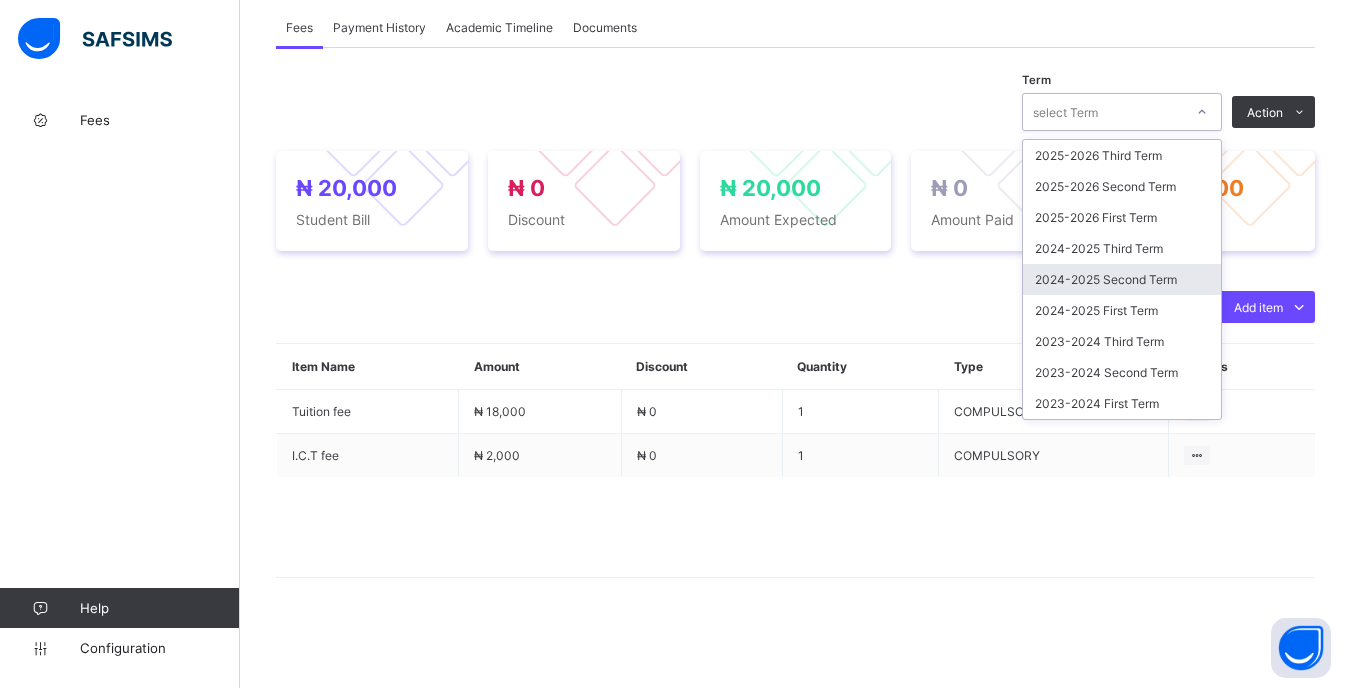 click on "2024-2025 Second Term" at bounding box center (1122, 279) 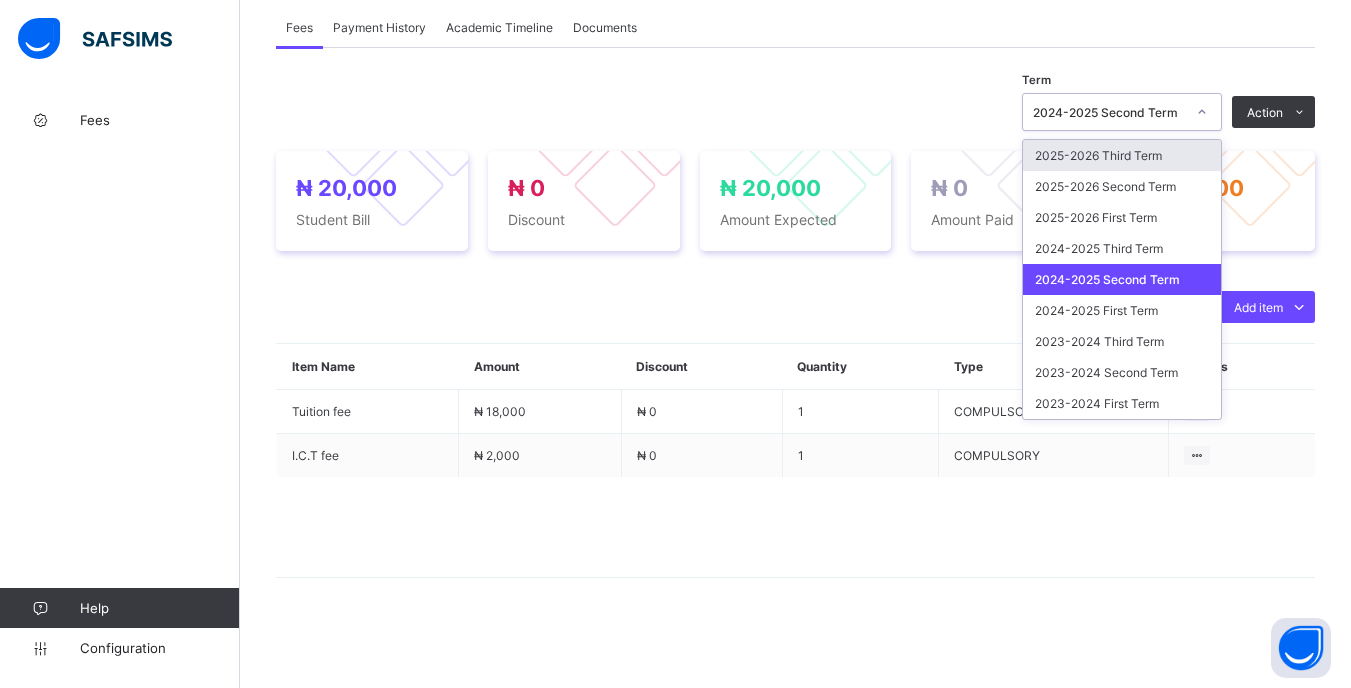click on "2024-2025 Second Term" at bounding box center (1103, 112) 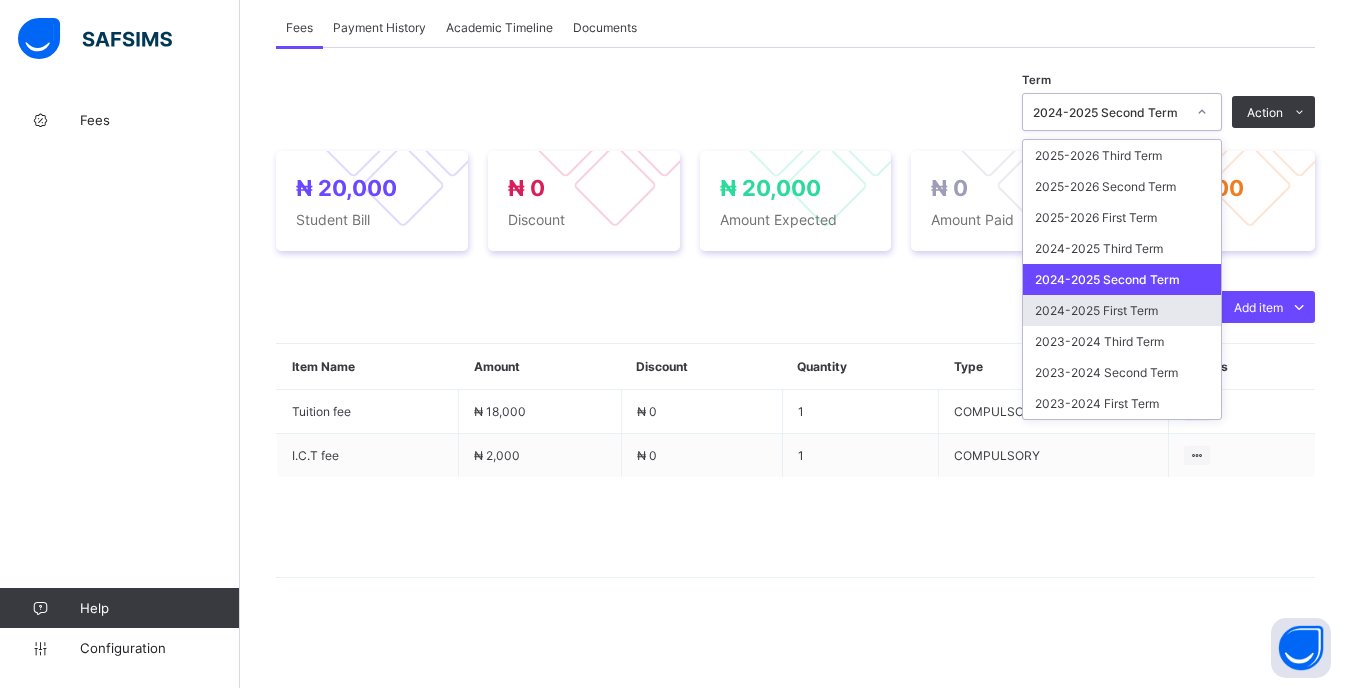 click on "2024-2025 First Term" at bounding box center (1122, 310) 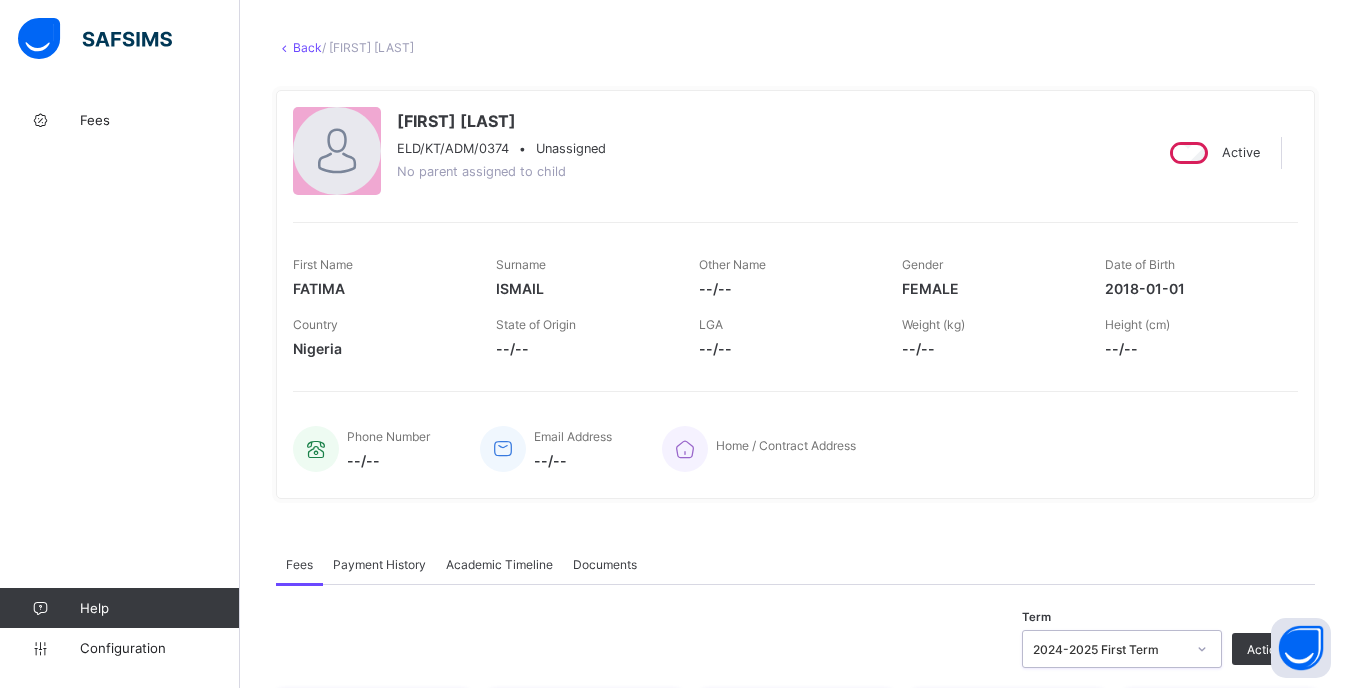 scroll, scrollTop: 0, scrollLeft: 0, axis: both 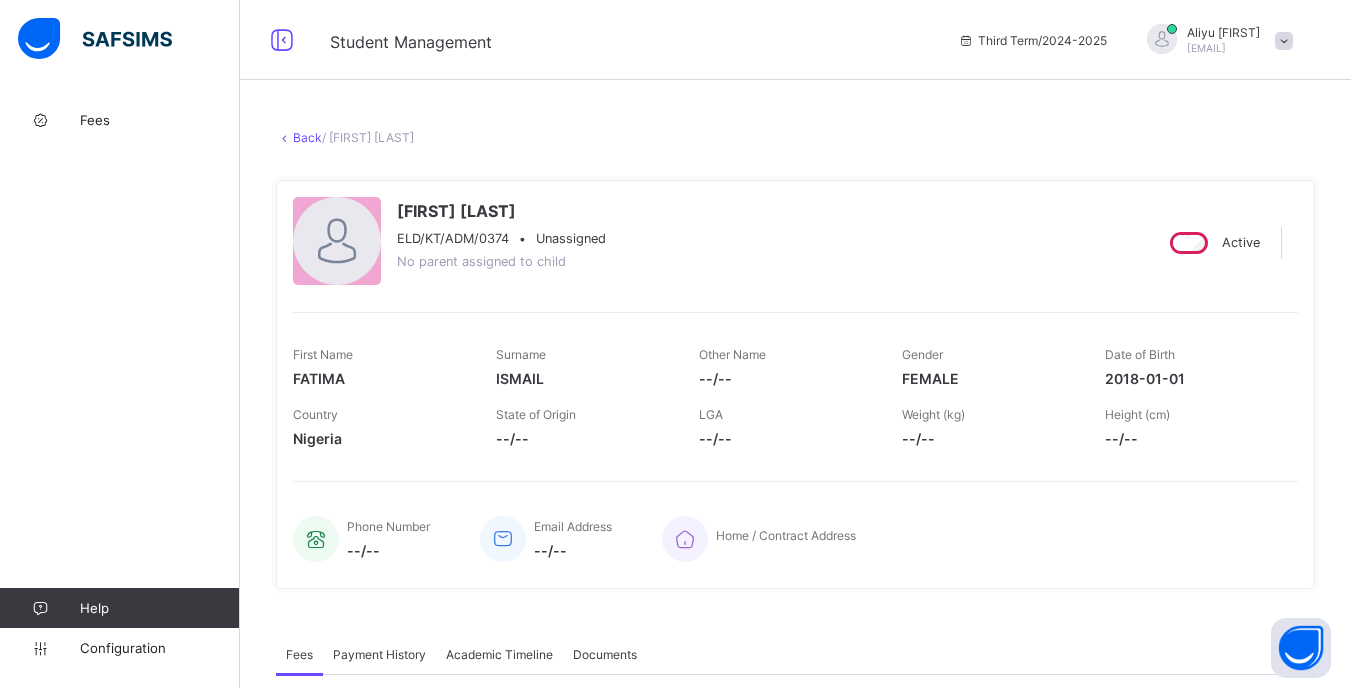 click on "× Delete Document This action would delete the document with name:    from the system. Are you sure you want to carry on? Cancel Yes, Delete Document Back  / [FIRST] [LAST] •  Unassigned   No parent assigned to child    Active  First Name [FIRST]   Surname [LAST] Other Name --/-- Gender FEMALE Date of Birth [DATE] Country Nigeria State of Origin --/-- LGA --/-- Weight (kg) --/-- Height (cm) --/-- Phone Number --/-- Email Address --/-- Home / Contract Address Fees Payment History Academic Timeline Documents Fees More Options   Term   option [DATE] First Term, selected.     0 results available. Select is focused ,type to refine list, press Down to open the menu,  [DATE] First Term Action Receive Payment Manage Discount Send Email Reminder   ₦ 18,000   Student Bill   ₦ 0   Discount   ₦ 18,000   Amount Expected   ₦ 0   Amount Paid   ₦ 18,000   Balance   Send payment link Add item Optional items Special bill Item Name Amount Discount Quantity Type Actions" at bounding box center [795, 685] 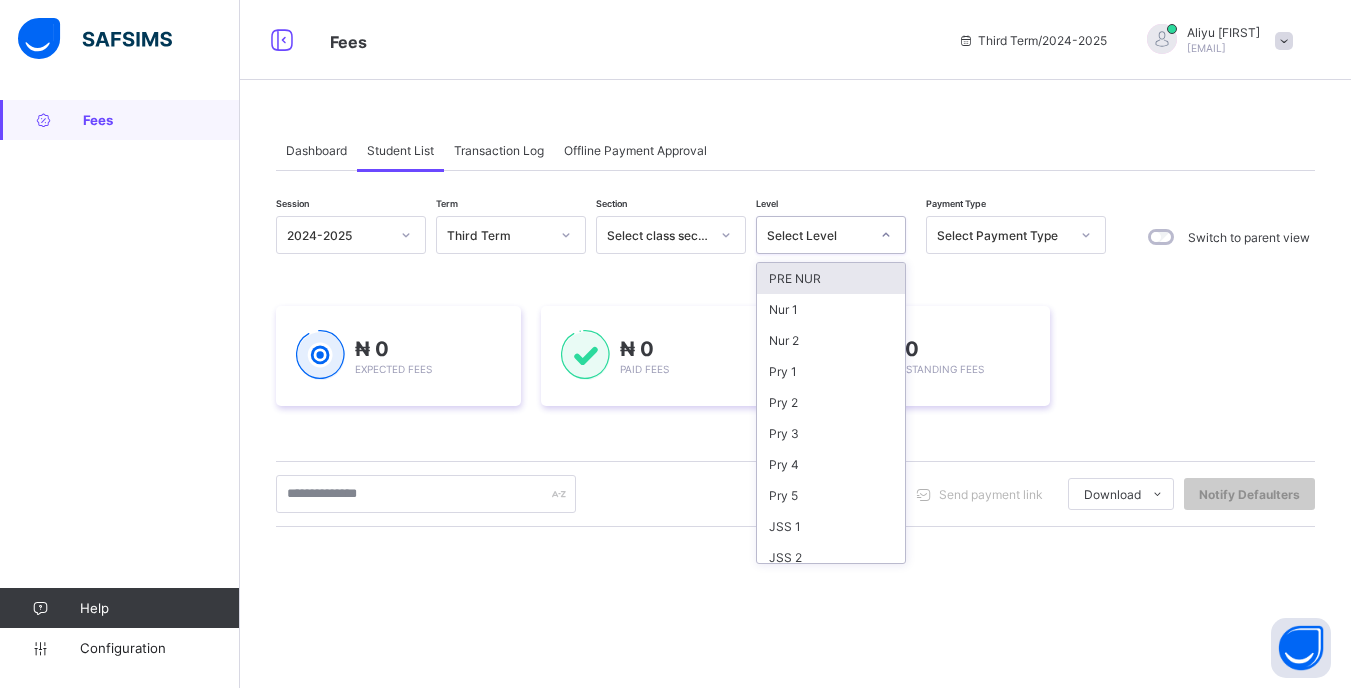 click 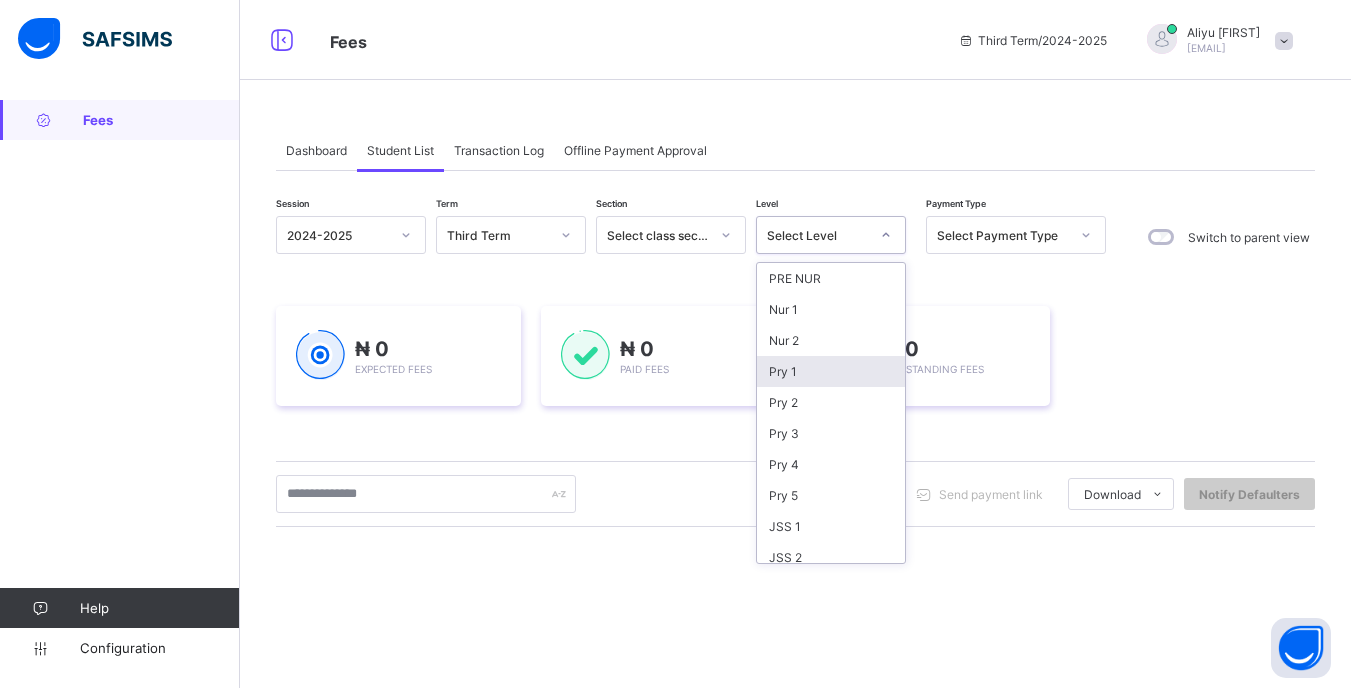 click on "Pry 1" at bounding box center (831, 371) 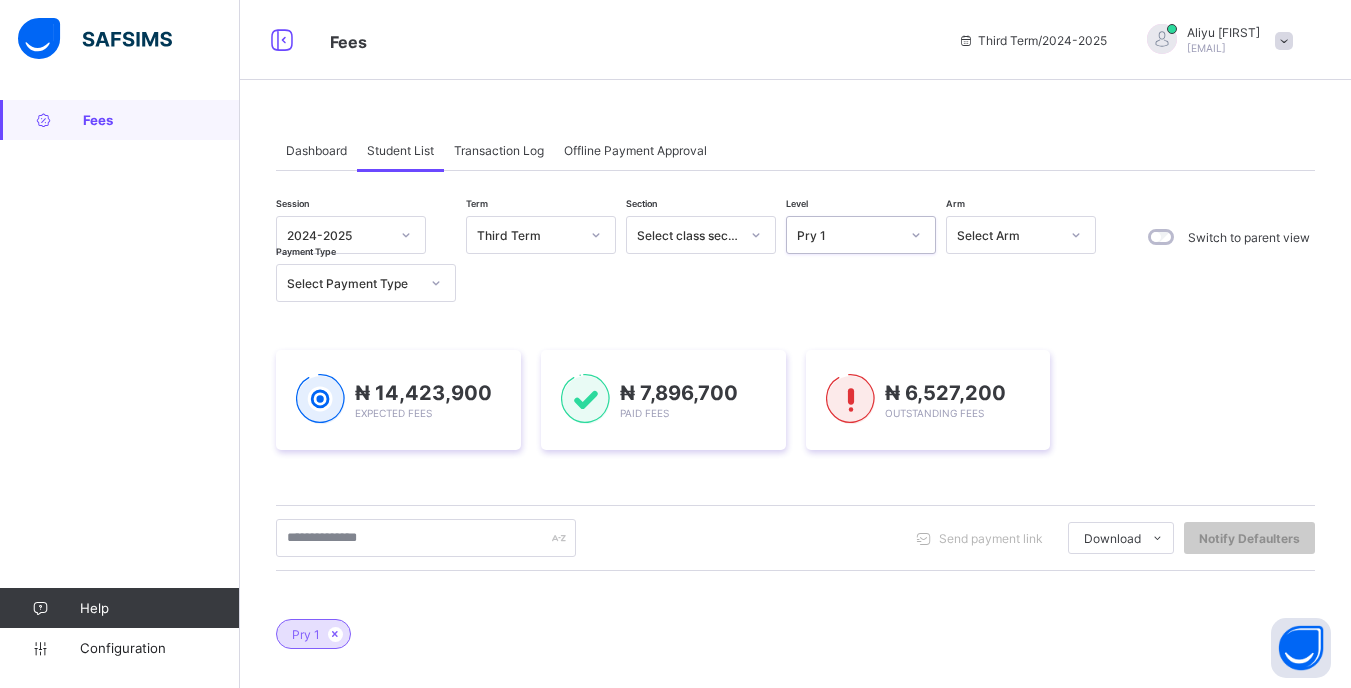 scroll, scrollTop: 200, scrollLeft: 0, axis: vertical 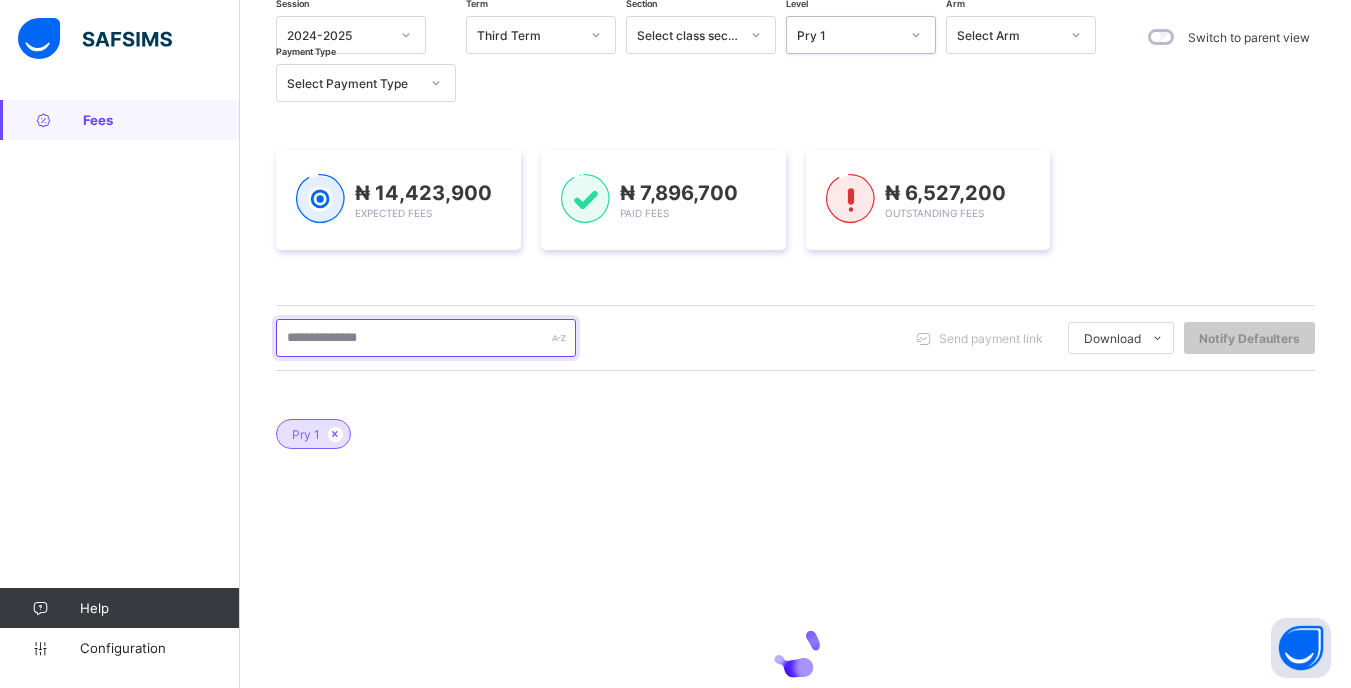 click at bounding box center [426, 338] 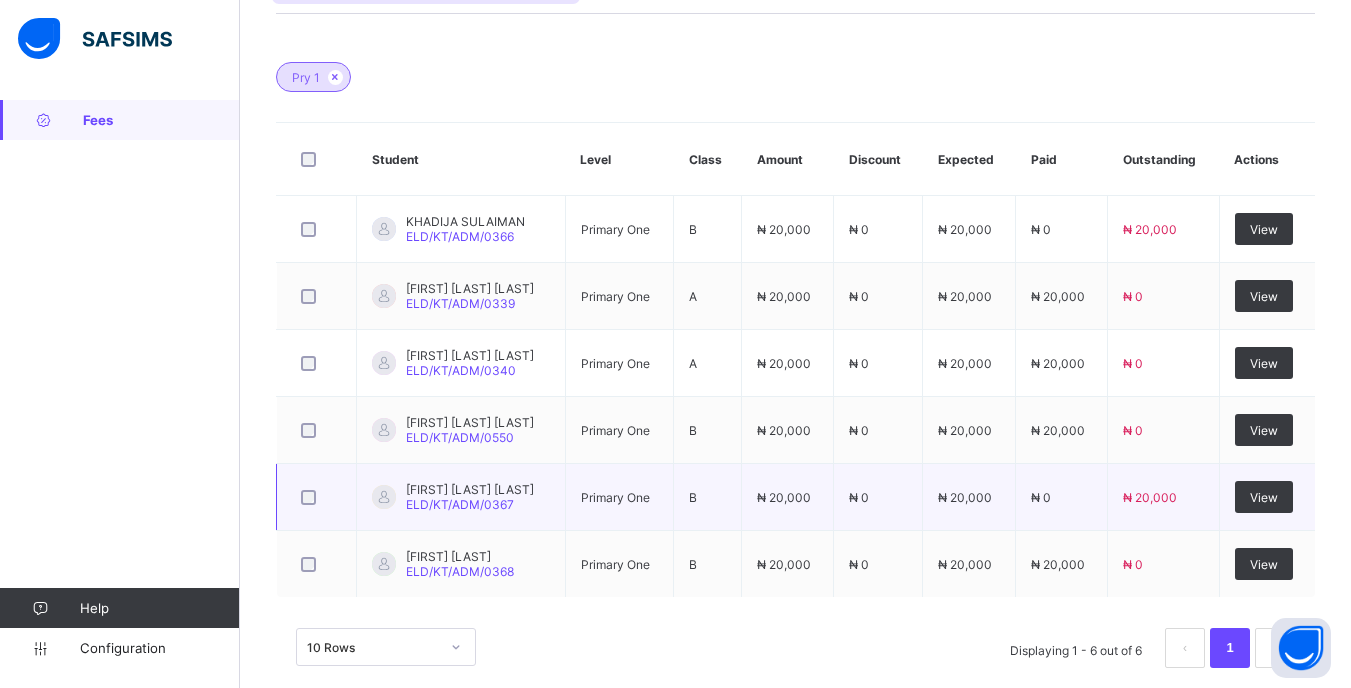 scroll, scrollTop: 587, scrollLeft: 0, axis: vertical 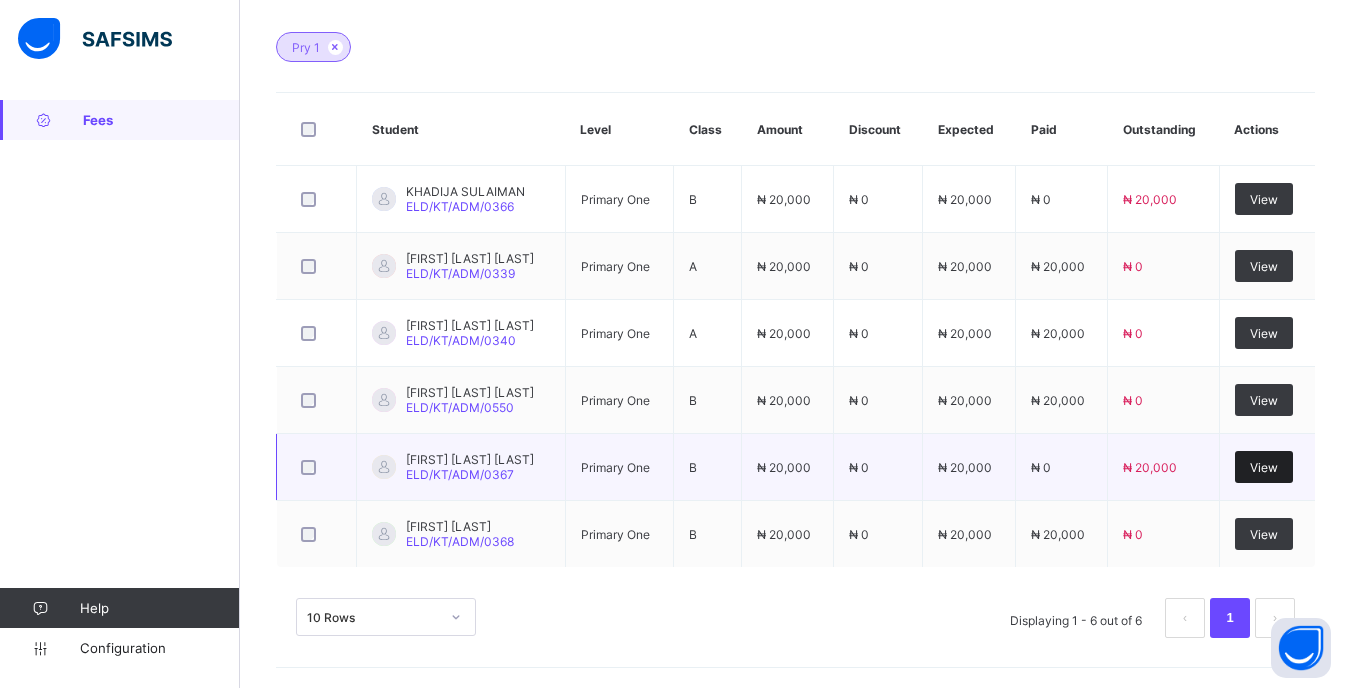 type on "*******" 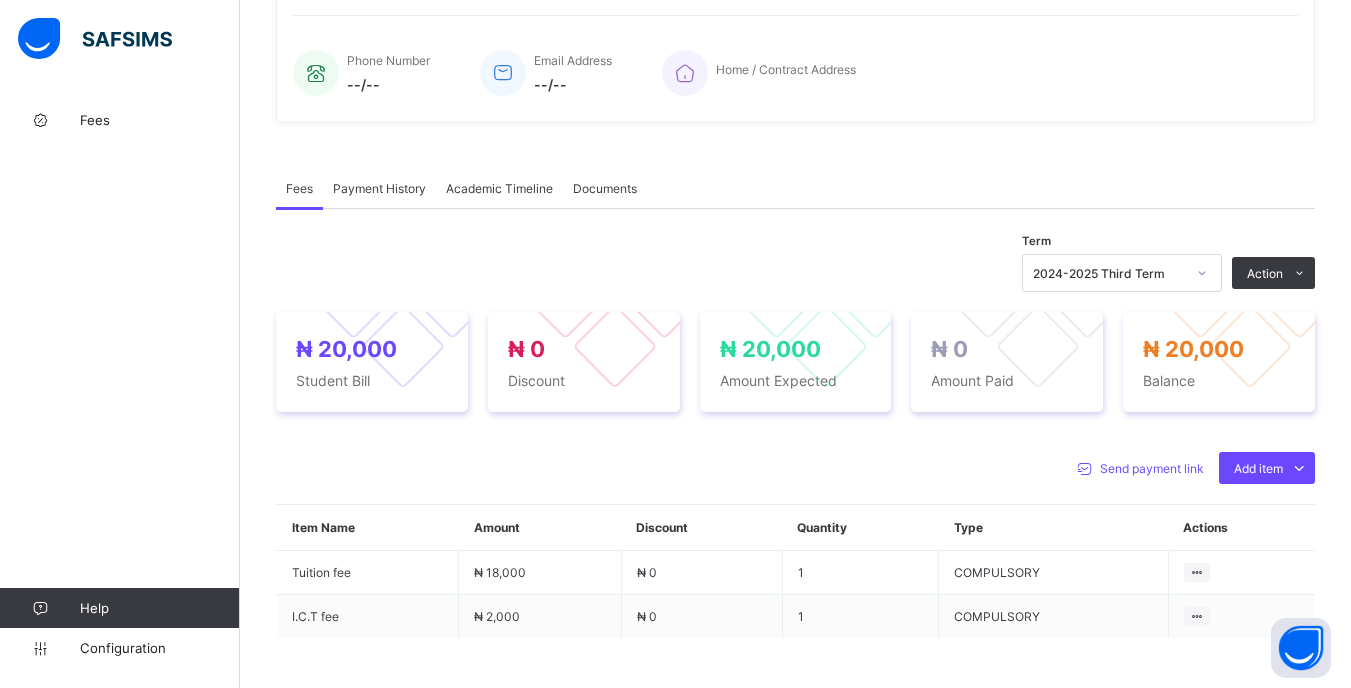 scroll, scrollTop: 500, scrollLeft: 0, axis: vertical 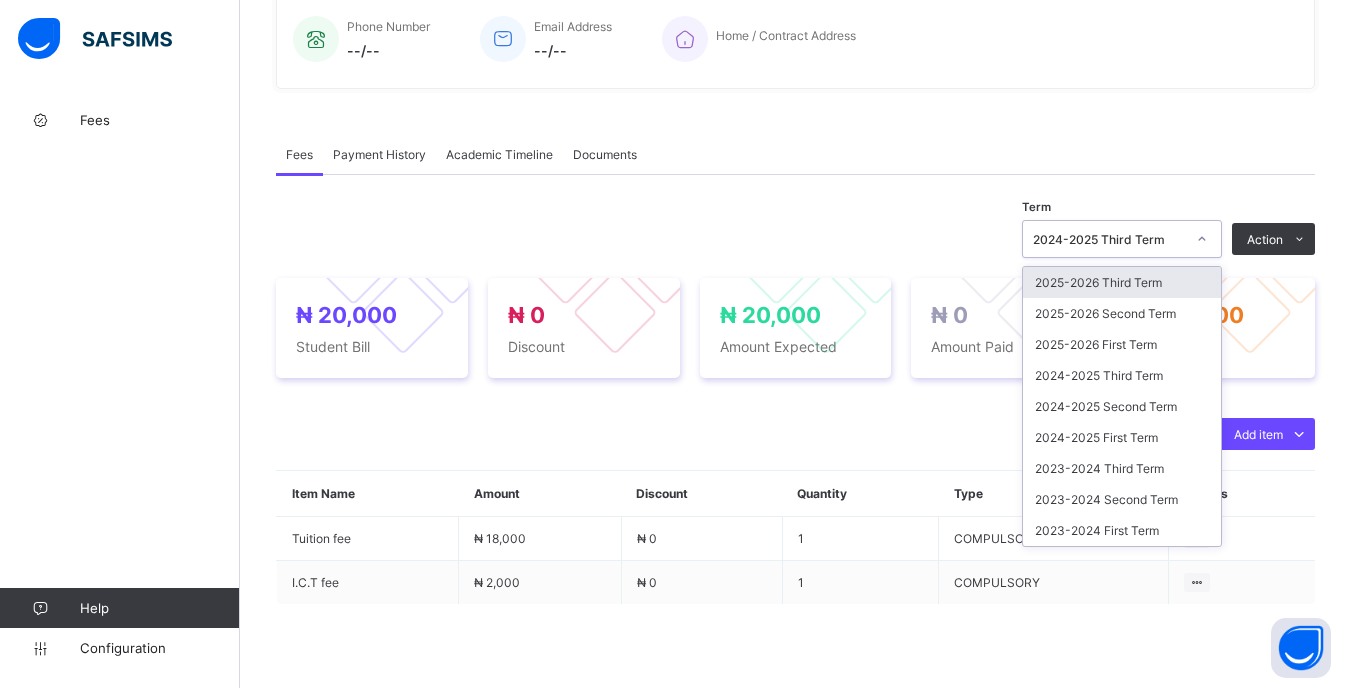 click 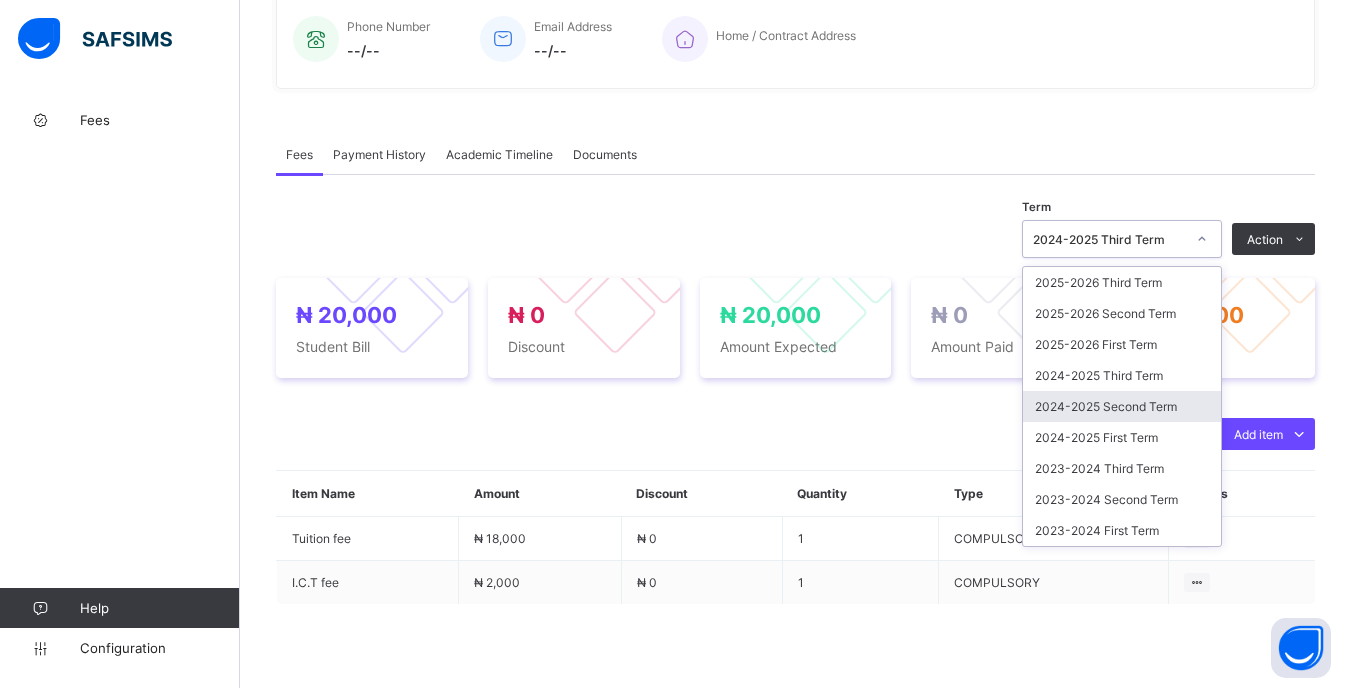 click on "2024-2025 Second Term" at bounding box center [1122, 406] 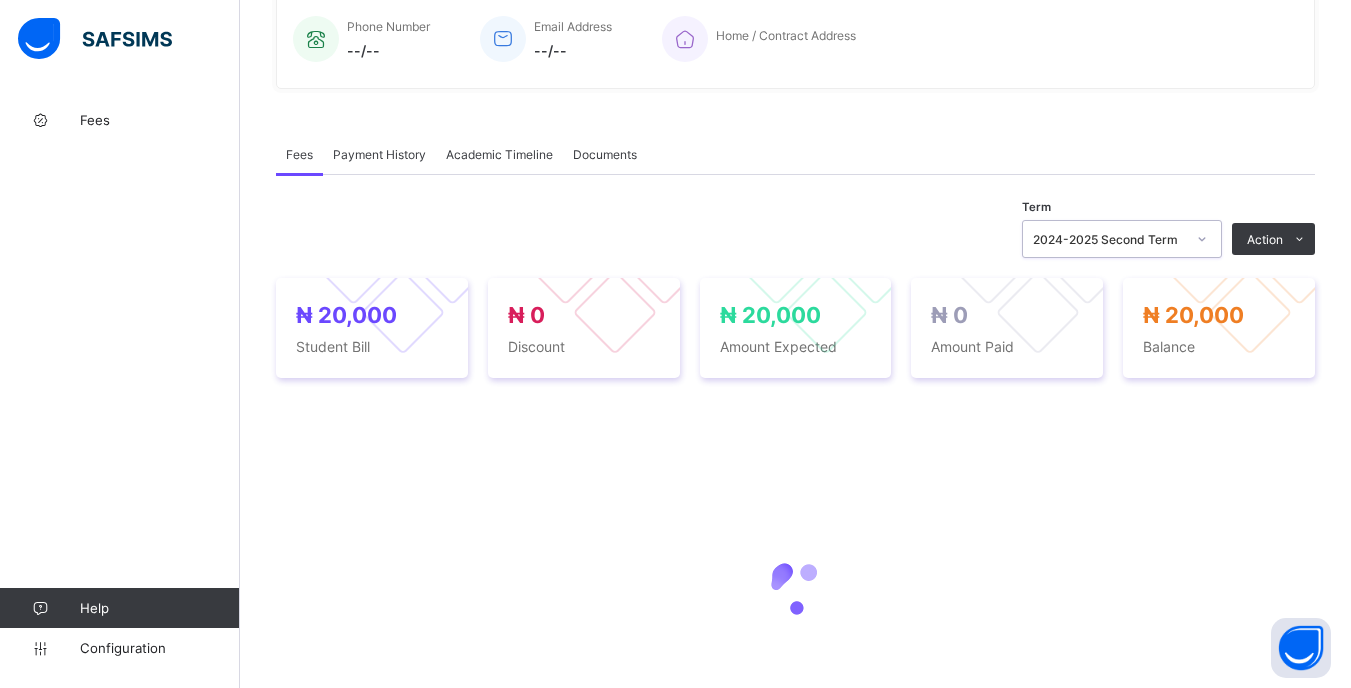 click on "2024-2025 Second Term" at bounding box center [1109, 239] 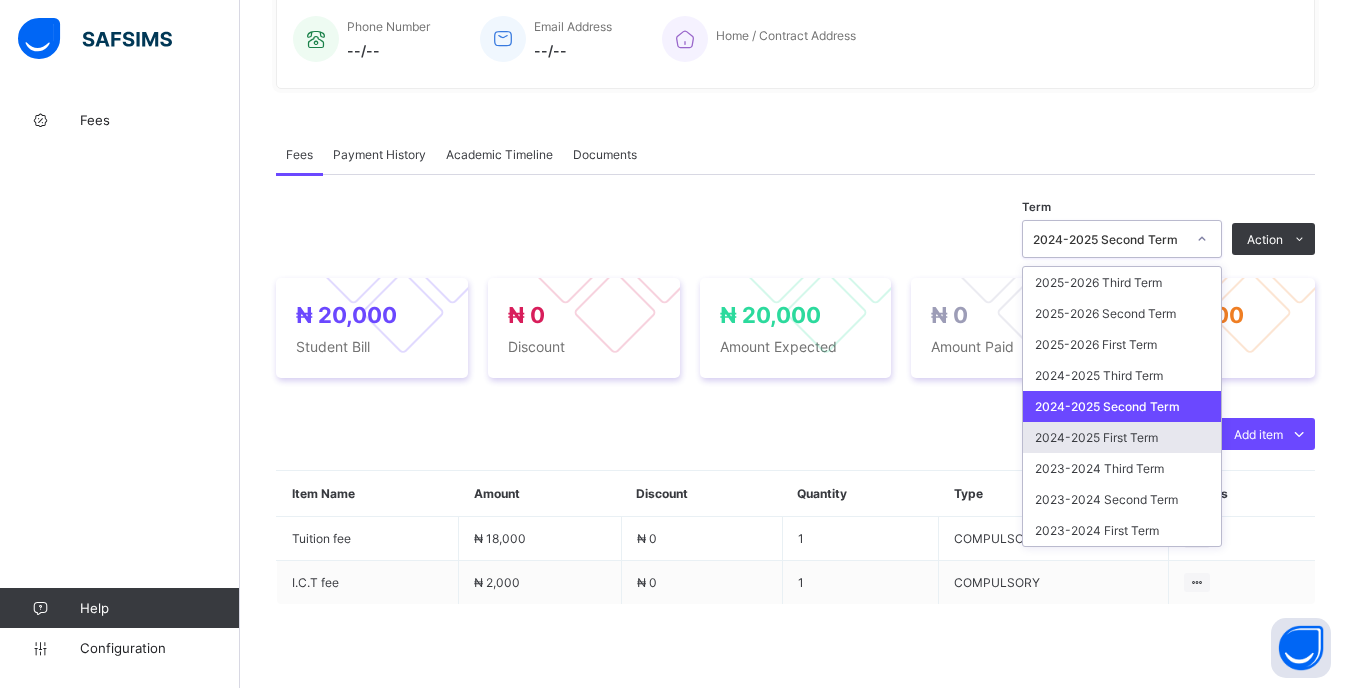 click on "2024-2025 First Term" at bounding box center [1122, 437] 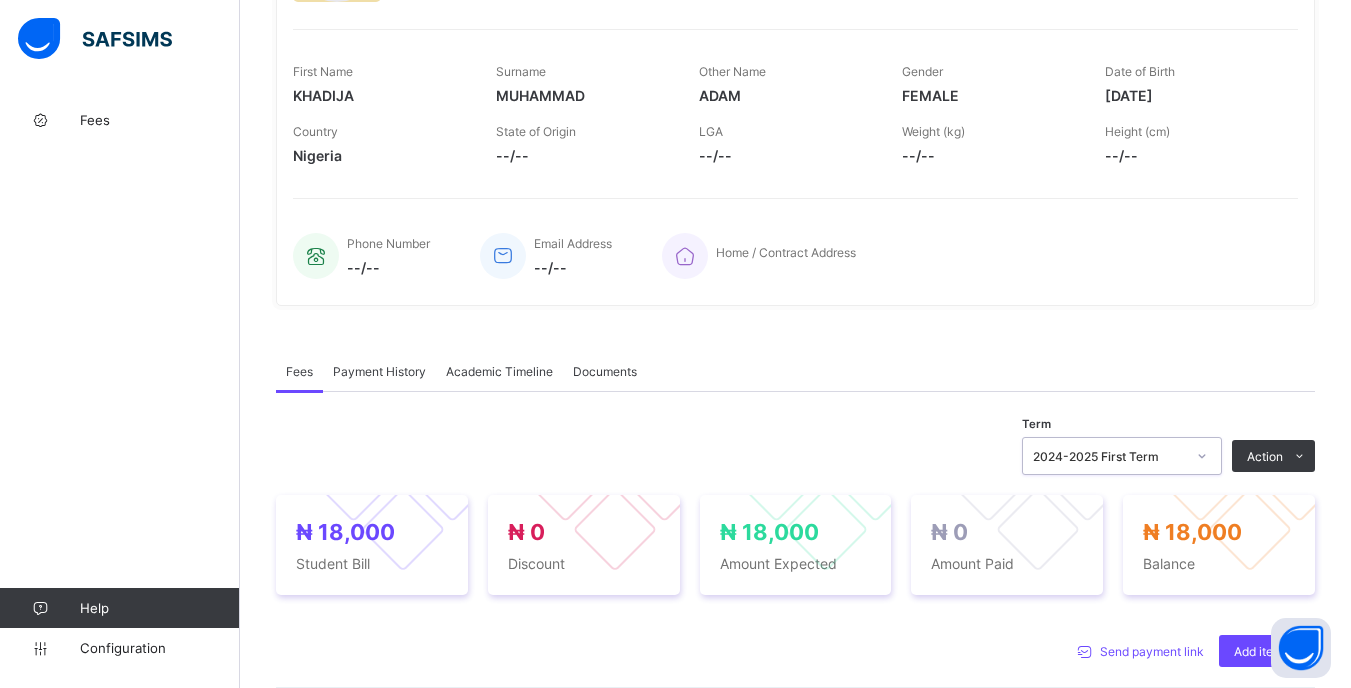 scroll, scrollTop: 0, scrollLeft: 0, axis: both 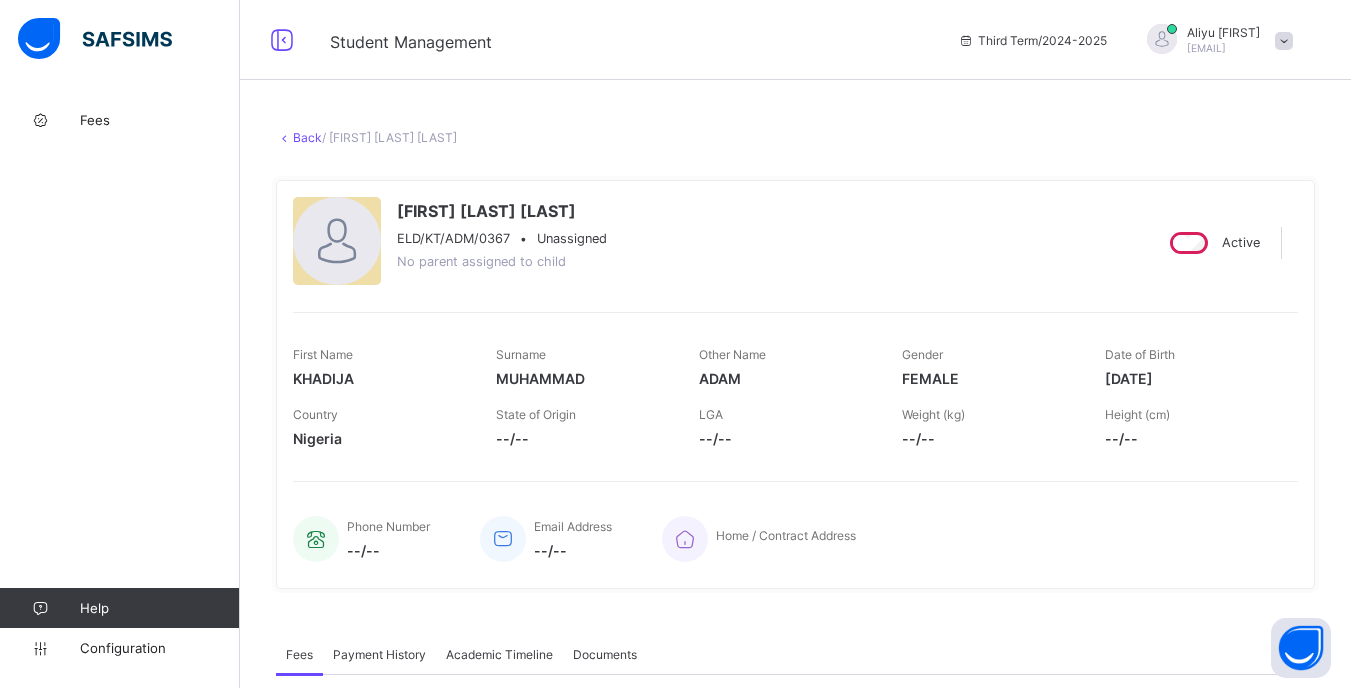 click on "Back" at bounding box center [307, 137] 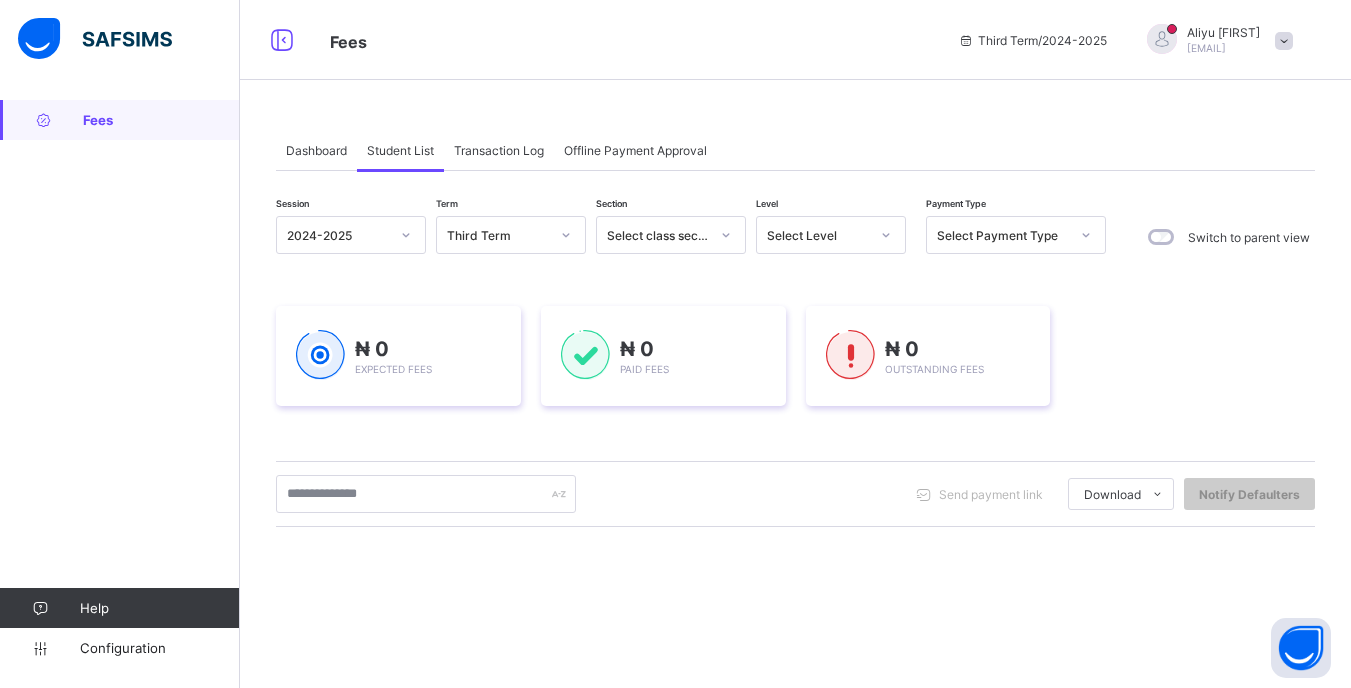 click on "Select Level" at bounding box center [818, 235] 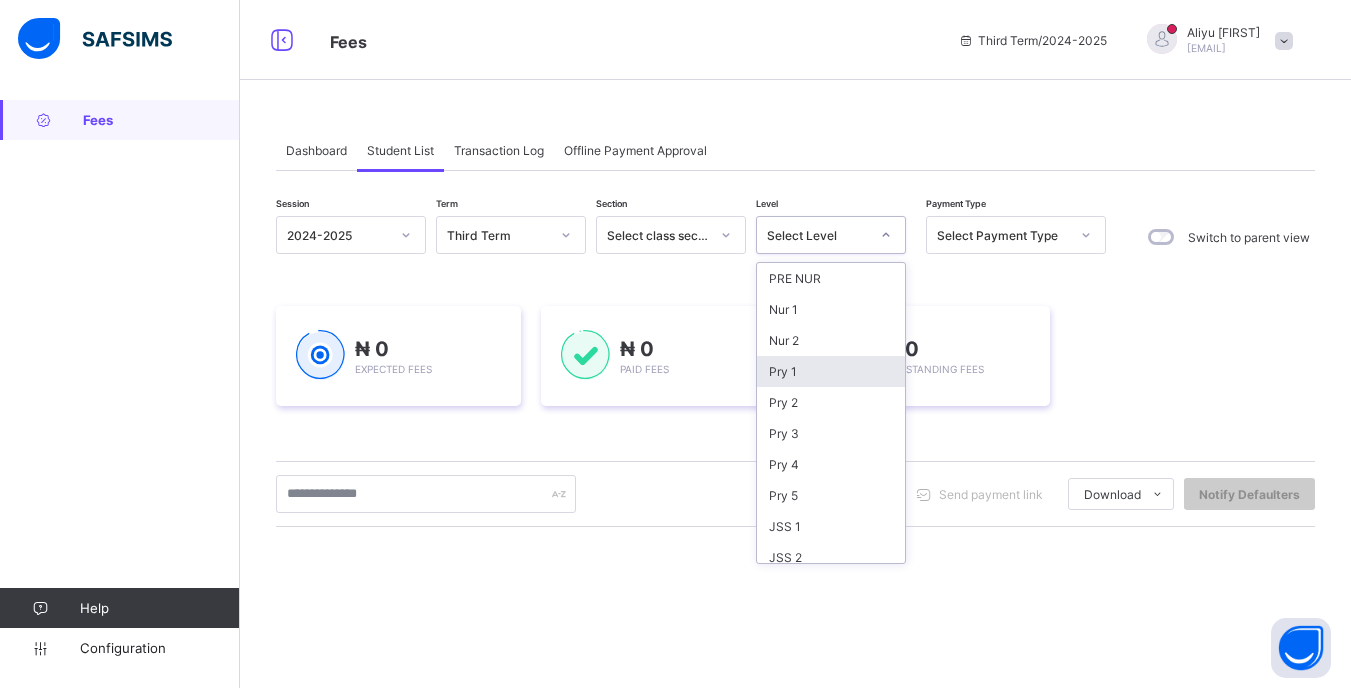 click on "Pry 1" at bounding box center [831, 371] 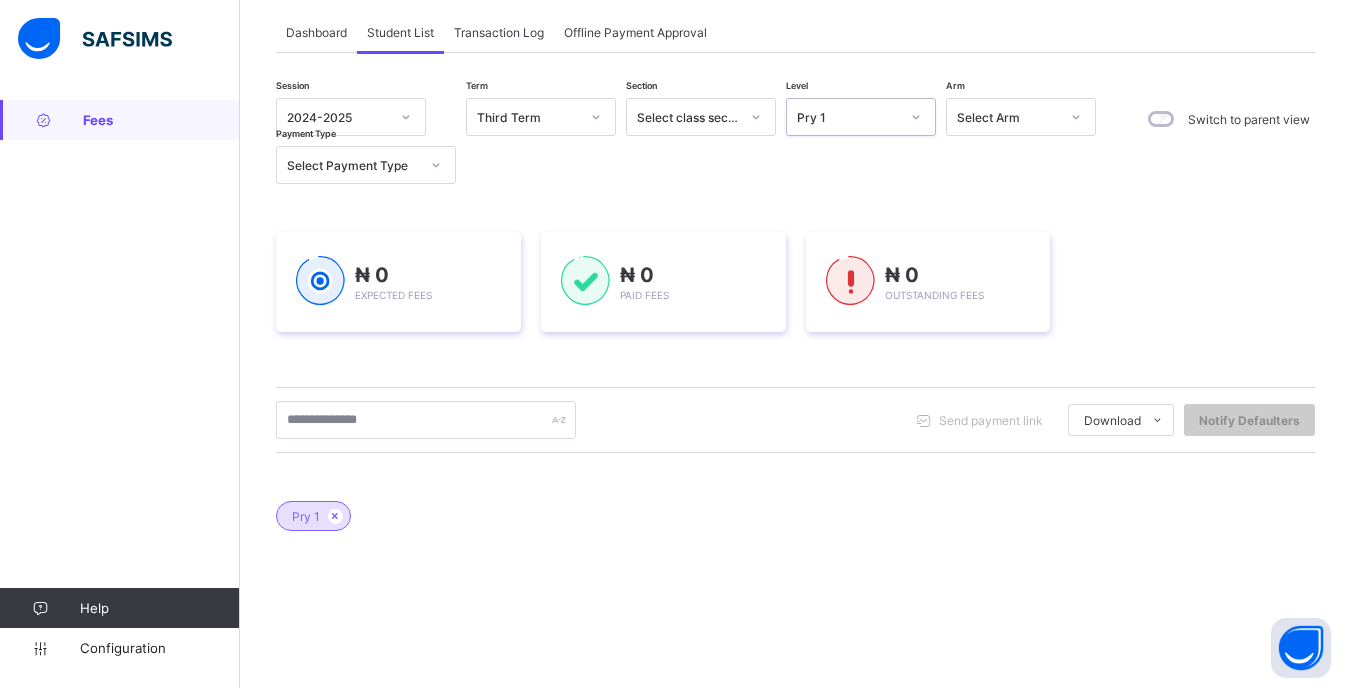 scroll, scrollTop: 200, scrollLeft: 0, axis: vertical 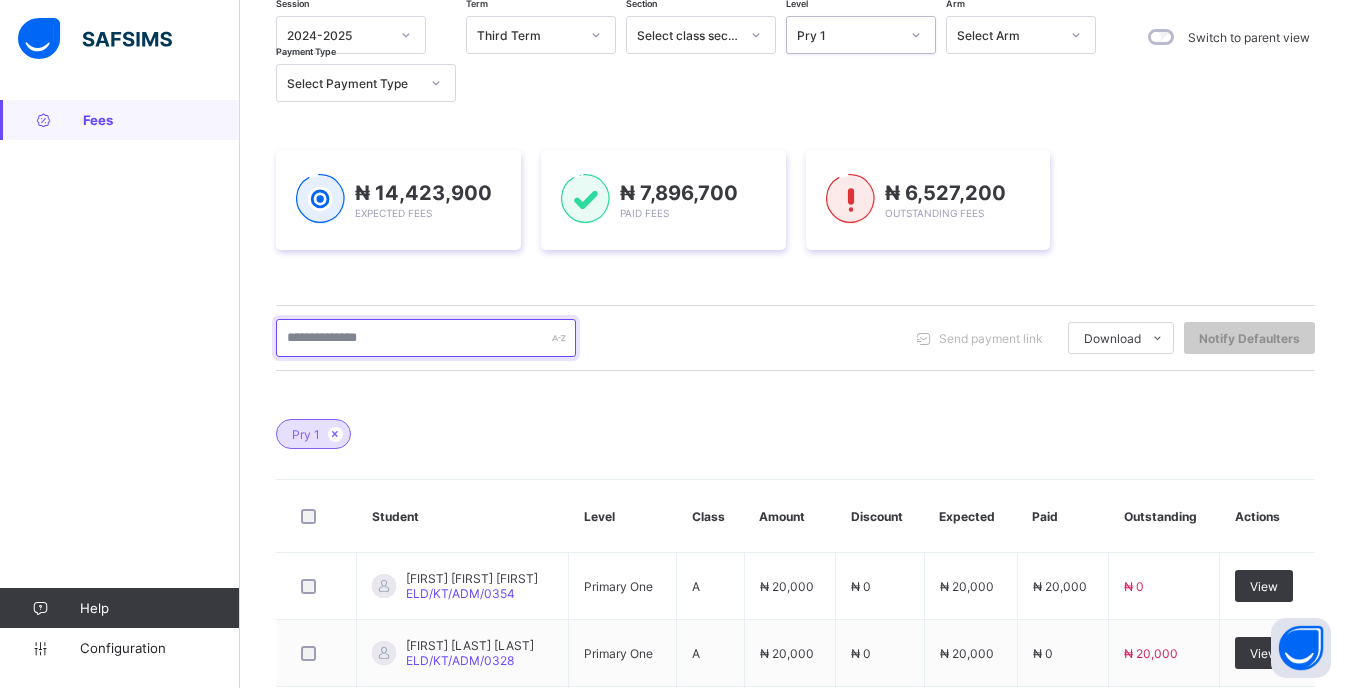 click at bounding box center (426, 338) 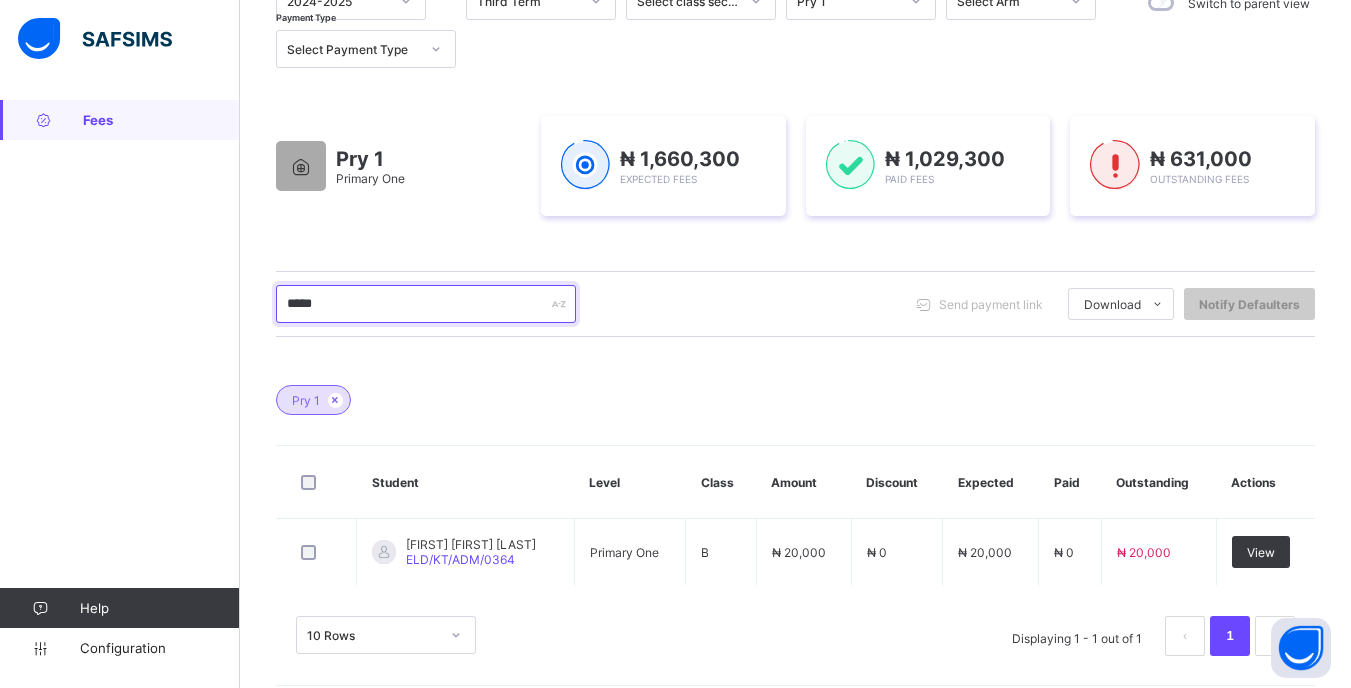 scroll, scrollTop: 252, scrollLeft: 0, axis: vertical 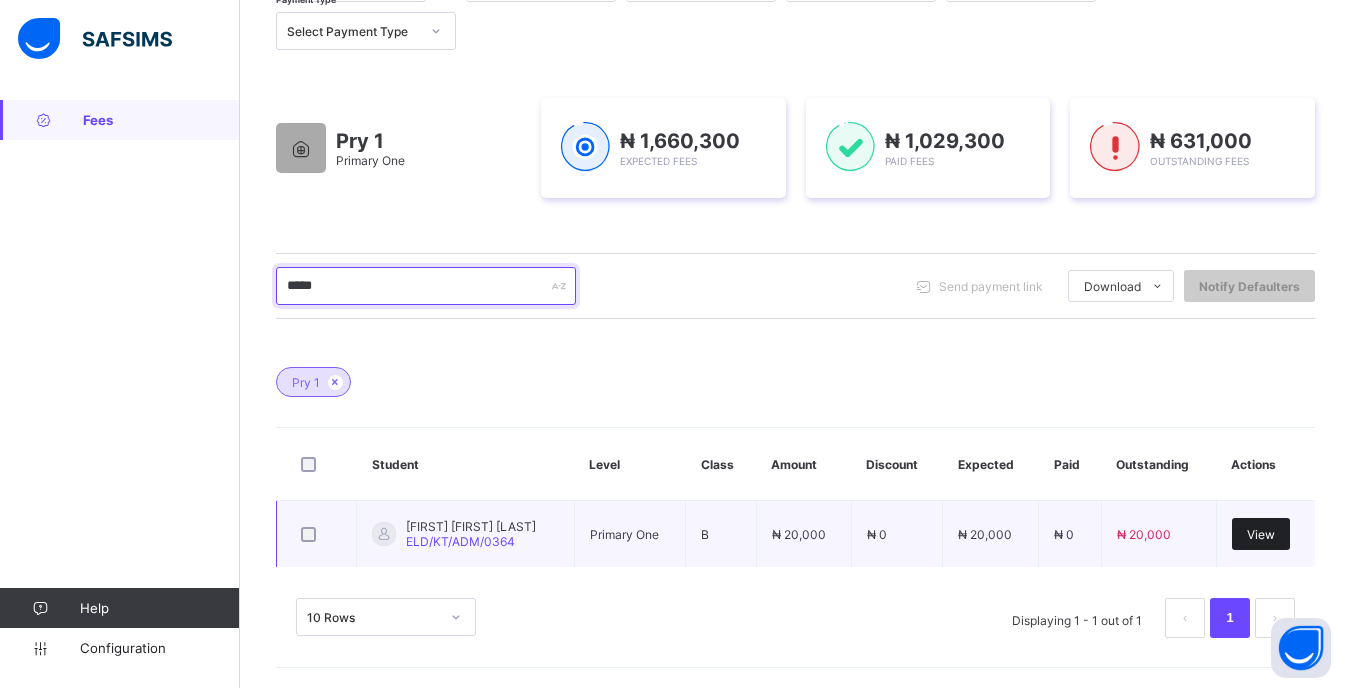 type on "*****" 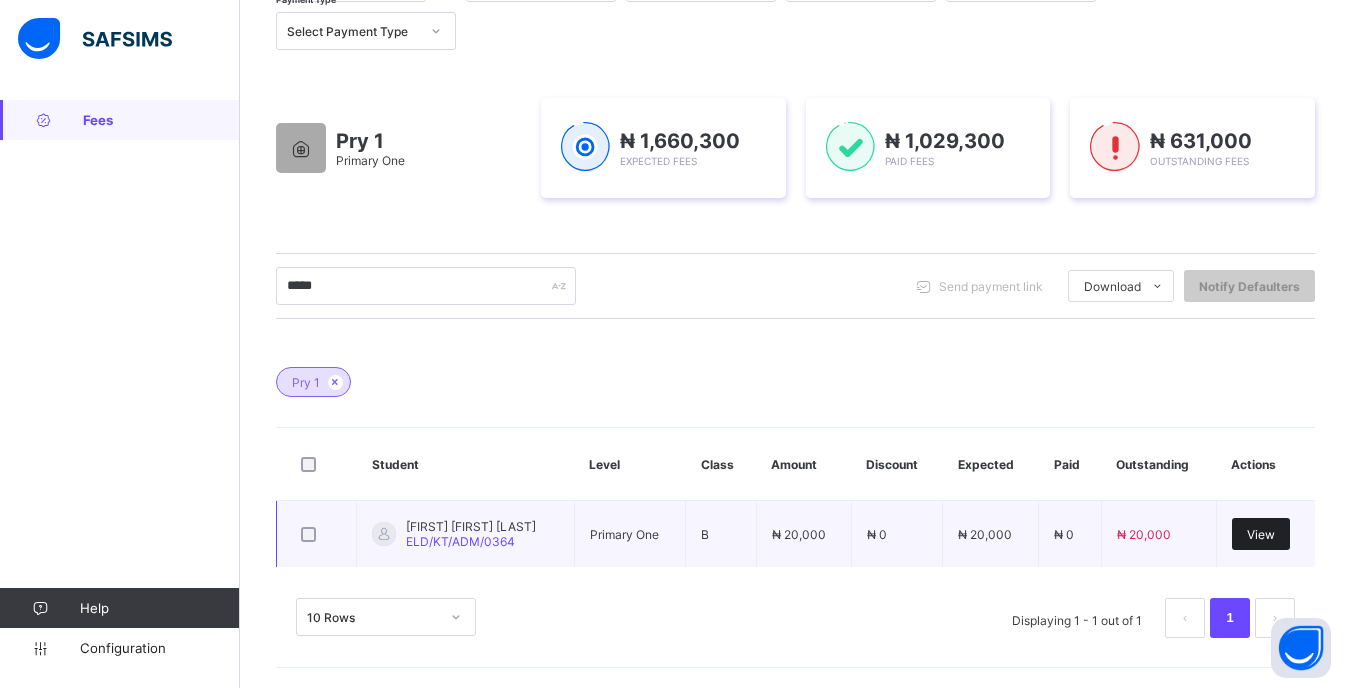 click on "View" at bounding box center [1261, 534] 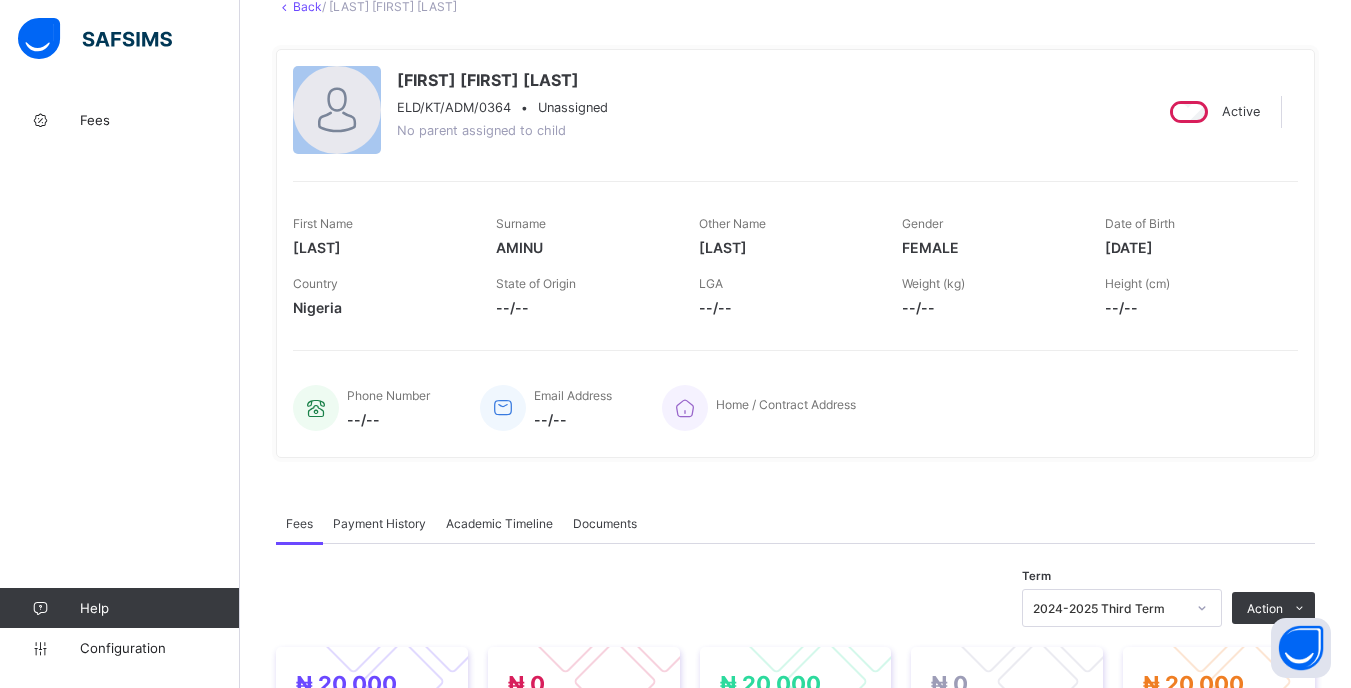 scroll, scrollTop: 500, scrollLeft: 0, axis: vertical 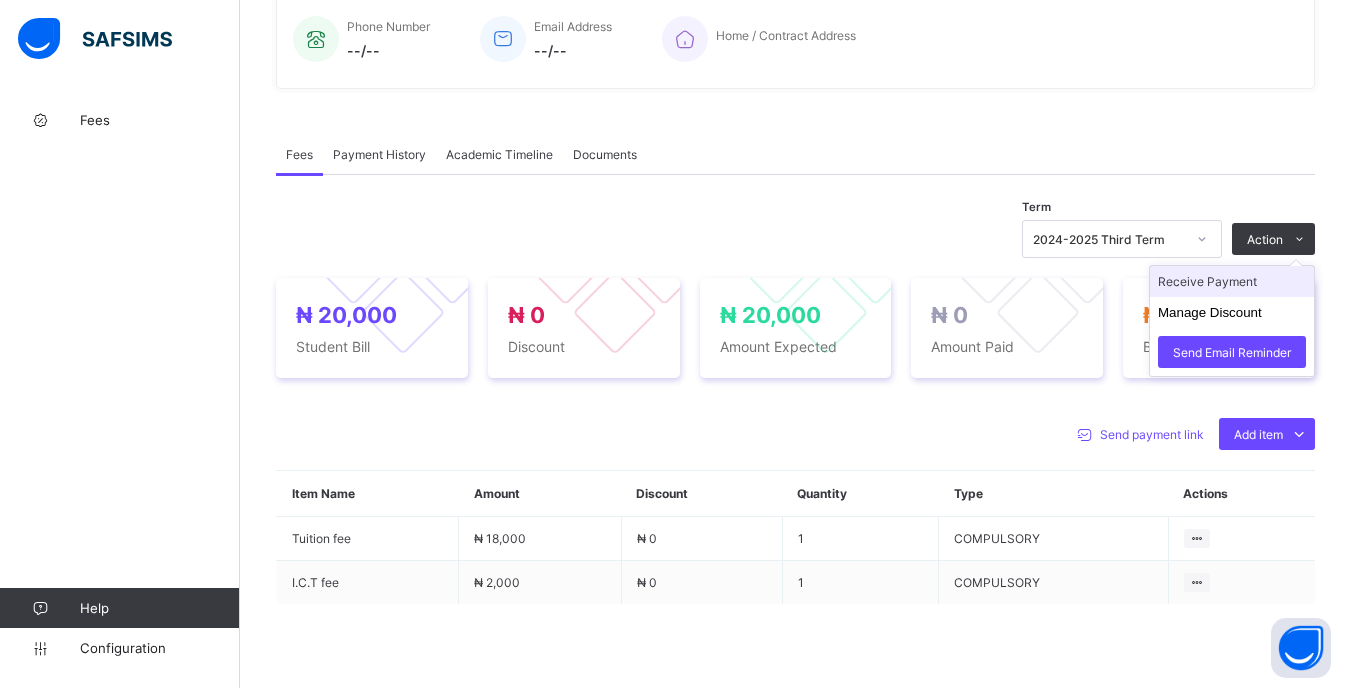 click on "Receive Payment" at bounding box center (1232, 281) 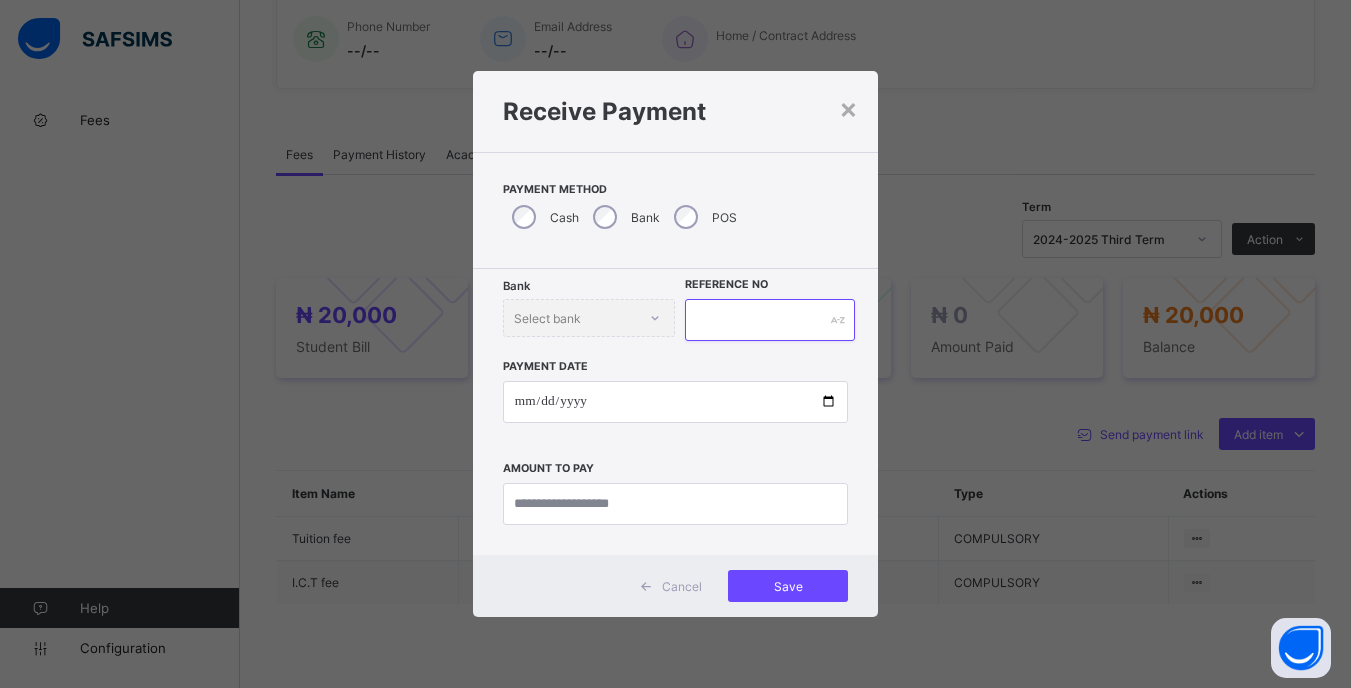 drag, startPoint x: 759, startPoint y: 326, endPoint x: 770, endPoint y: 277, distance: 50.219517 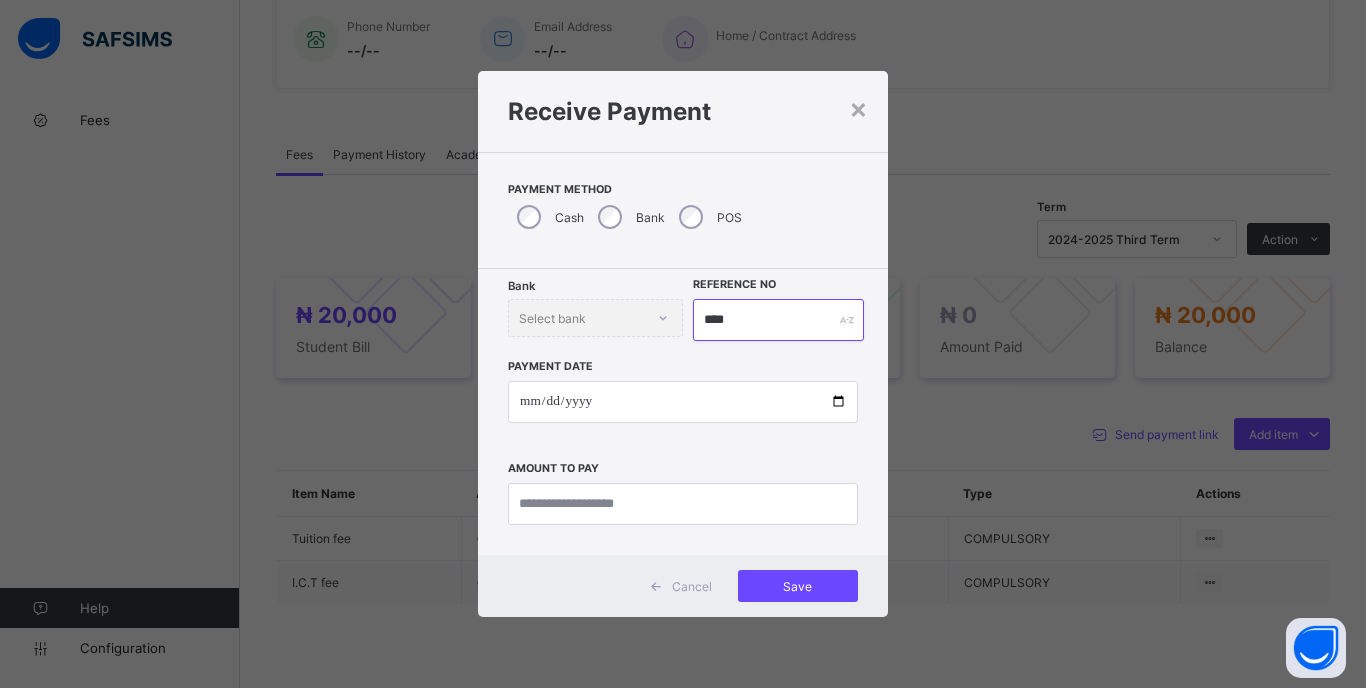 type on "****" 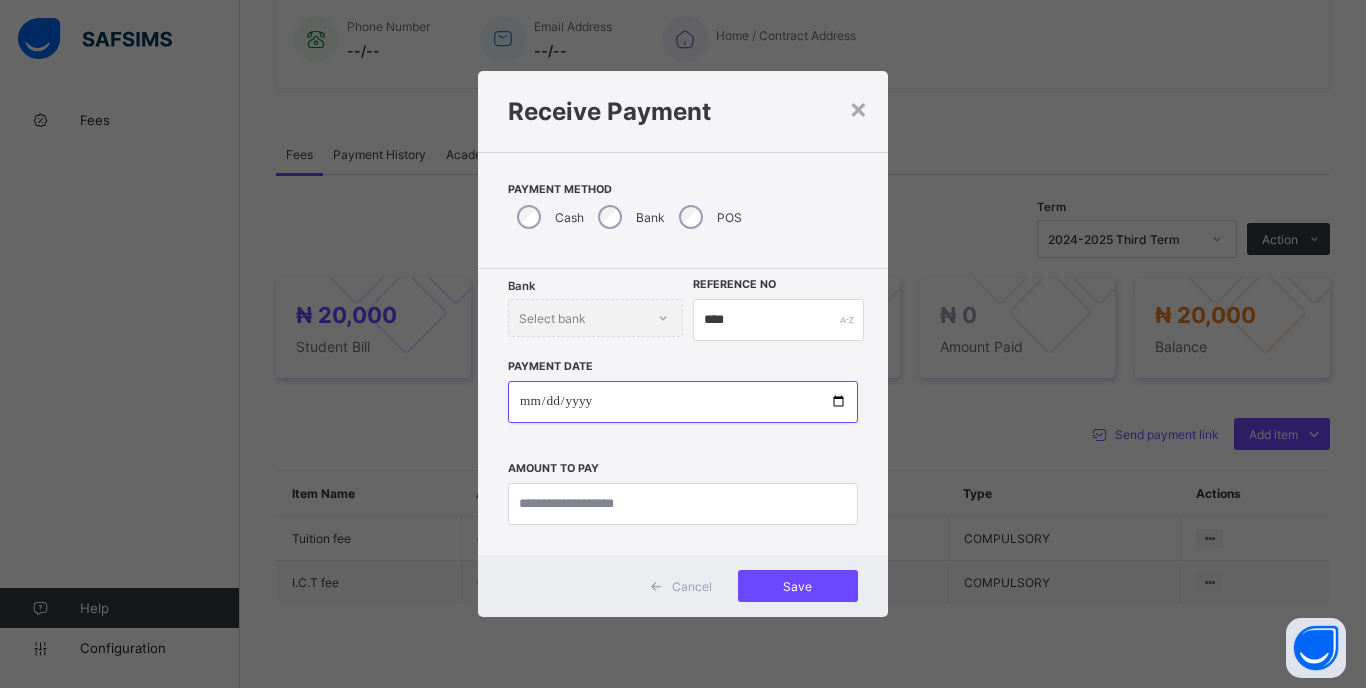 click at bounding box center [683, 402] 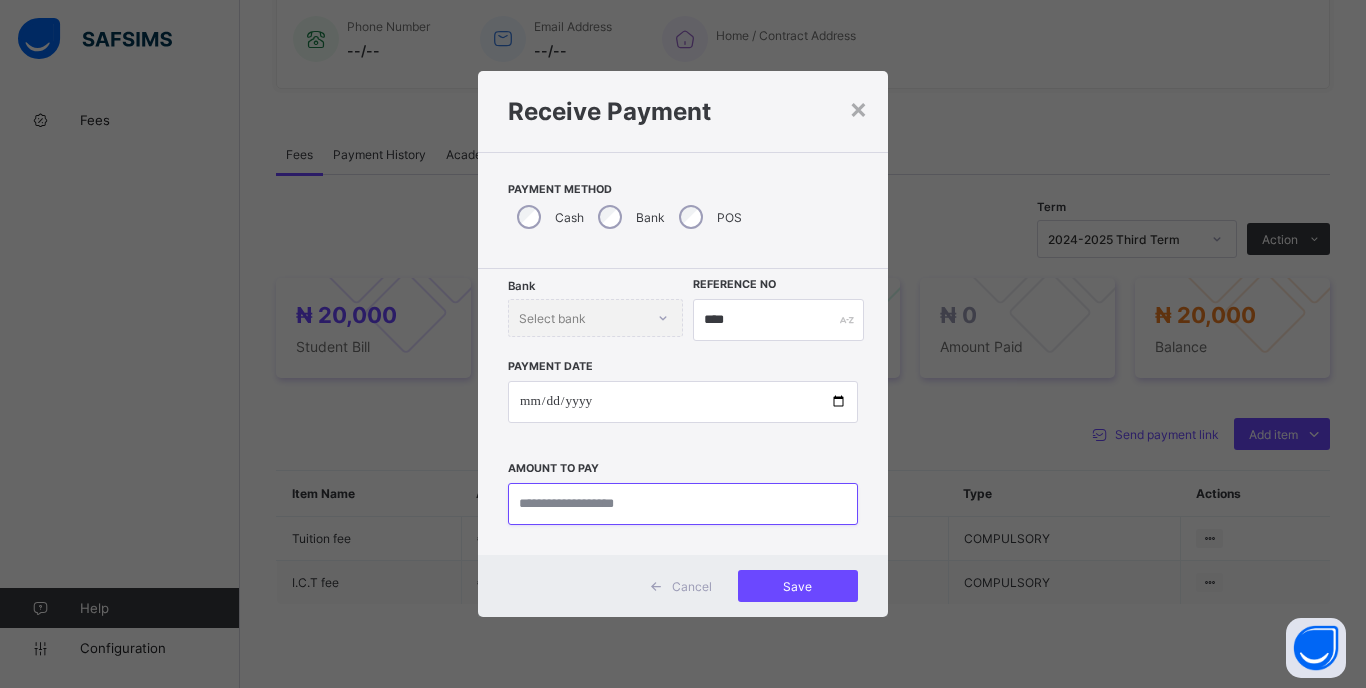 click at bounding box center (683, 504) 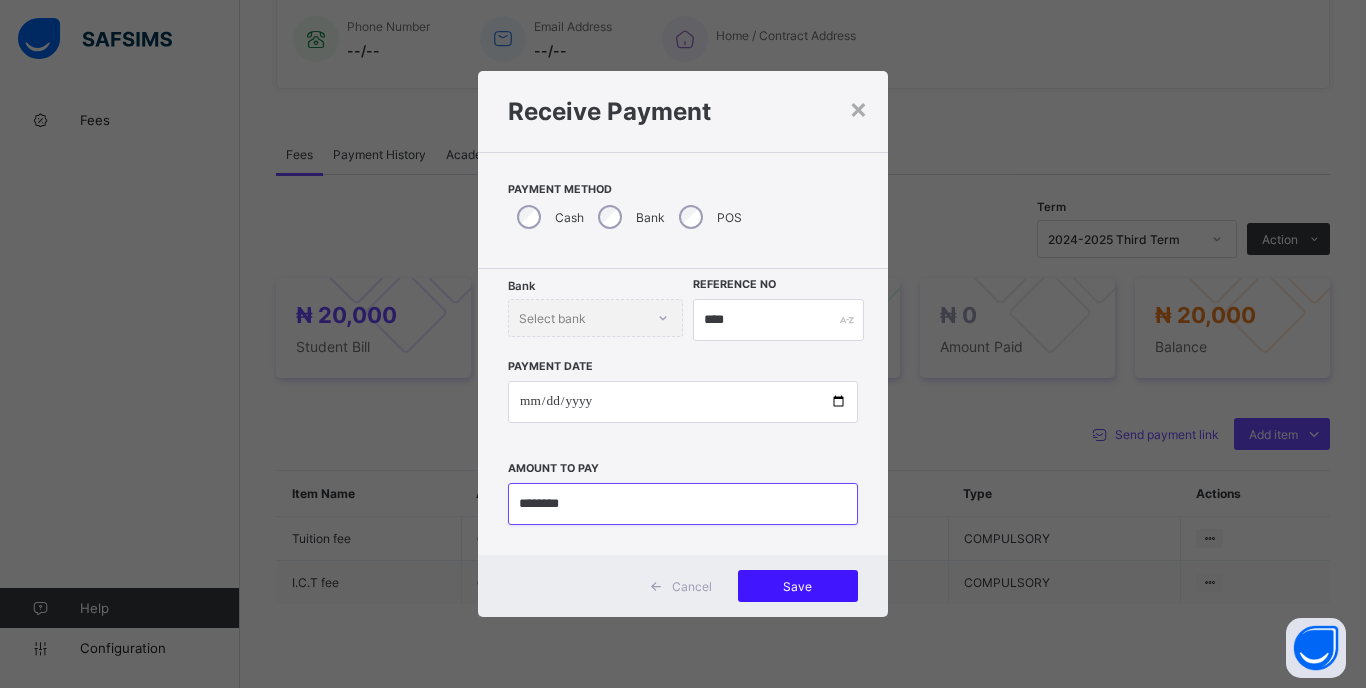 type on "********" 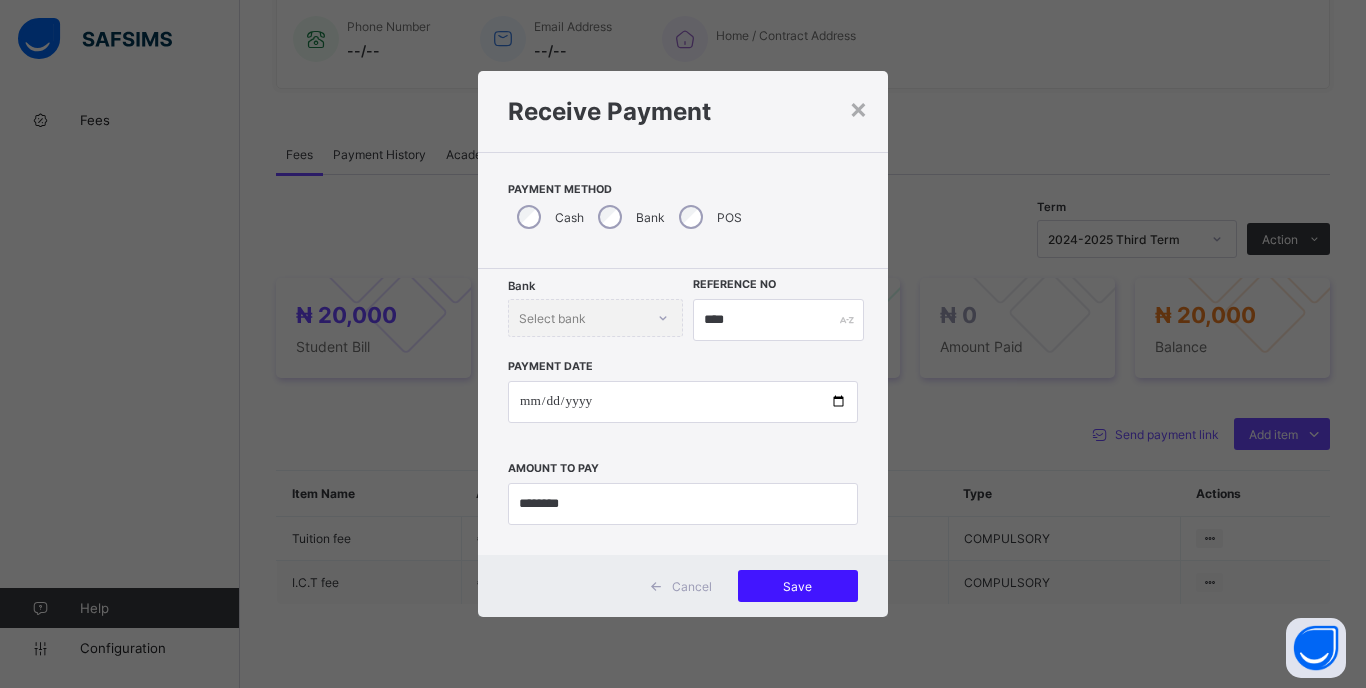 click on "Save" at bounding box center (798, 586) 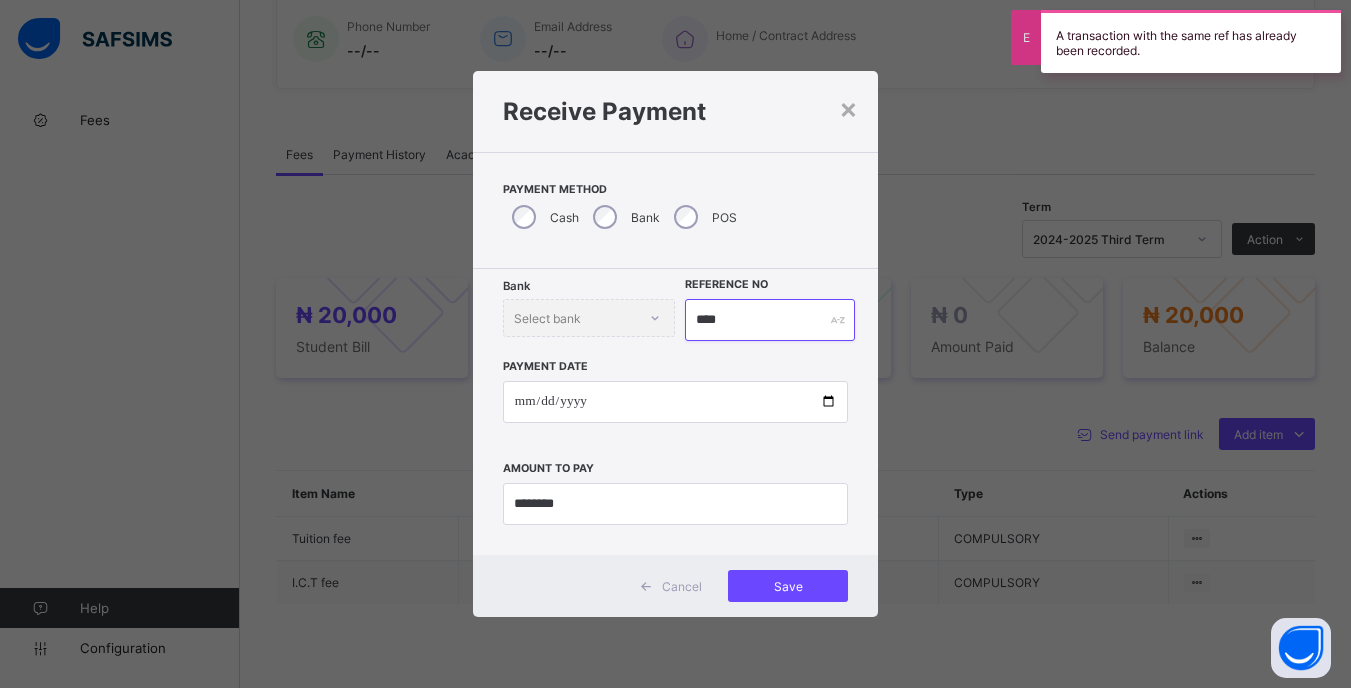 click on "****" at bounding box center [769, 320] 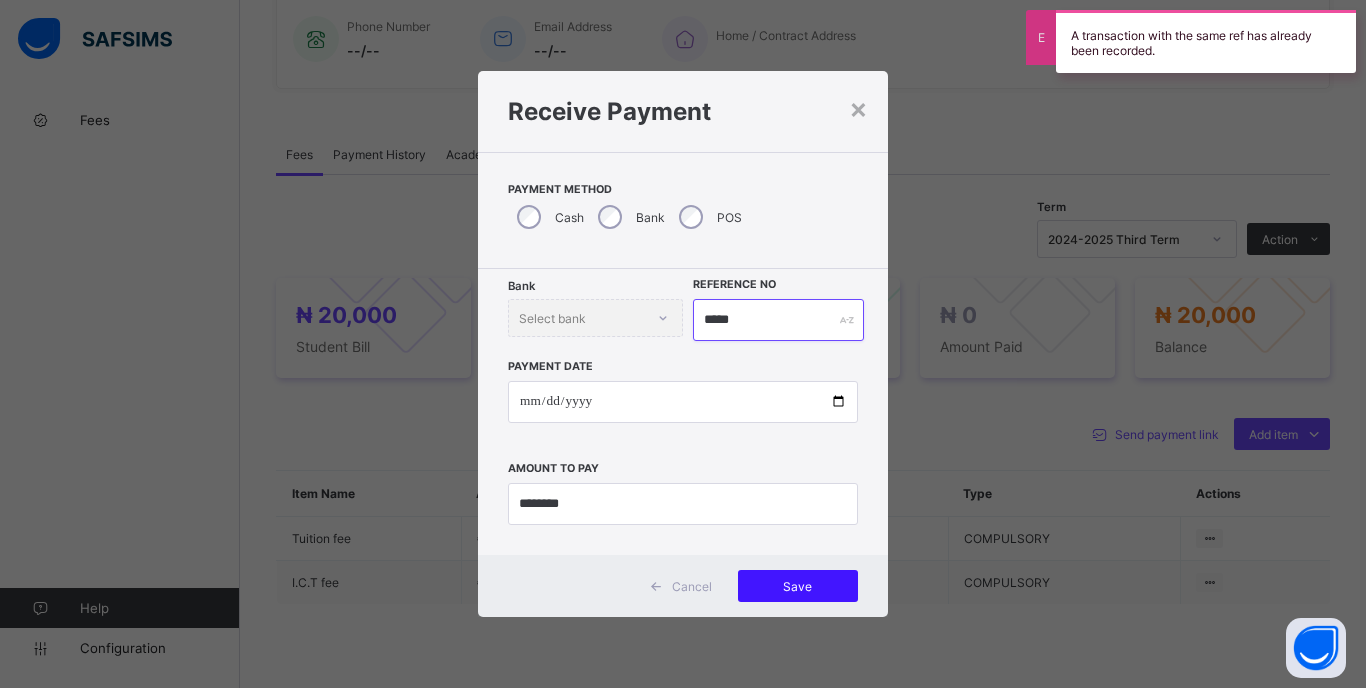 type on "*****" 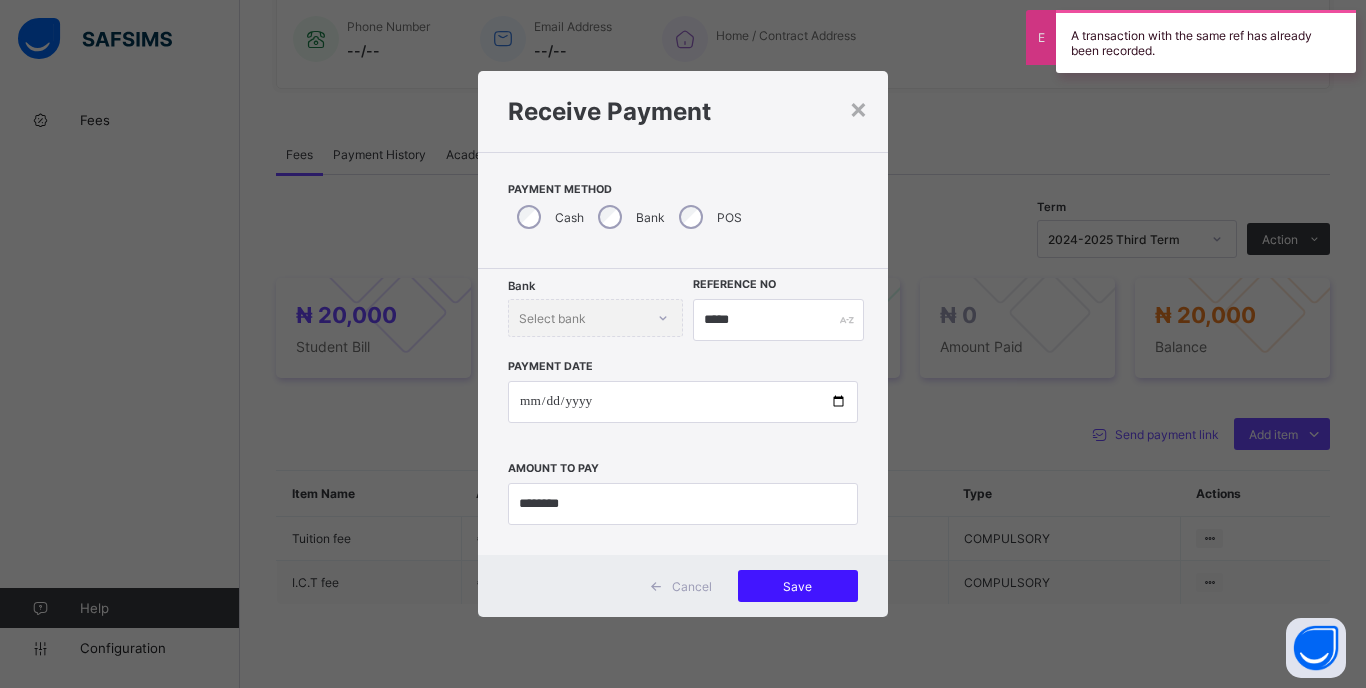 click on "Save" at bounding box center (798, 586) 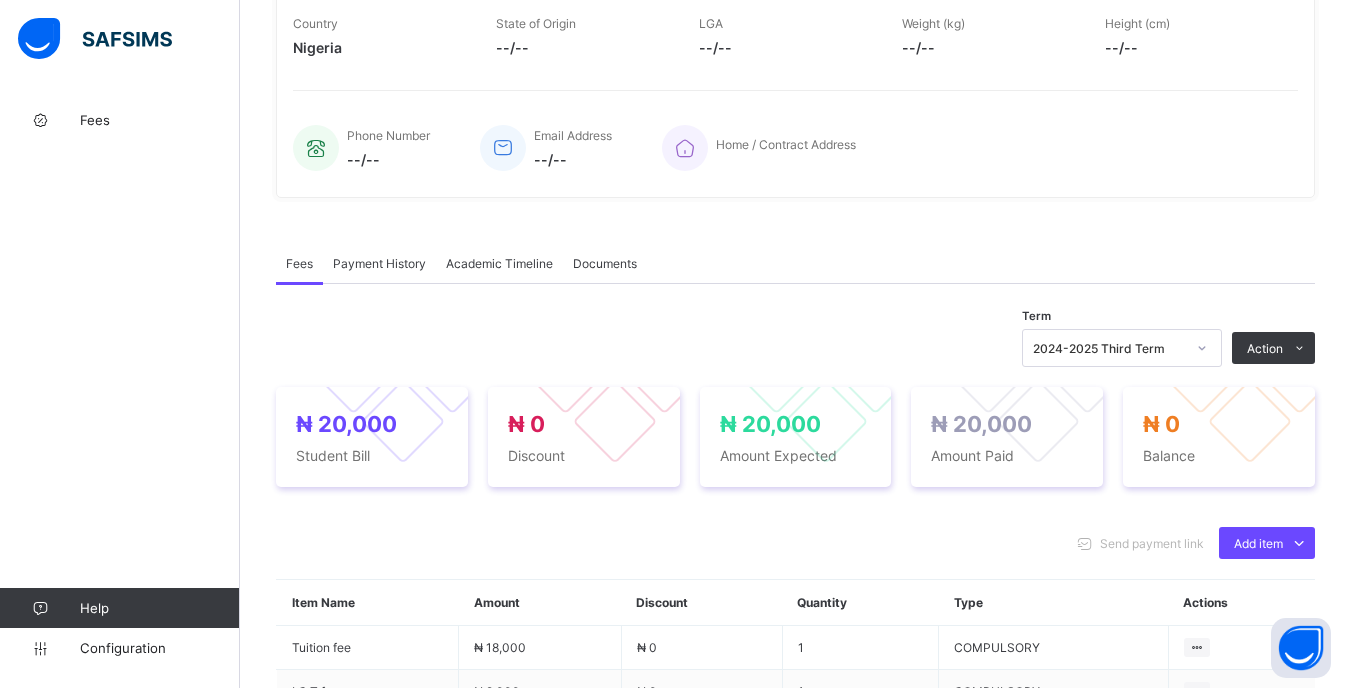 scroll, scrollTop: 100, scrollLeft: 0, axis: vertical 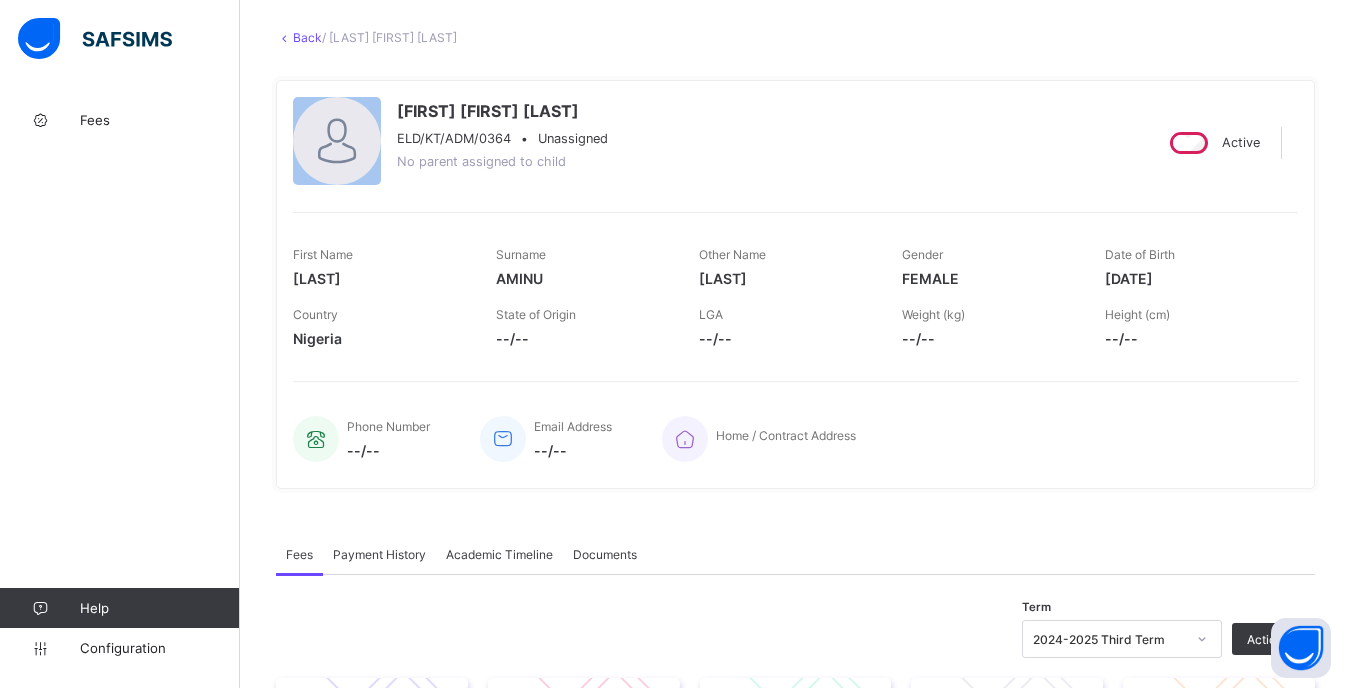 click on "Back" at bounding box center (307, 37) 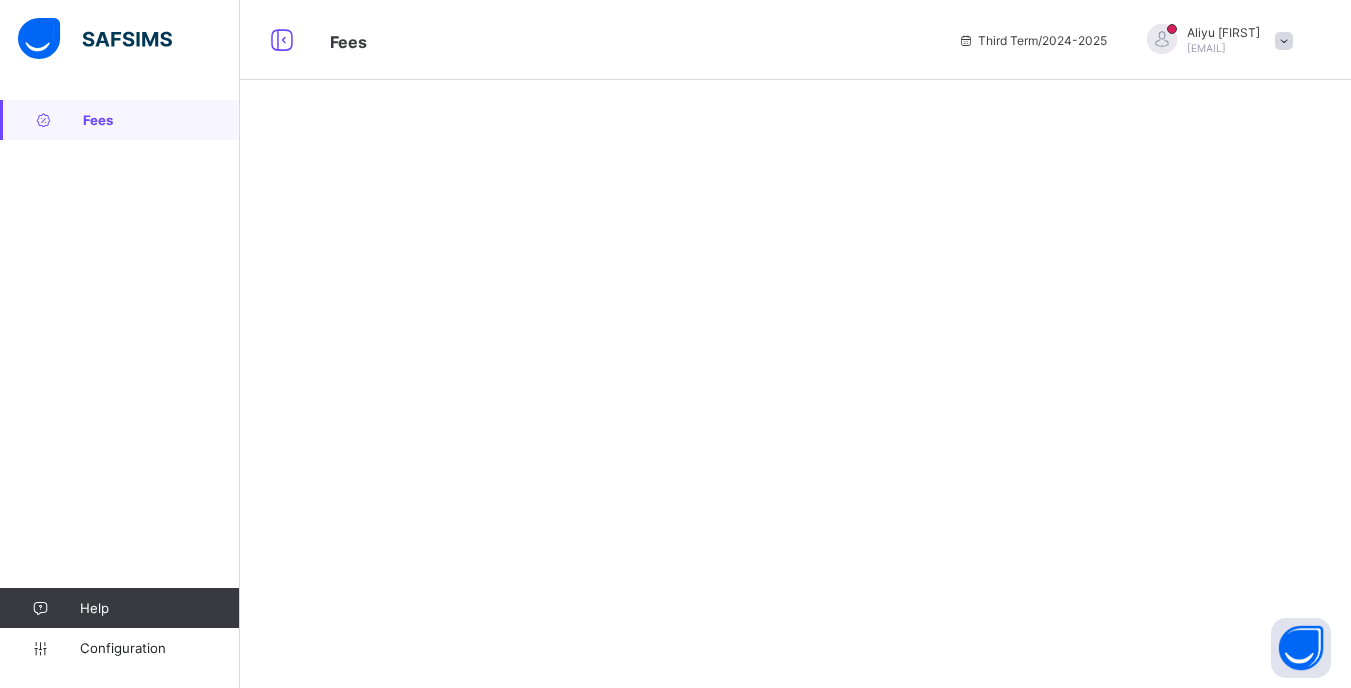 scroll, scrollTop: 0, scrollLeft: 0, axis: both 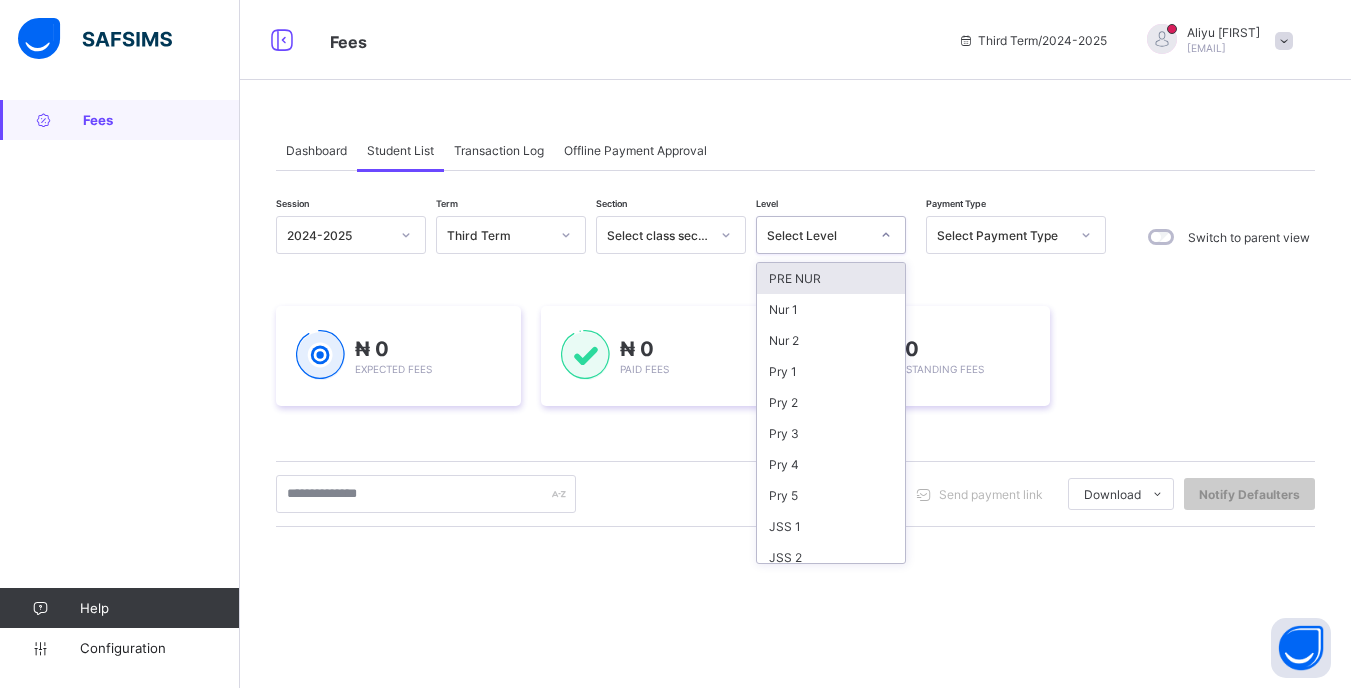 click on "Select Level" at bounding box center [812, 235] 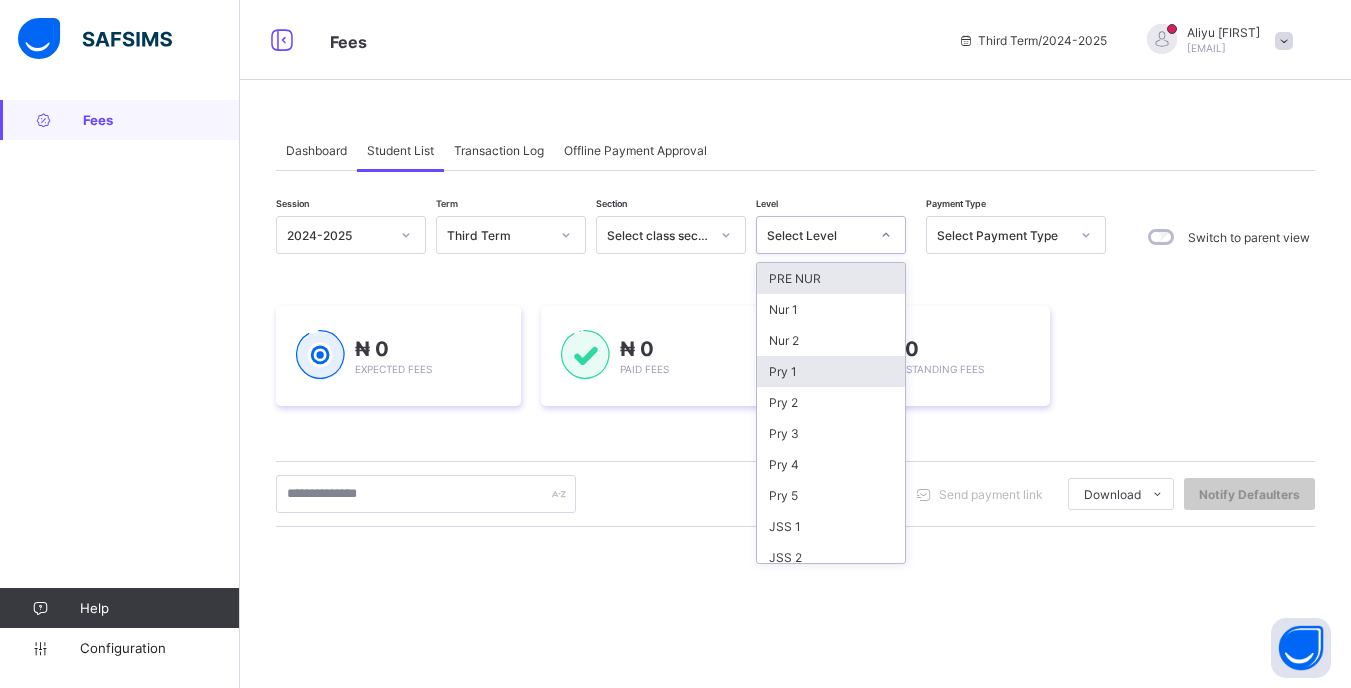 click on "Pry 1" at bounding box center [831, 371] 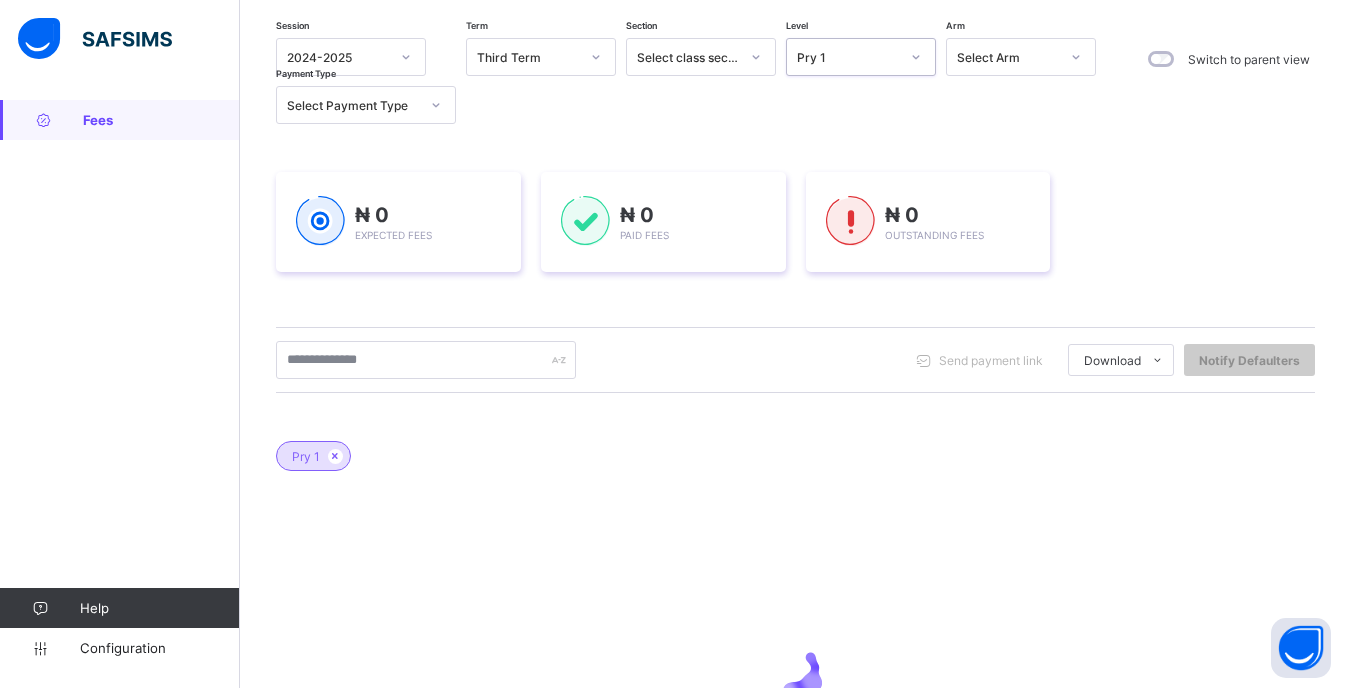 scroll, scrollTop: 200, scrollLeft: 0, axis: vertical 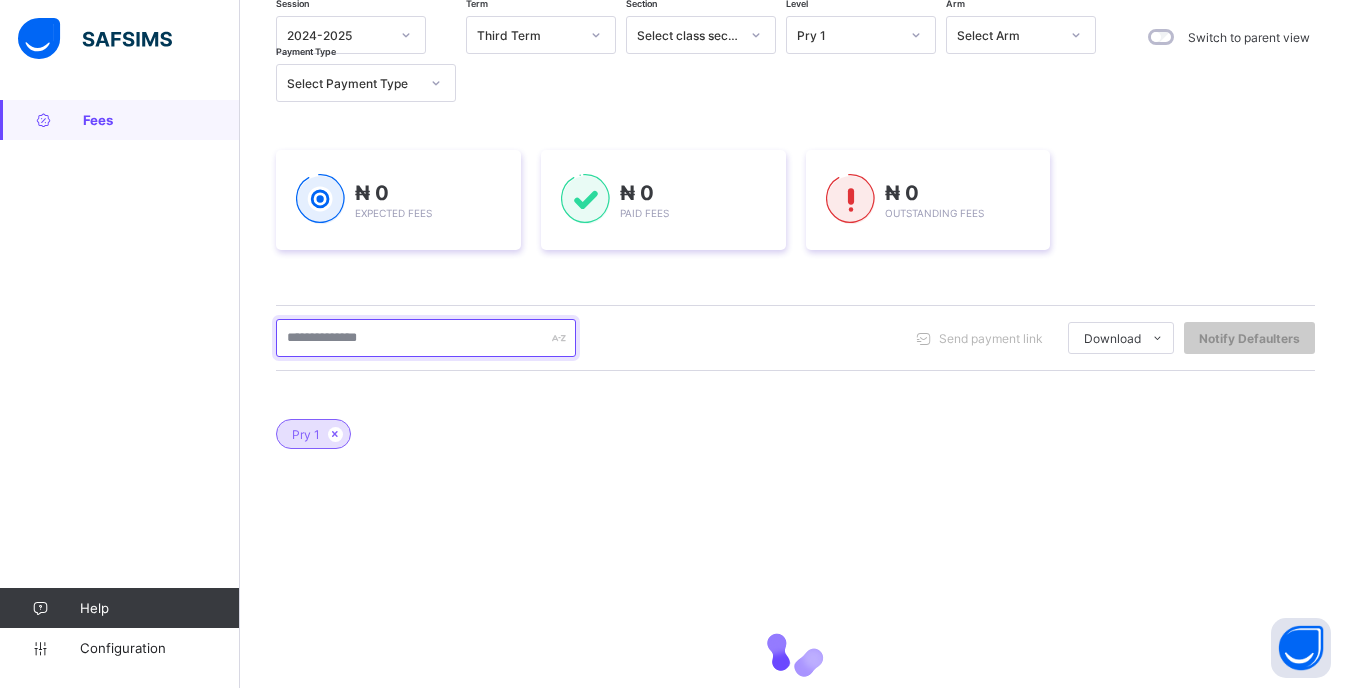 click at bounding box center [426, 338] 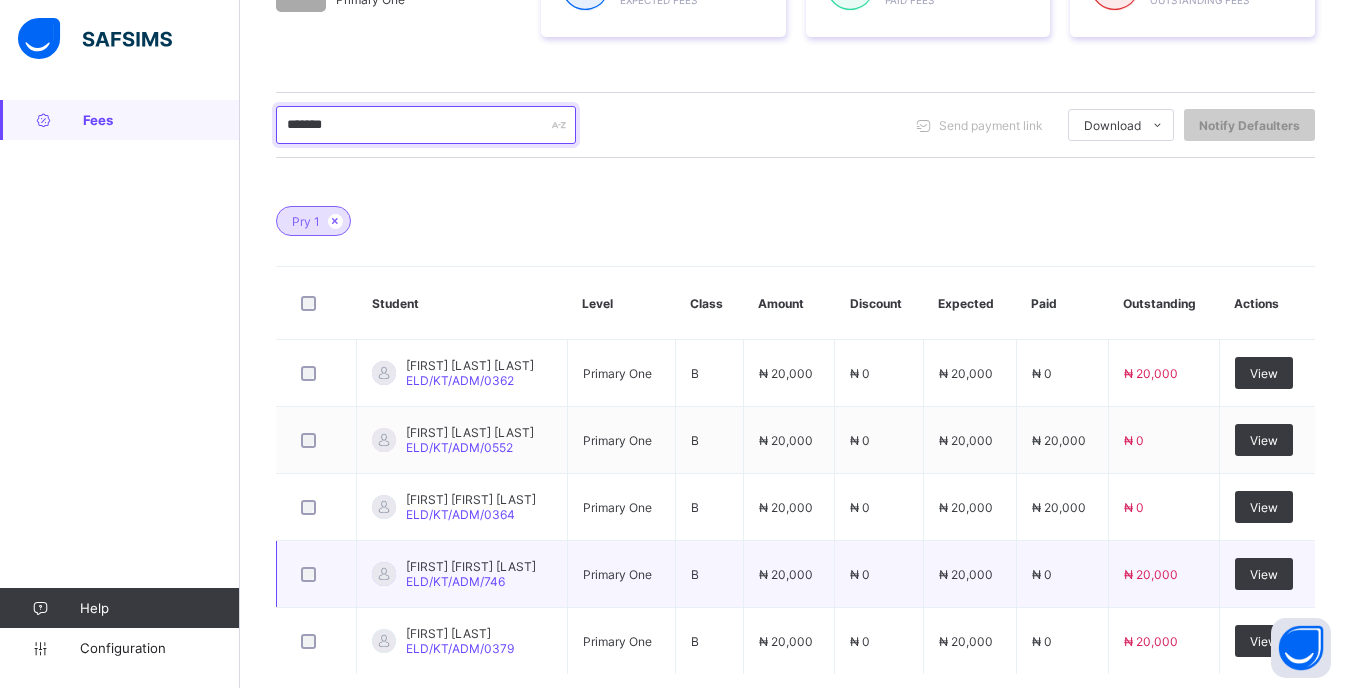scroll, scrollTop: 500, scrollLeft: 0, axis: vertical 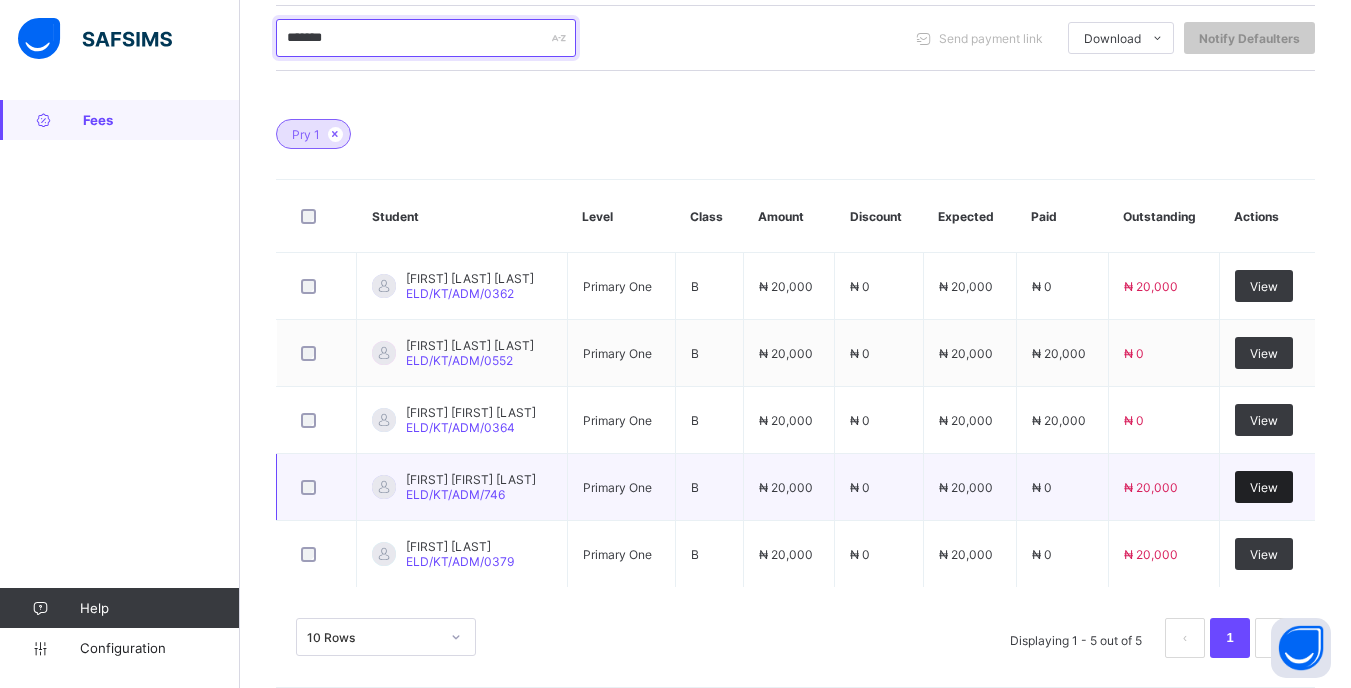 type on "*******" 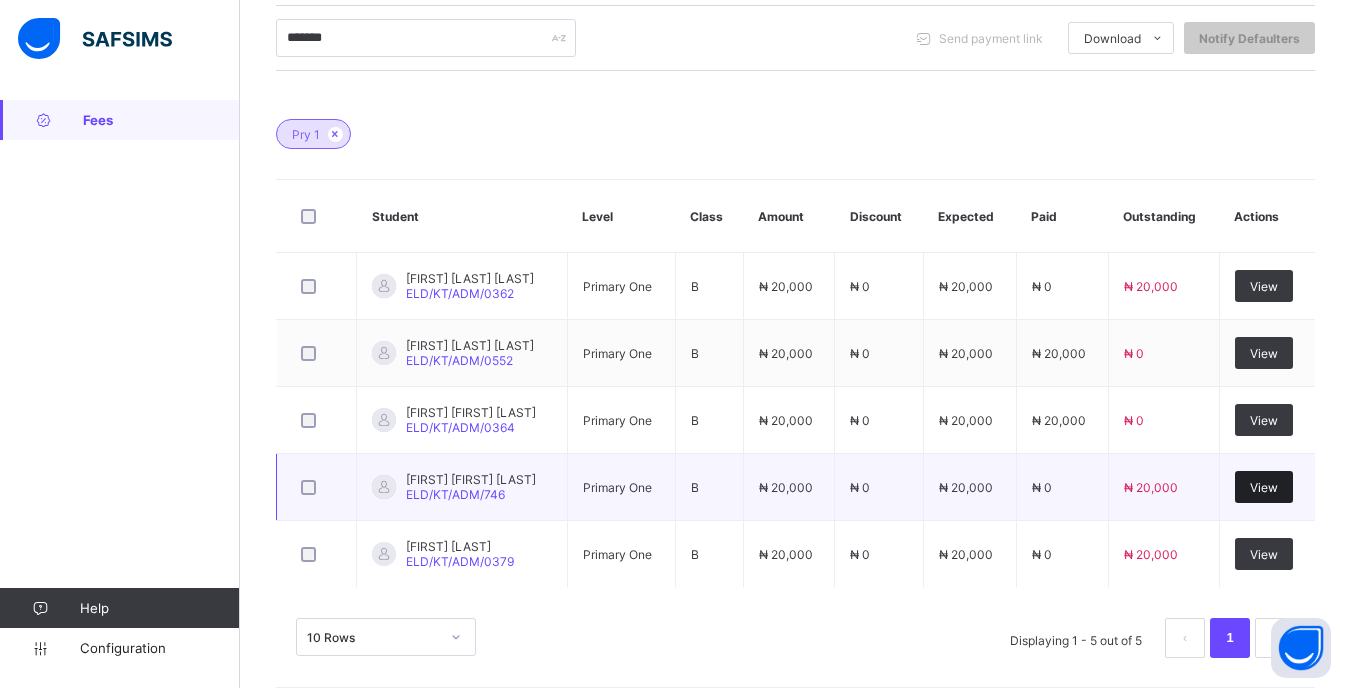 click on "View" at bounding box center (1264, 487) 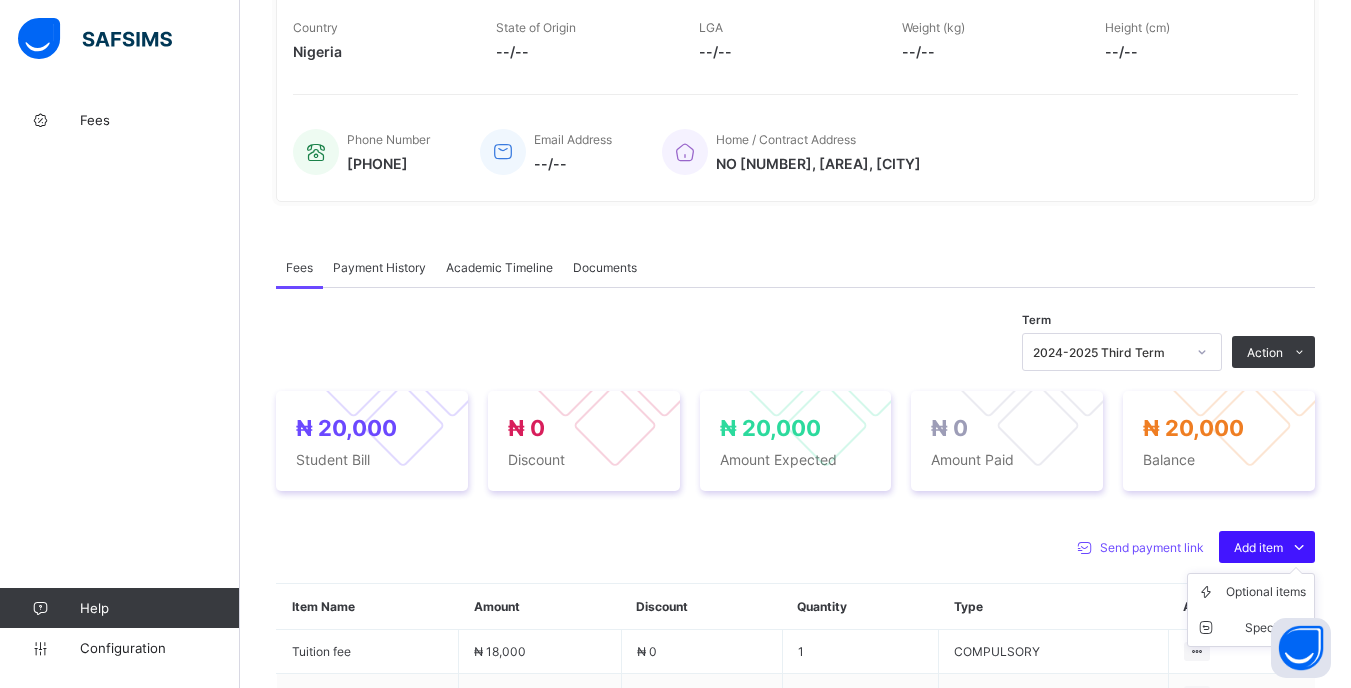 scroll, scrollTop: 500, scrollLeft: 0, axis: vertical 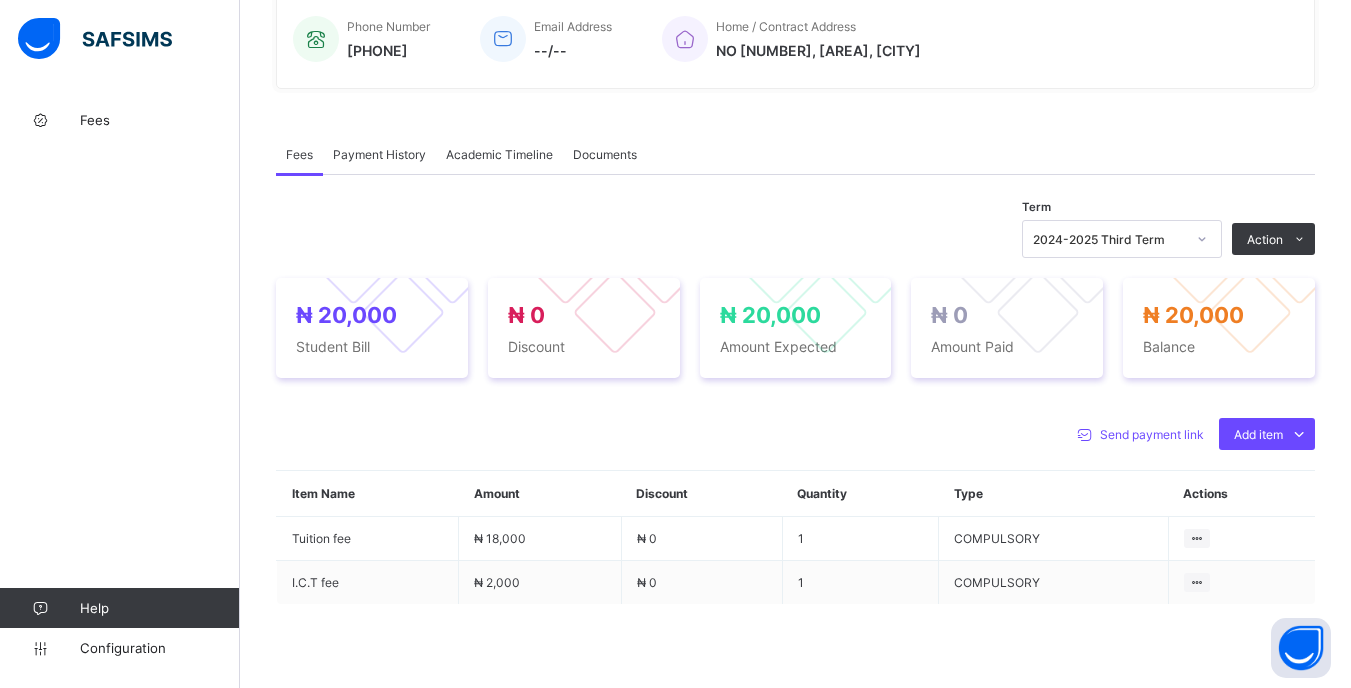 click on "2024-2025 Third Term" at bounding box center (1109, 239) 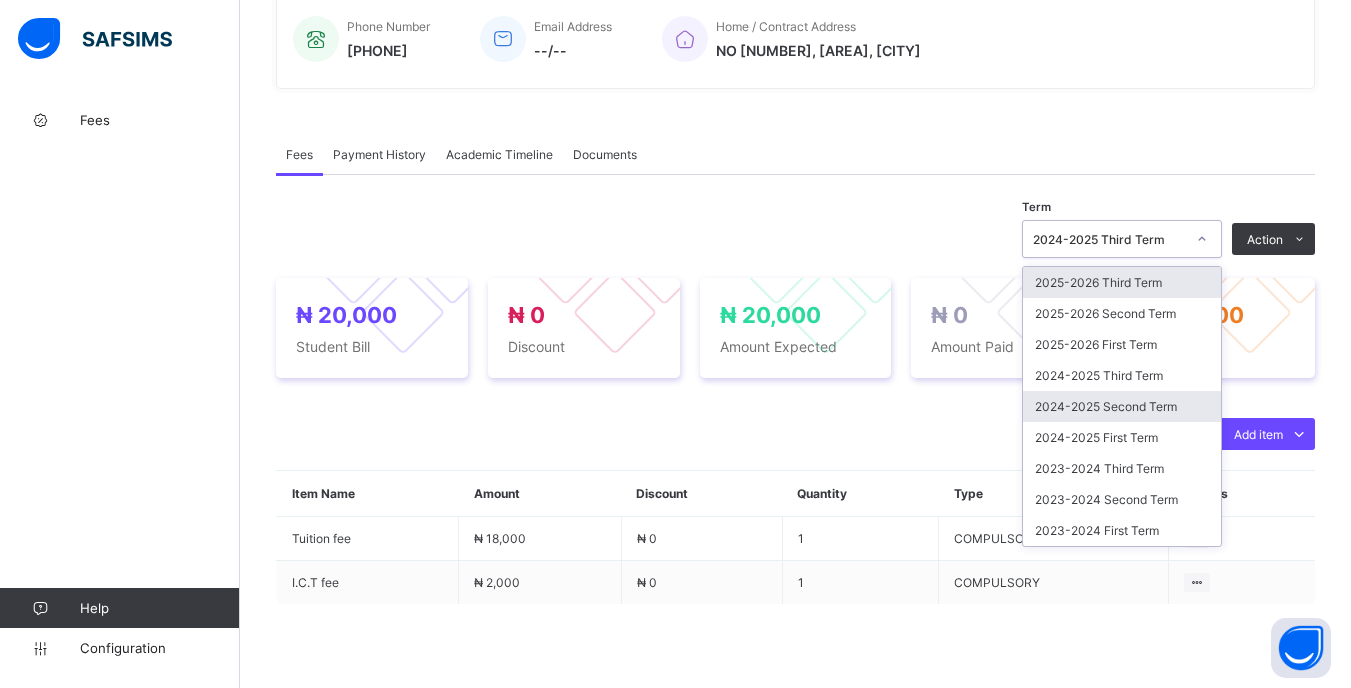 click on "2024-2025 Second Term" at bounding box center (1122, 406) 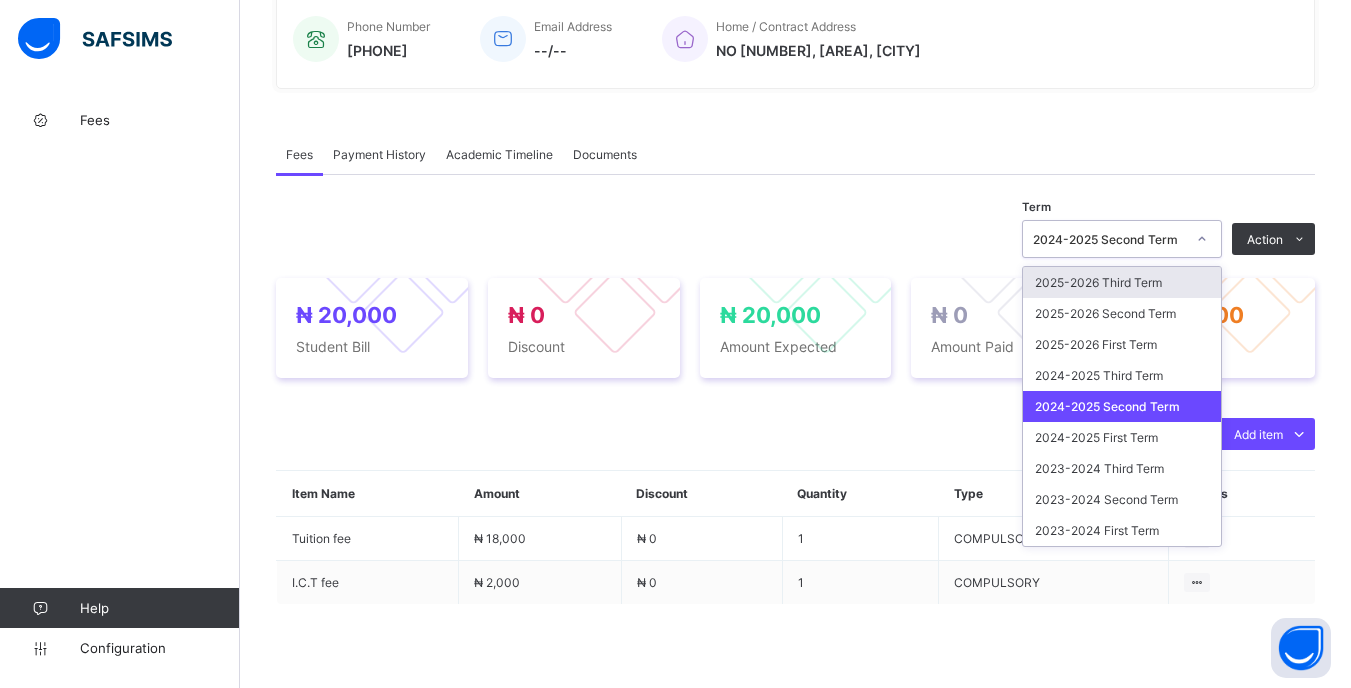drag, startPoint x: 1222, startPoint y: 231, endPoint x: 1199, endPoint y: 289, distance: 62.39391 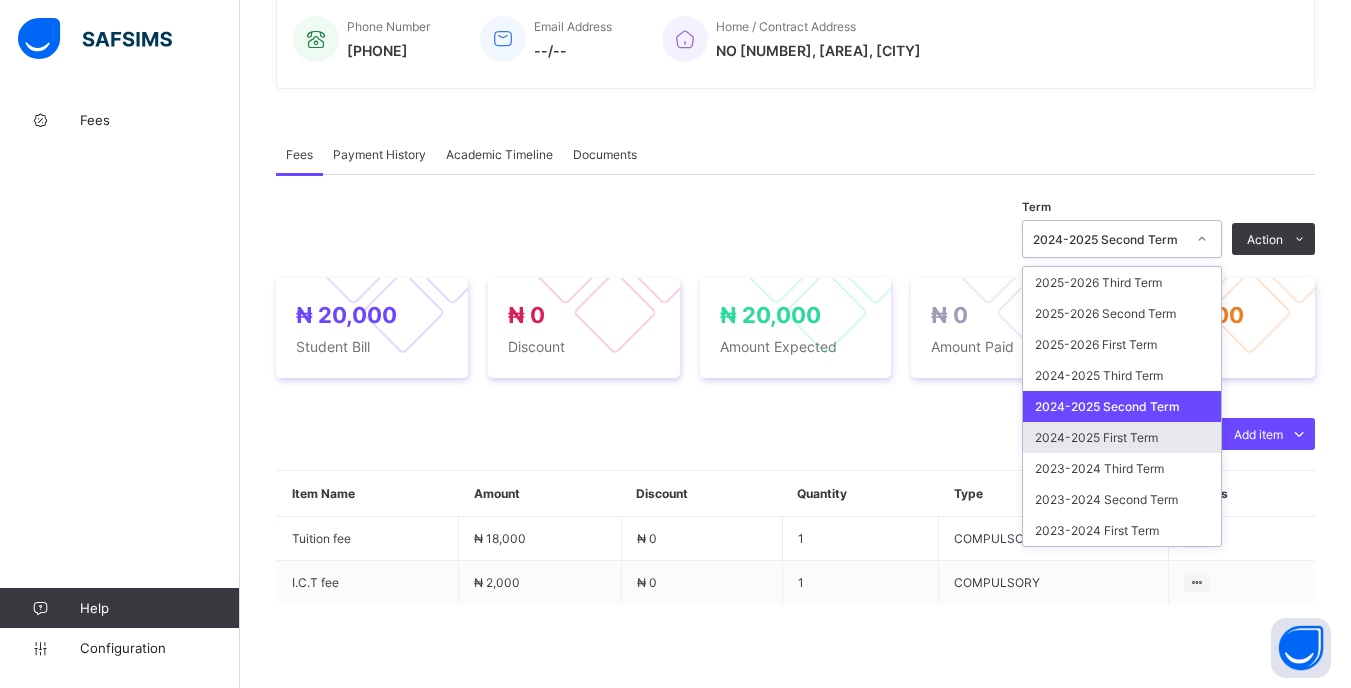 click on "2024-2025 First Term" at bounding box center [1122, 437] 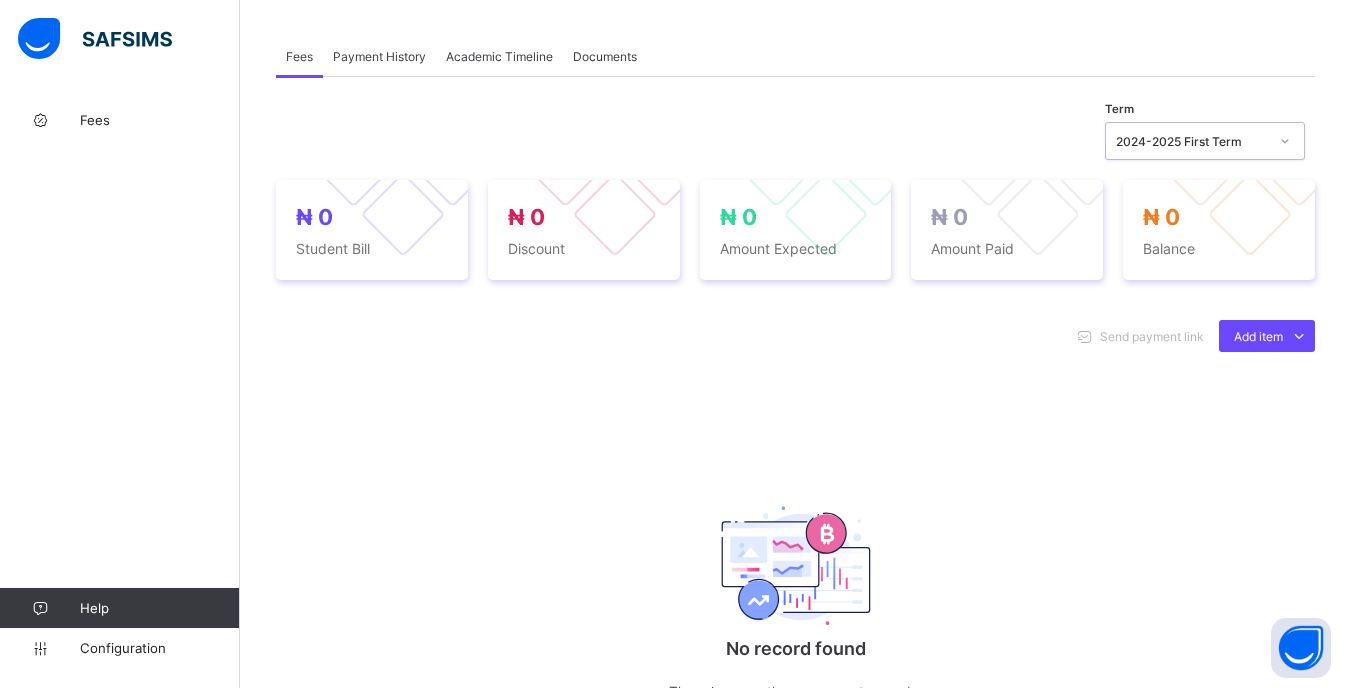 scroll, scrollTop: 600, scrollLeft: 0, axis: vertical 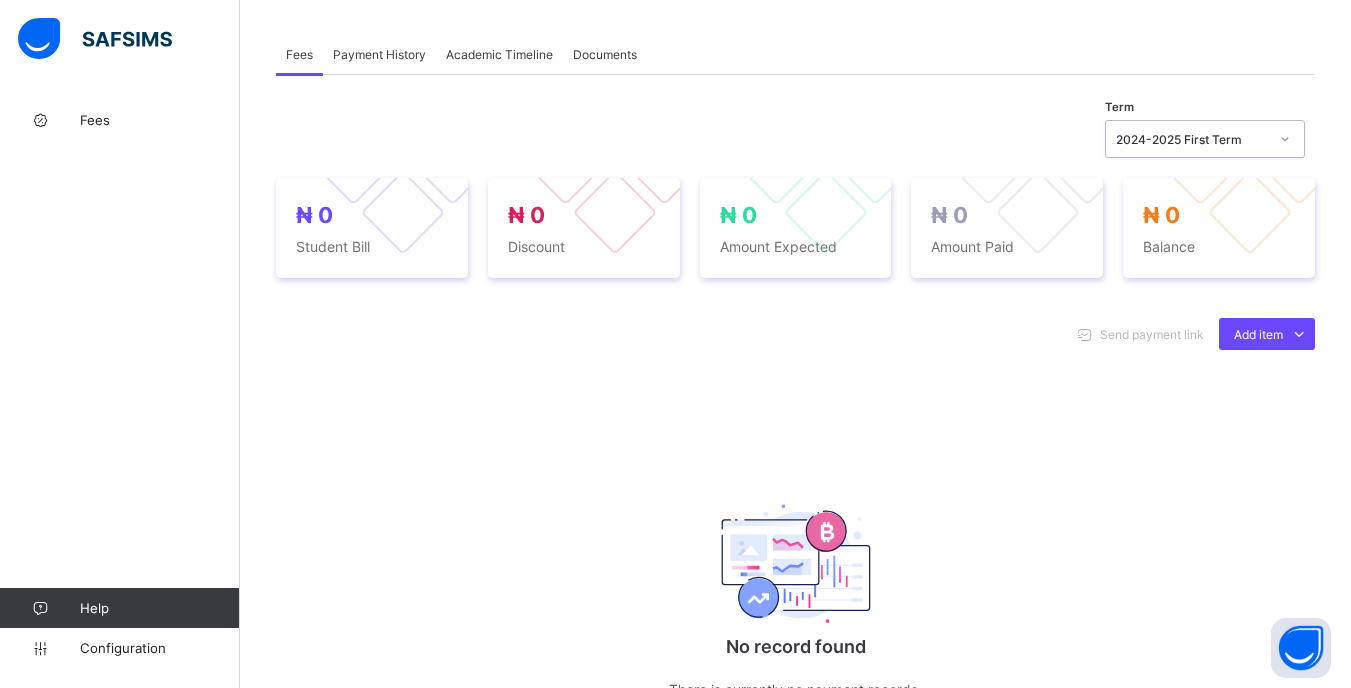 click on "2024-2025 First Term" at bounding box center [1192, 139] 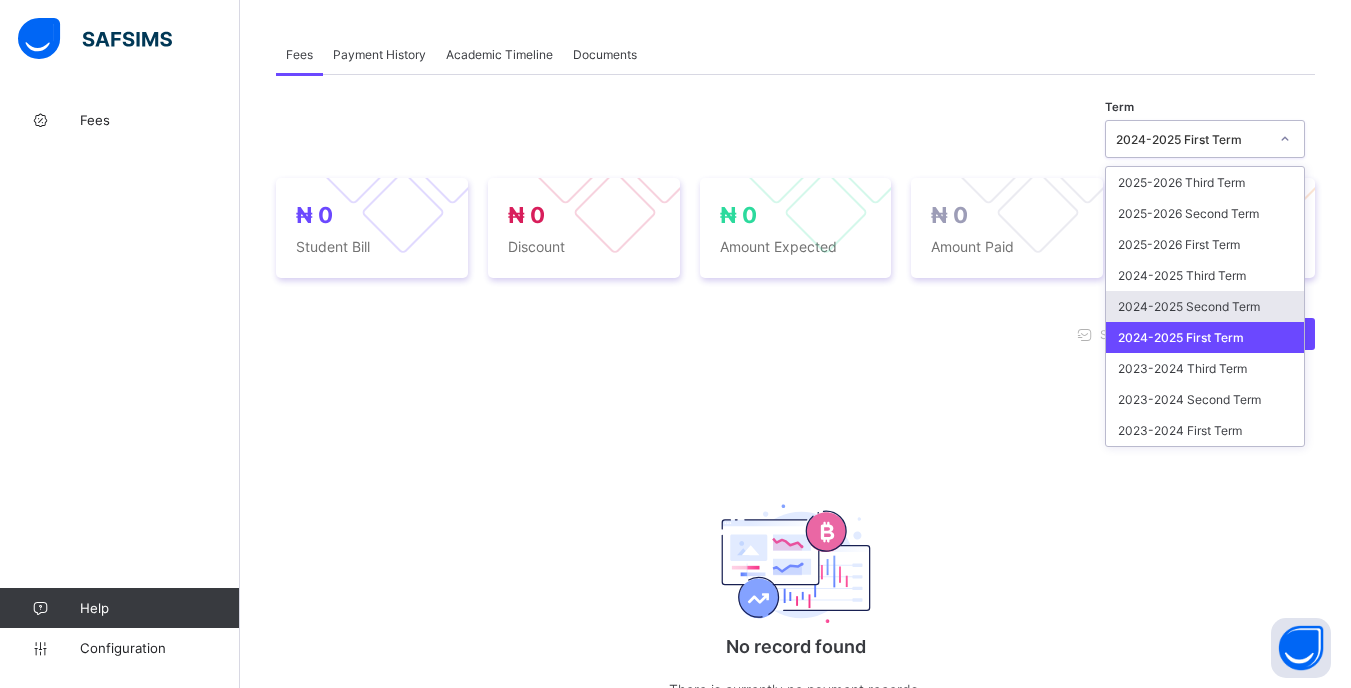 click on "2024-2025 Second Term" at bounding box center [1205, 306] 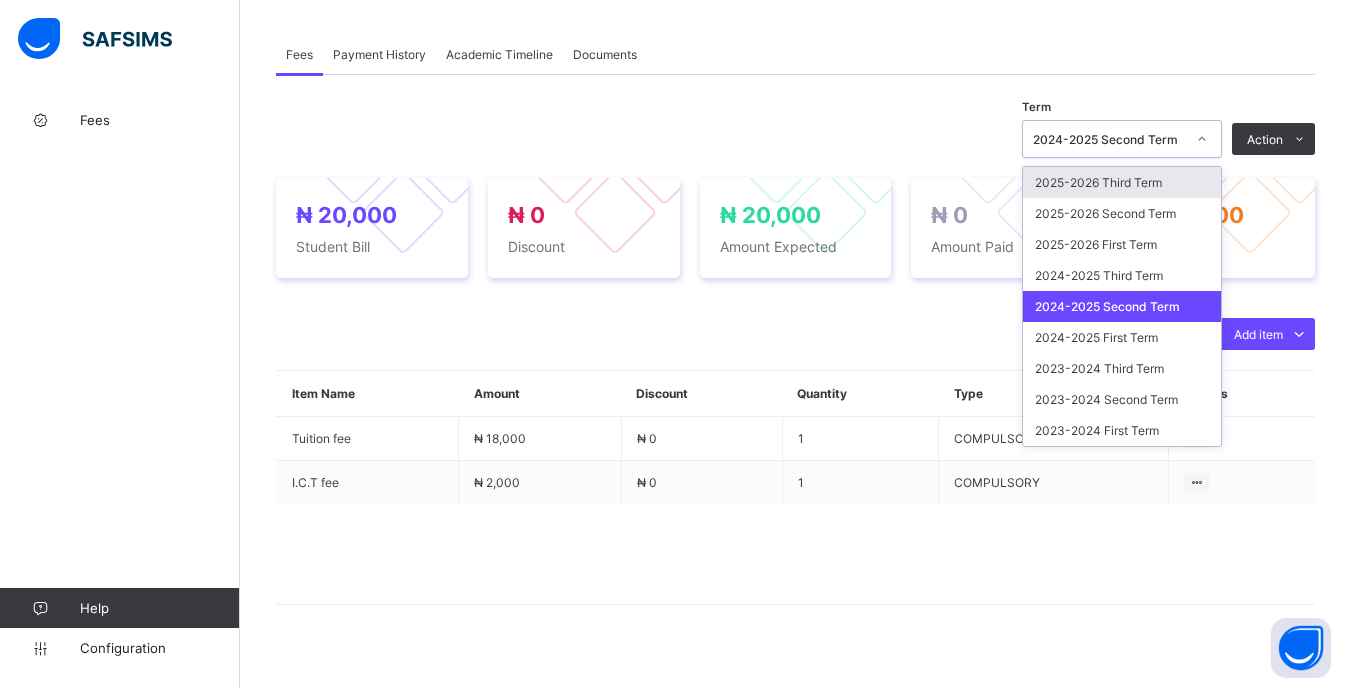 click on "2024-2025 Second Term" at bounding box center (1109, 139) 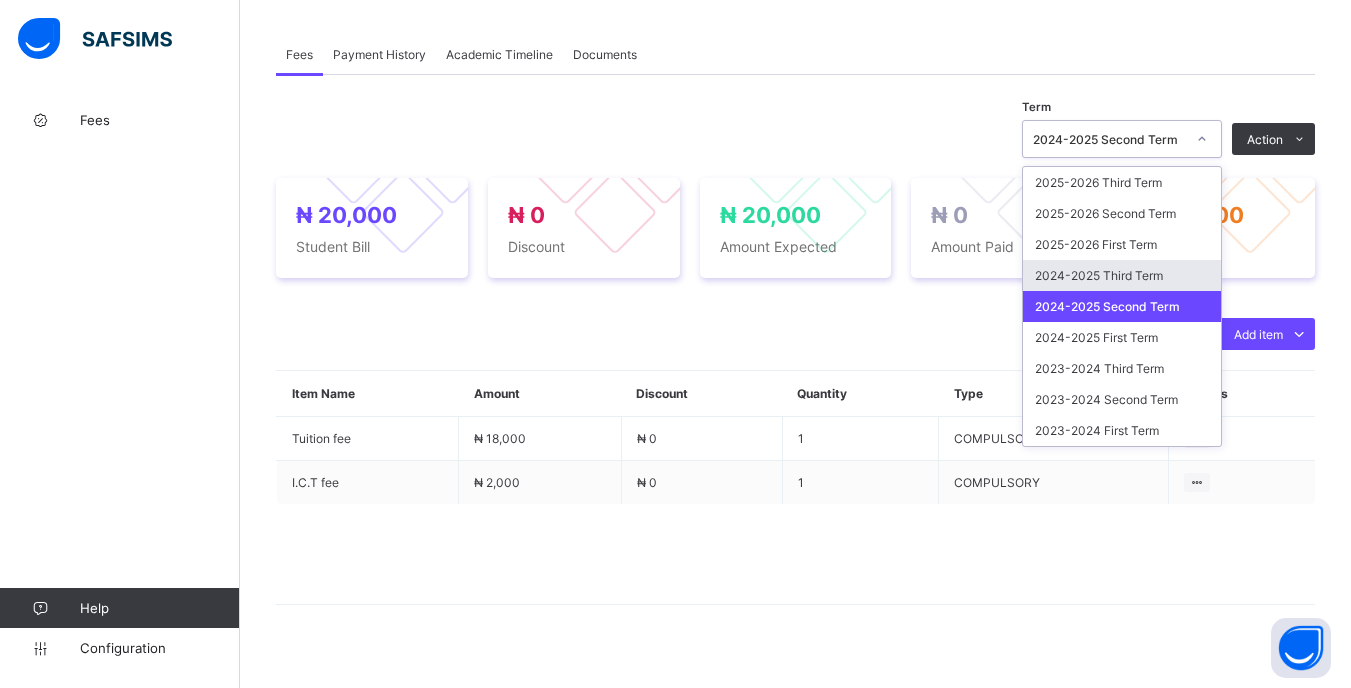 click on "2024-2025 Third Term" at bounding box center (1122, 275) 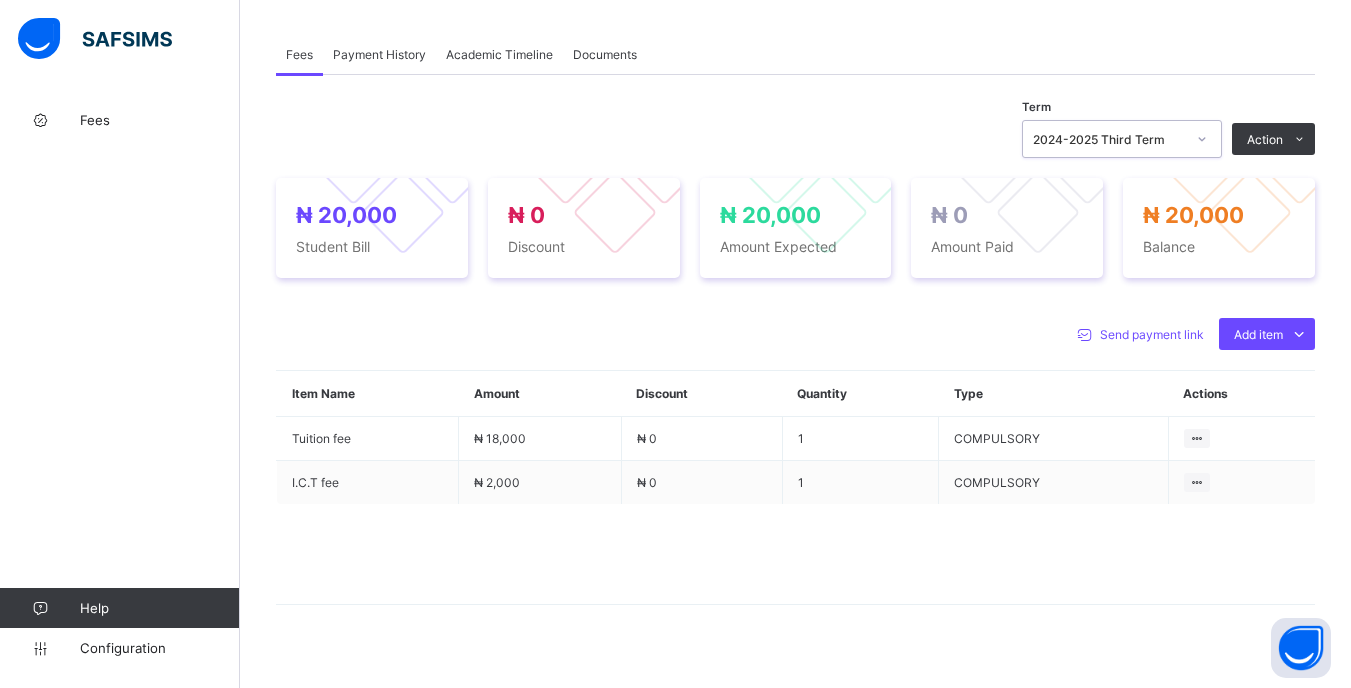 click on "2024-2025 Third Term" at bounding box center [1109, 139] 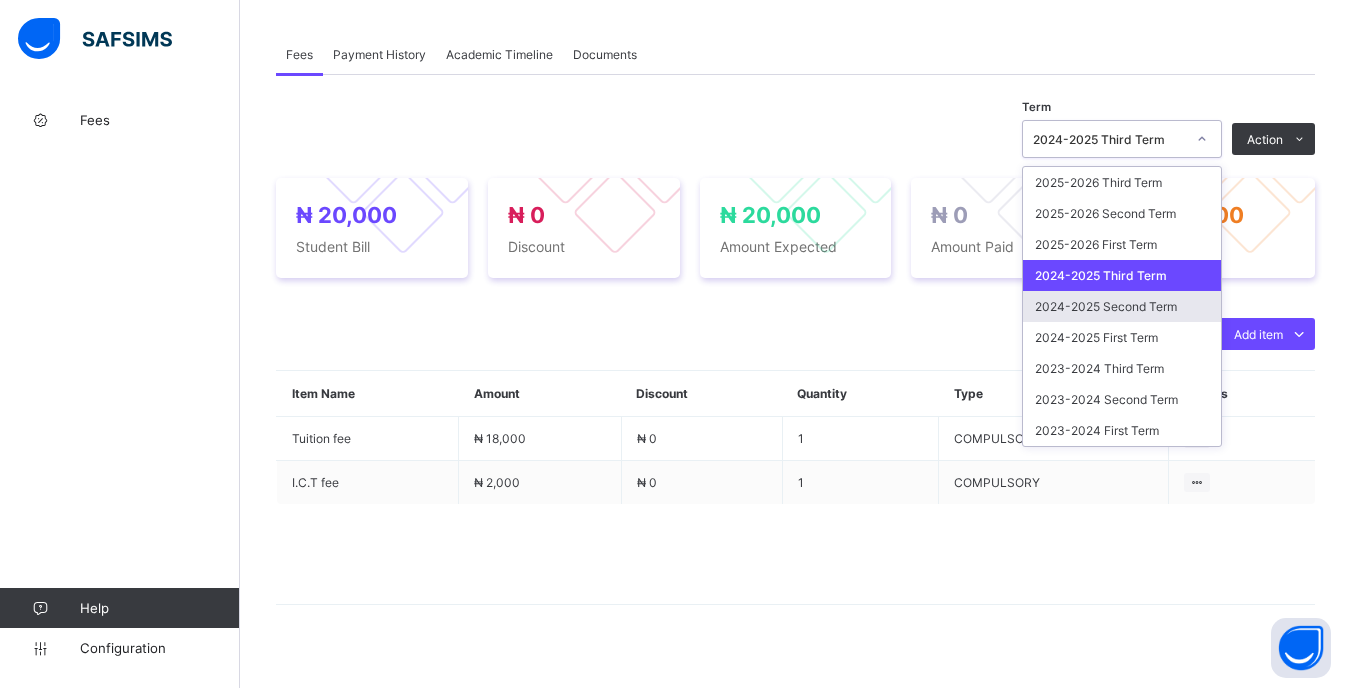 click on "2024-2025 Second Term" at bounding box center (1122, 306) 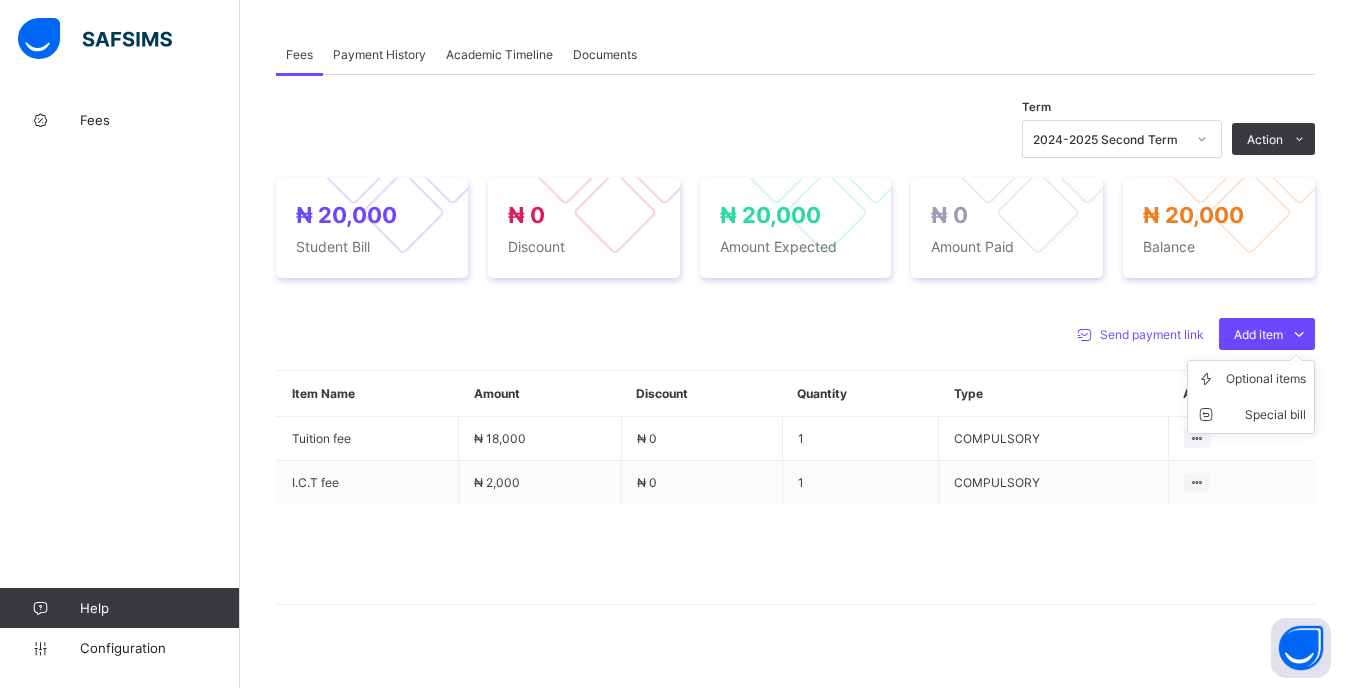 click on "Optional items Special bill" at bounding box center [1251, 397] 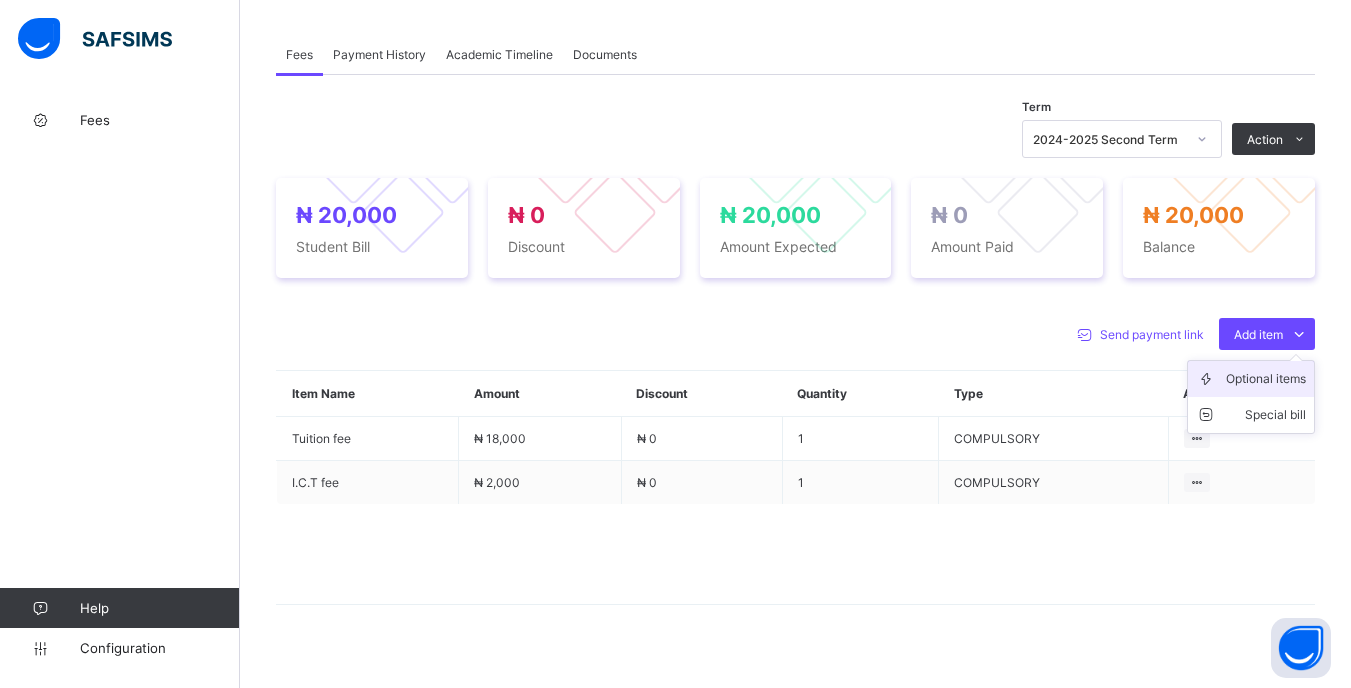 click on "Optional items" at bounding box center [1266, 379] 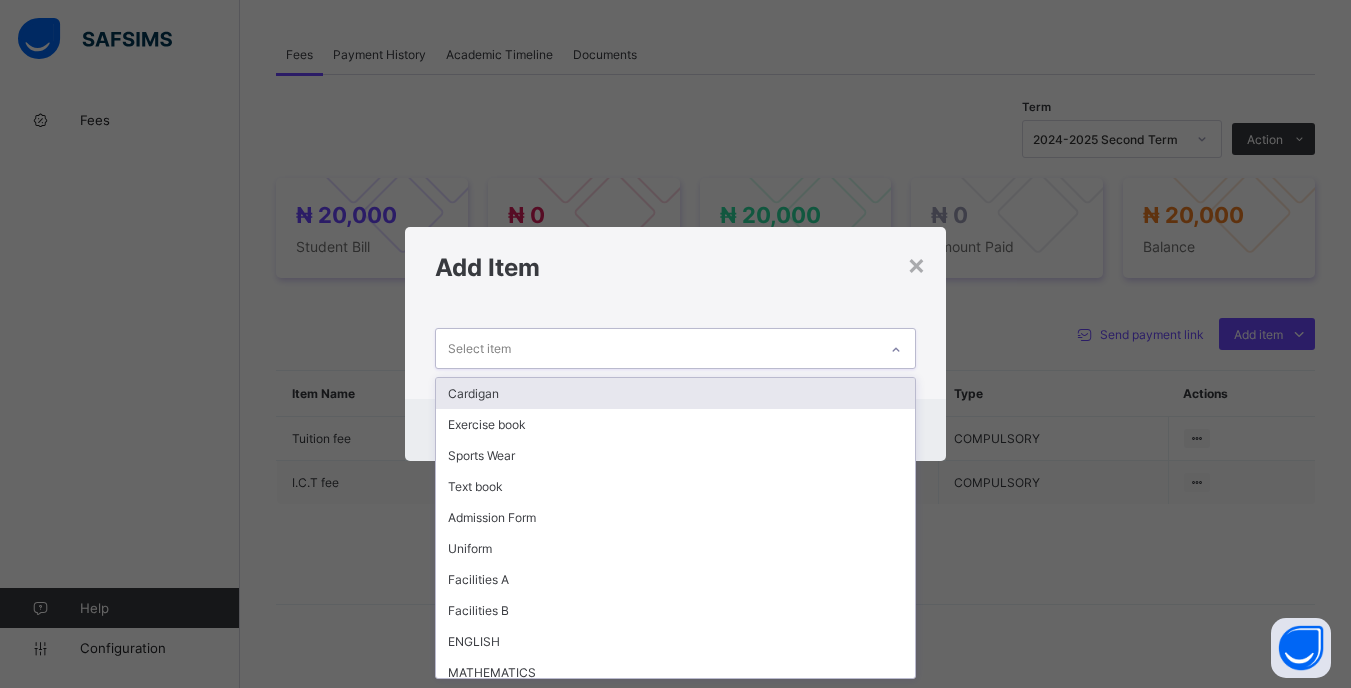 click on "Select item" at bounding box center [656, 348] 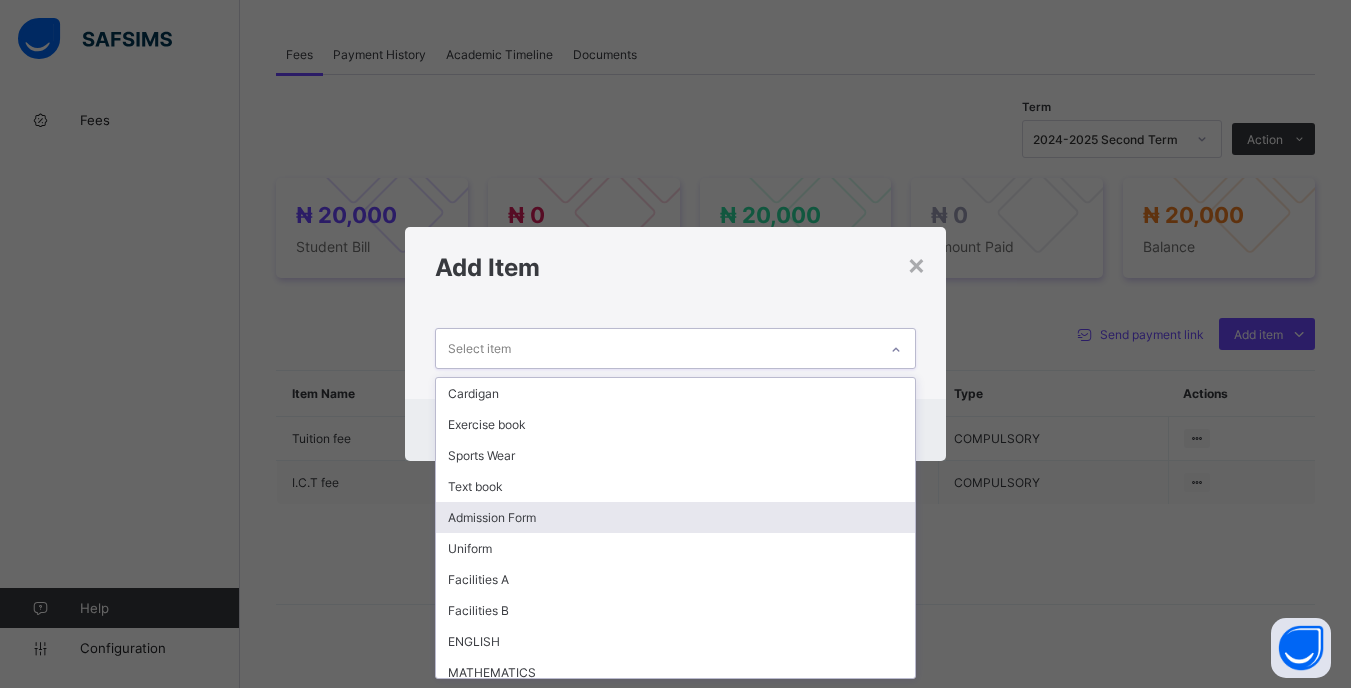 click on "Admission Form" at bounding box center [675, 517] 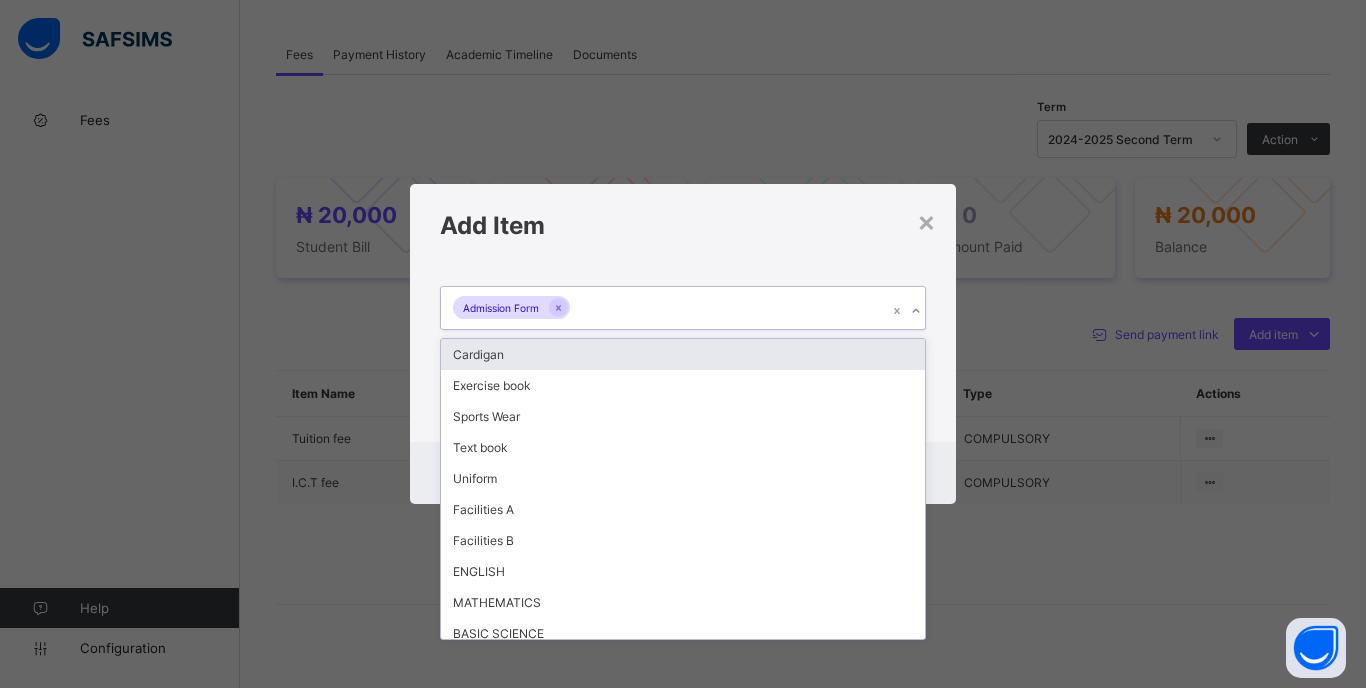 click on "Admission Form" at bounding box center (664, 308) 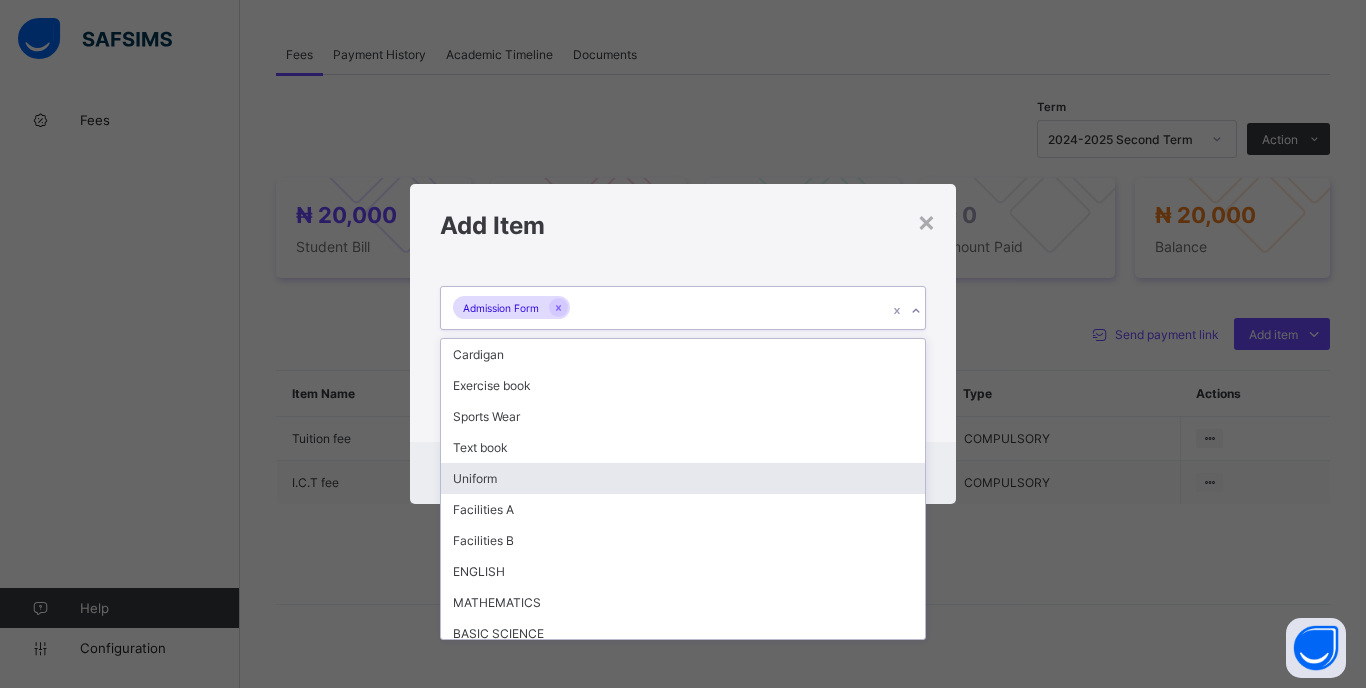 drag, startPoint x: 527, startPoint y: 468, endPoint x: 574, endPoint y: 385, distance: 95.38344 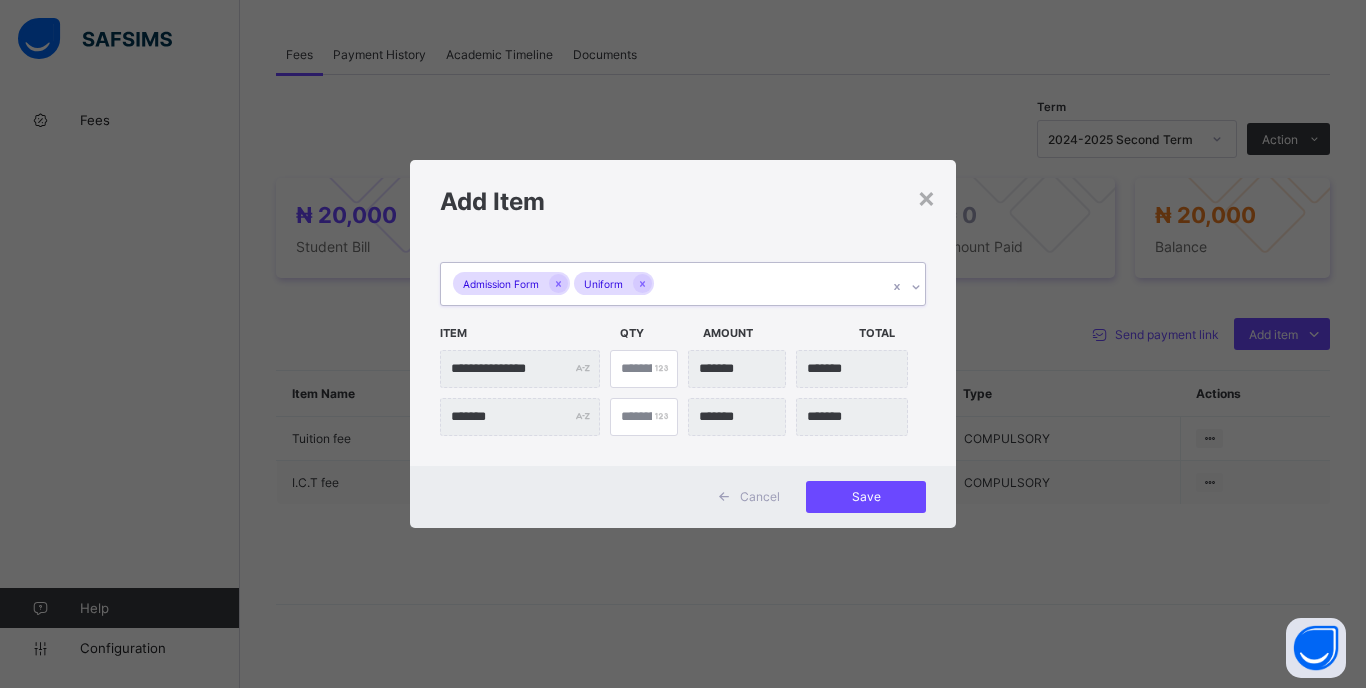 click on "Admission Form  Uniform" at bounding box center [664, 284] 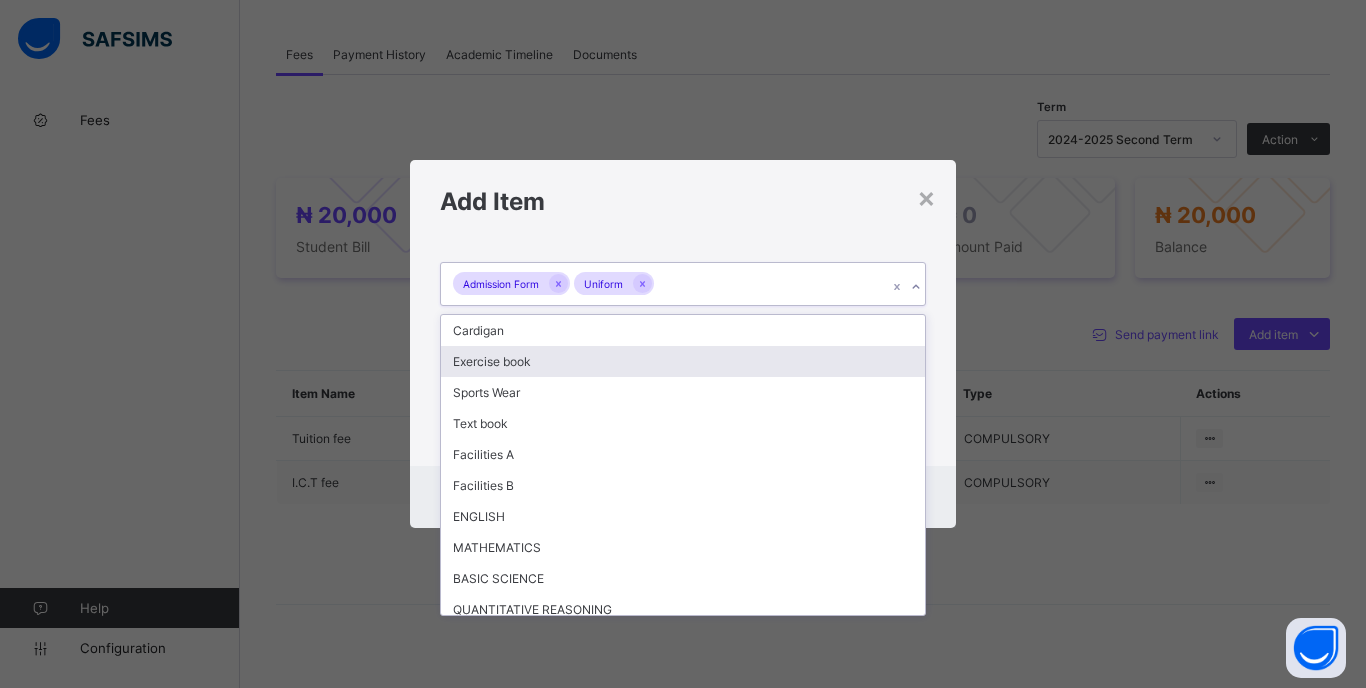click on "Exercise book" at bounding box center (683, 361) 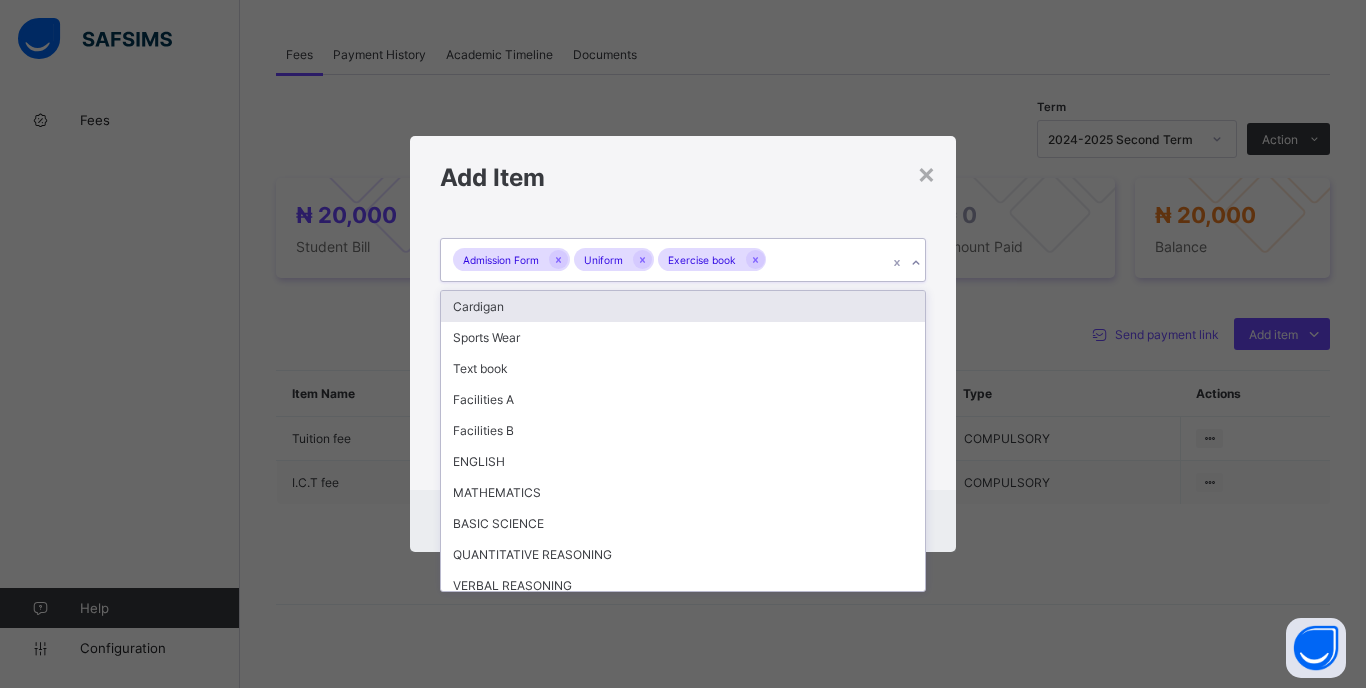 click on "Admission Form  Uniform Exercise book" at bounding box center [664, 260] 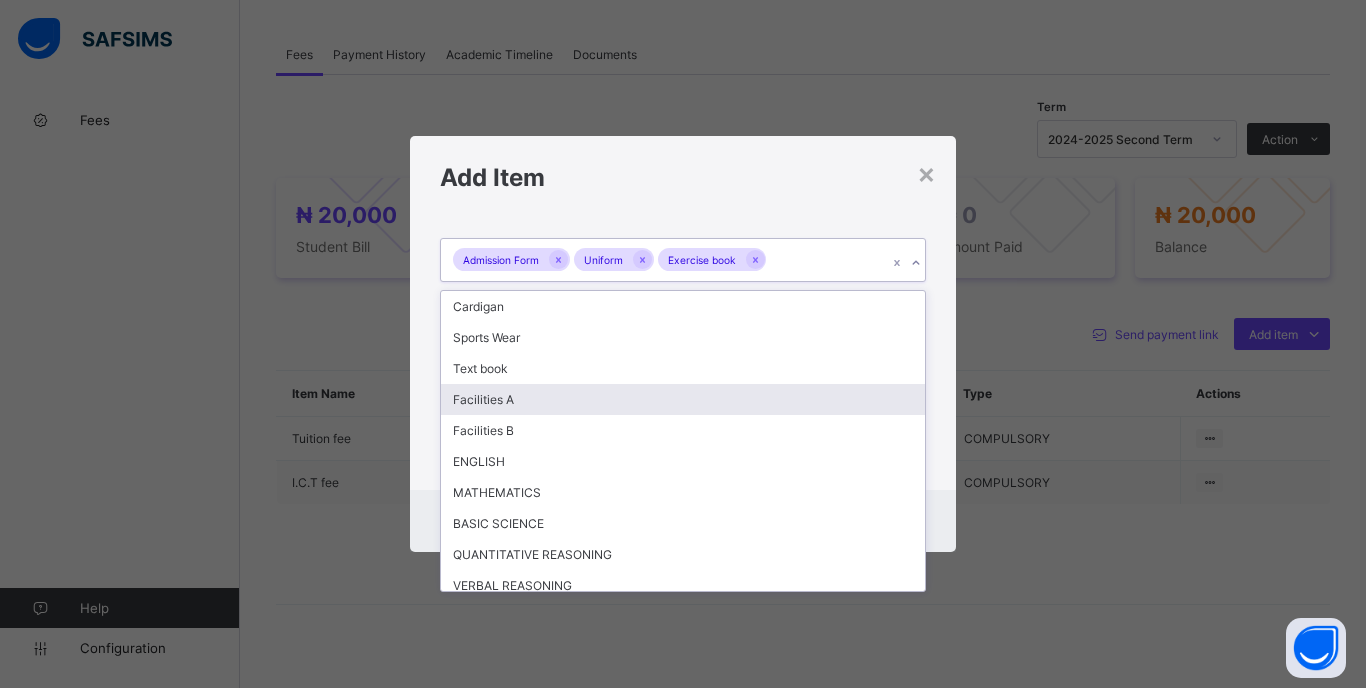 drag, startPoint x: 527, startPoint y: 405, endPoint x: 532, endPoint y: 379, distance: 26.476404 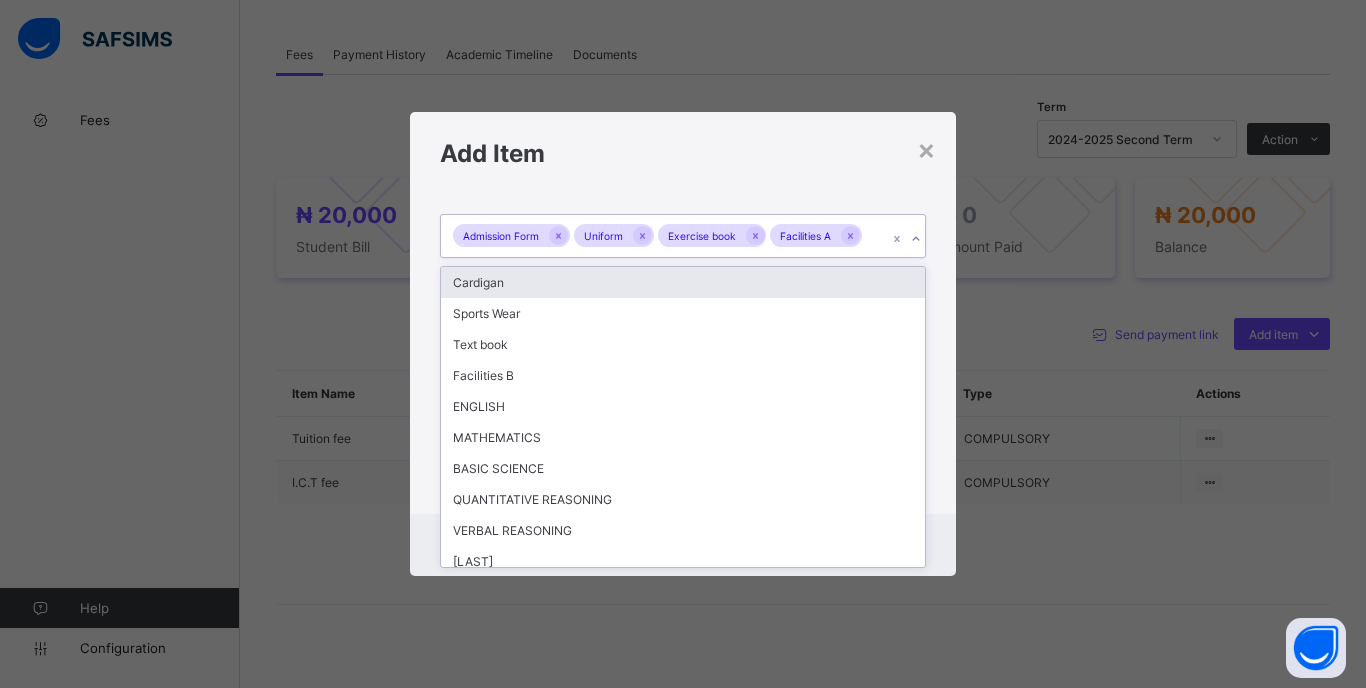 click on "Admission Form  Uniform Exercise book Facilities A" at bounding box center [664, 236] 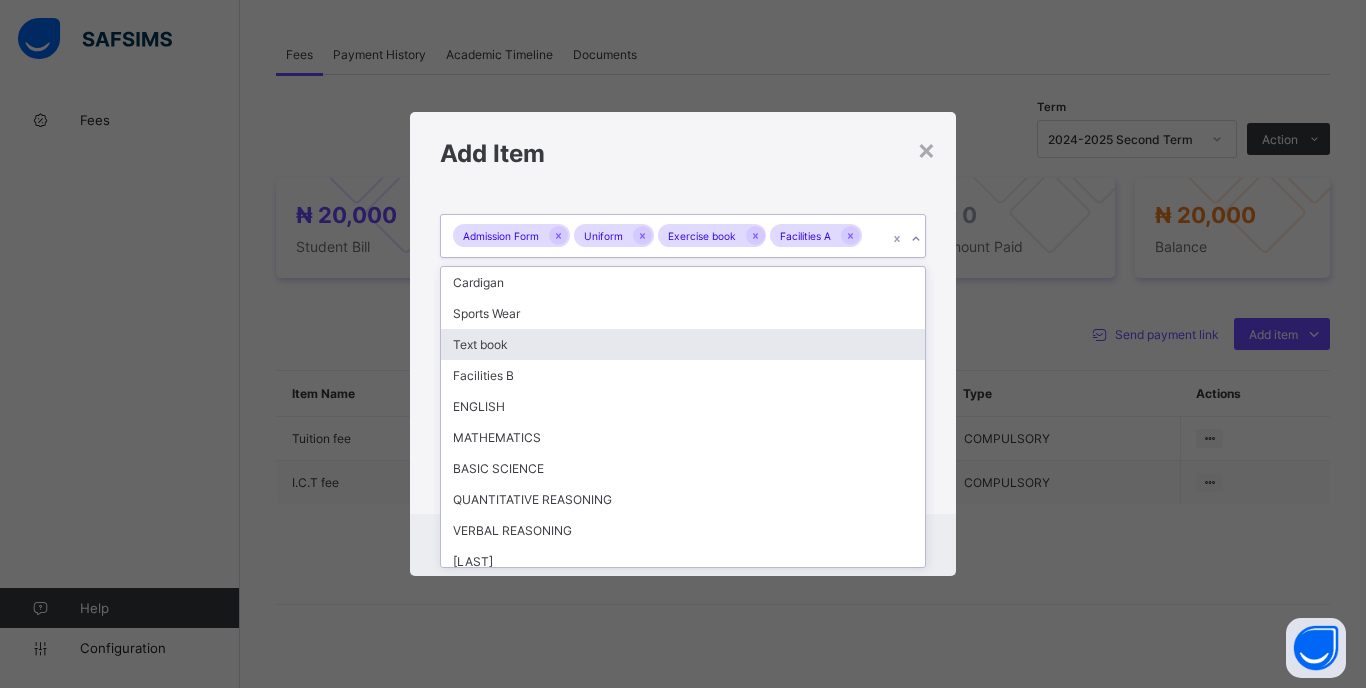click on "Text book" at bounding box center [683, 344] 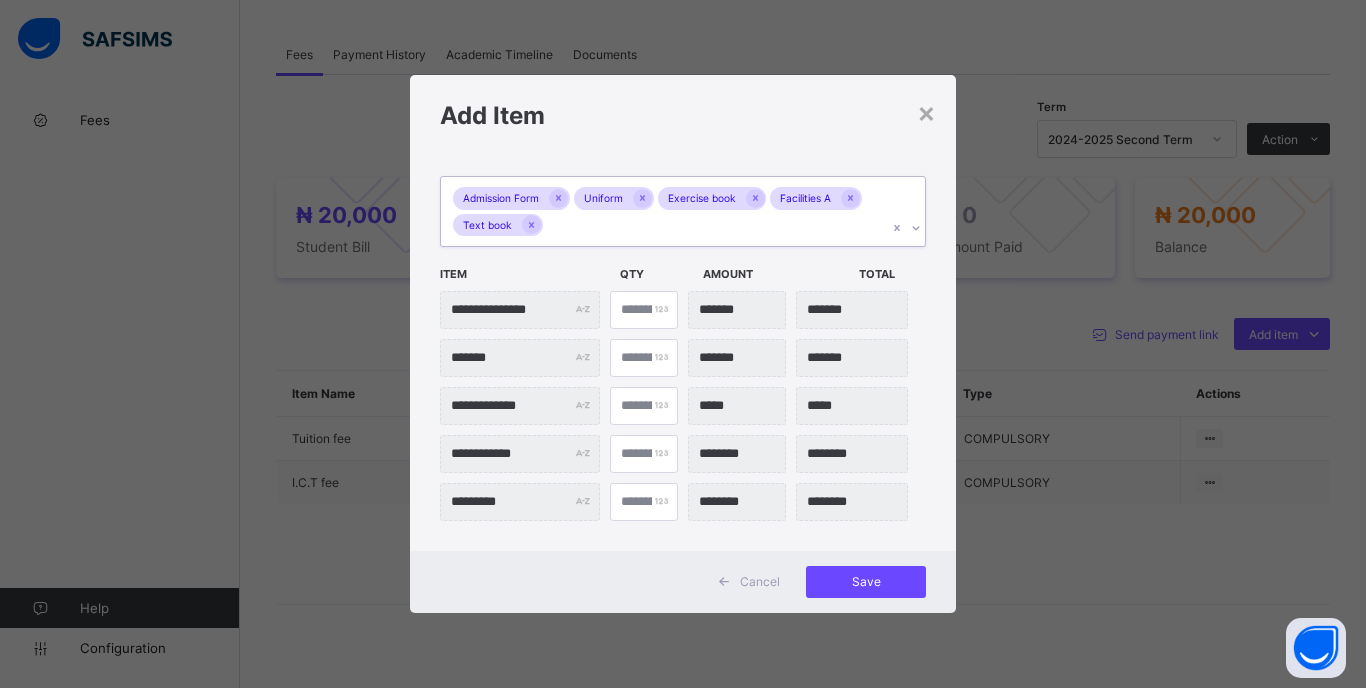 click on "Admission Form  Uniform Exercise book Facilities A Text book" at bounding box center (664, 211) 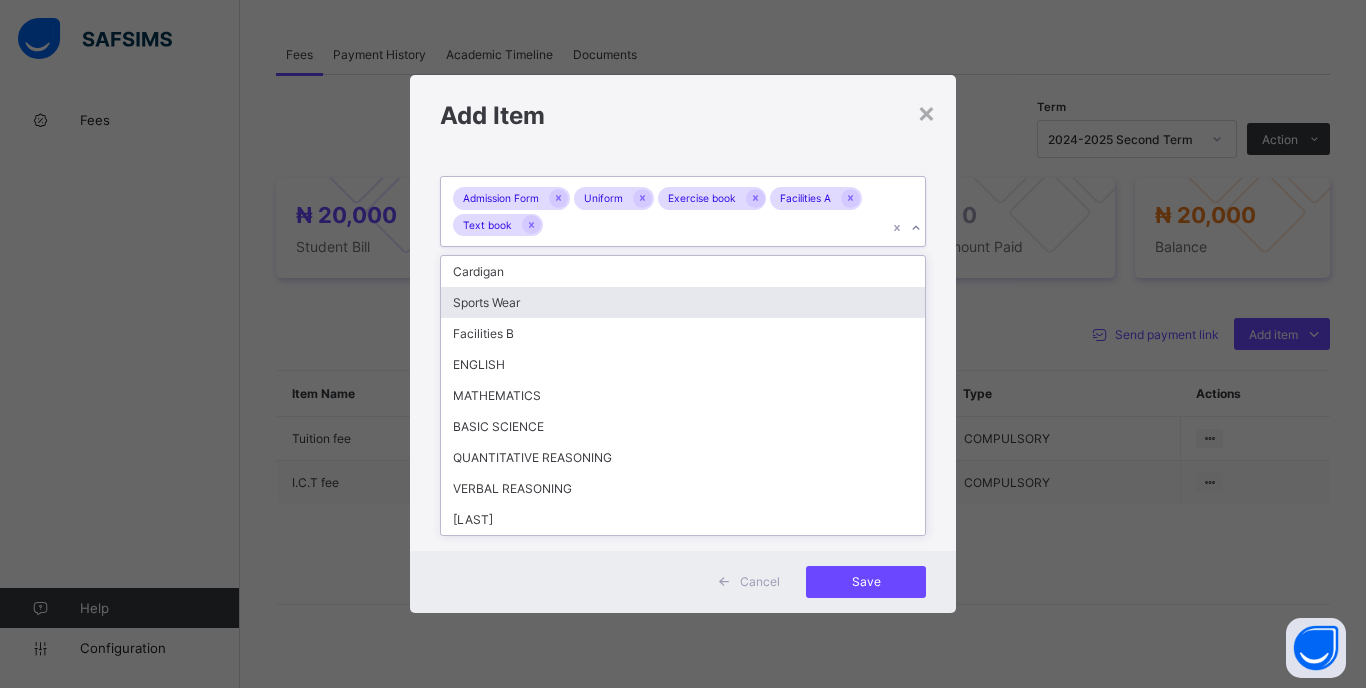 click on "Sports Wear" at bounding box center [683, 302] 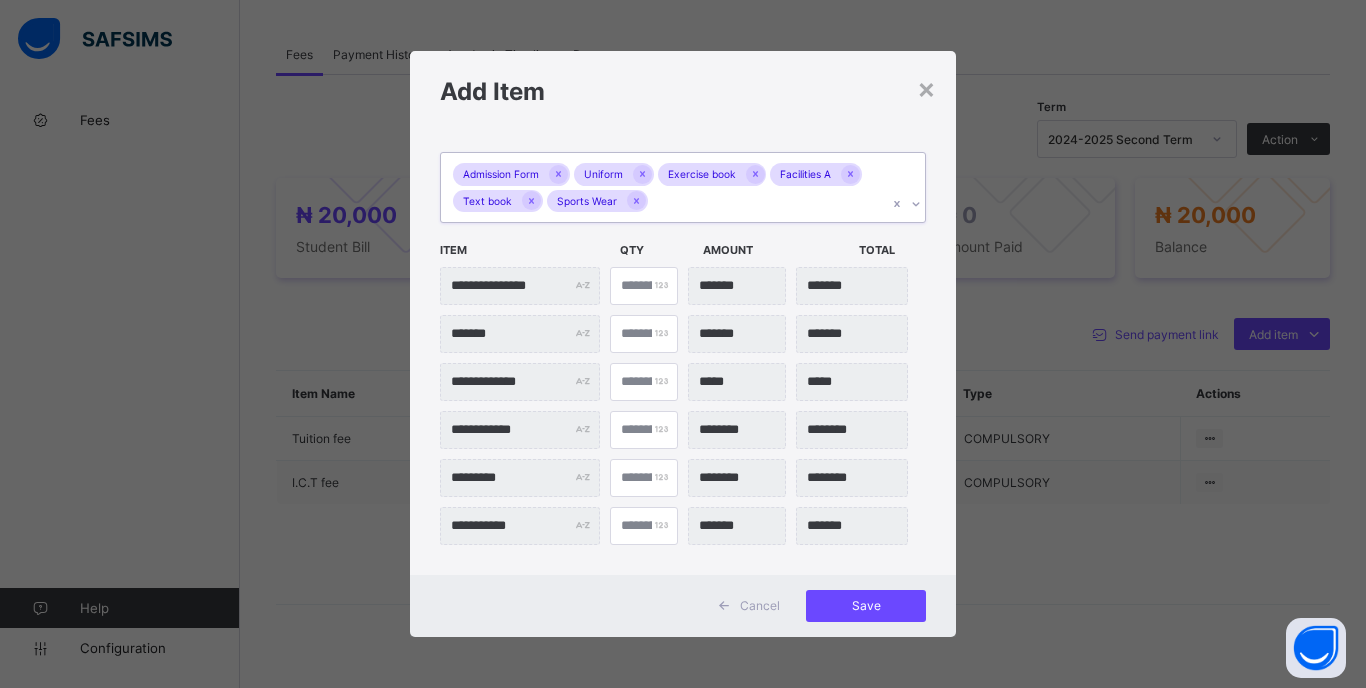 click on "Admission Form  Uniform Exercise book Facilities A Text book Sports Wear" at bounding box center (664, 187) 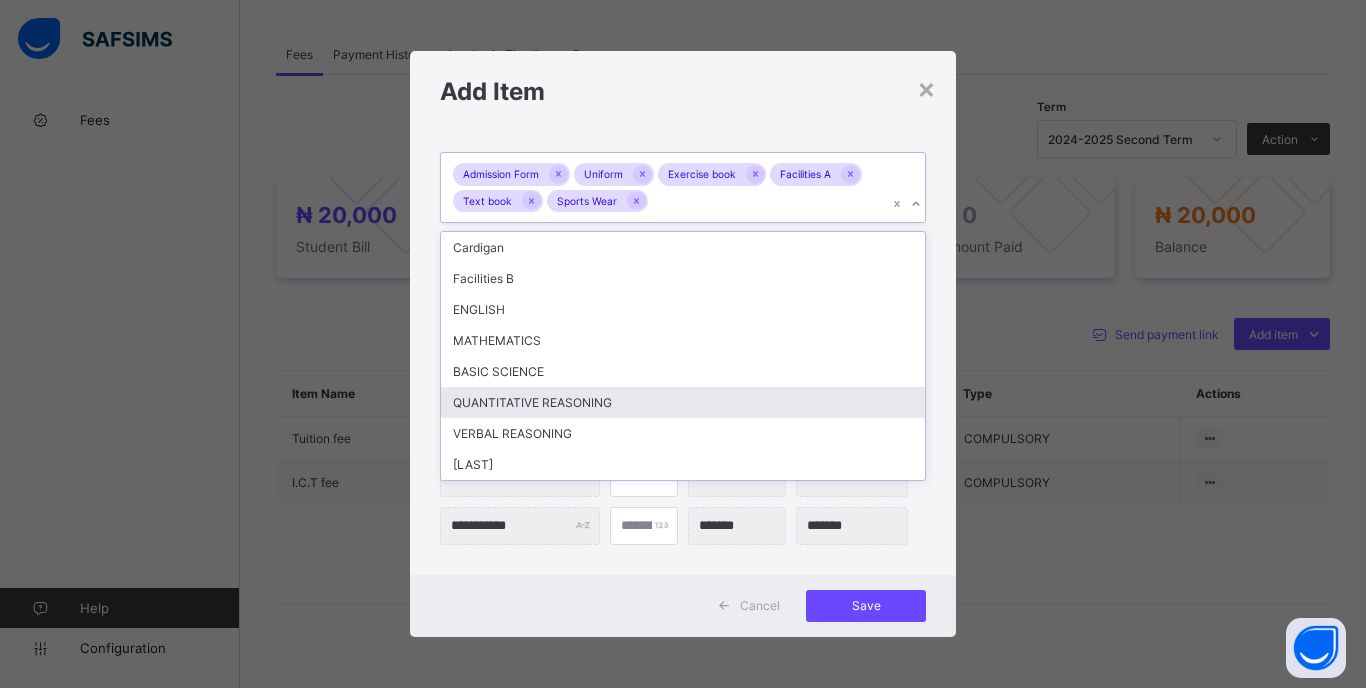 click on "**********" at bounding box center (683, 344) 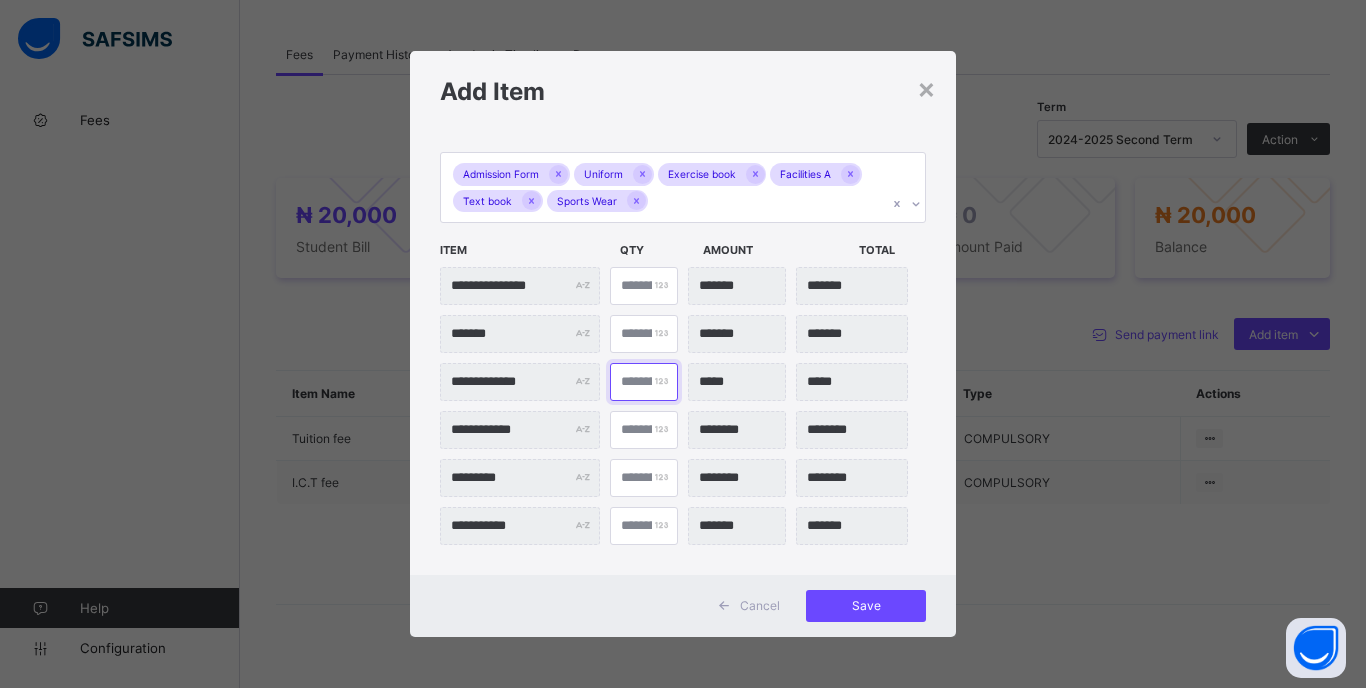 click on "*" at bounding box center (644, 382) 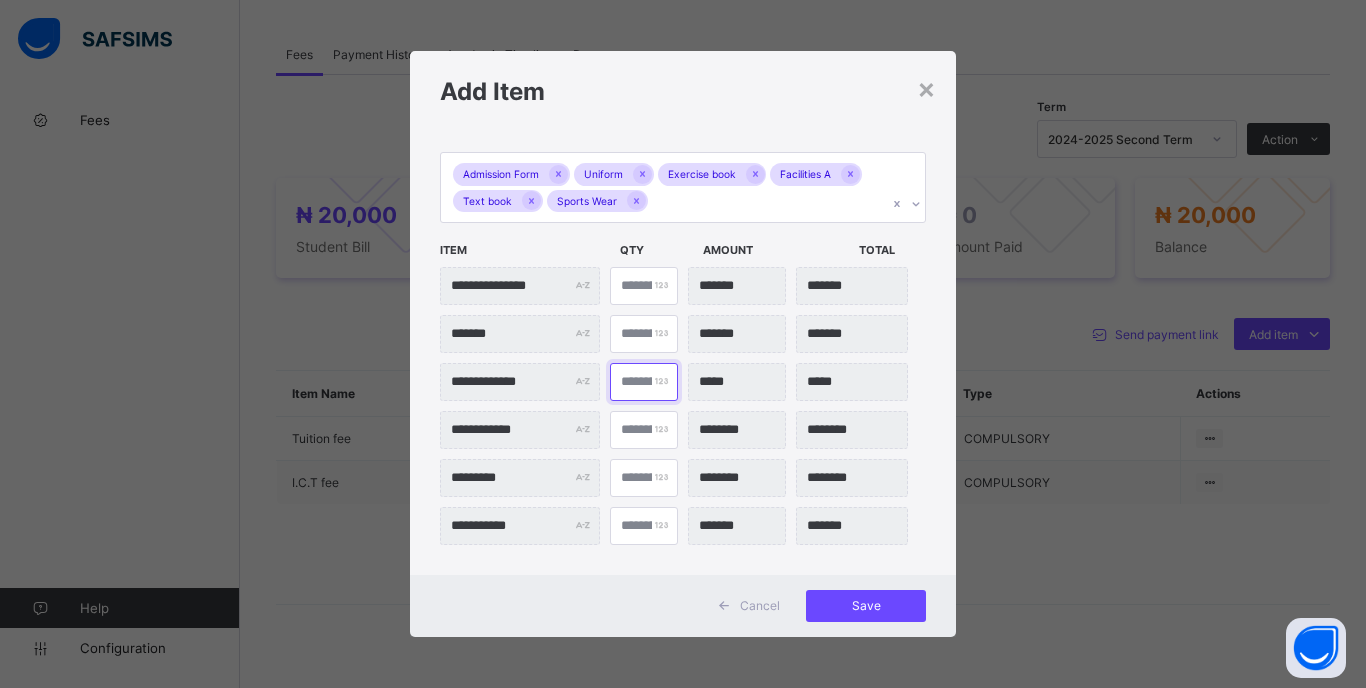 type on "*******" 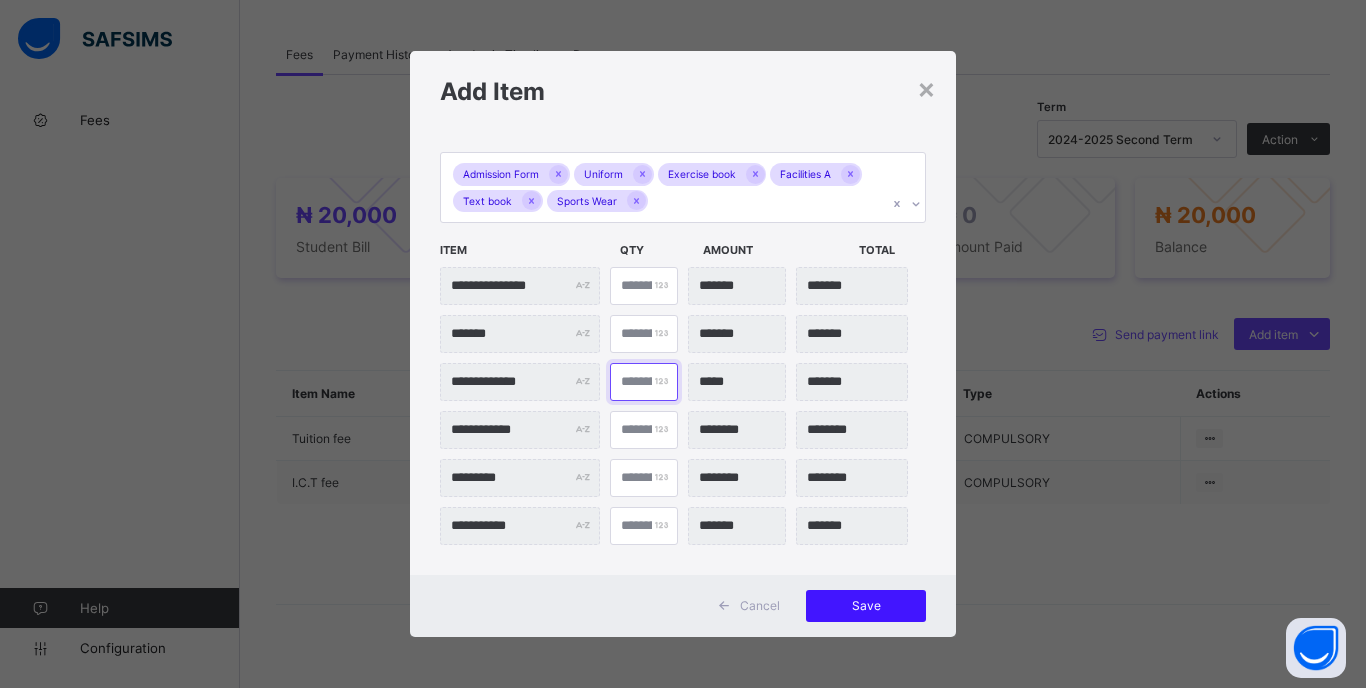 type on "**" 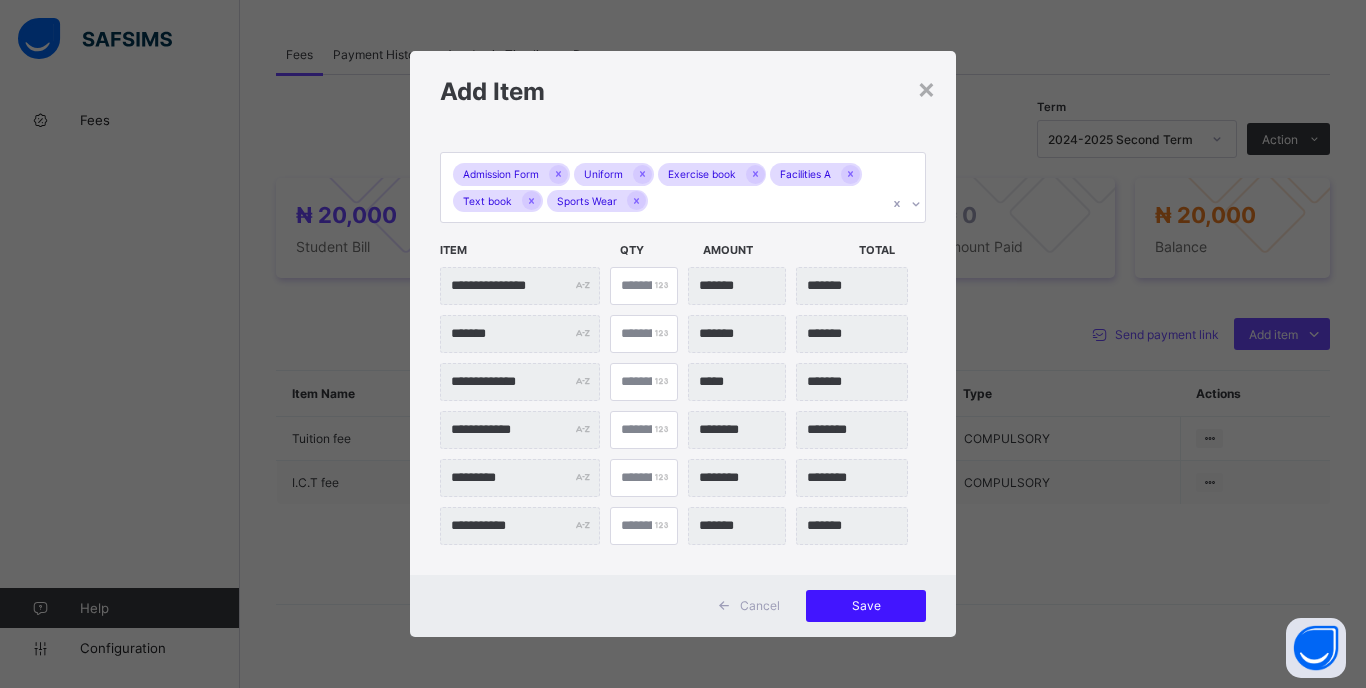 click on "Save" at bounding box center (866, 605) 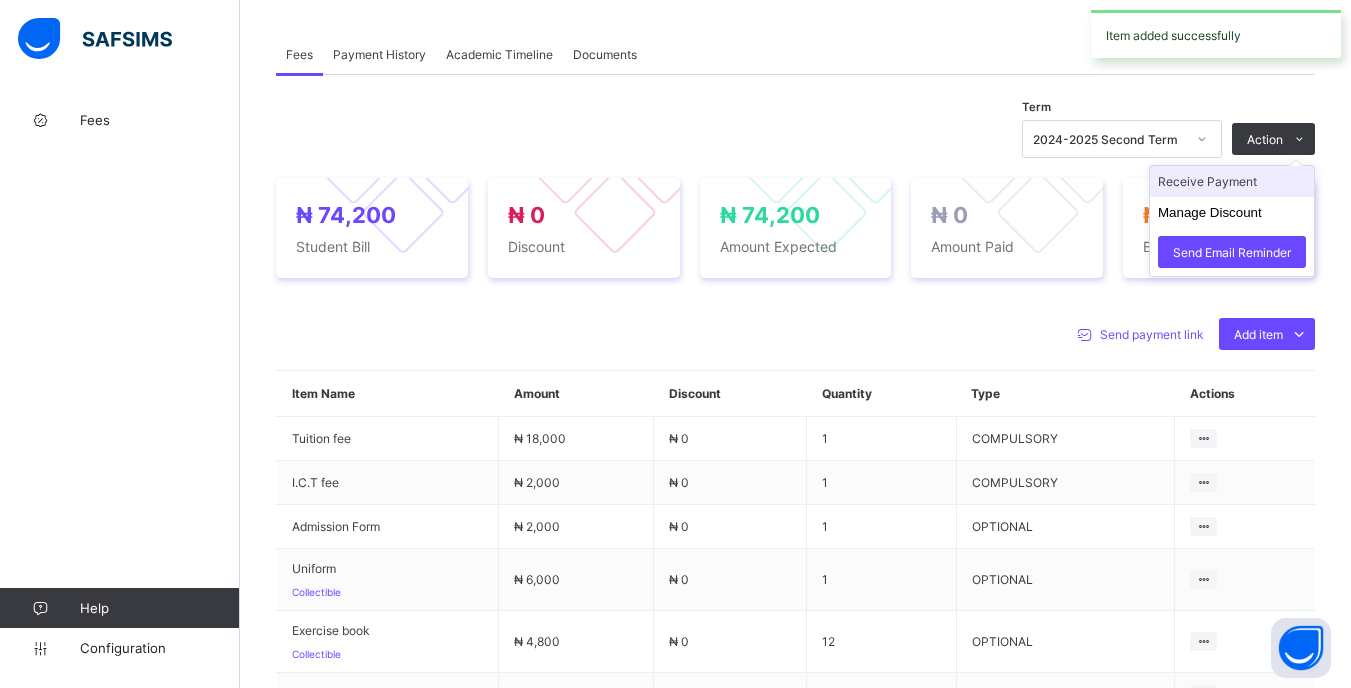 click on "Receive Payment" at bounding box center [1232, 181] 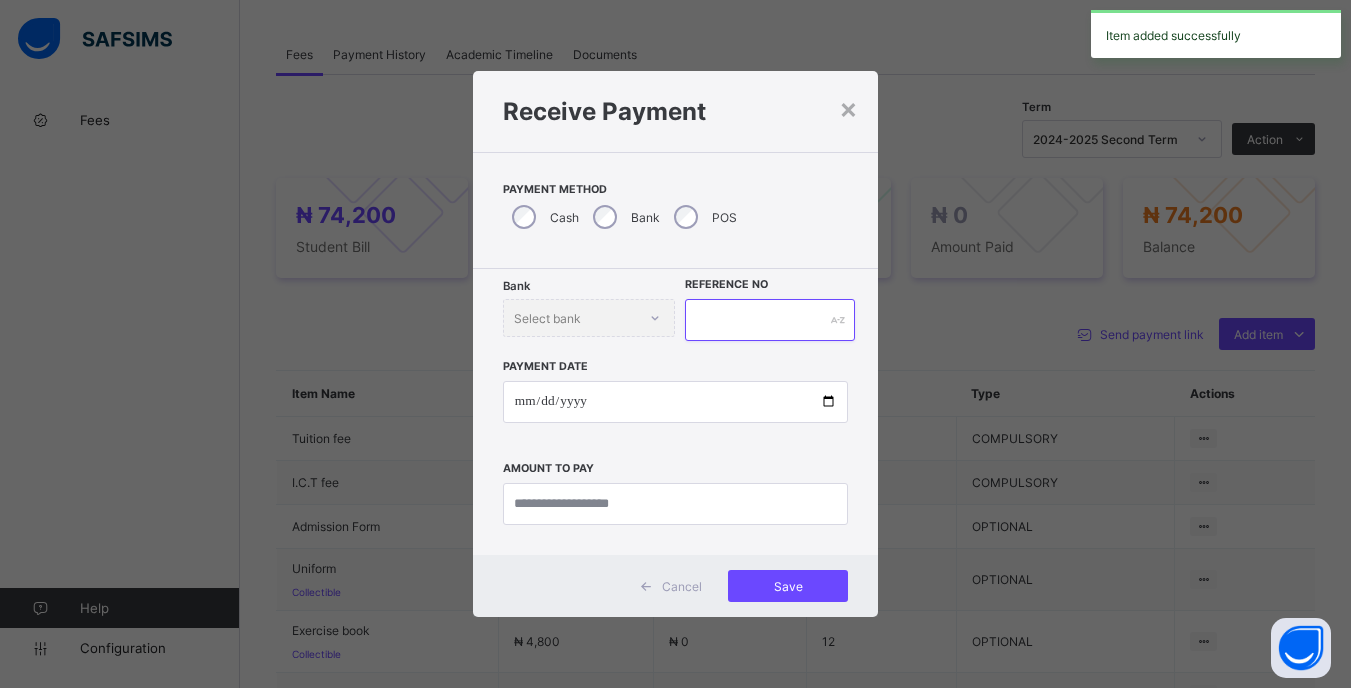 click at bounding box center (769, 320) 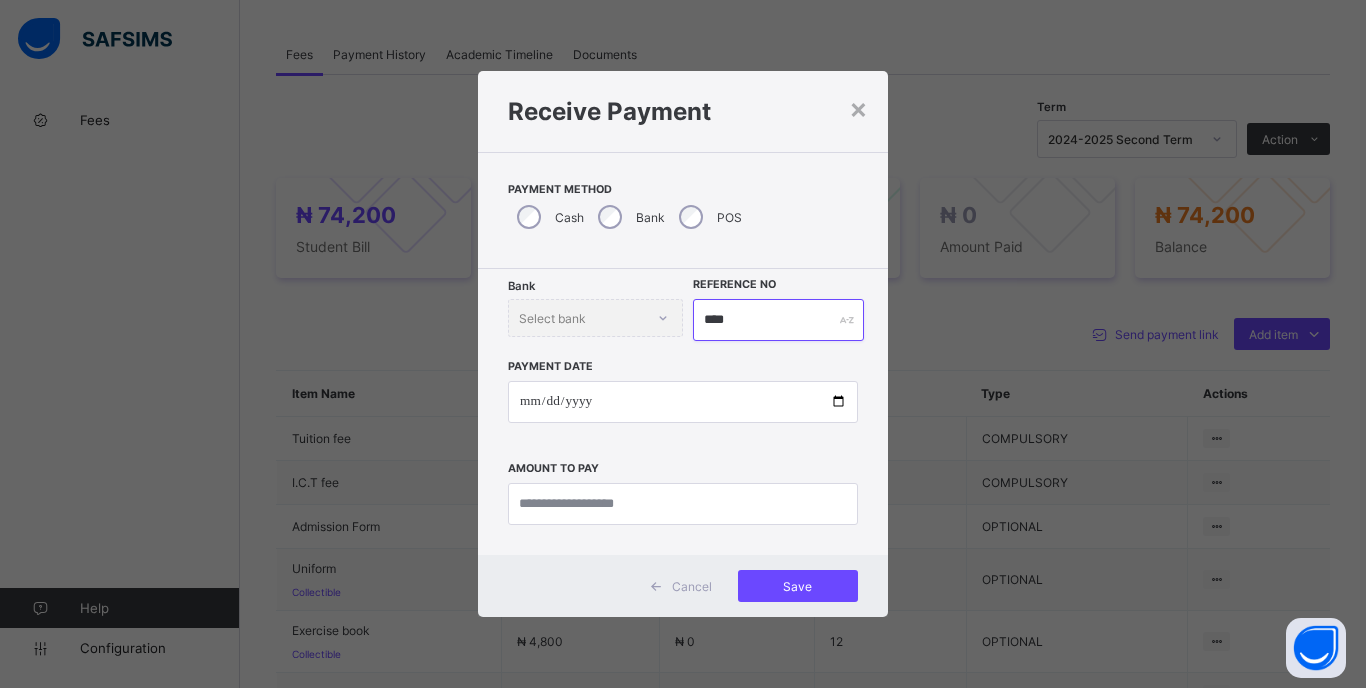 type on "****" 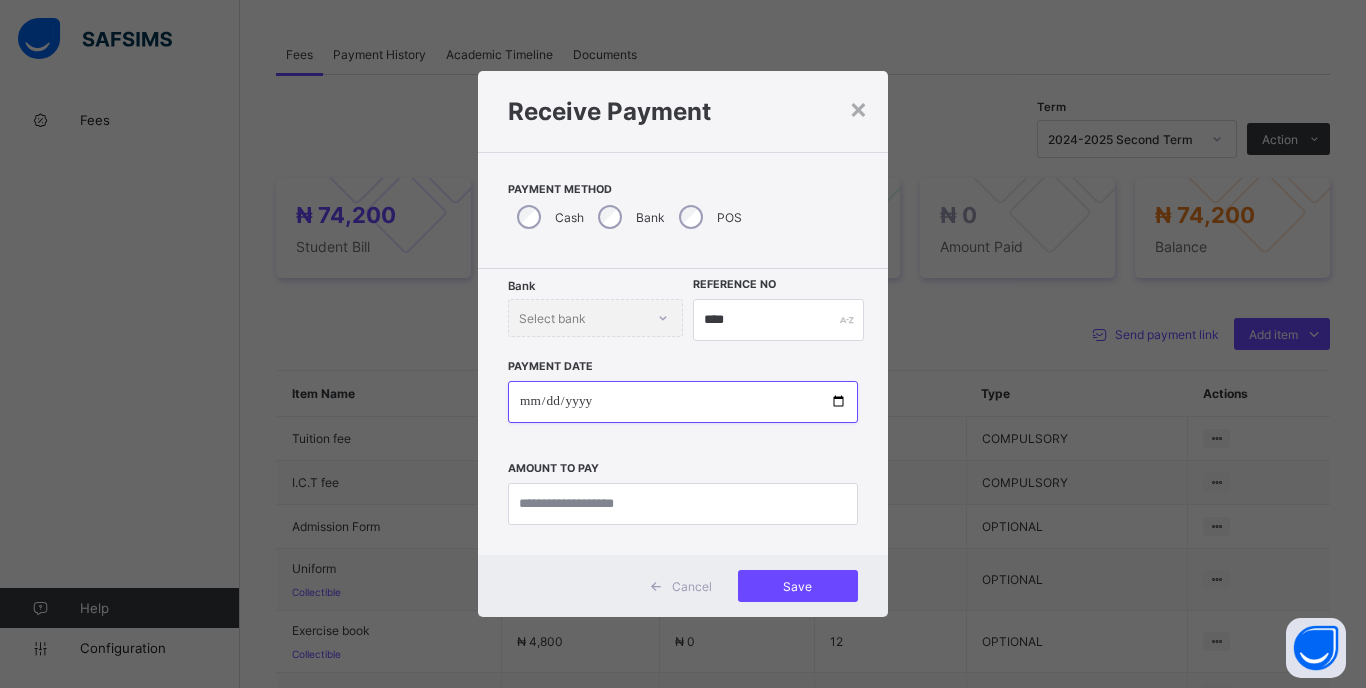 click at bounding box center [683, 402] 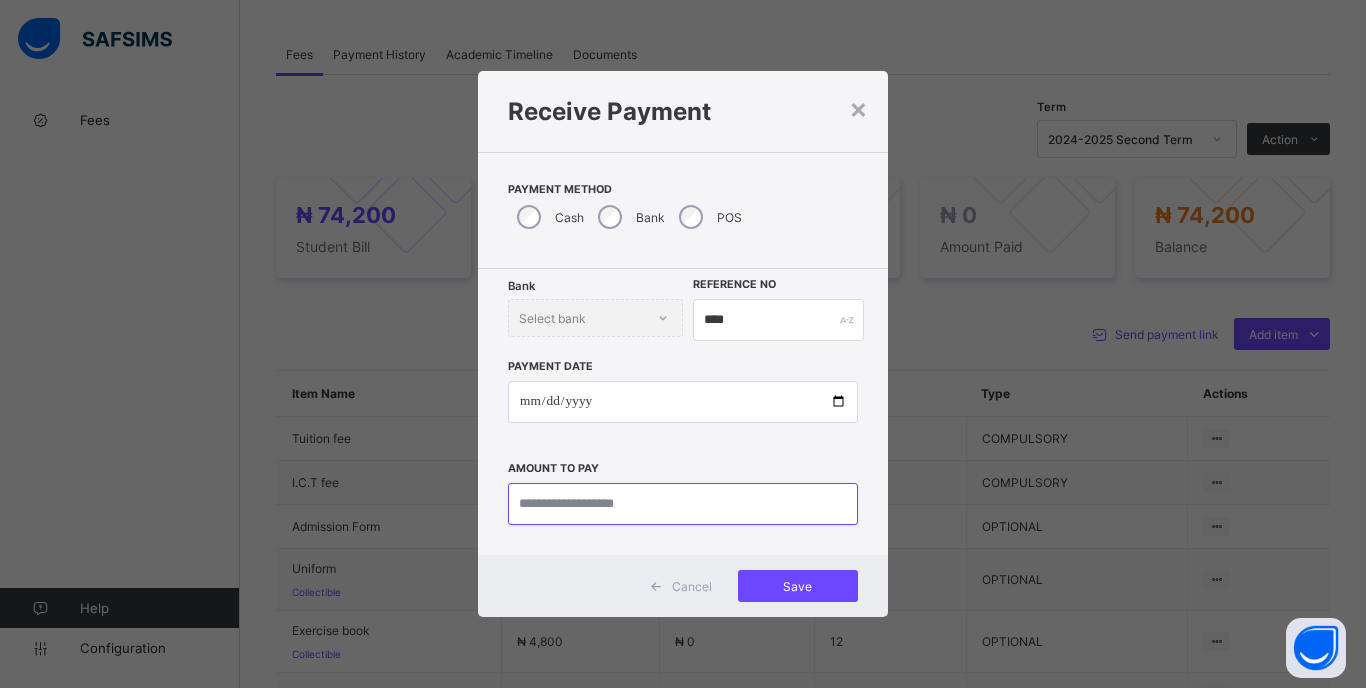 click at bounding box center [683, 504] 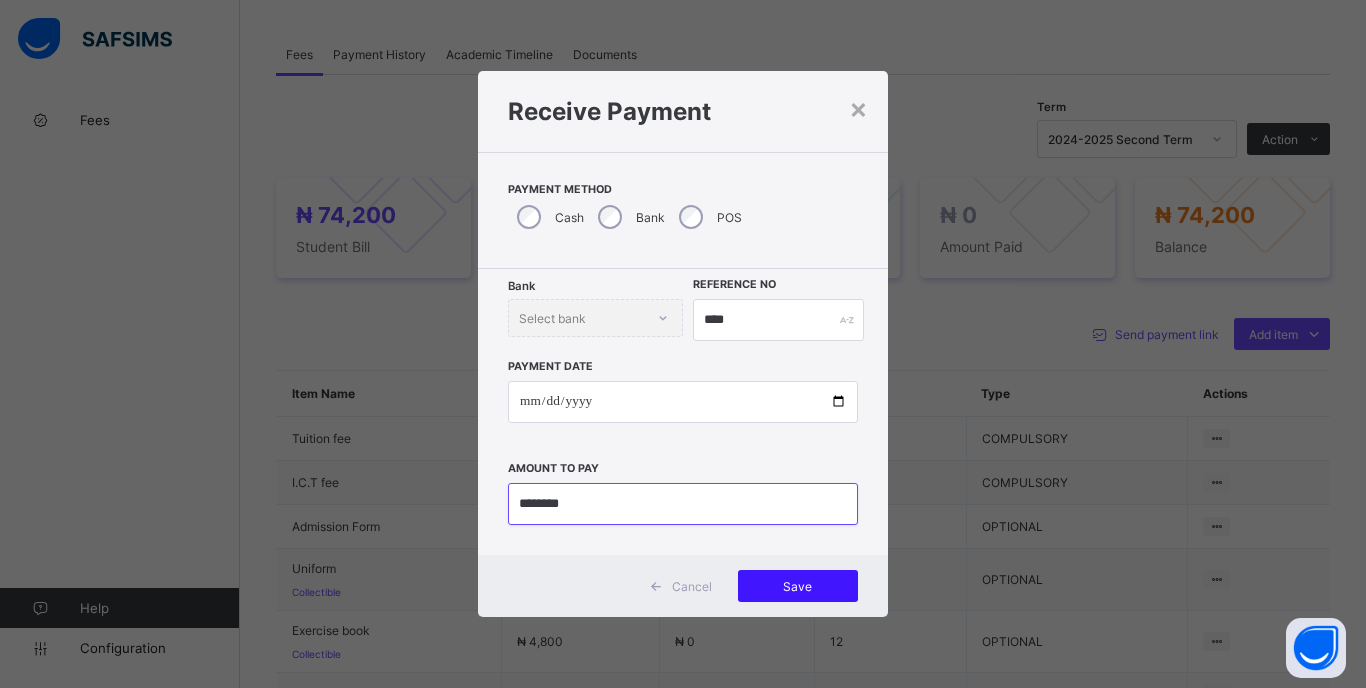 type on "********" 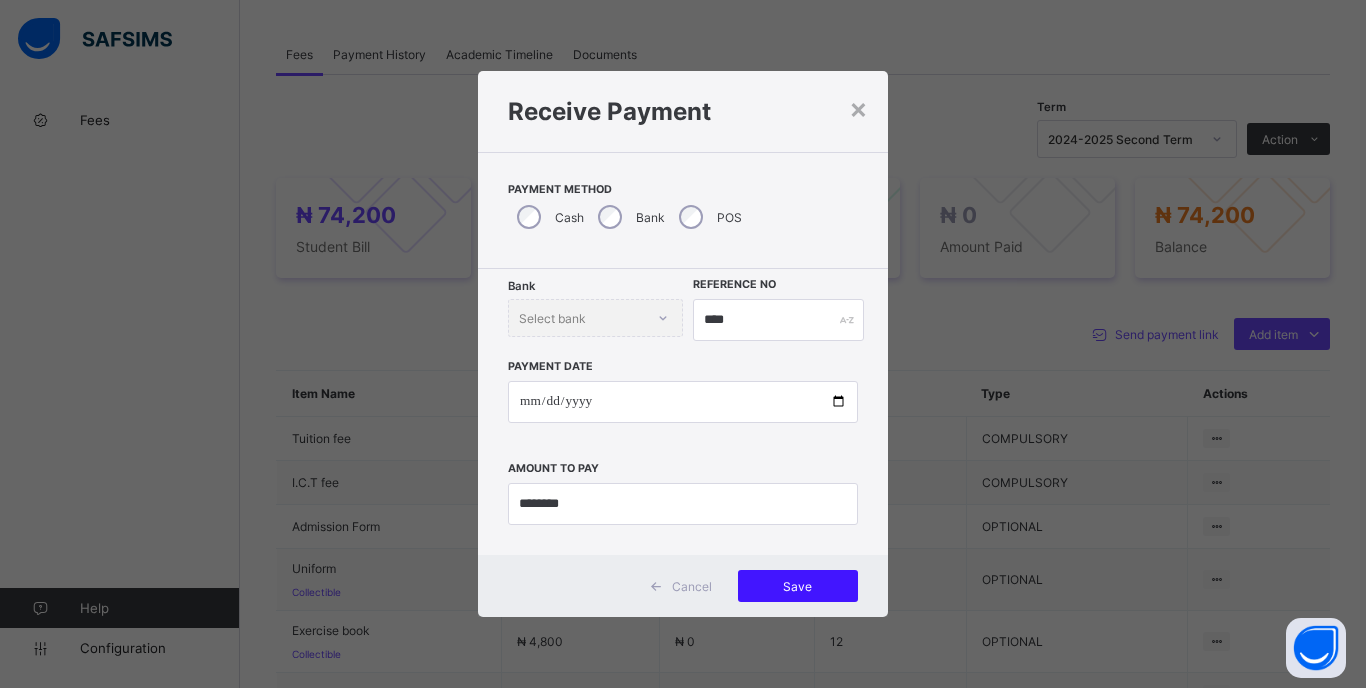 click on "Save" at bounding box center (798, 586) 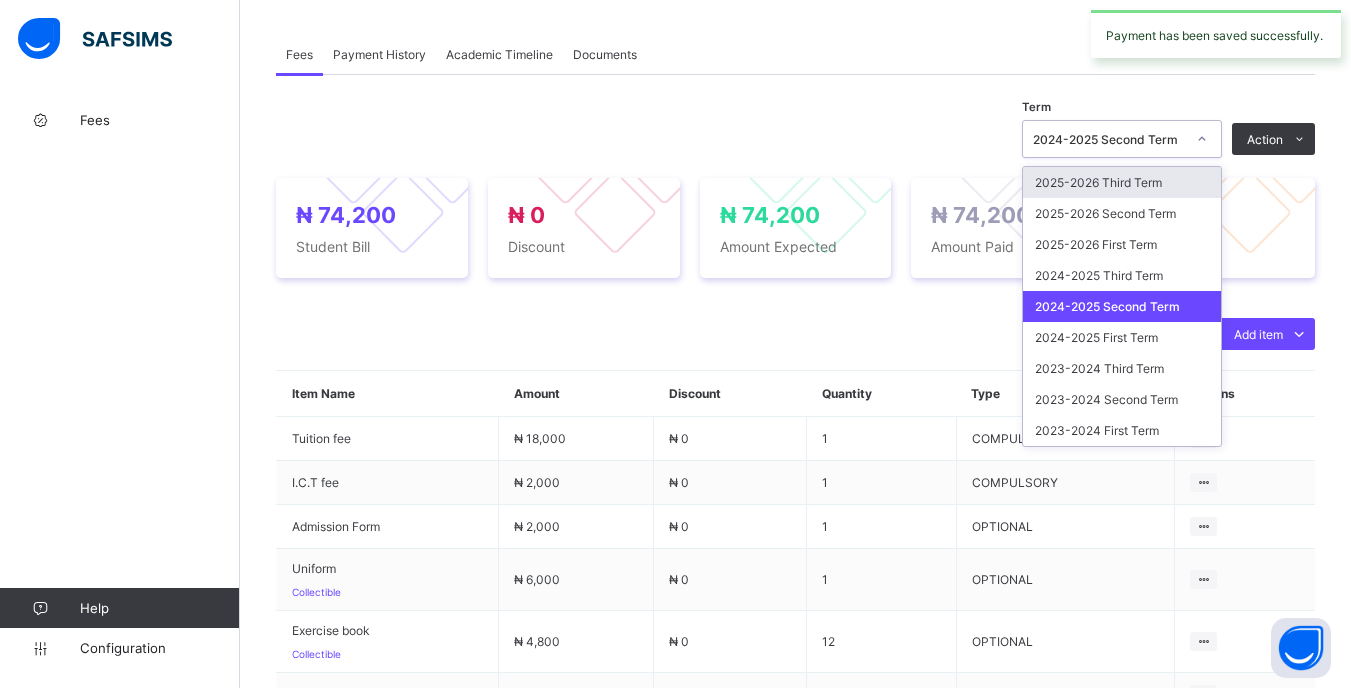 click at bounding box center [1202, 139] 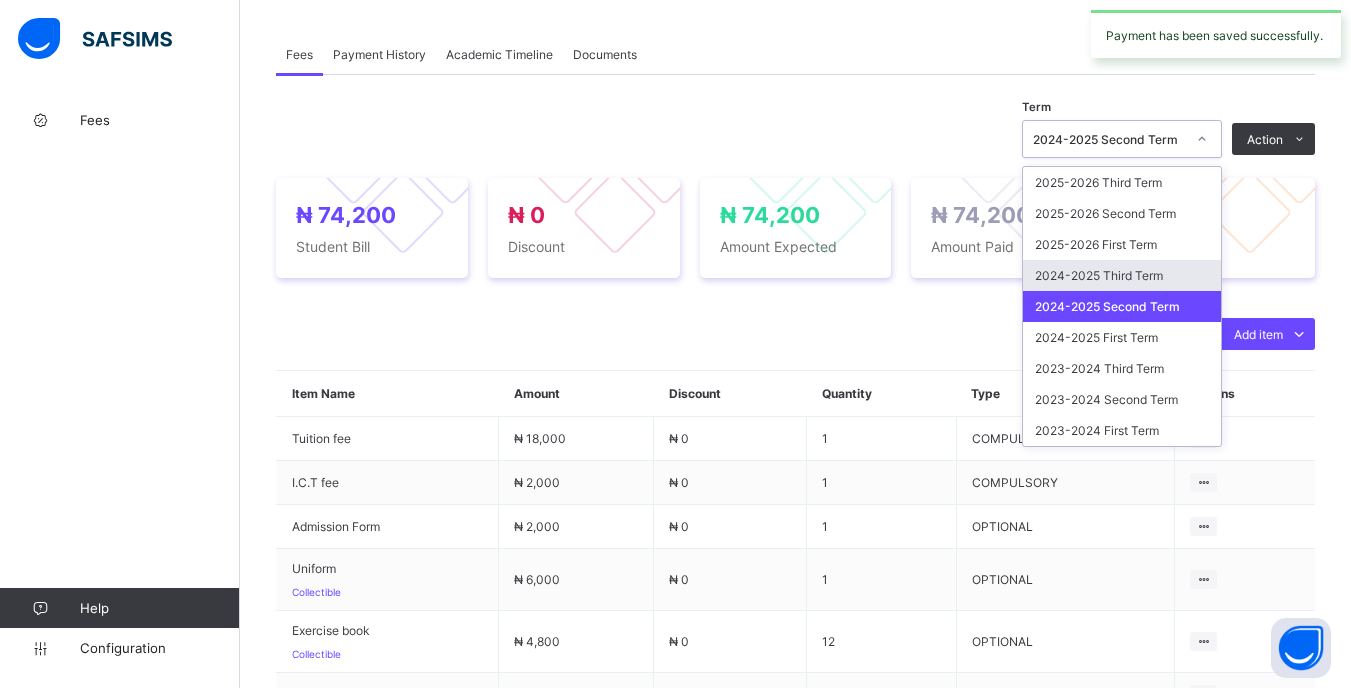 click on "2024-2025 Third Term" at bounding box center [1122, 275] 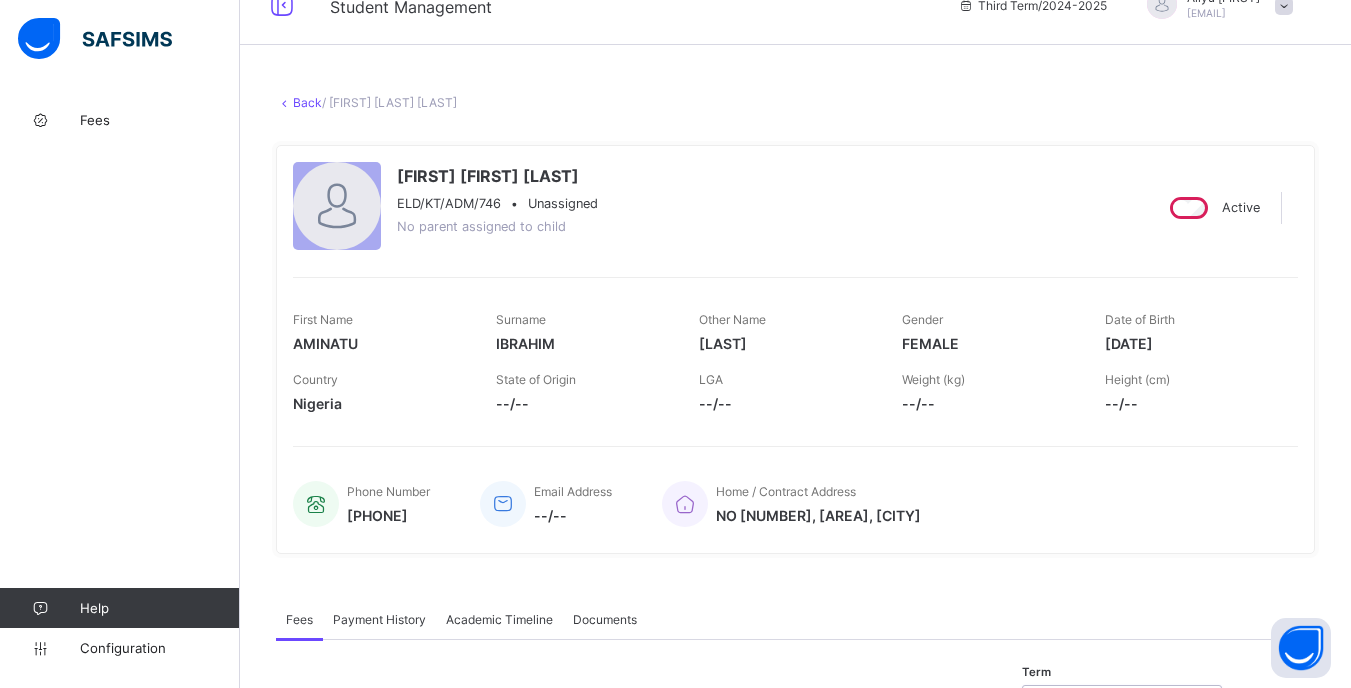 scroll, scrollTop: 0, scrollLeft: 0, axis: both 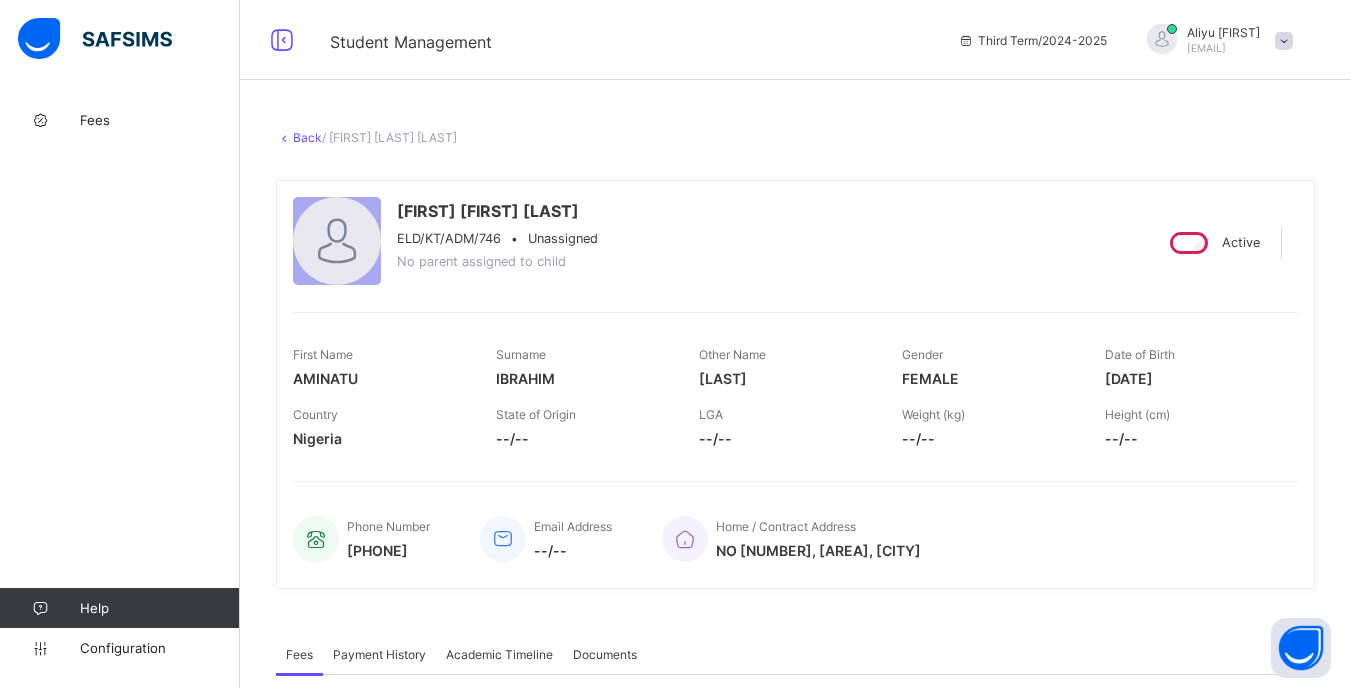 click on "Back" at bounding box center (307, 137) 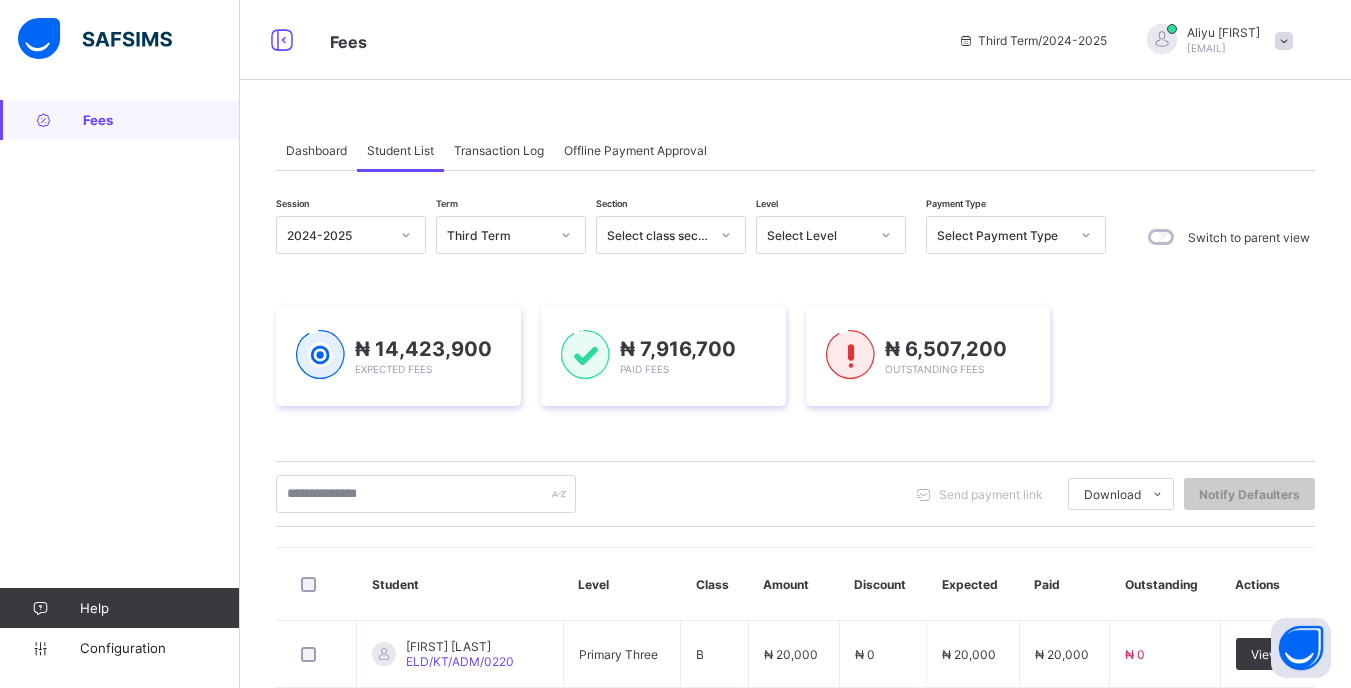 click on "Select Level" at bounding box center (818, 235) 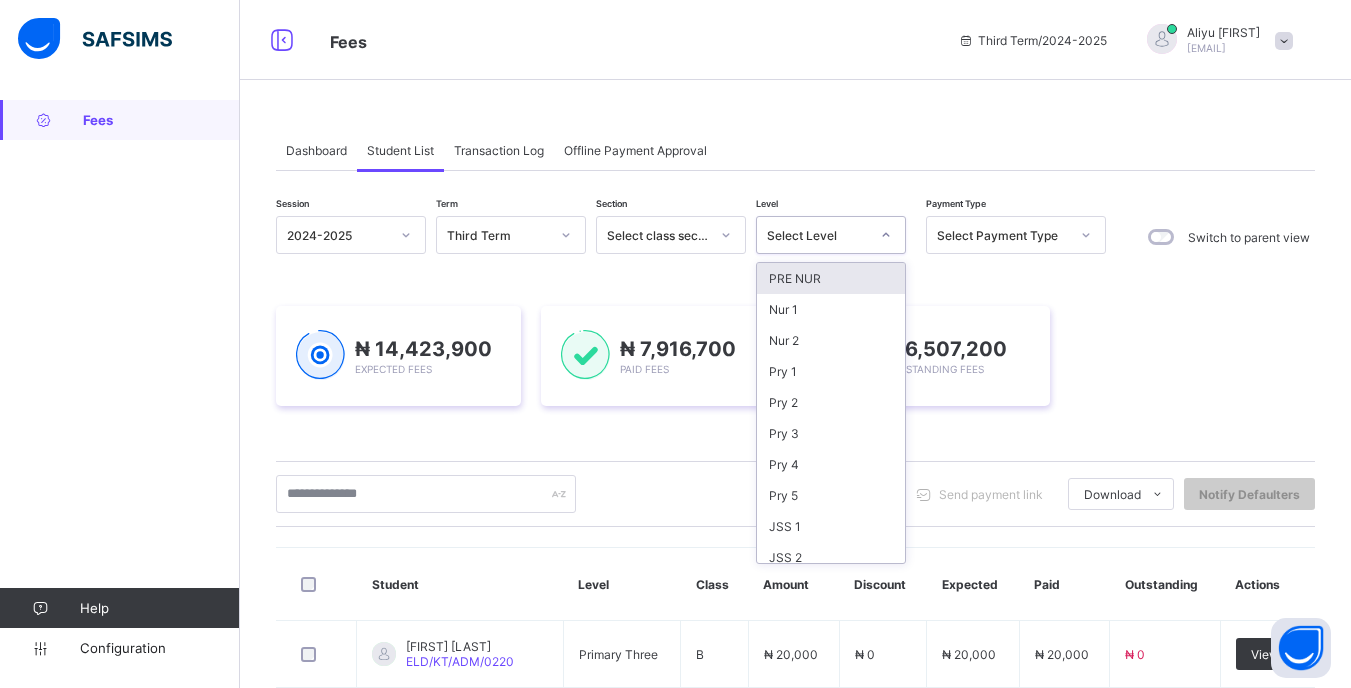 click on "Session [DATE] Term Third Term Section Select class section Level      option PRE NUR focused, 1 of 13. 13 results available. Use Up and Down to choose options, press Enter to select the currently focused option, press Escape to exit the menu, press Tab to select the option and exit the menu. Select Level PRE NUR Nur 1 Nur 2 Pry 1 Pry 2 Pry 3 Pry 4 Pry 5 JSS 1 JSS 2 JSS 3 SS 1 SS 2 Payment Type Select Payment Type Switch to parent view   ₦ [PRICE]   Expected Fees   ₦ [PRICE] Paid Fees   ₦ [PRICE] Outstanding Fees   Send payment link Download  Students Payment Students Payment Status Student Items Report Student Discount Report   Notify Defaulters   Student Level Class Amount Discount Expected Paid Outstanding Actions [FIRST] [LAST] ELD/KT/ADM/0220   Primary Three     B     ₦ [PRICE]     ₦ [PRICE]     ₦ [PRICE]     ₦ [PRICE]     ₦ [PRICE]   View [FIRST] [LAST] ELD/KT/ADM/0241   Primary Three     B     ₦ [PRICE]     ₦ [PRICE]     ₦ [PRICE]     ₦ [PRICE]     ₦ [PRICE]   View ELD/KT/ADM/0222" at bounding box center (795, 798) 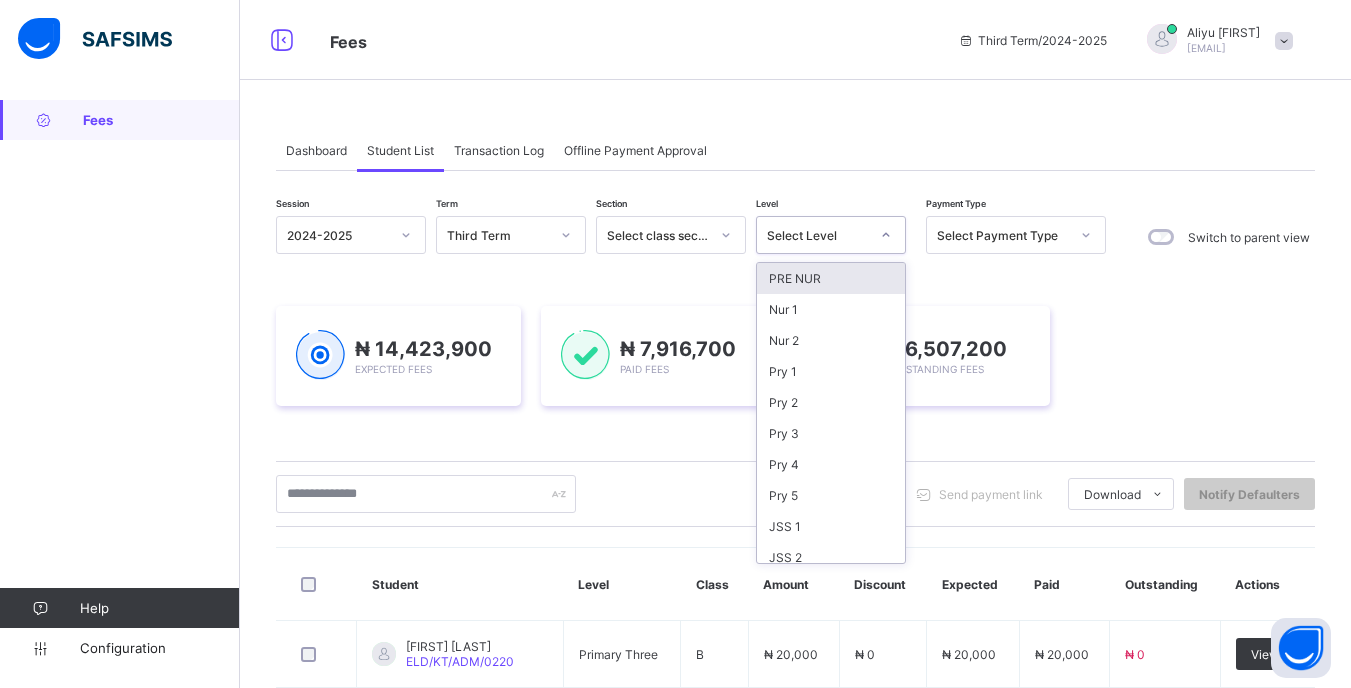 click on "Select Level" at bounding box center (818, 235) 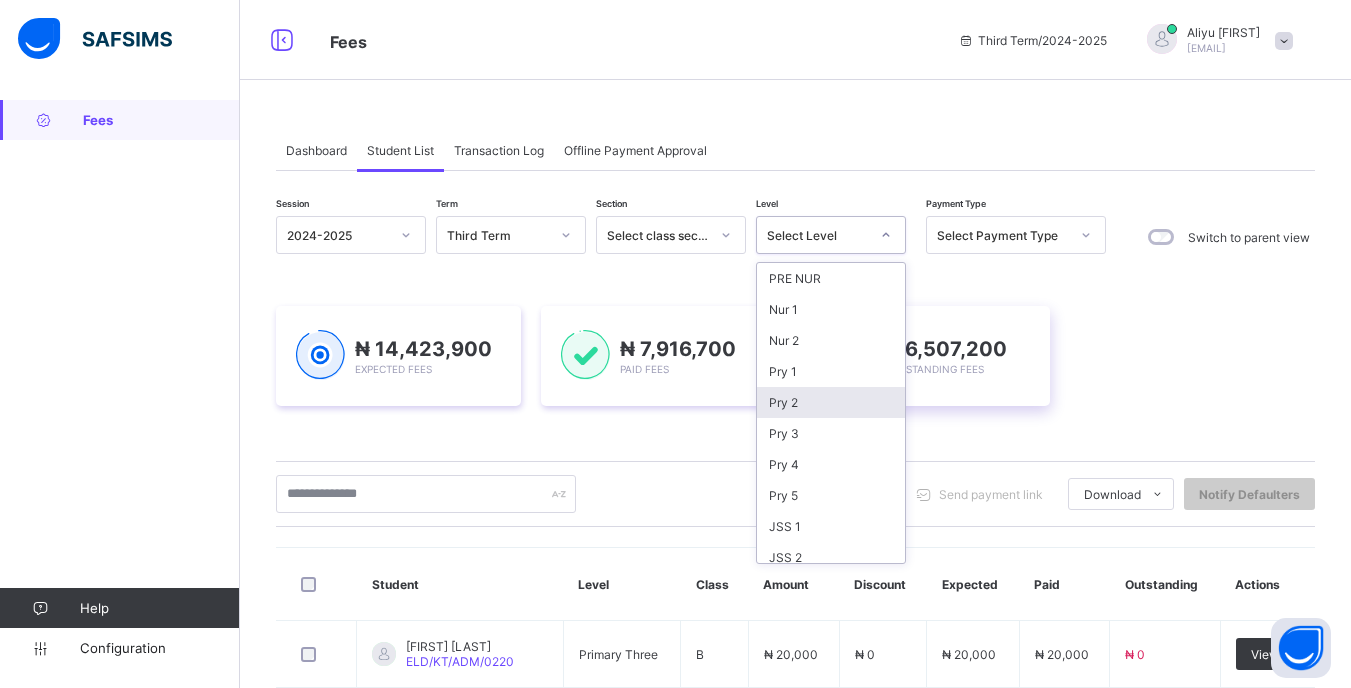 drag, startPoint x: 814, startPoint y: 406, endPoint x: 832, endPoint y: 398, distance: 19.697716 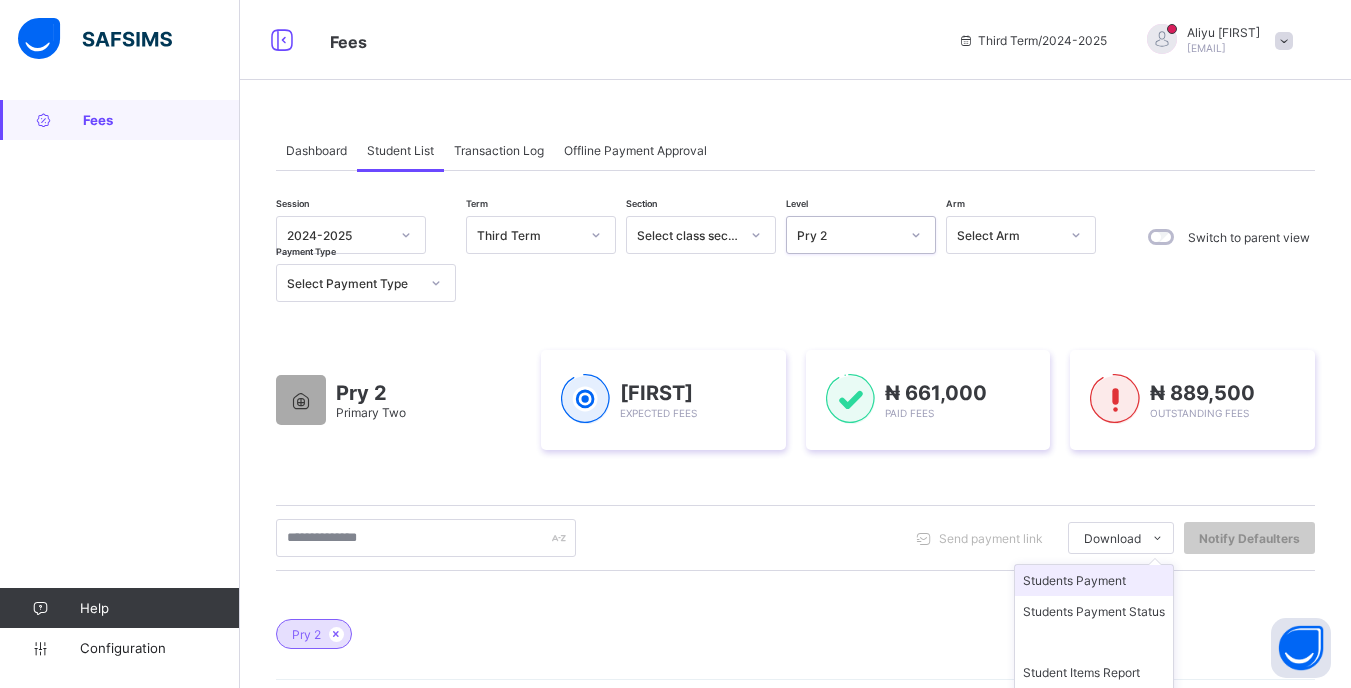 click on "Students Payment" at bounding box center (1094, 580) 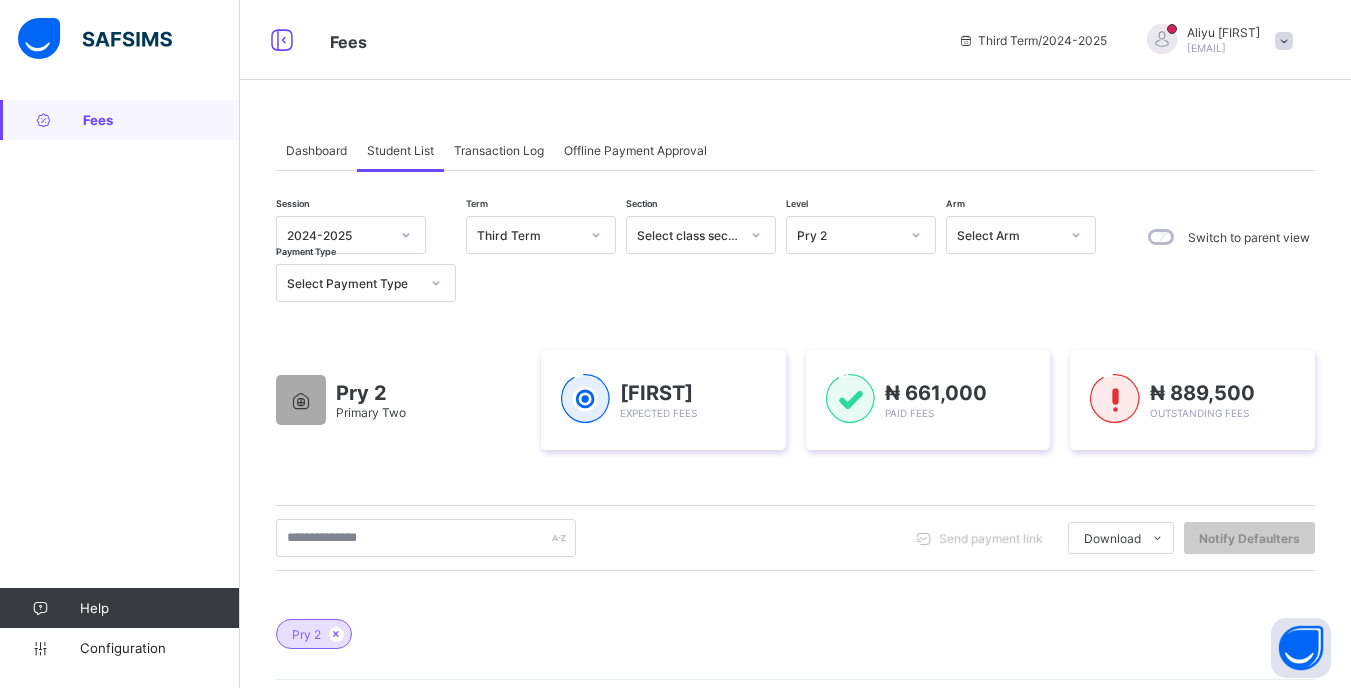 scroll, scrollTop: 0, scrollLeft: 0, axis: both 